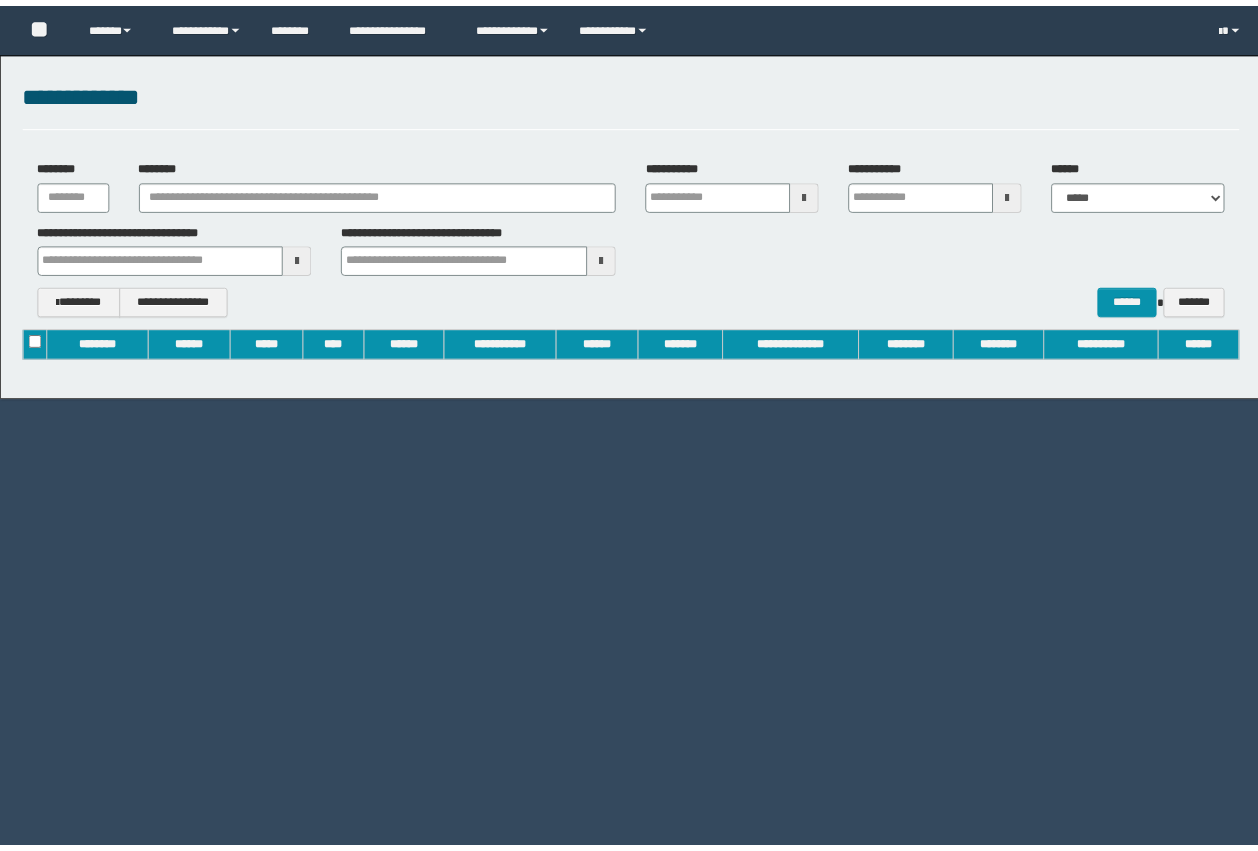 scroll, scrollTop: 0, scrollLeft: 0, axis: both 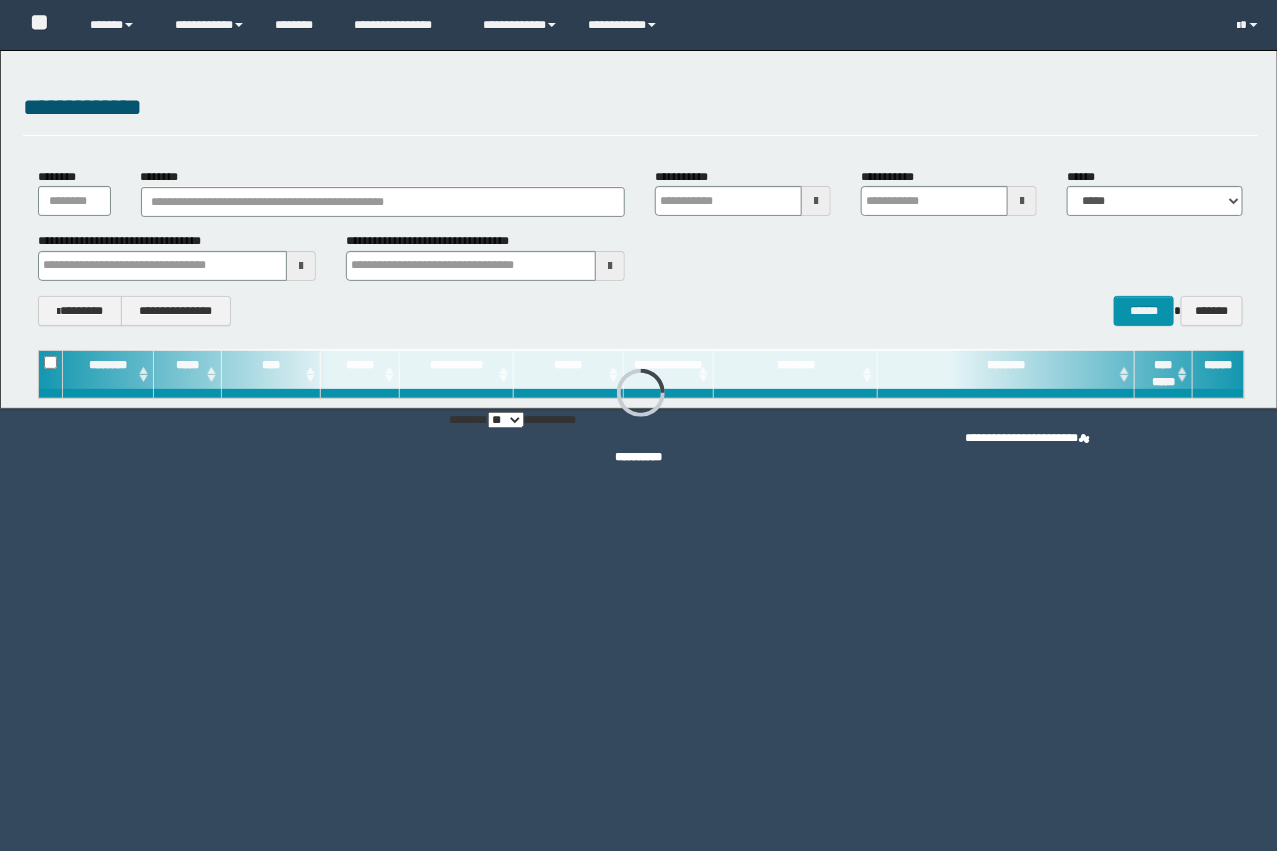 type on "**********" 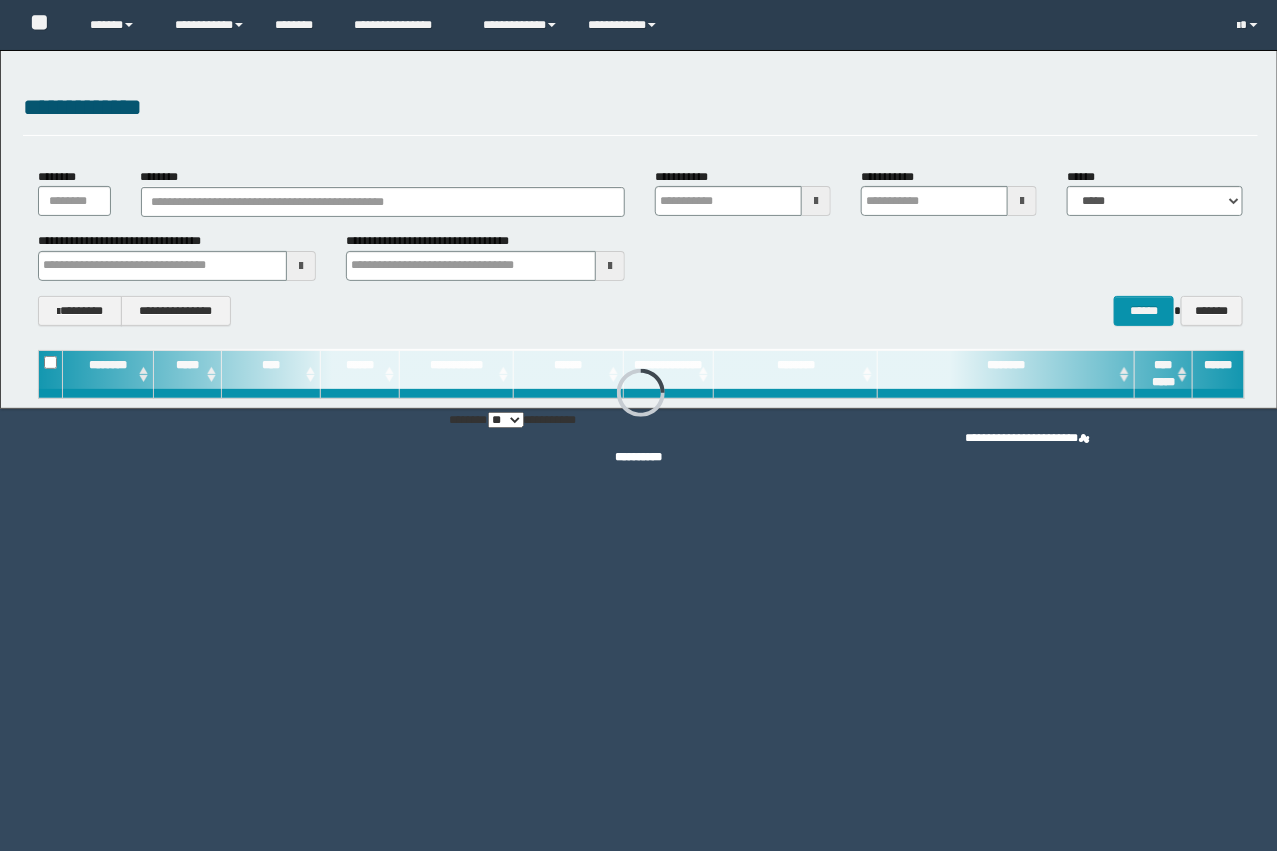 type on "**********" 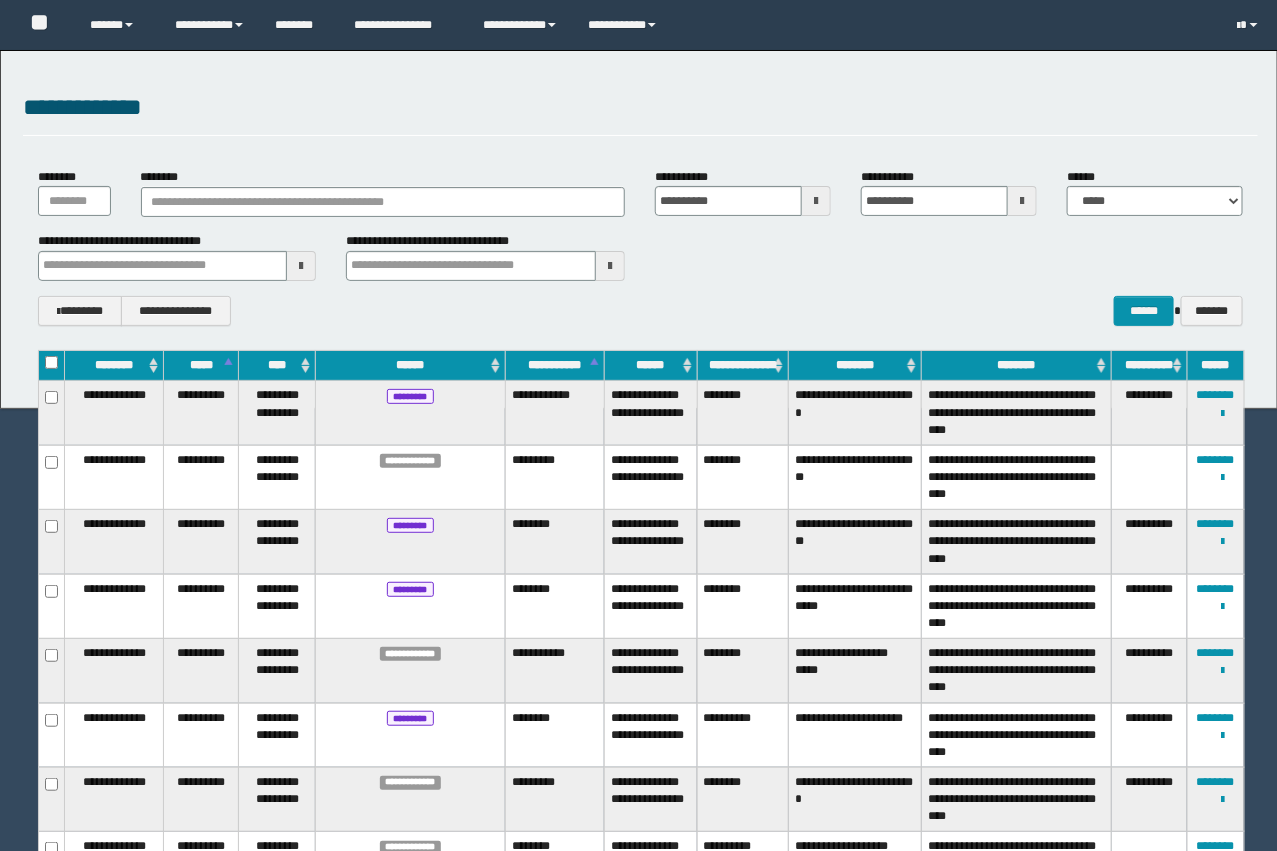 type 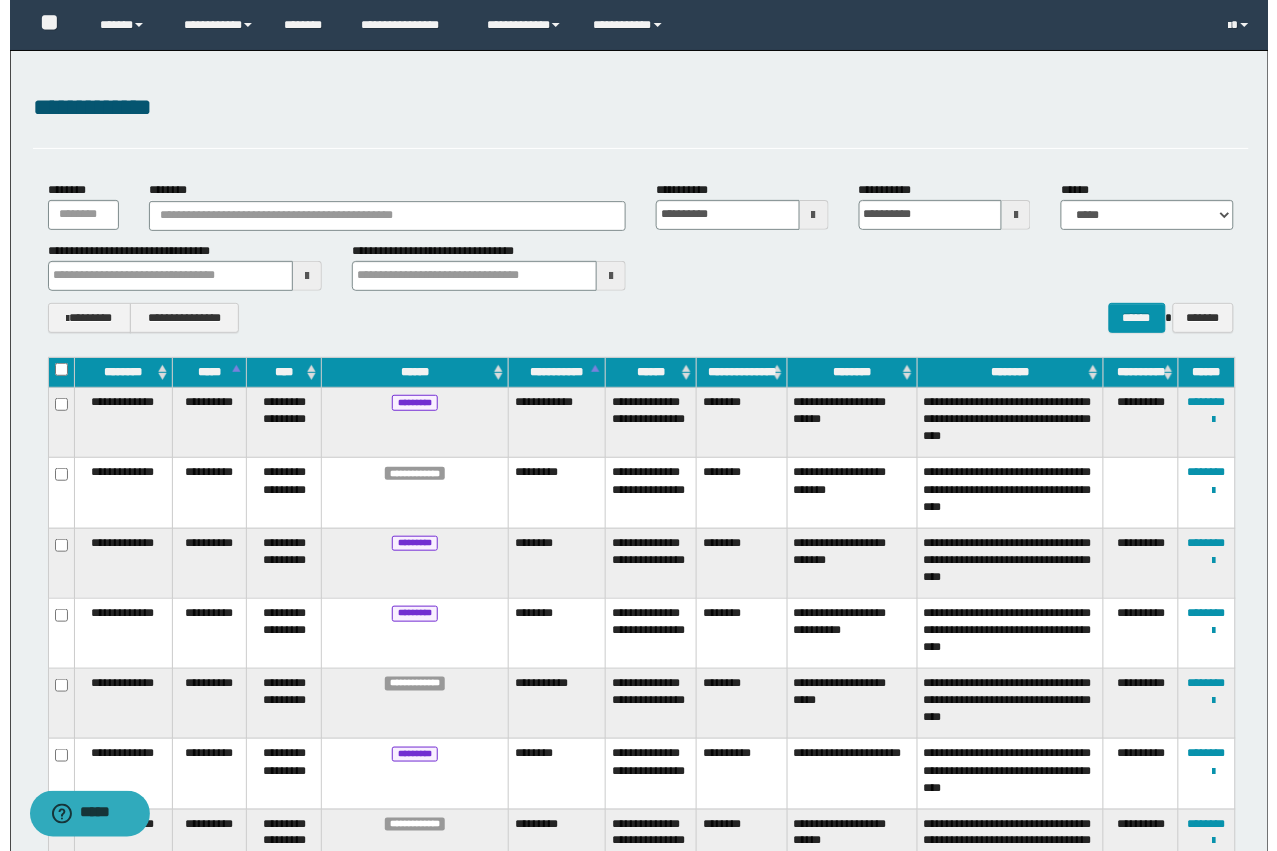scroll, scrollTop: 0, scrollLeft: 0, axis: both 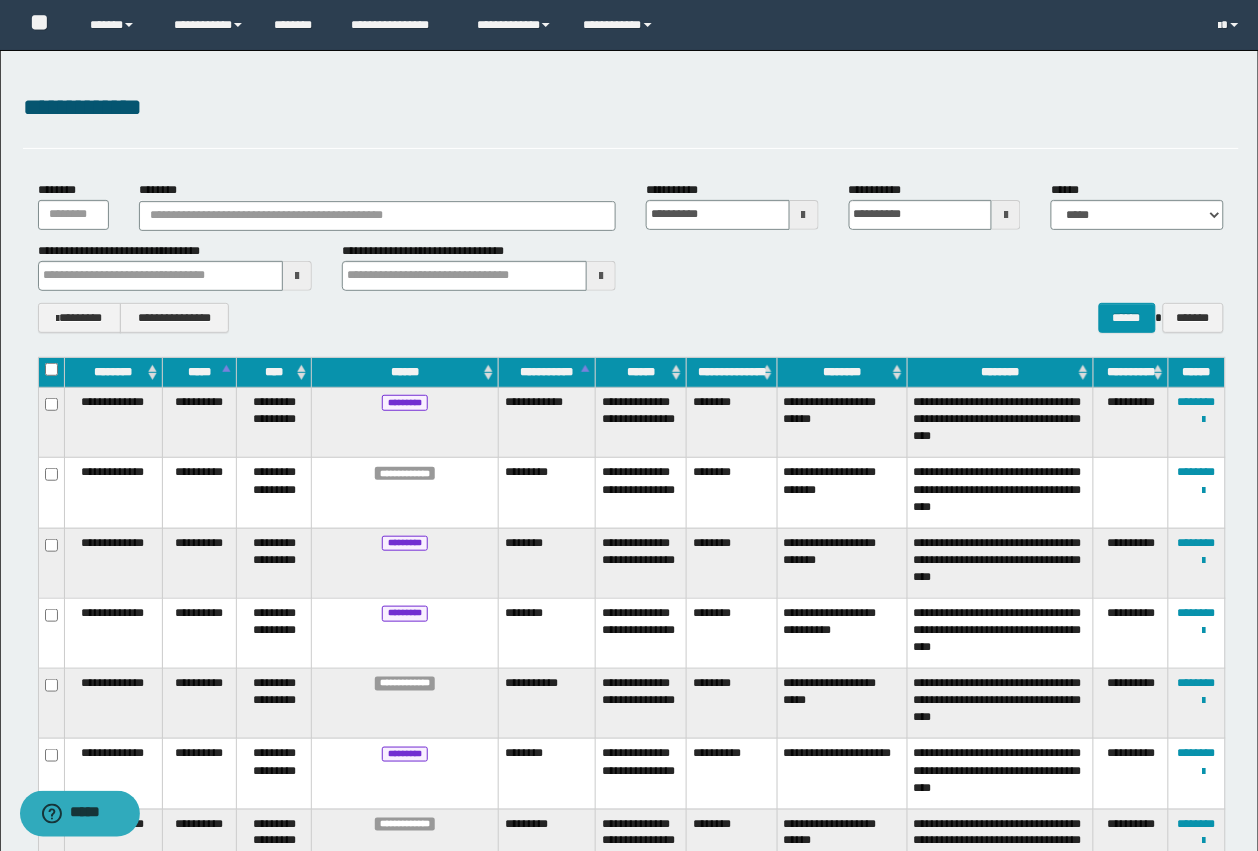 type 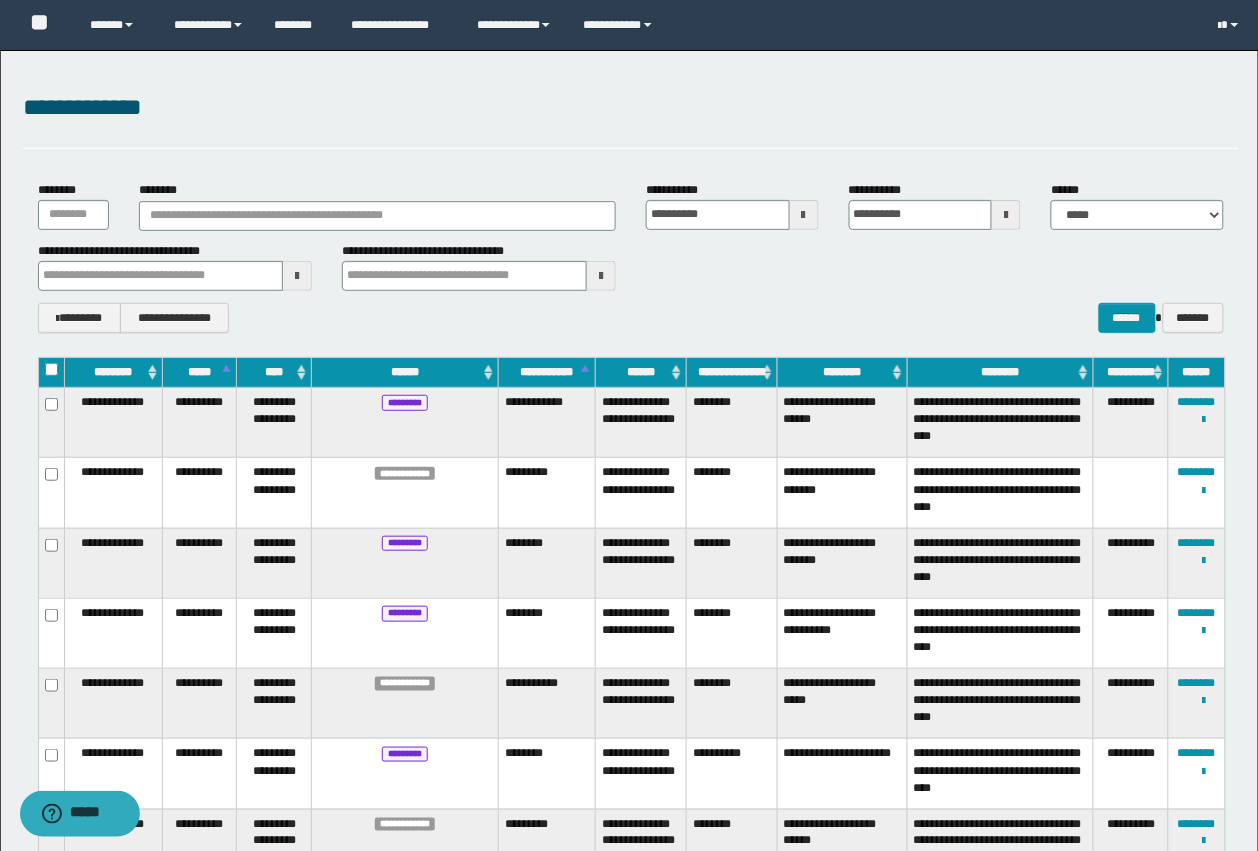 type 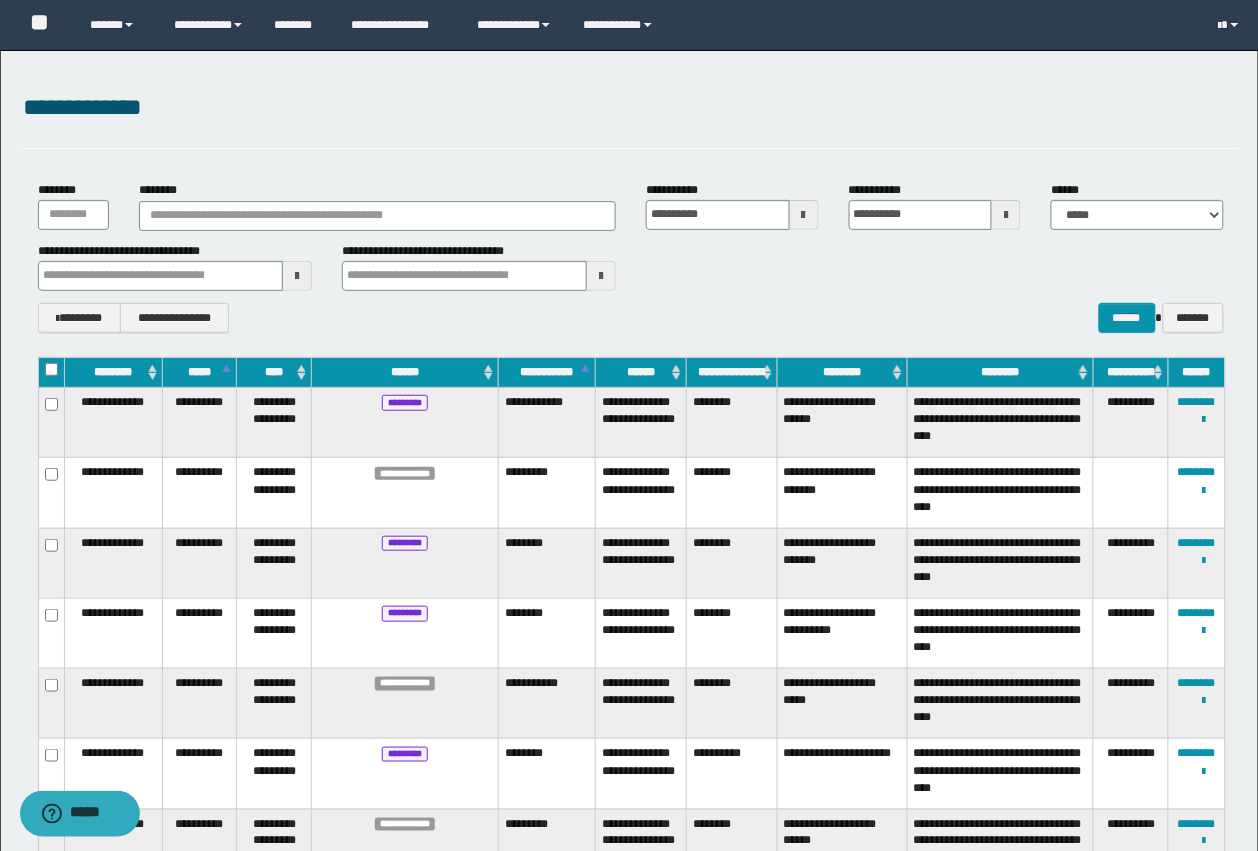 type 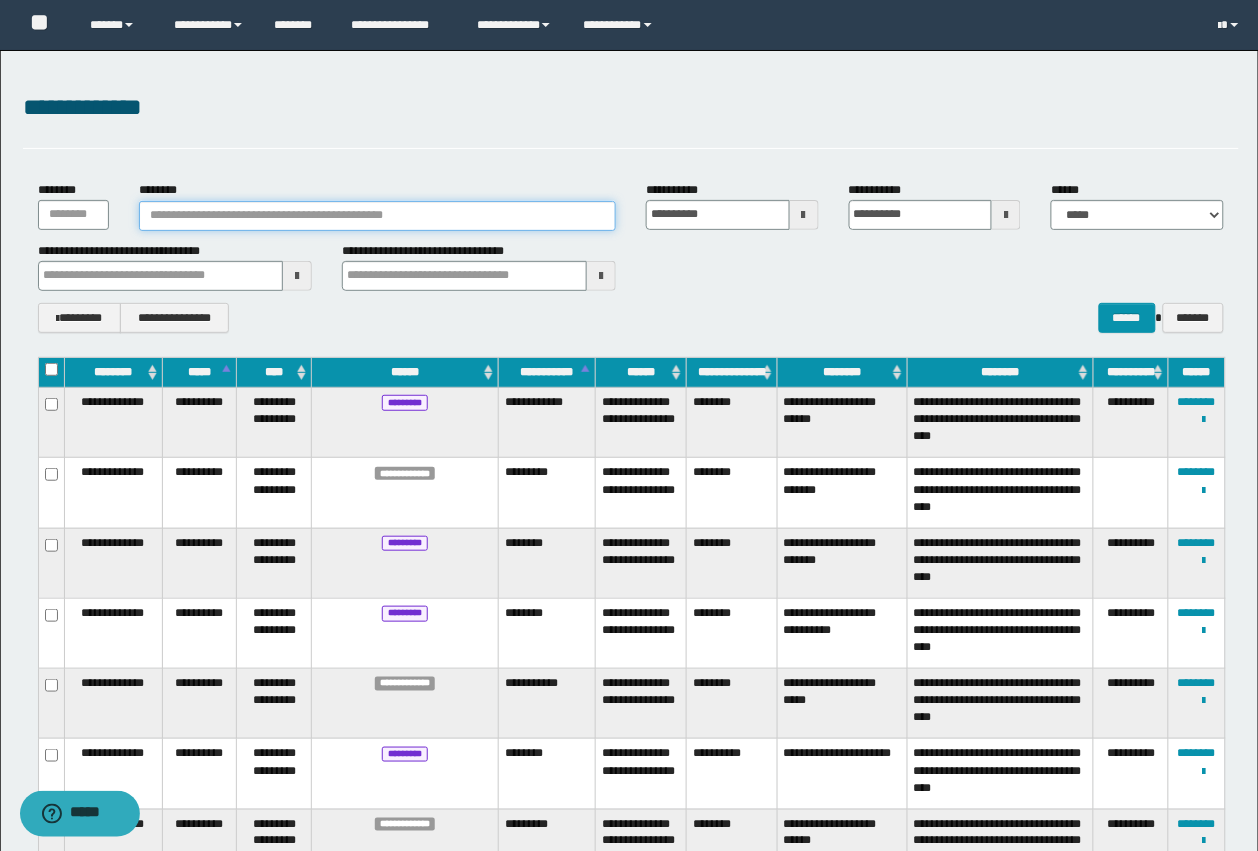 click on "********" at bounding box center (377, 216) 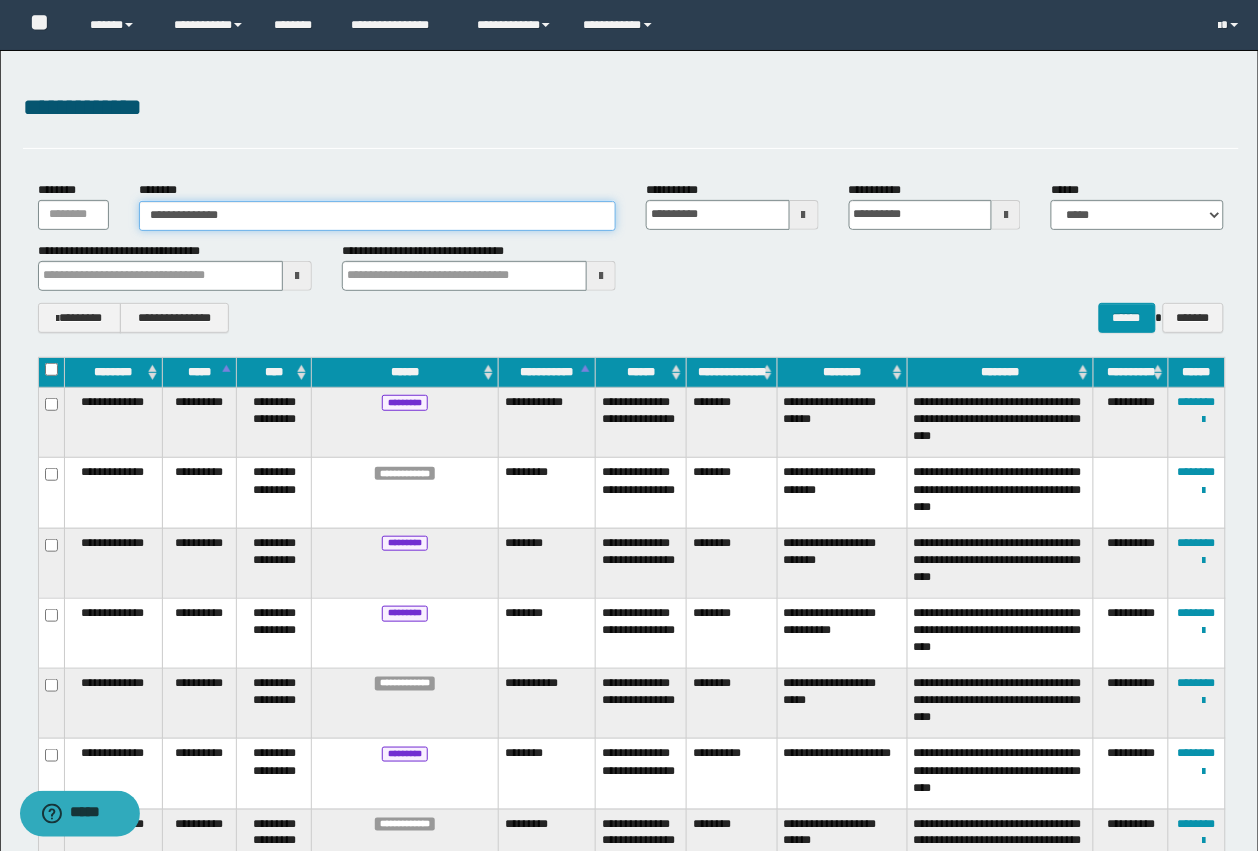 type 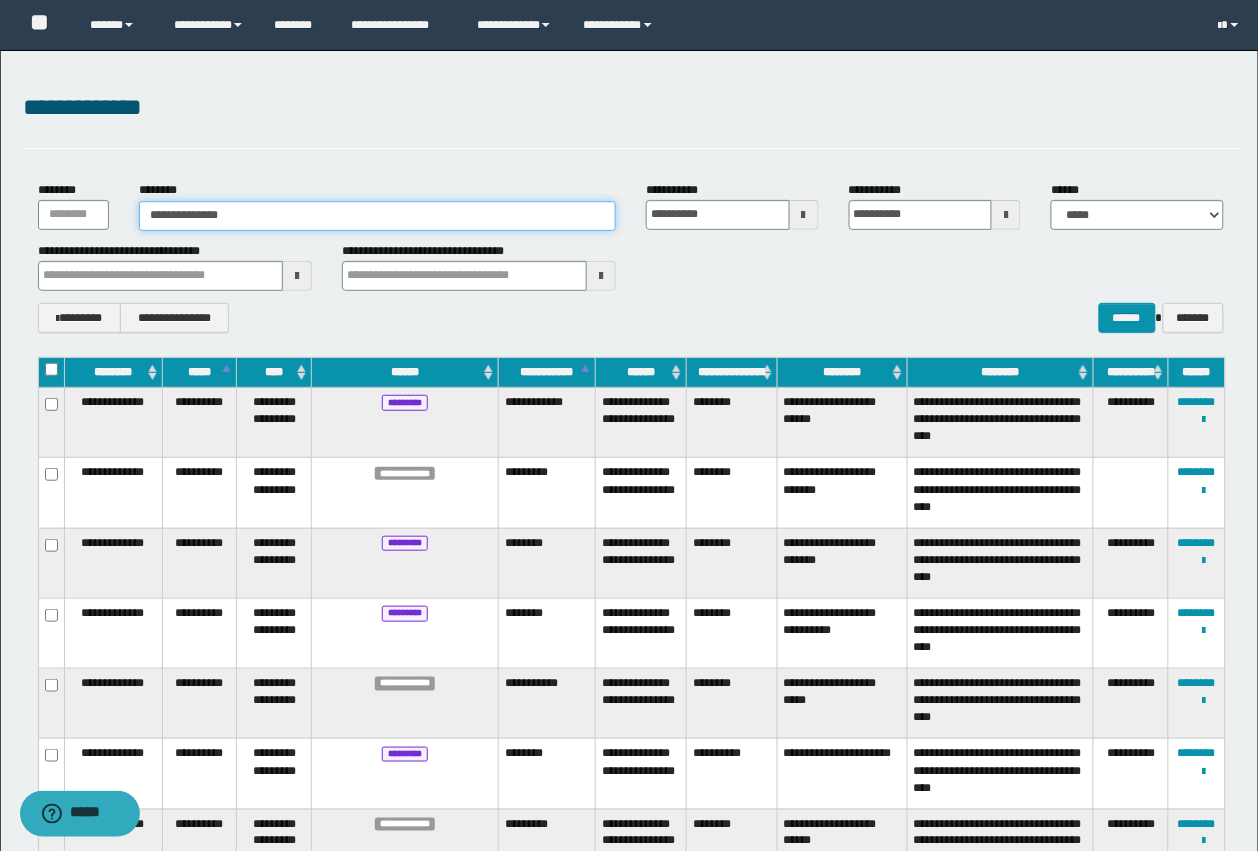 type on "**********" 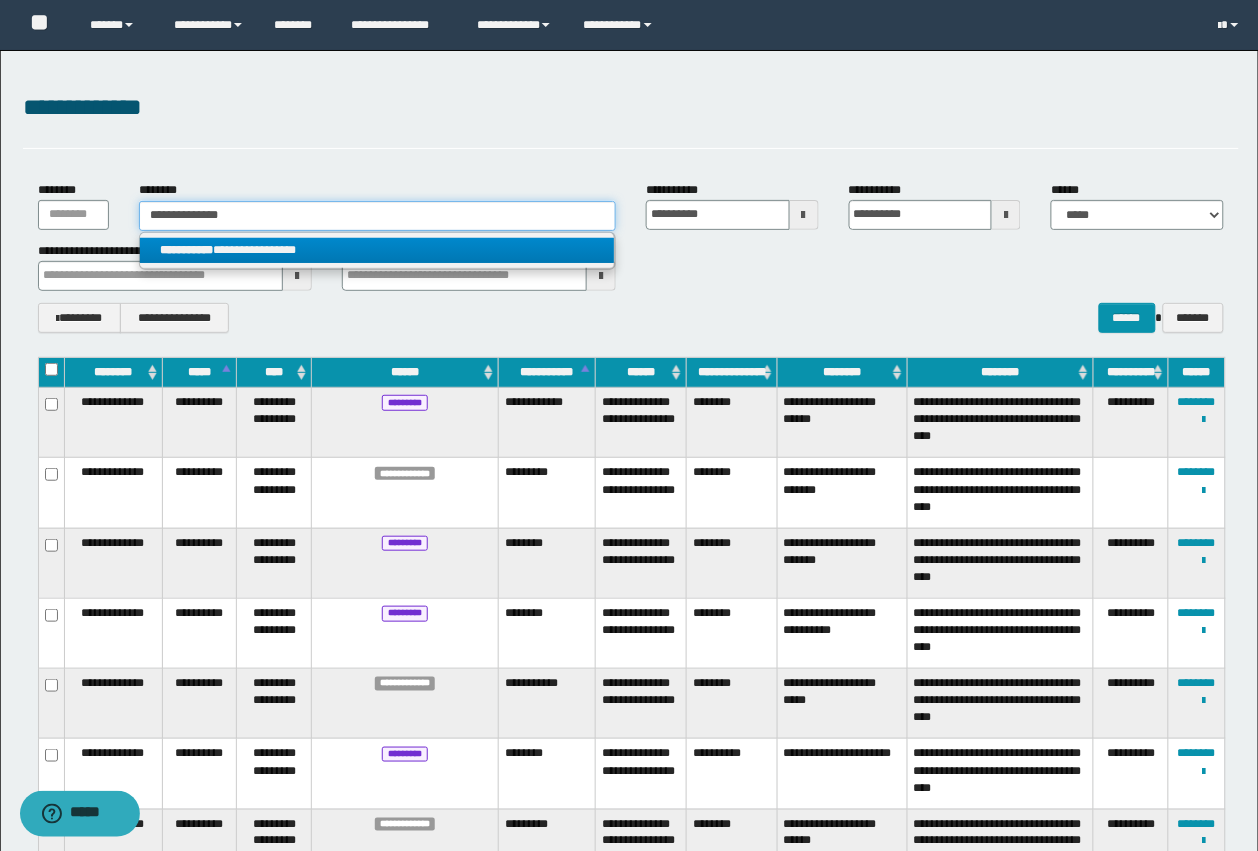 type on "**********" 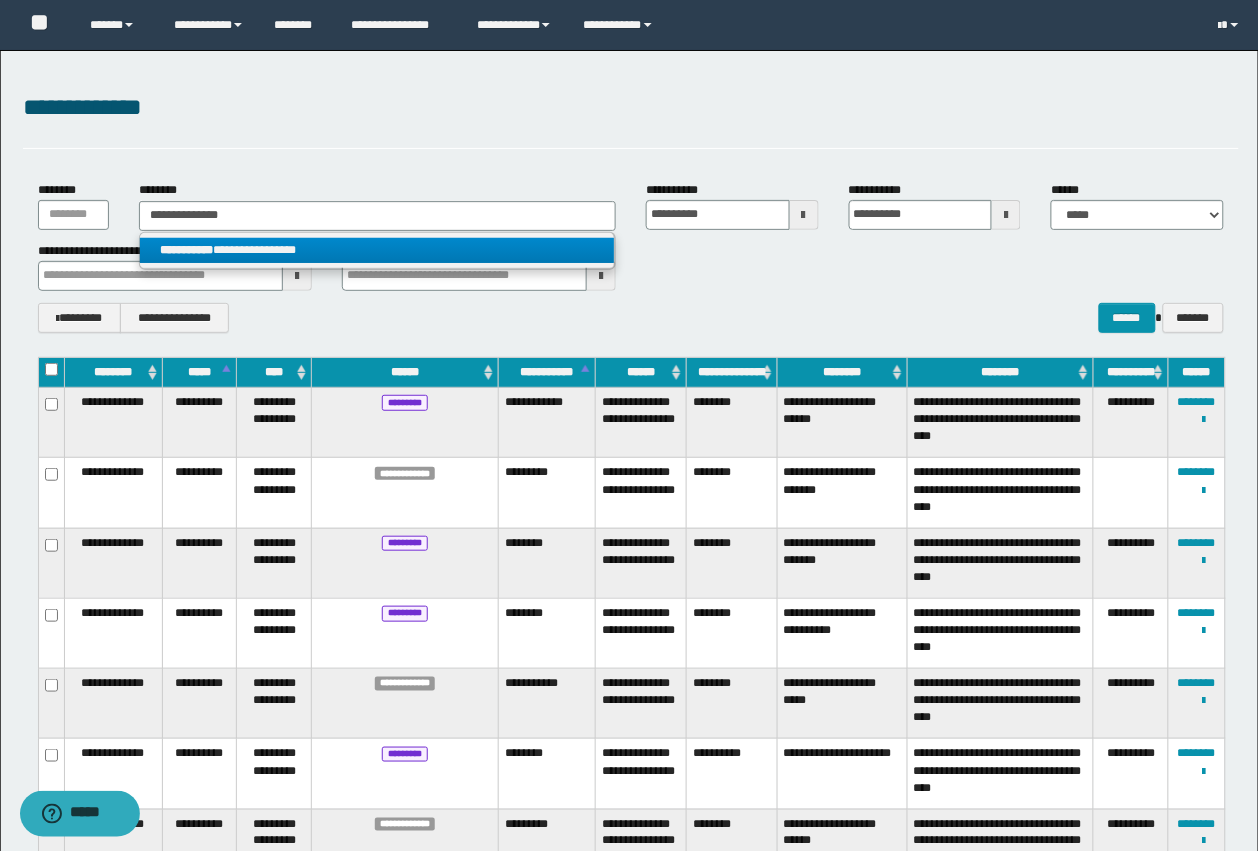 click on "**********" at bounding box center [377, 250] 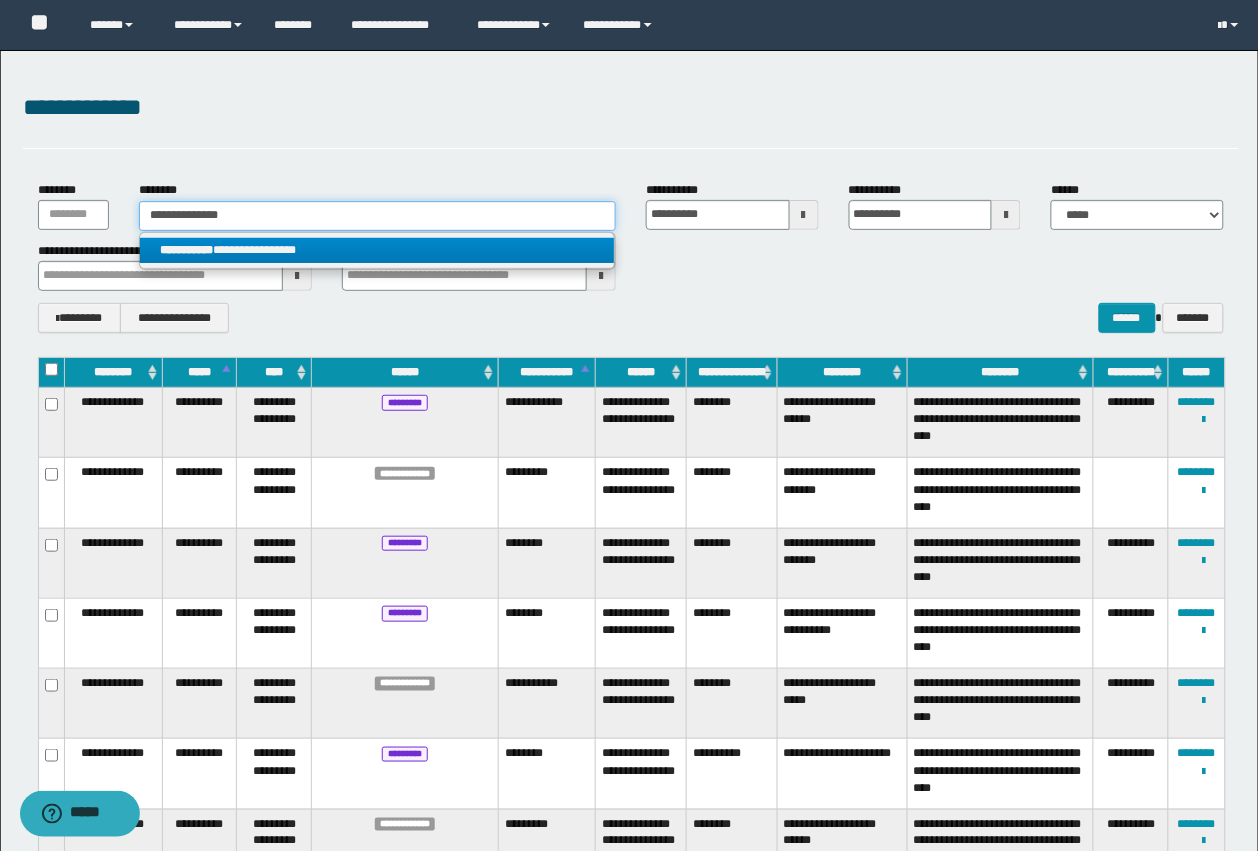 type 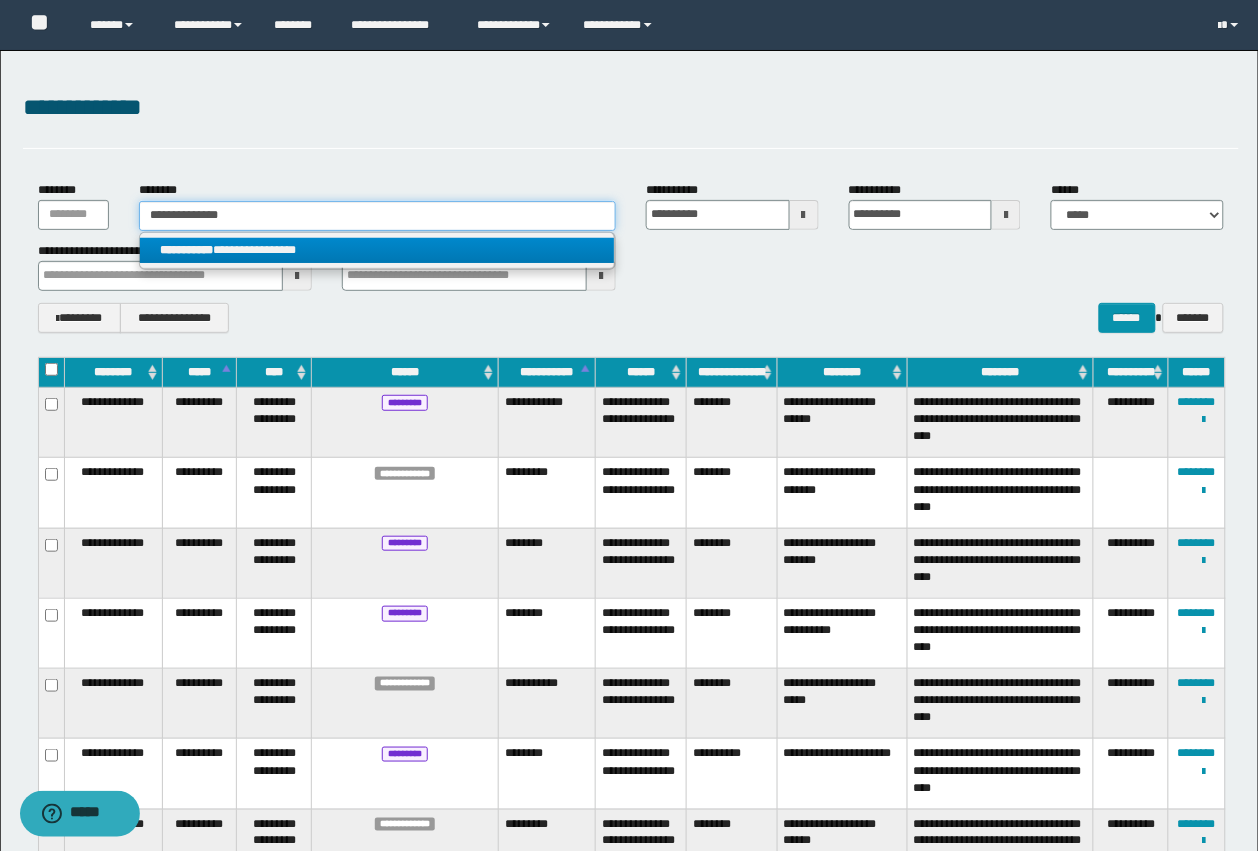 type 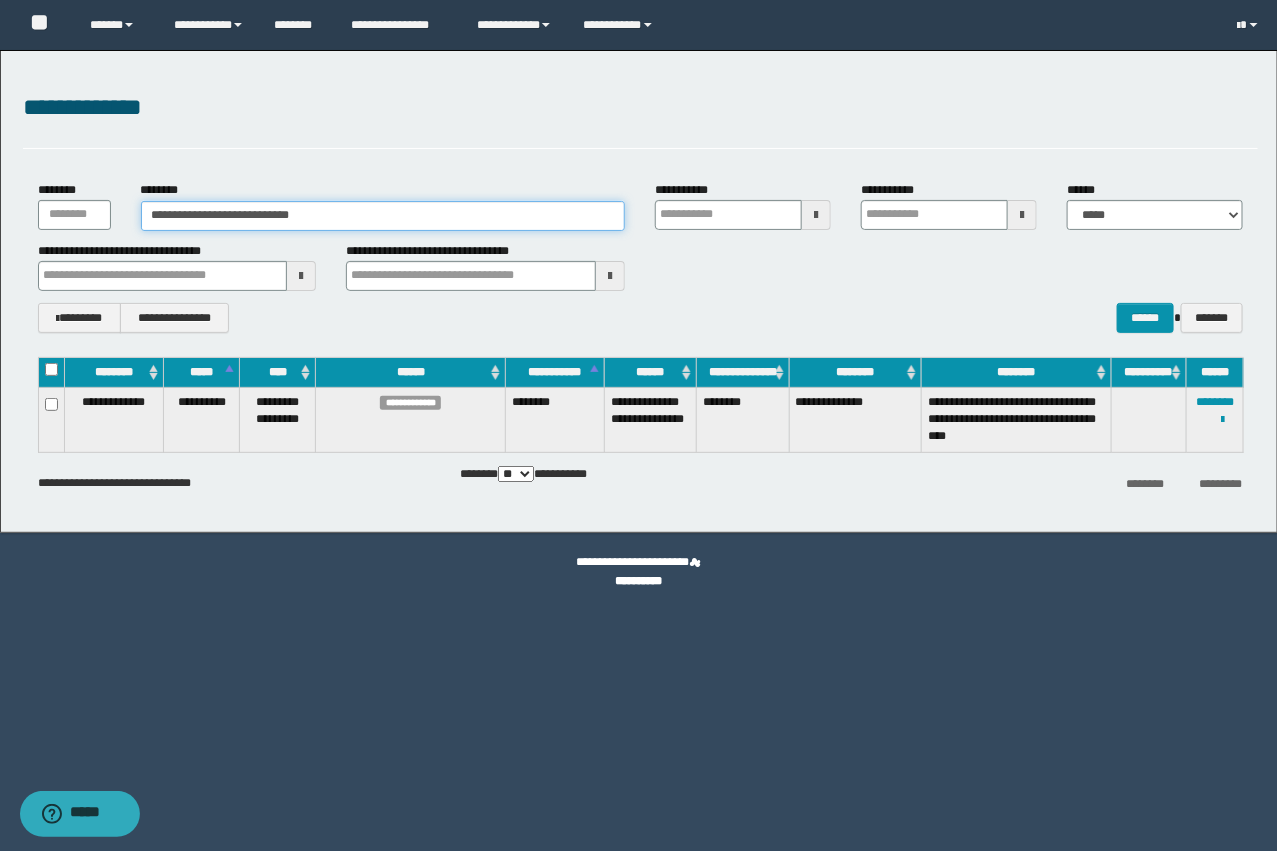 type 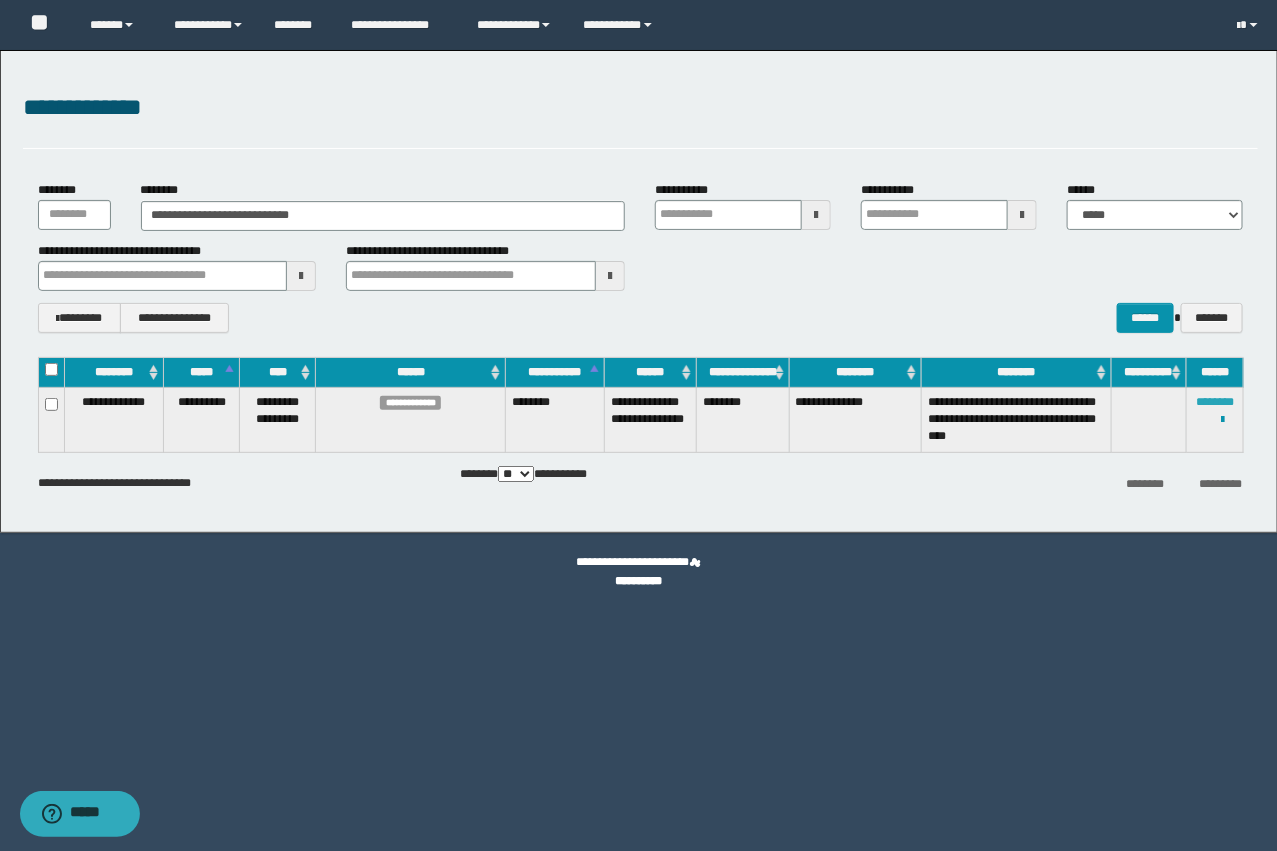click on "********" at bounding box center [1215, 402] 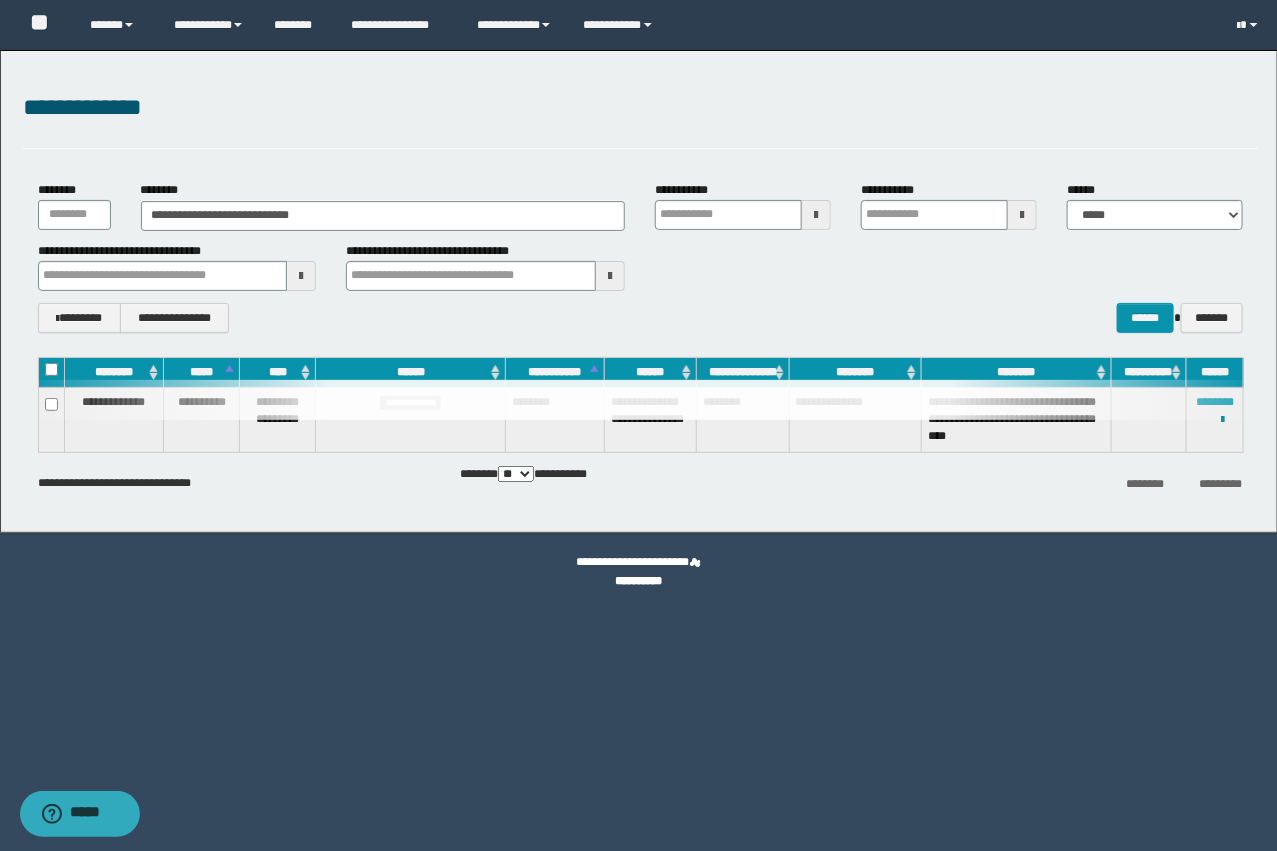 type 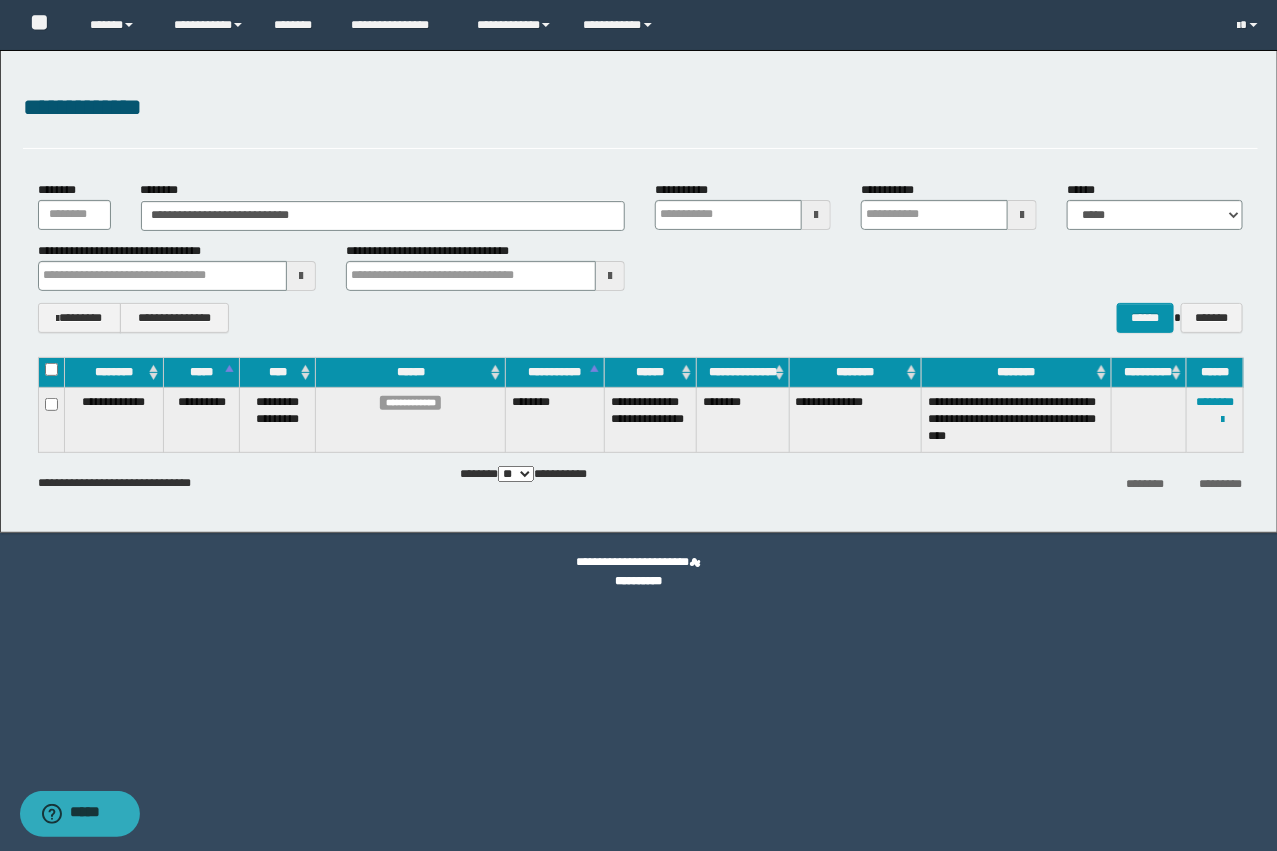 type 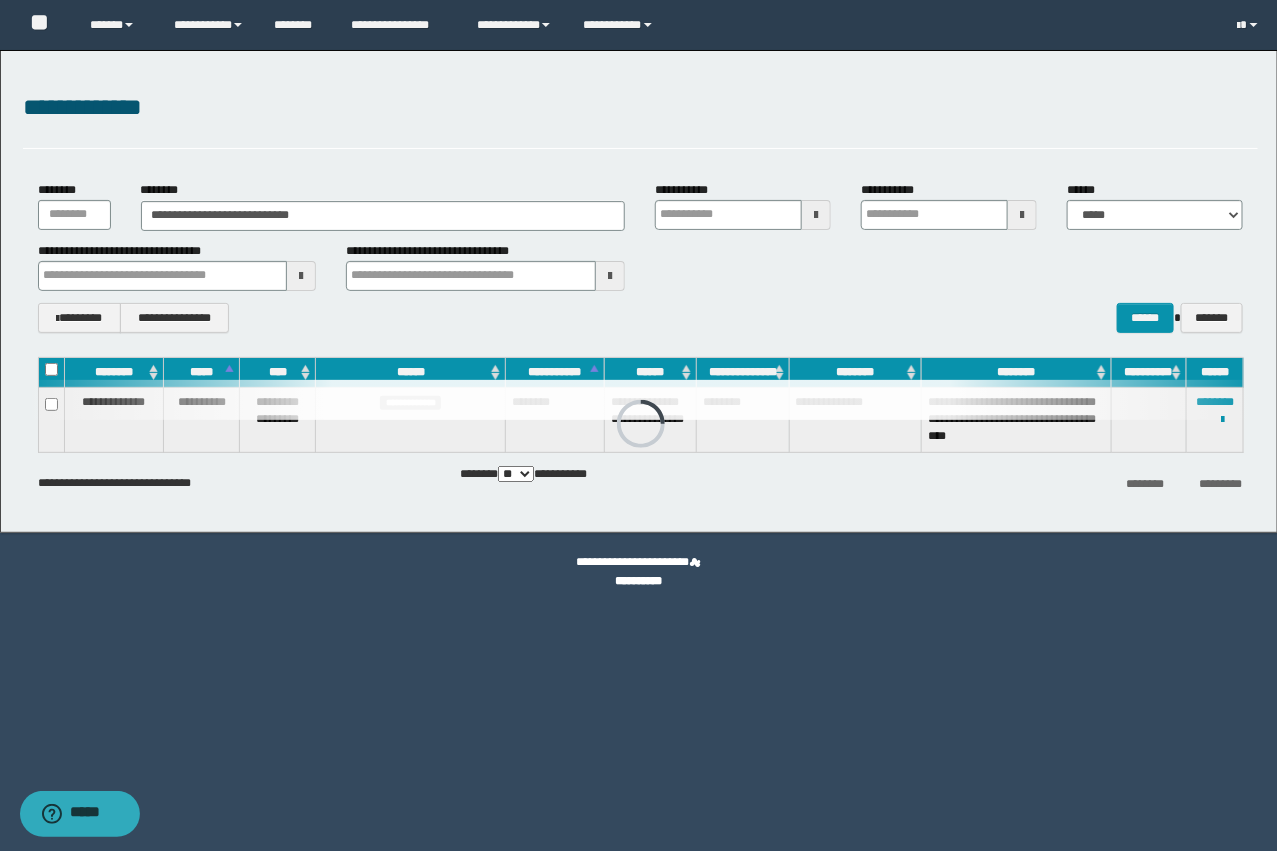 type 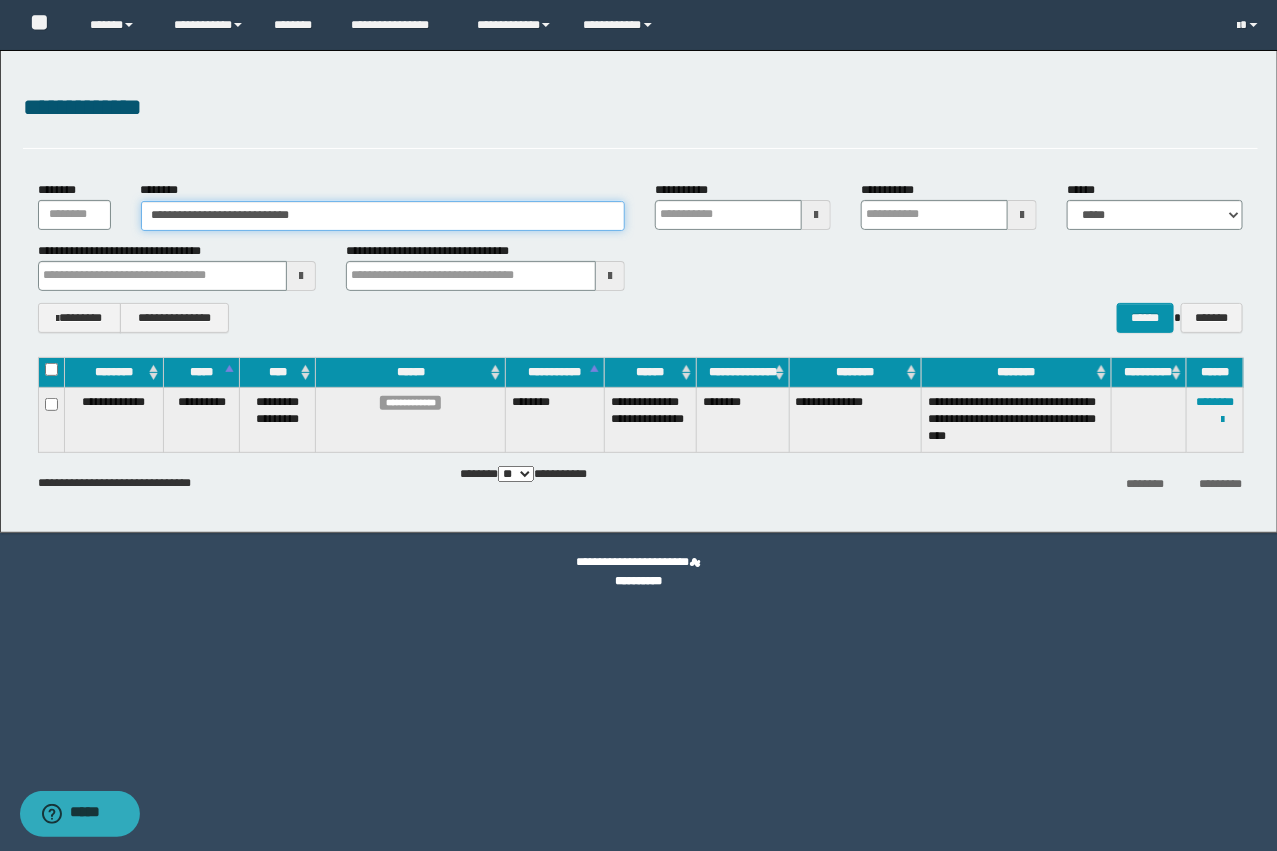 drag, startPoint x: 412, startPoint y: 226, endPoint x: 71, endPoint y: 206, distance: 341.586 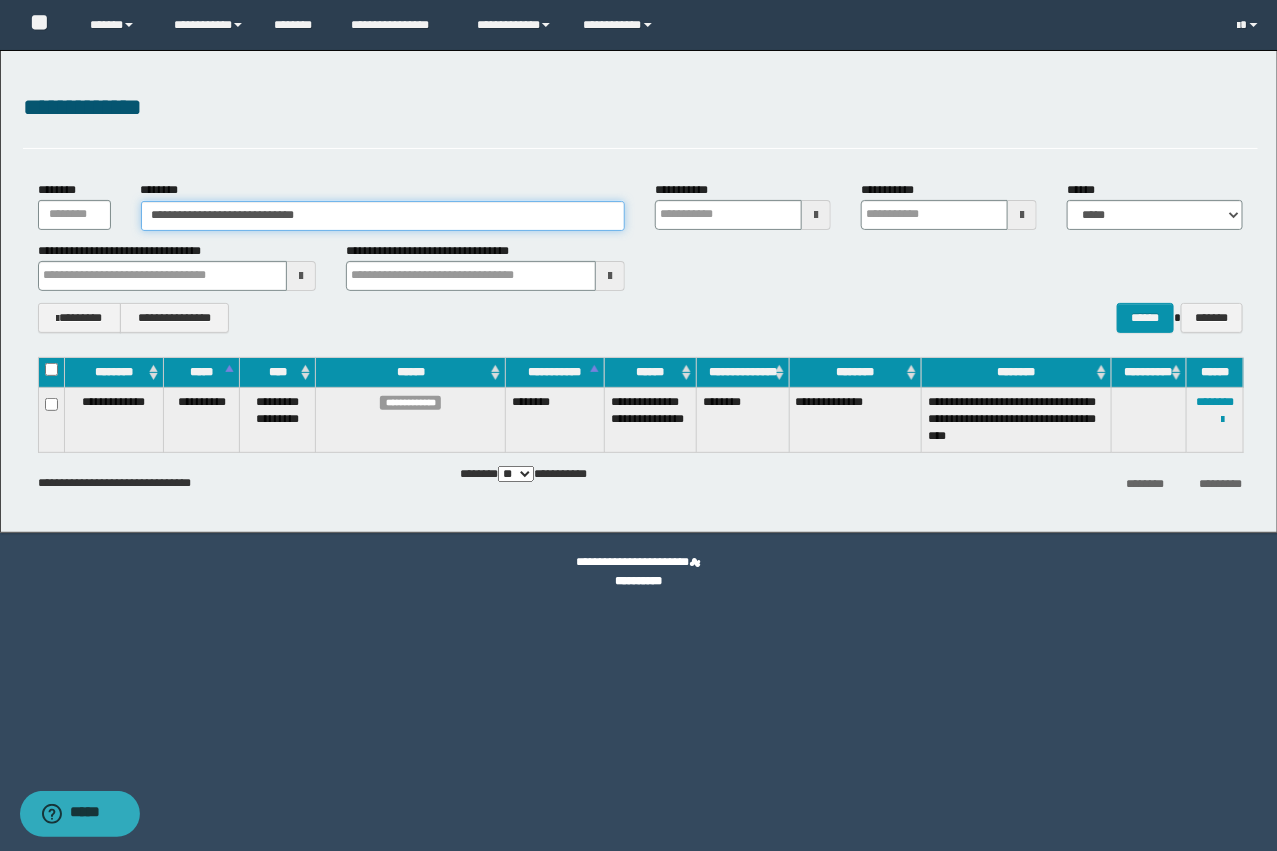 type 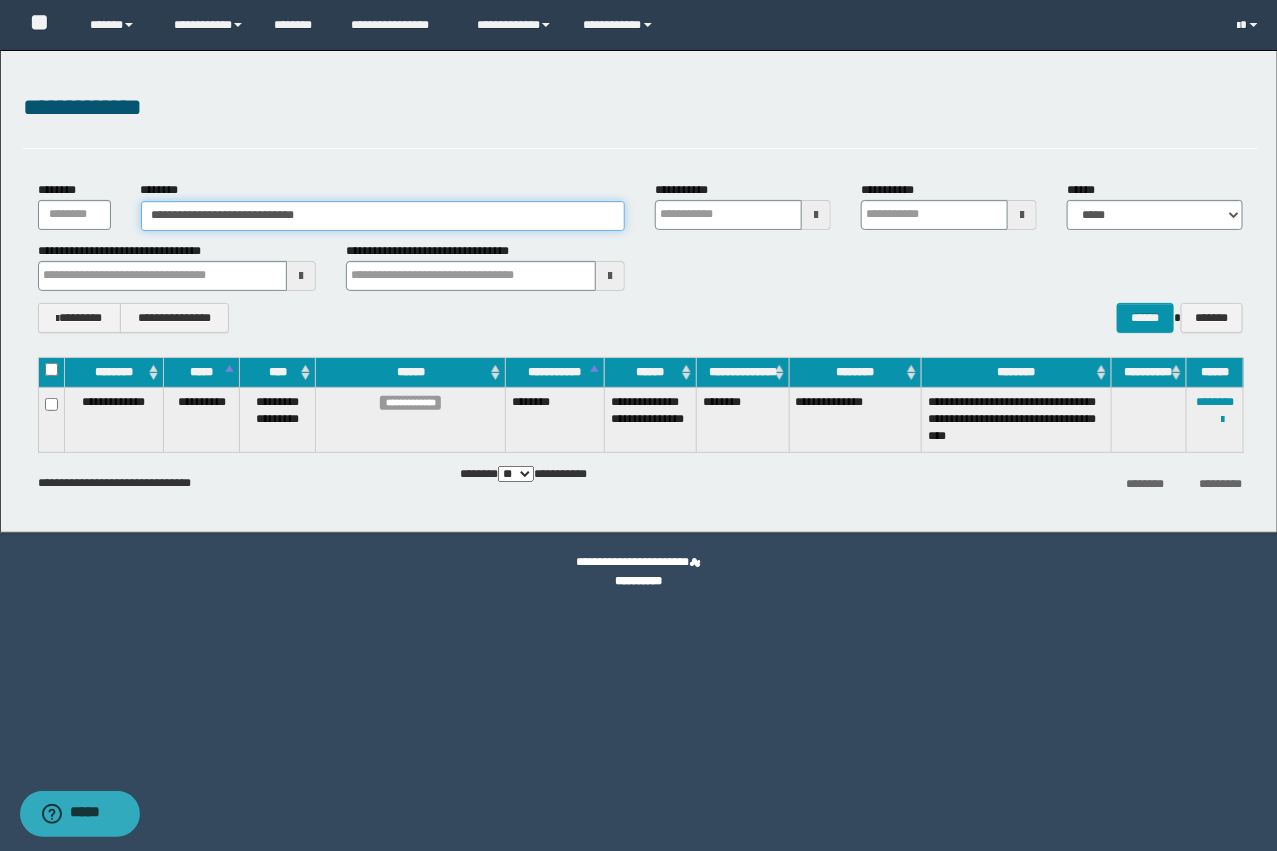 type on "**********" 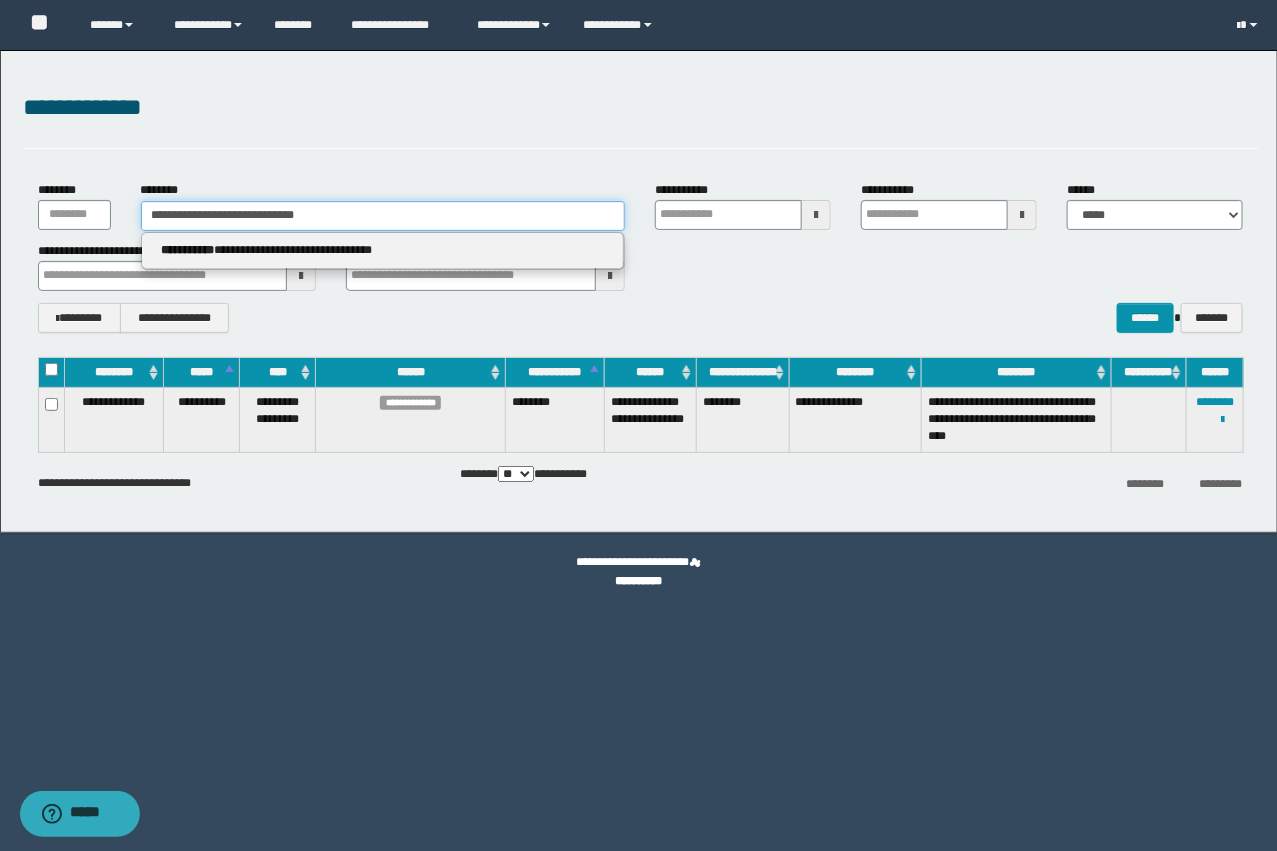 type on "**********" 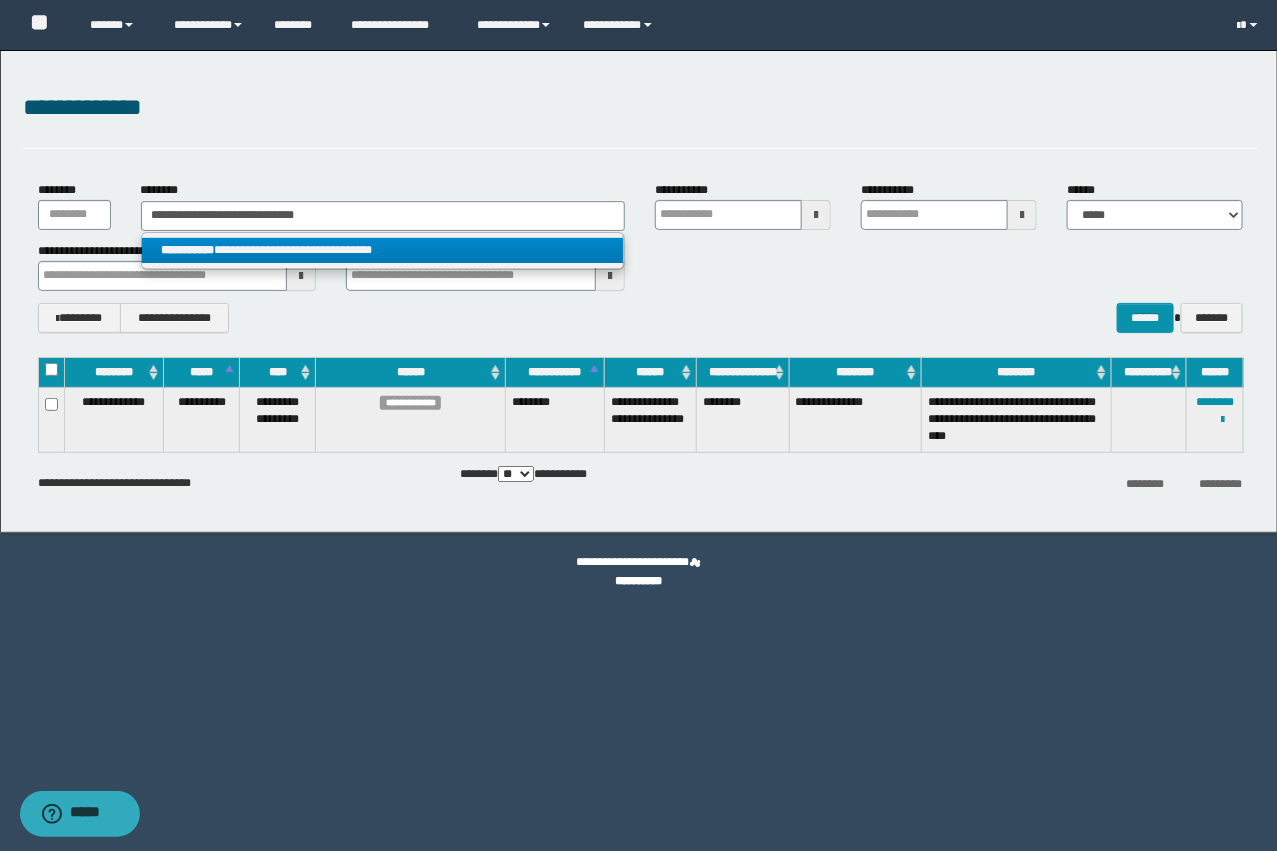 click on "**********" at bounding box center [383, 250] 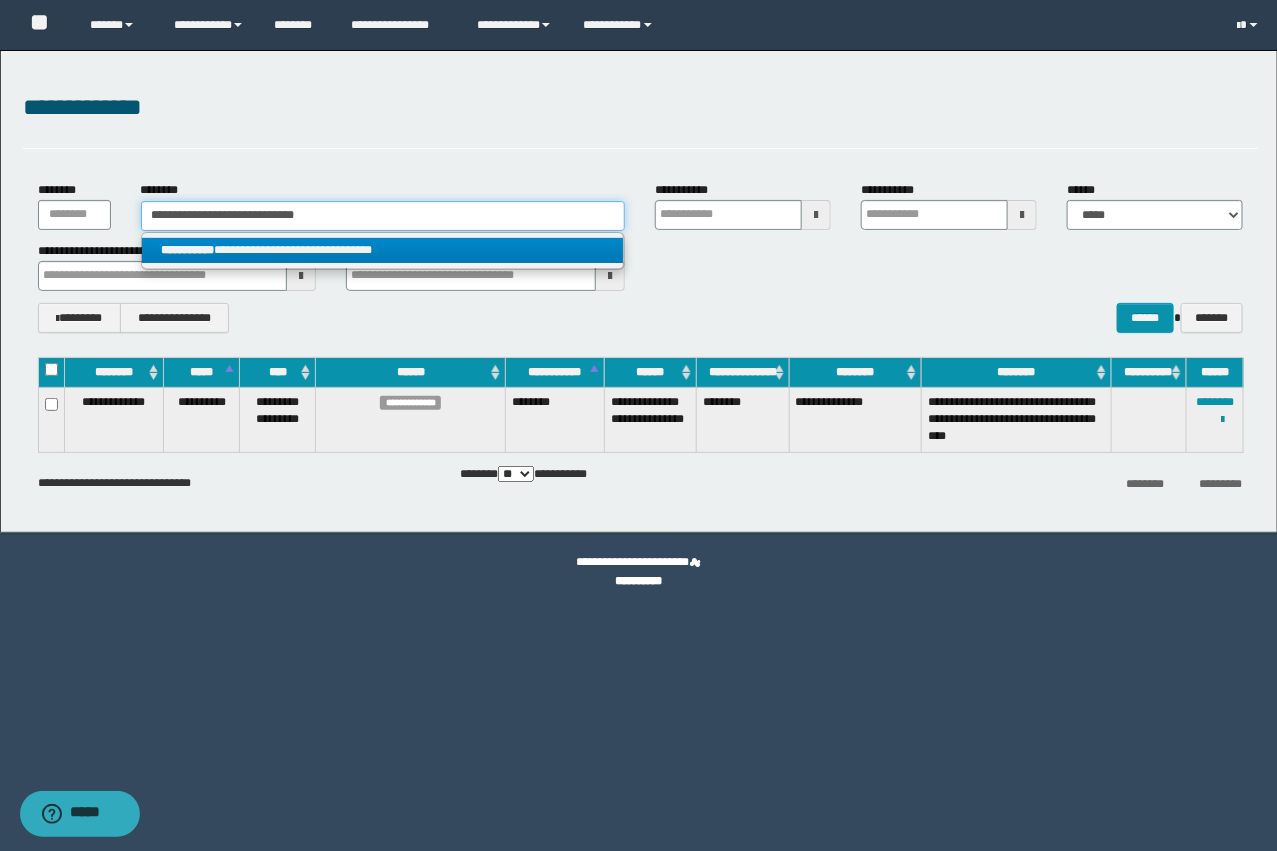type 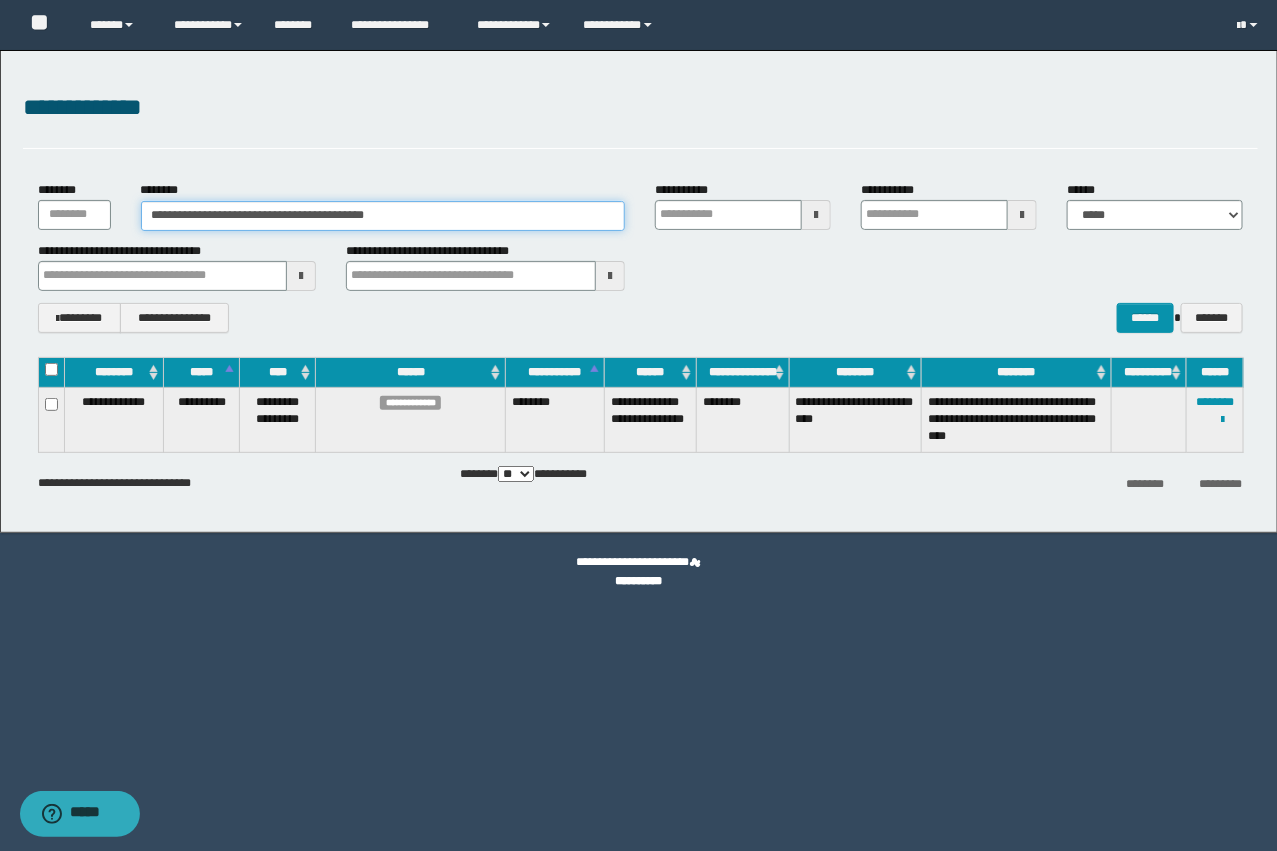 type 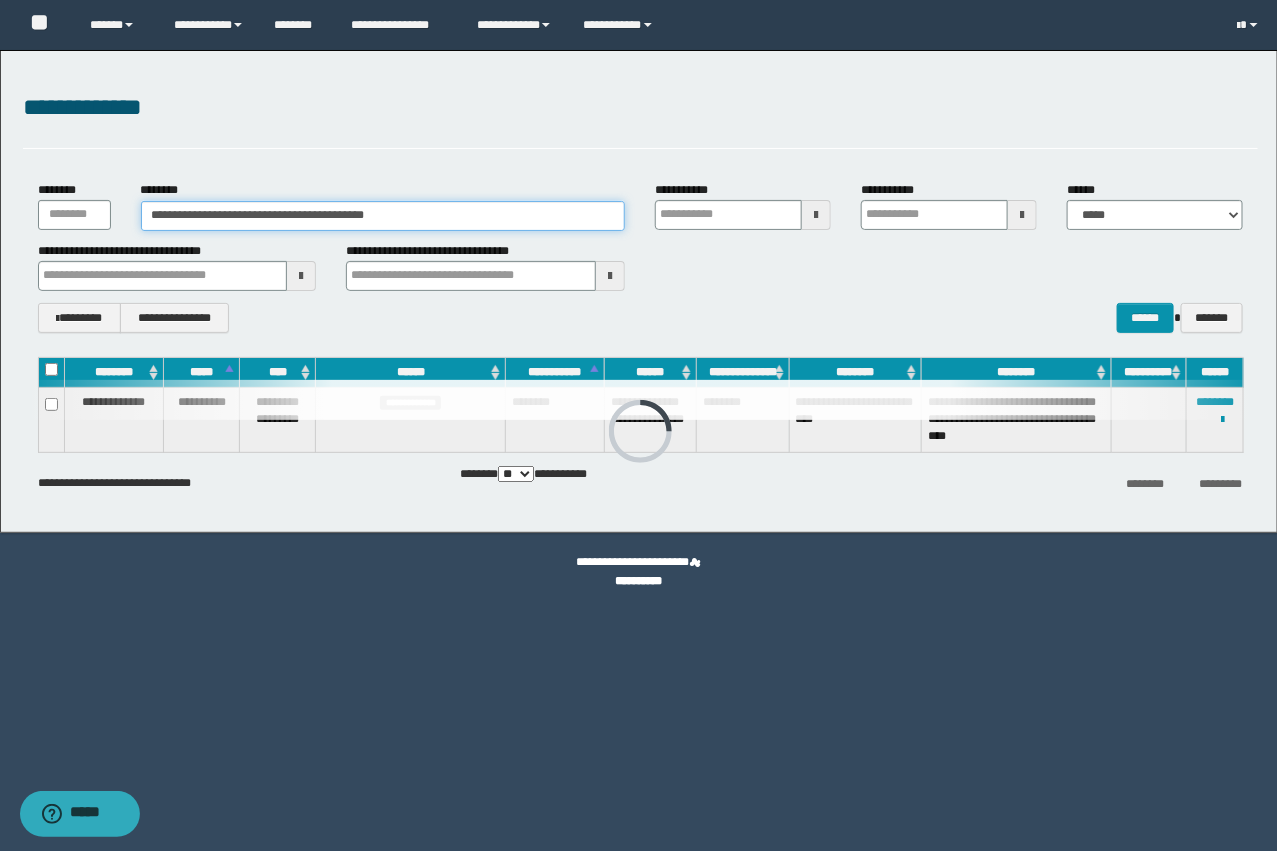 type 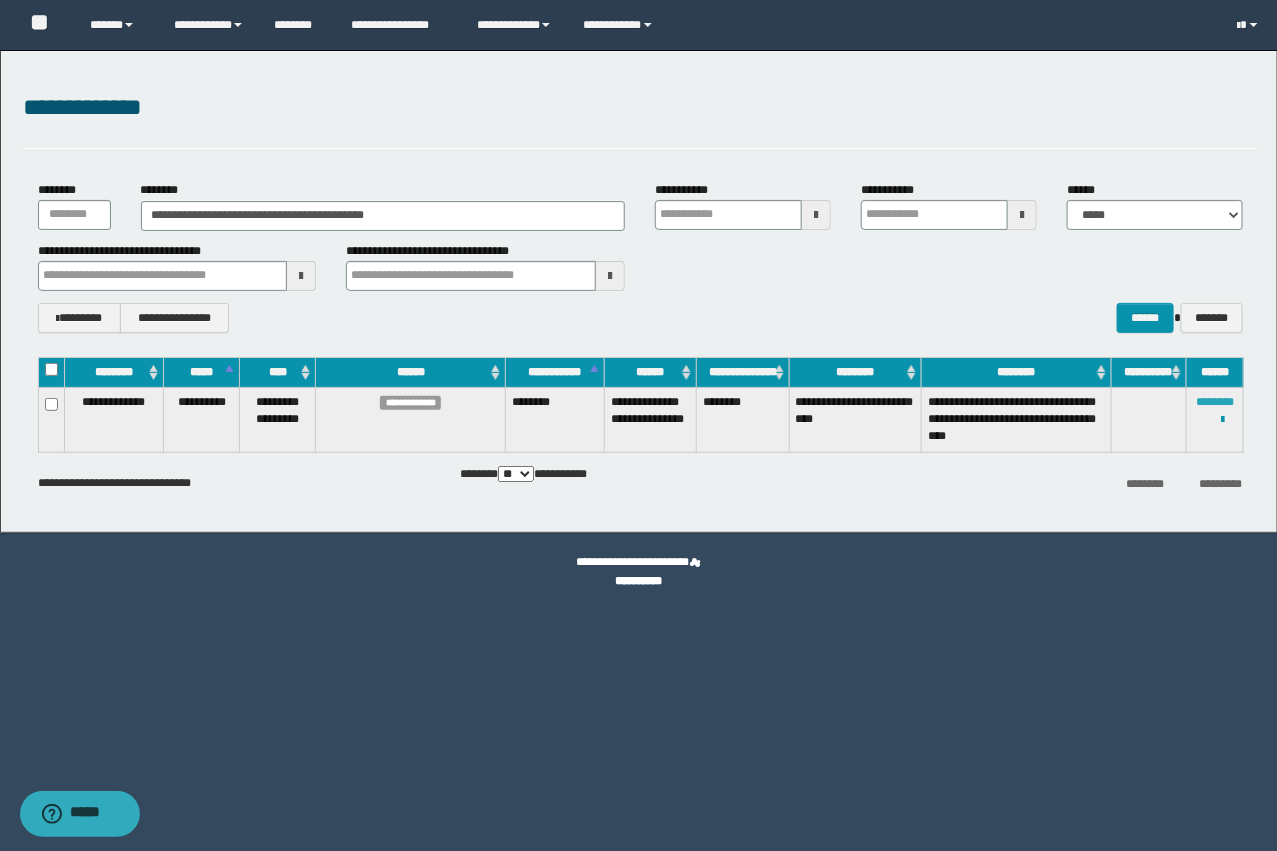 click on "********" at bounding box center [1215, 402] 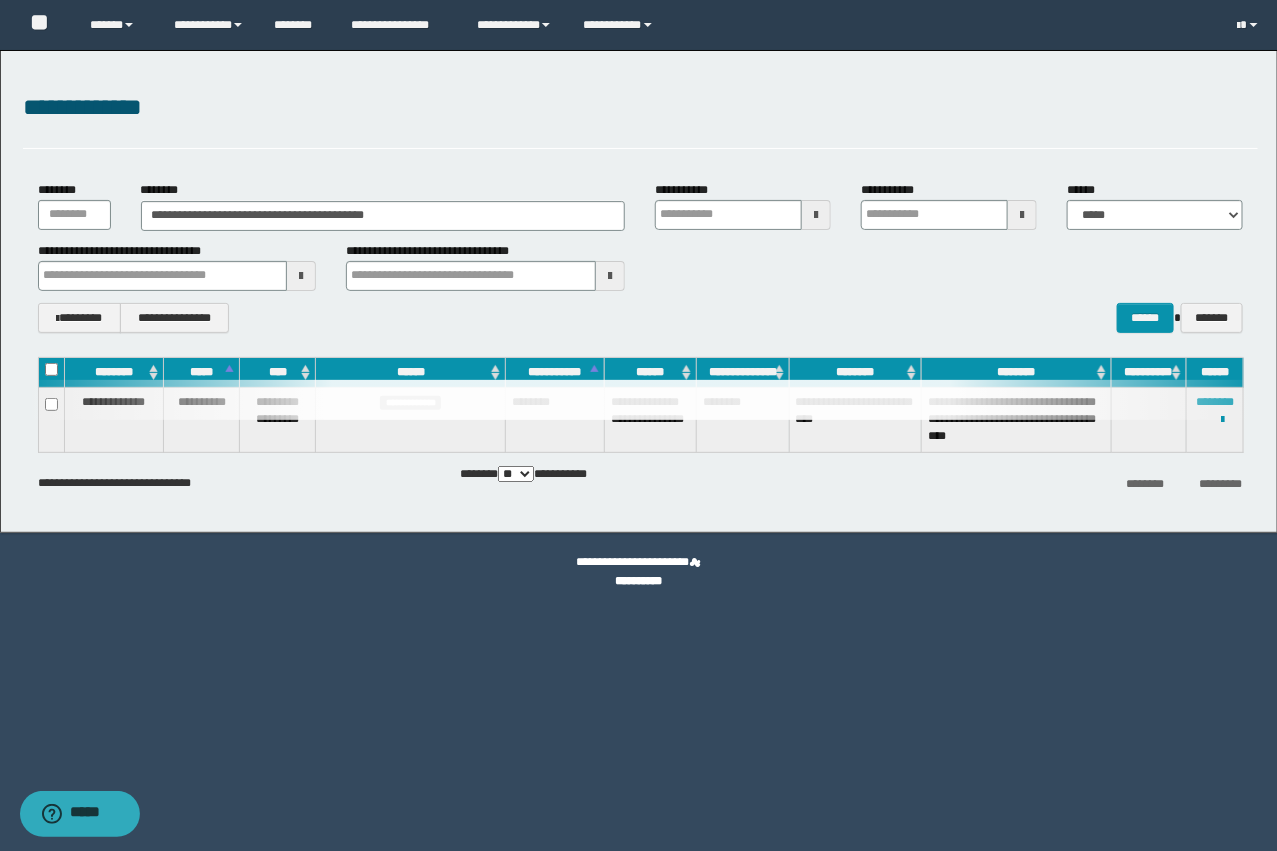type 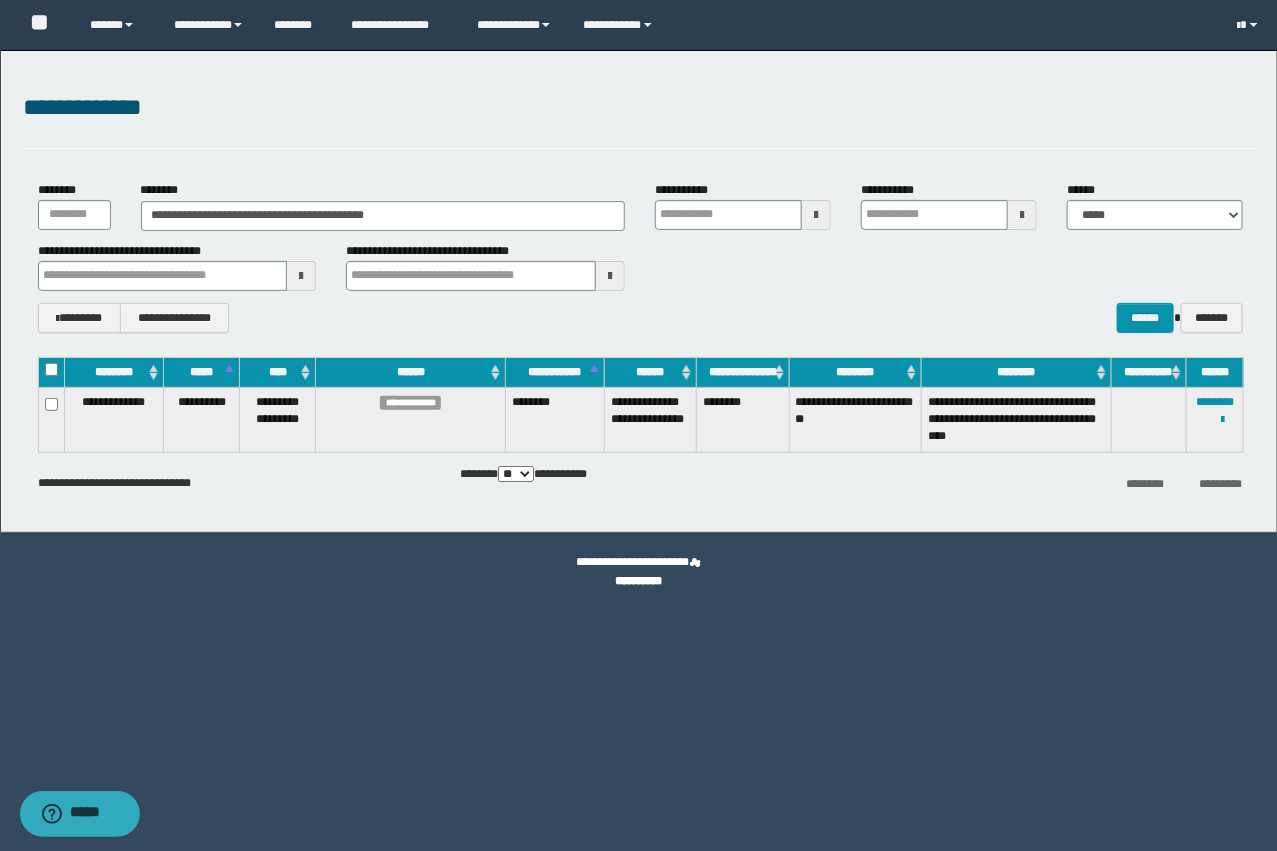 type 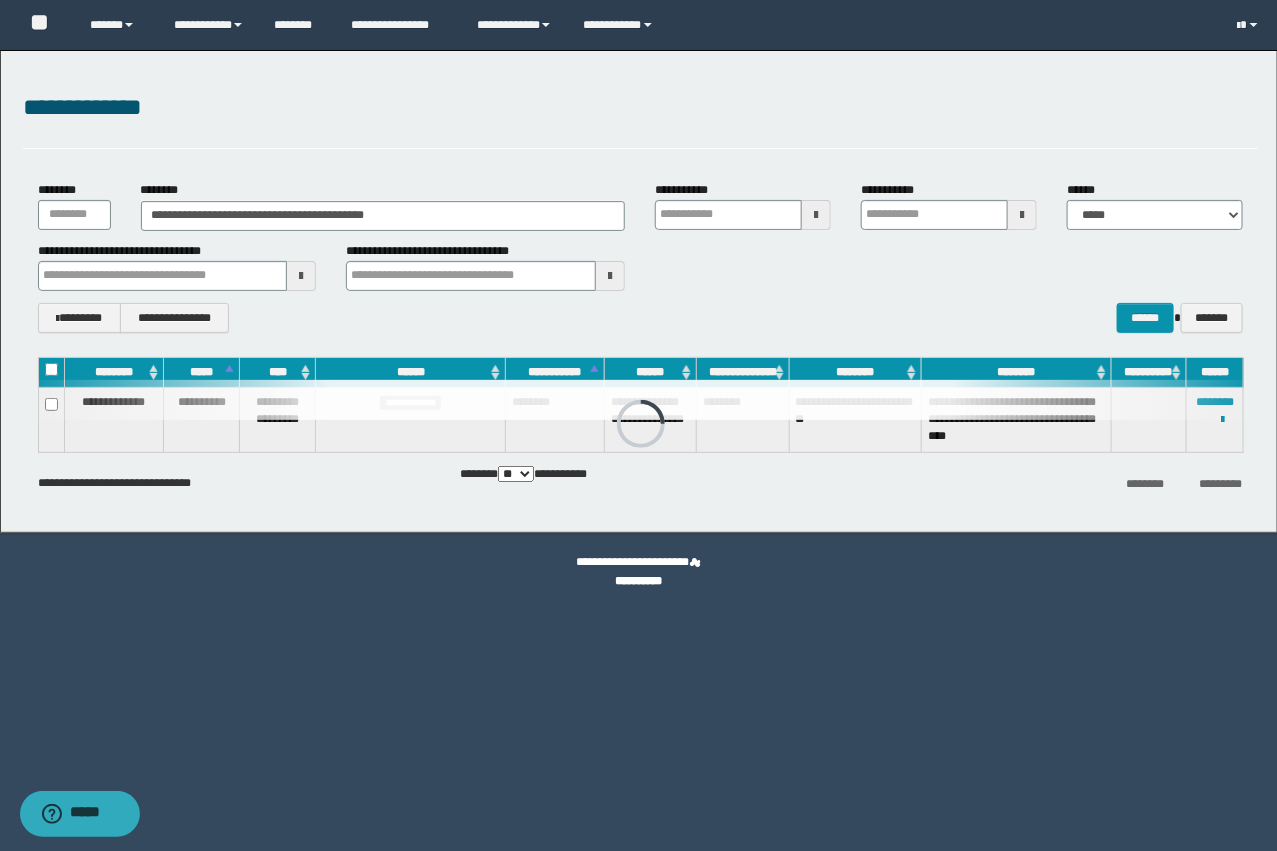 type 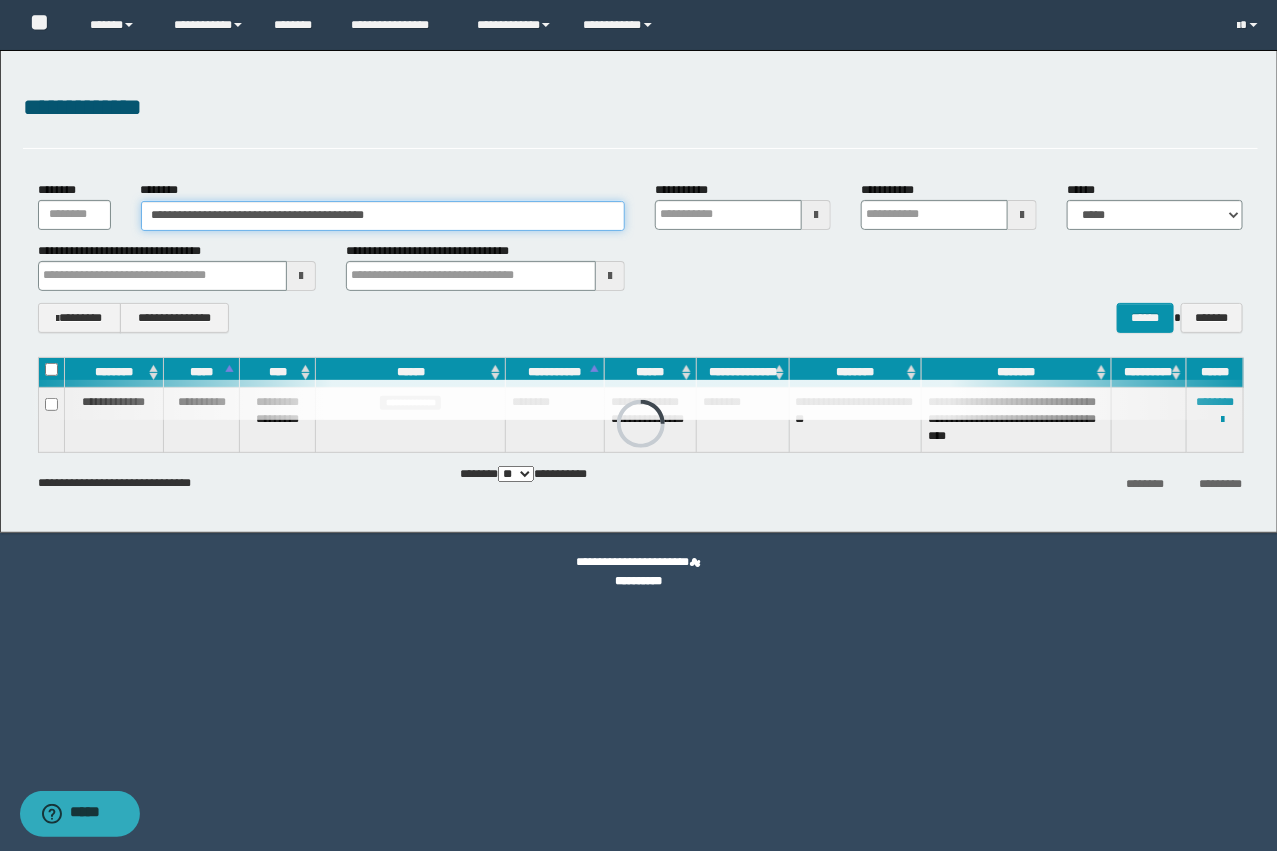 drag, startPoint x: 462, startPoint y: 211, endPoint x: 111, endPoint y: 191, distance: 351.56934 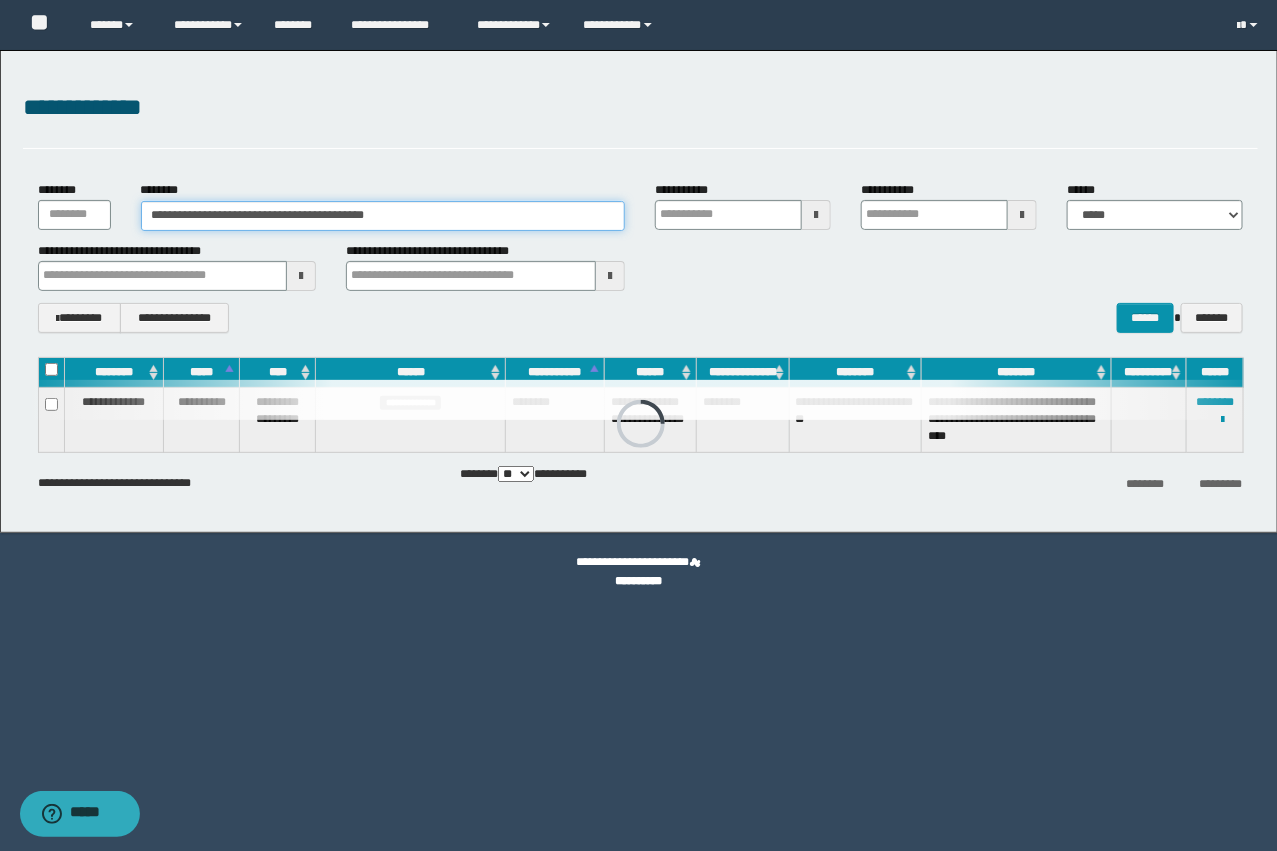 click on "**********" at bounding box center [640, 205] 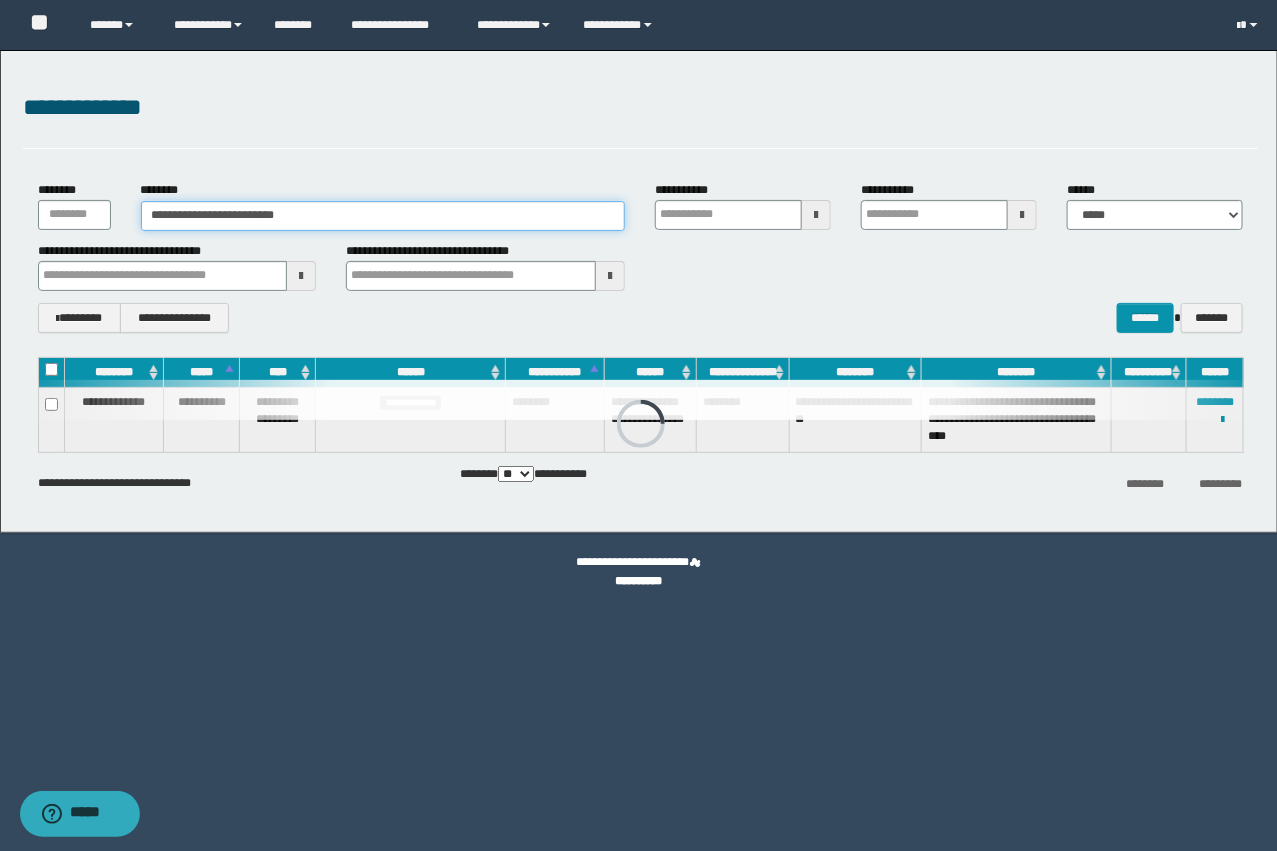 type 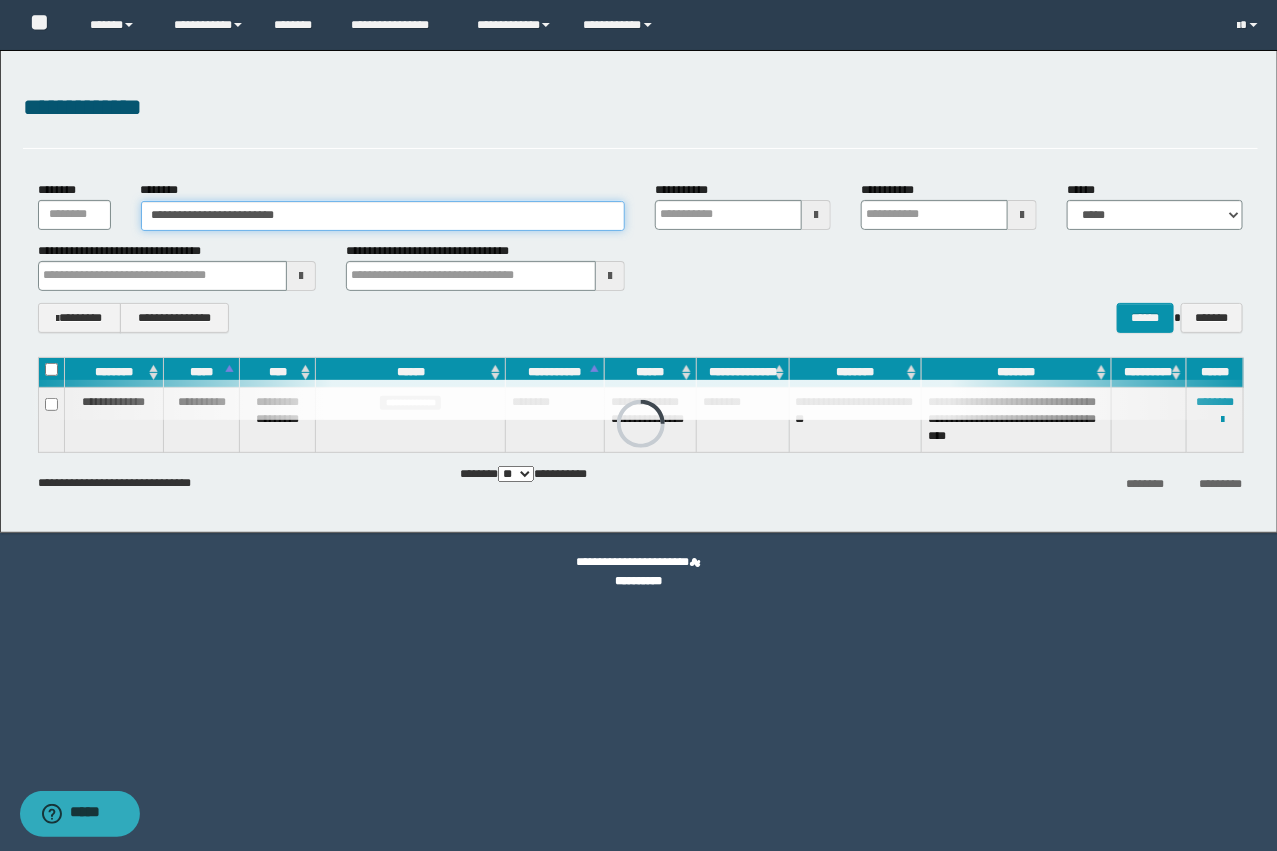 type 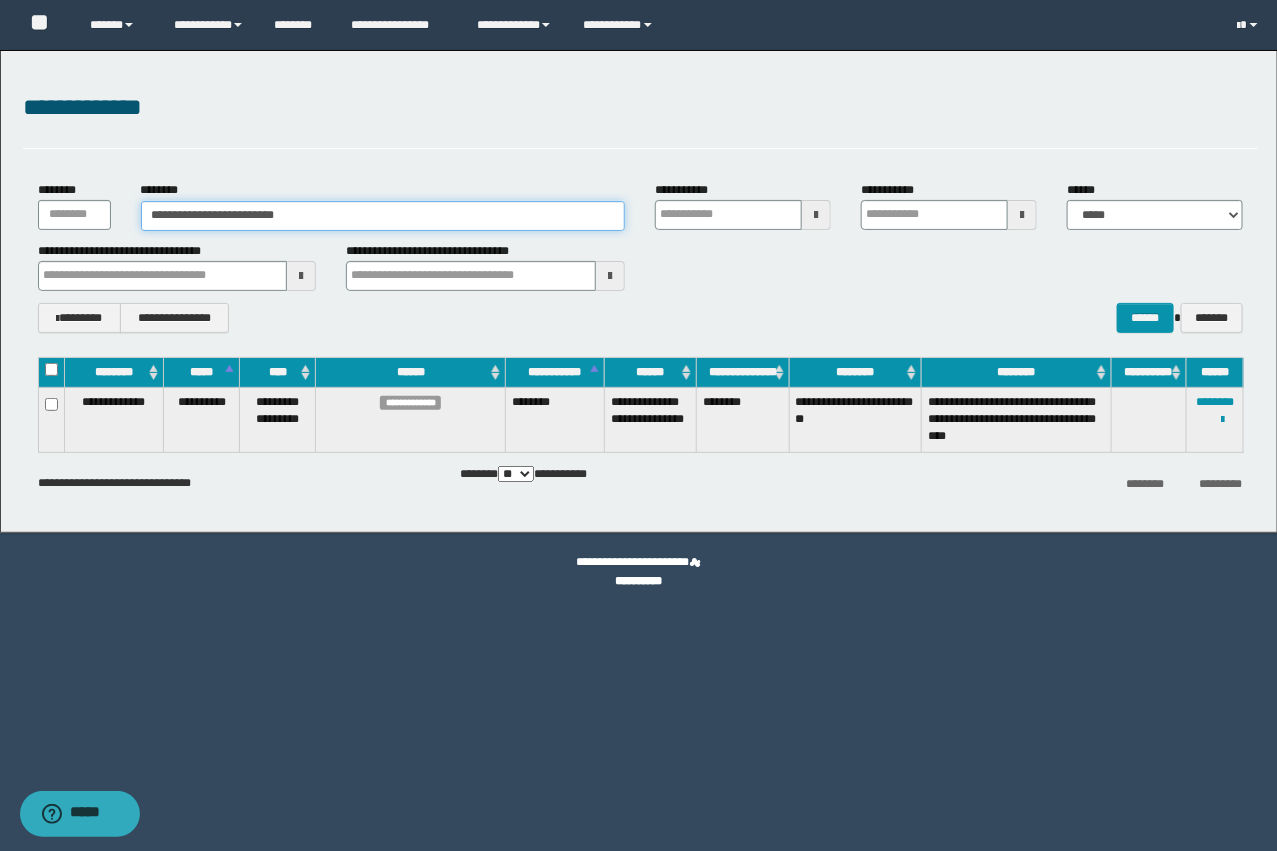 type 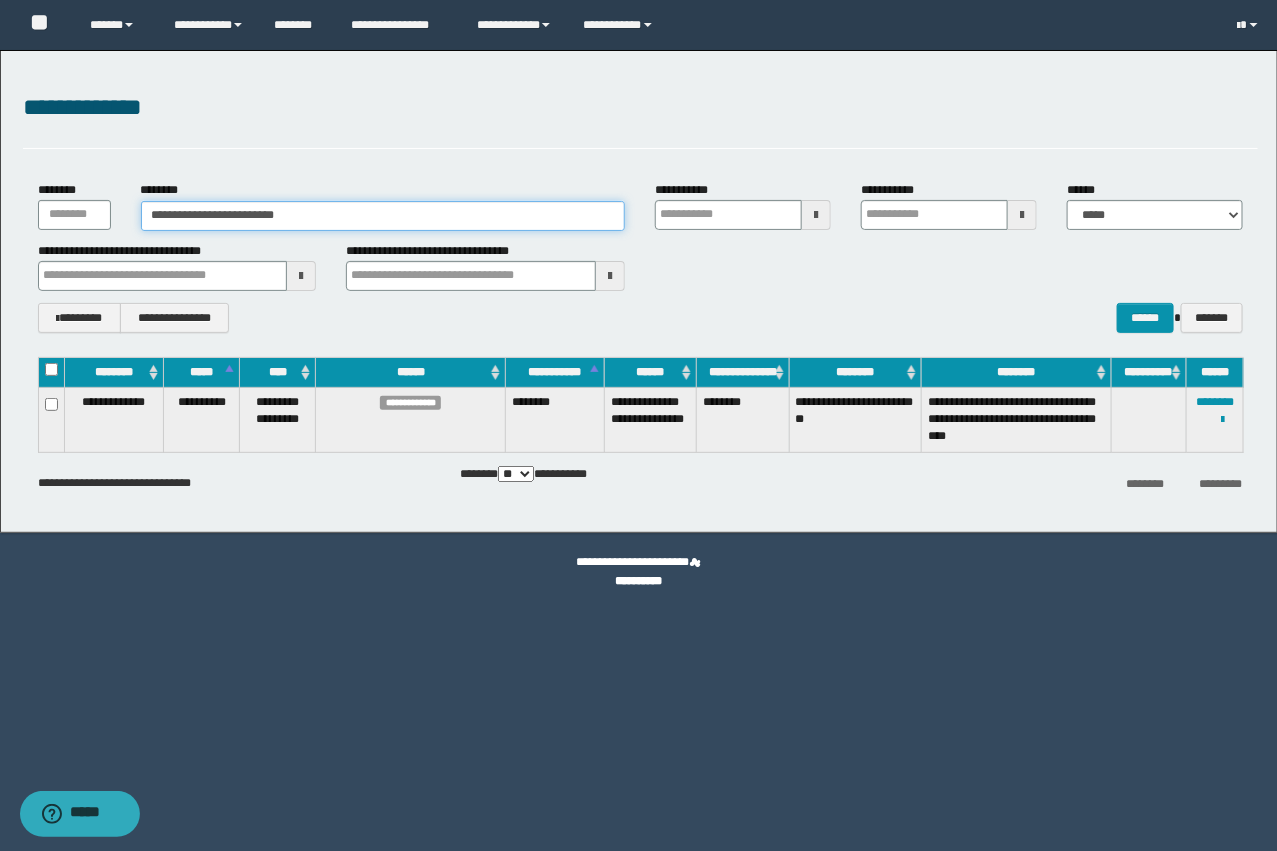 type on "**********" 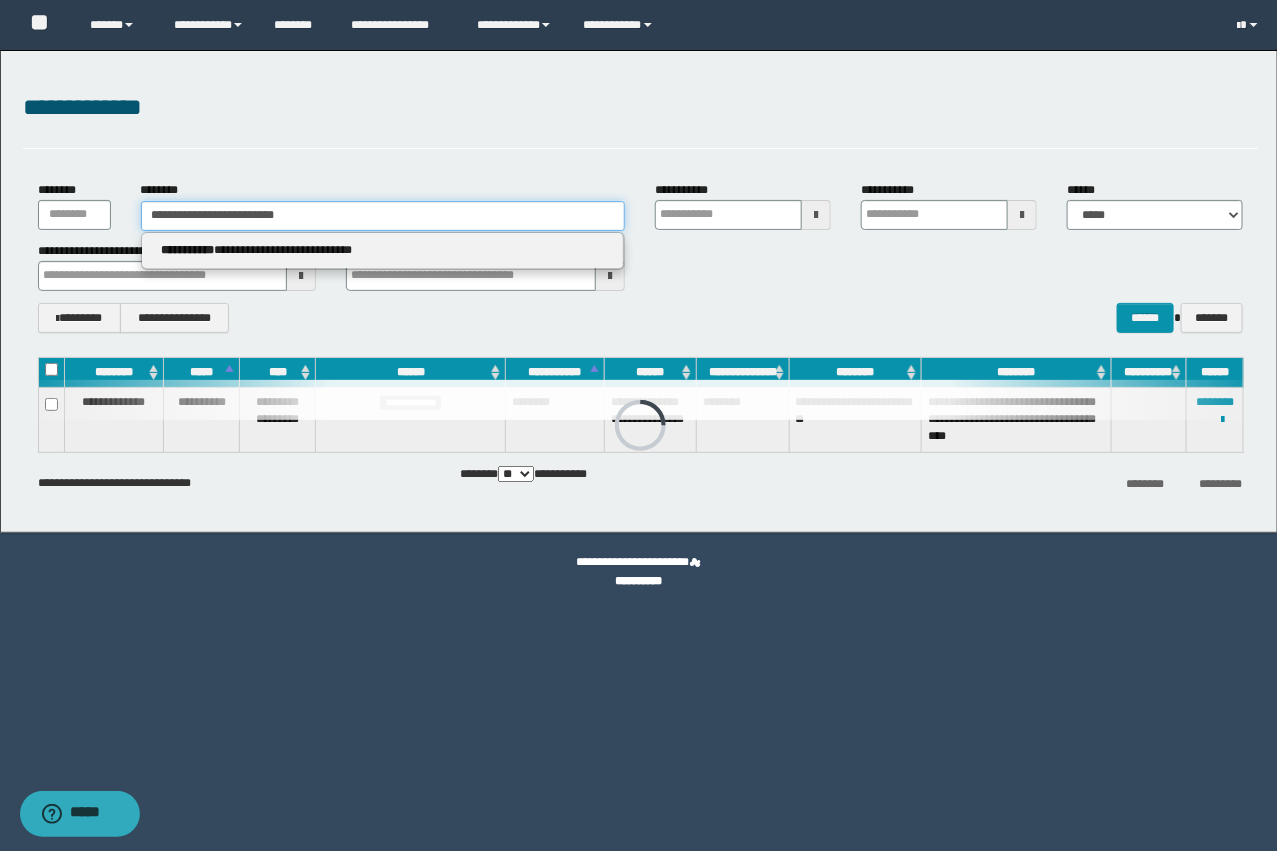 type 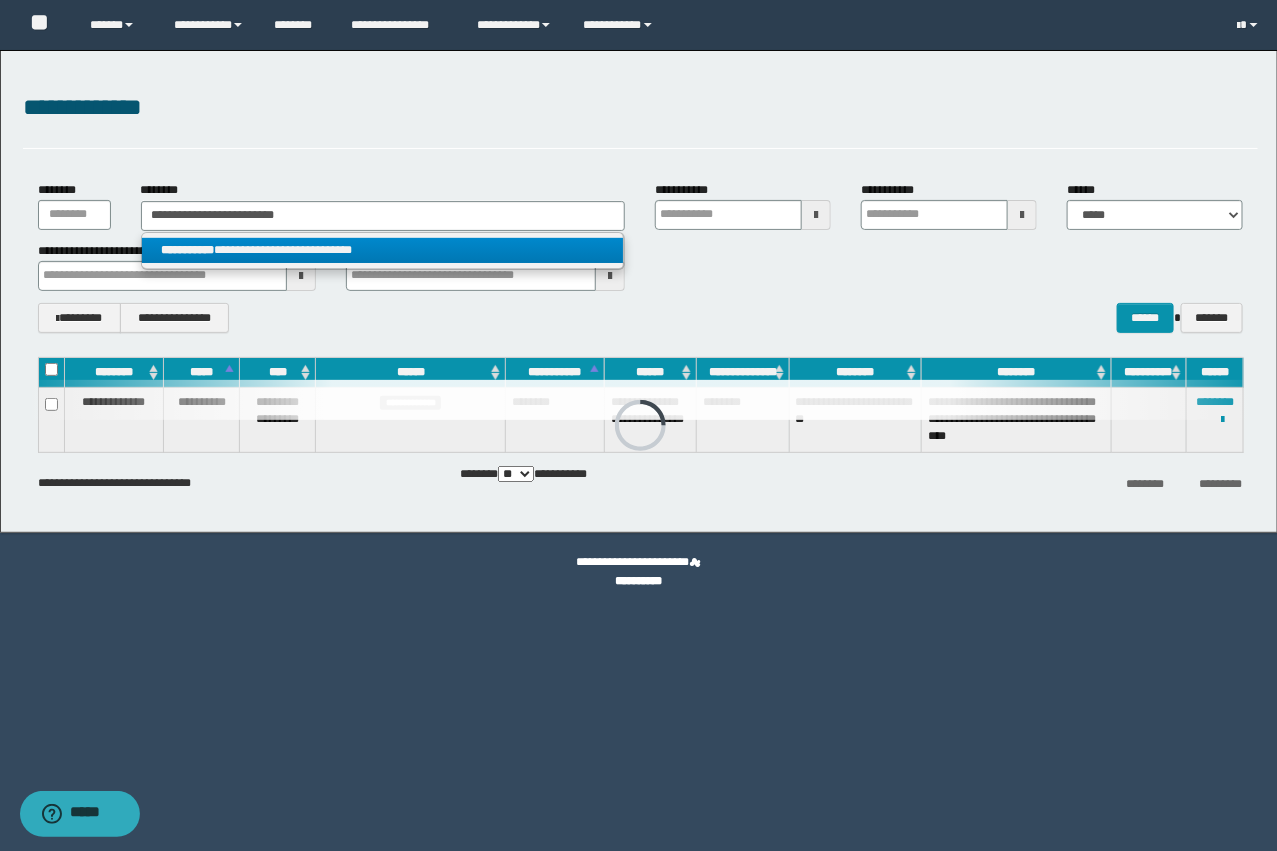 click on "**********" at bounding box center (383, 250) 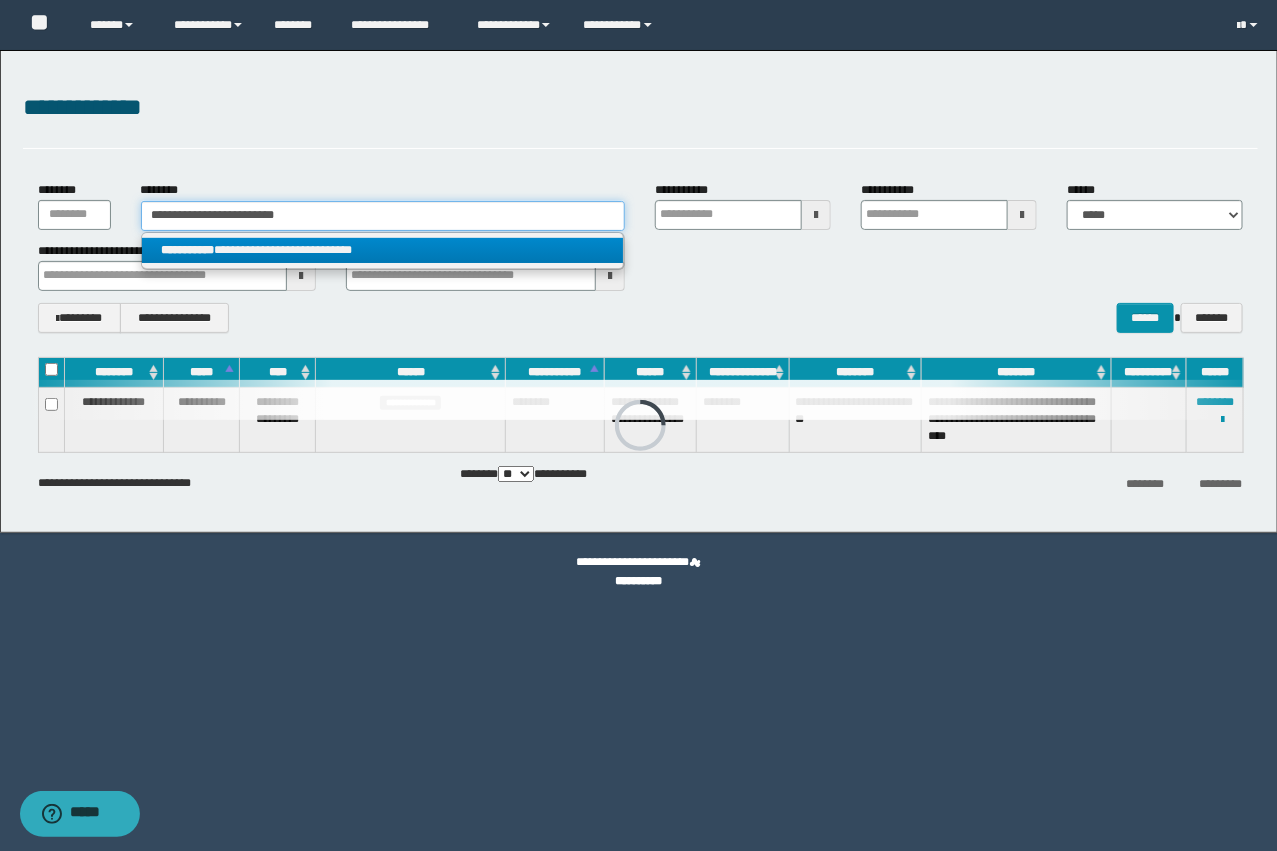 type 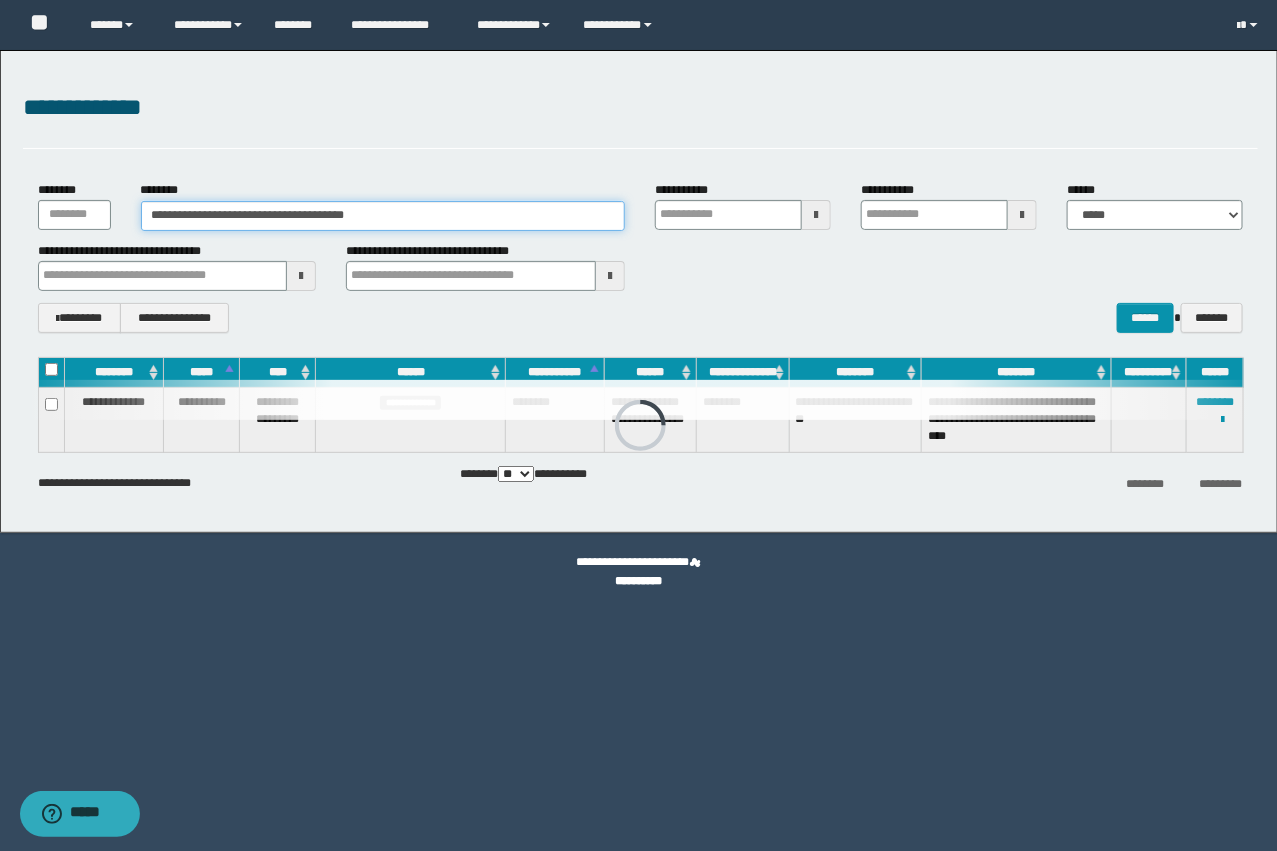 type 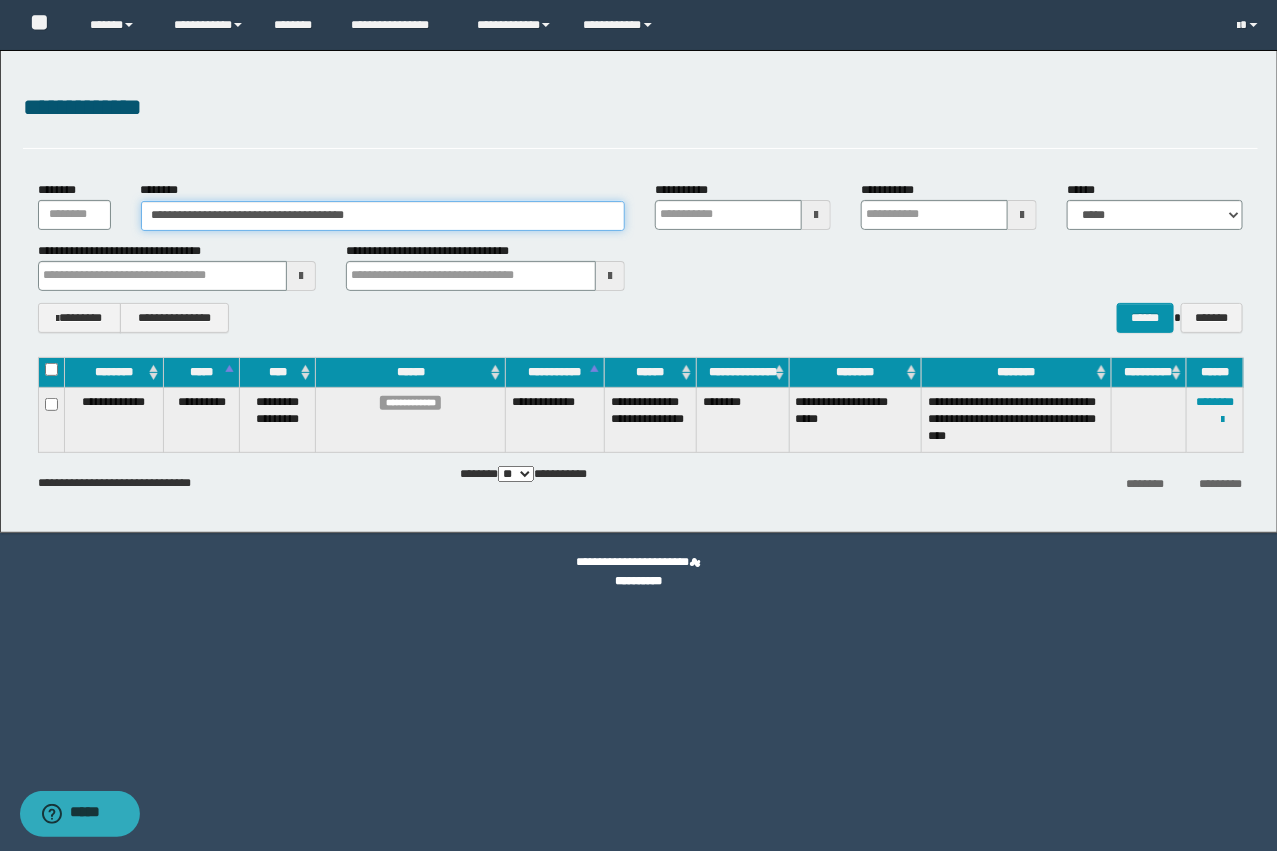 type 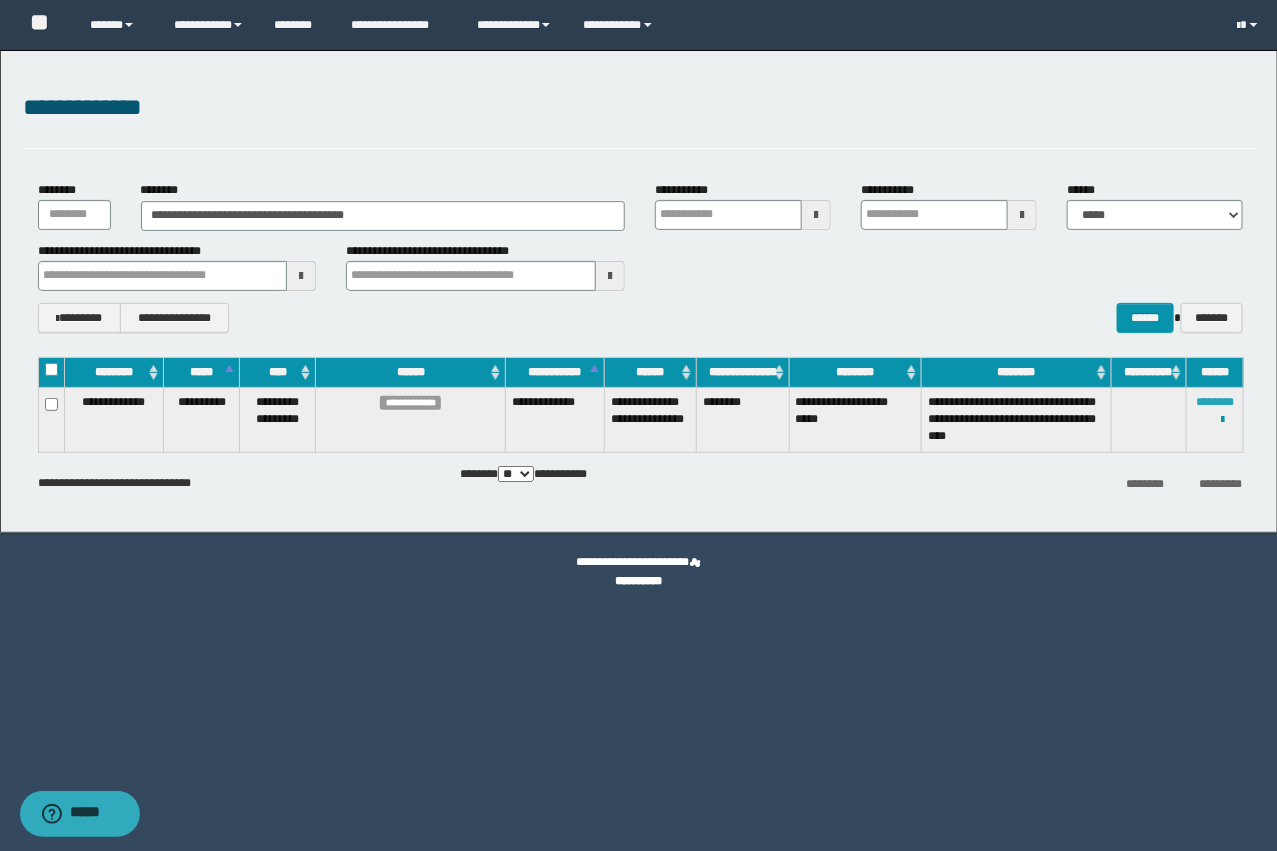 click on "********" at bounding box center (1215, 402) 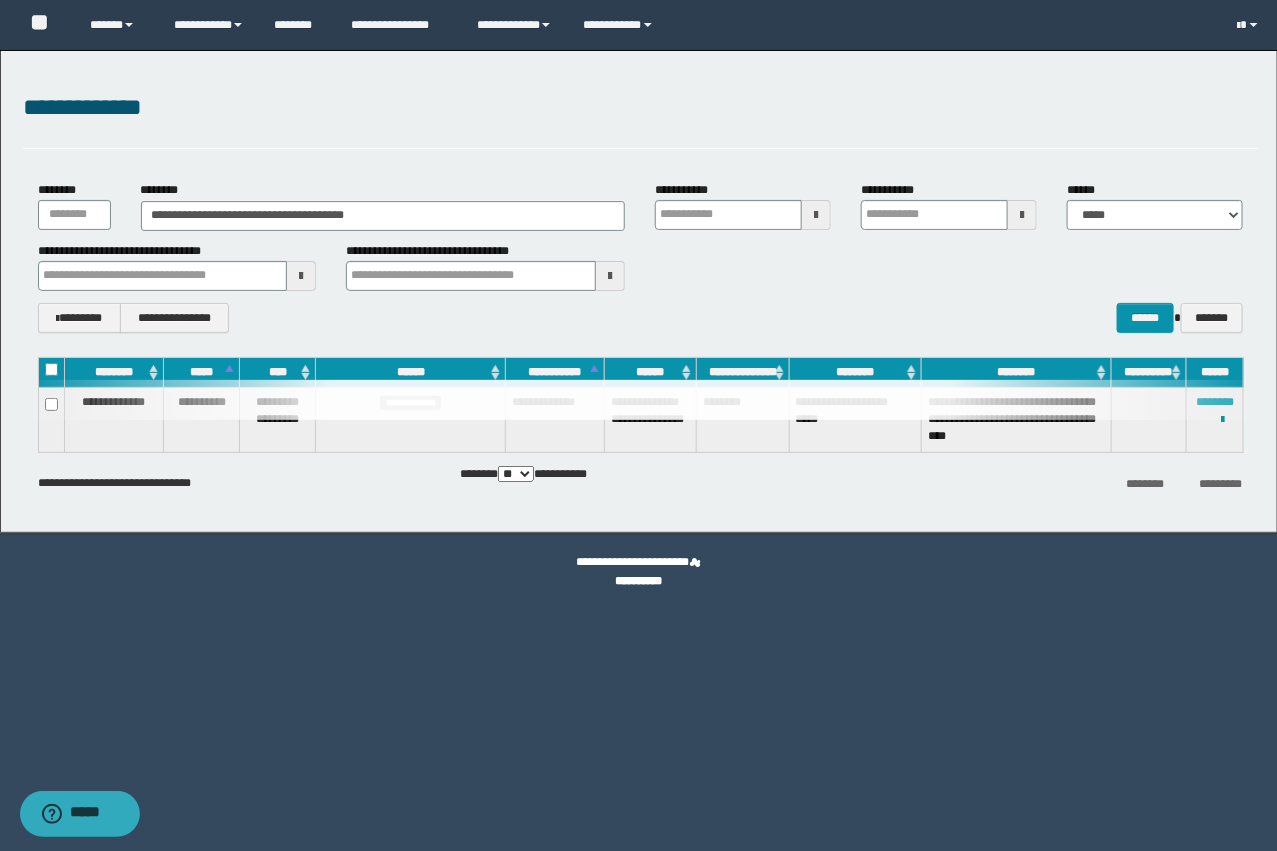 type 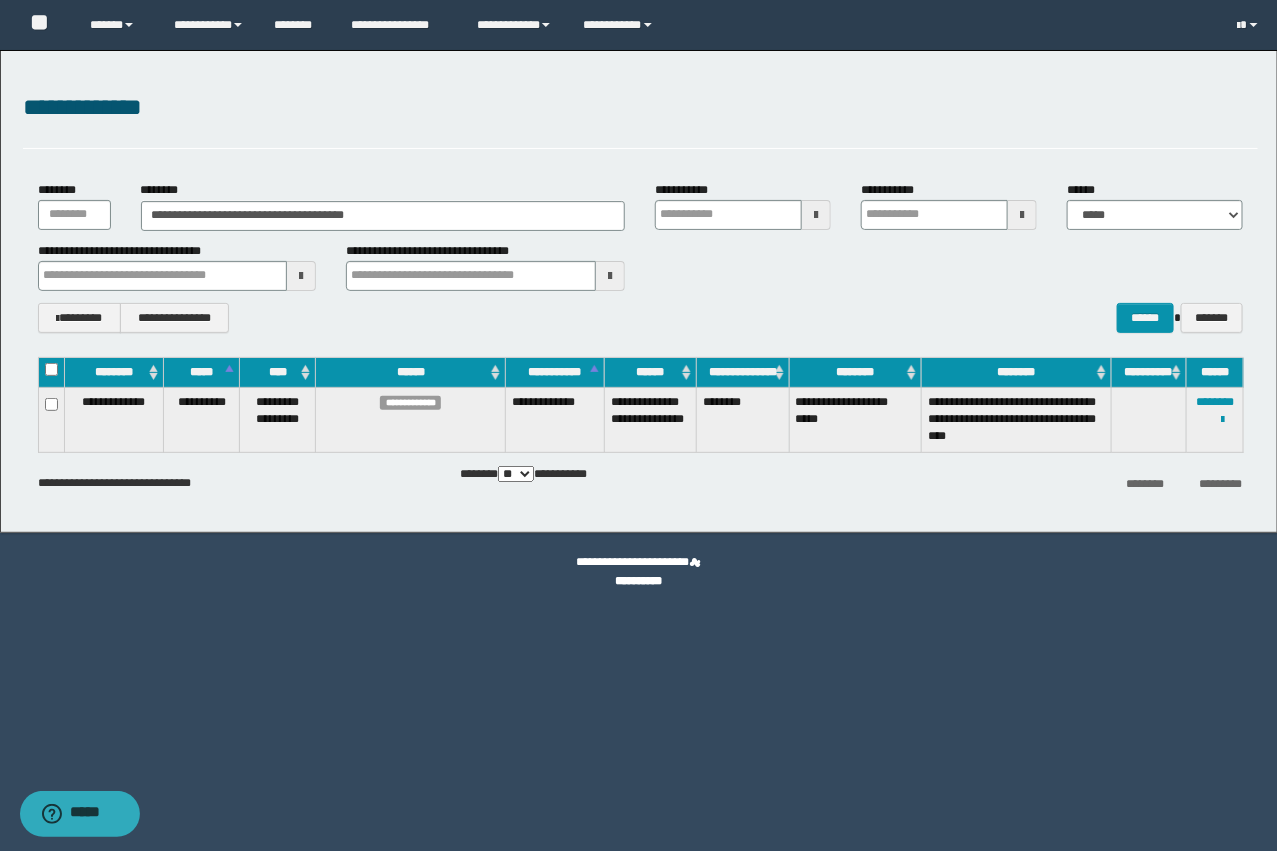 type 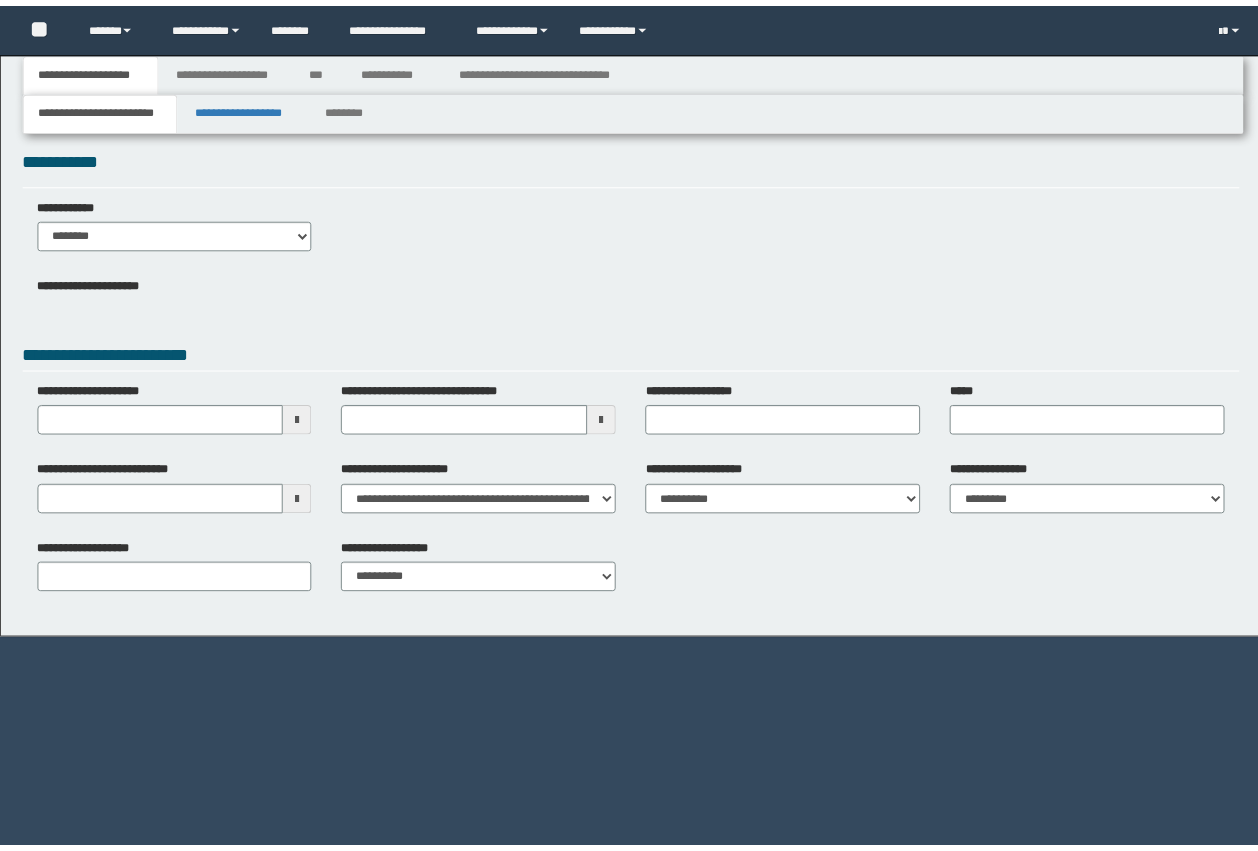 scroll, scrollTop: 0, scrollLeft: 0, axis: both 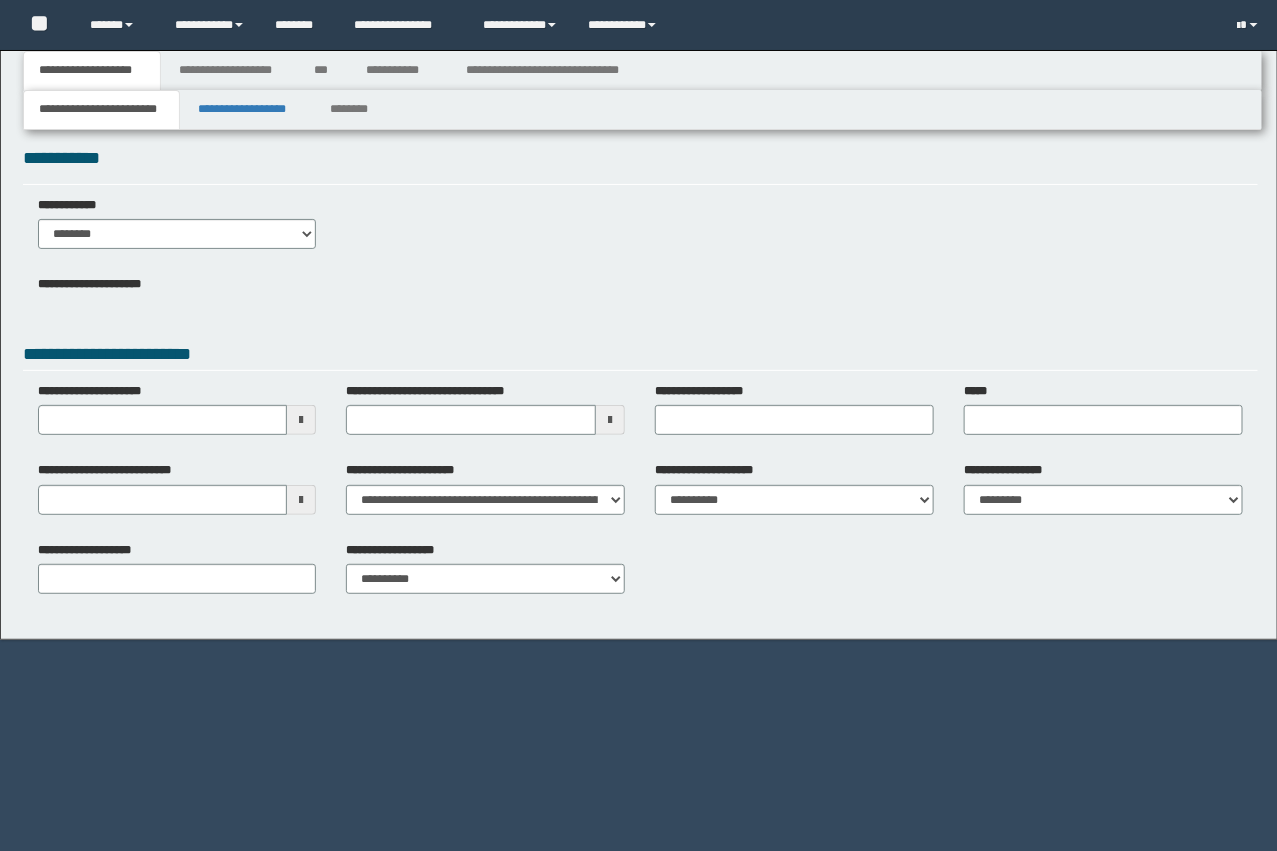 type 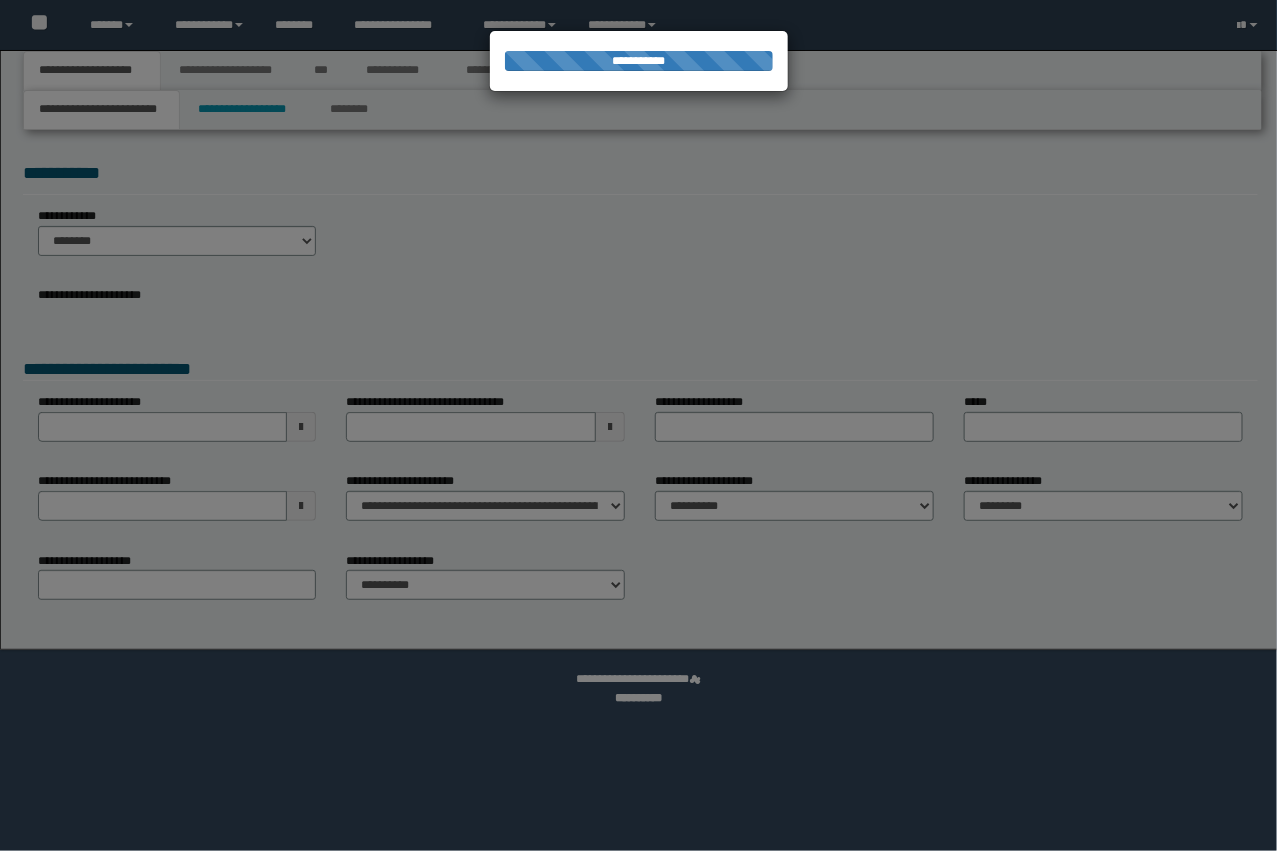 type on "**********" 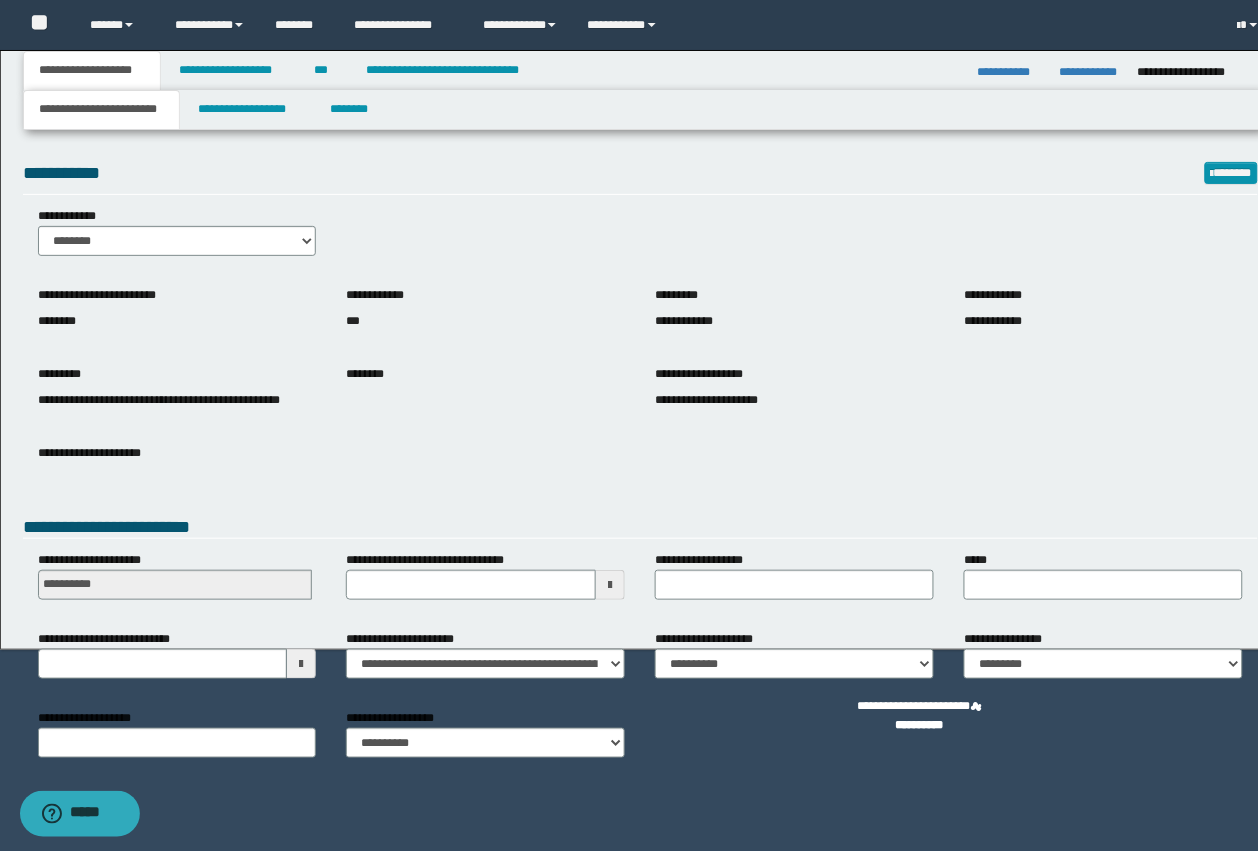 scroll, scrollTop: 0, scrollLeft: 0, axis: both 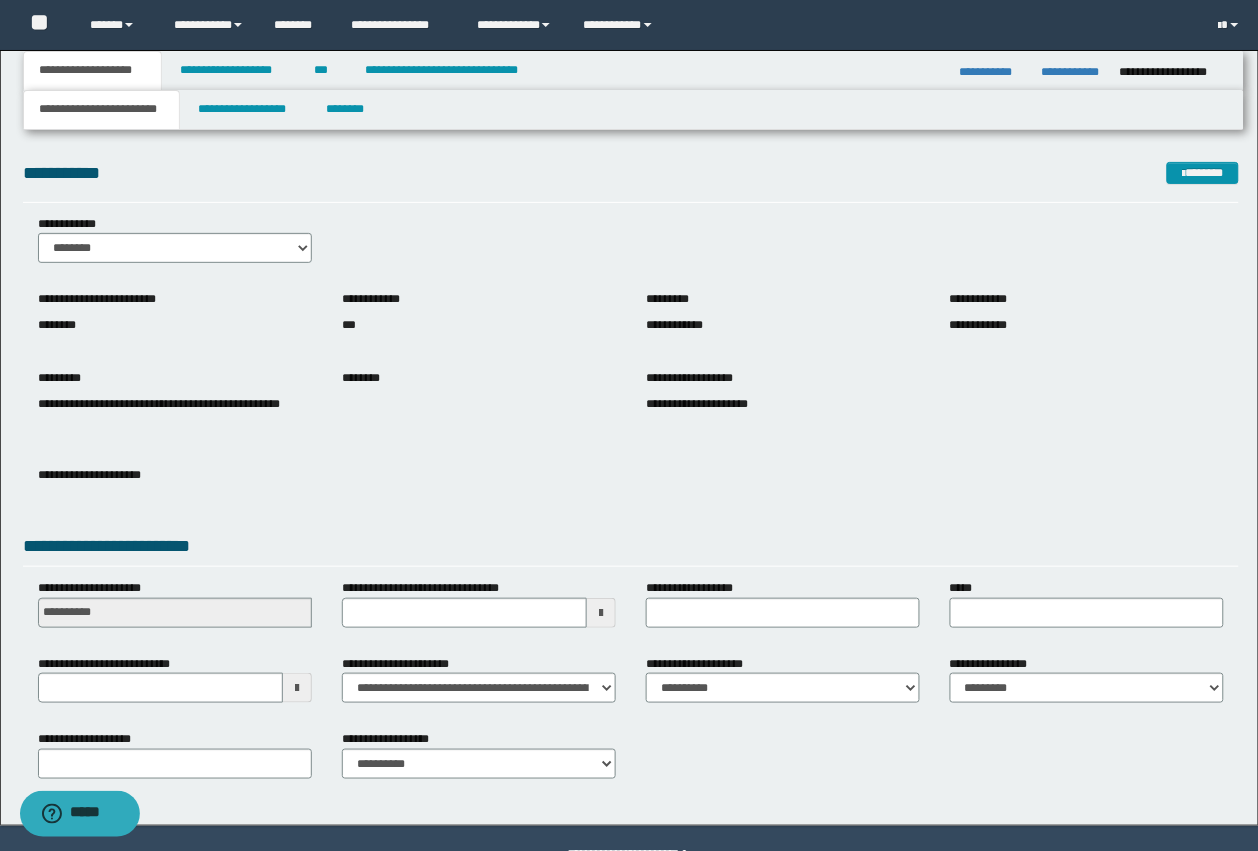 type 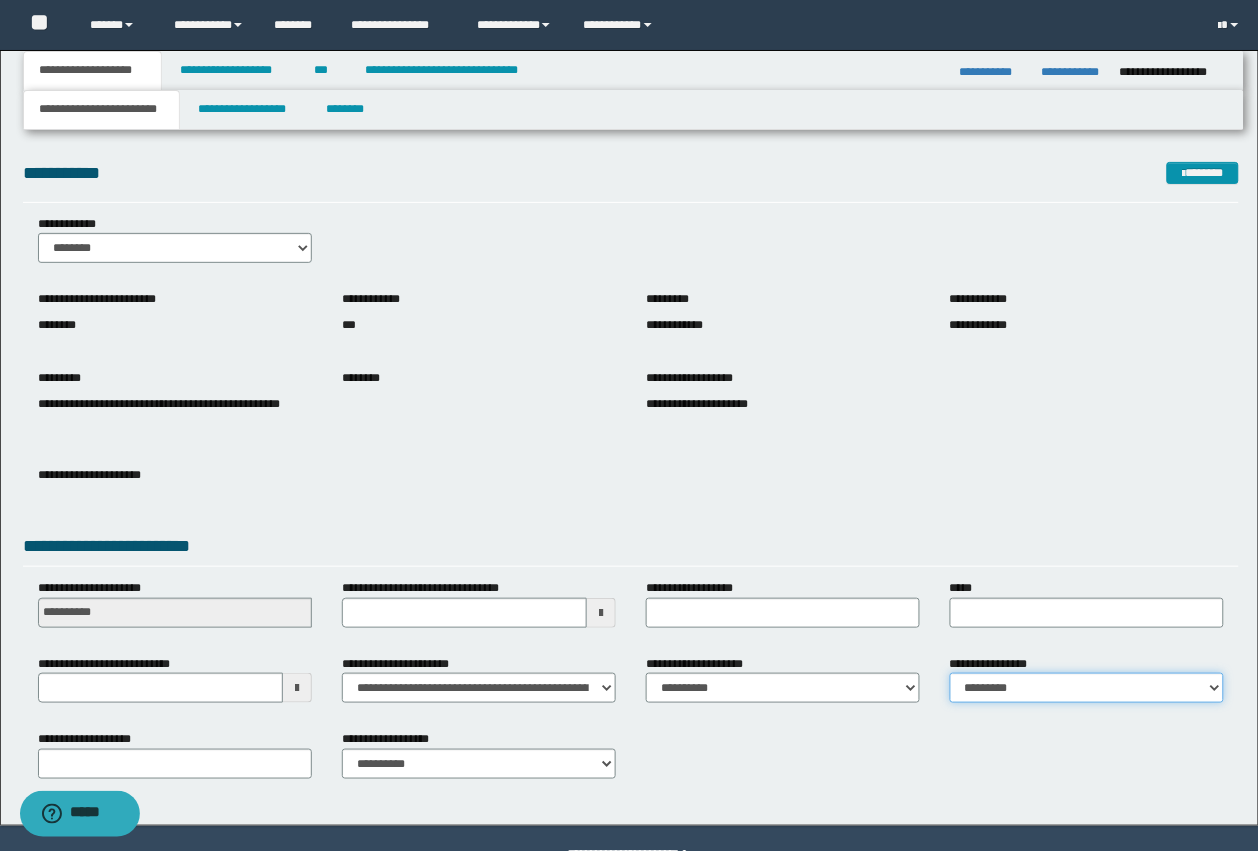 click on "**********" at bounding box center [1087, 688] 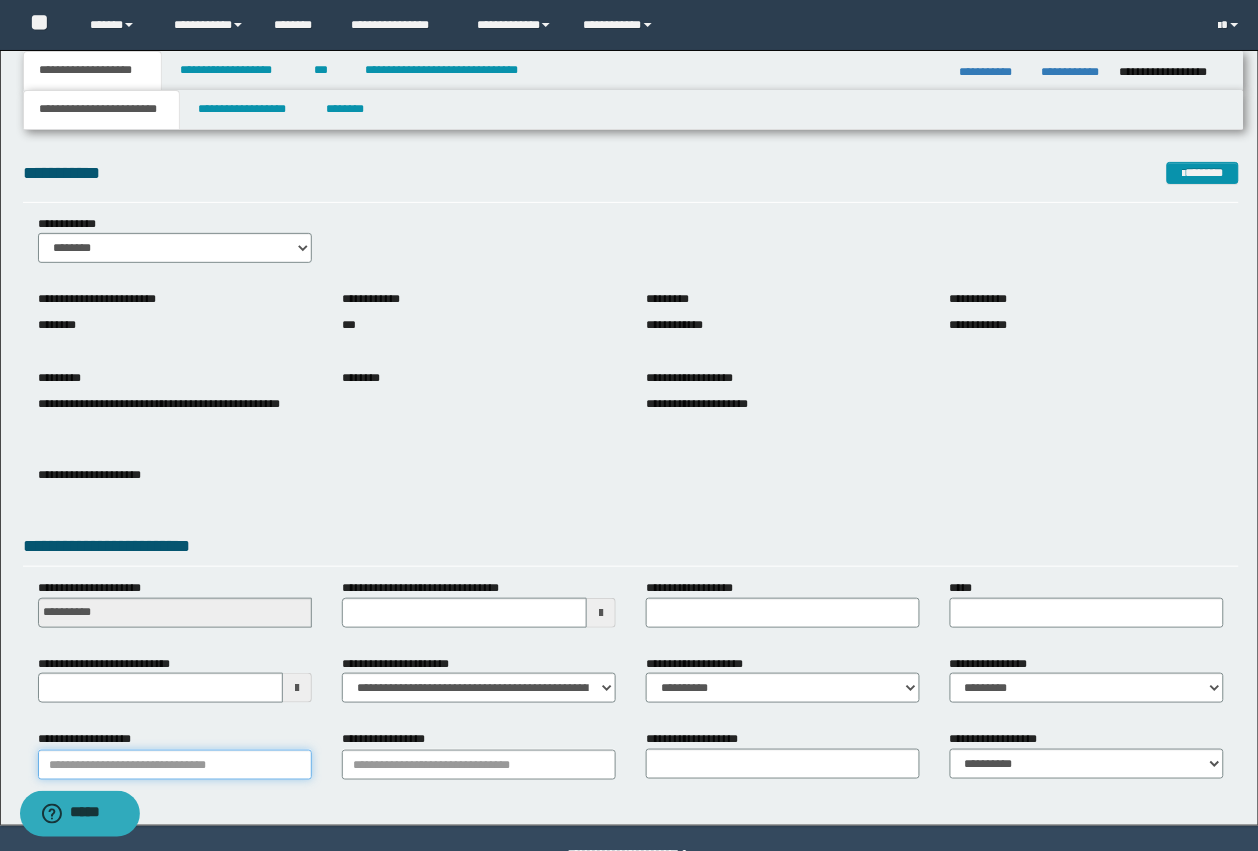 click on "**********" at bounding box center (175, 765) 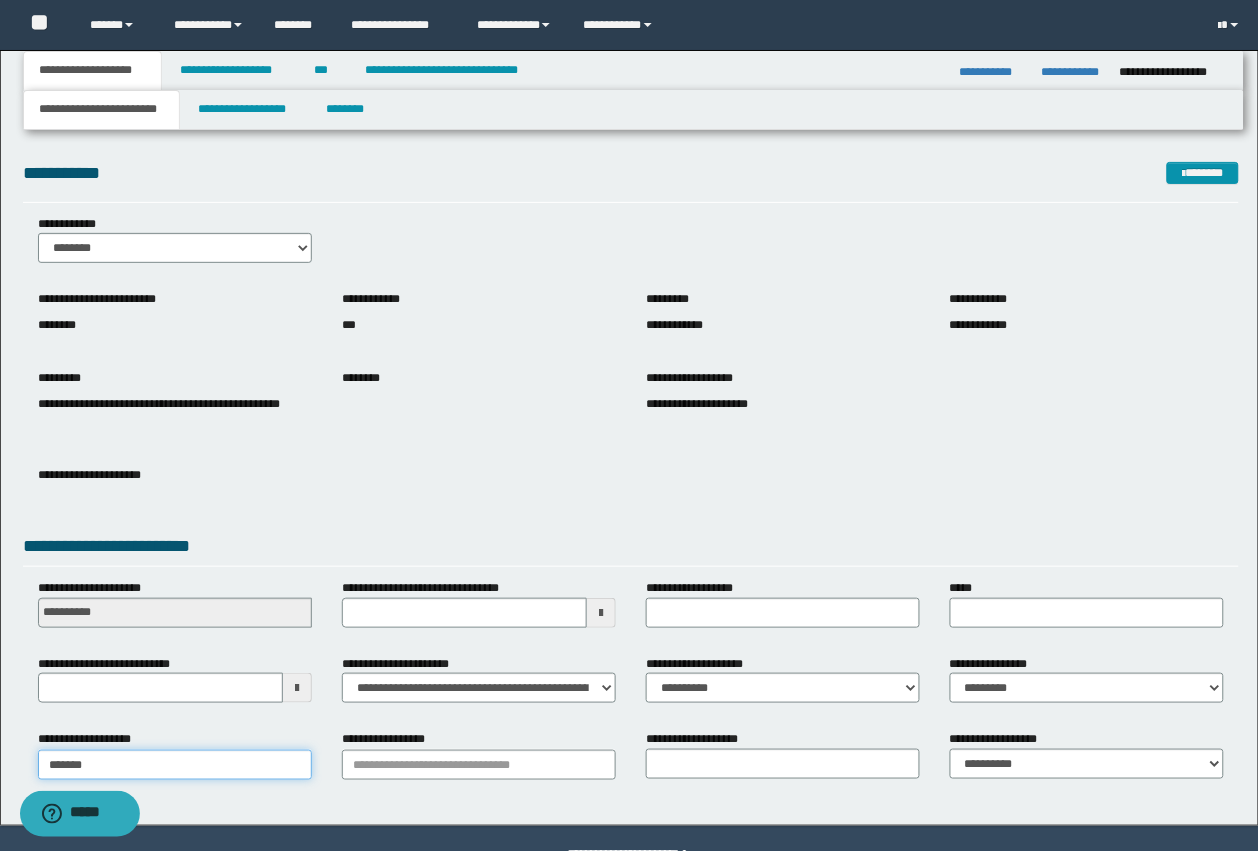 type on "********" 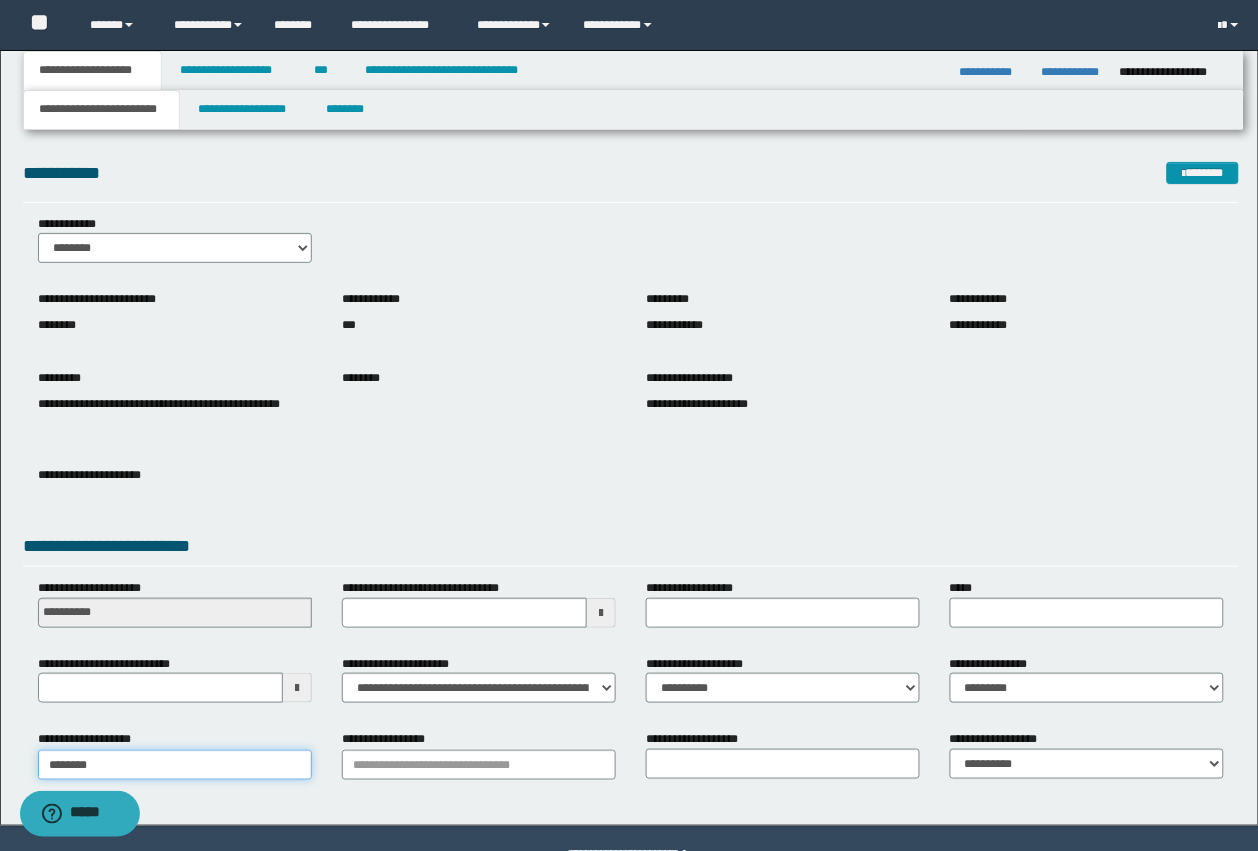 type on "**********" 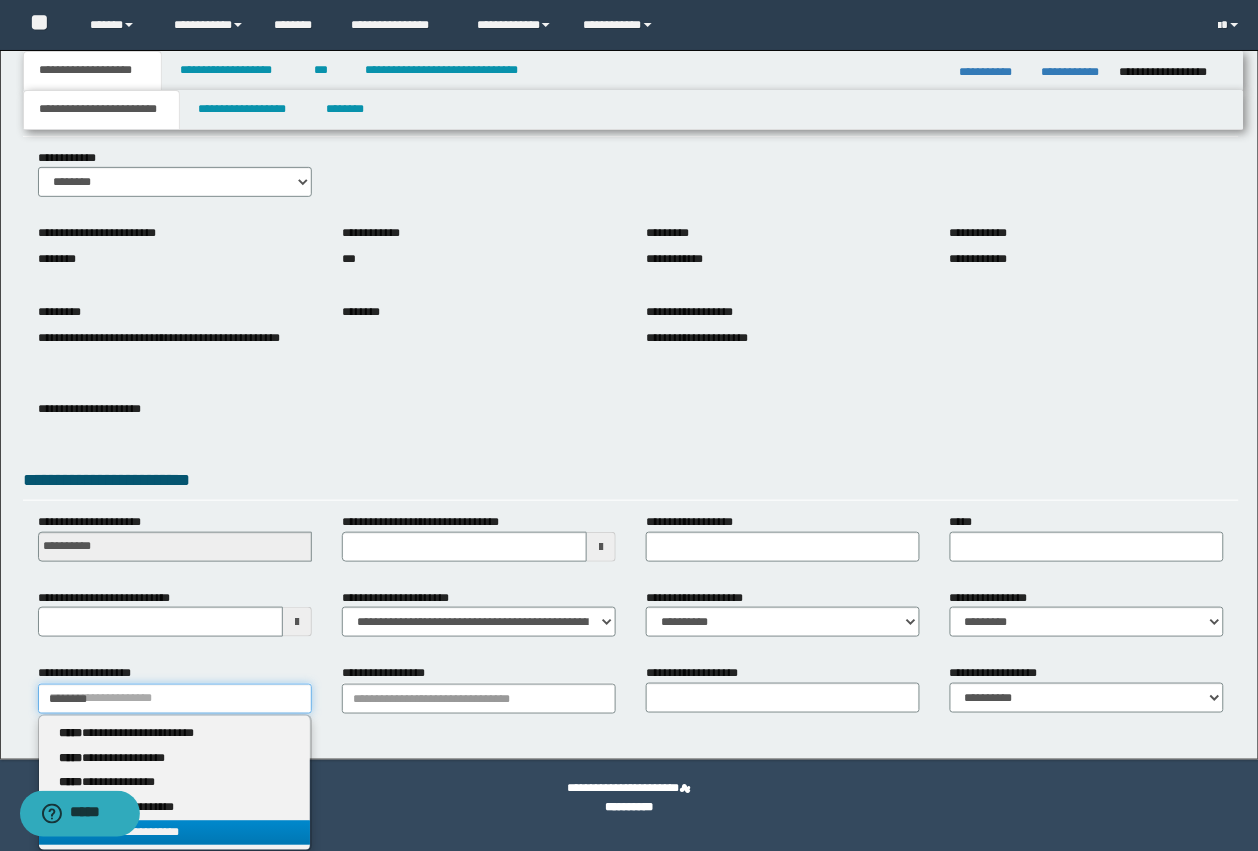 type on "********" 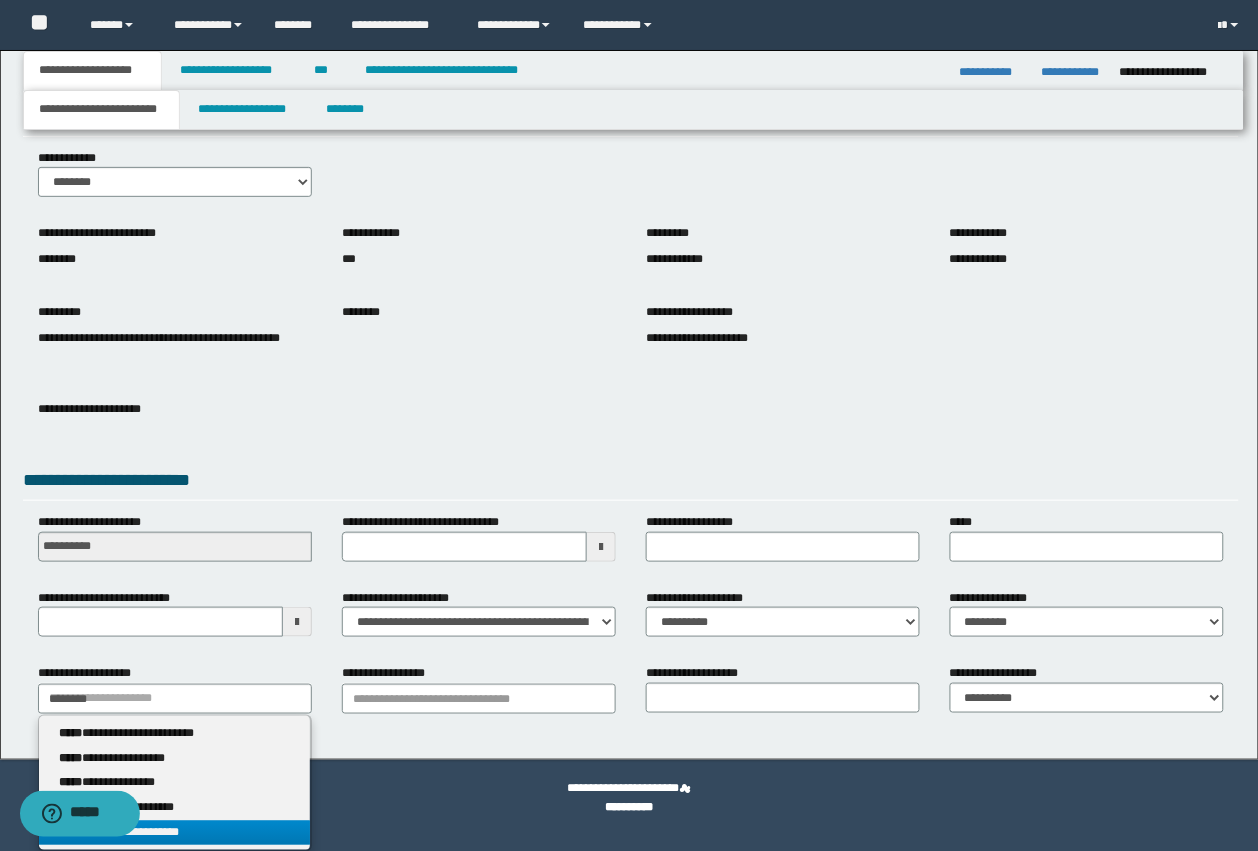 click on "**********" at bounding box center (175, 833) 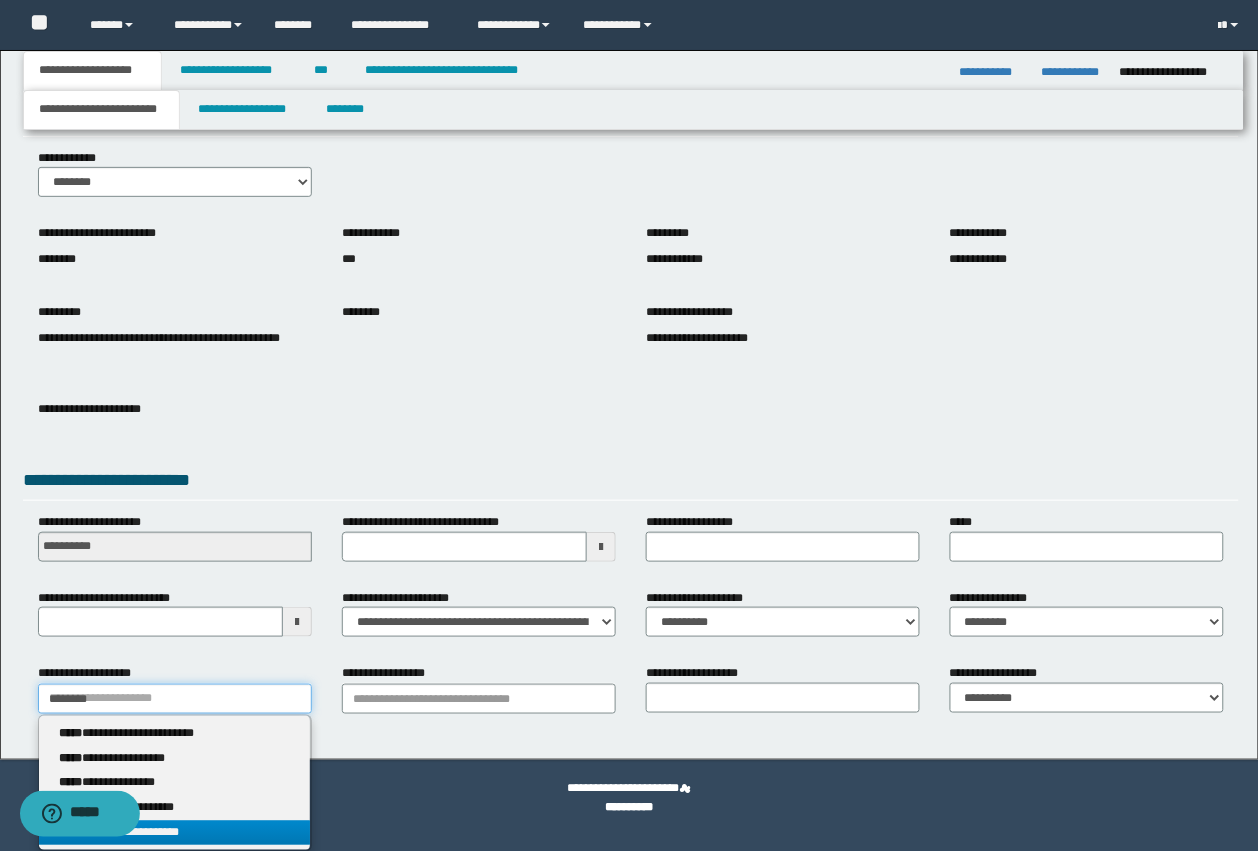 type 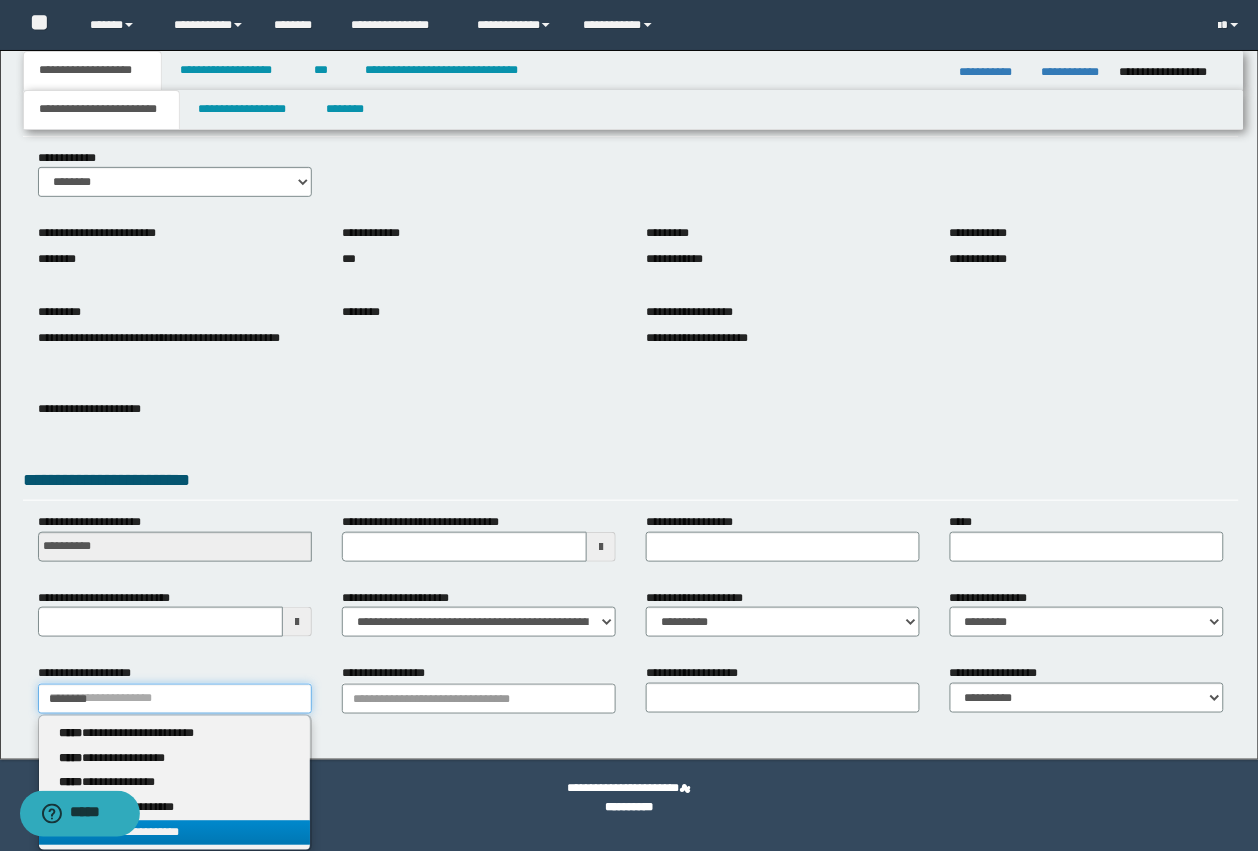type on "********" 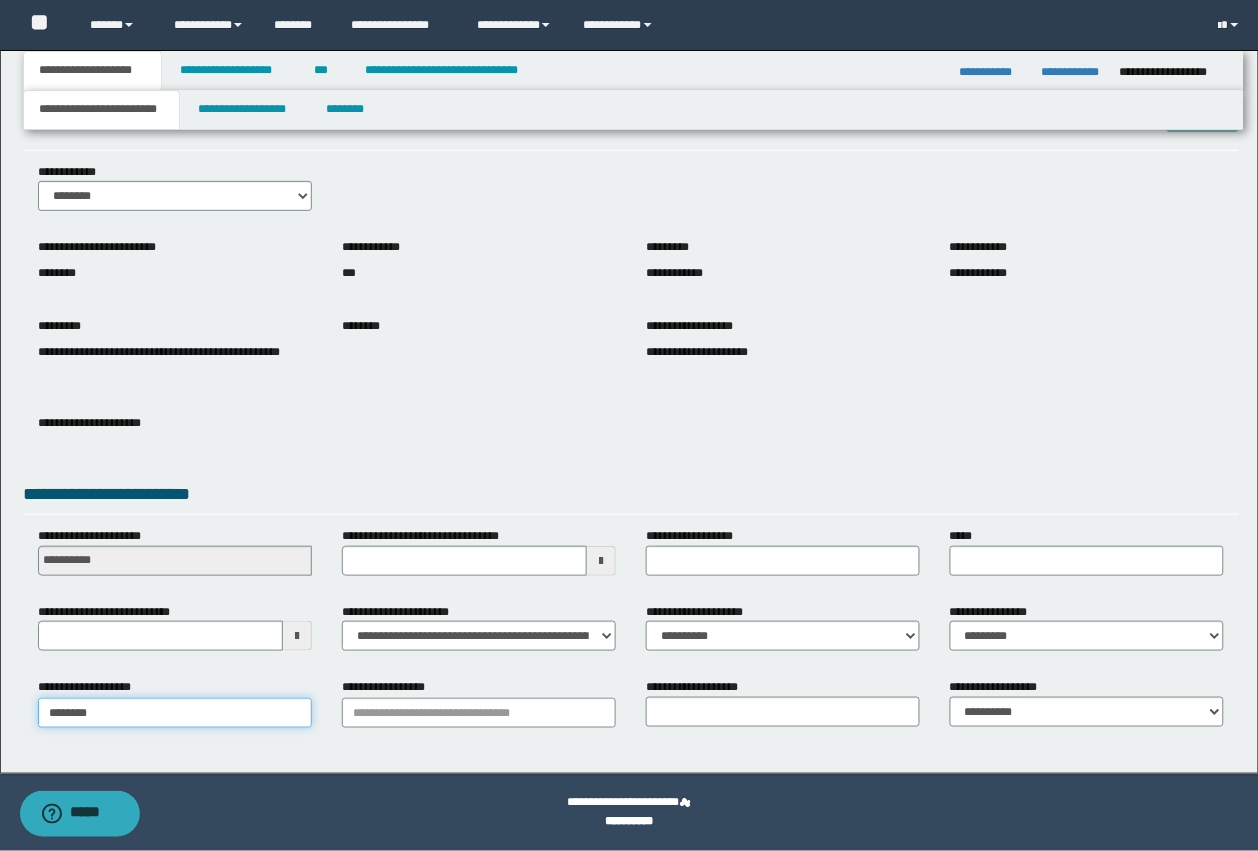 scroll, scrollTop: 52, scrollLeft: 0, axis: vertical 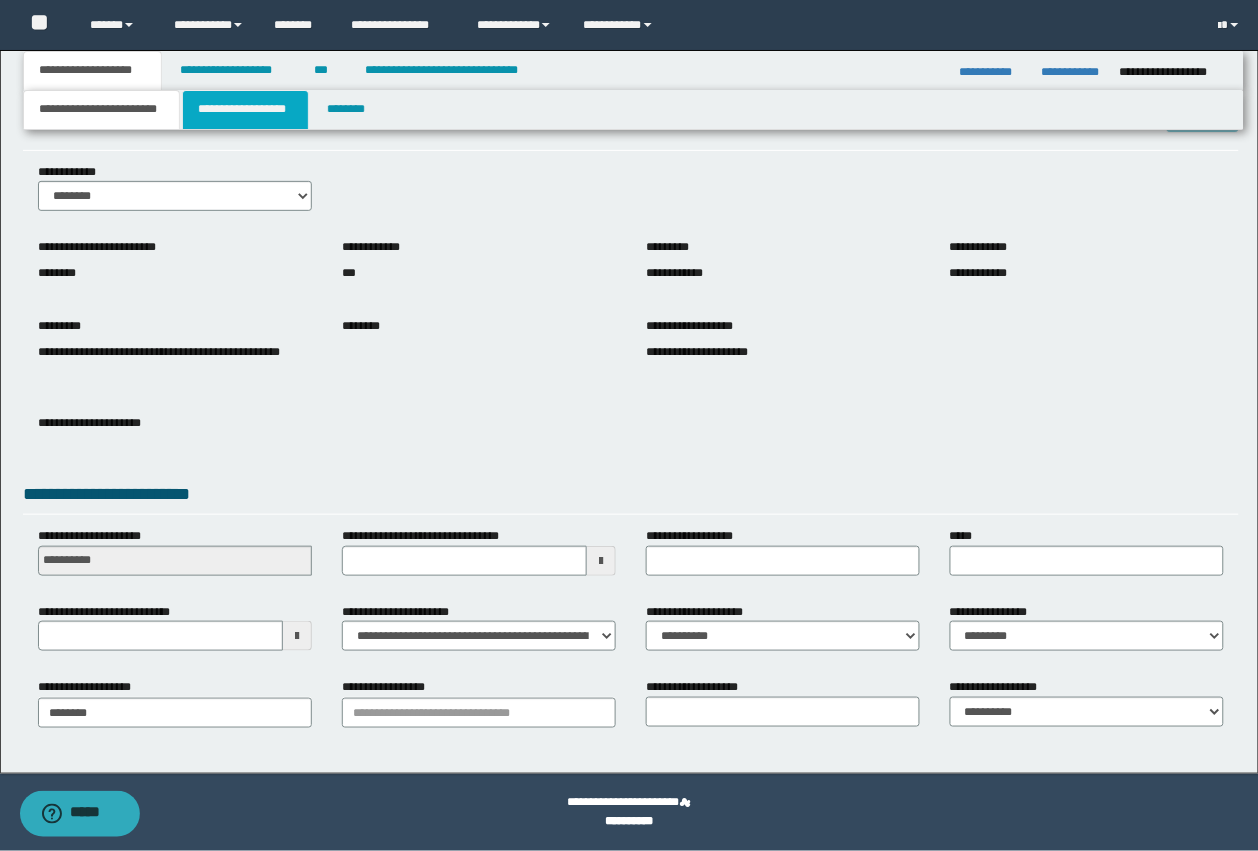 click on "**********" at bounding box center [245, 110] 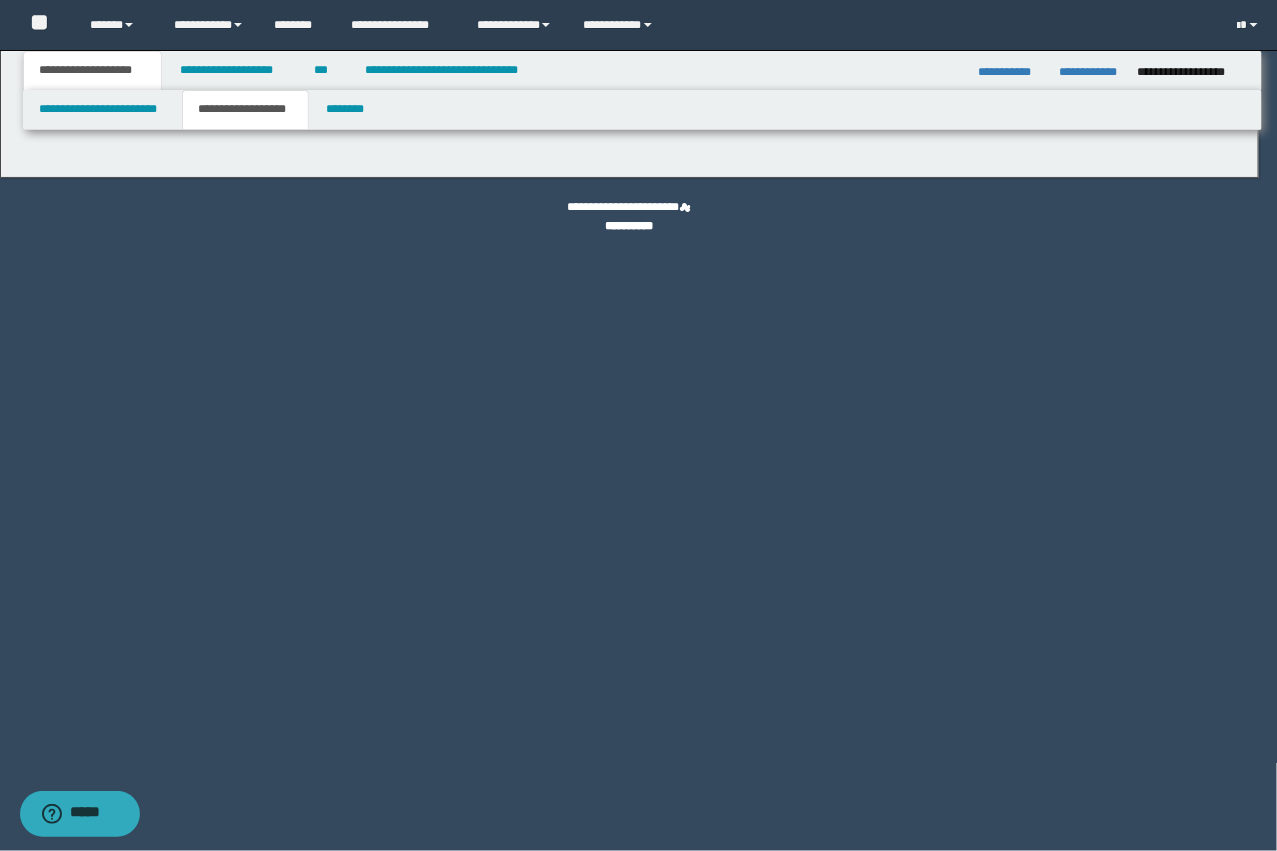 type on "********" 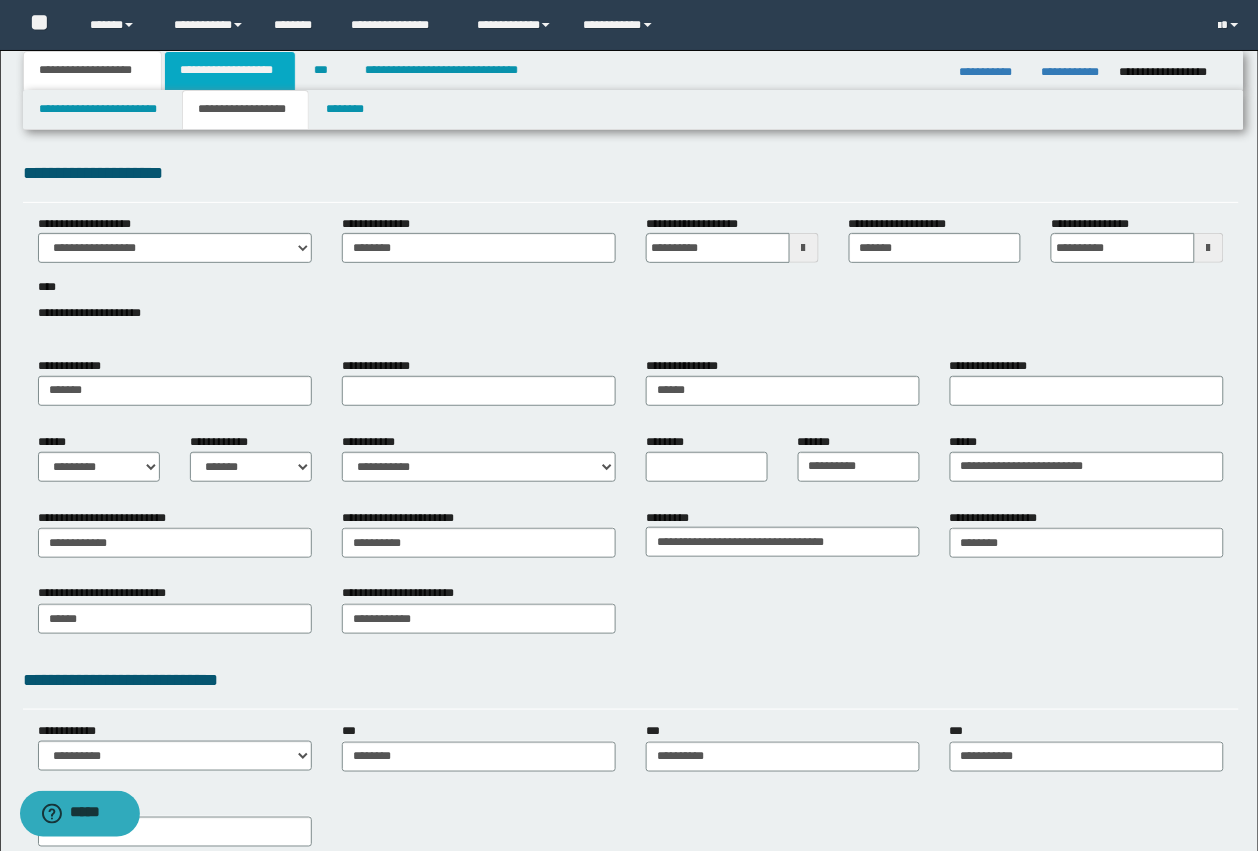 click on "**********" at bounding box center [230, 71] 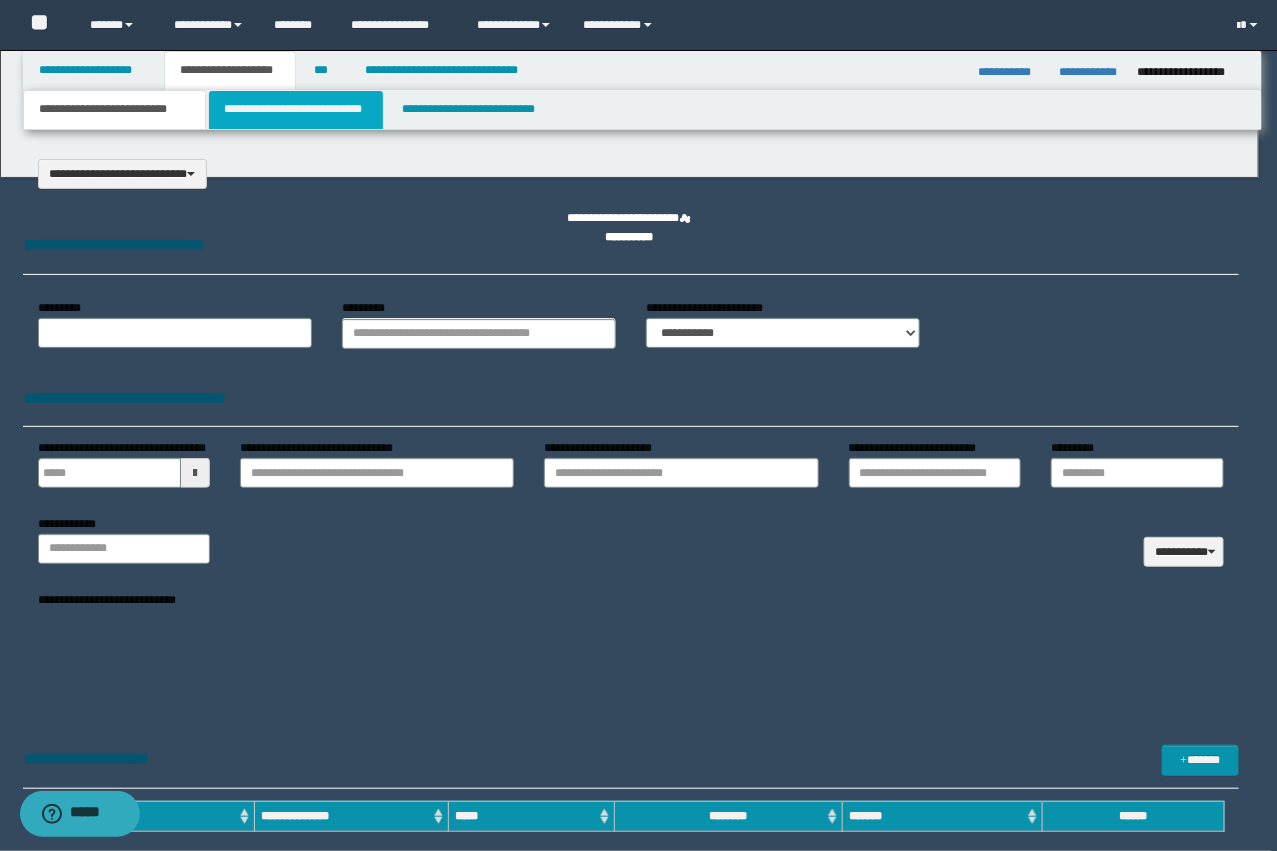 select on "*" 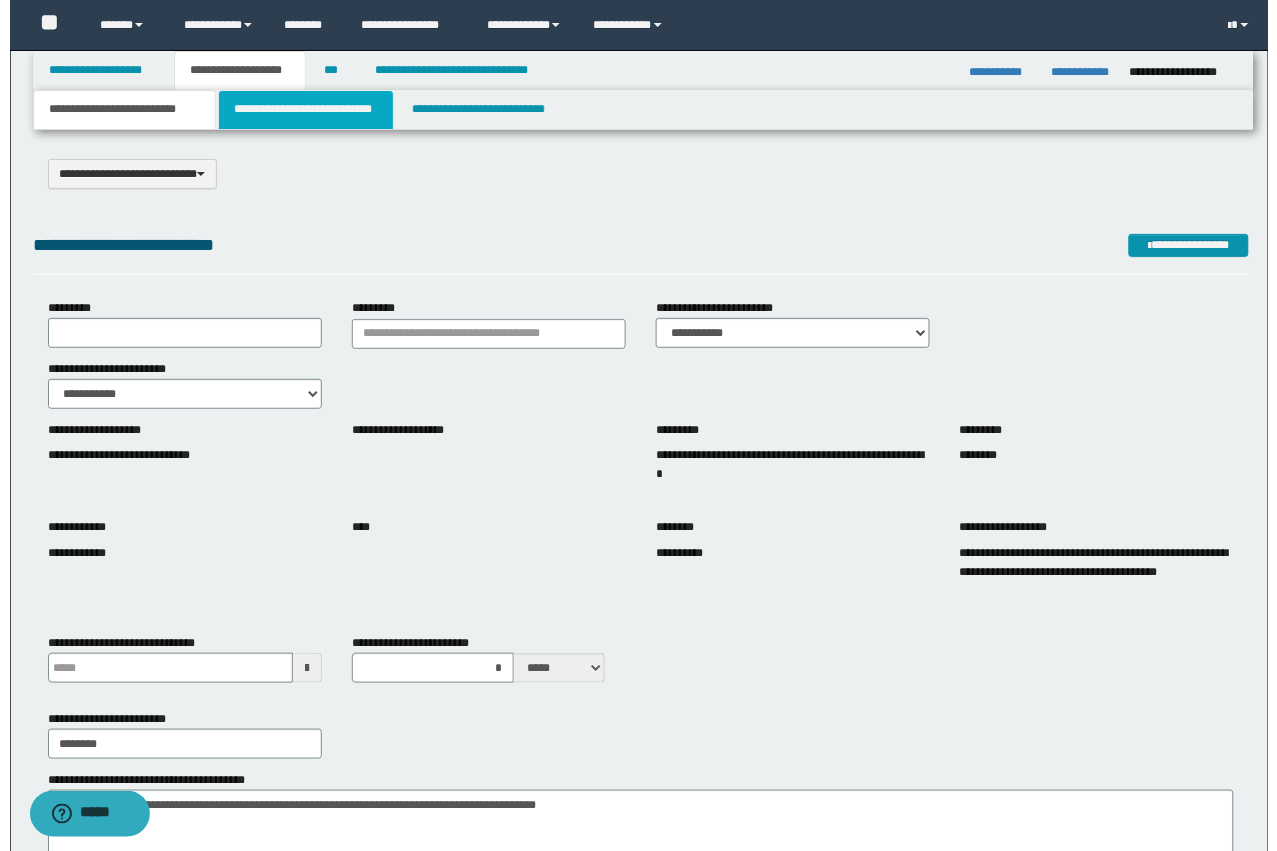 scroll, scrollTop: 0, scrollLeft: 0, axis: both 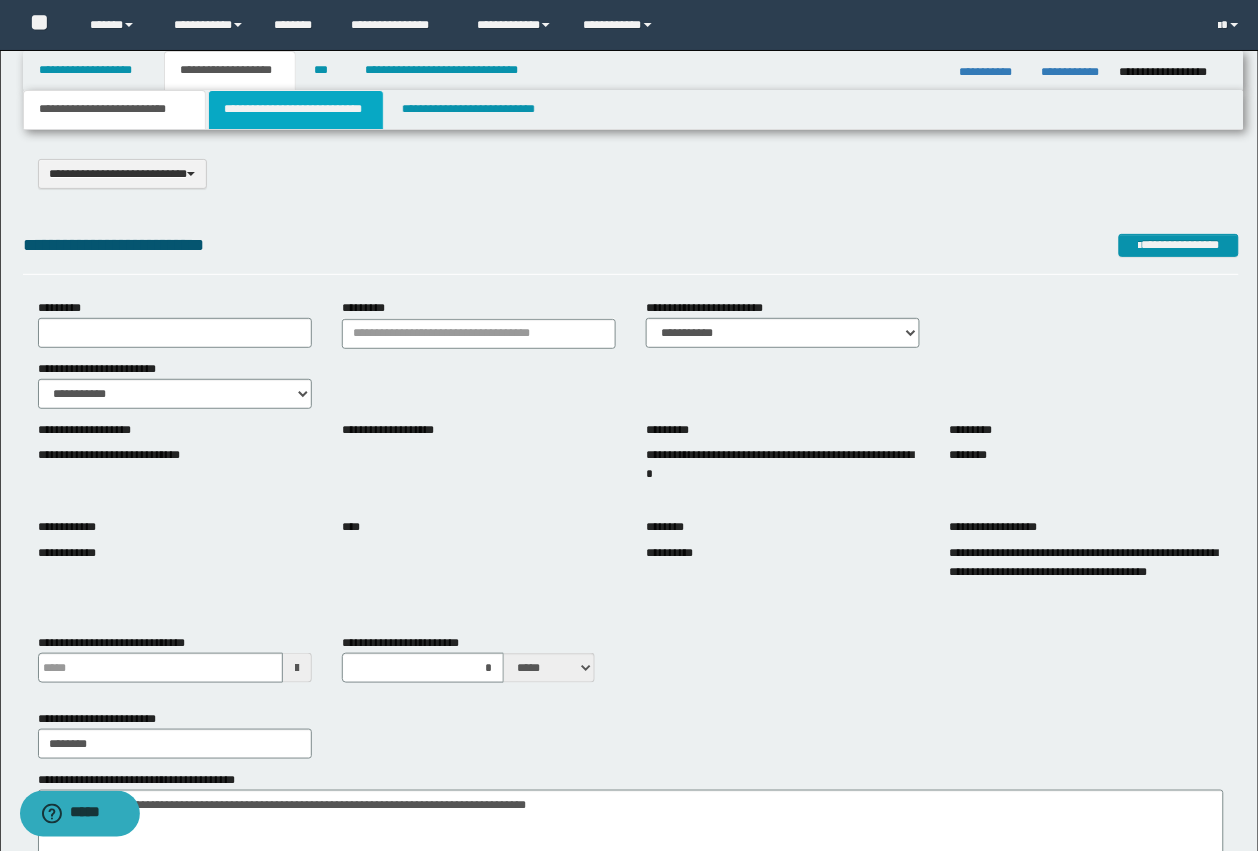 click on "**********" at bounding box center [296, 110] 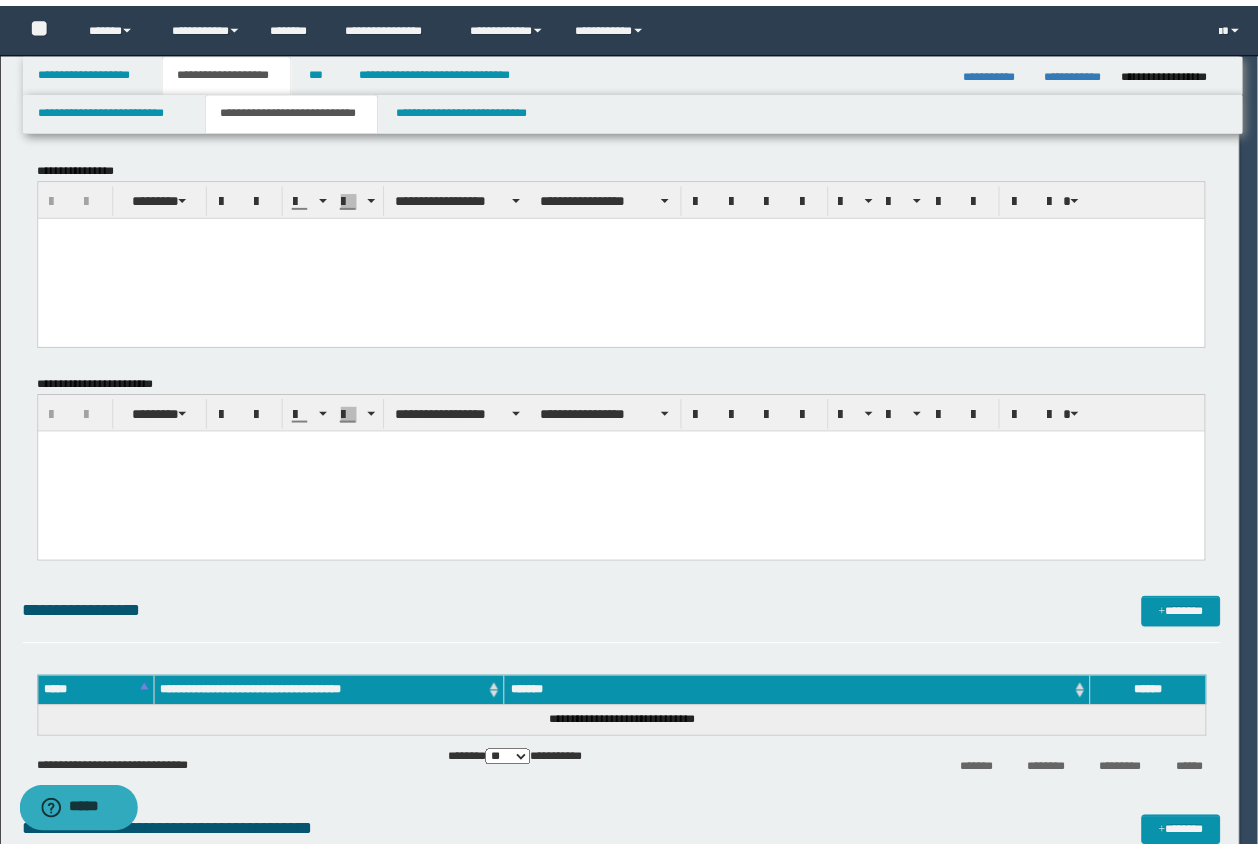 scroll, scrollTop: 0, scrollLeft: 0, axis: both 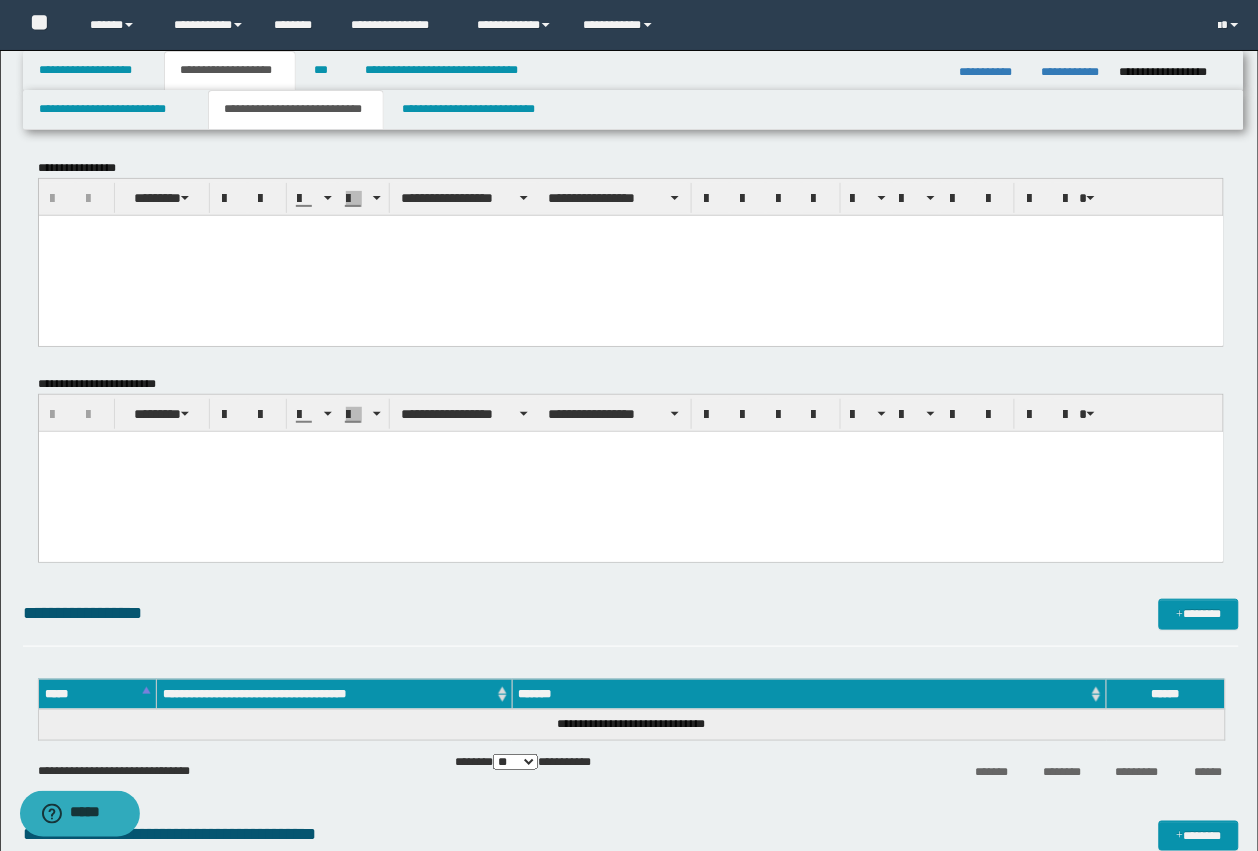 click at bounding box center [630, 255] 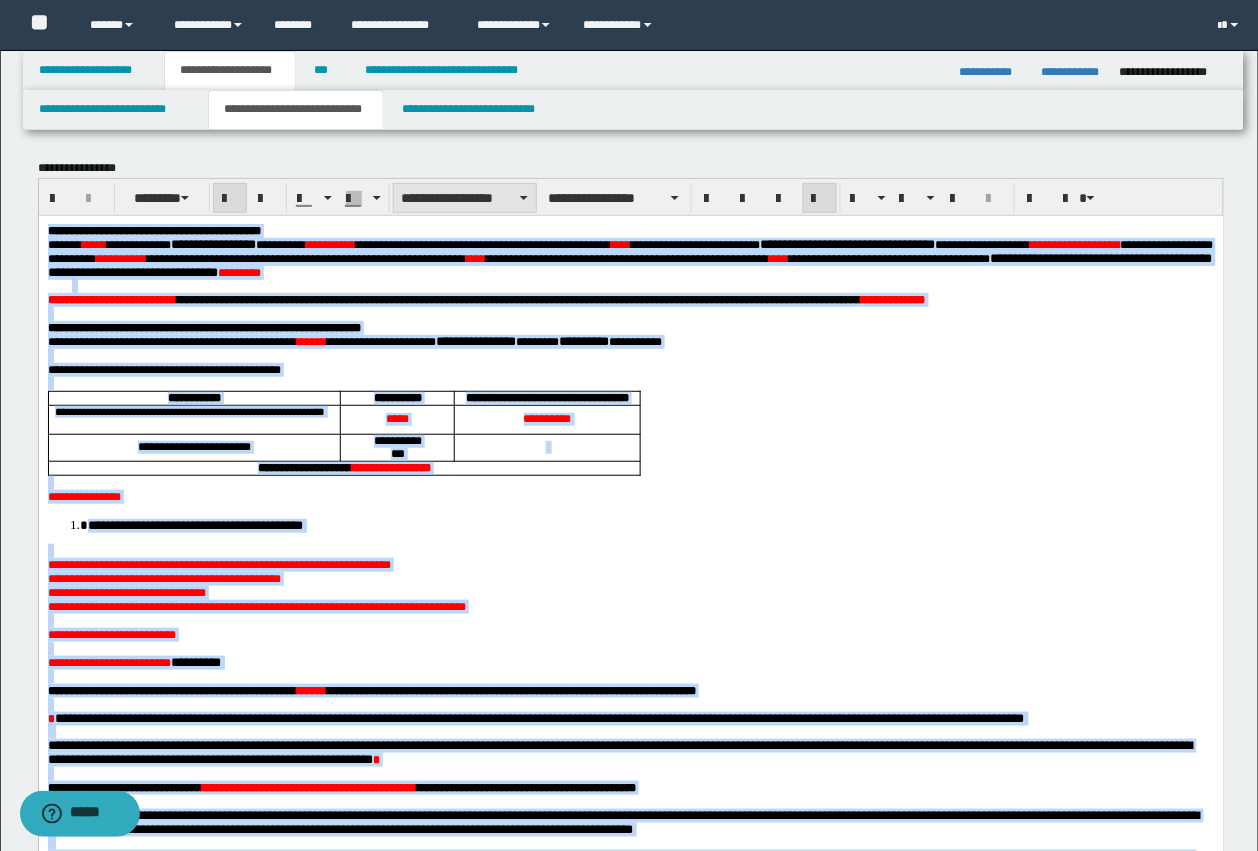 click on "**********" at bounding box center (465, 198) 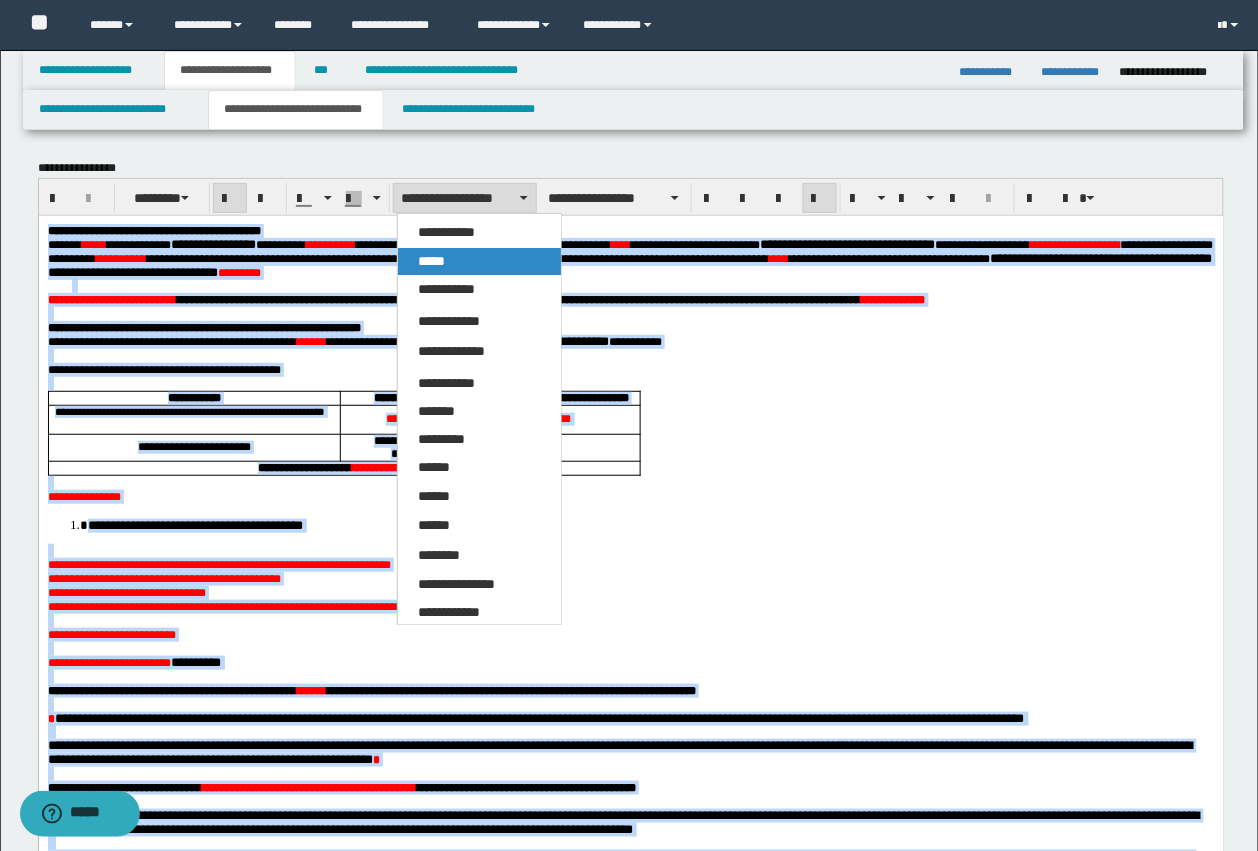 click on "*****" at bounding box center [431, 261] 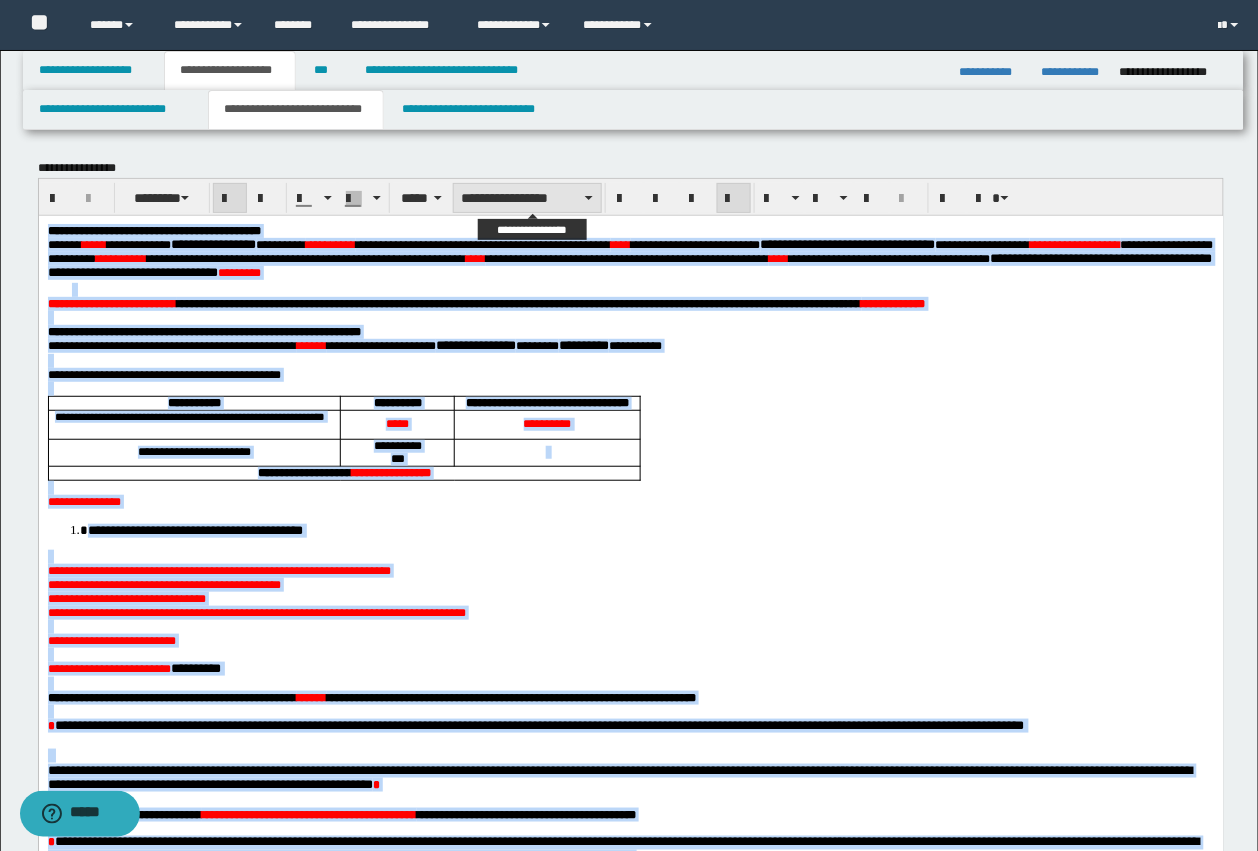 click on "**********" at bounding box center [527, 198] 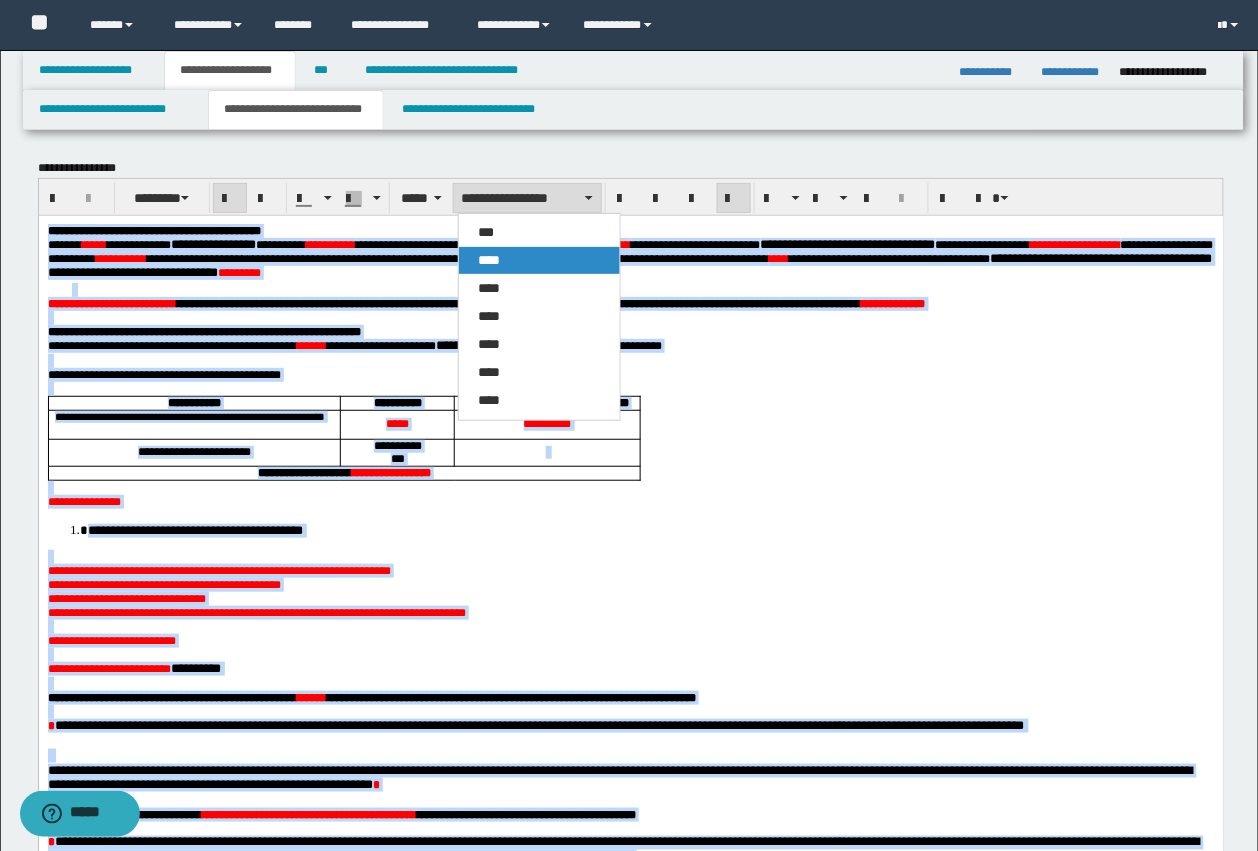 click on "****" at bounding box center (539, 260) 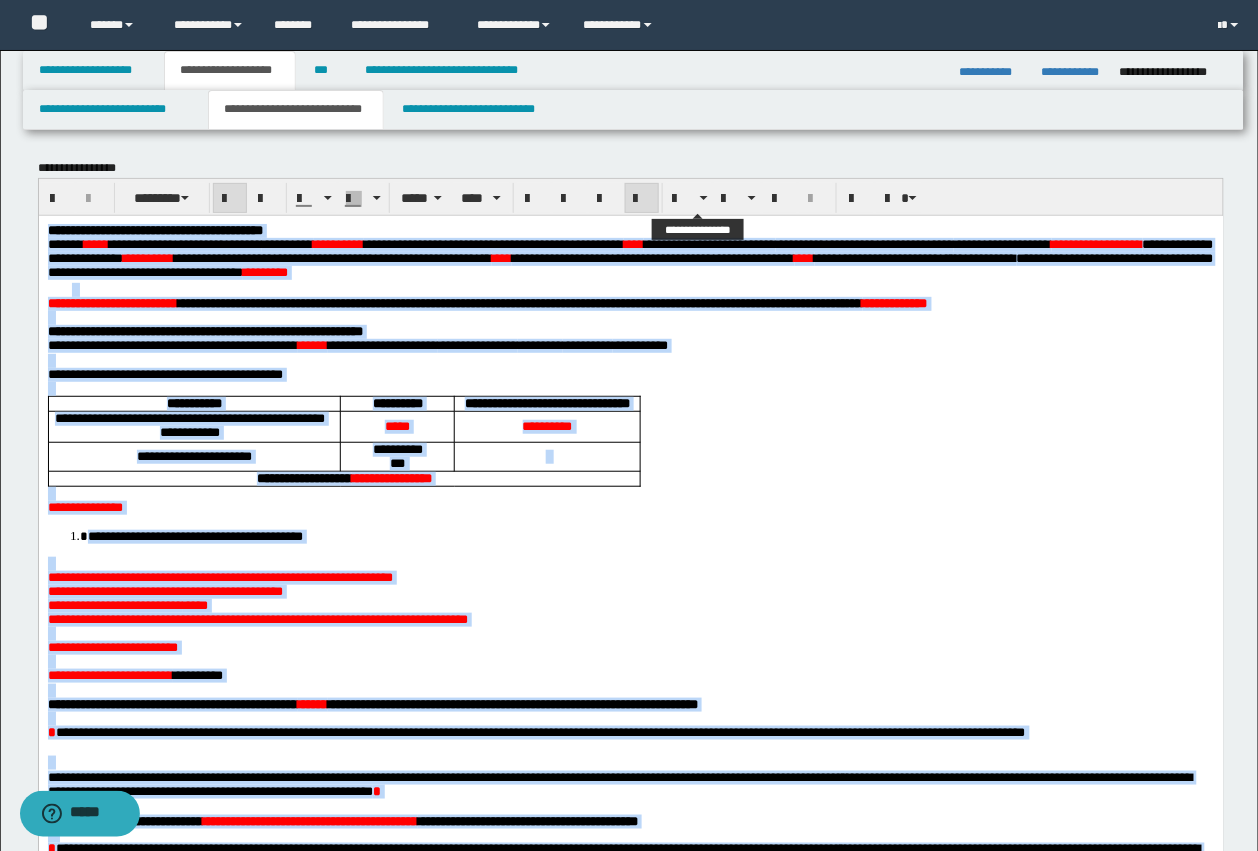 click at bounding box center (642, 198) 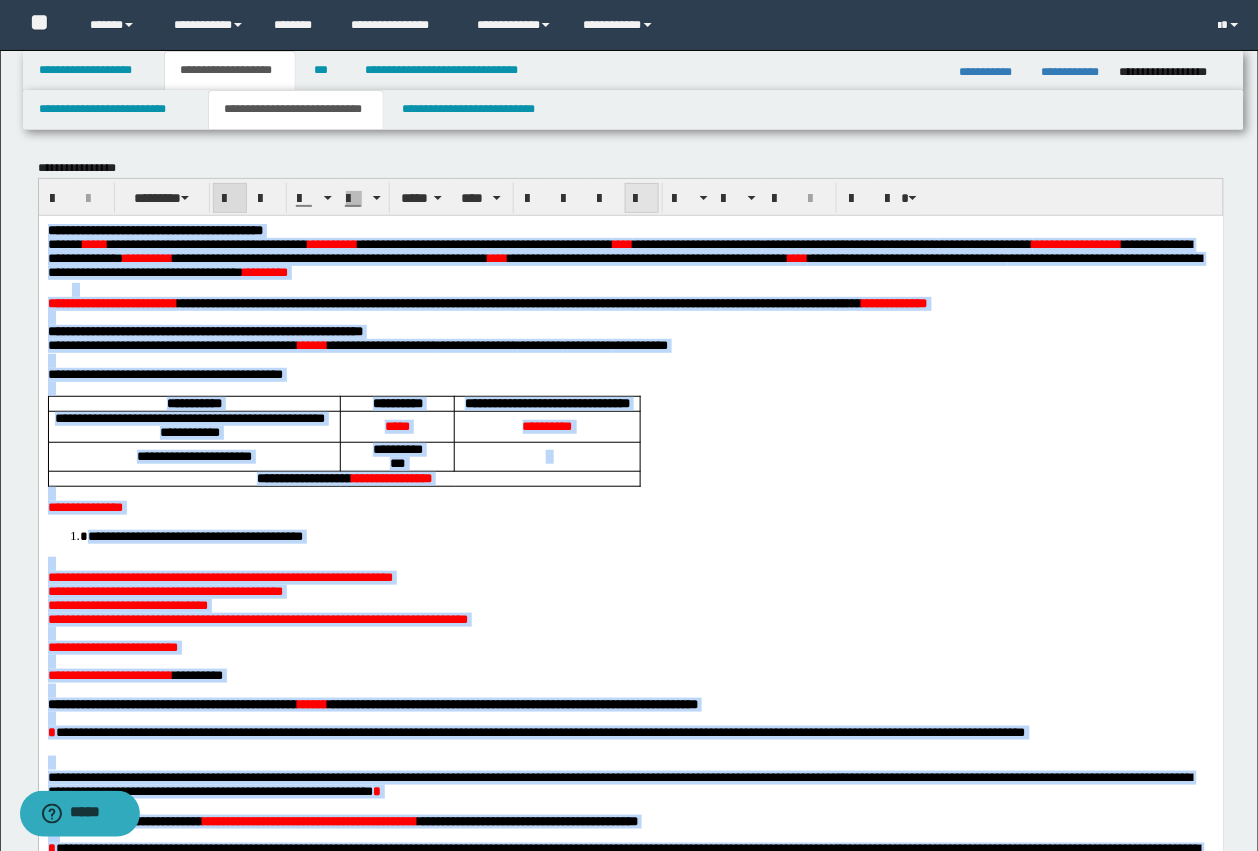 click at bounding box center (642, 198) 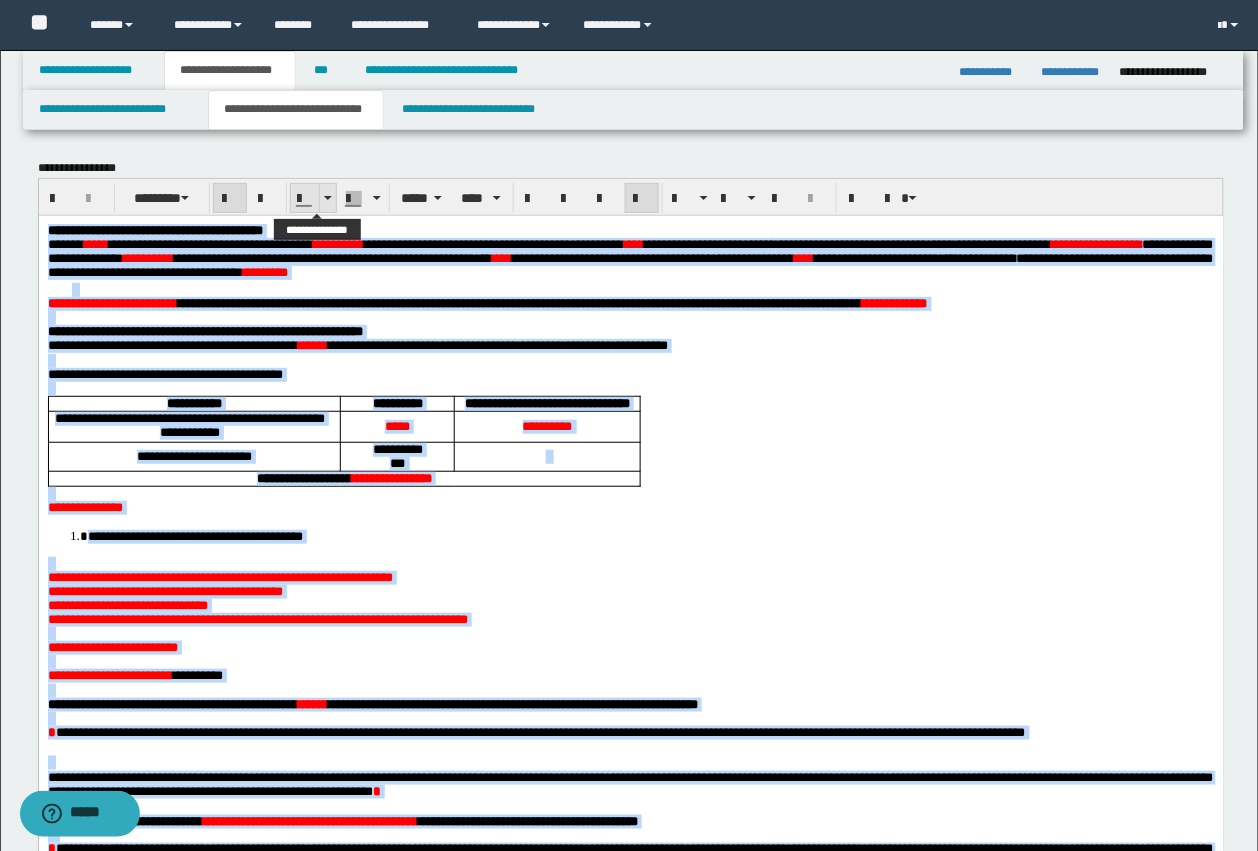click at bounding box center [305, 199] 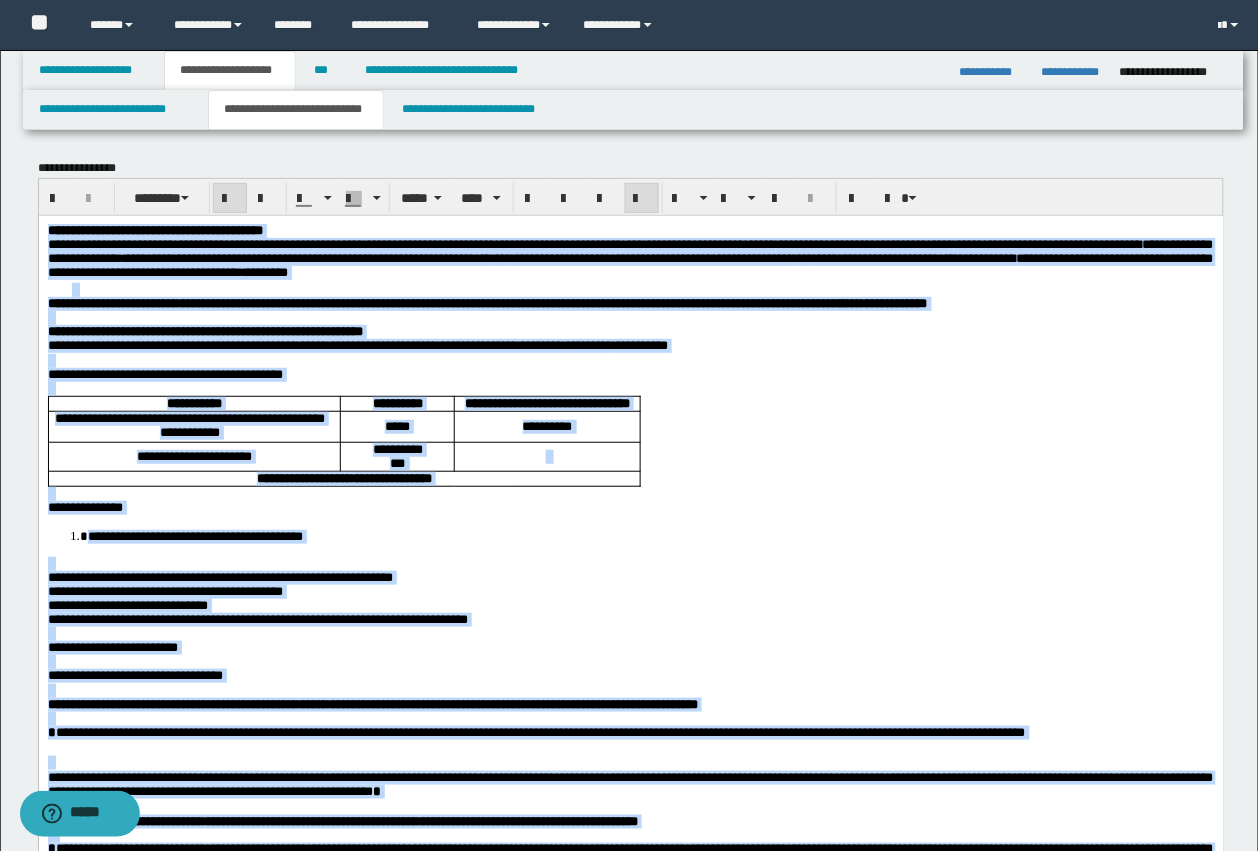 click at bounding box center [630, 388] 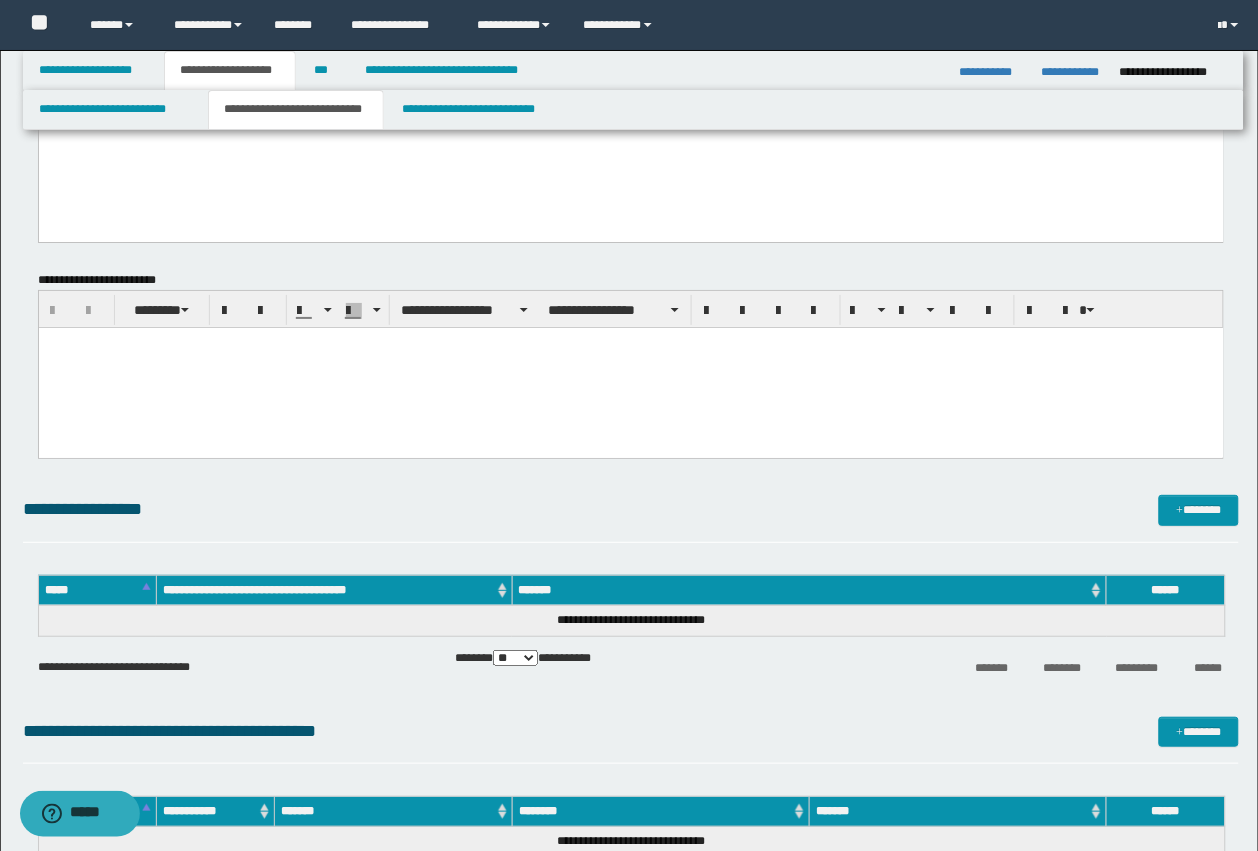 scroll, scrollTop: 1500, scrollLeft: 0, axis: vertical 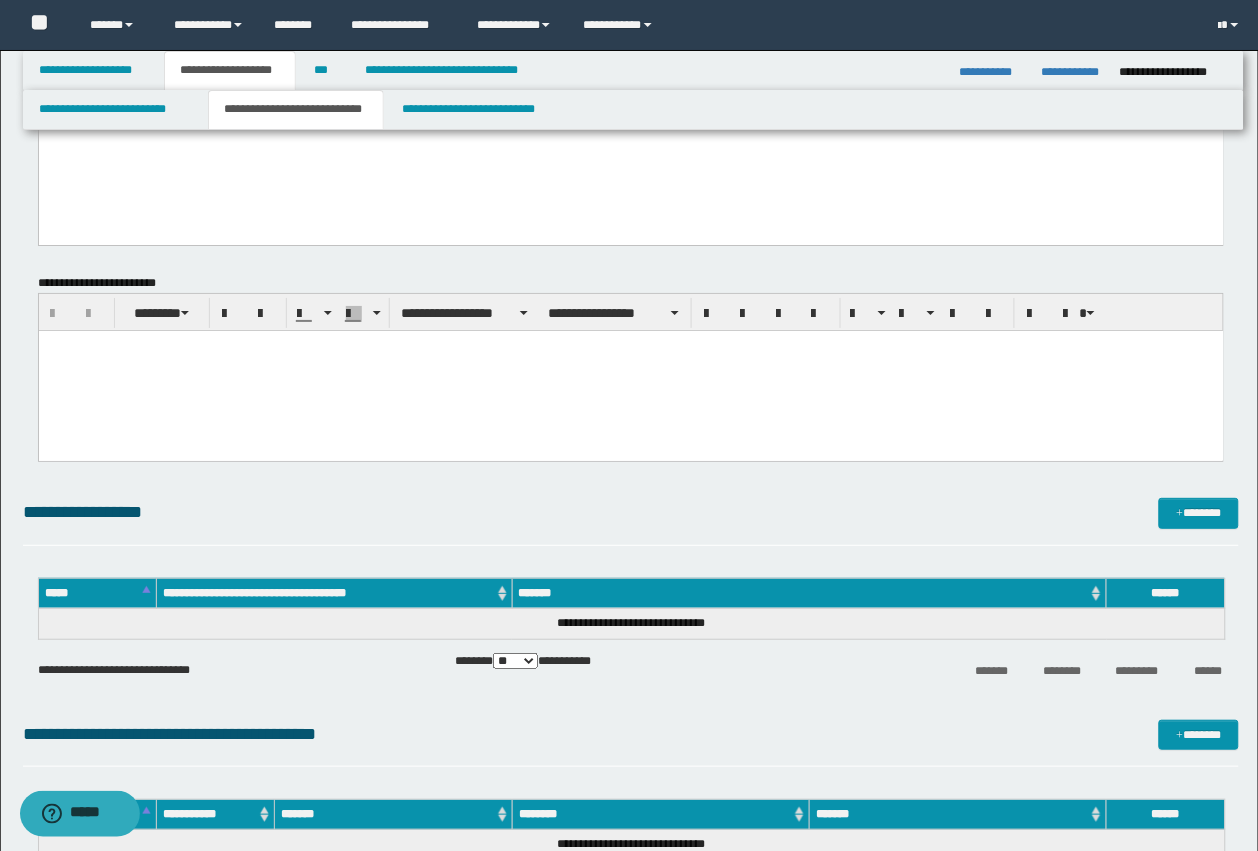click at bounding box center (630, 370) 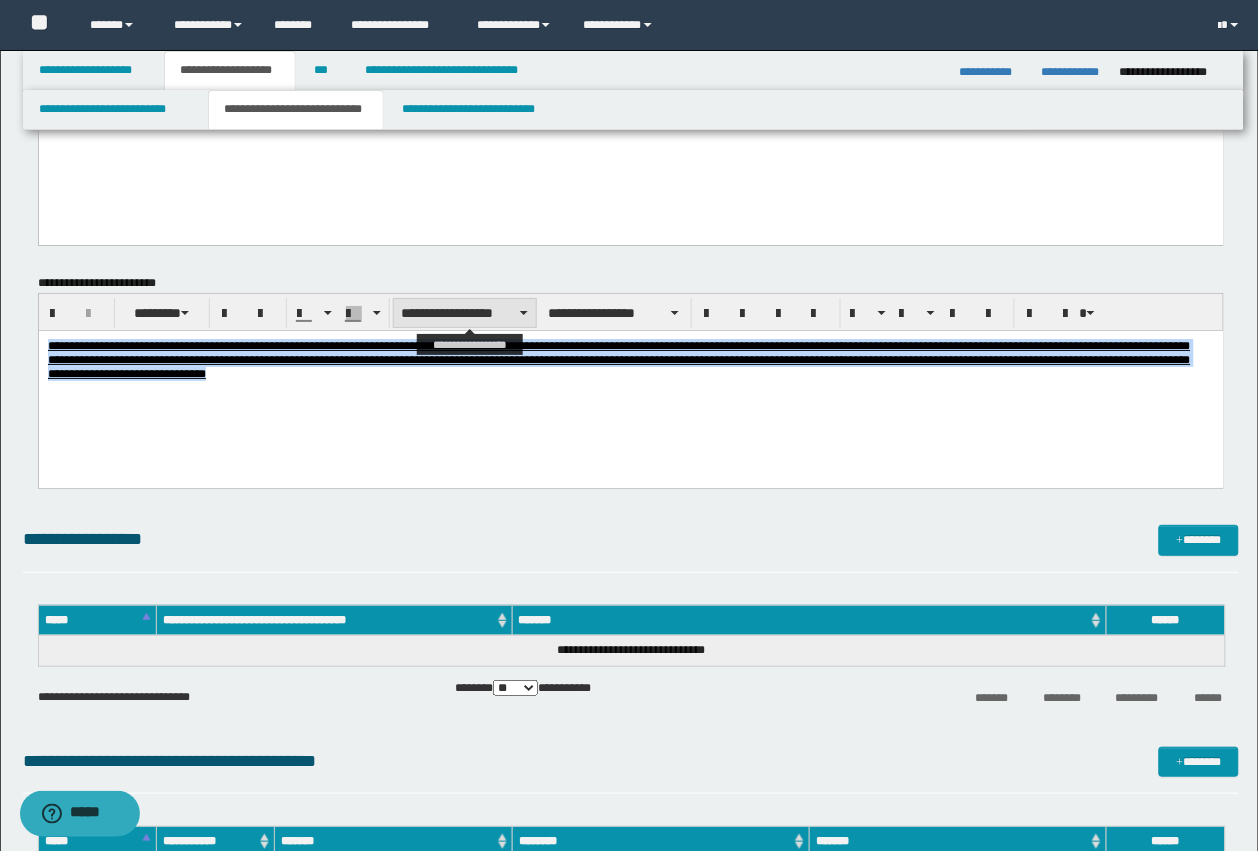 click on "**********" at bounding box center (465, 313) 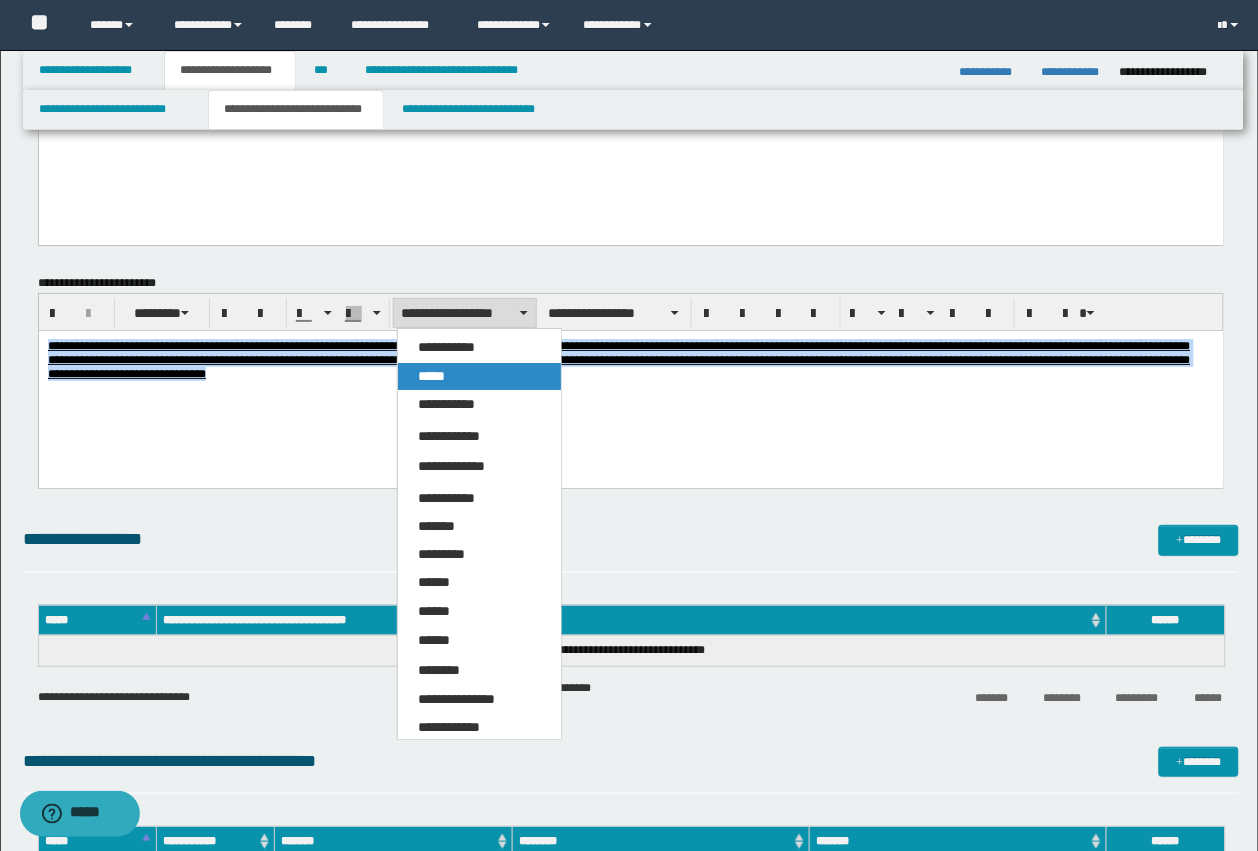 click on "*****" at bounding box center (479, 376) 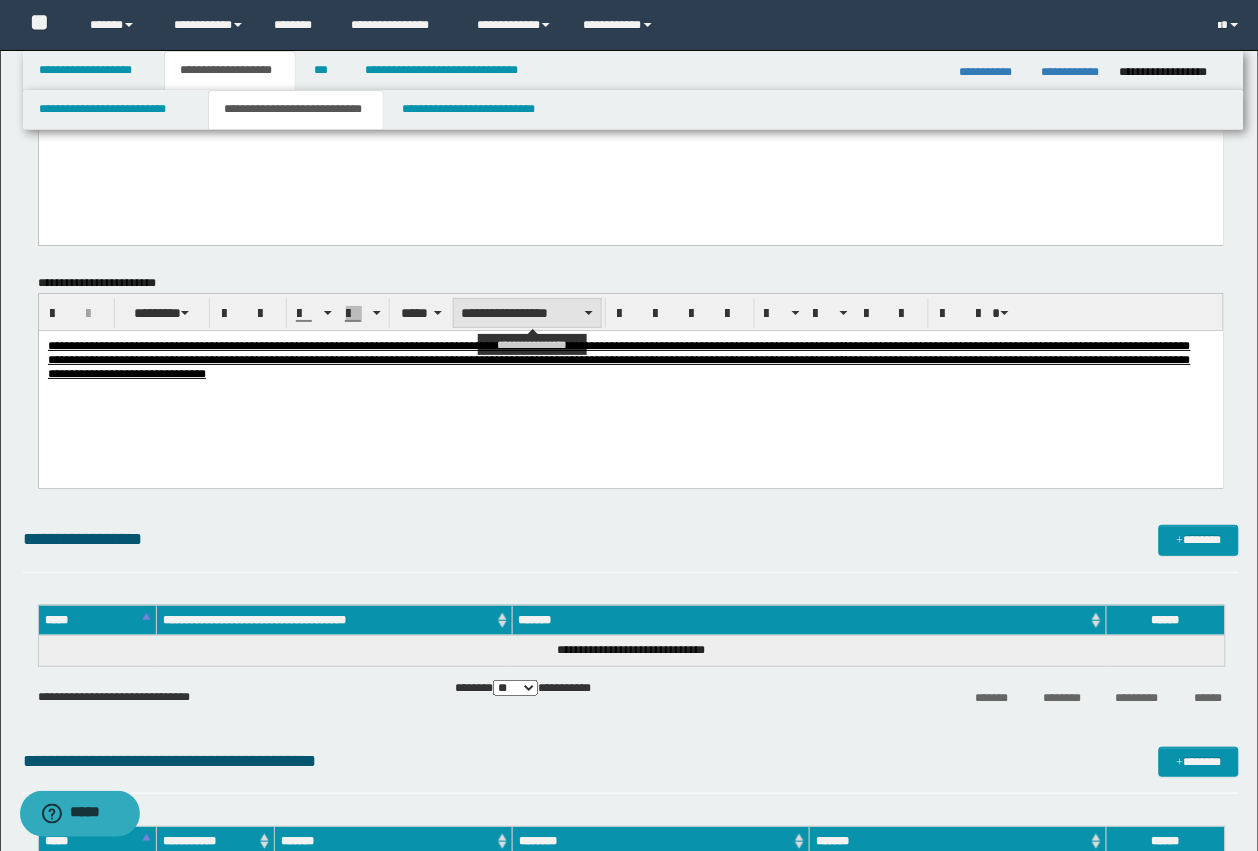 click on "**********" at bounding box center [527, 313] 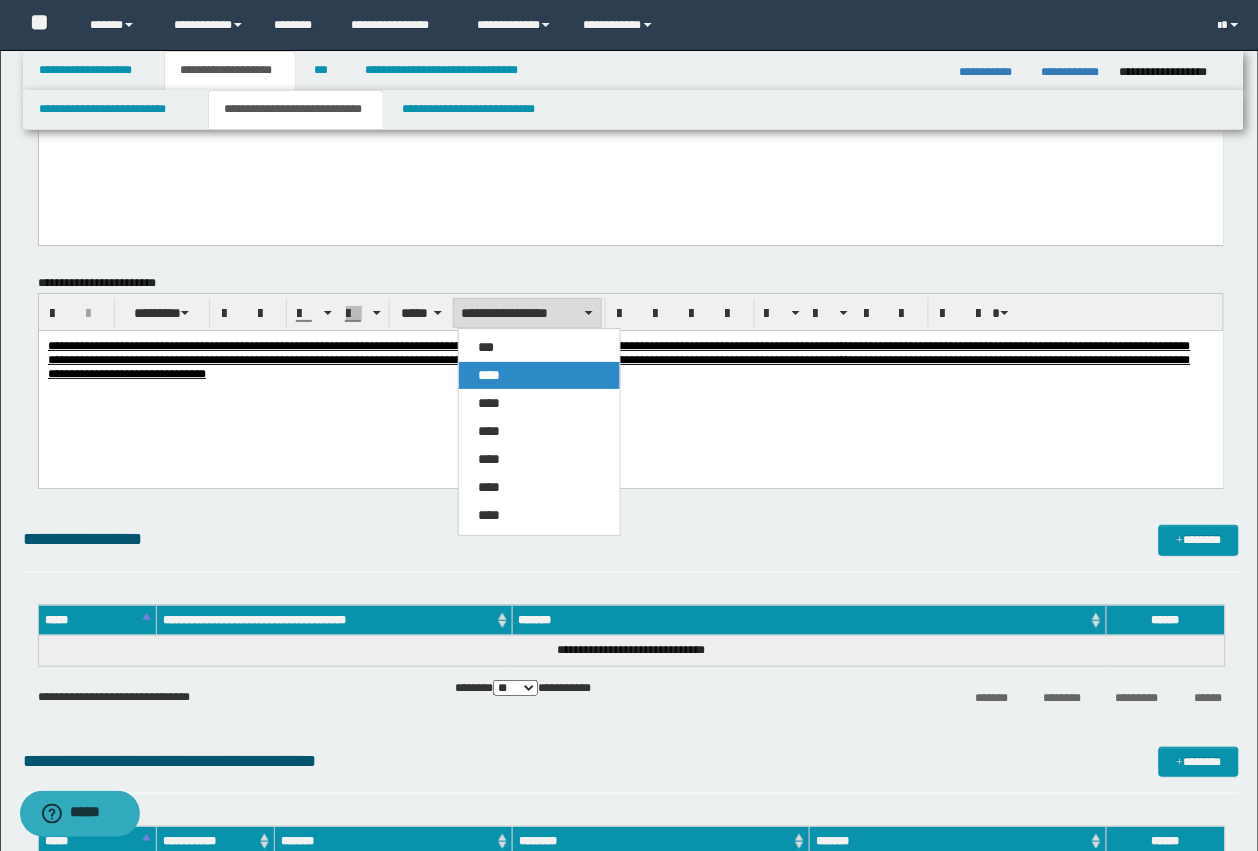 click on "****" at bounding box center [539, 375] 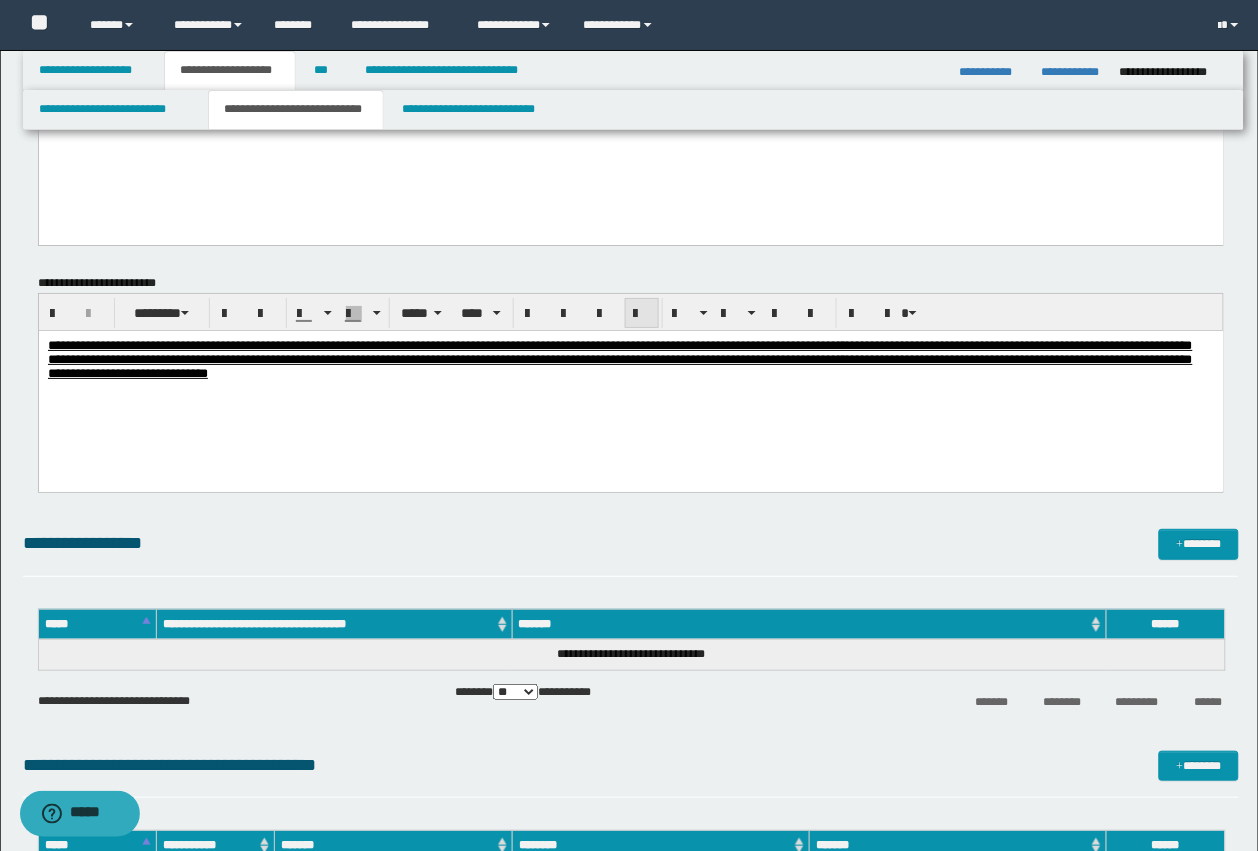 click at bounding box center [642, 314] 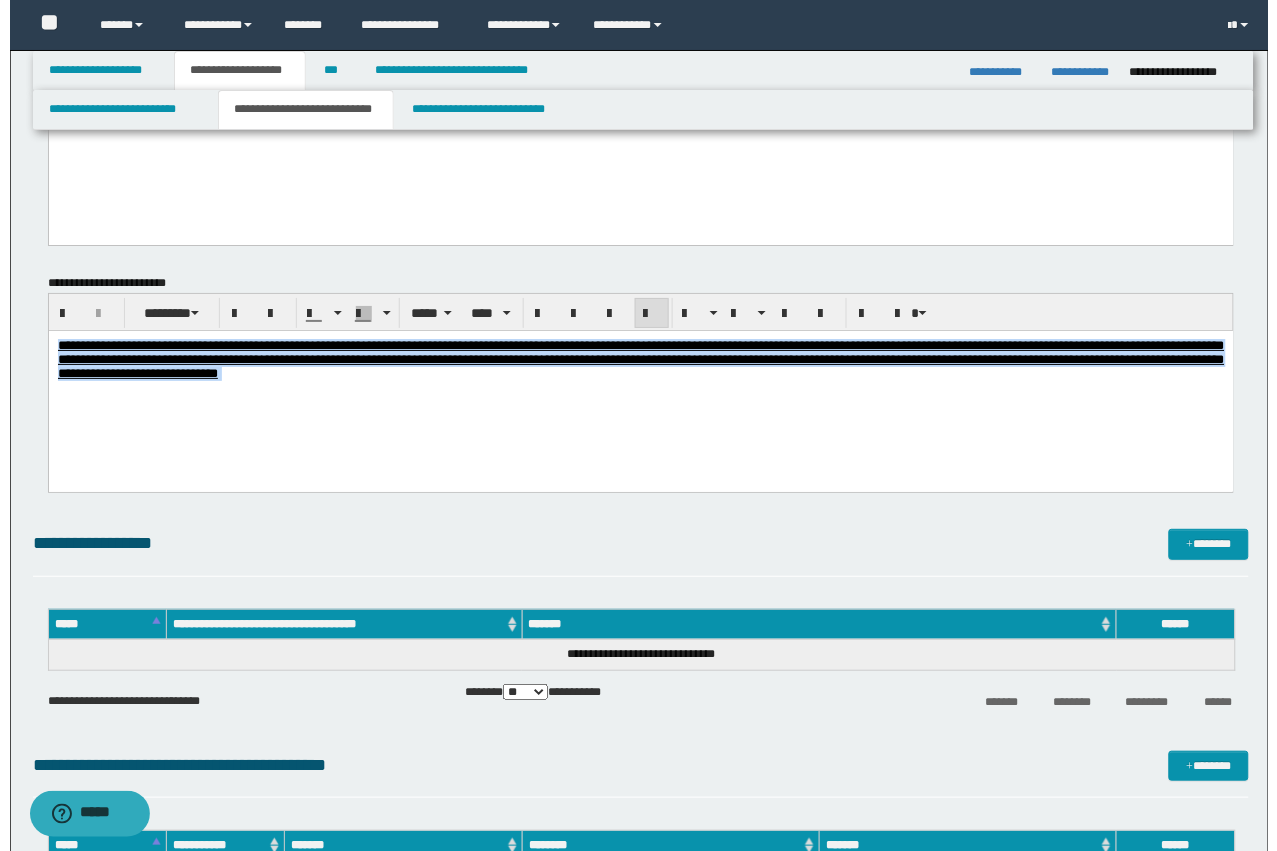 scroll, scrollTop: 1625, scrollLeft: 0, axis: vertical 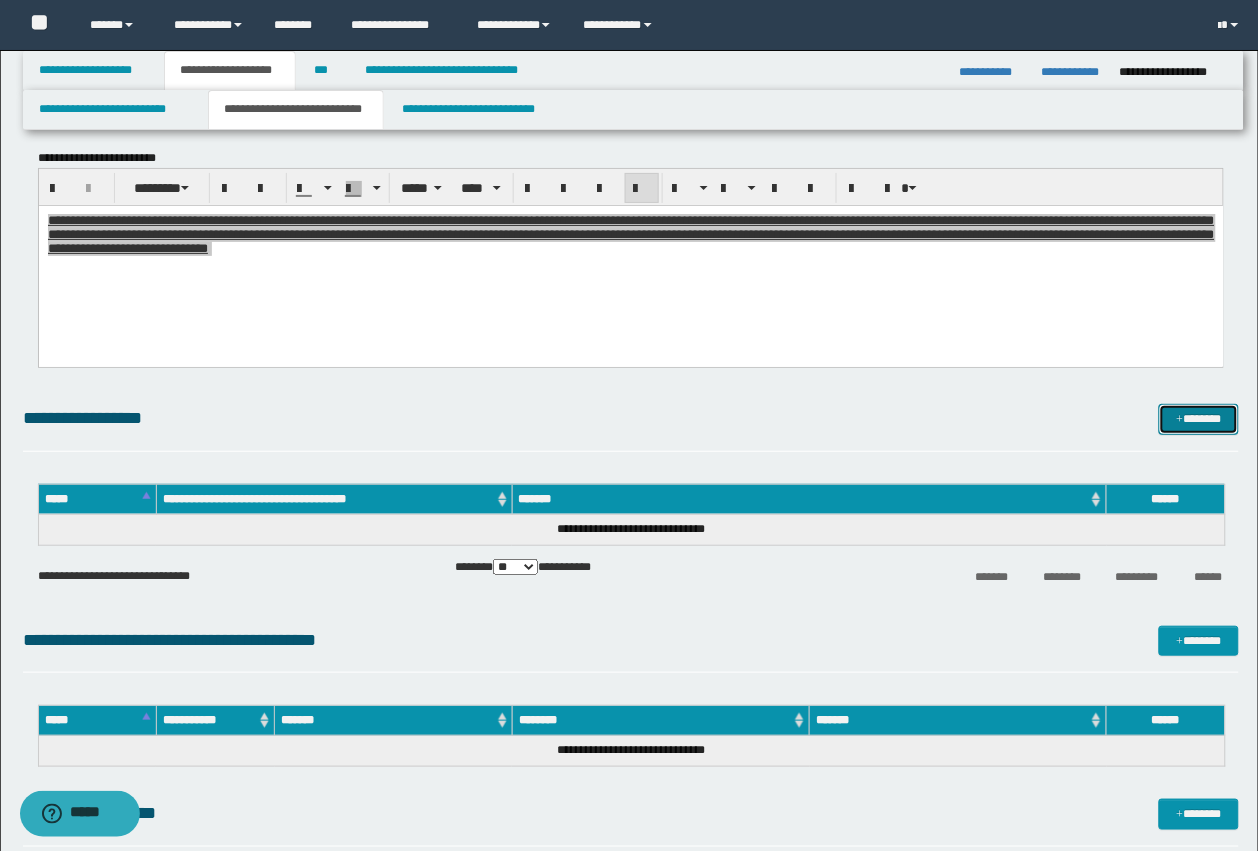 click on "*******" at bounding box center [1199, 419] 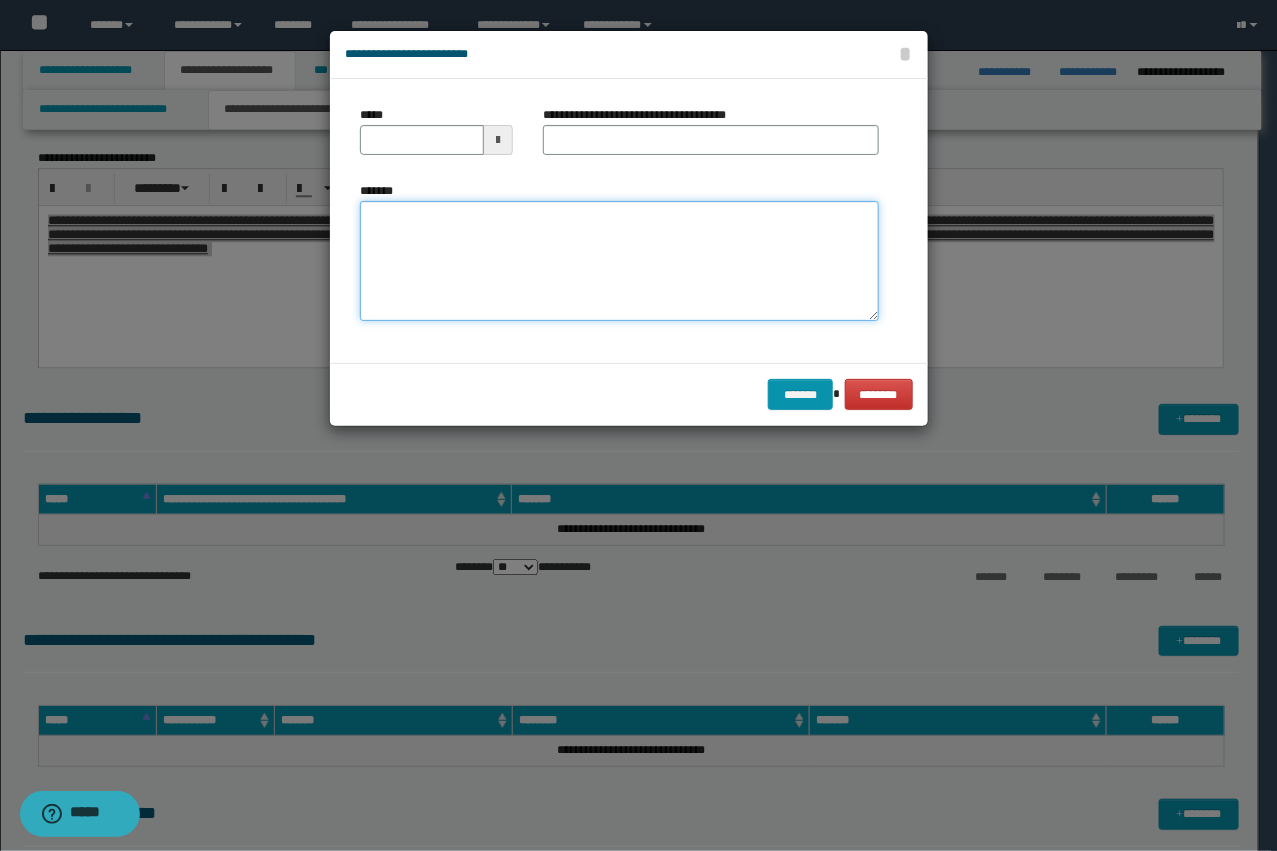 click on "*******" at bounding box center (619, 261) 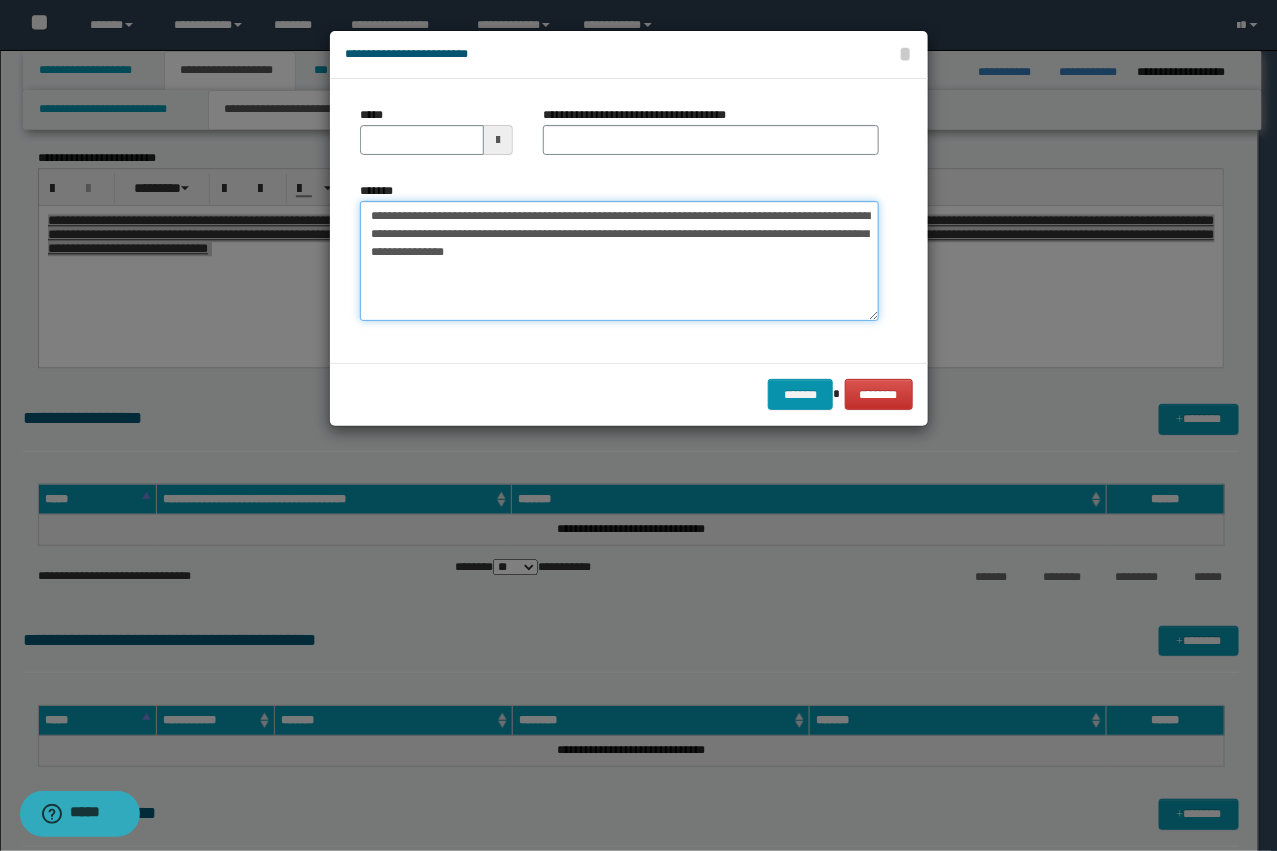 drag, startPoint x: 560, startPoint y: 222, endPoint x: 437, endPoint y: 216, distance: 123.146255 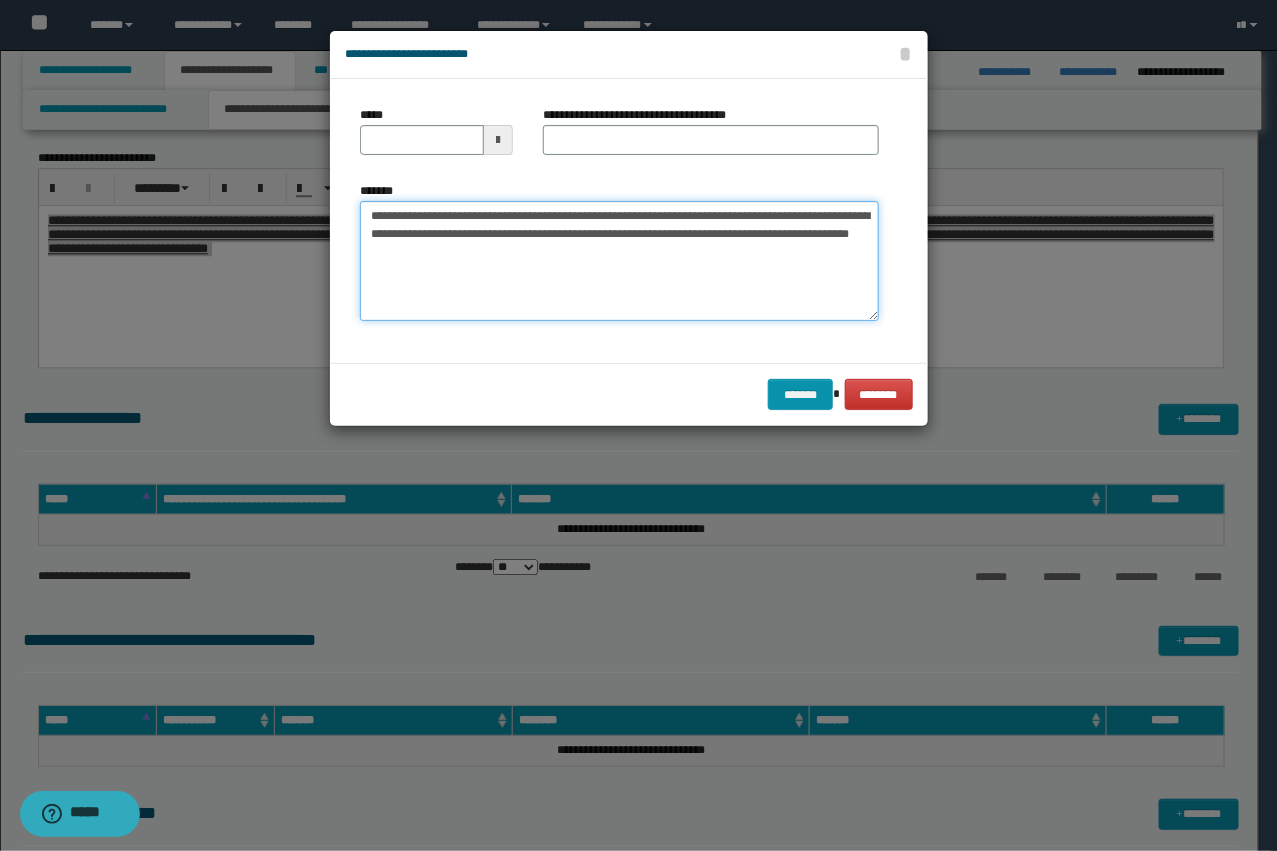 type on "**********" 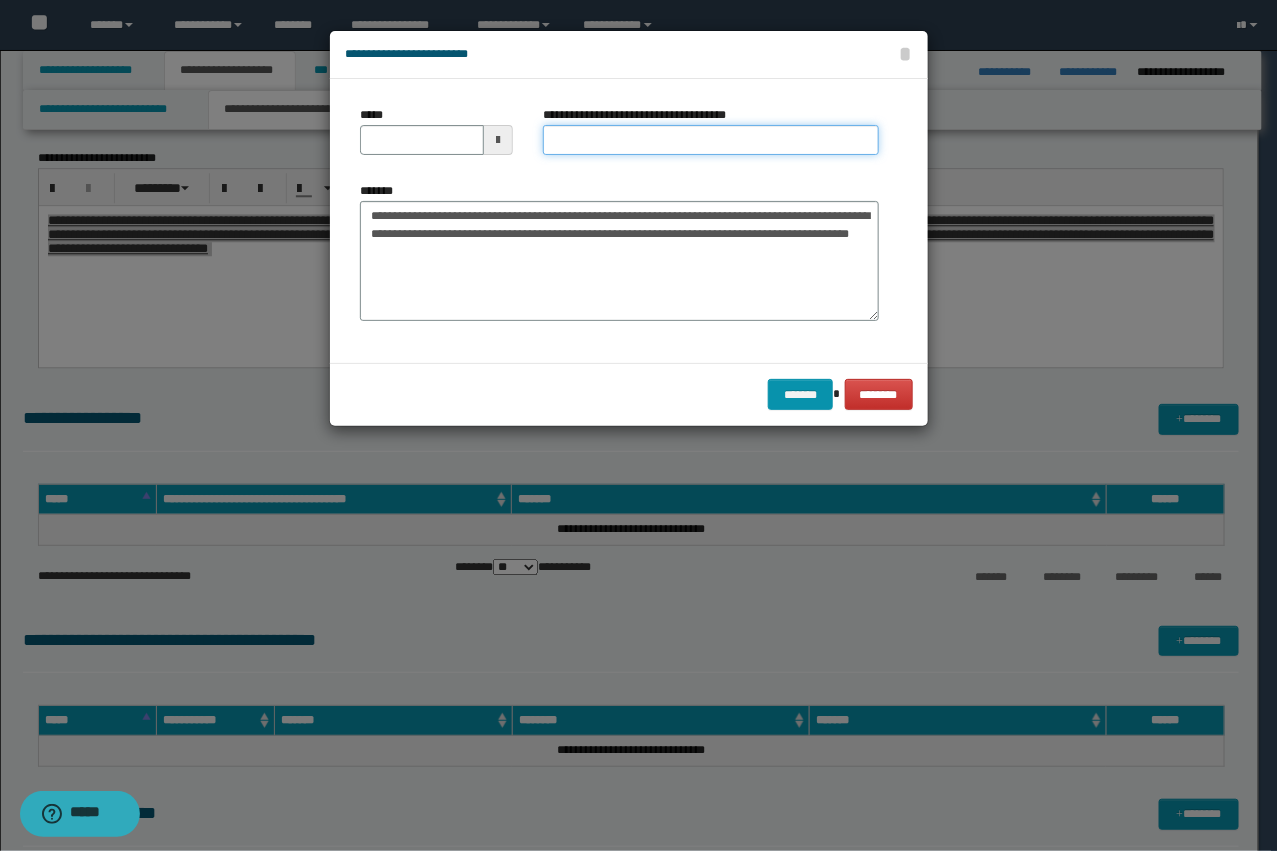 click on "**********" at bounding box center [711, 140] 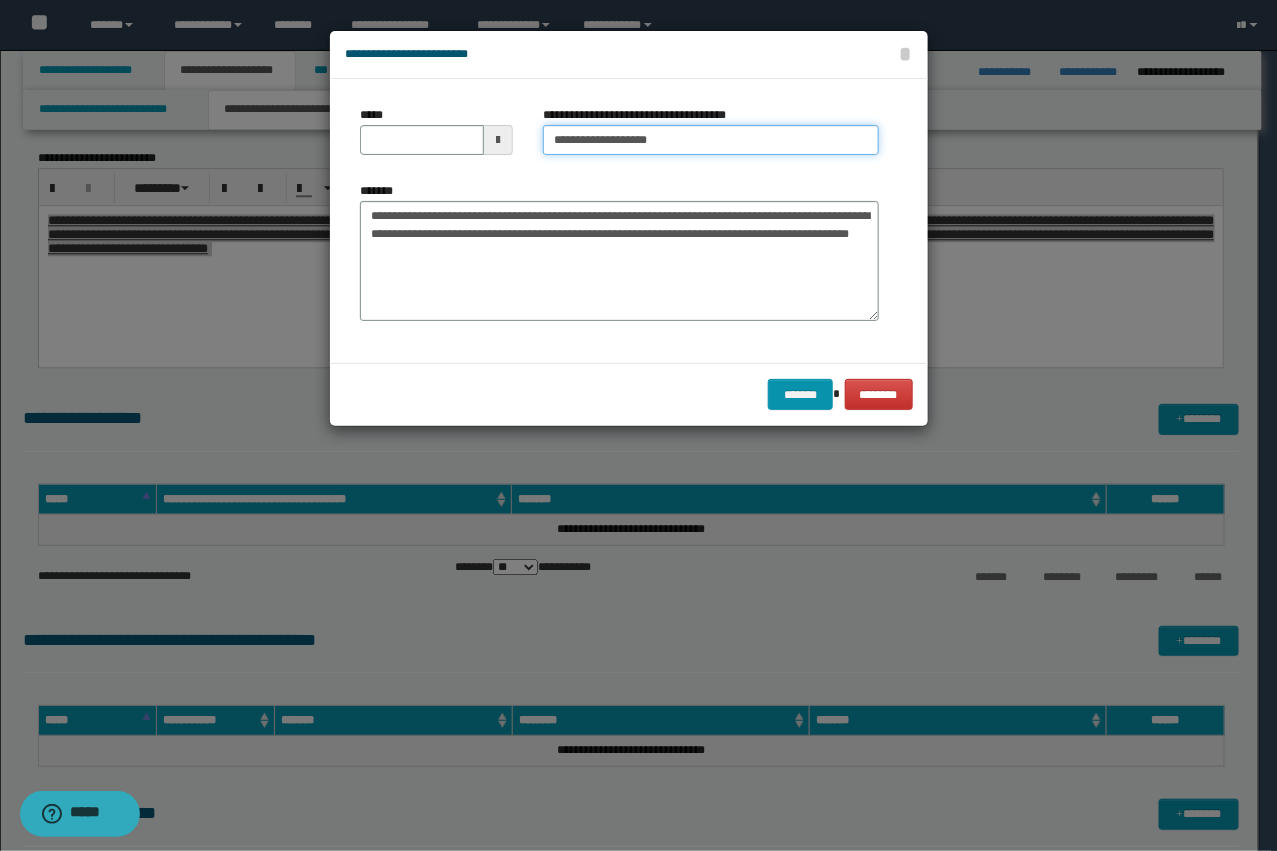 type on "**********" 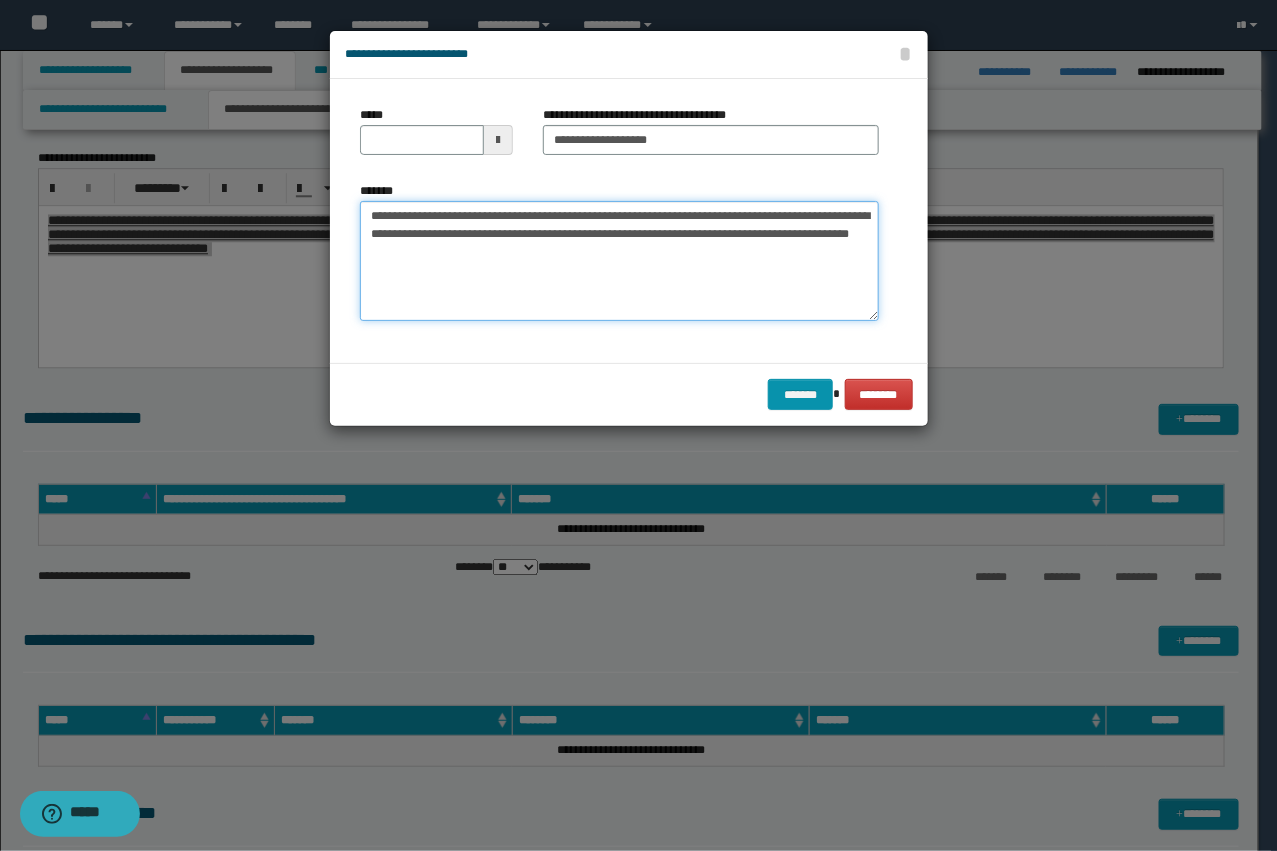 drag, startPoint x: 437, startPoint y: 212, endPoint x: 335, endPoint y: 198, distance: 102.9563 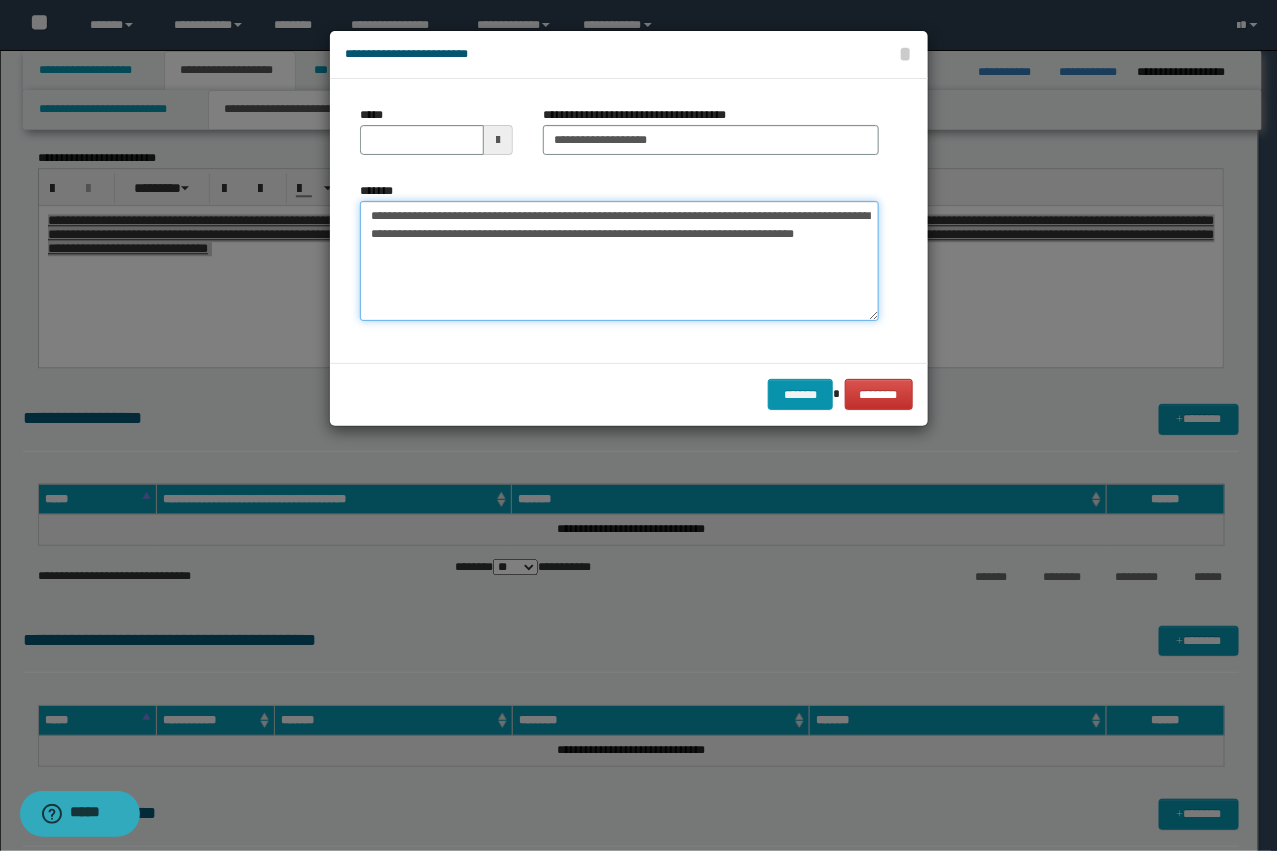type 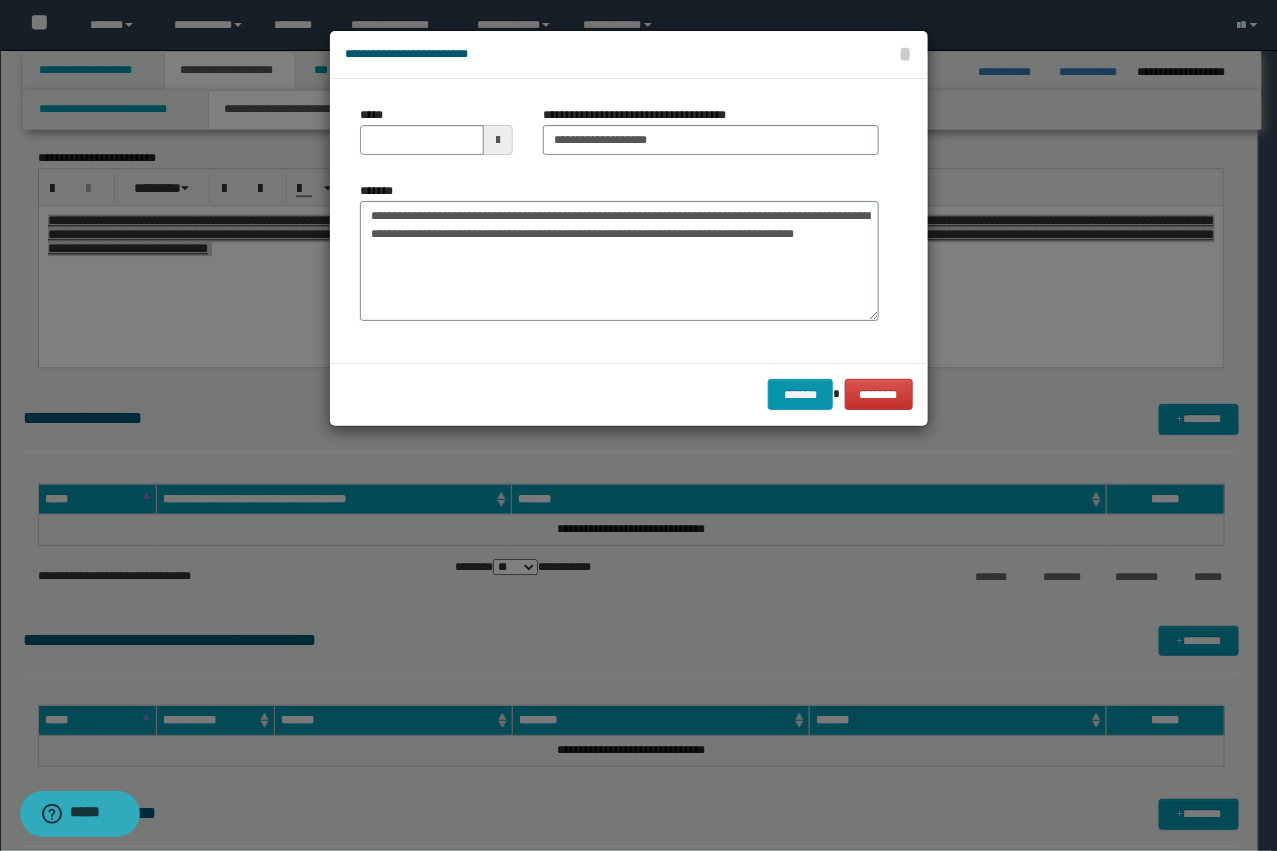click on "*****" at bounding box center [436, 130] 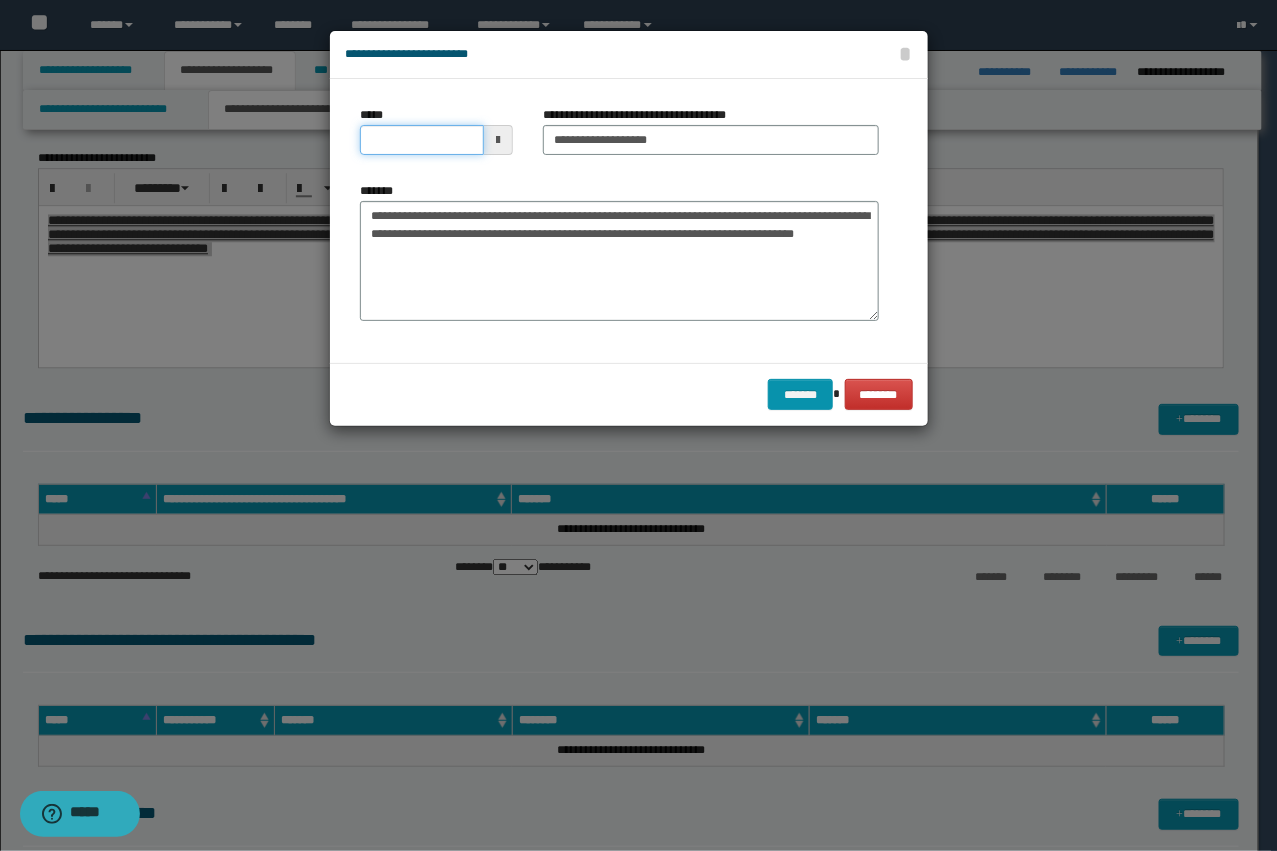 click on "*****" at bounding box center (422, 140) 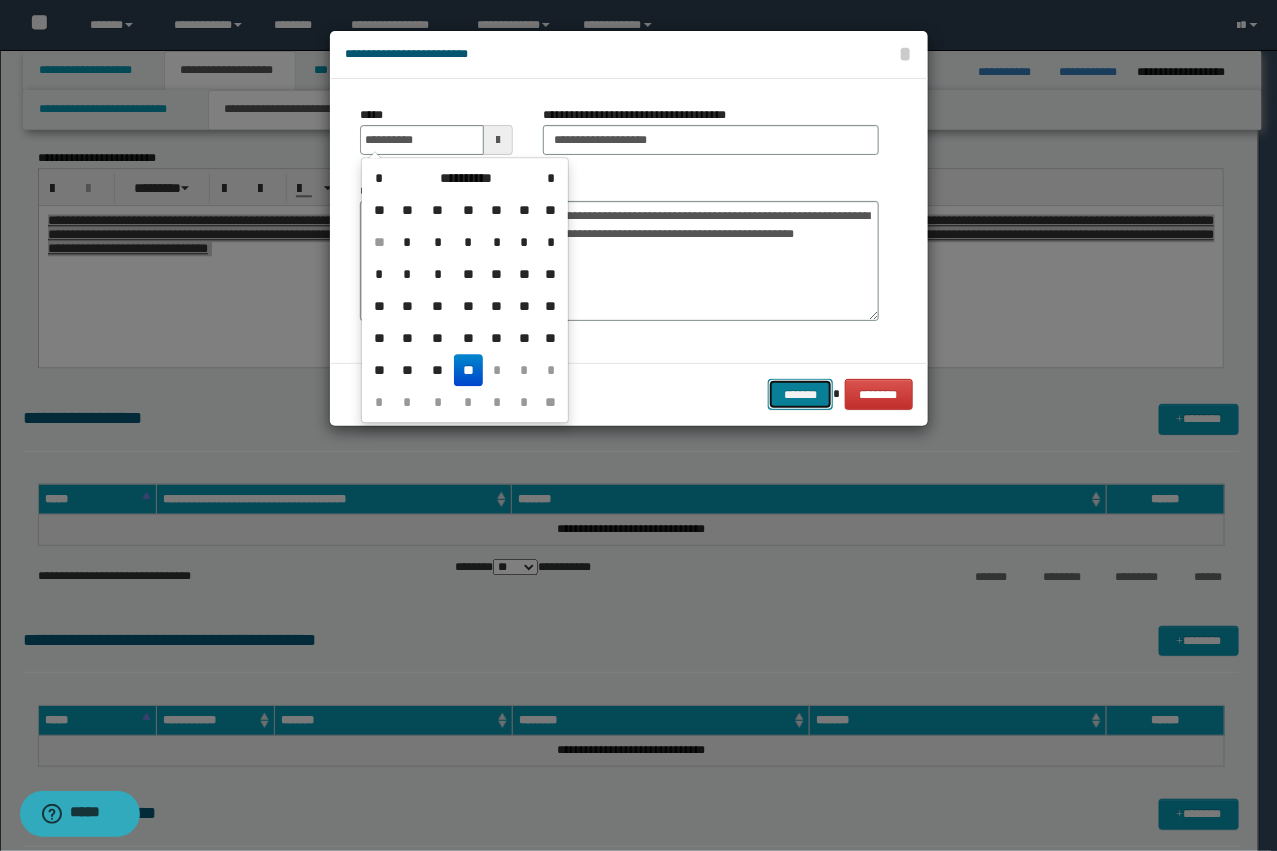 type on "**********" 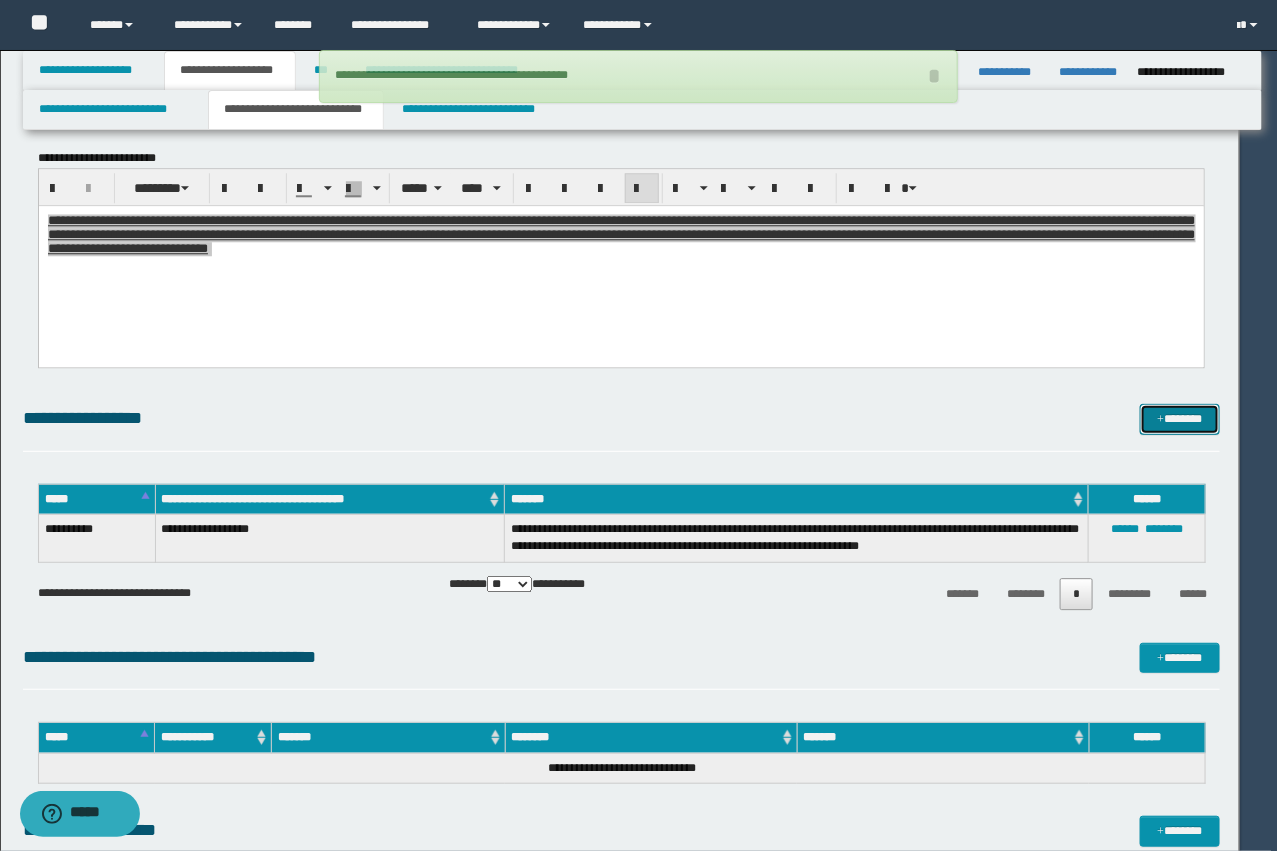 type 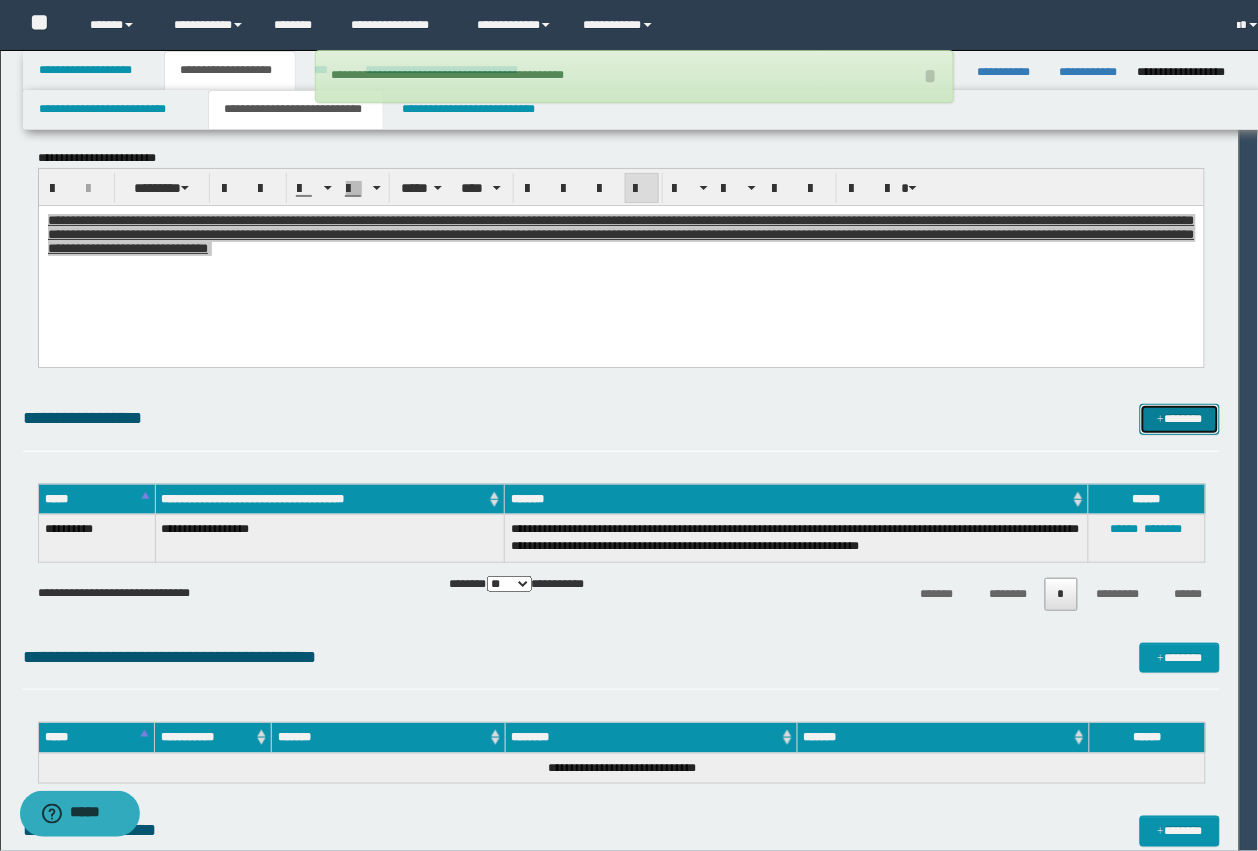 click on "*******" at bounding box center [1180, 419] 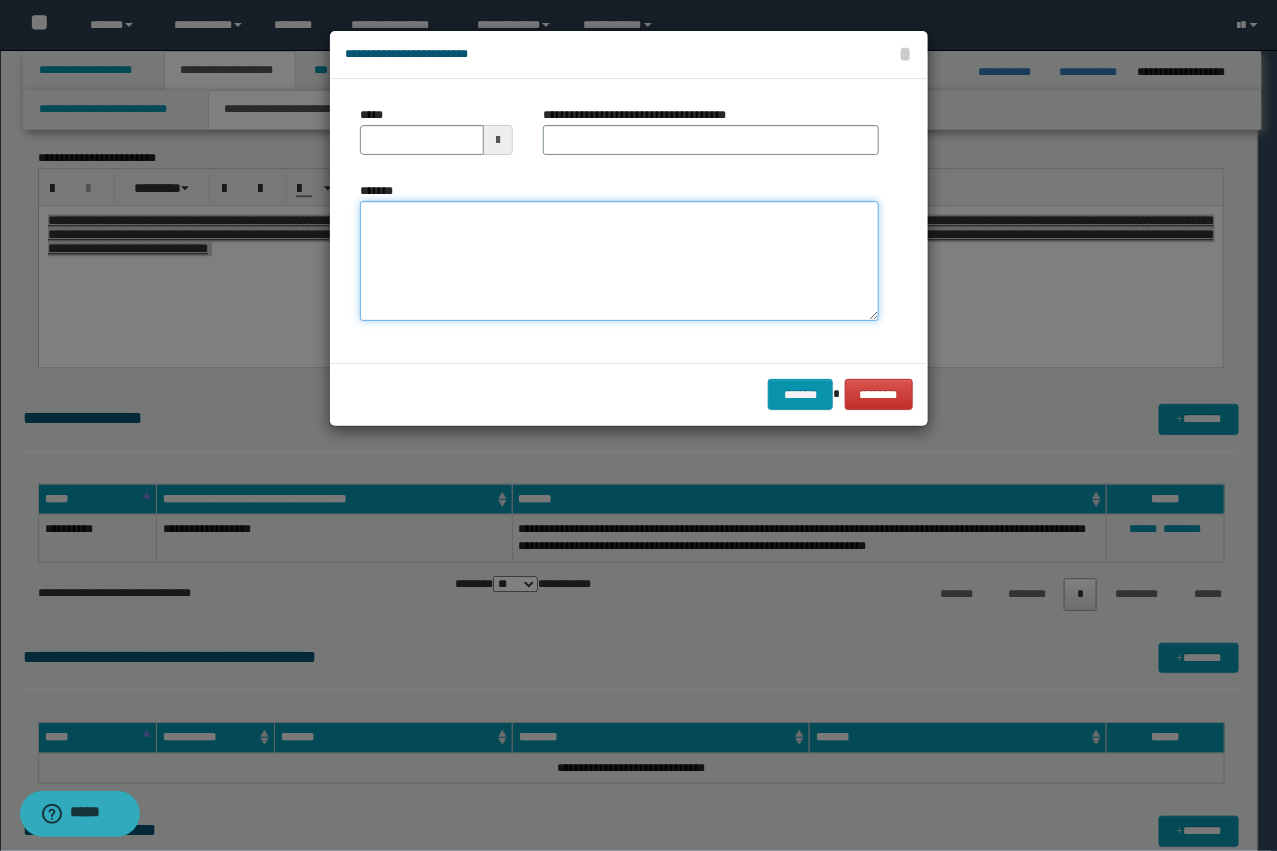 click on "*******" at bounding box center [619, 261] 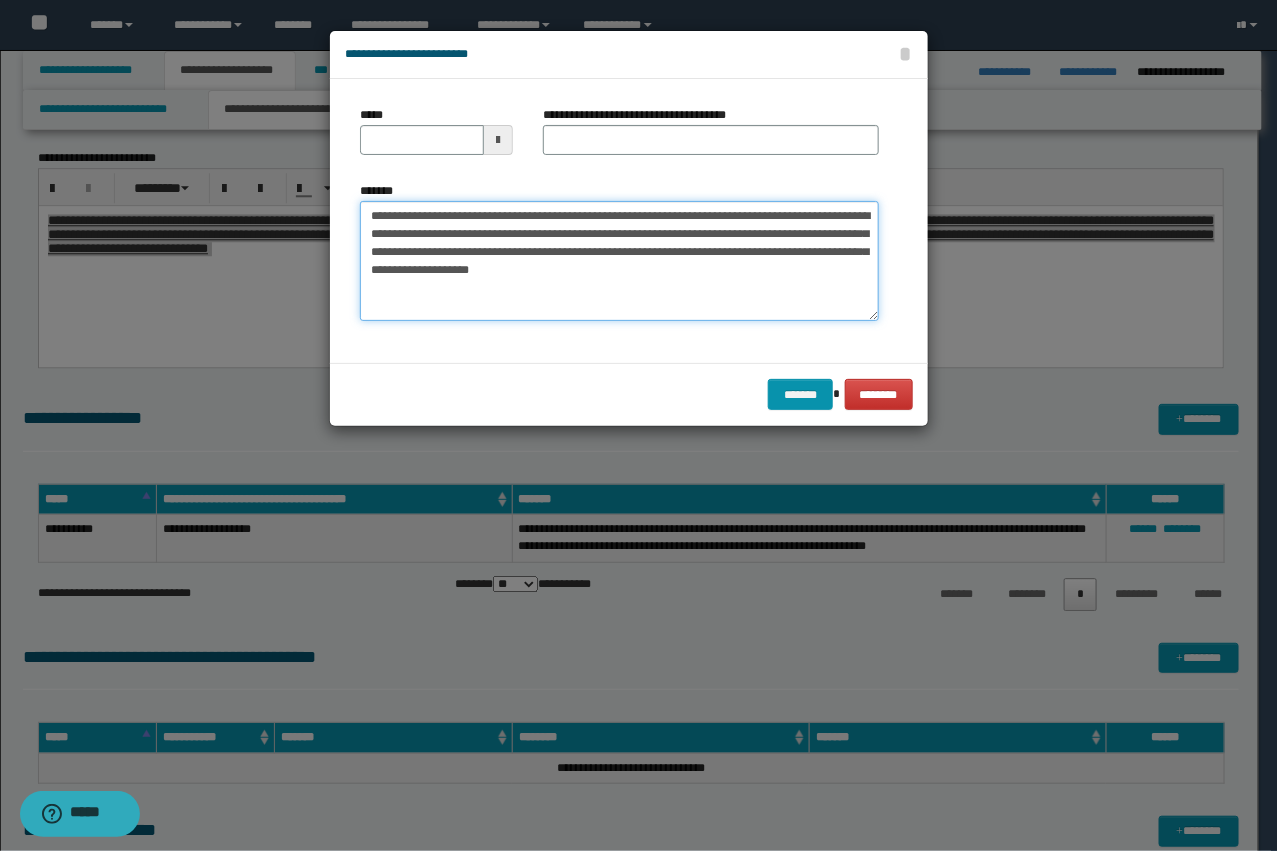 type on "**********" 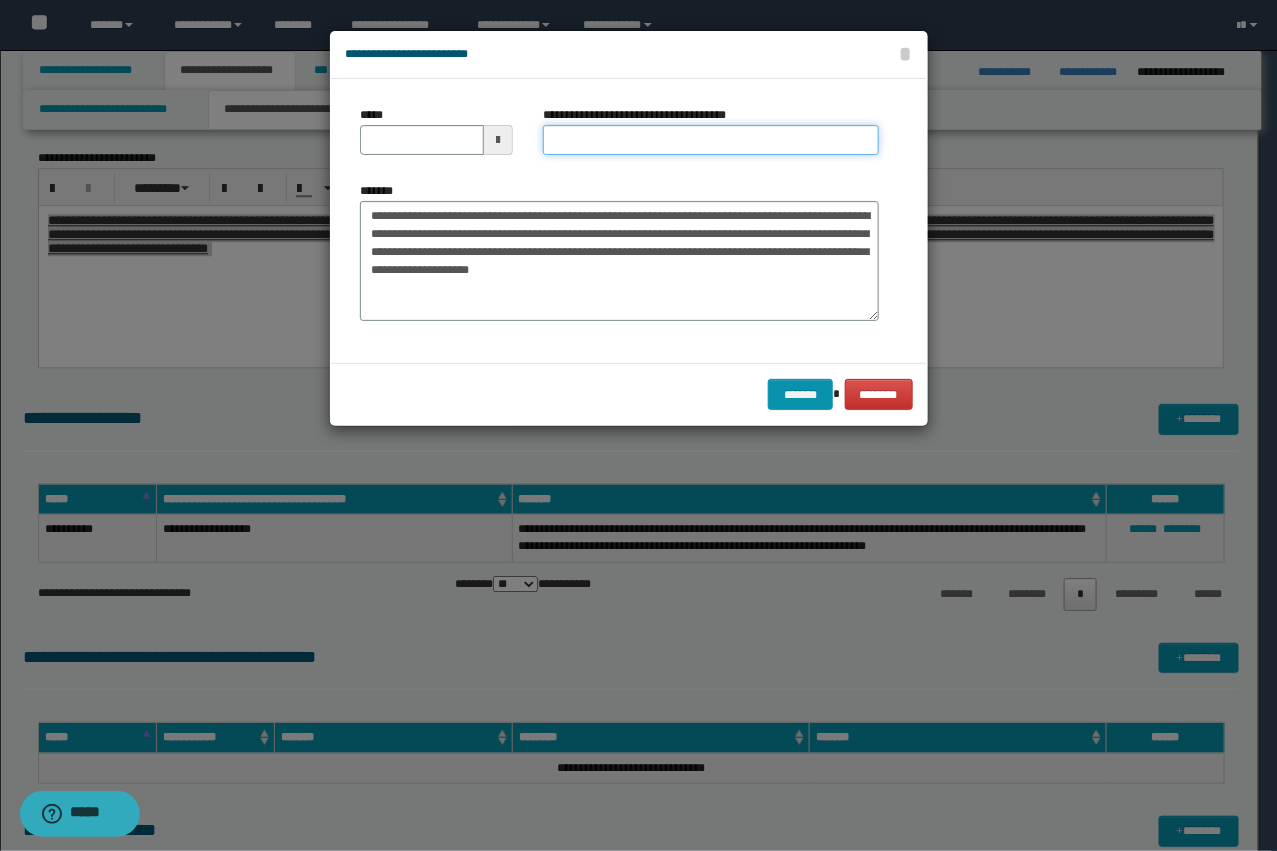 click on "**********" at bounding box center (711, 140) 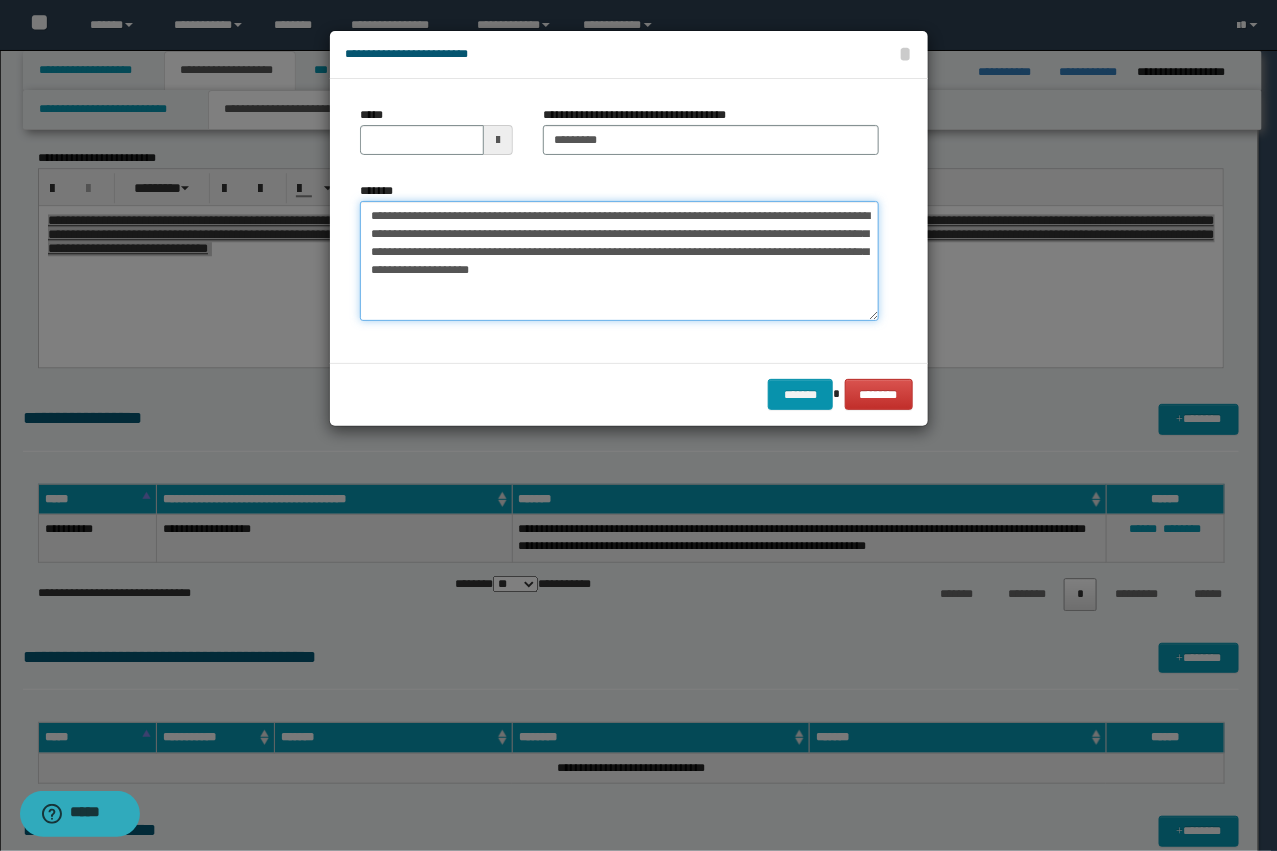 click on "**********" at bounding box center (619, 261) 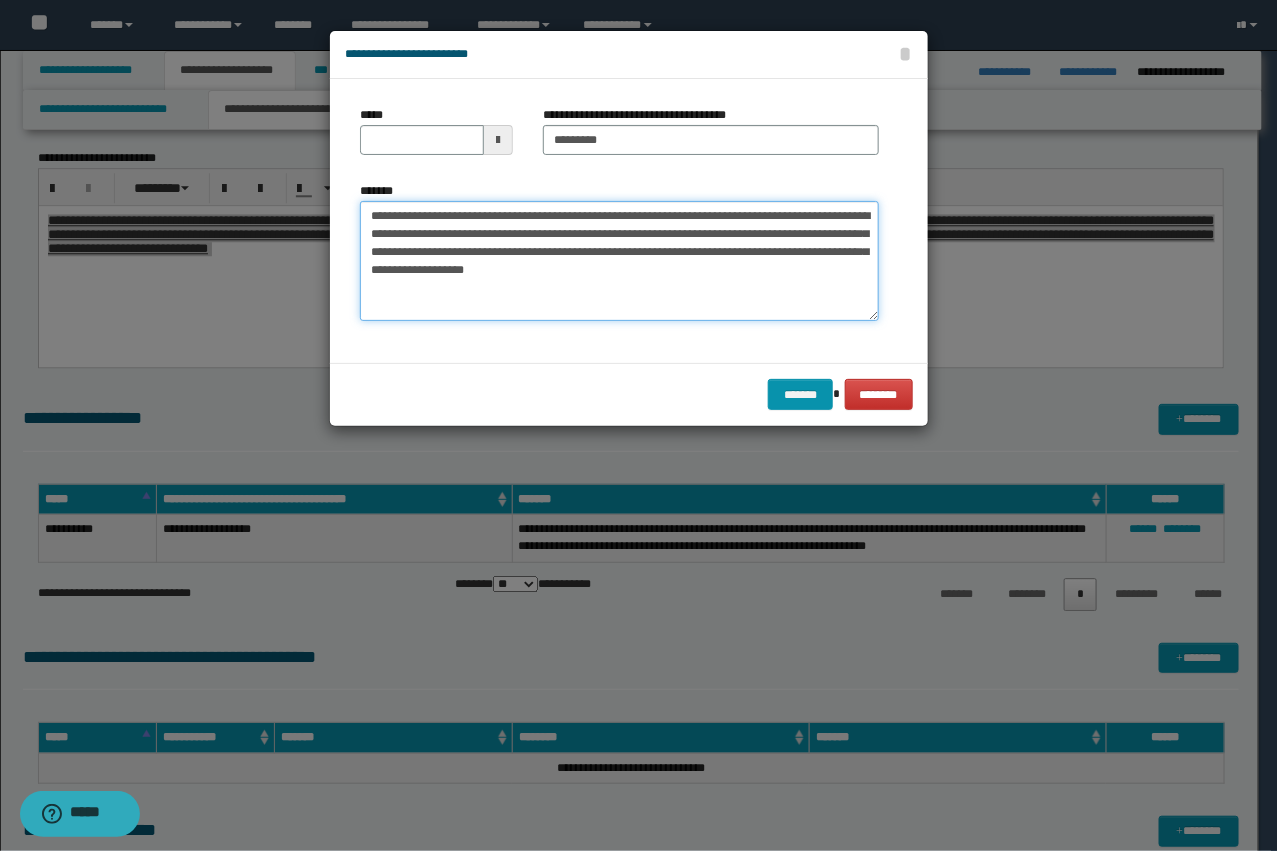 type on "**********" 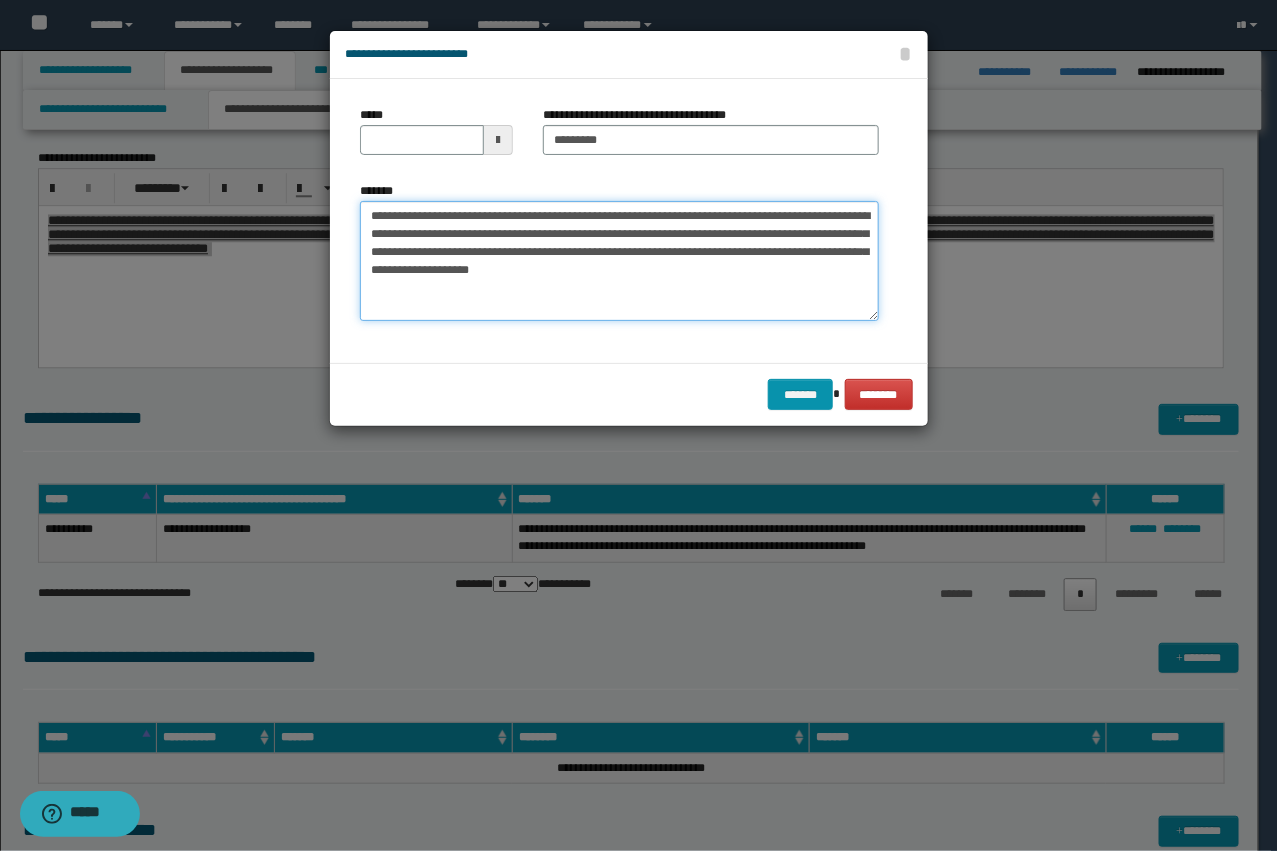 drag, startPoint x: 503, startPoint y: 215, endPoint x: 286, endPoint y: 207, distance: 217.14742 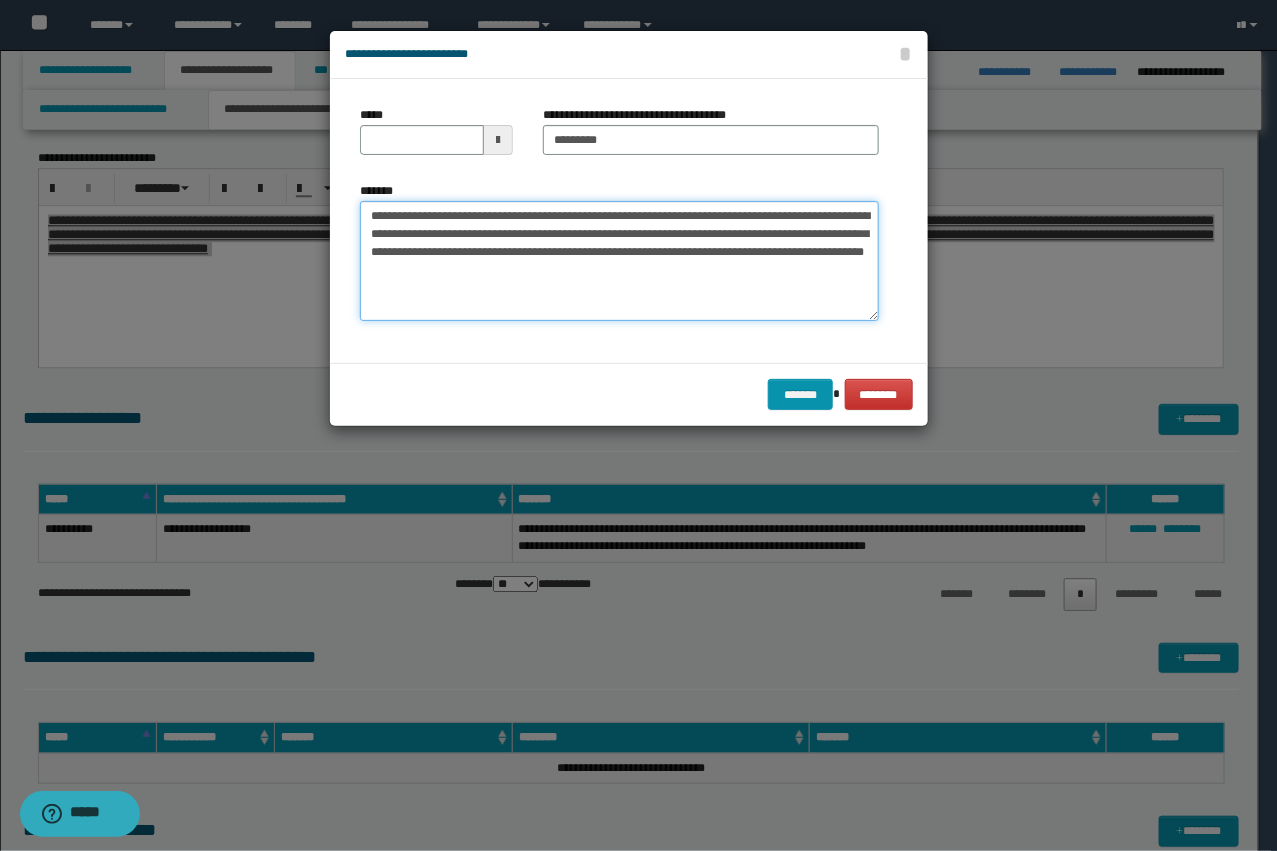 type 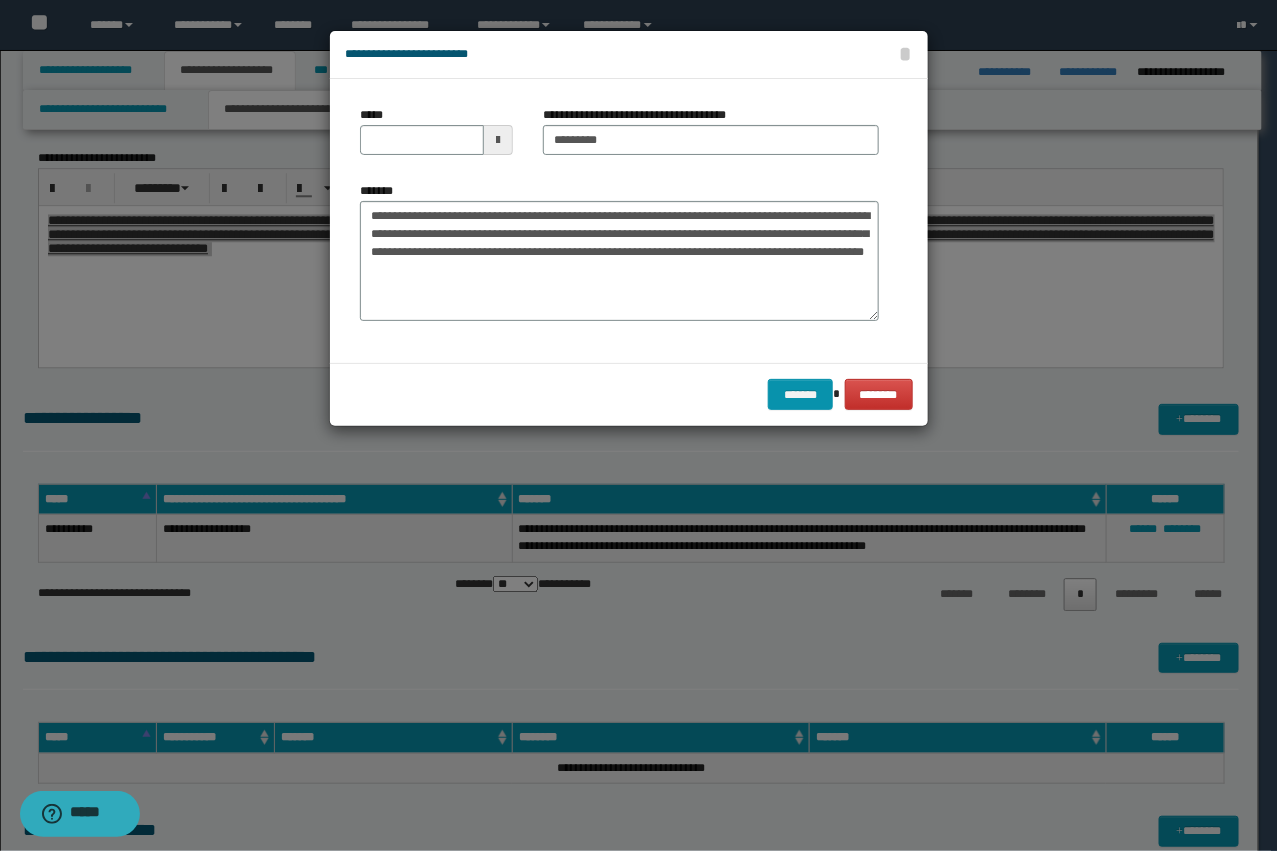 click on "*****" at bounding box center [436, 130] 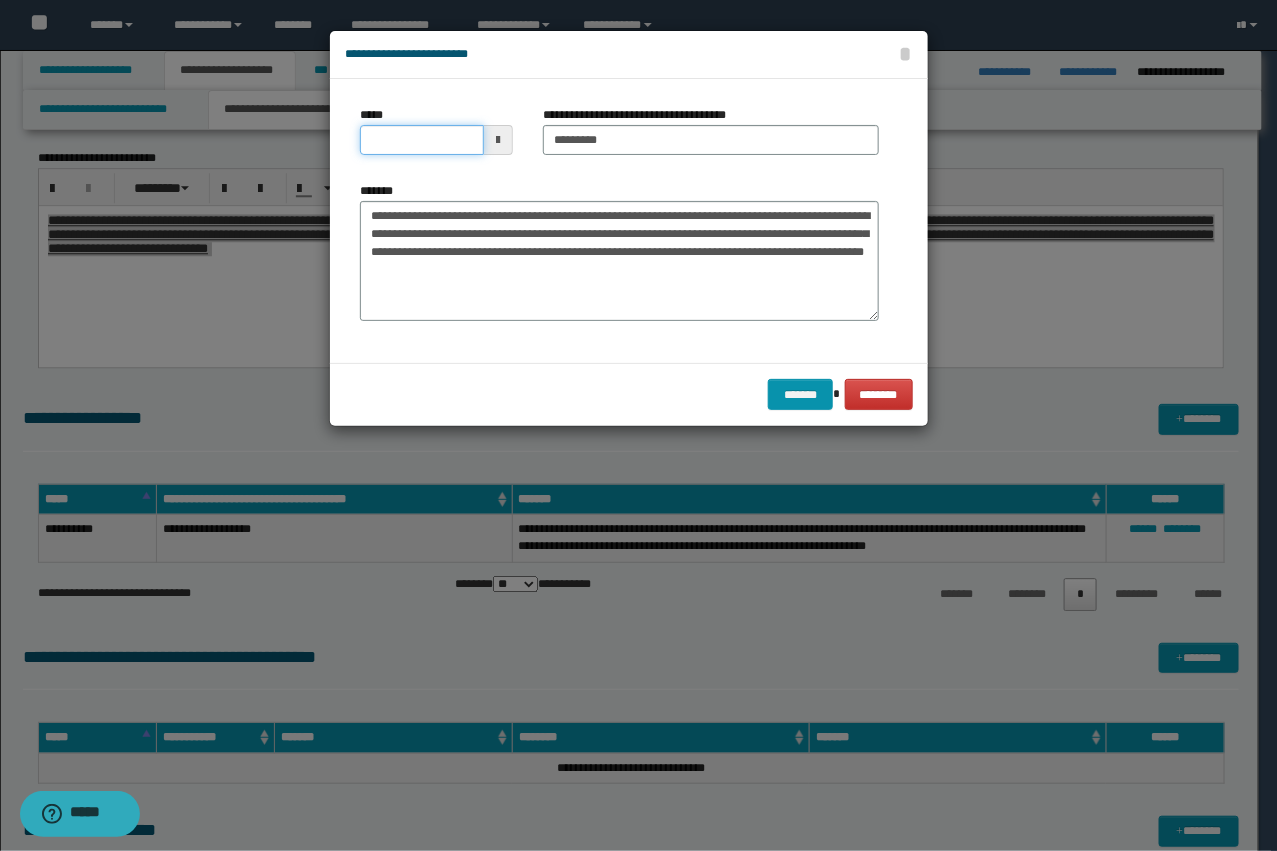 click on "*****" at bounding box center (422, 140) 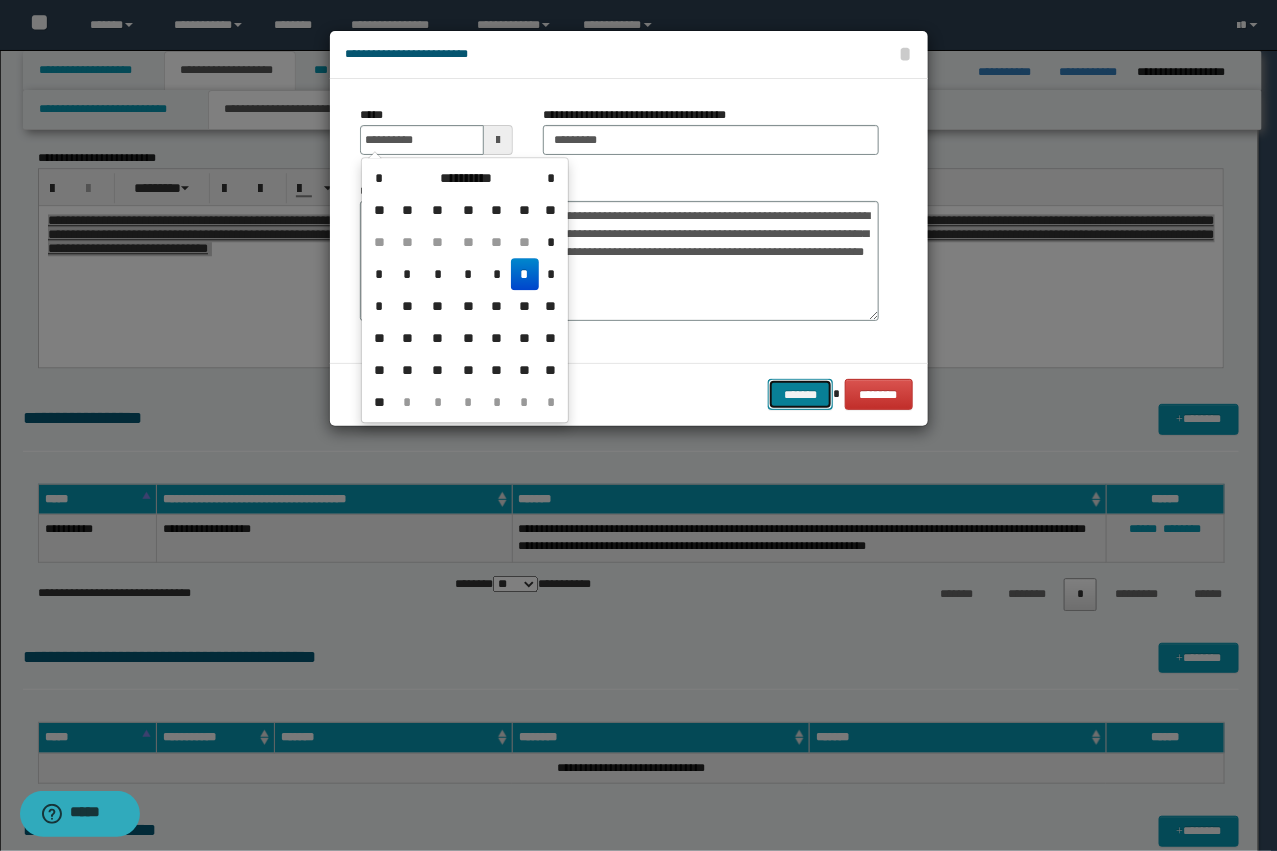 type on "**********" 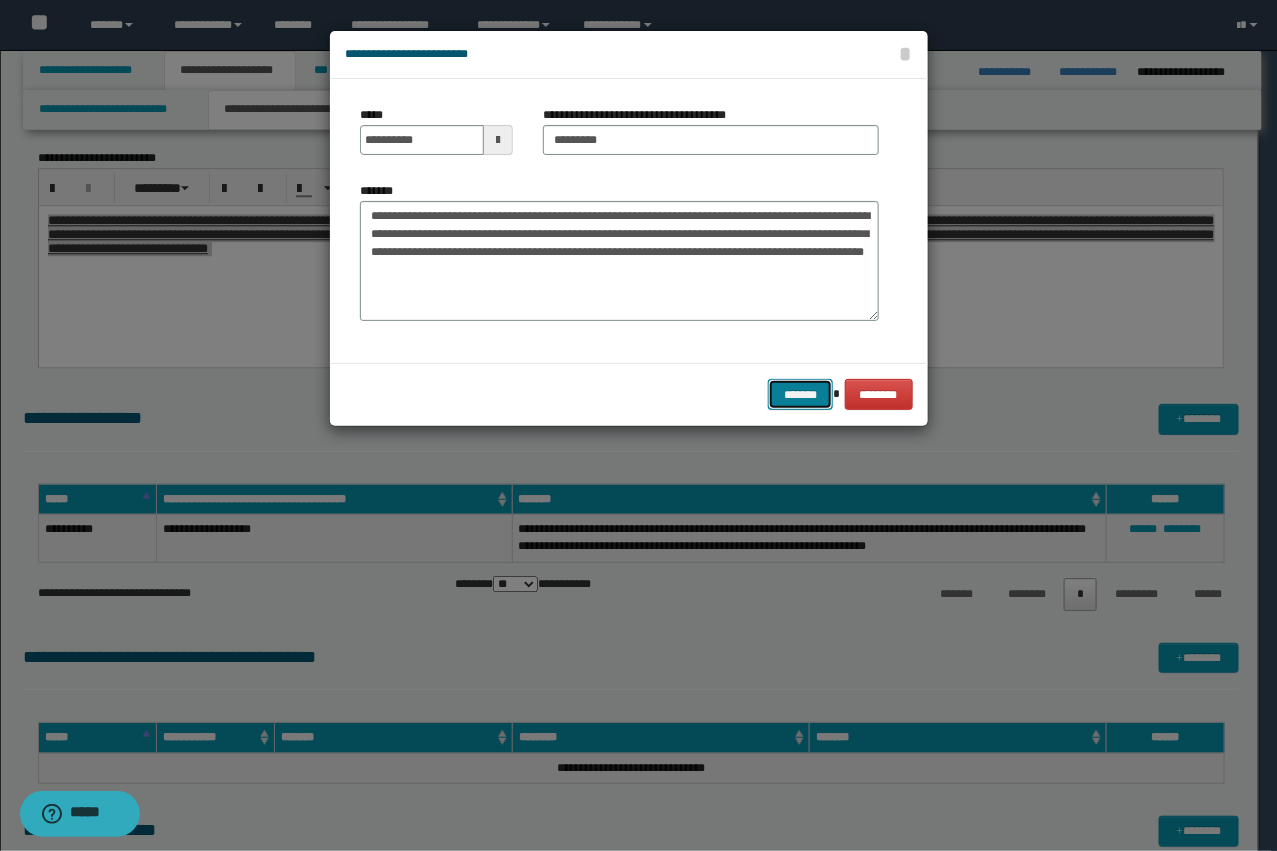 click on "*******" at bounding box center [800, 394] 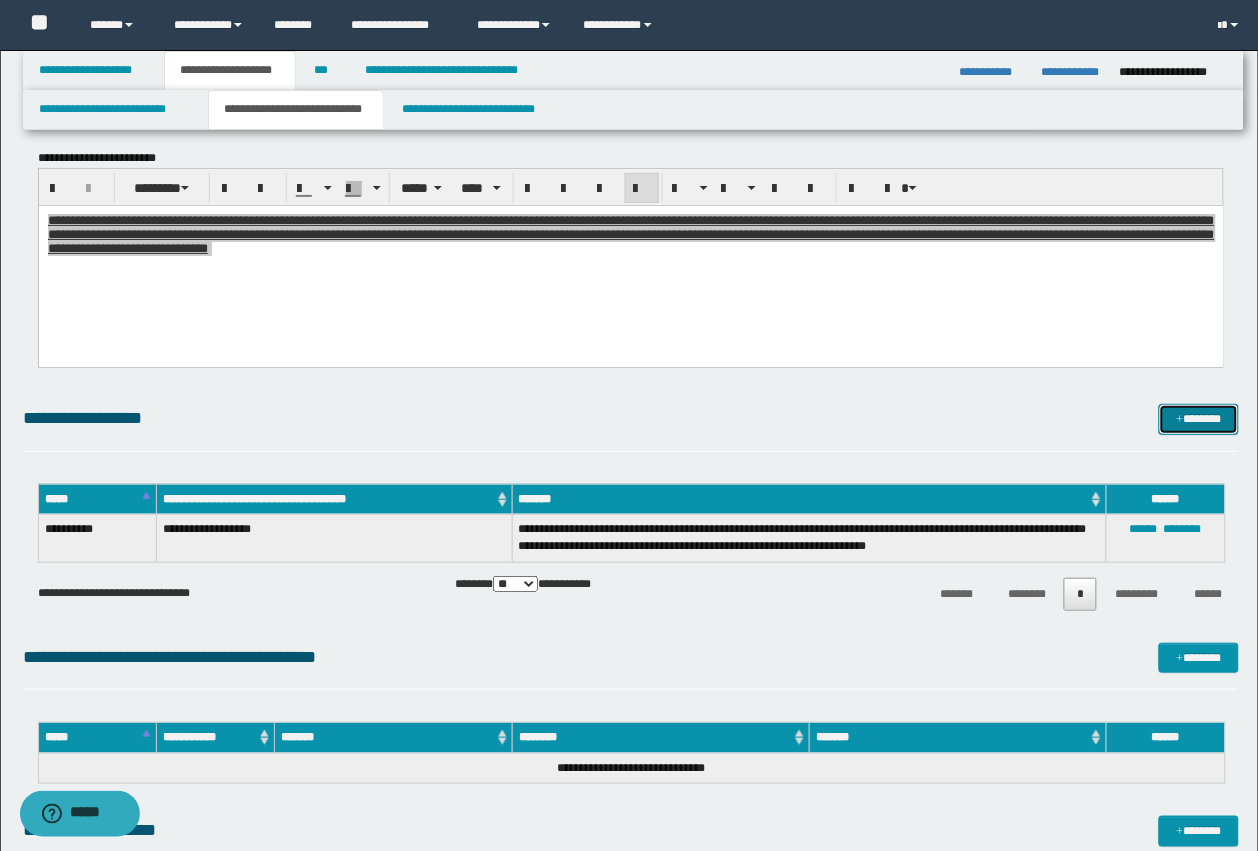 click at bounding box center [1180, 420] 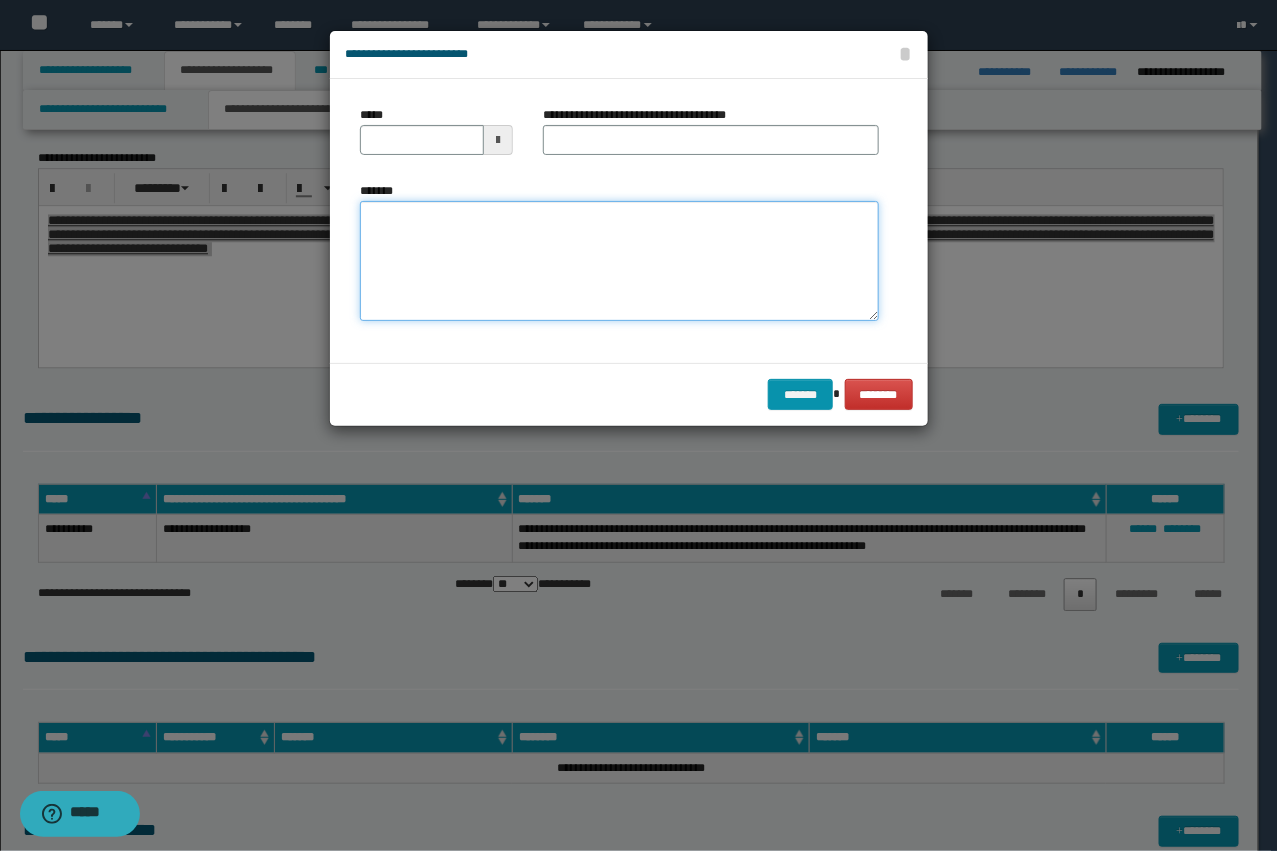 click on "*******" at bounding box center (619, 261) 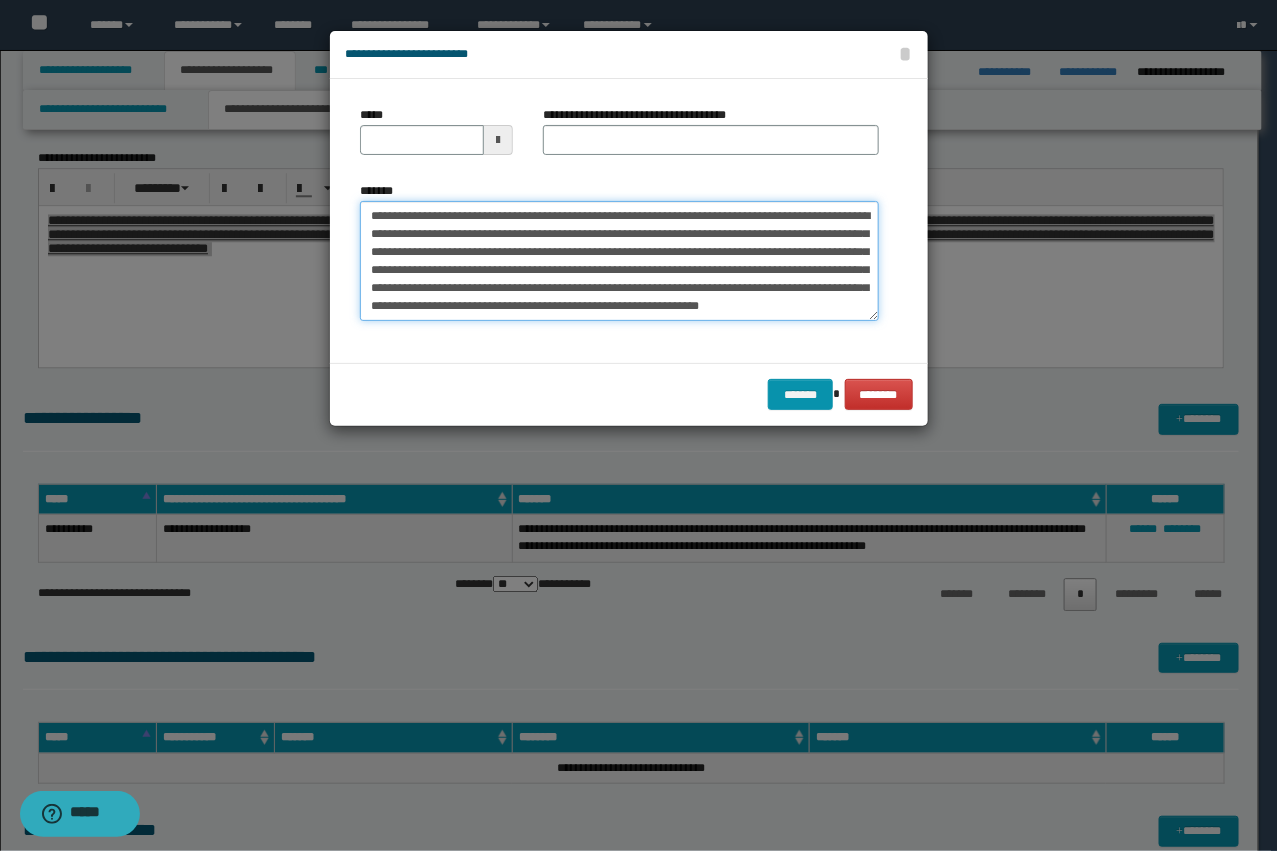 scroll, scrollTop: 0, scrollLeft: 0, axis: both 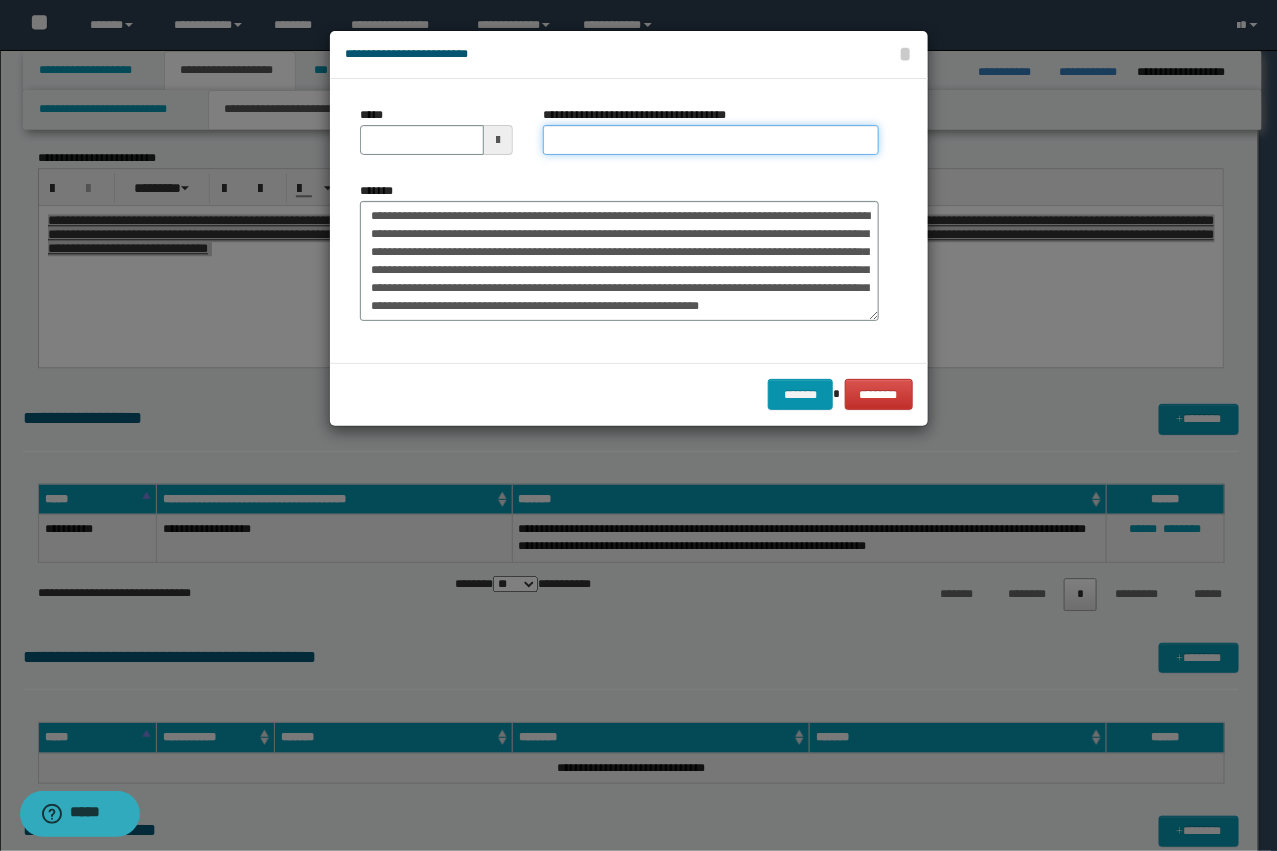 click on "**********" at bounding box center (711, 140) 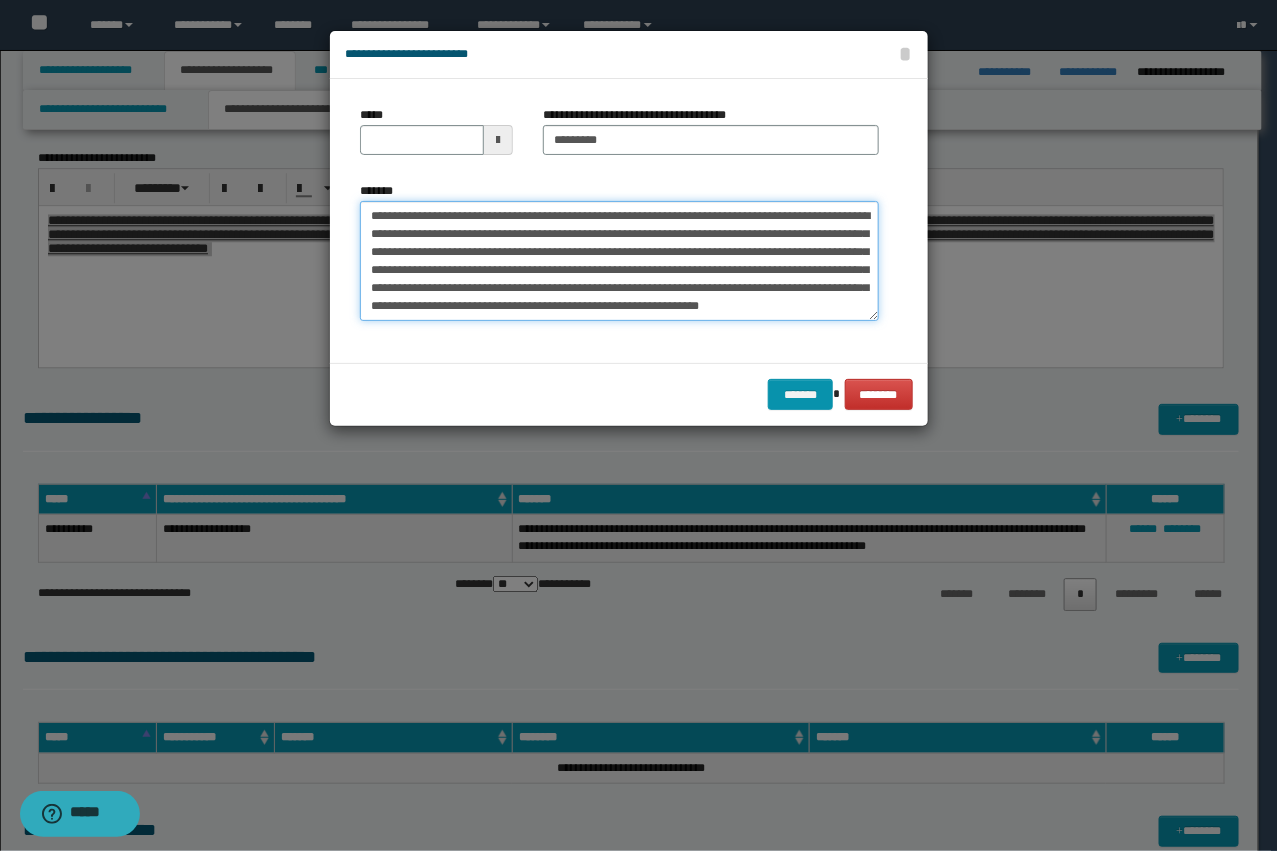 drag, startPoint x: 477, startPoint y: 216, endPoint x: 285, endPoint y: 178, distance: 195.72429 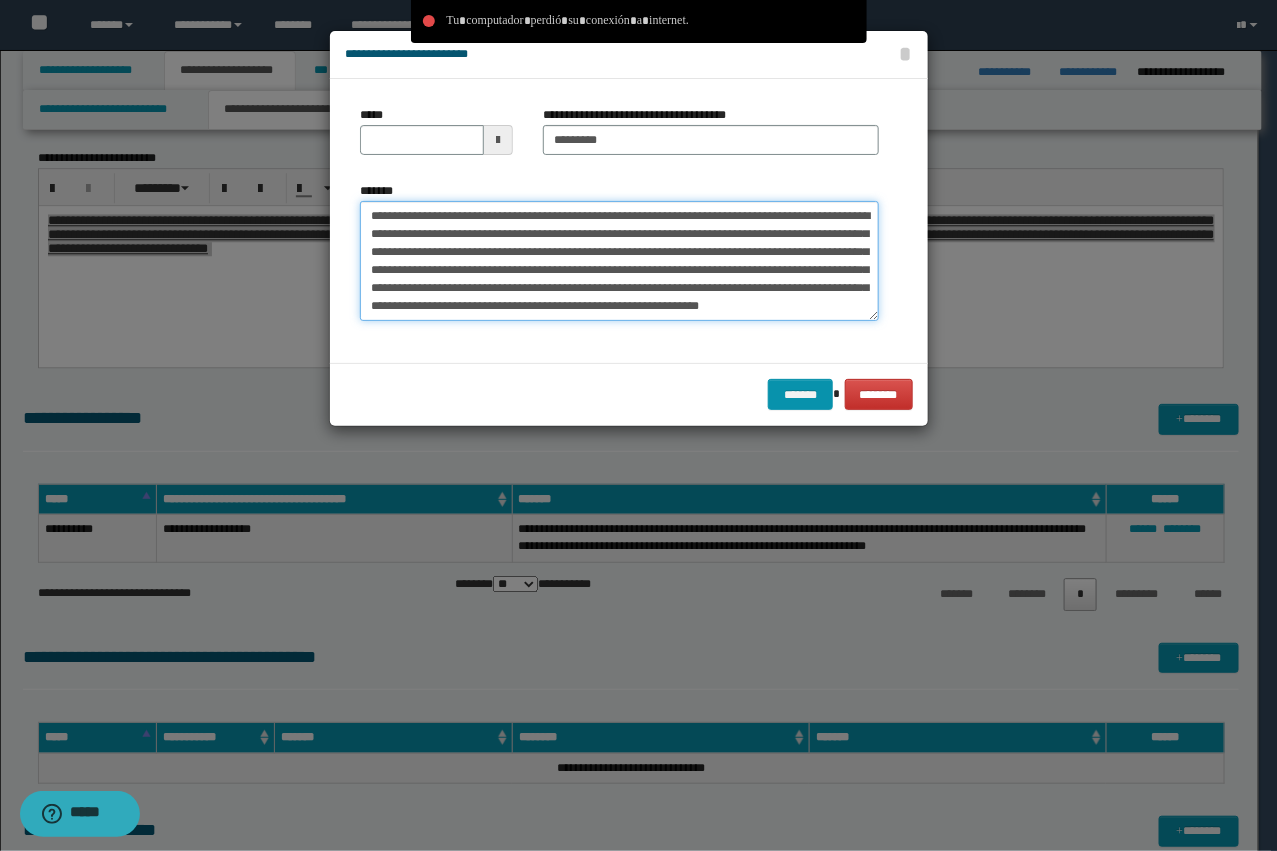 type on "**********" 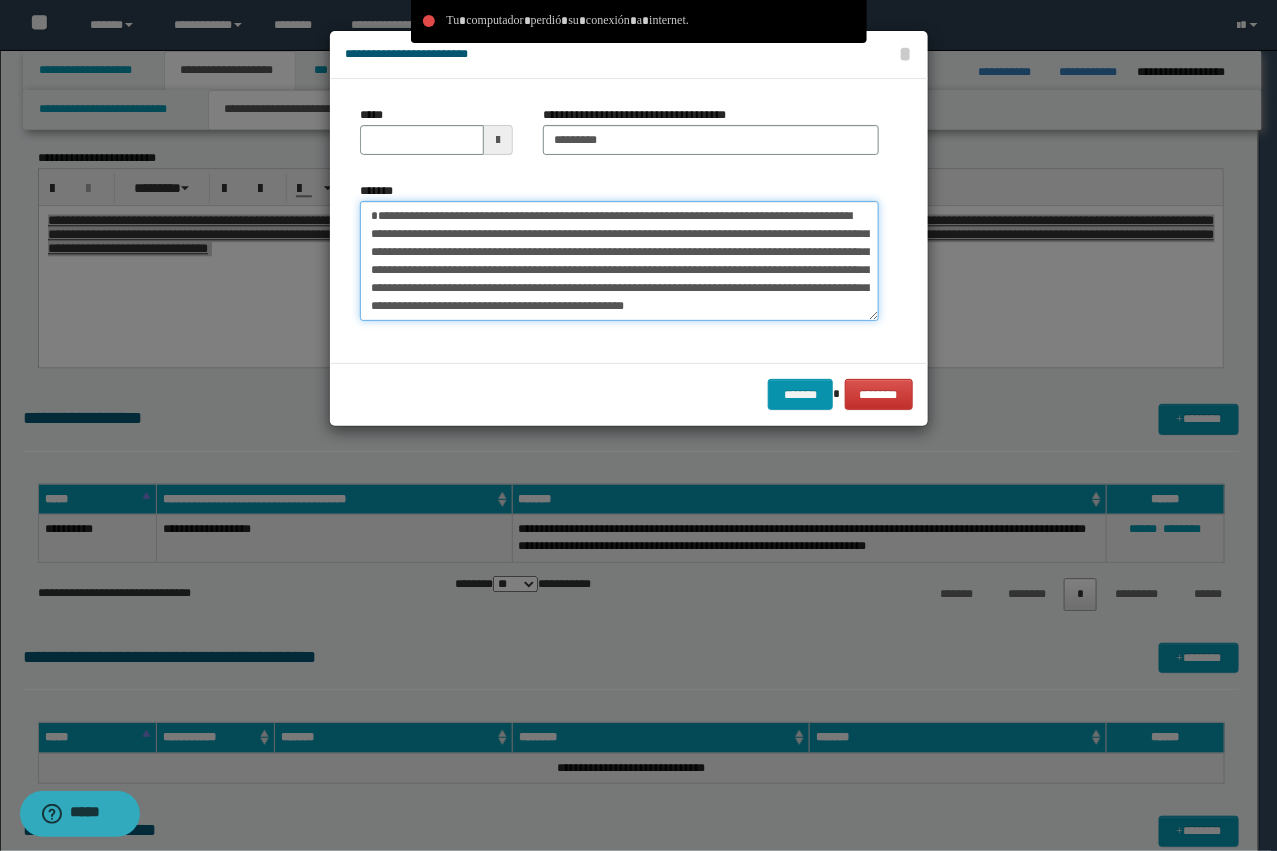type 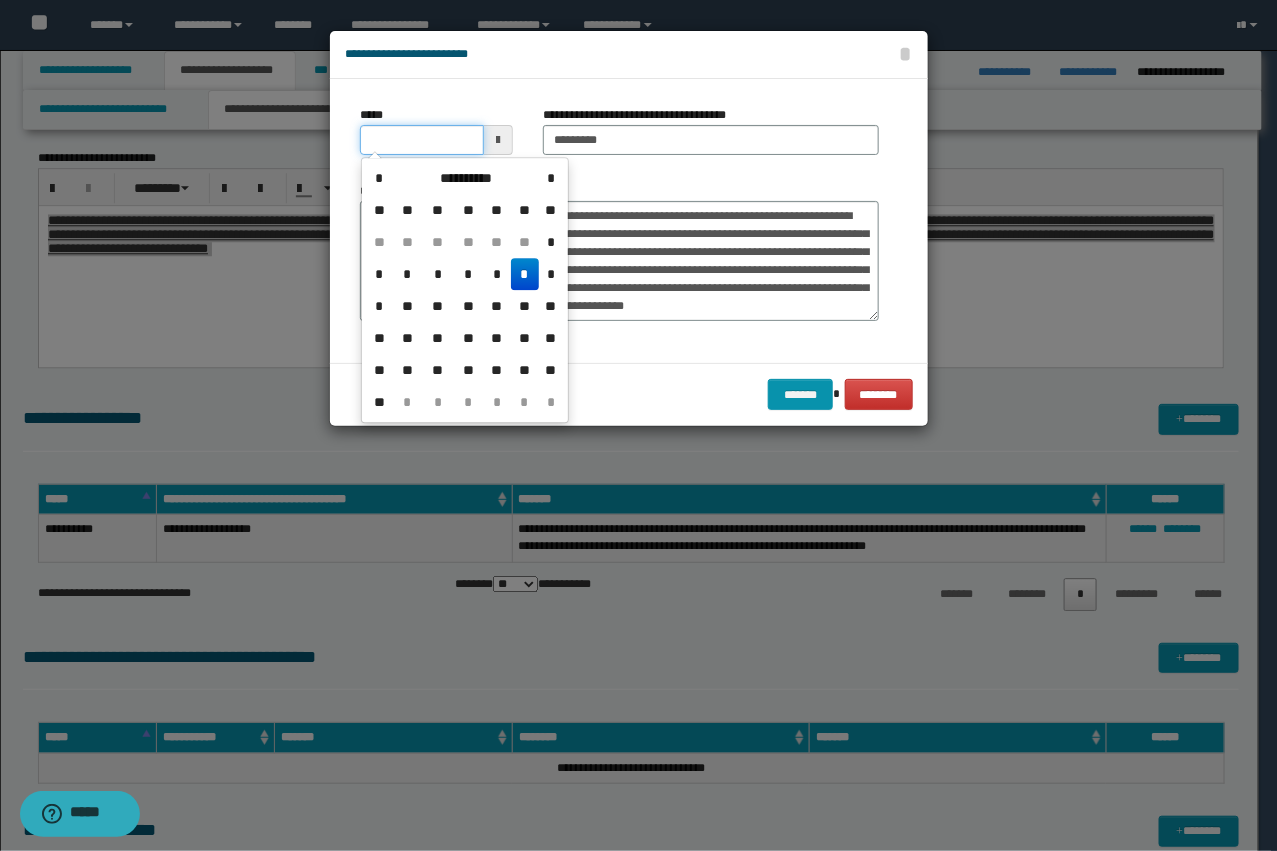 click on "*****" at bounding box center [422, 140] 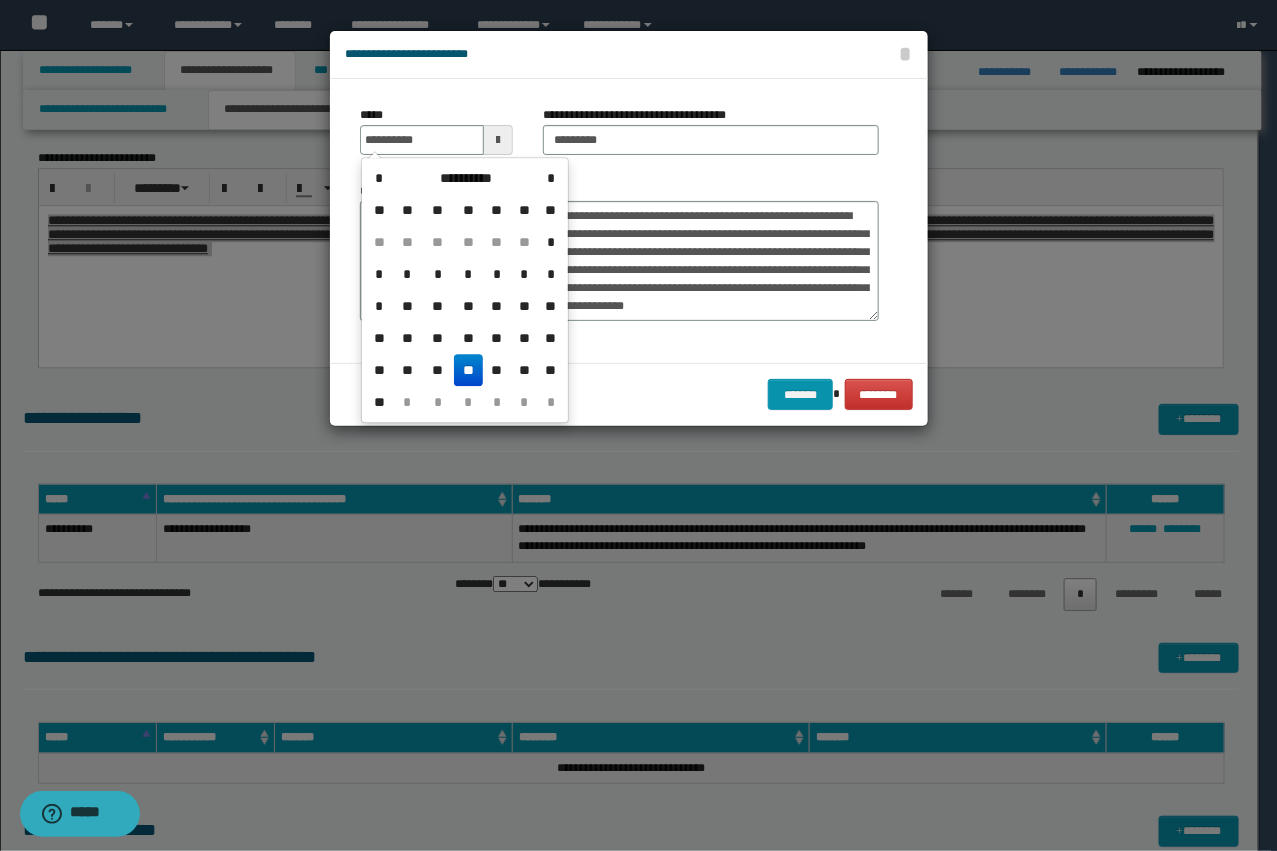 type on "**********" 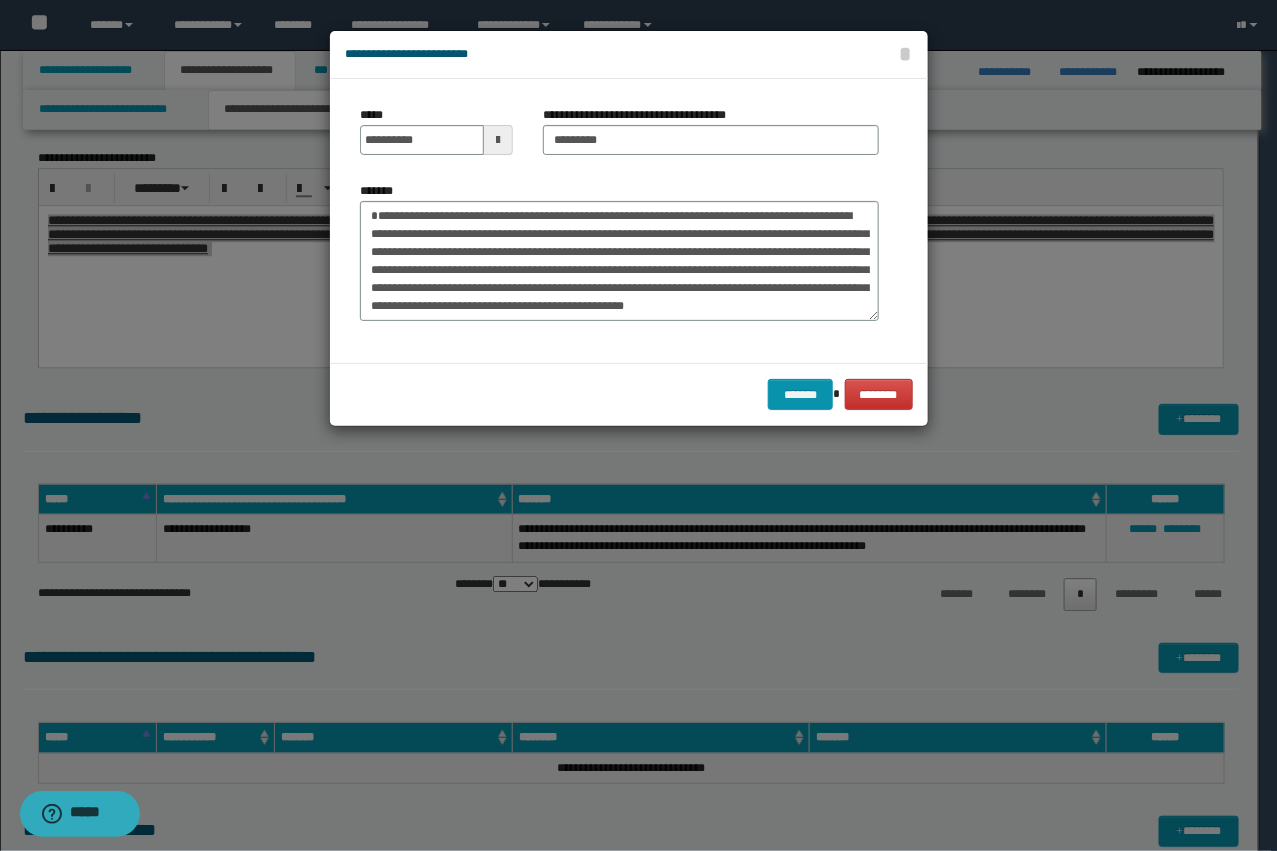 click on "*******
********" at bounding box center (629, 394) 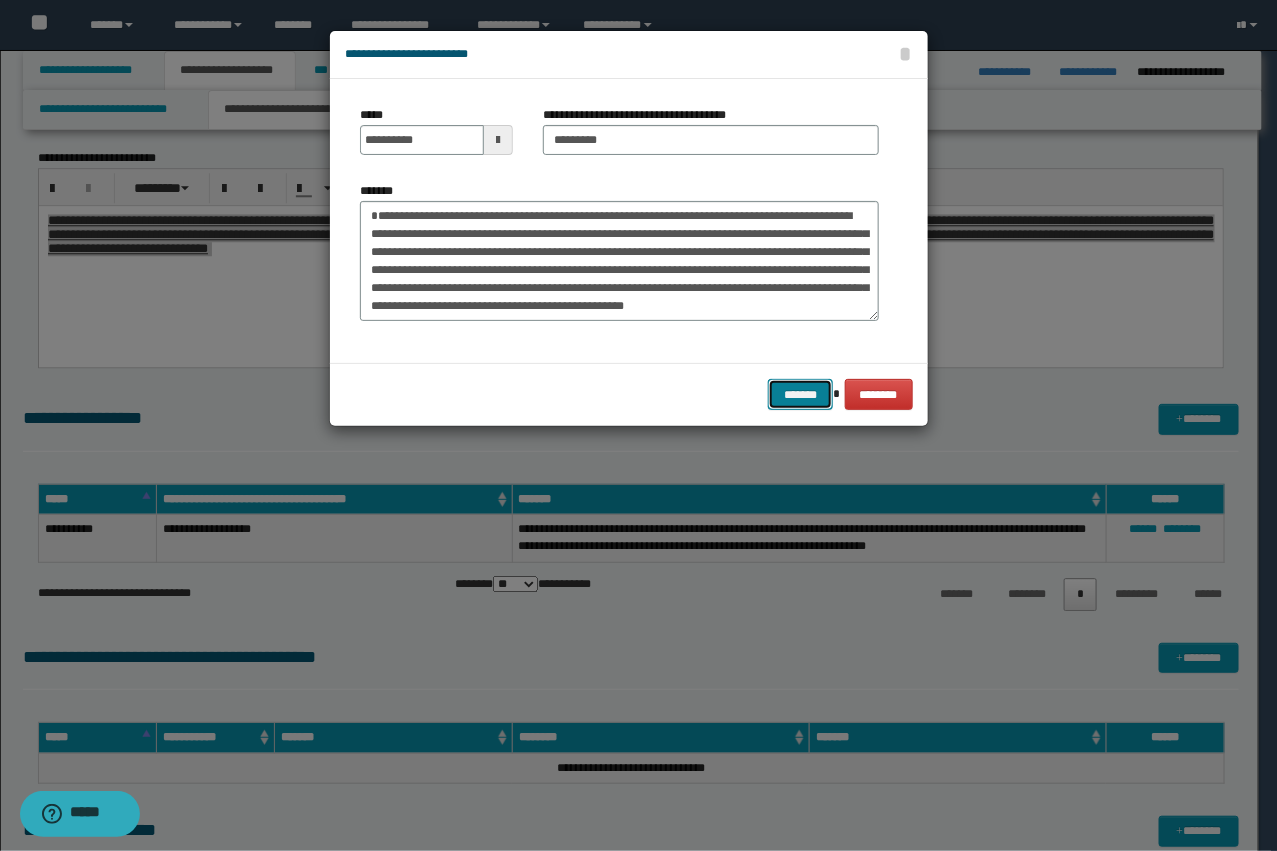 click on "*******" at bounding box center (800, 394) 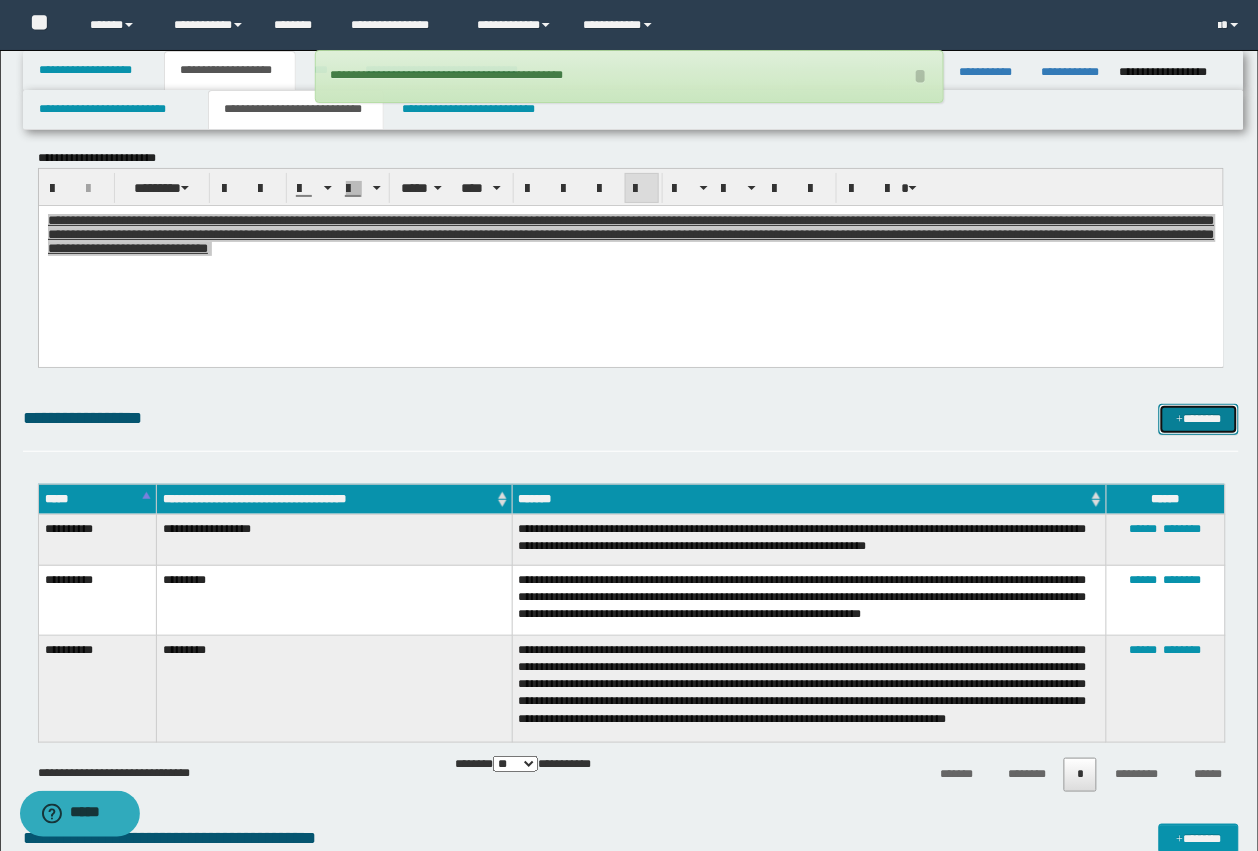 click on "*******" at bounding box center [1199, 419] 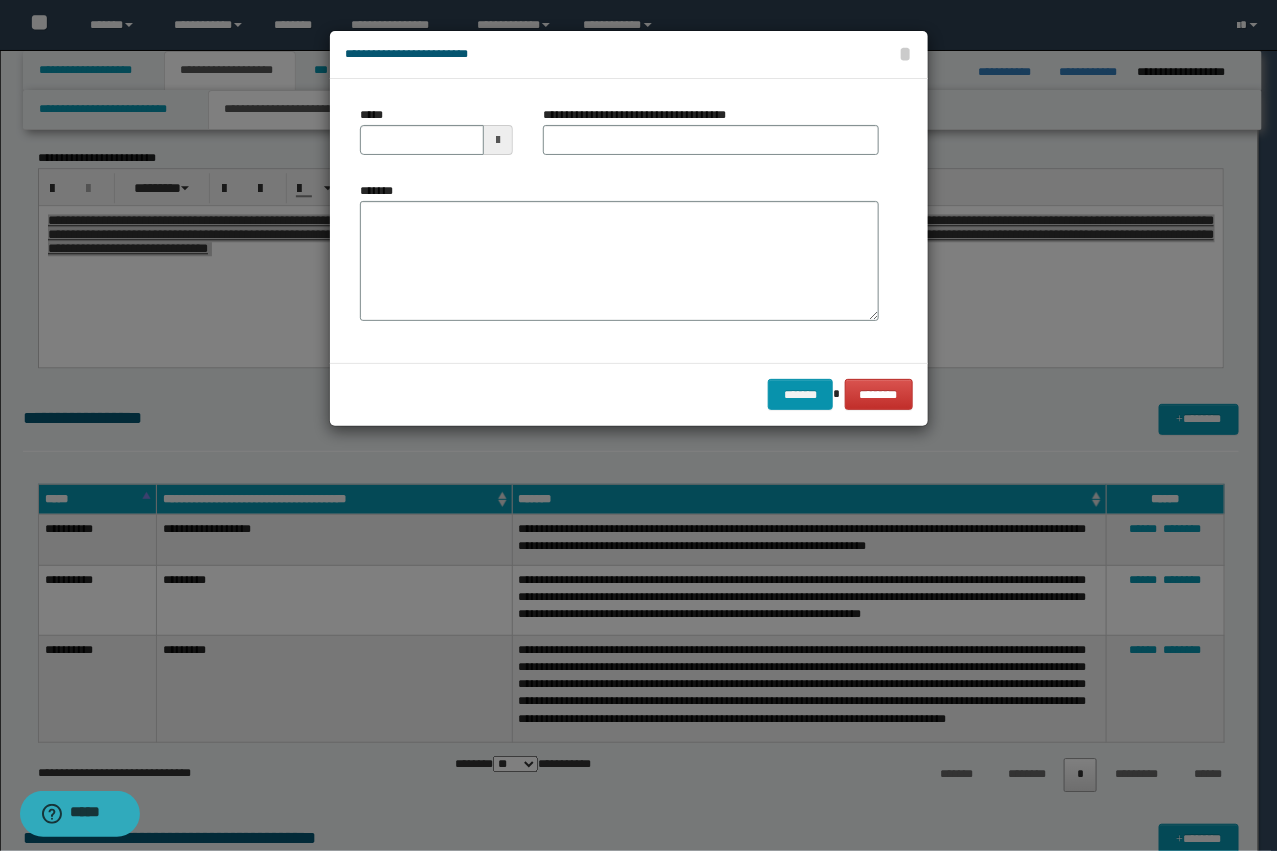 click on "*******" at bounding box center [619, 259] 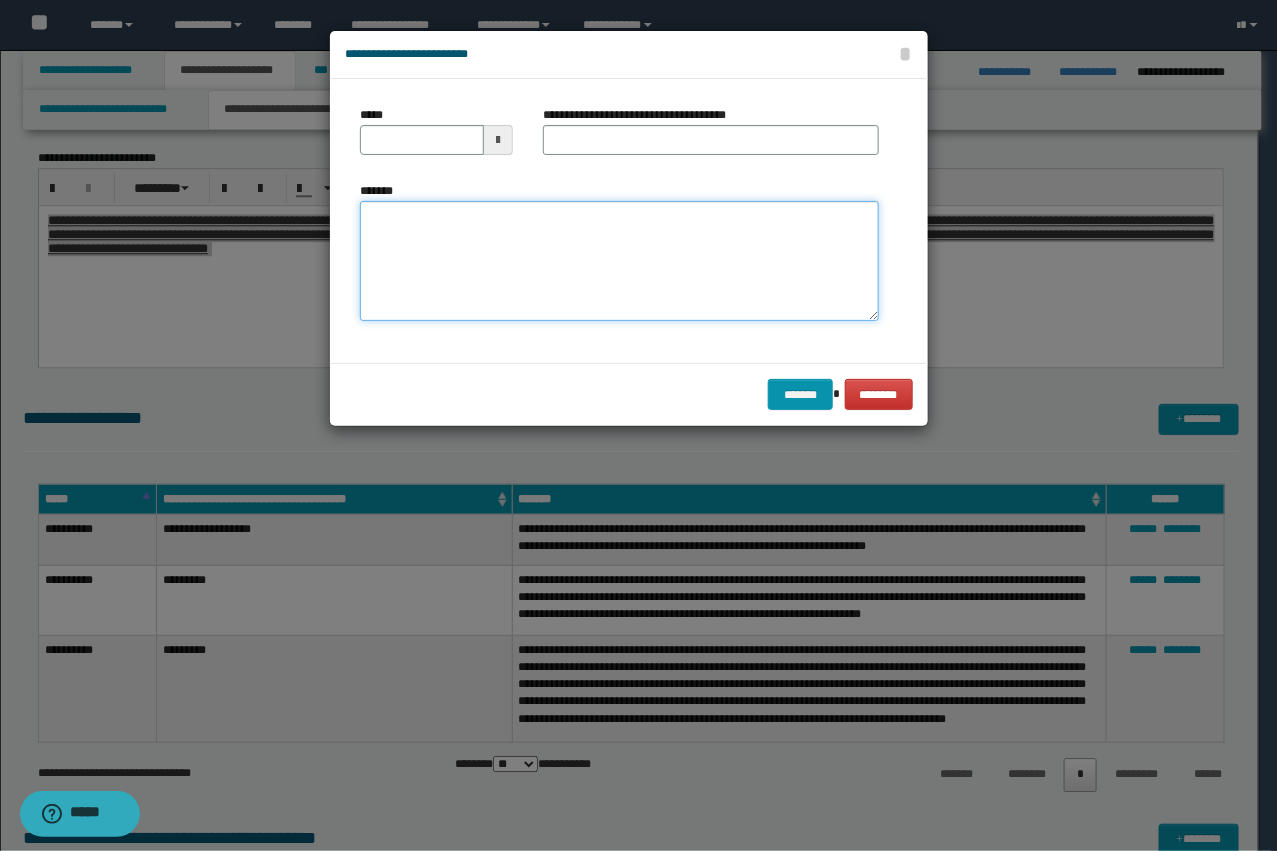click on "*******" at bounding box center (619, 261) 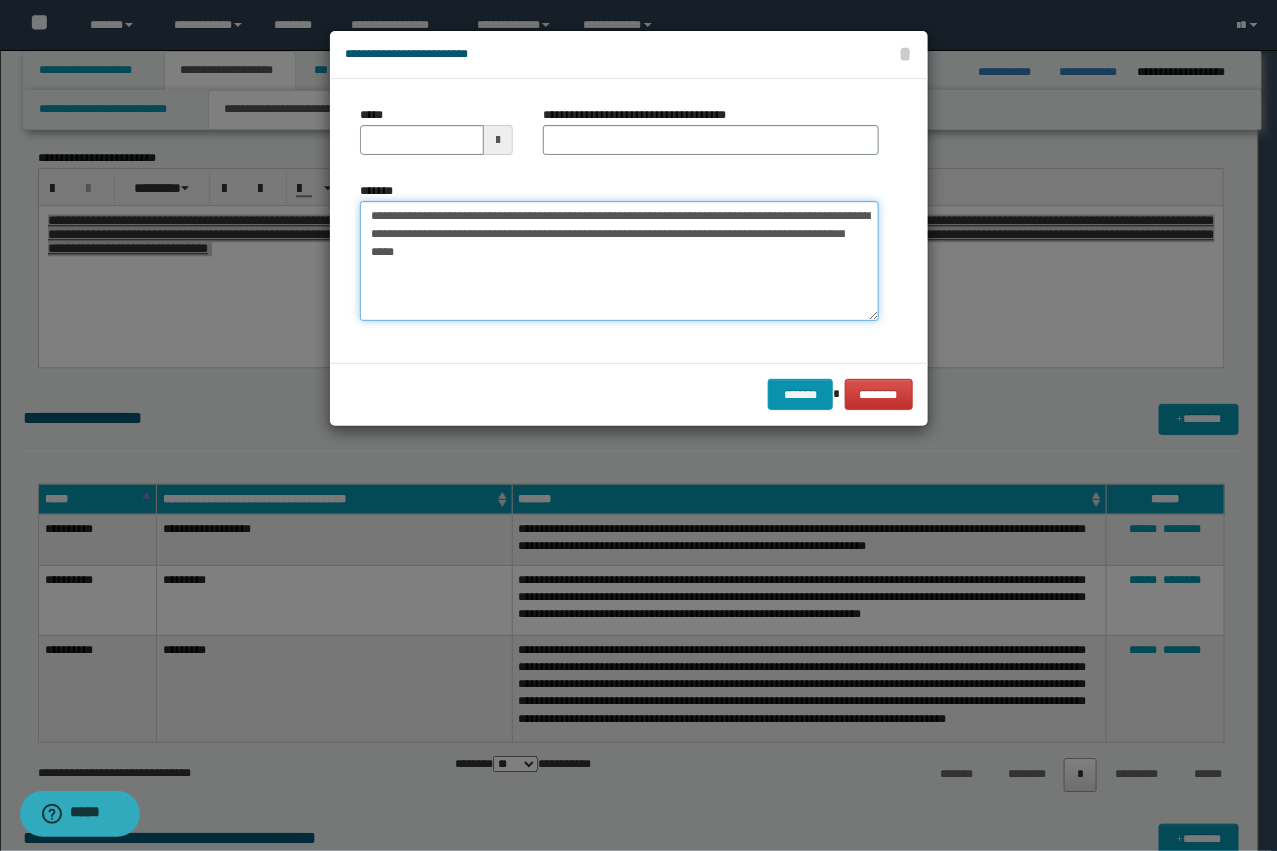 drag, startPoint x: 536, startPoint y: 213, endPoint x: 438, endPoint y: 207, distance: 98.1835 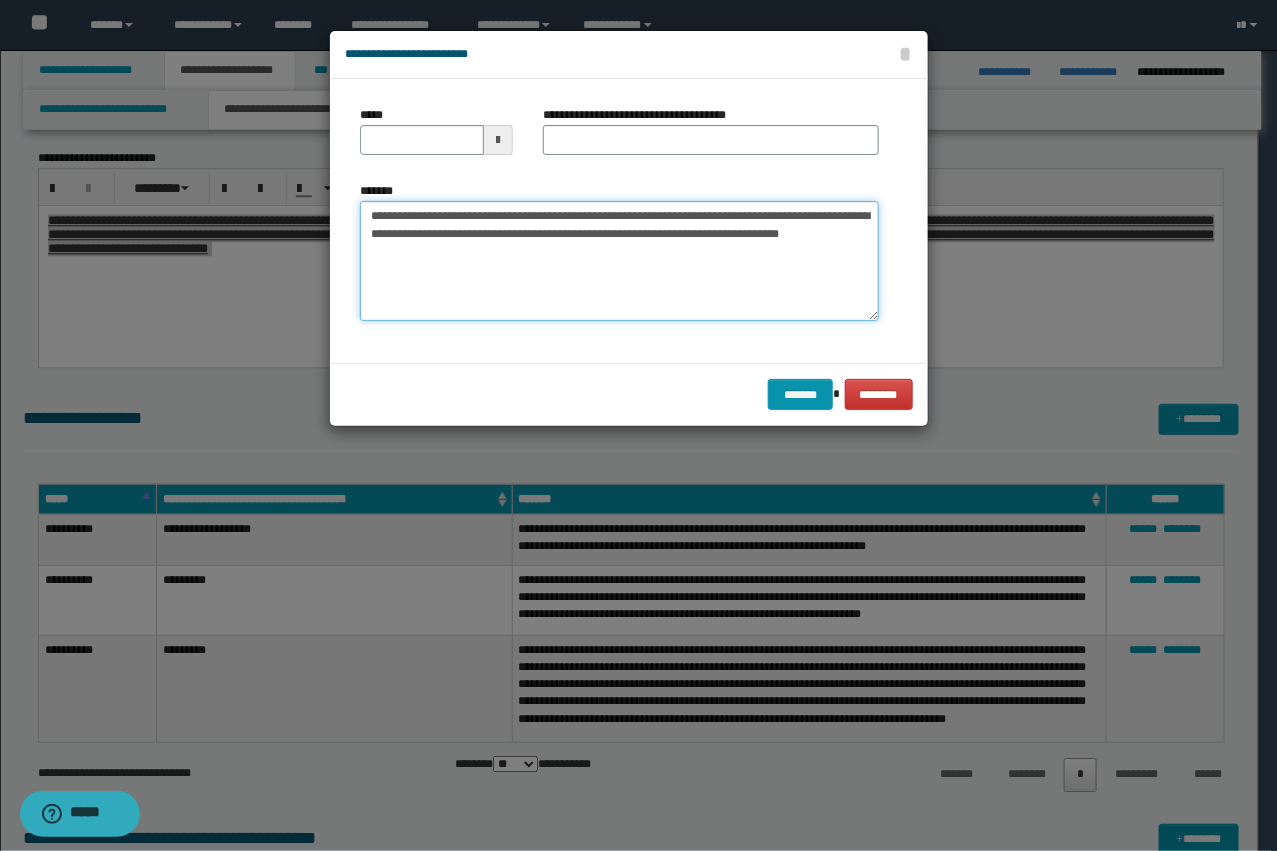 type on "**********" 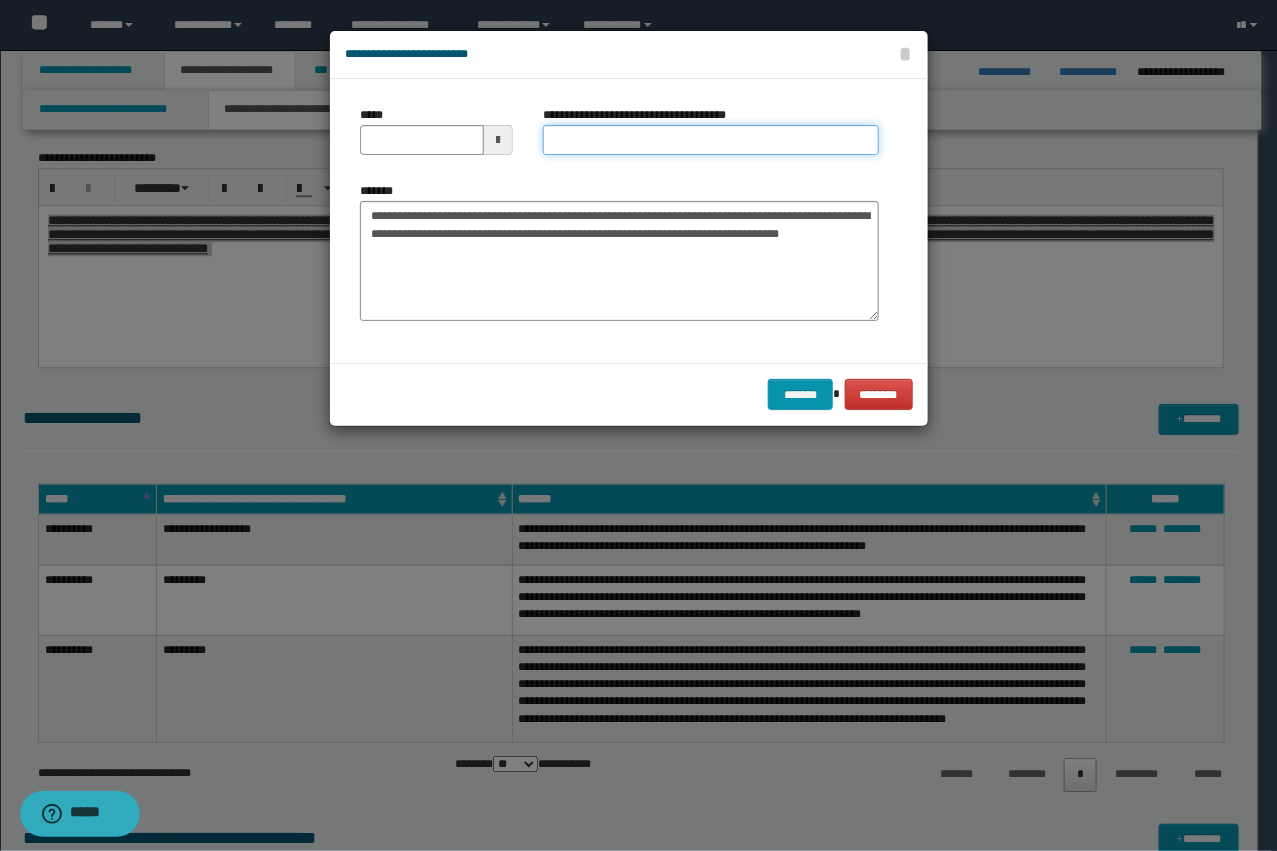 click on "**********" at bounding box center (711, 140) 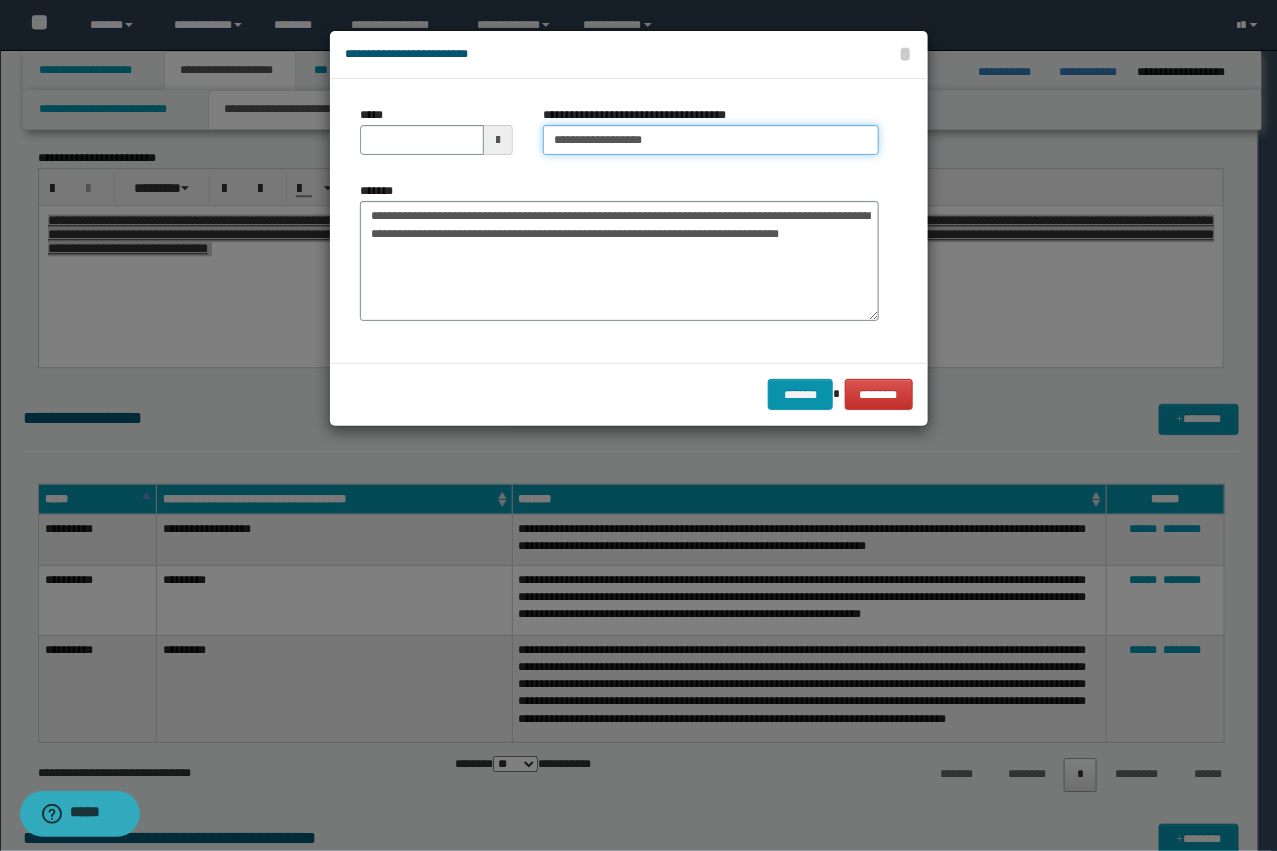 type on "**********" 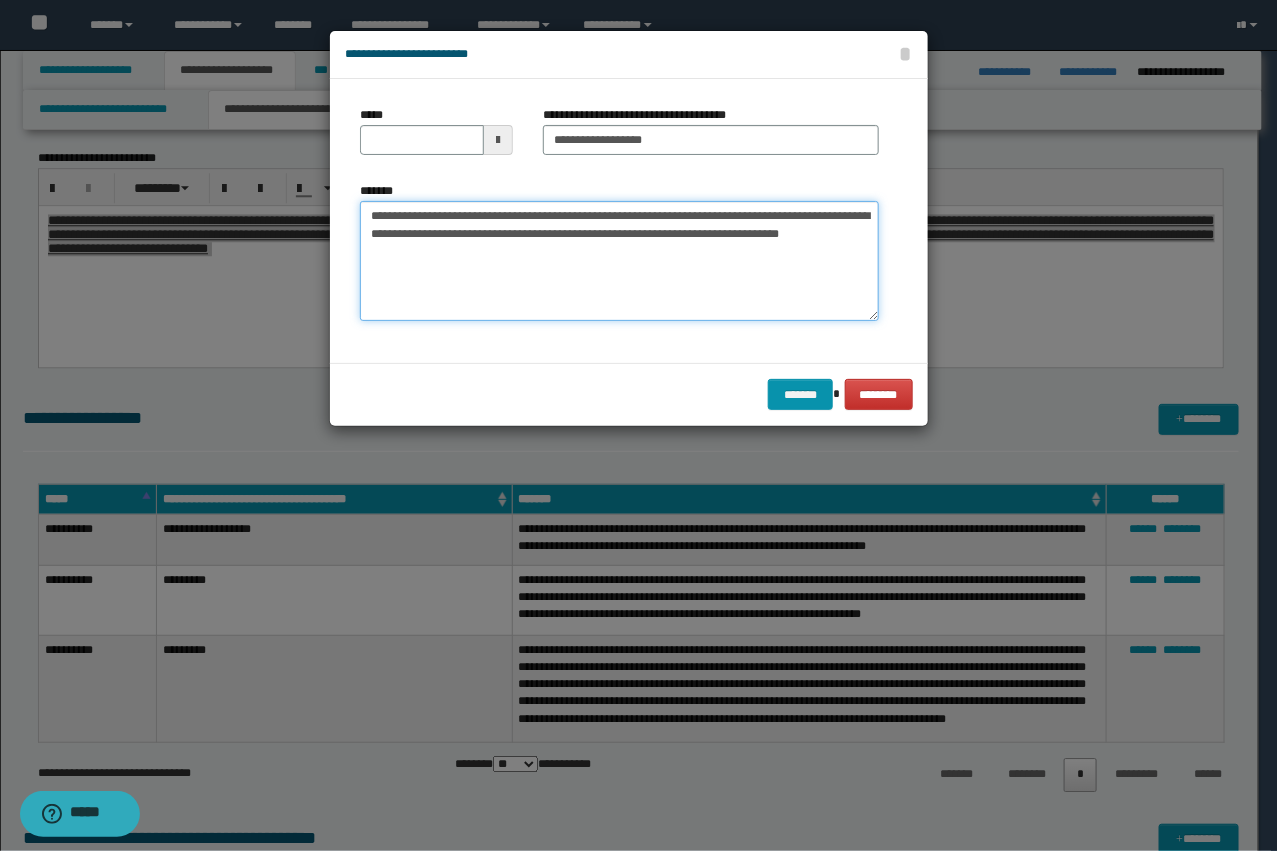 drag, startPoint x: 438, startPoint y: 210, endPoint x: 342, endPoint y: 205, distance: 96.13012 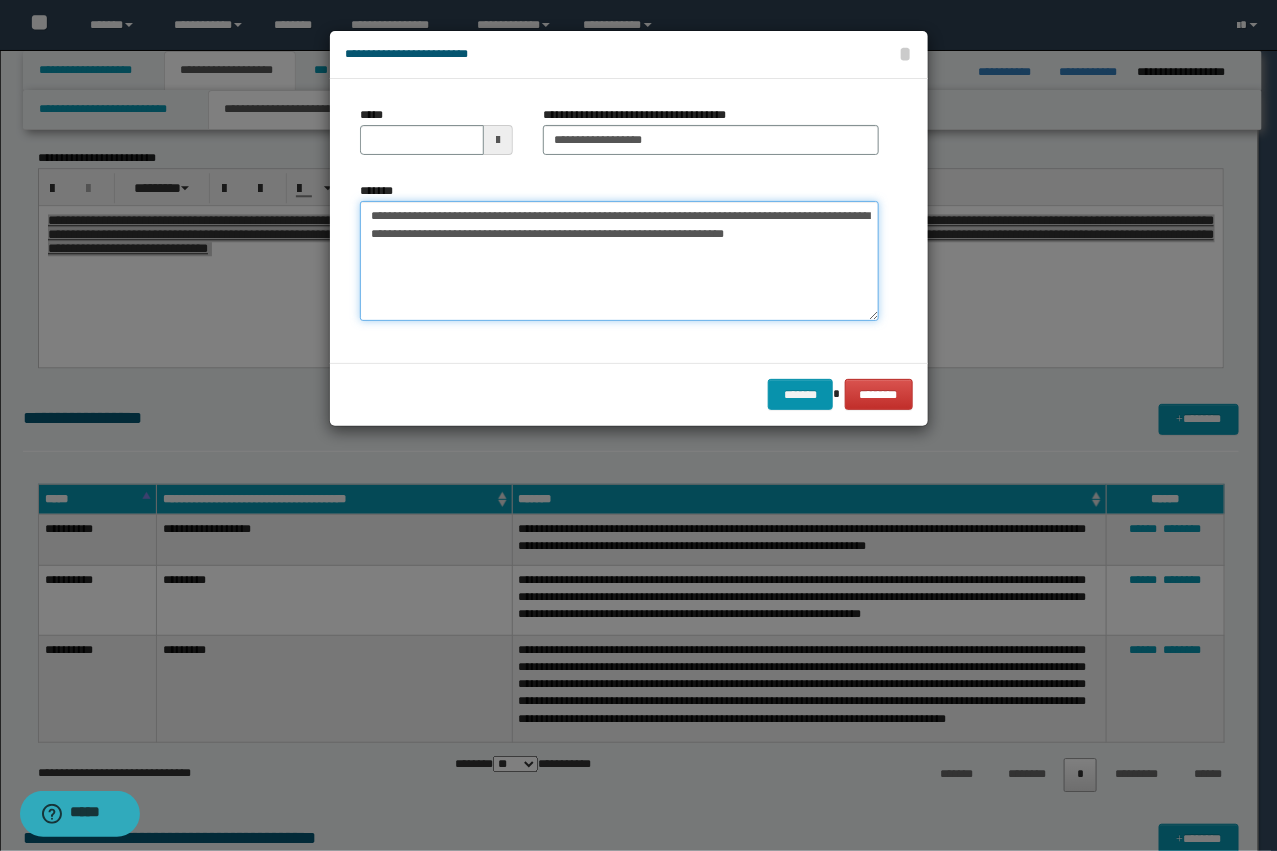 type 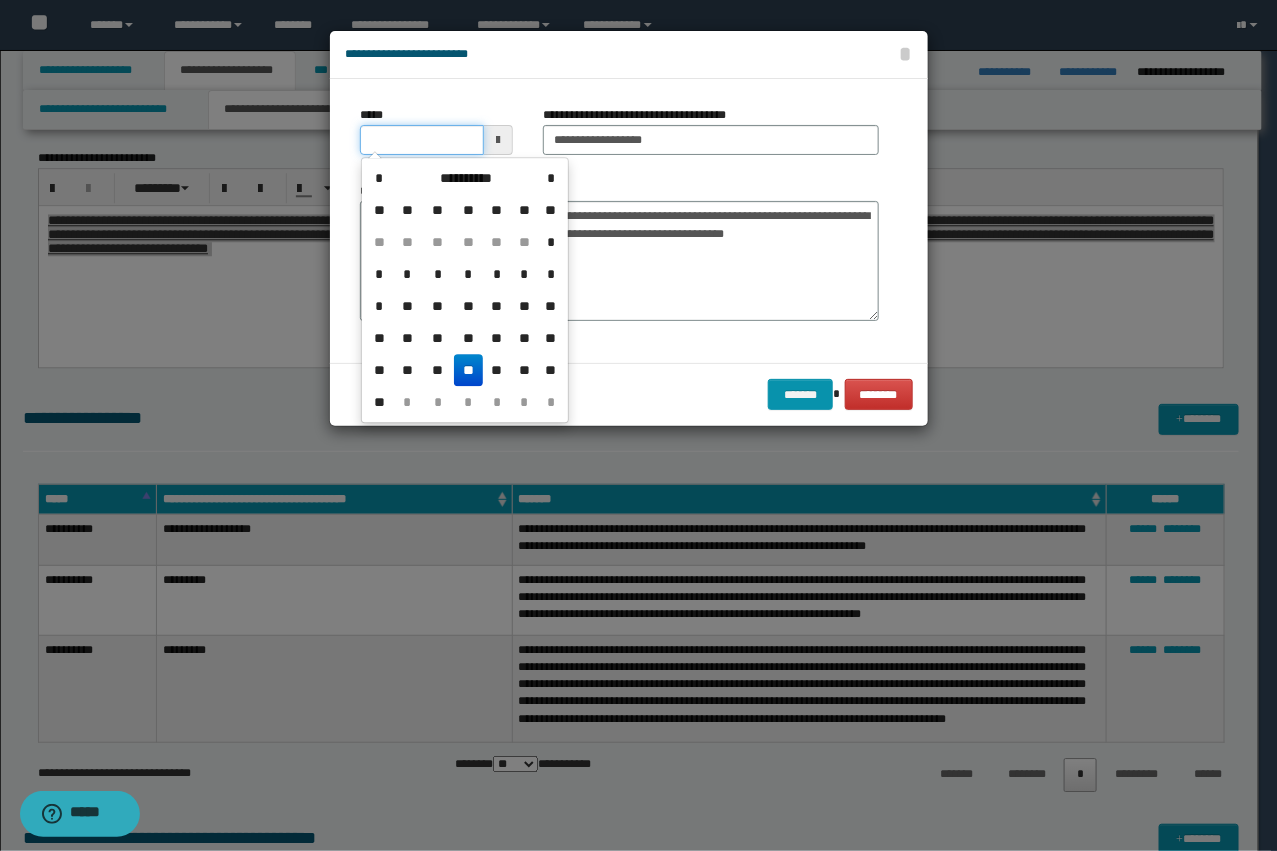 click on "*****" at bounding box center [422, 140] 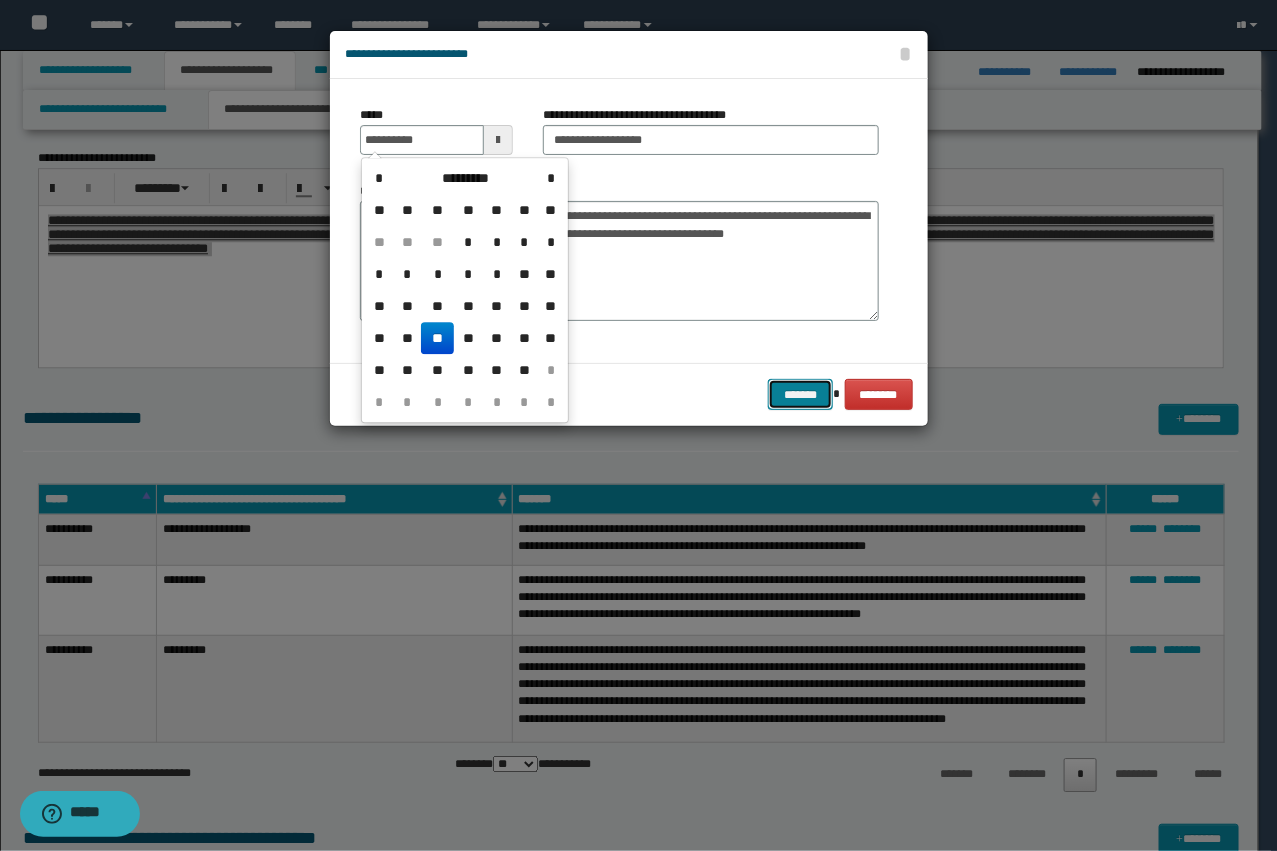 type on "**********" 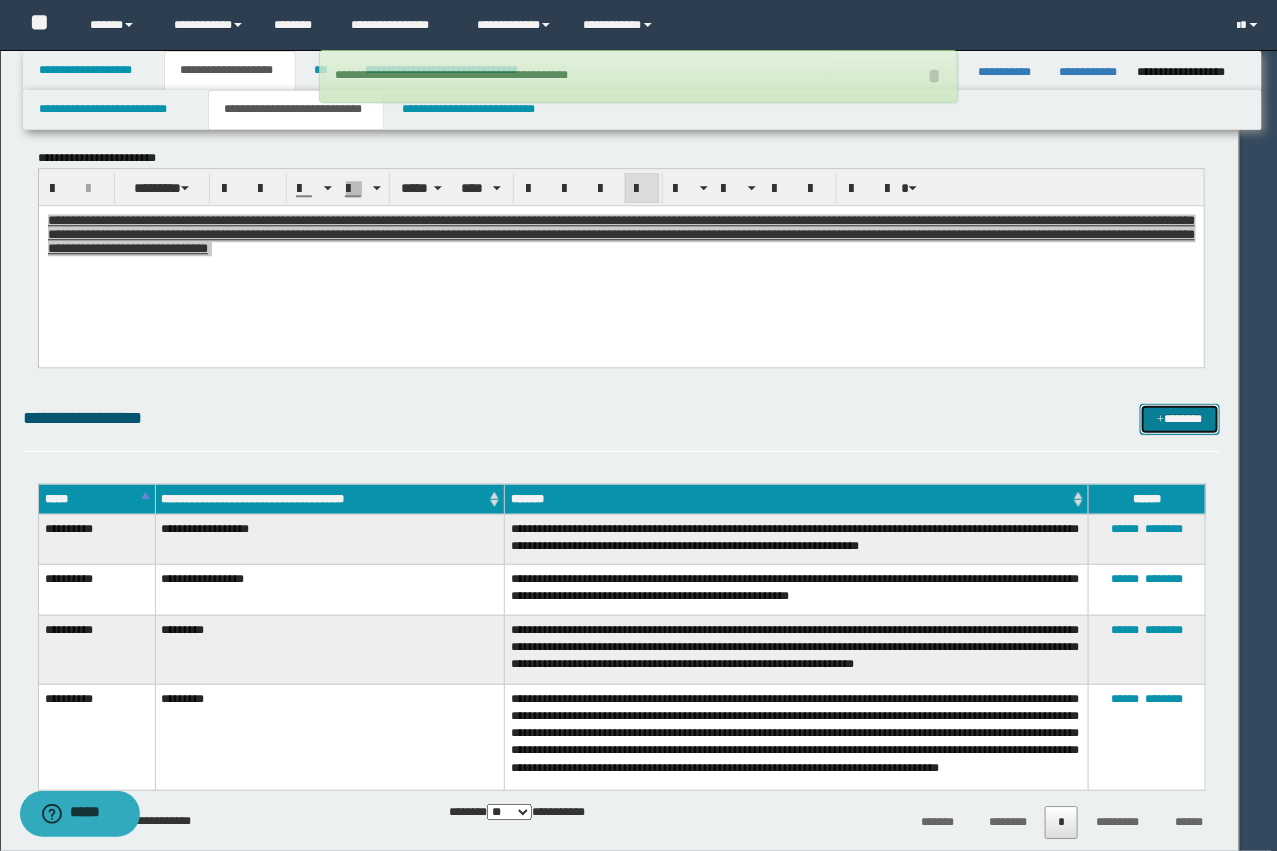 type 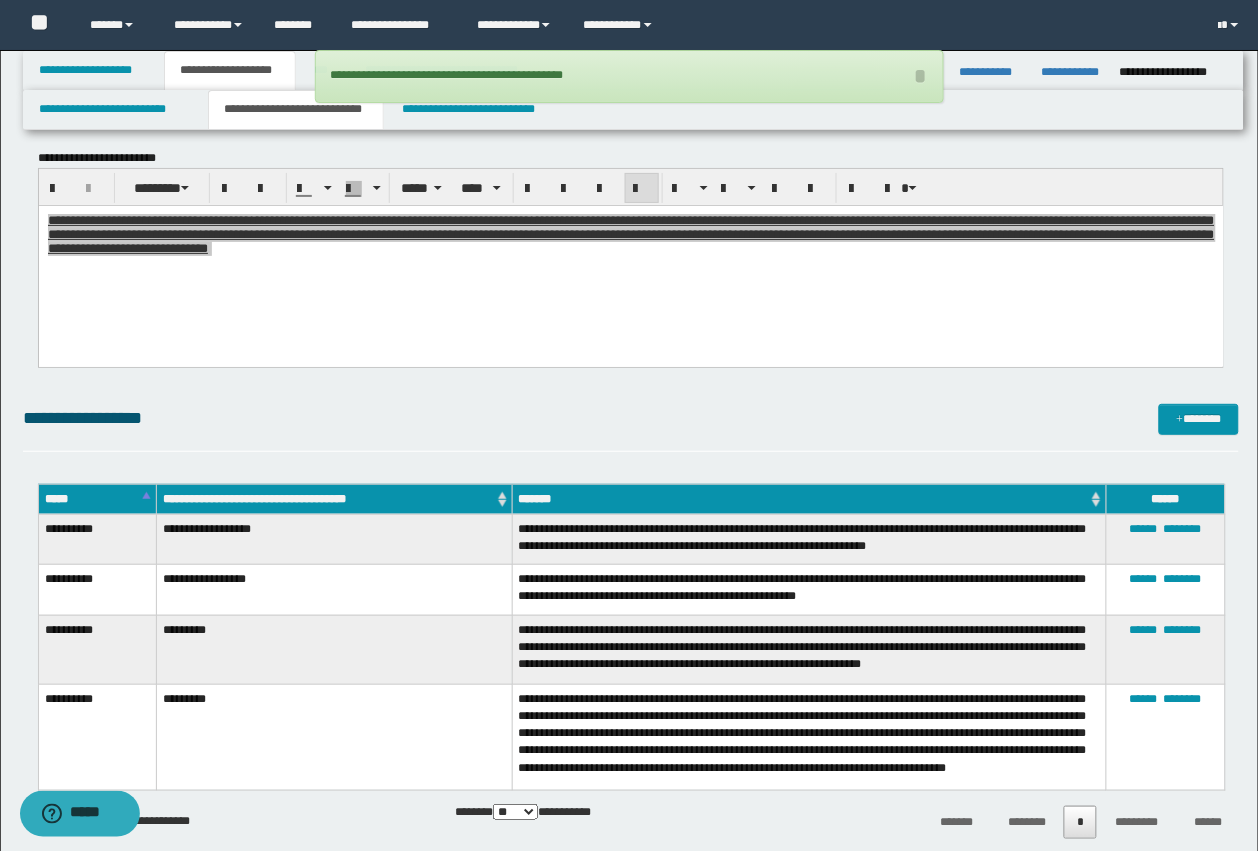 click on "**********" at bounding box center (631, 78) 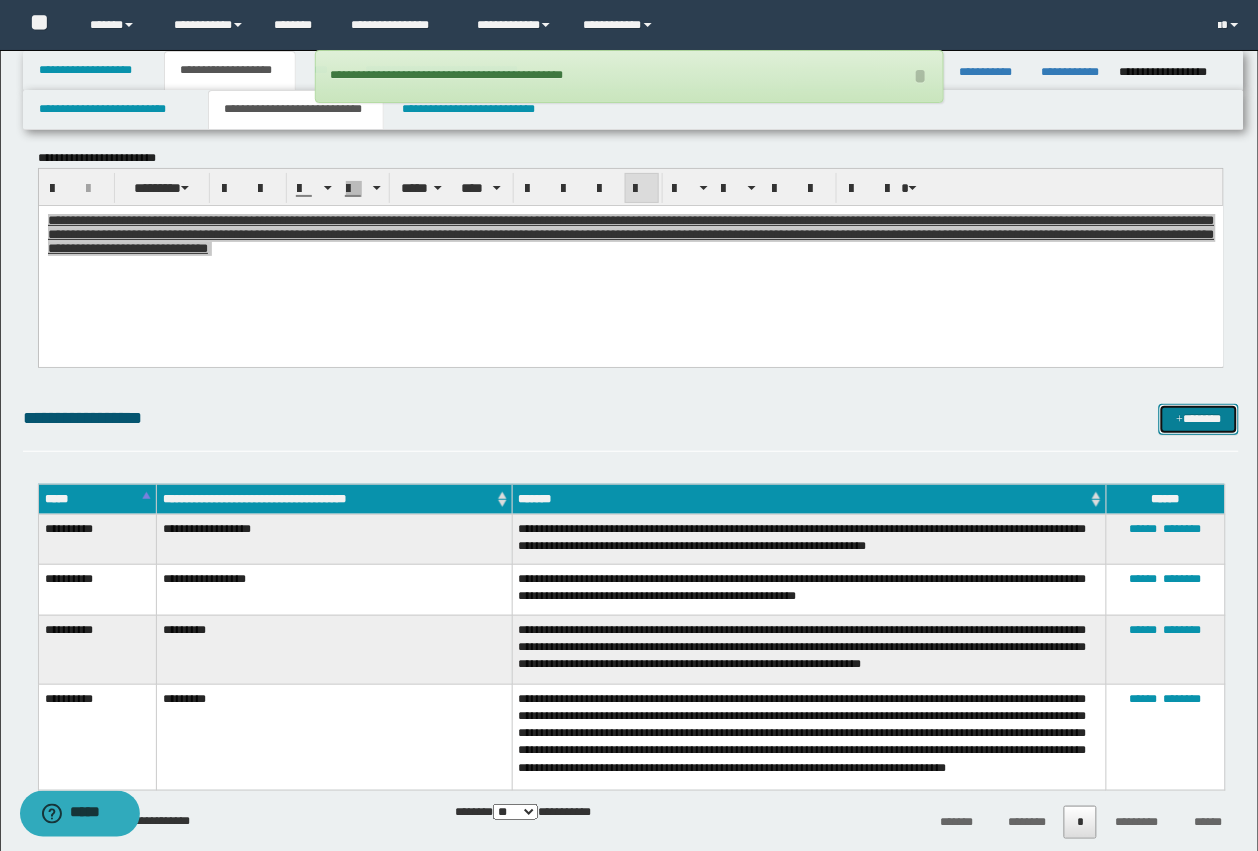 click on "*******" at bounding box center [1199, 419] 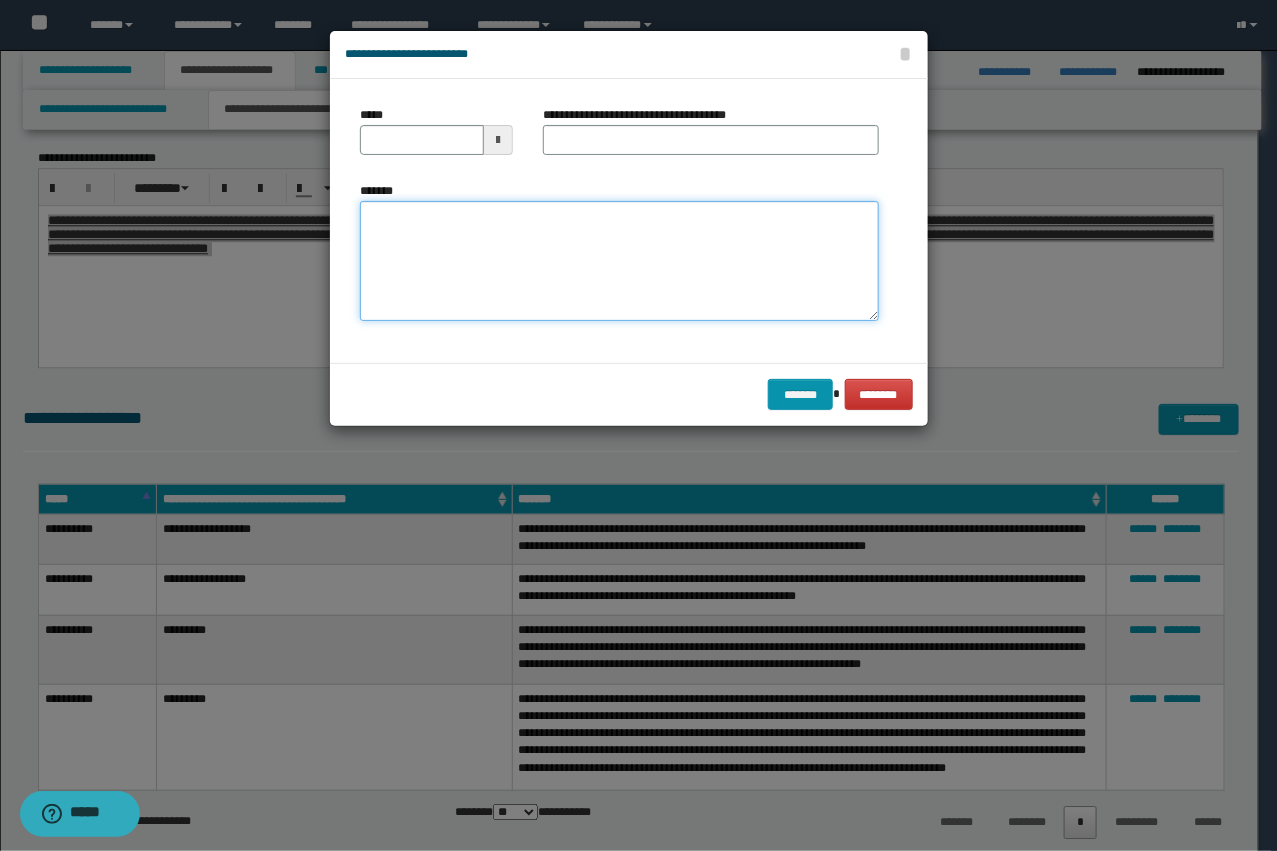 click on "*******" at bounding box center [619, 261] 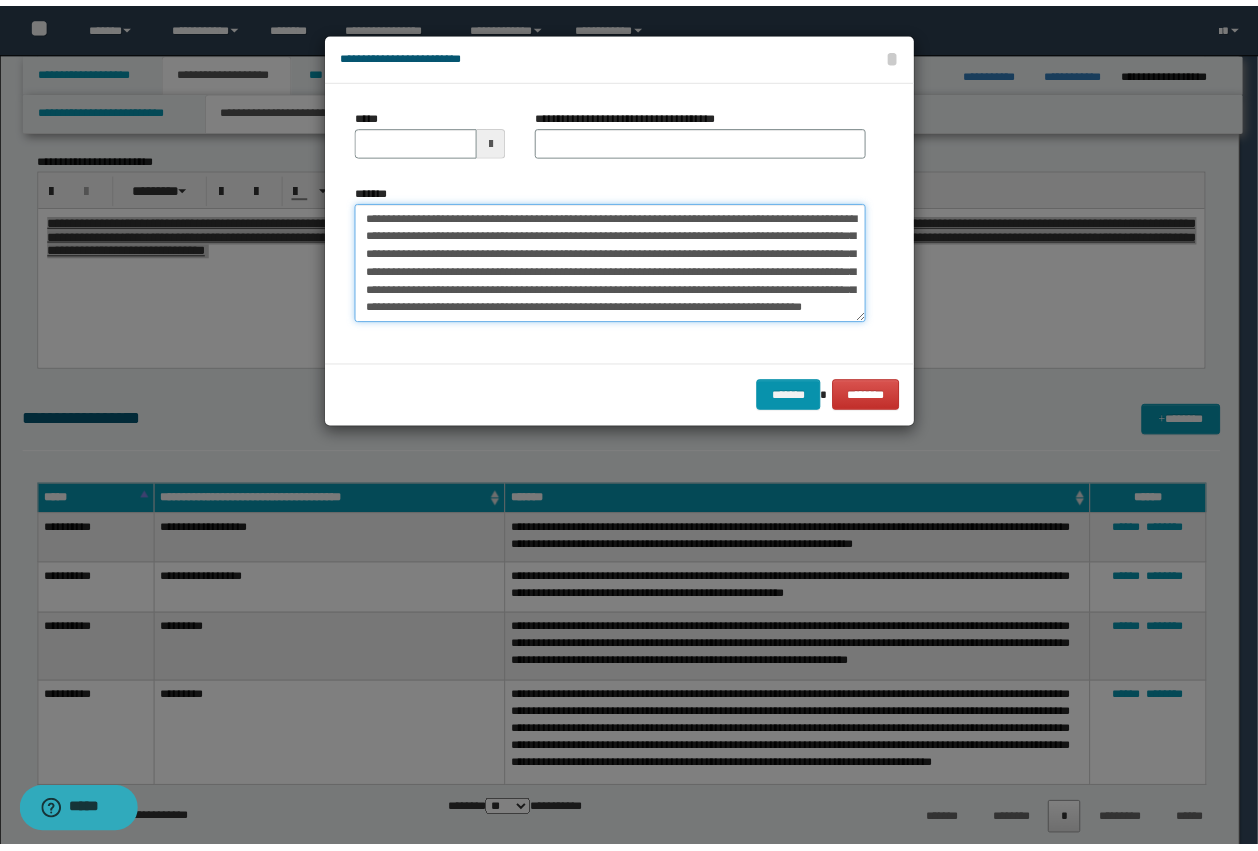 scroll, scrollTop: 0, scrollLeft: 0, axis: both 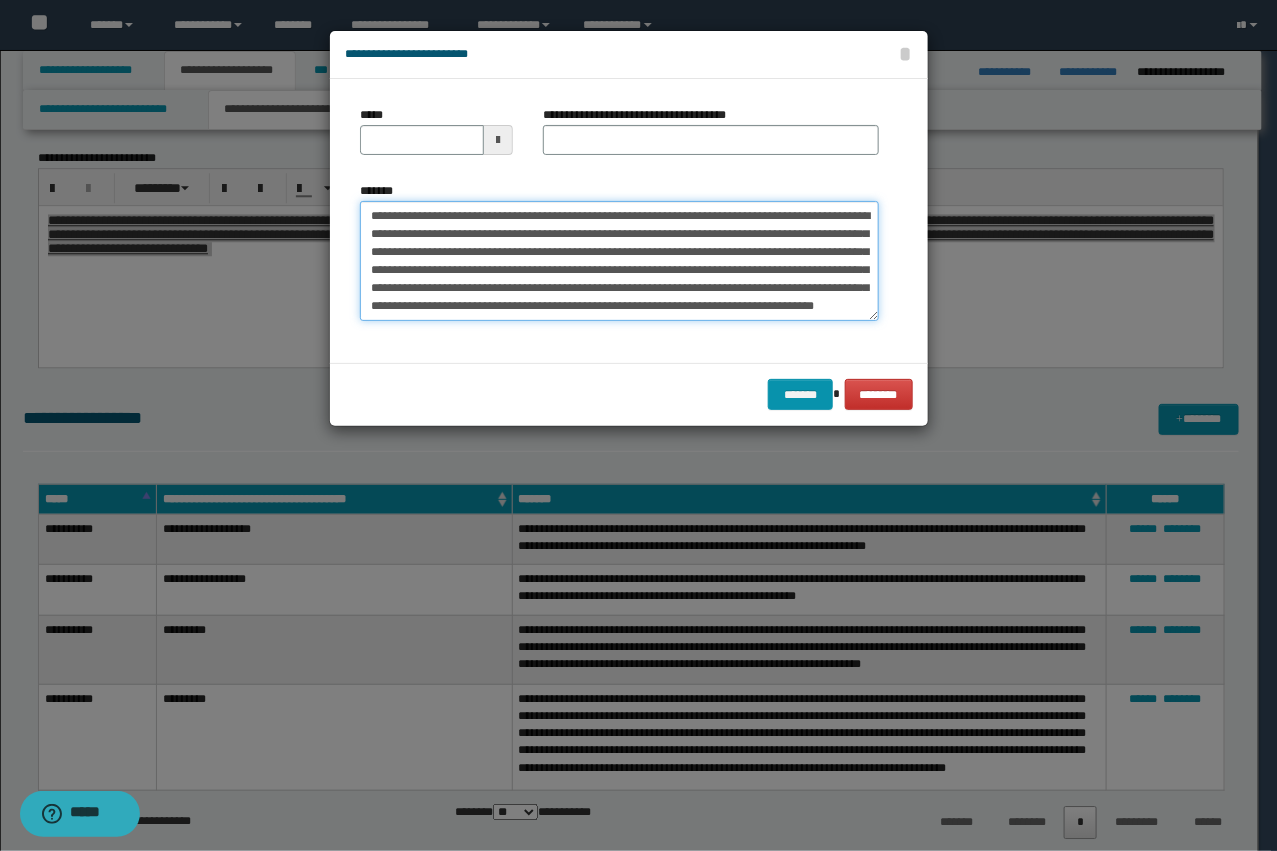 type on "**********" 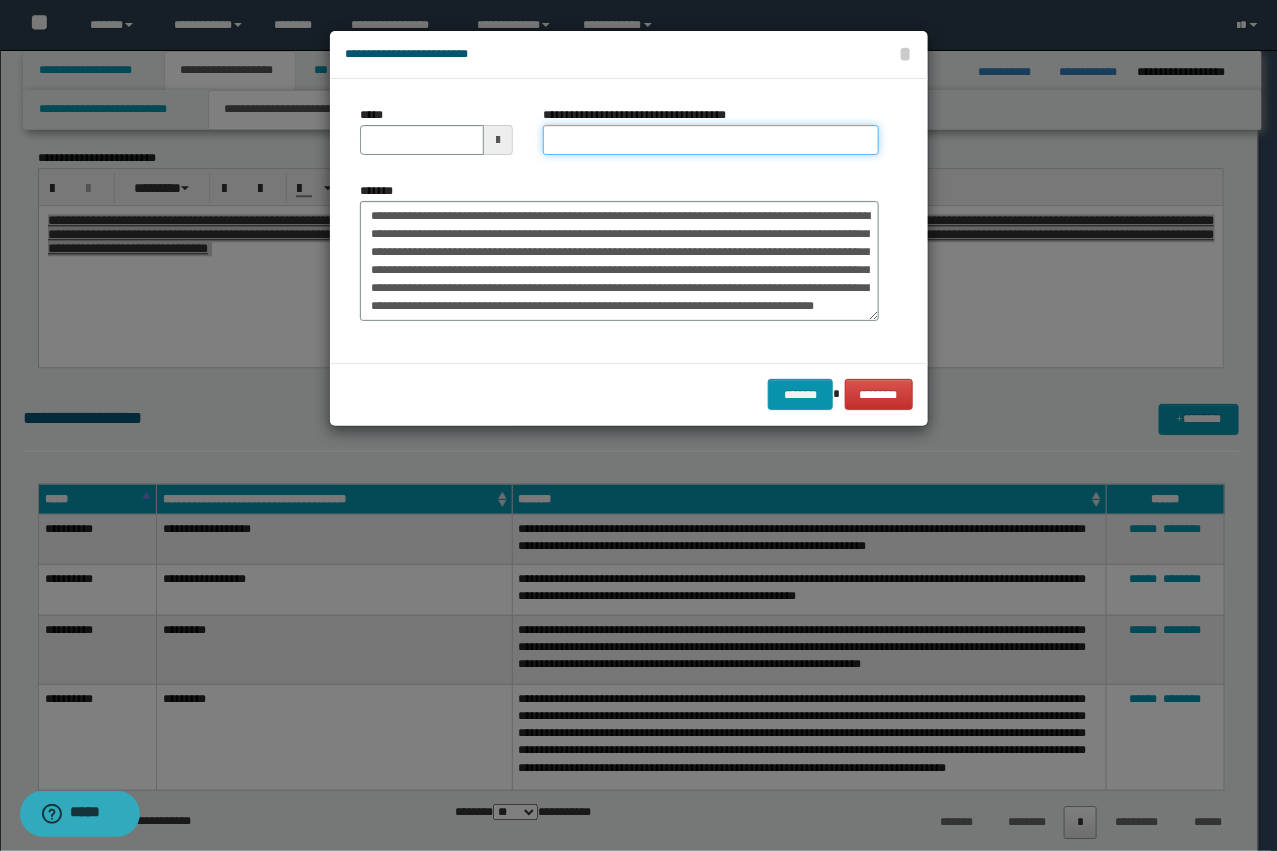 click on "**********" at bounding box center [711, 140] 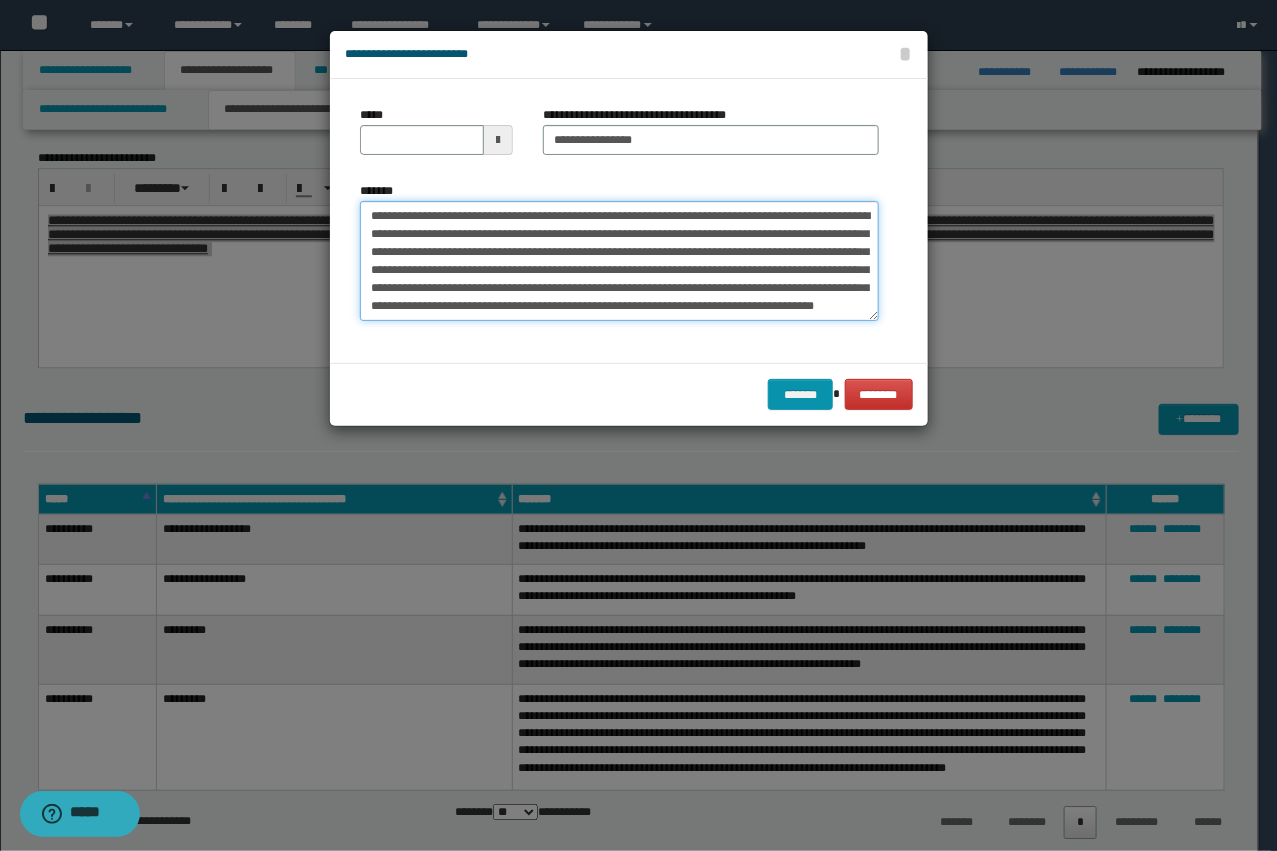 drag, startPoint x: 550, startPoint y: 217, endPoint x: 167, endPoint y: 192, distance: 383.81506 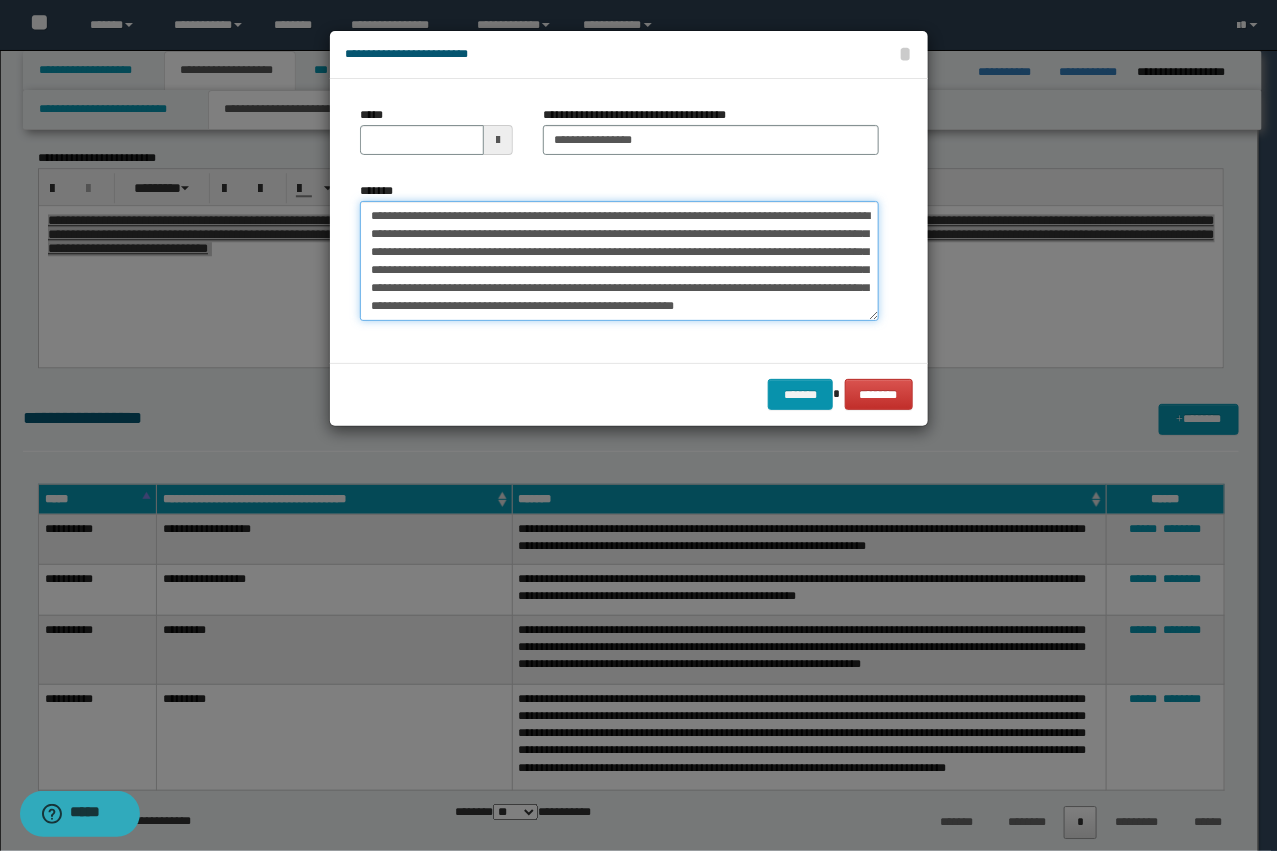 type on "**********" 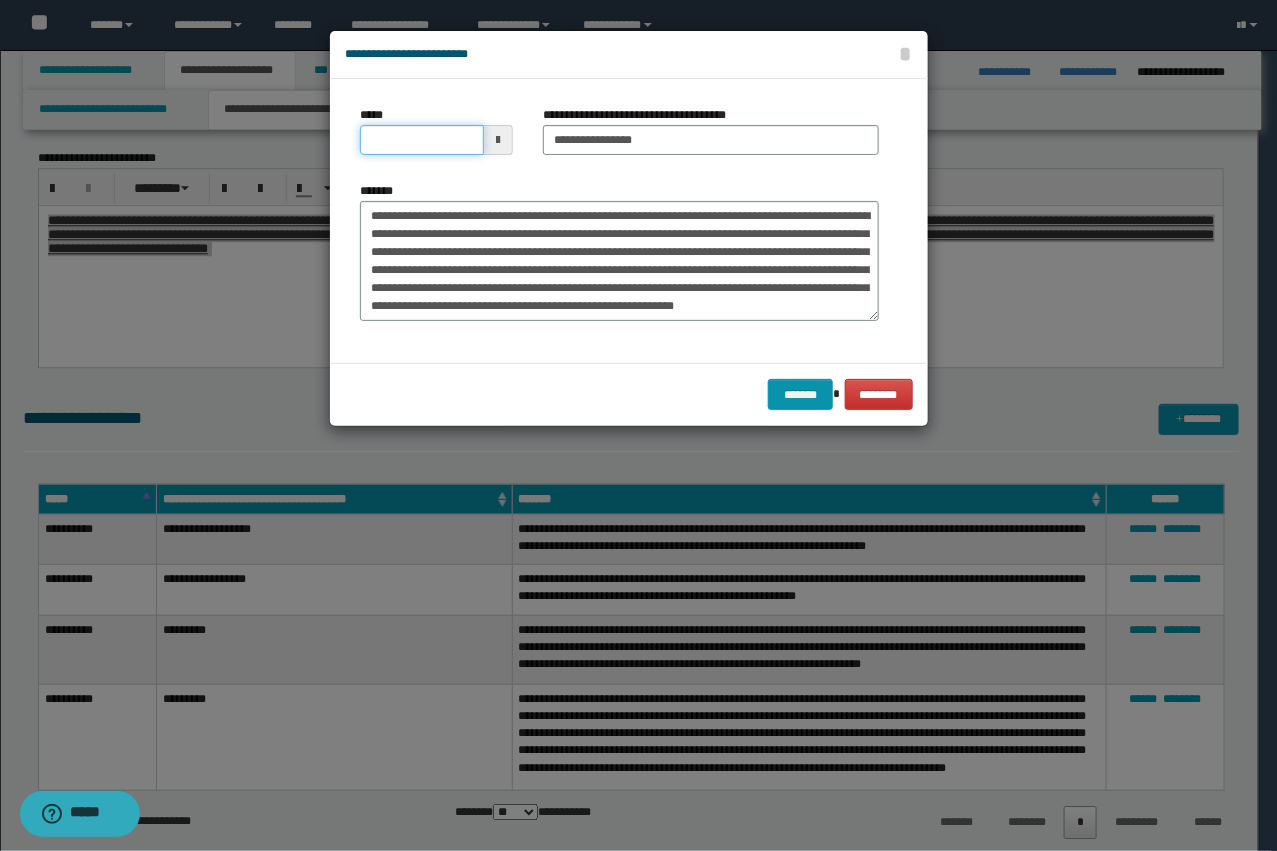 click on "*****" at bounding box center (422, 140) 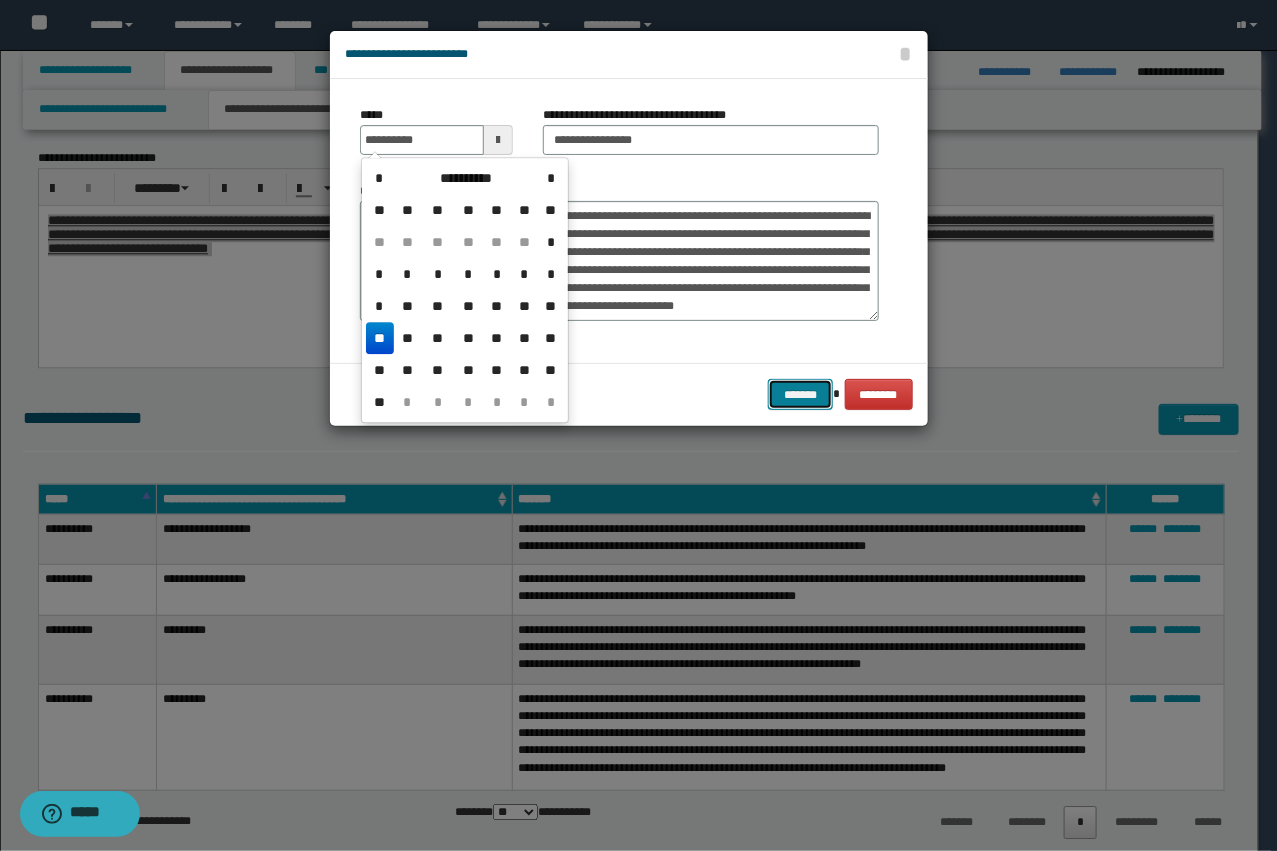 type on "**********" 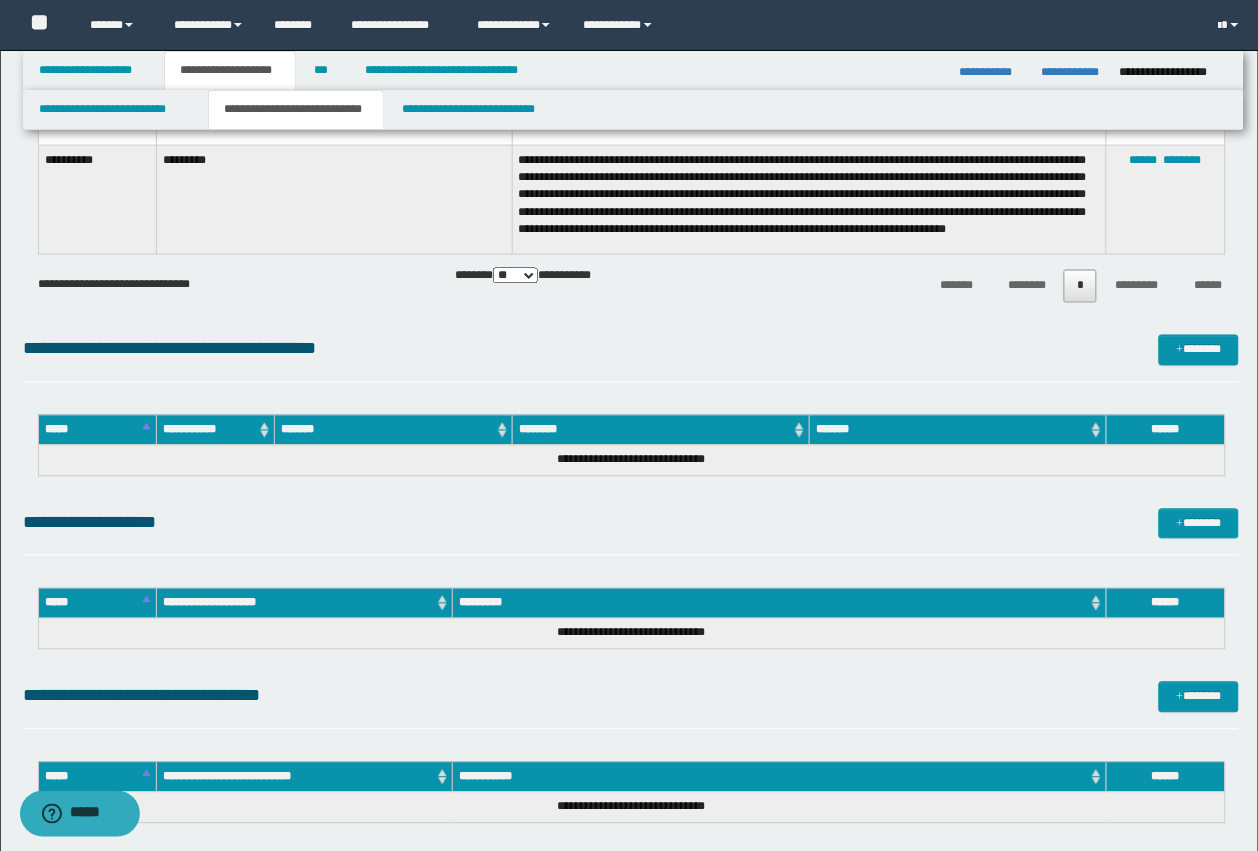 scroll, scrollTop: 2500, scrollLeft: 0, axis: vertical 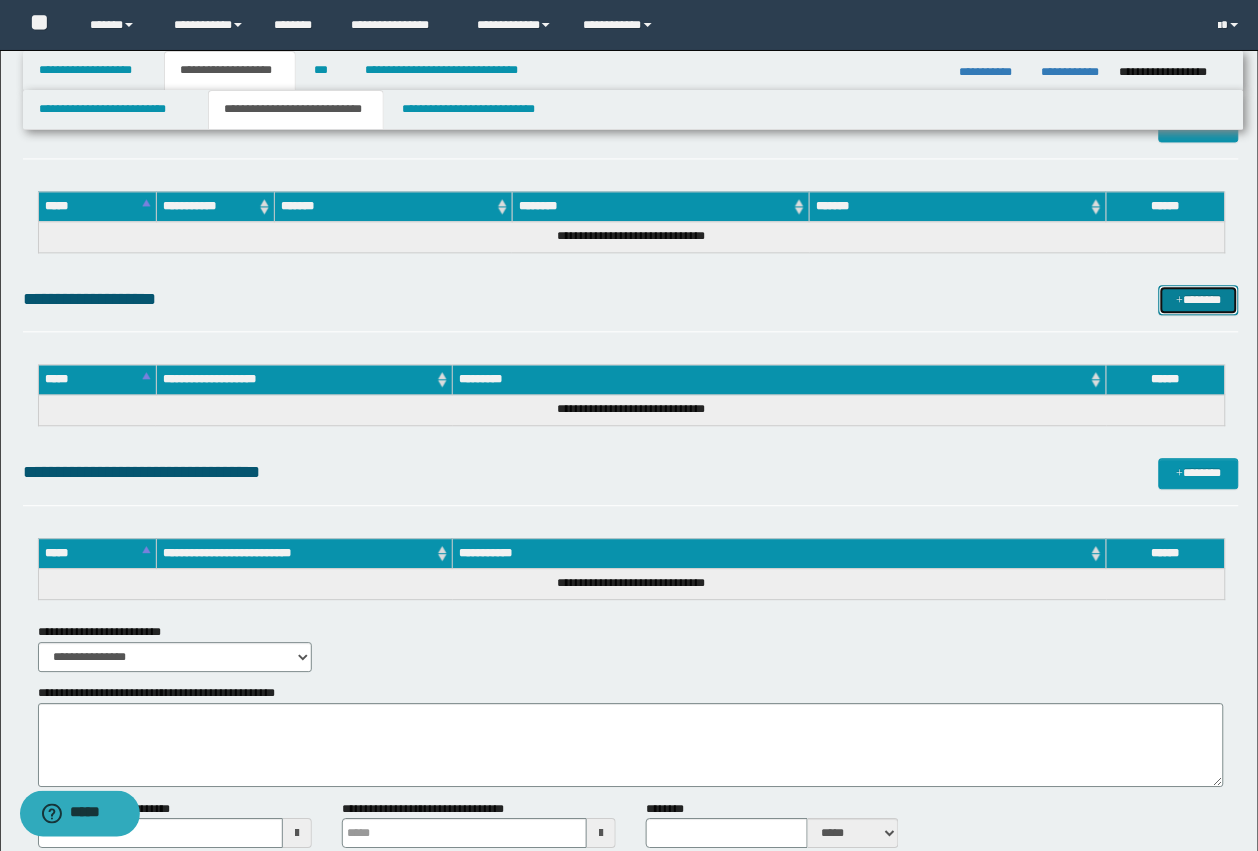 click at bounding box center [1180, 302] 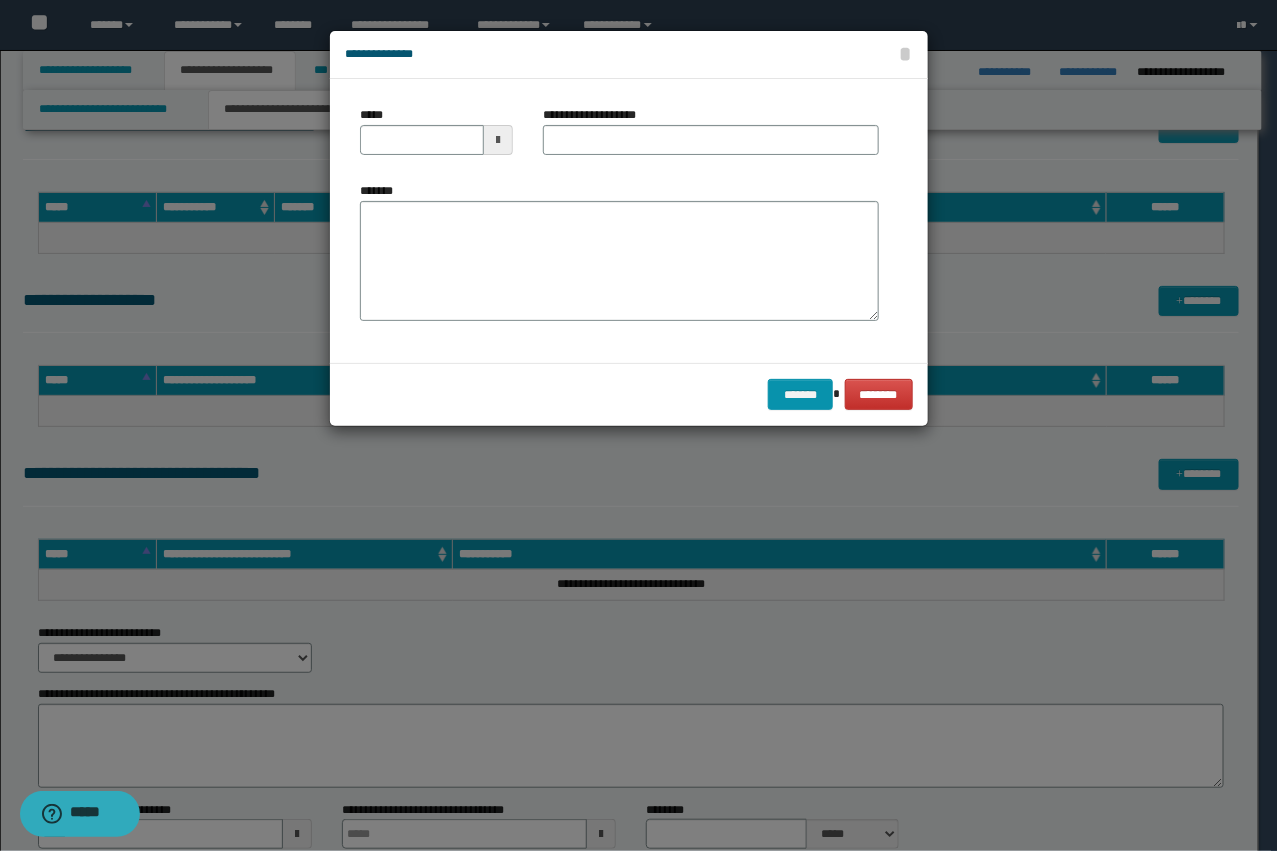 drag, startPoint x: 486, startPoint y: 337, endPoint x: 488, endPoint y: 323, distance: 14.142136 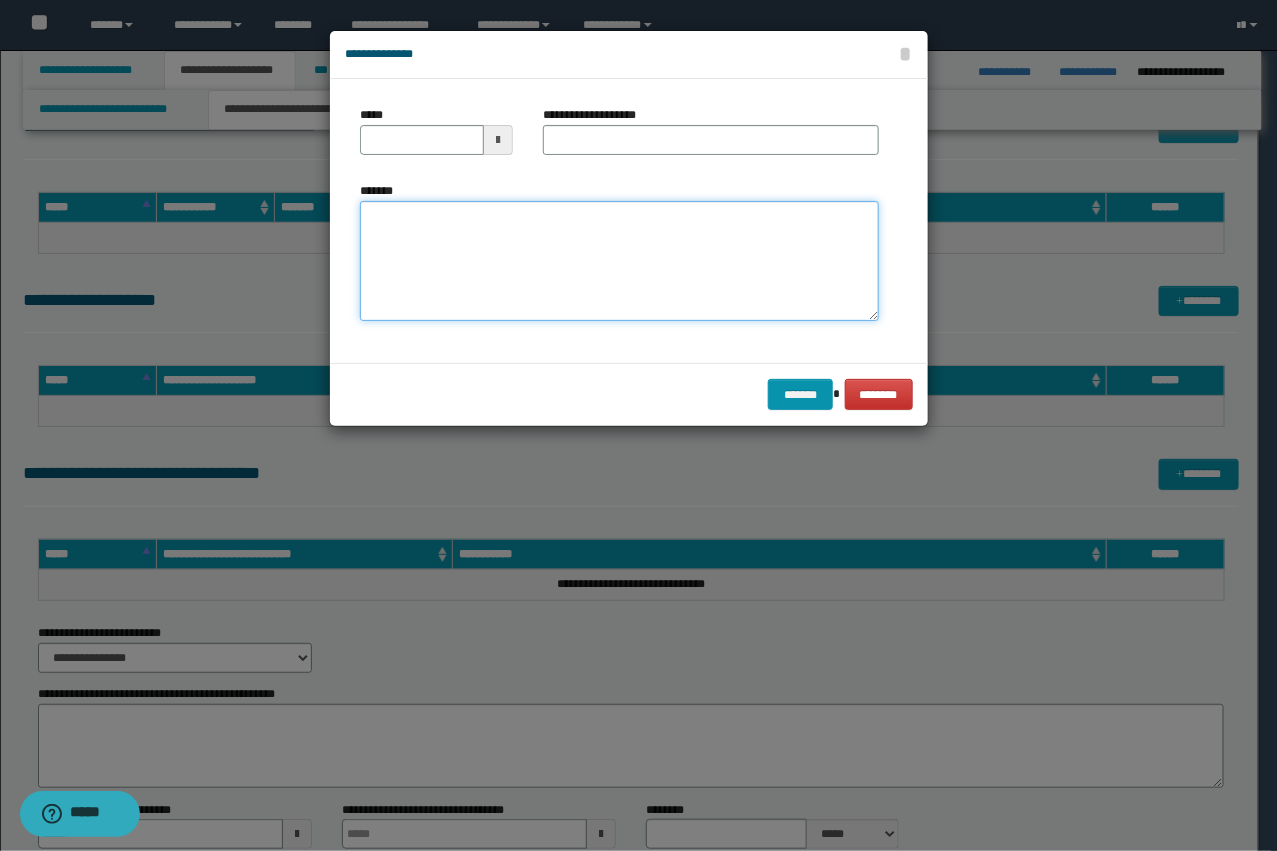 click on "*******" at bounding box center [619, 261] 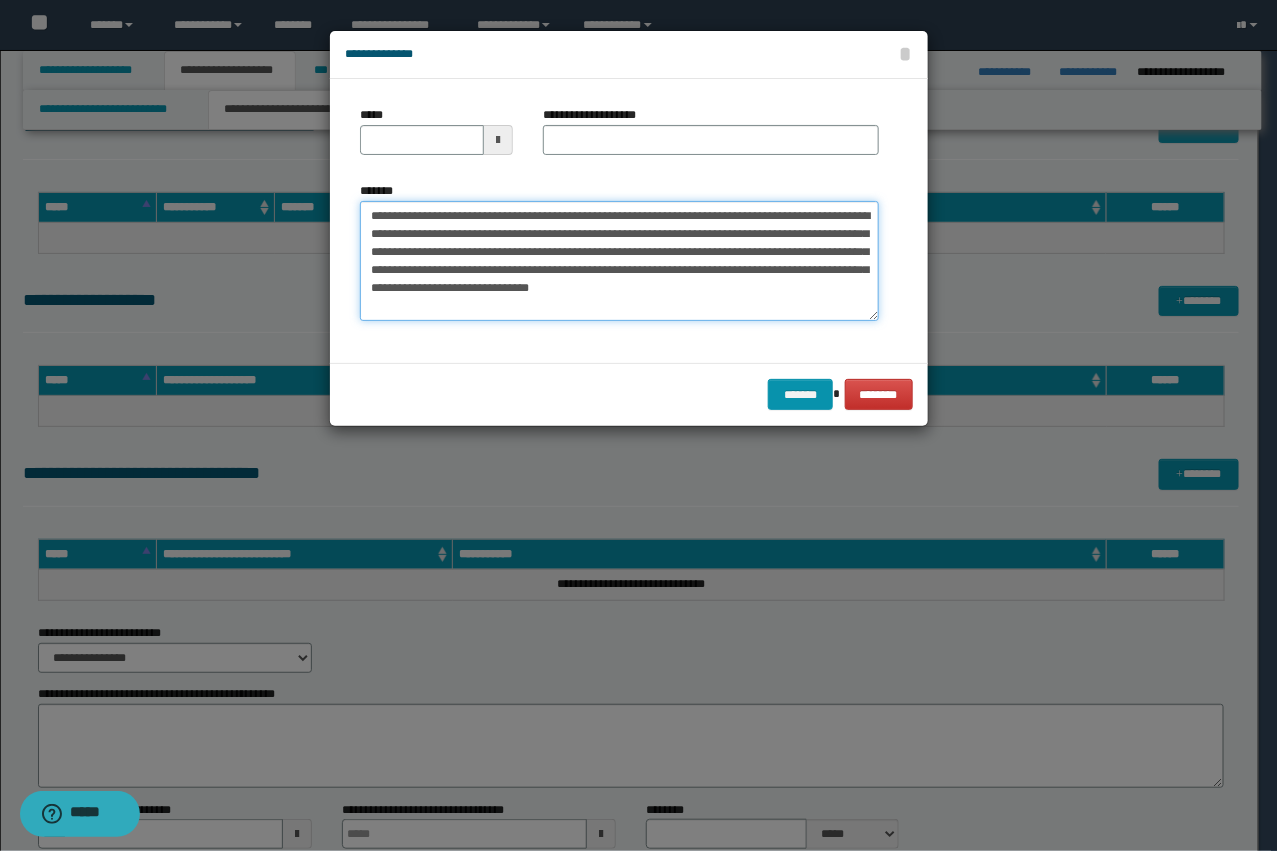 click on "**********" at bounding box center (619, 261) 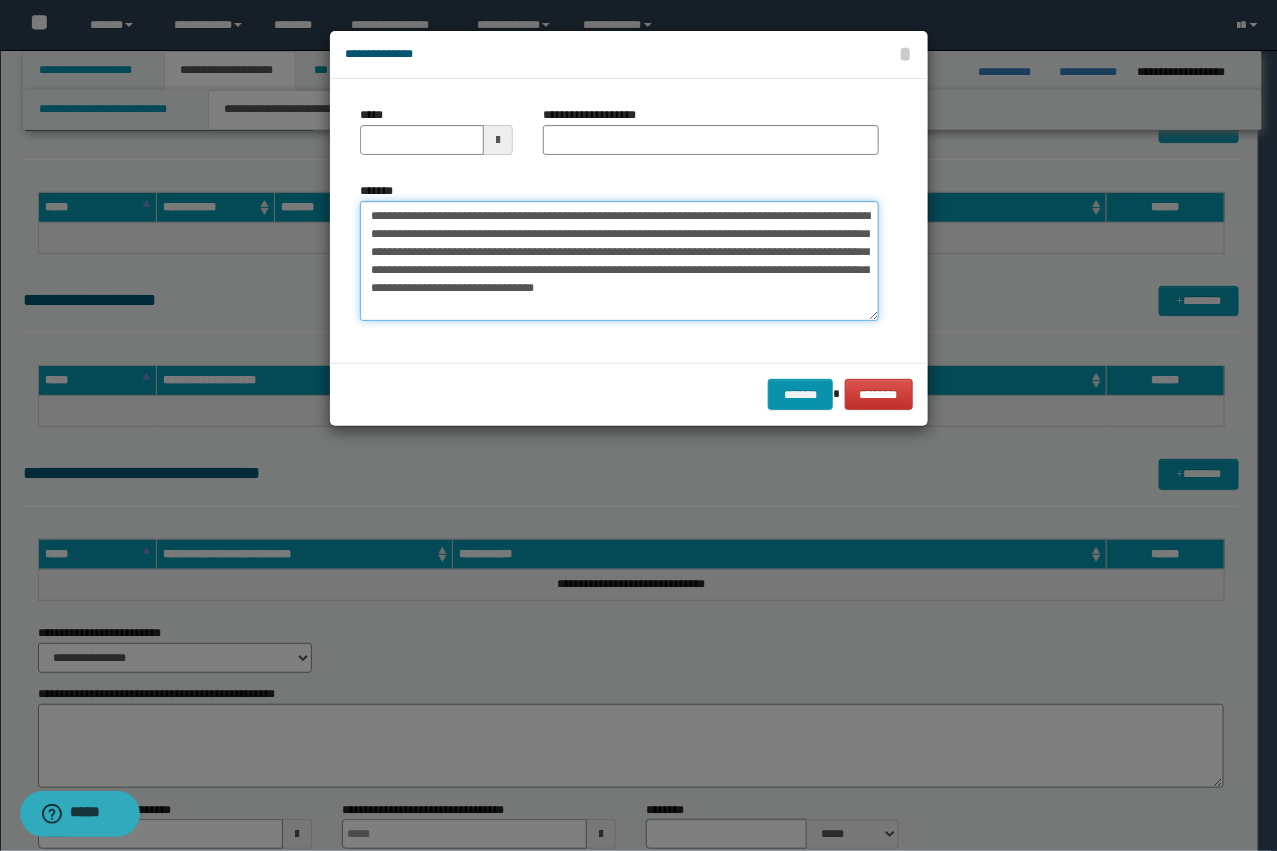 click on "**********" at bounding box center [619, 261] 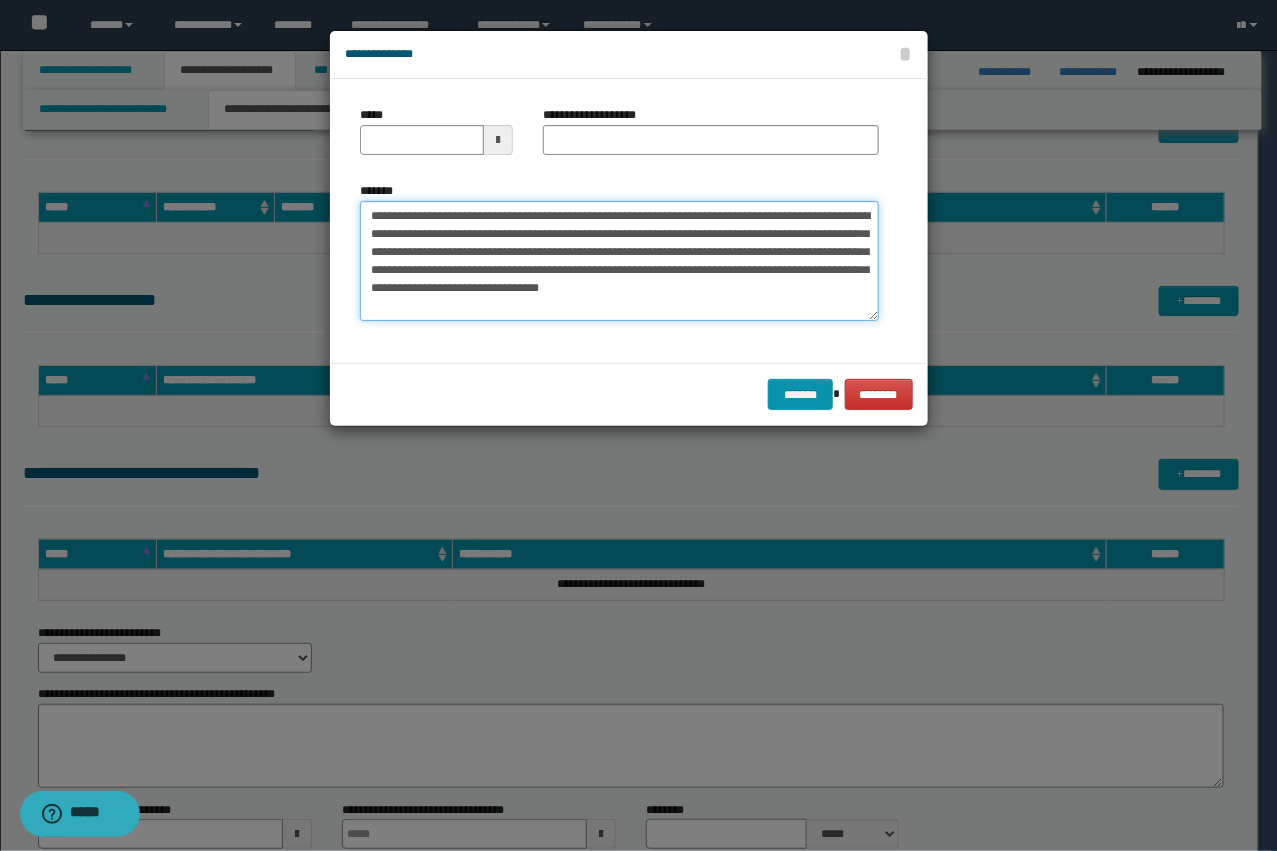 click on "**********" at bounding box center [619, 261] 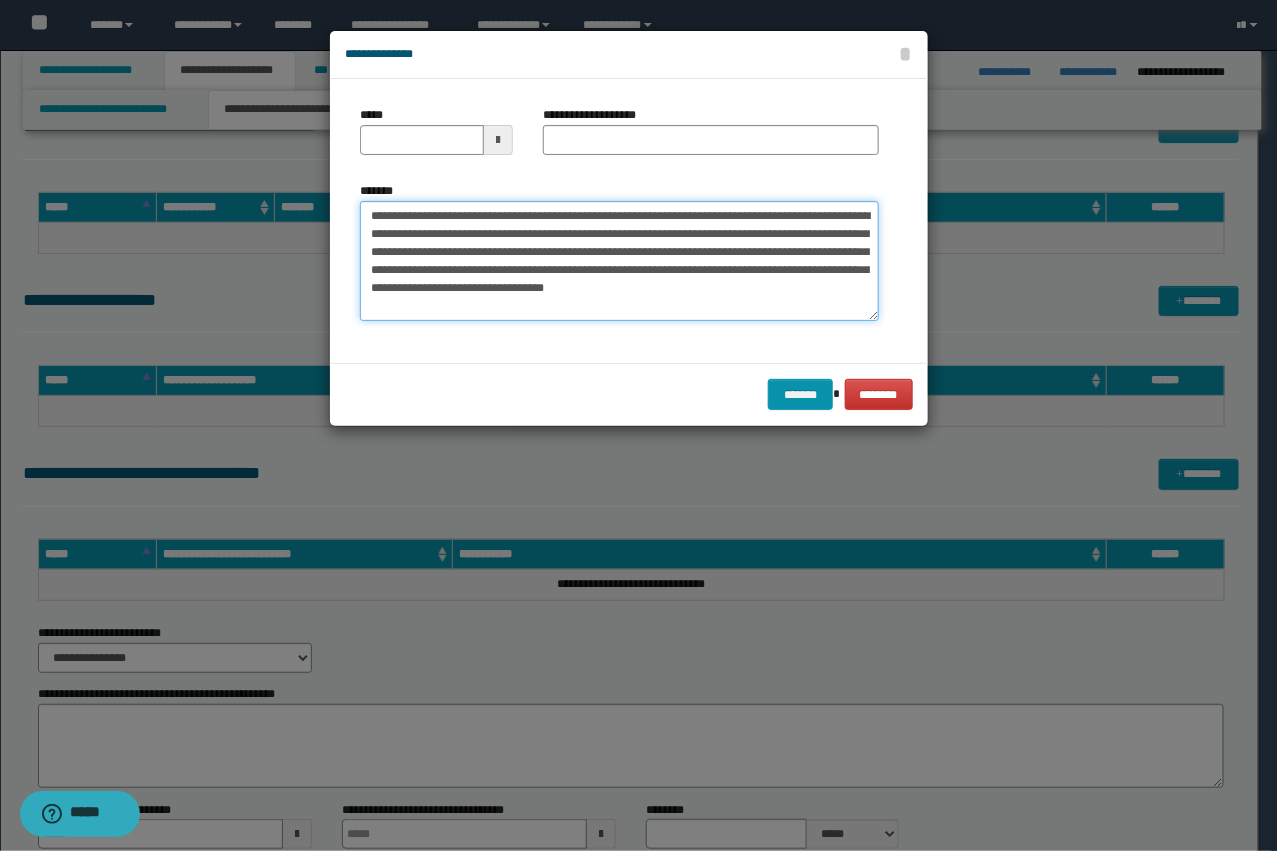 drag, startPoint x: 545, startPoint y: 210, endPoint x: 437, endPoint y: 210, distance: 108 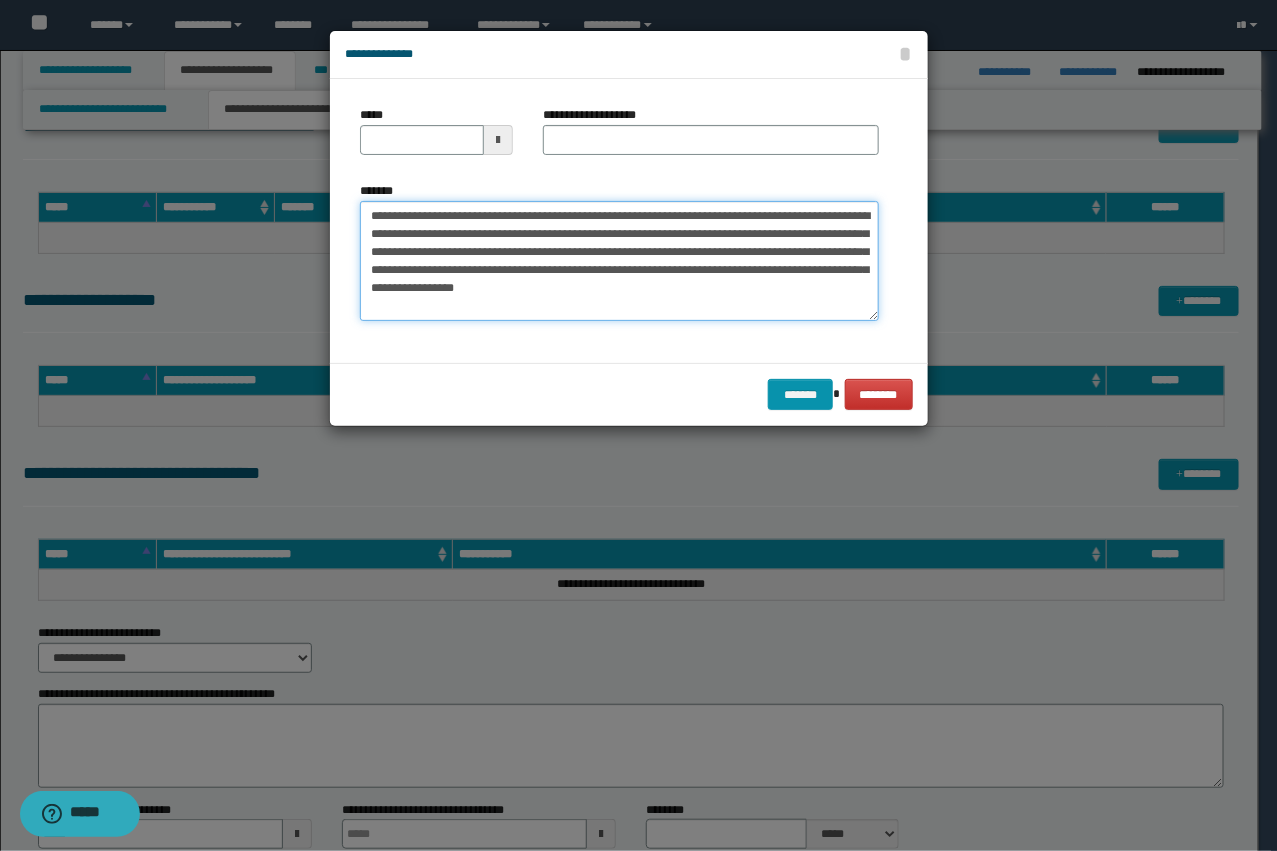 type on "**********" 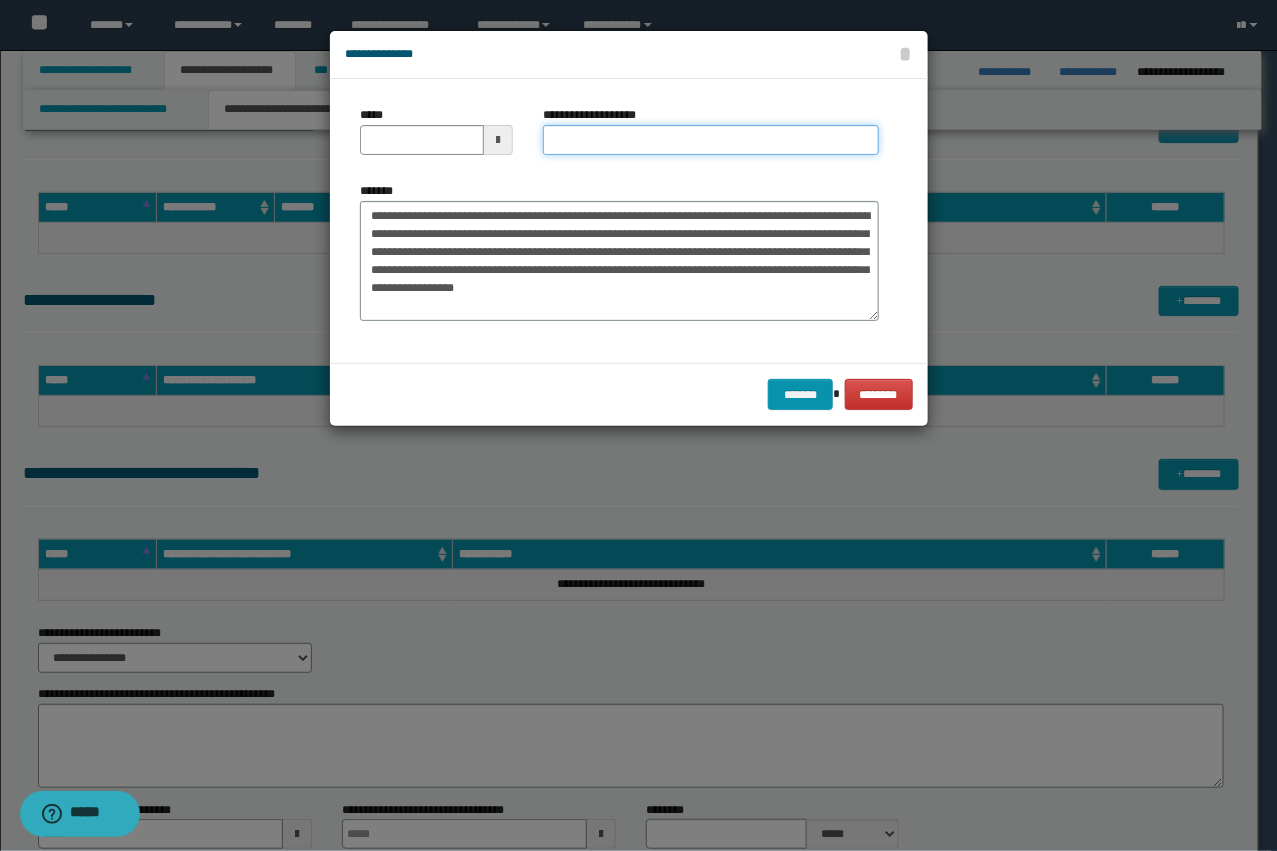 click on "**********" at bounding box center [711, 140] 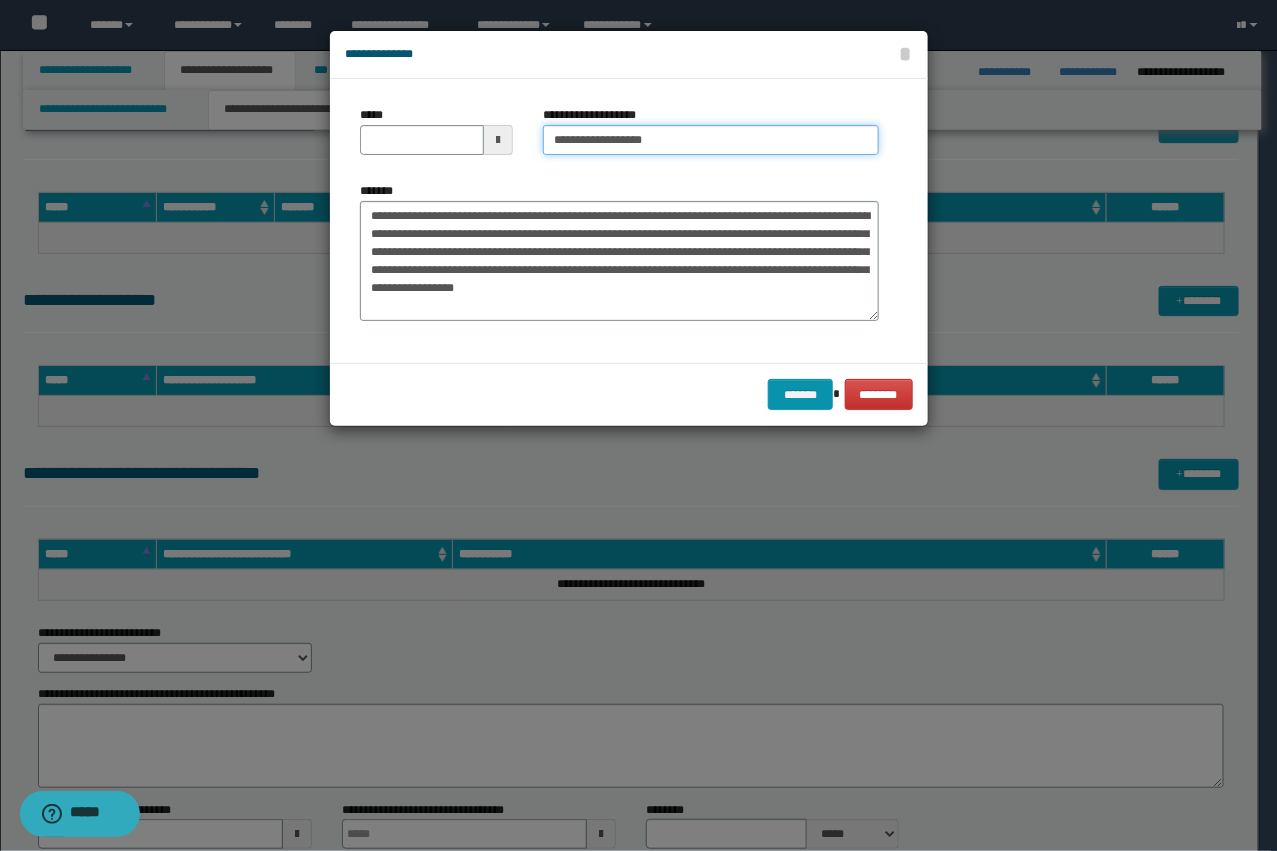 type on "**********" 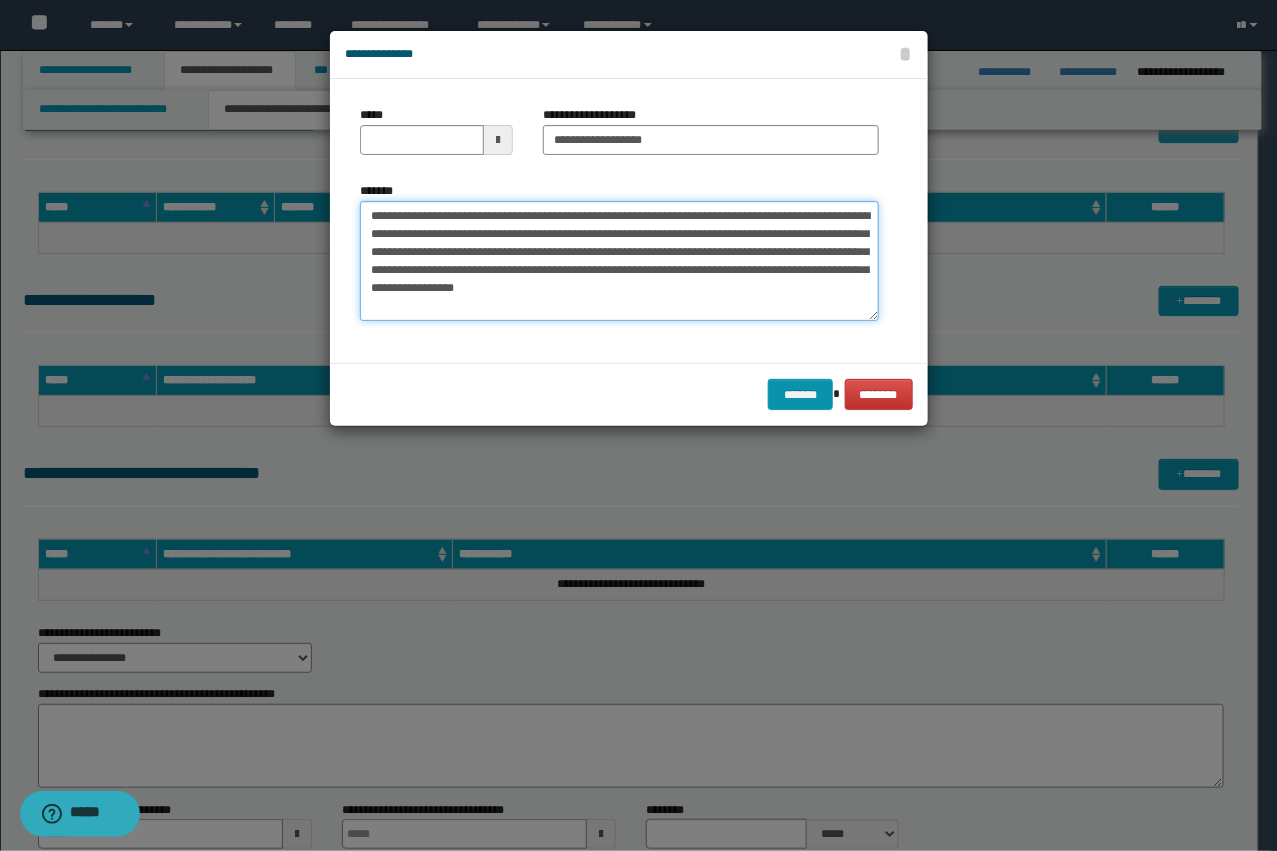 drag, startPoint x: 433, startPoint y: 211, endPoint x: 338, endPoint y: 203, distance: 95.33625 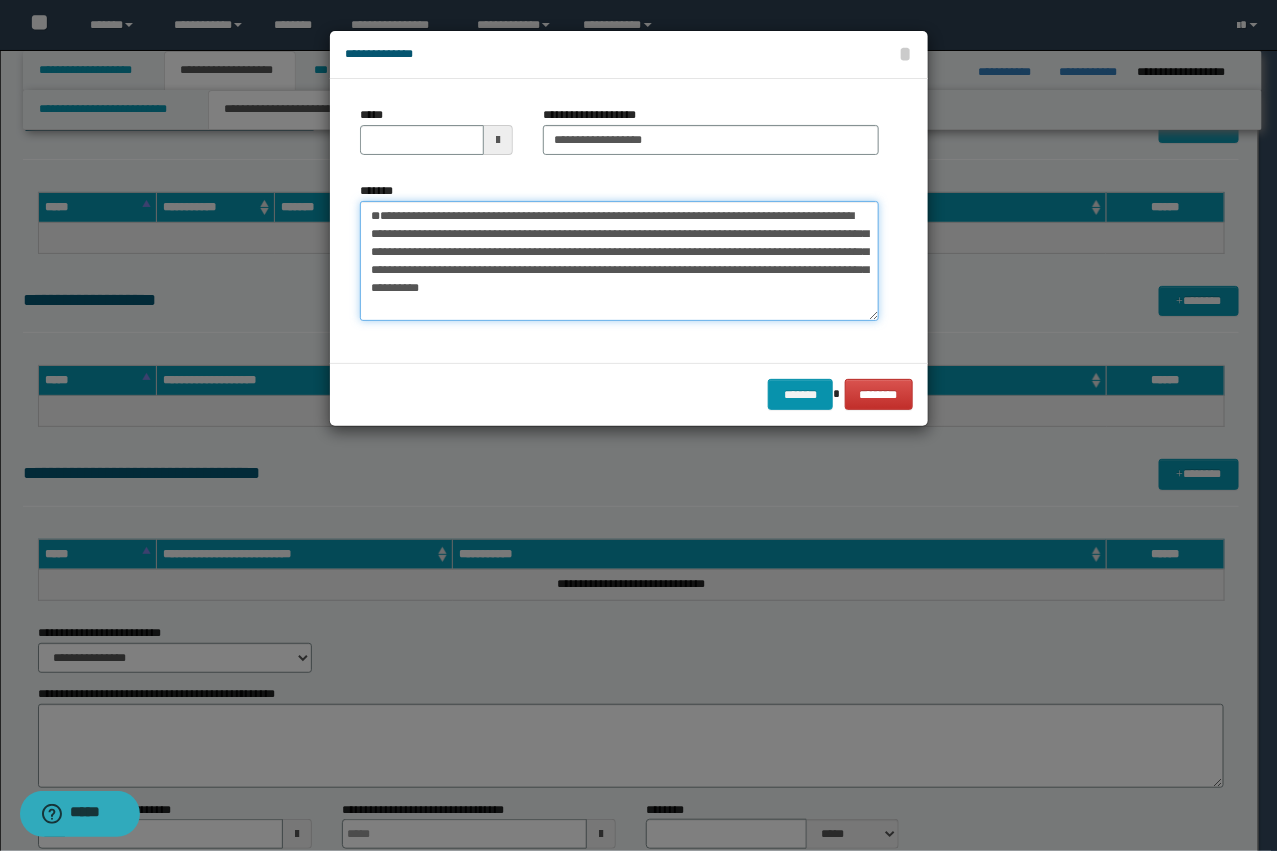 type 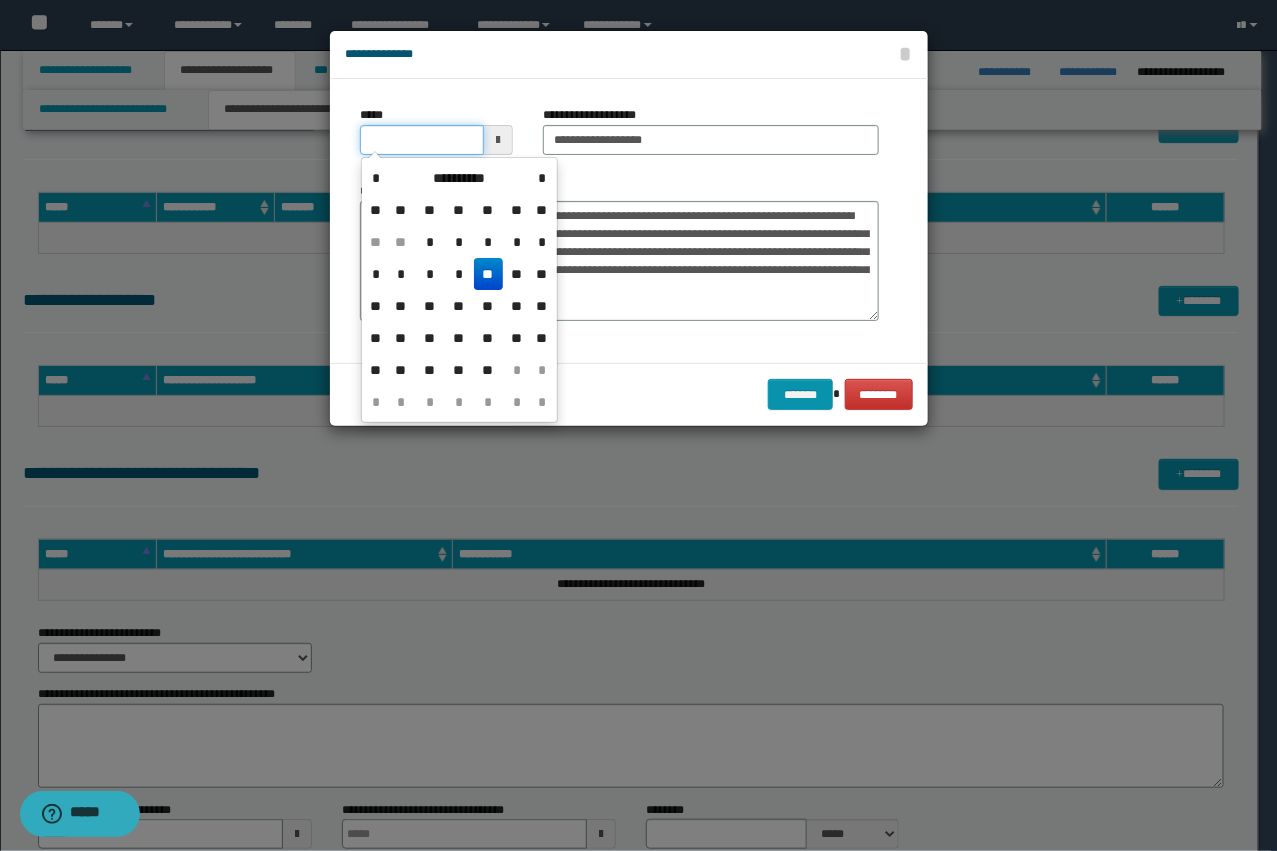 click on "*****" at bounding box center [422, 140] 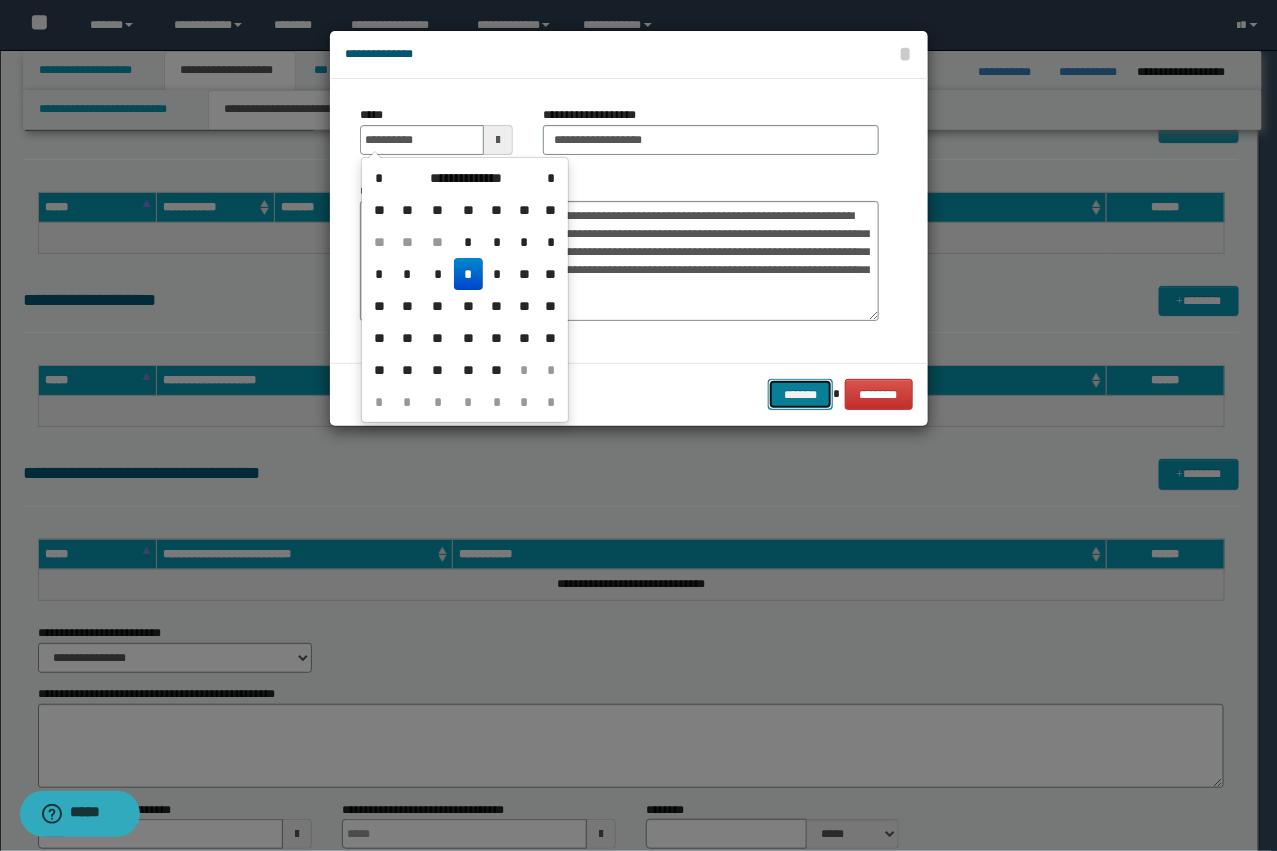 type on "**********" 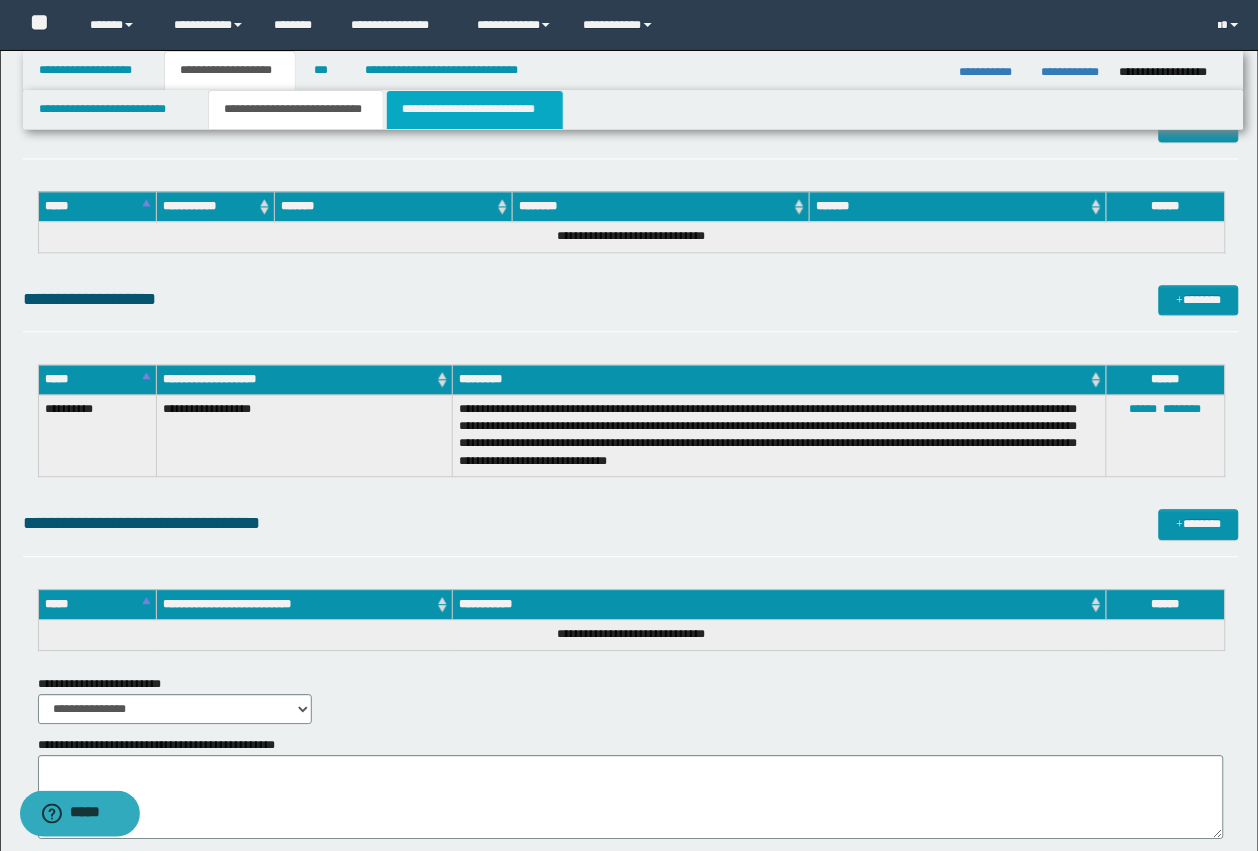 click on "**********" at bounding box center (475, 110) 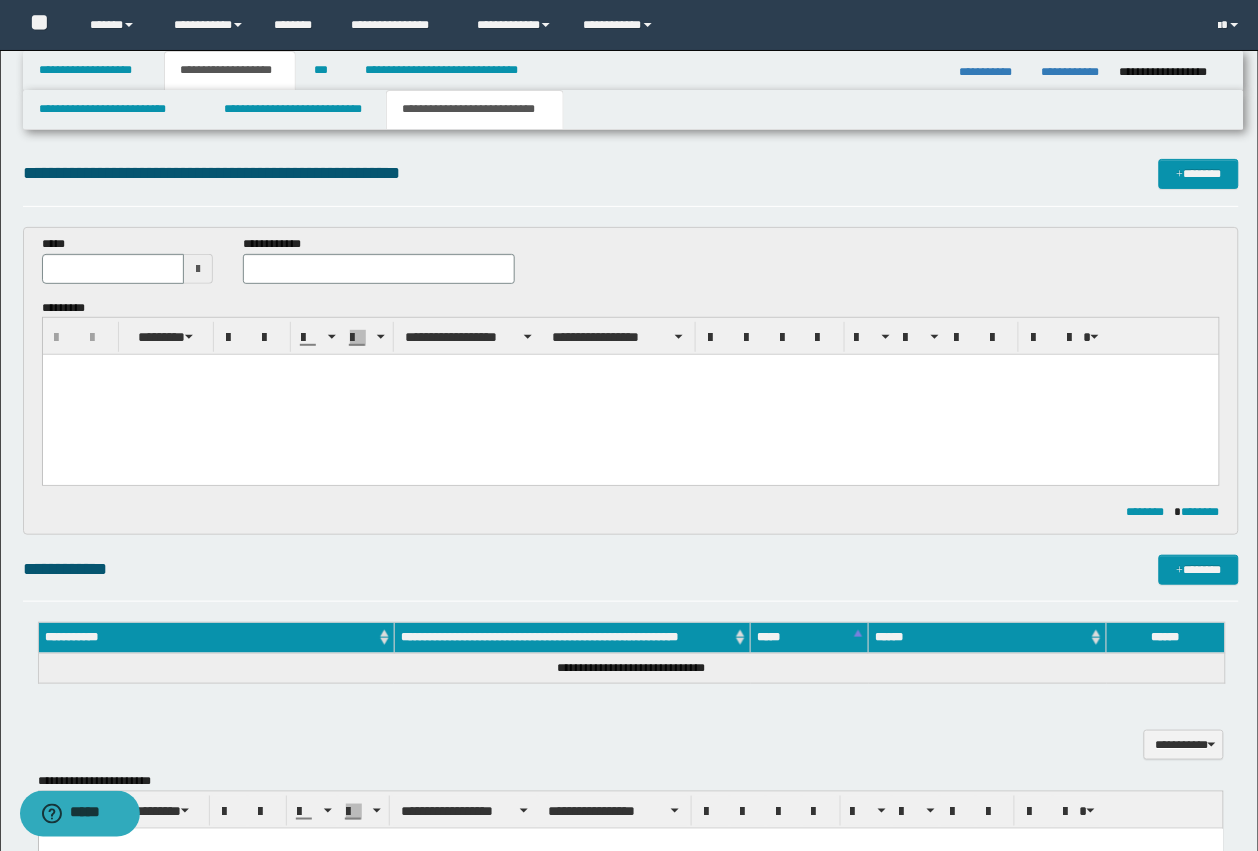 scroll, scrollTop: 0, scrollLeft: 0, axis: both 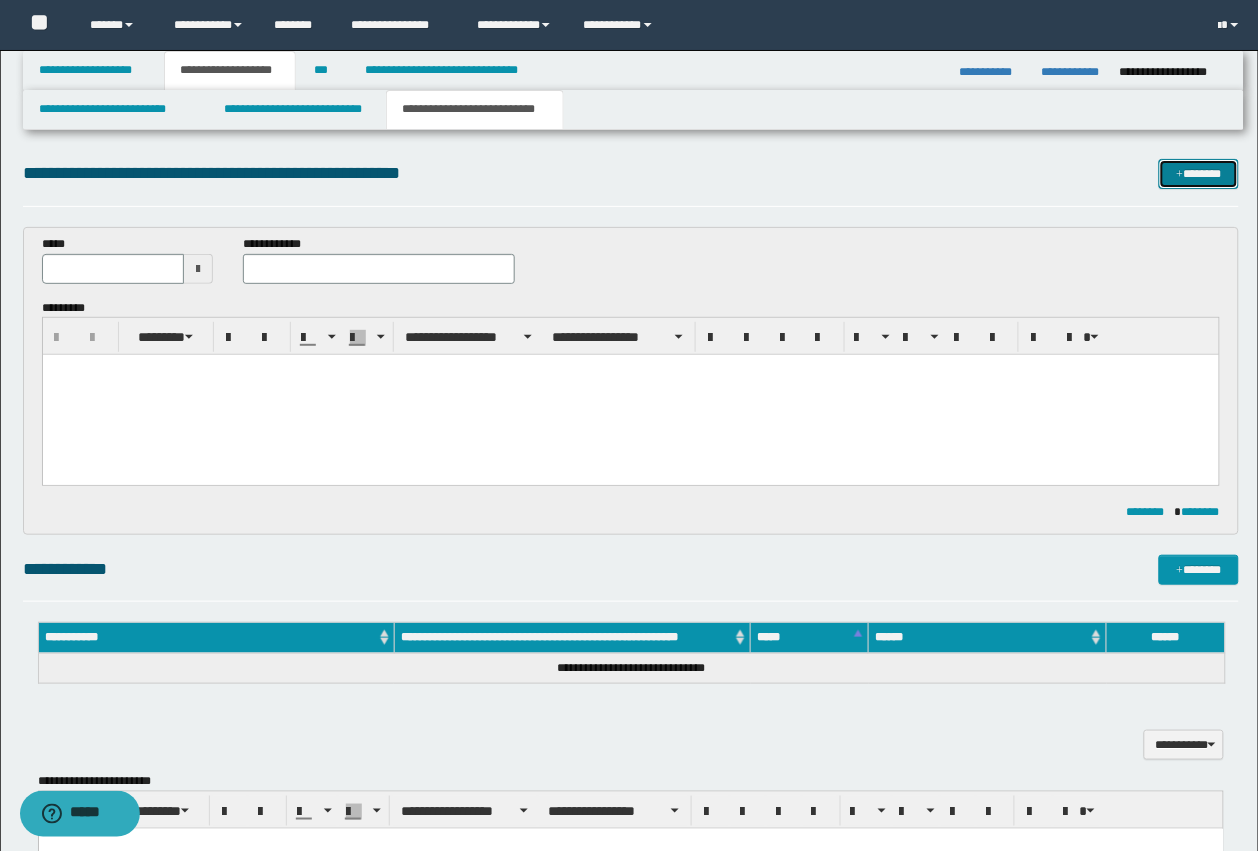 click on "*******" at bounding box center (1199, 174) 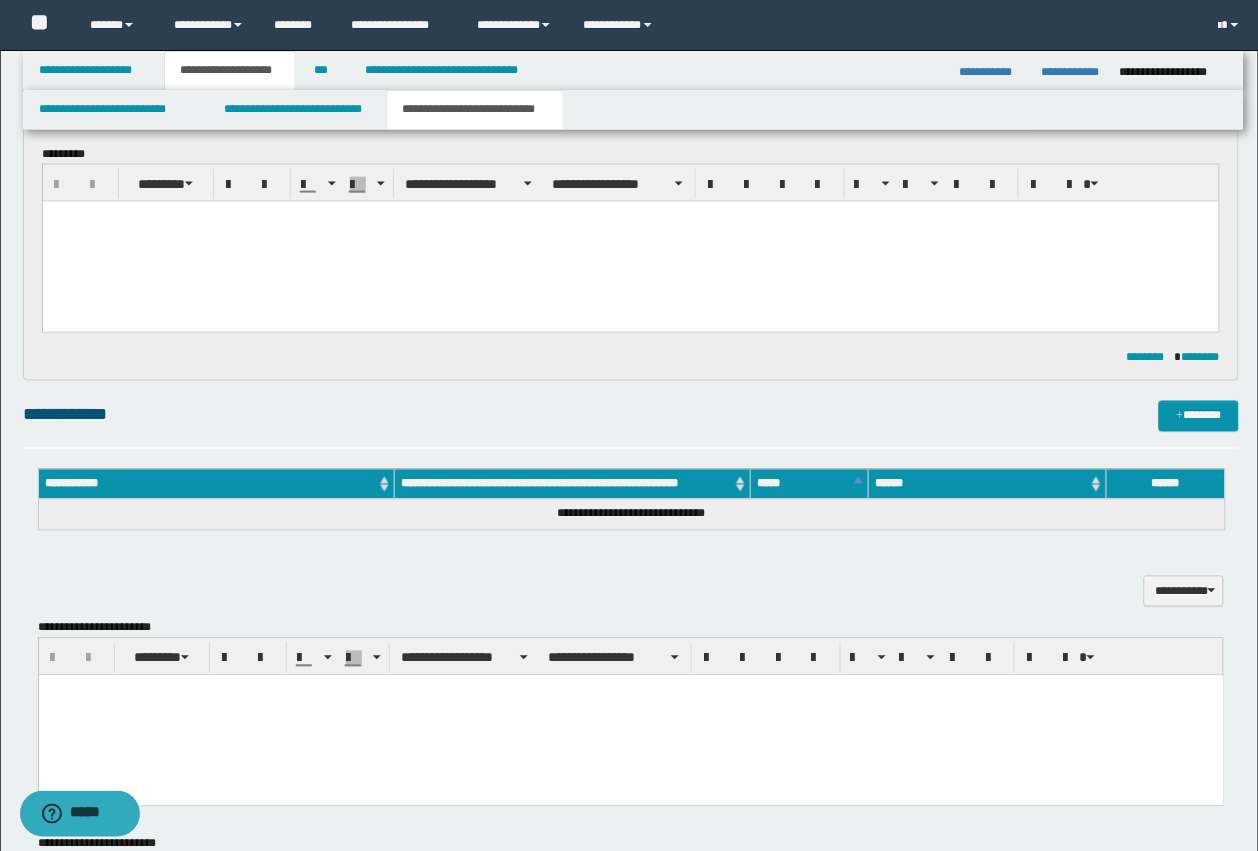 scroll, scrollTop: 0, scrollLeft: 0, axis: both 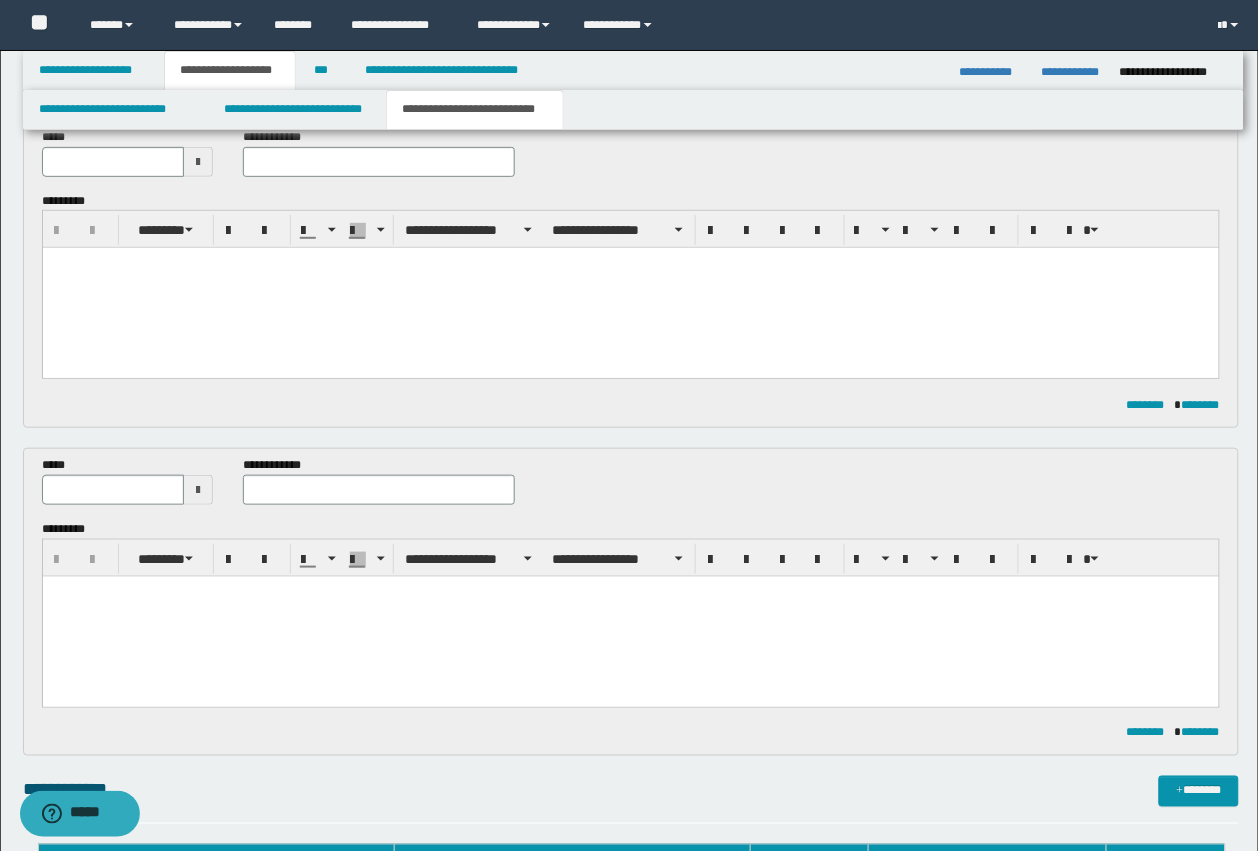 click at bounding box center (630, 263) 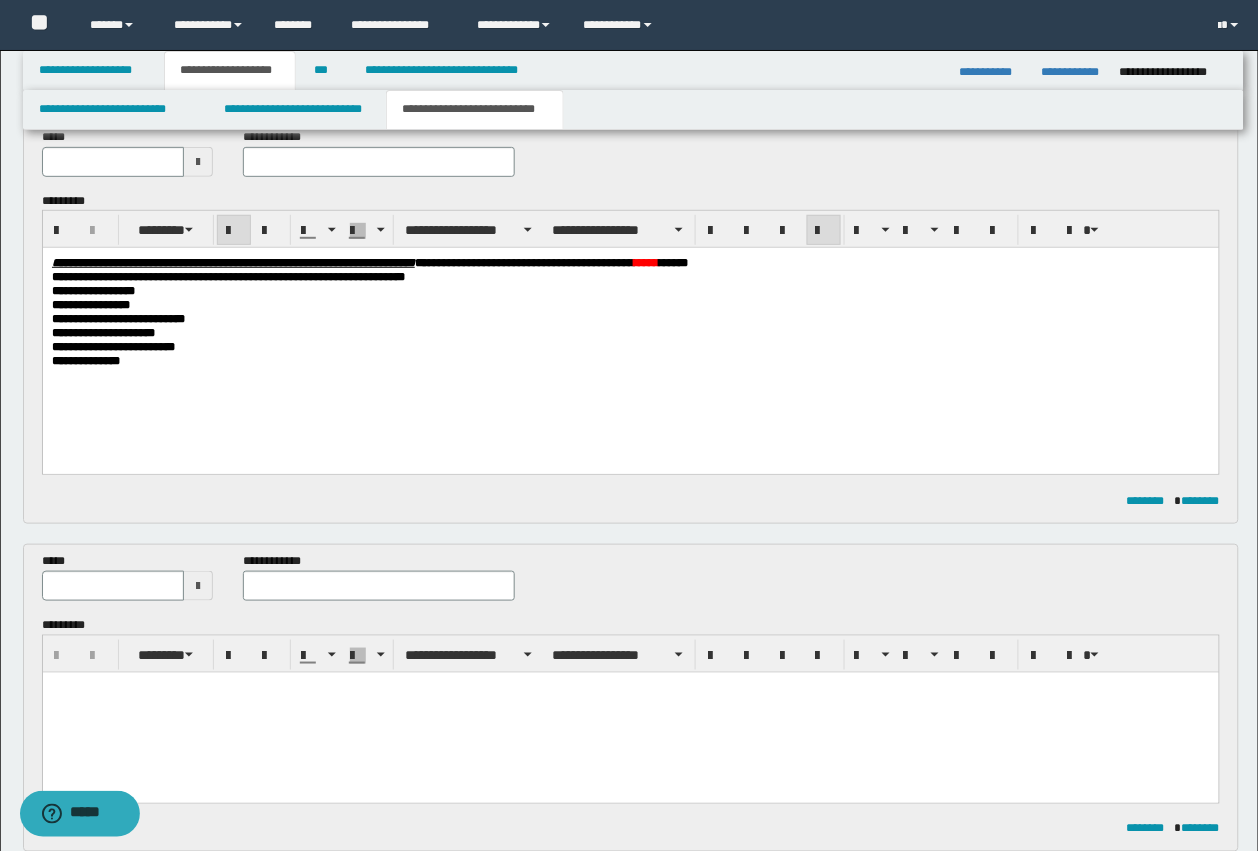 click on "**********" at bounding box center (630, 337) 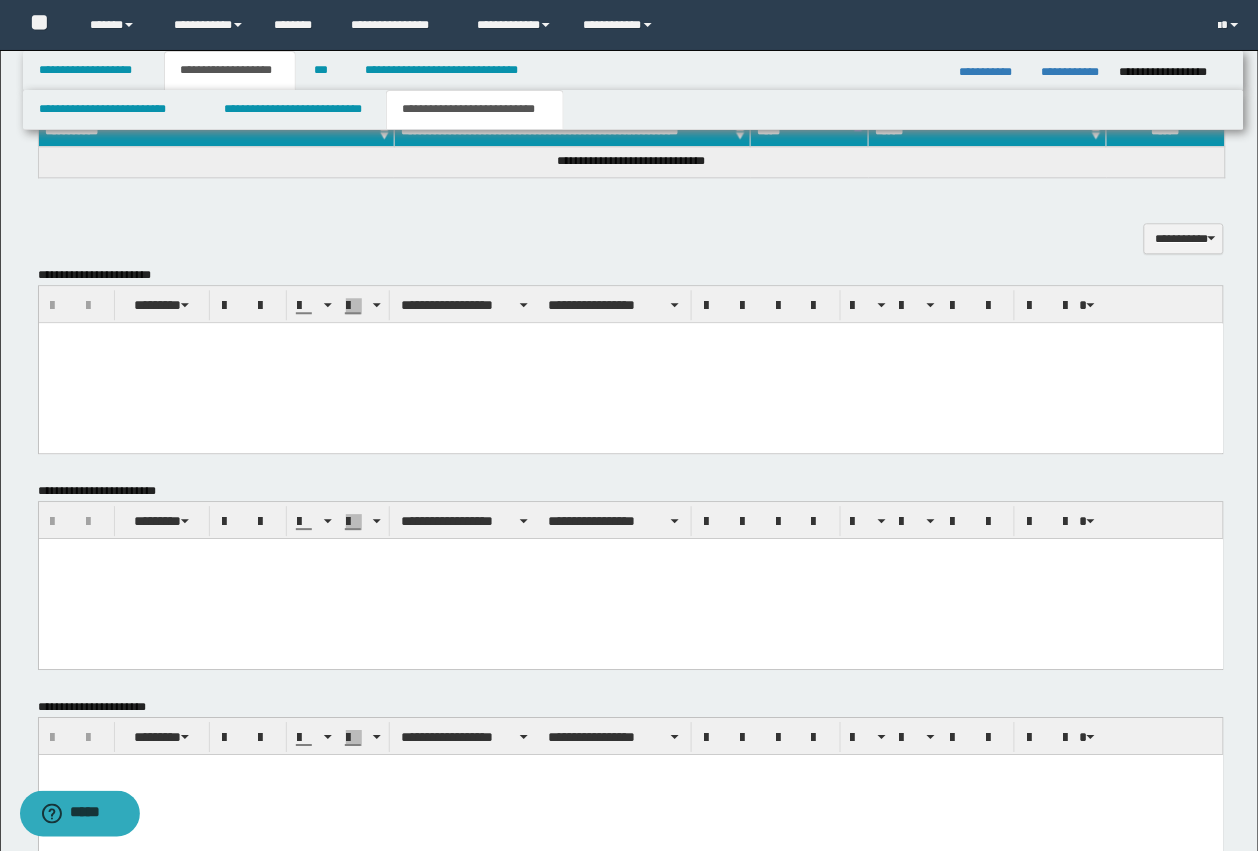scroll, scrollTop: 1091, scrollLeft: 0, axis: vertical 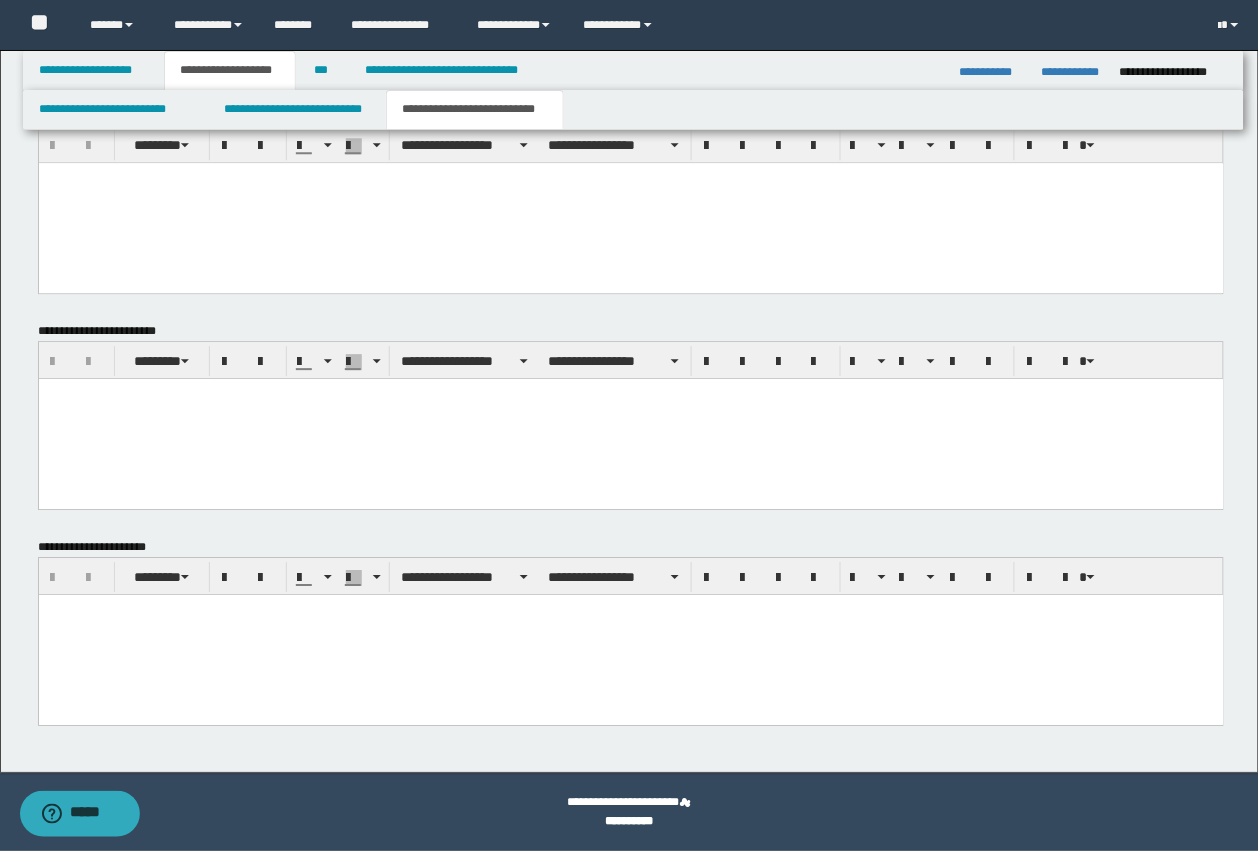 click at bounding box center (630, 634) 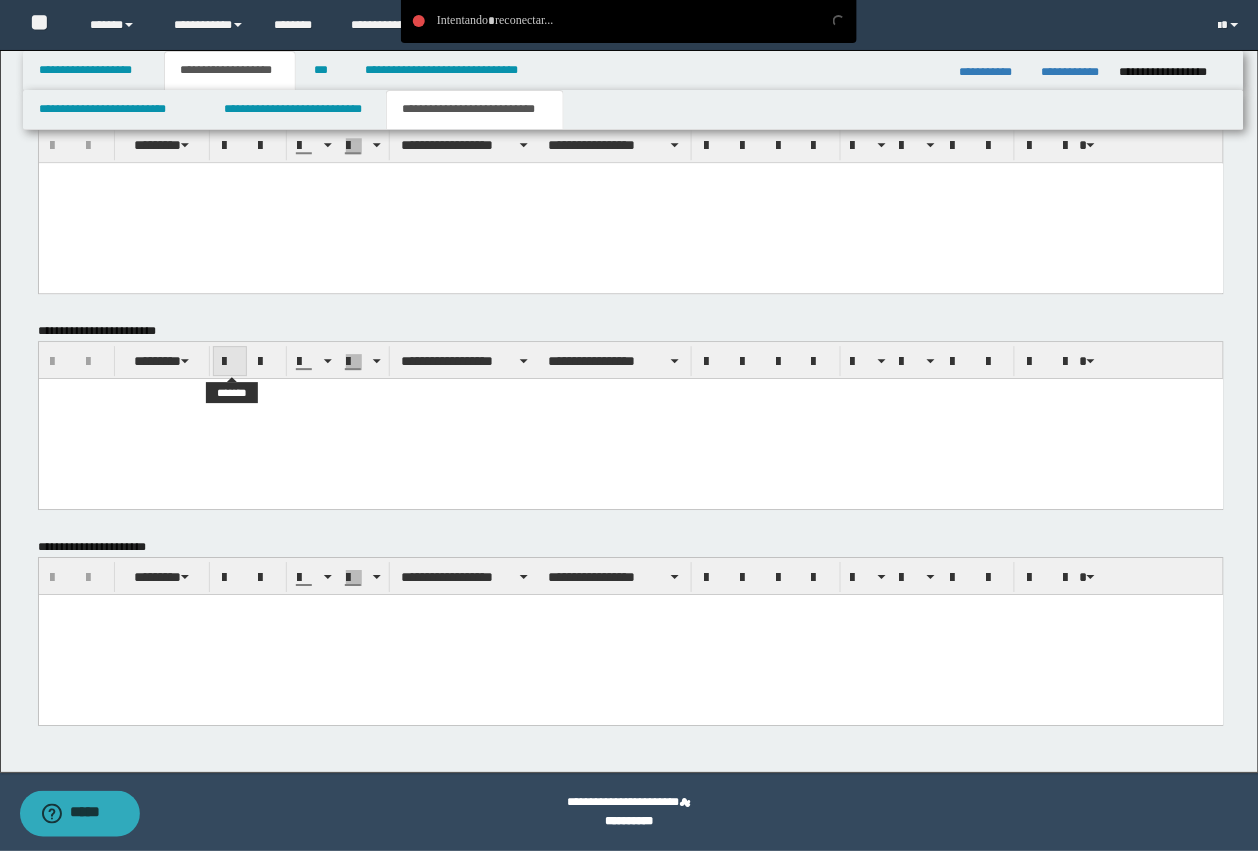 paste 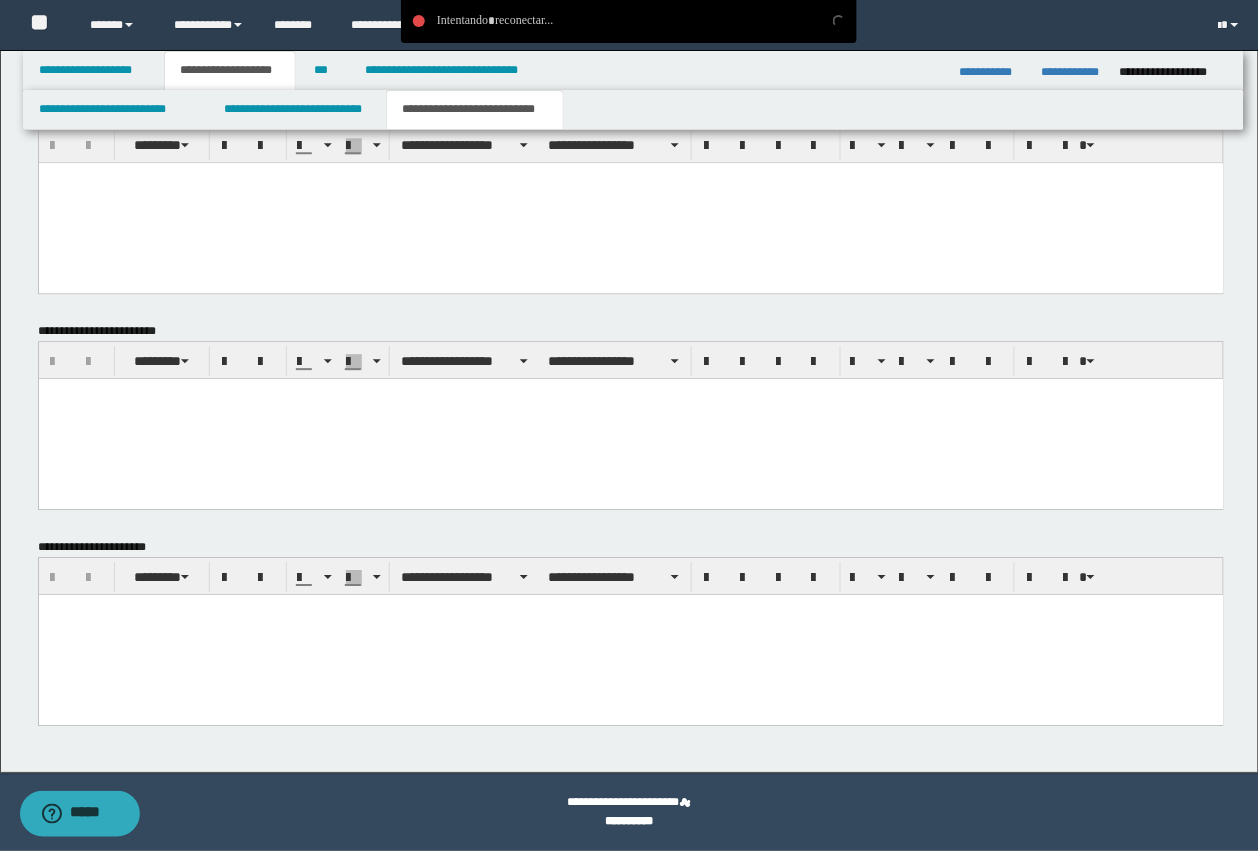 type 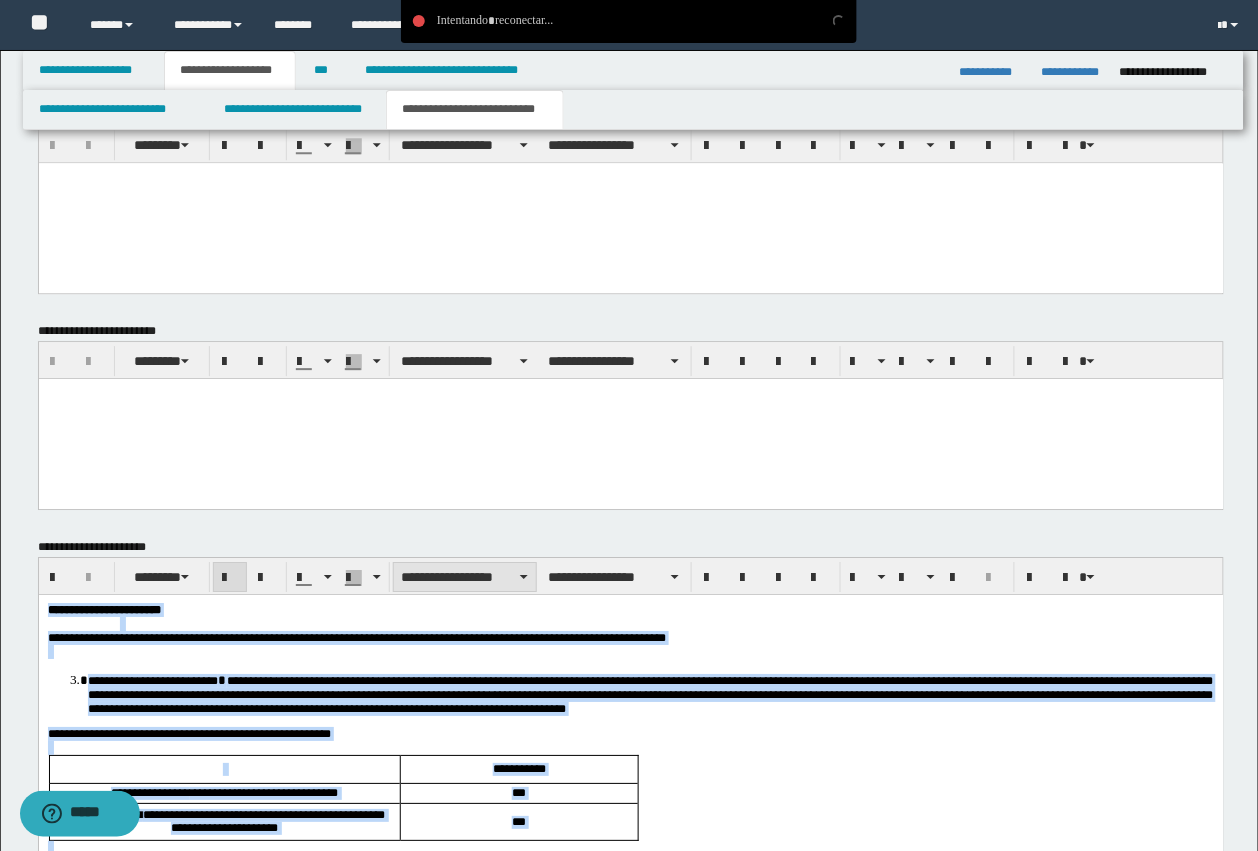 click on "**********" at bounding box center (465, 577) 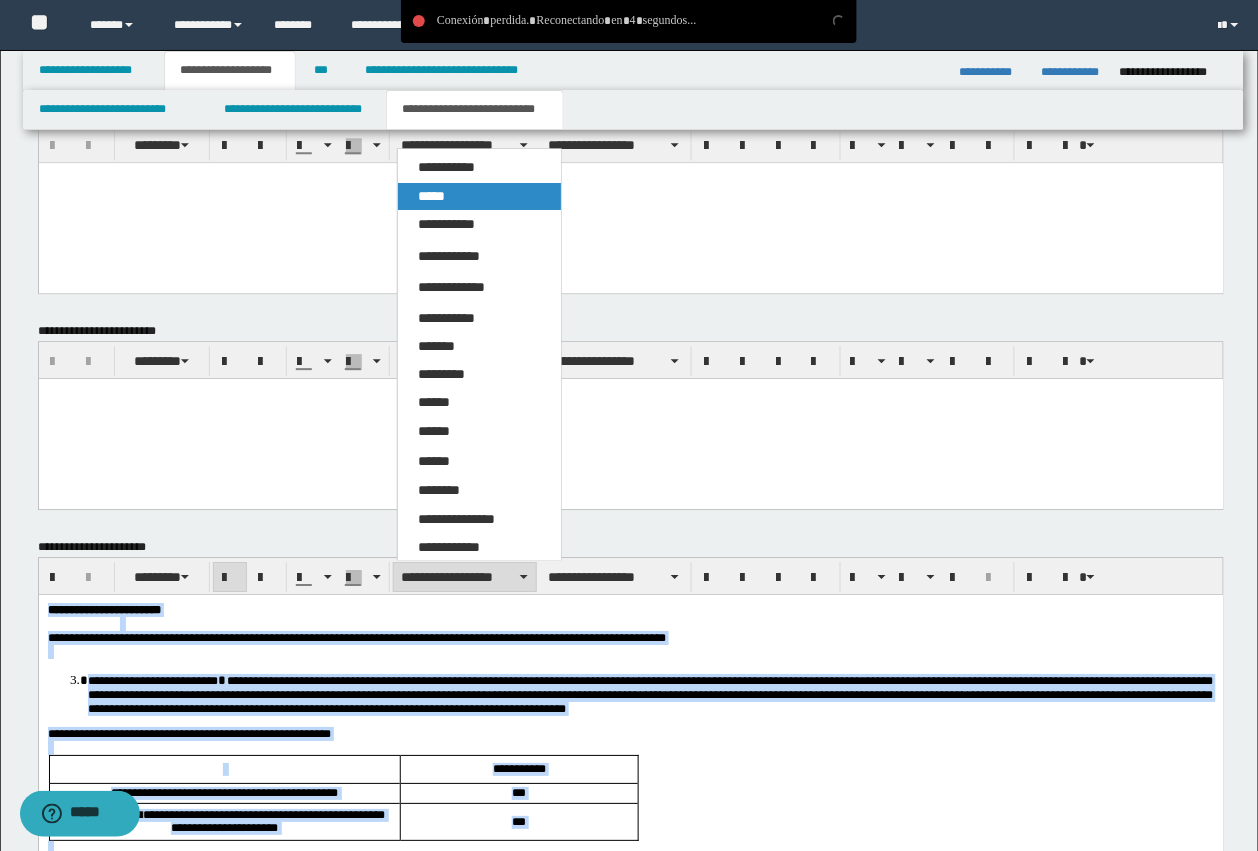 drag, startPoint x: 457, startPoint y: 172, endPoint x: 461, endPoint y: 183, distance: 11.7046995 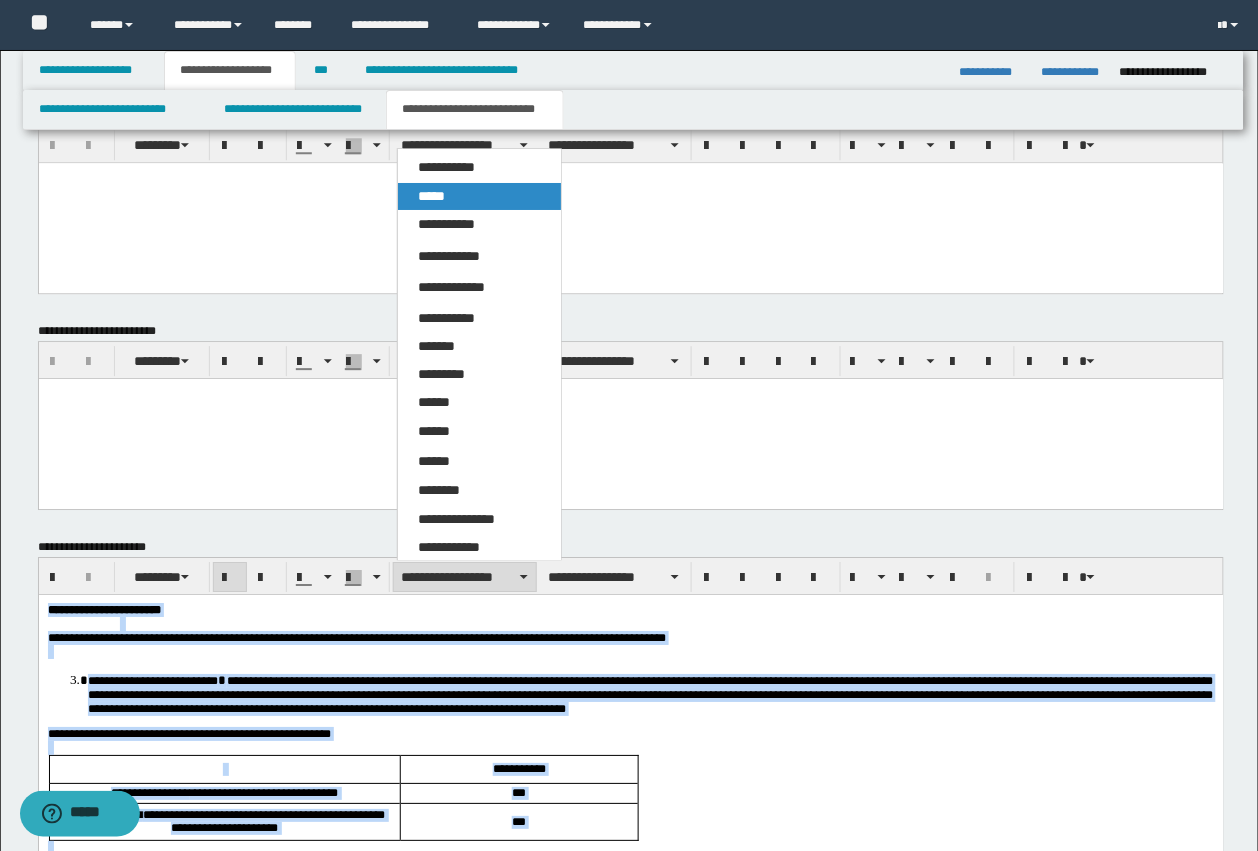 click on "*****" at bounding box center (479, 196) 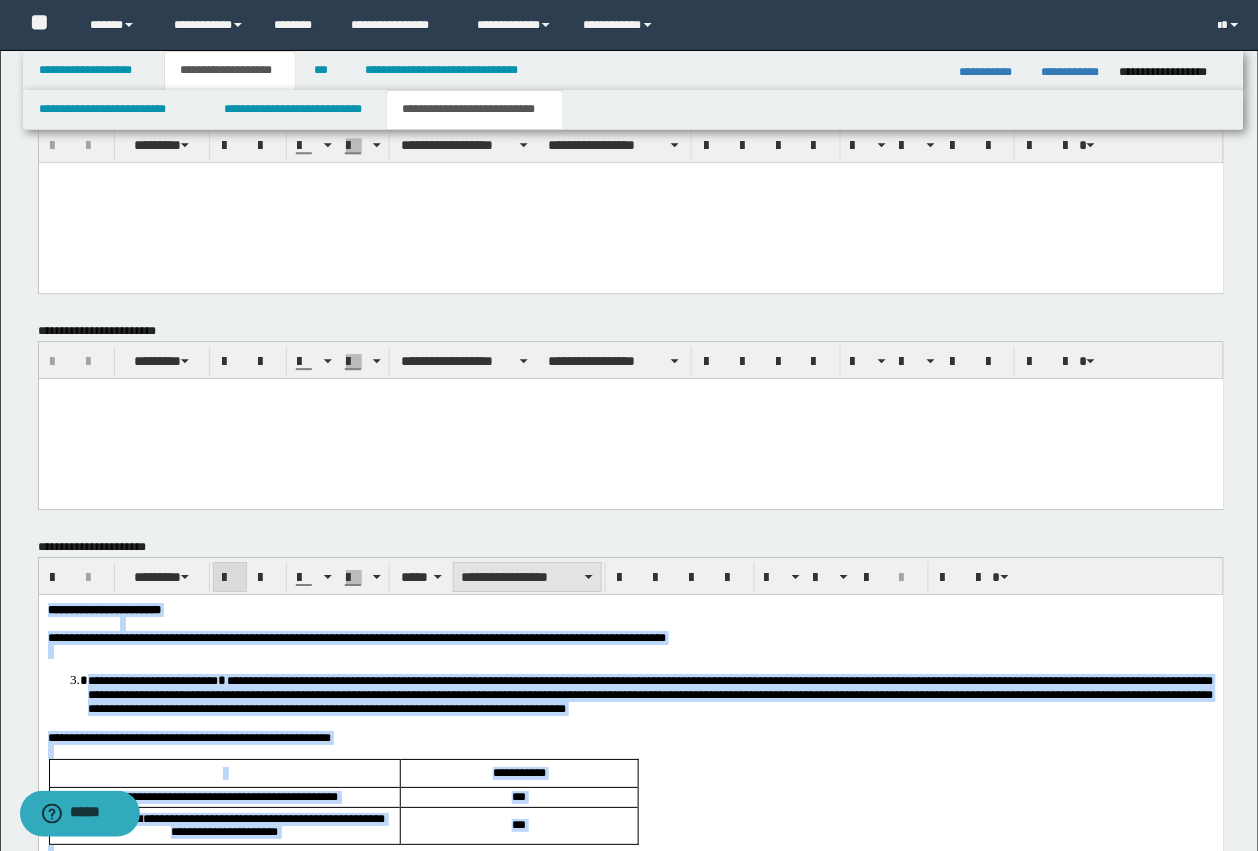 click on "**********" at bounding box center (527, 577) 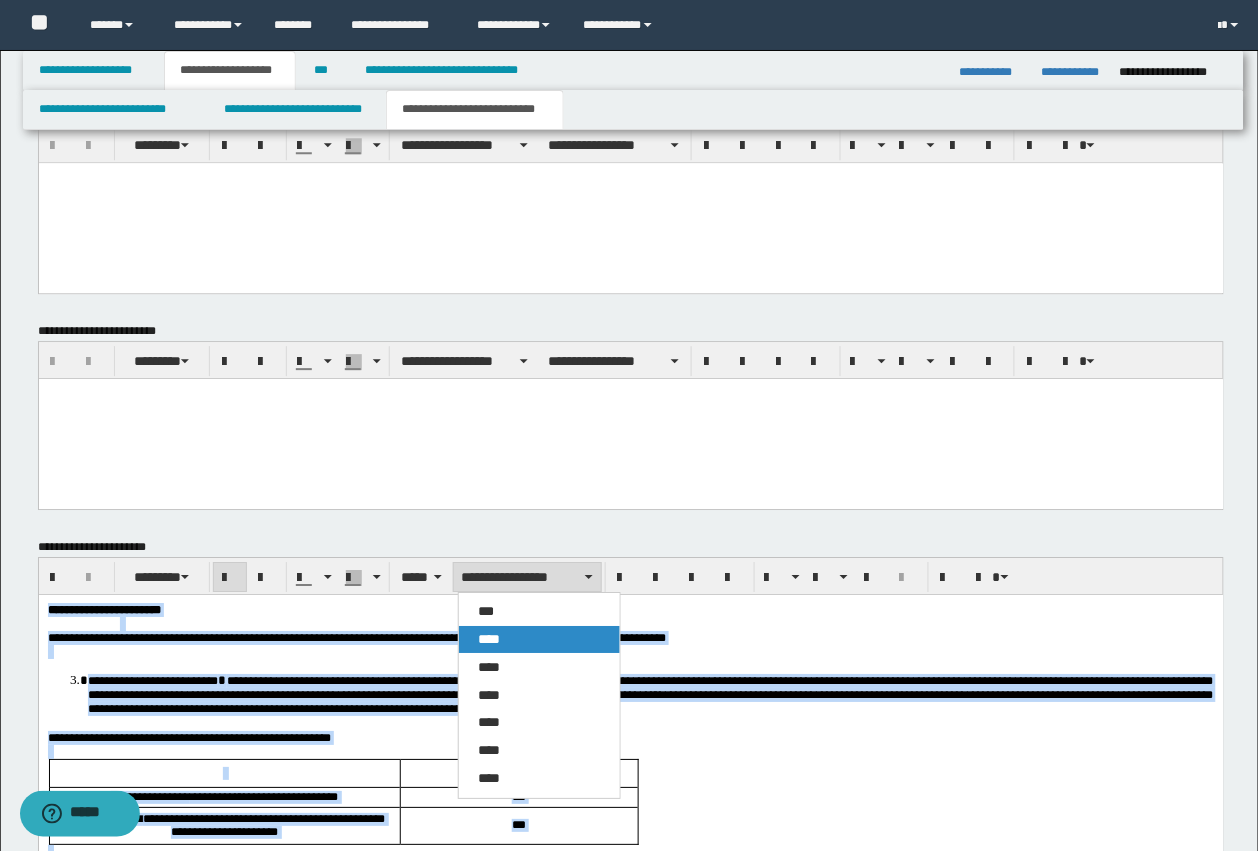 drag, startPoint x: 492, startPoint y: 642, endPoint x: 488, endPoint y: 30, distance: 612.01306 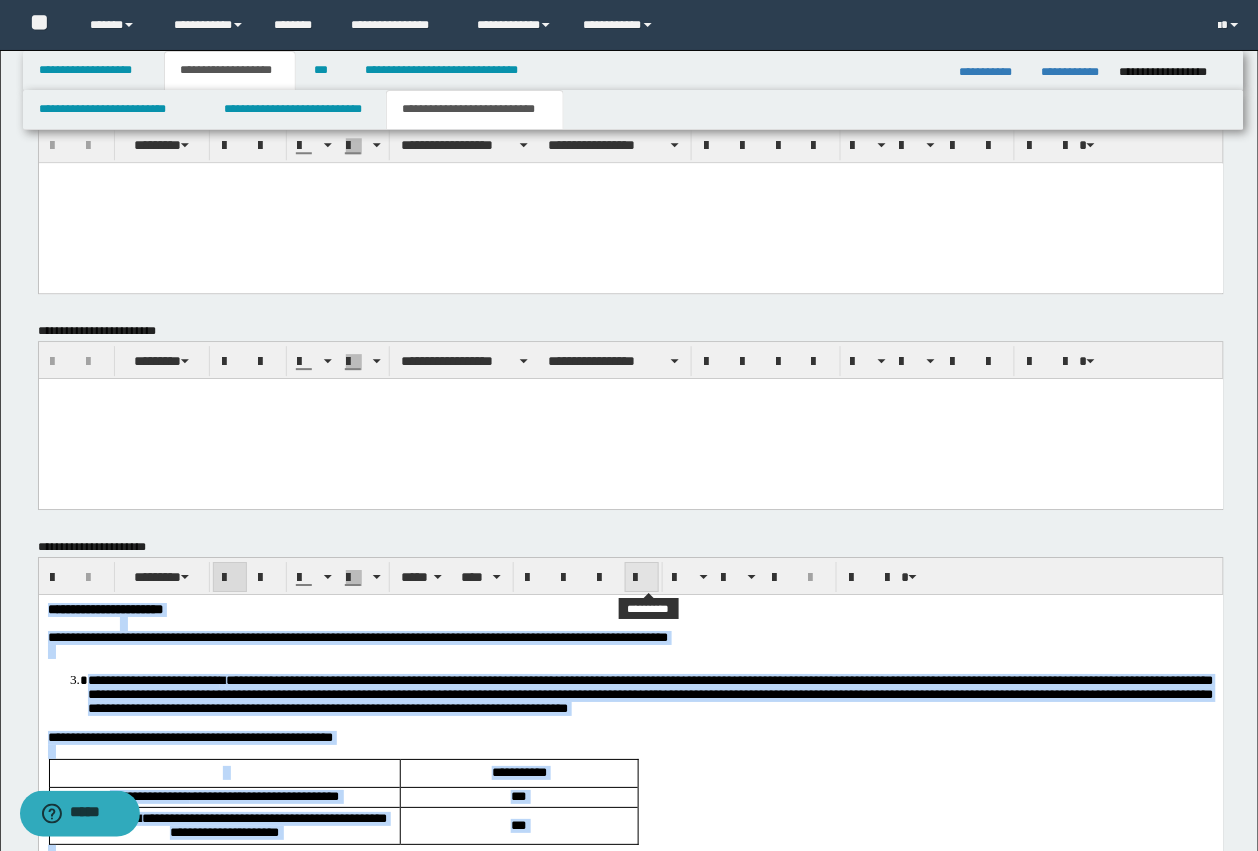 click at bounding box center [642, 578] 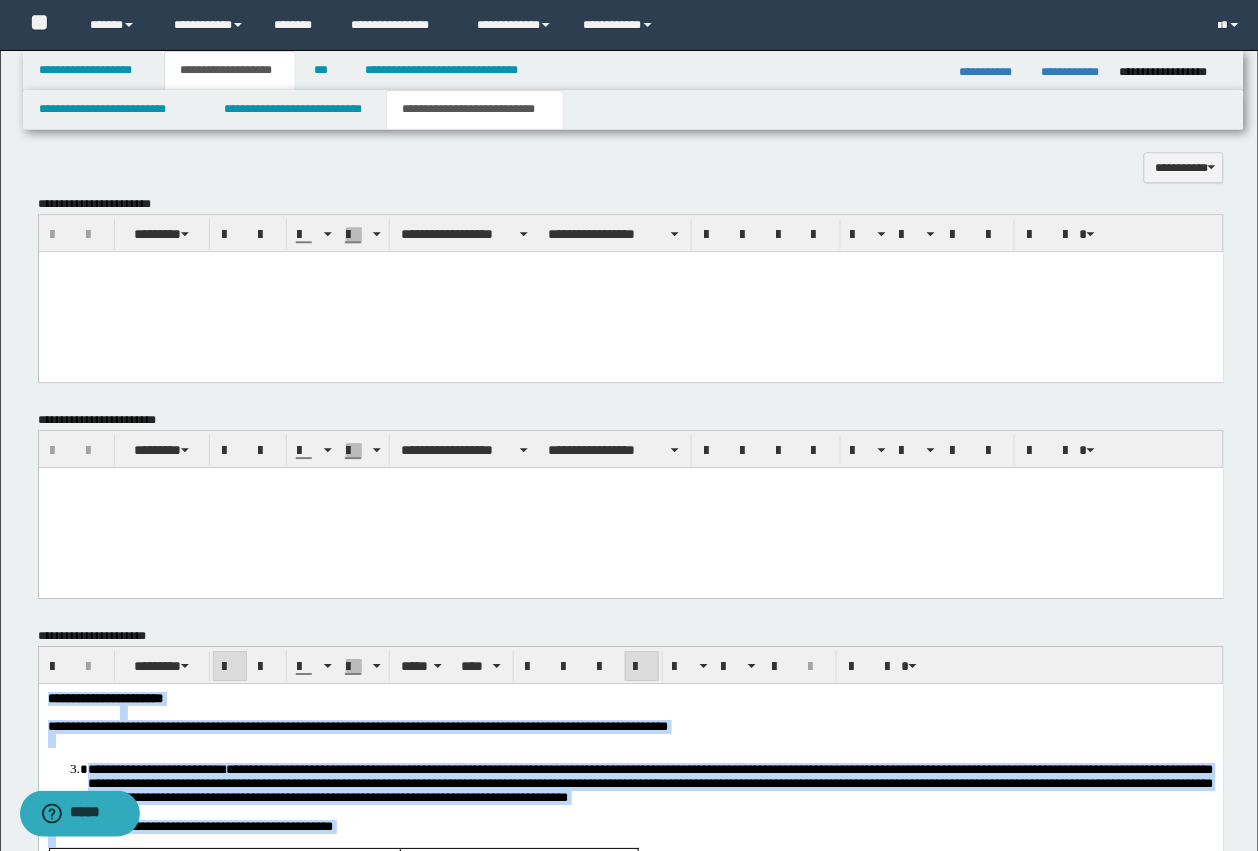 scroll, scrollTop: 841, scrollLeft: 0, axis: vertical 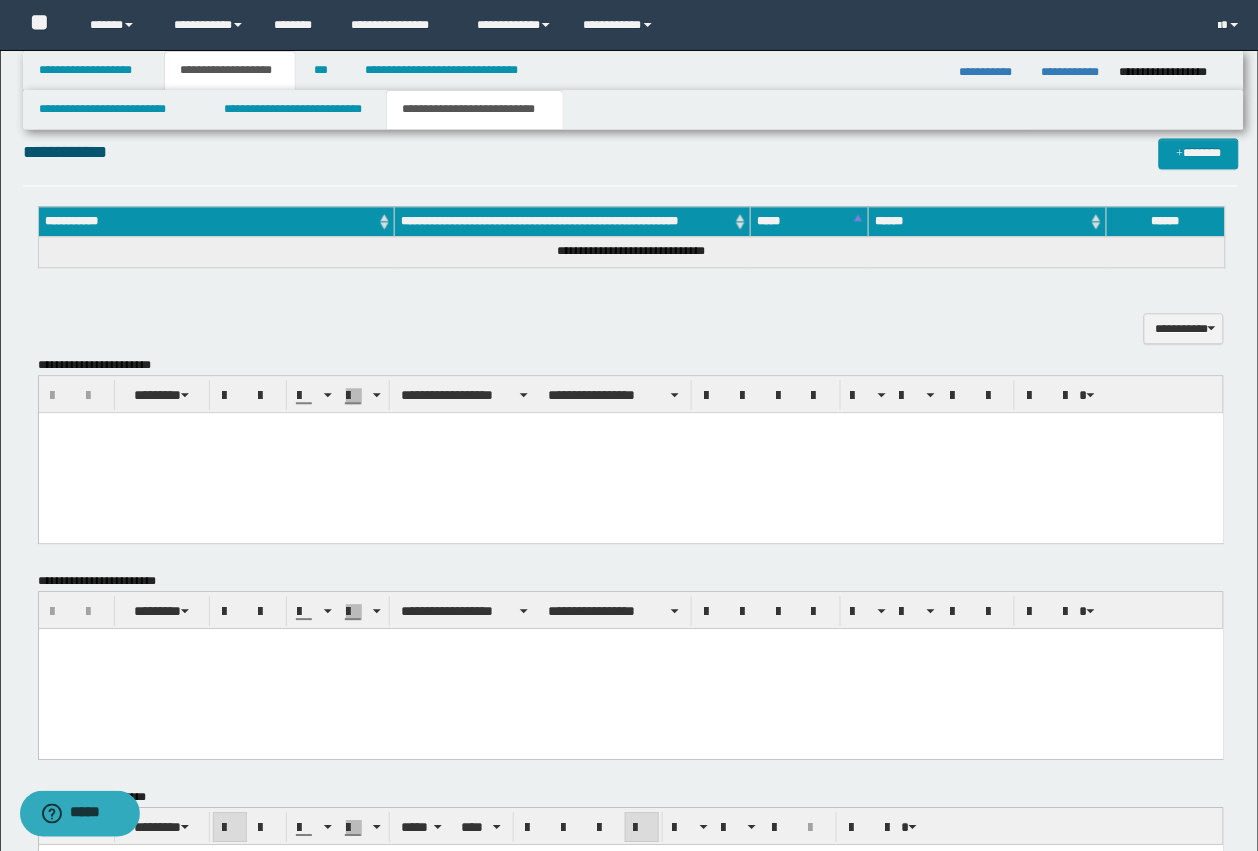 click at bounding box center [630, 452] 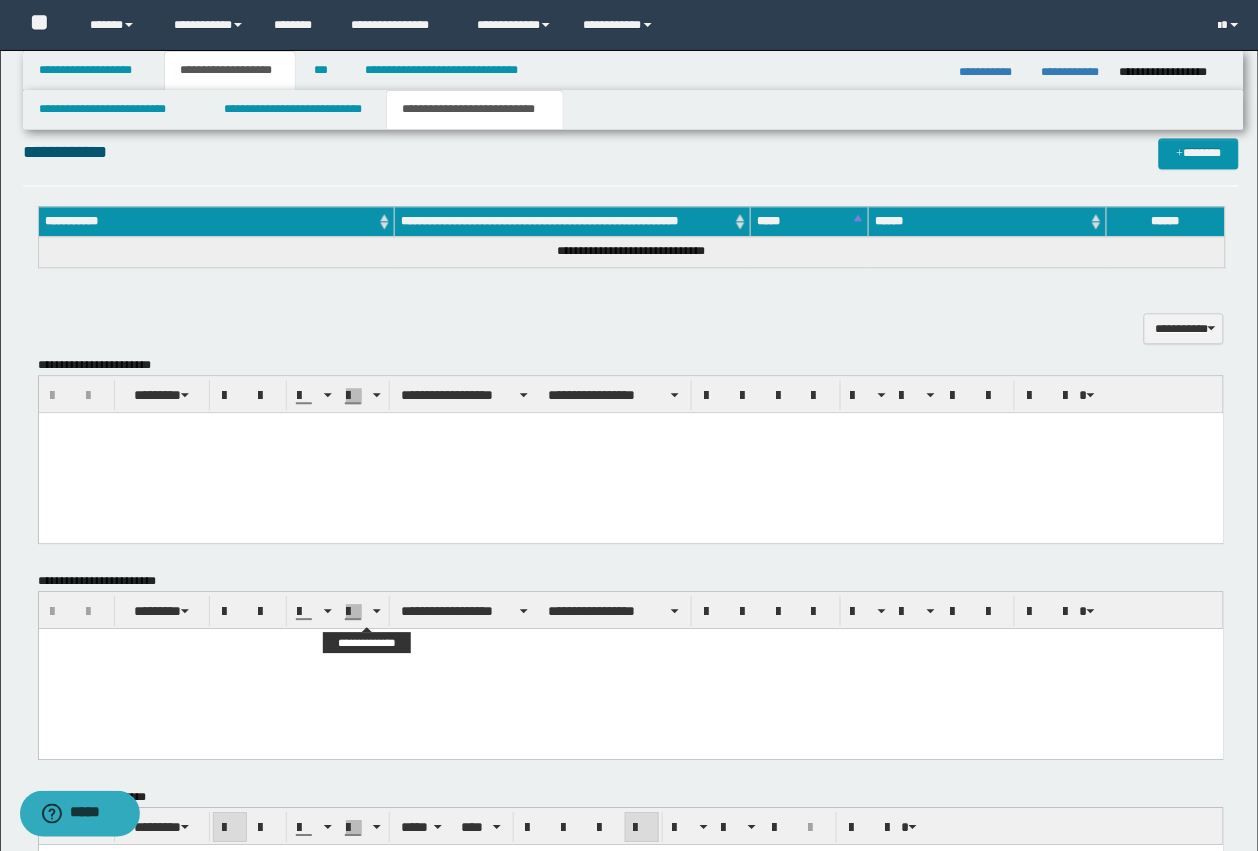 paste 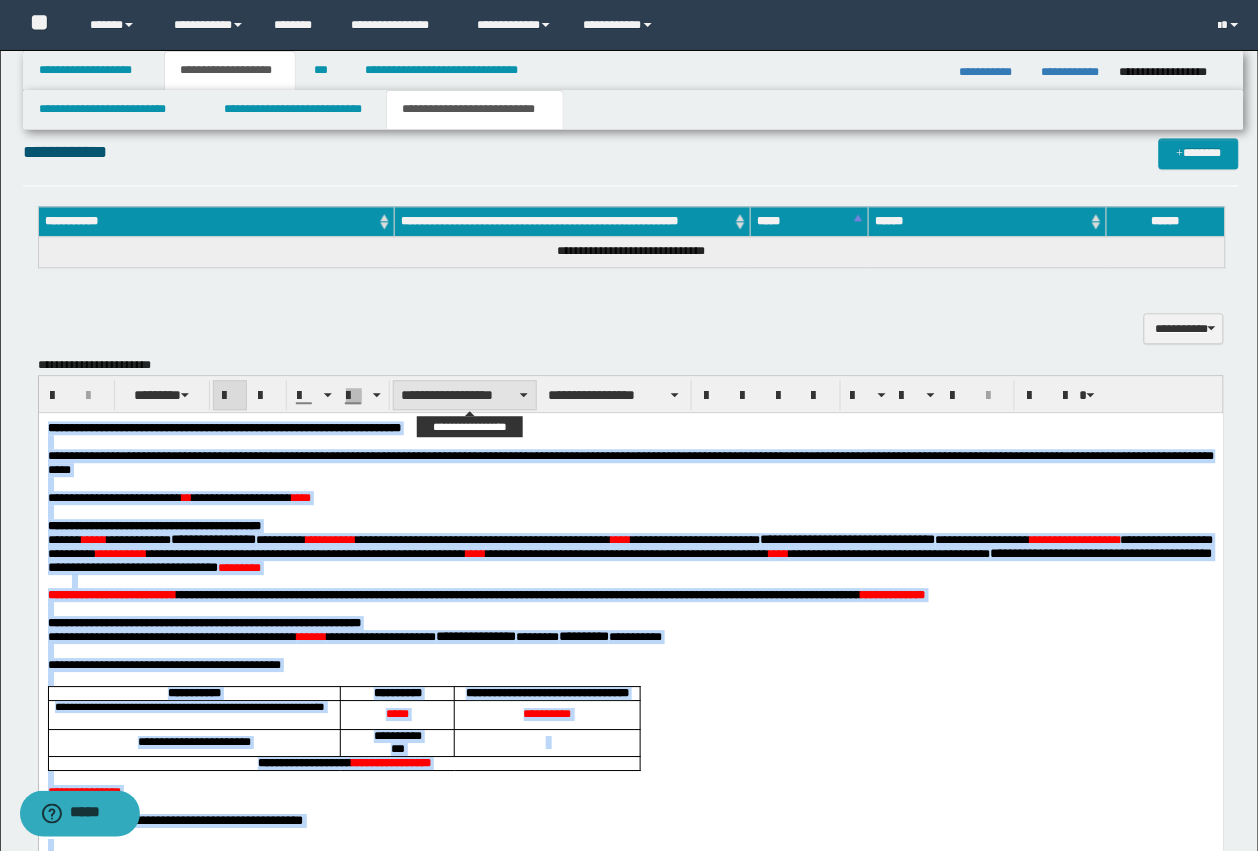 click on "**********" at bounding box center [465, 395] 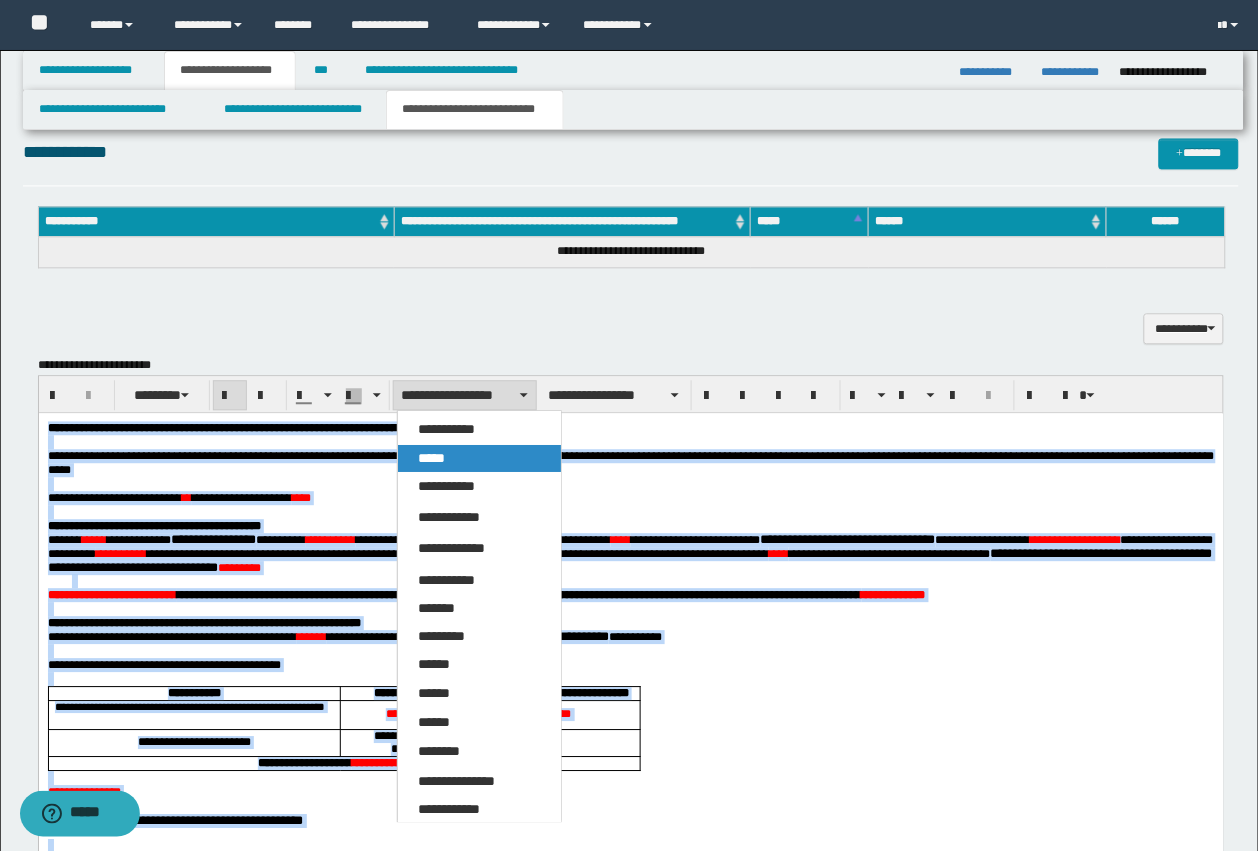 click on "*****" at bounding box center (479, 458) 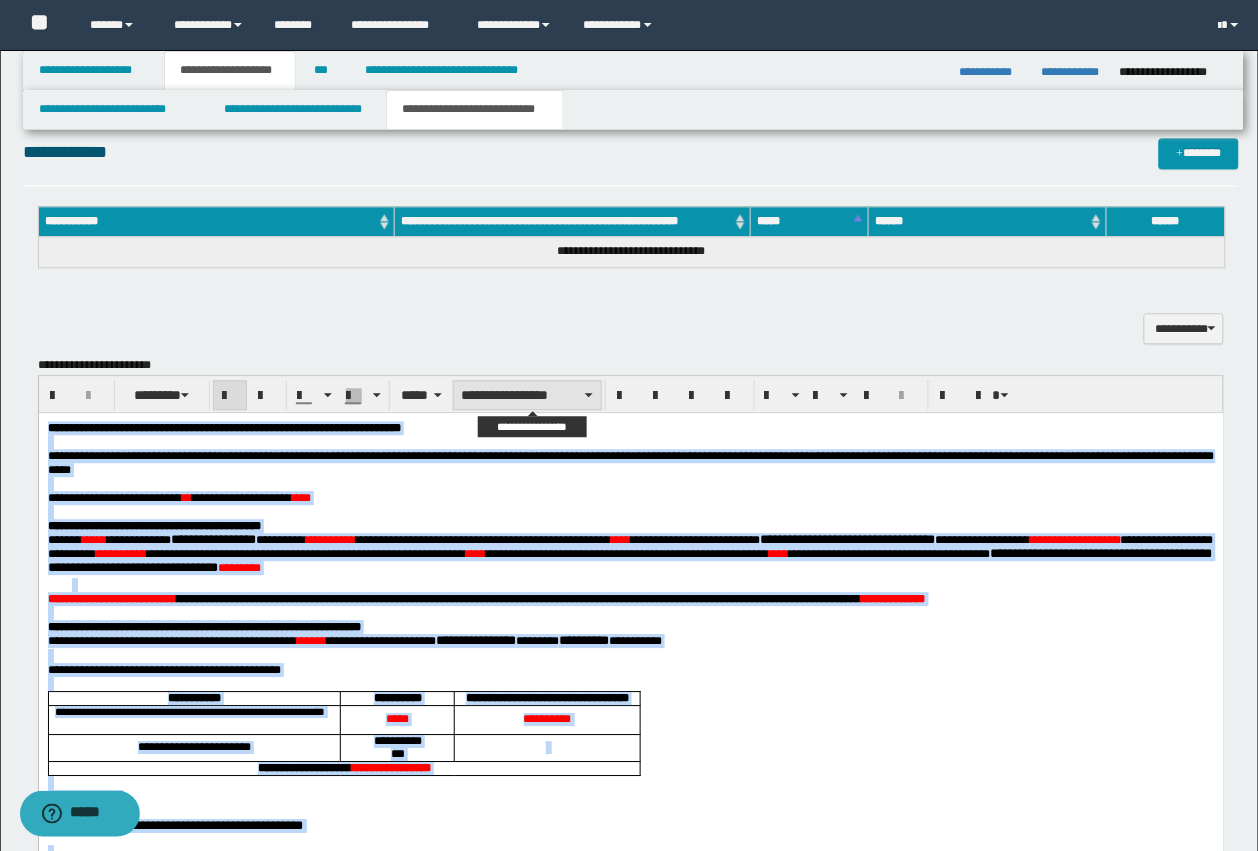 click on "**********" at bounding box center [527, 395] 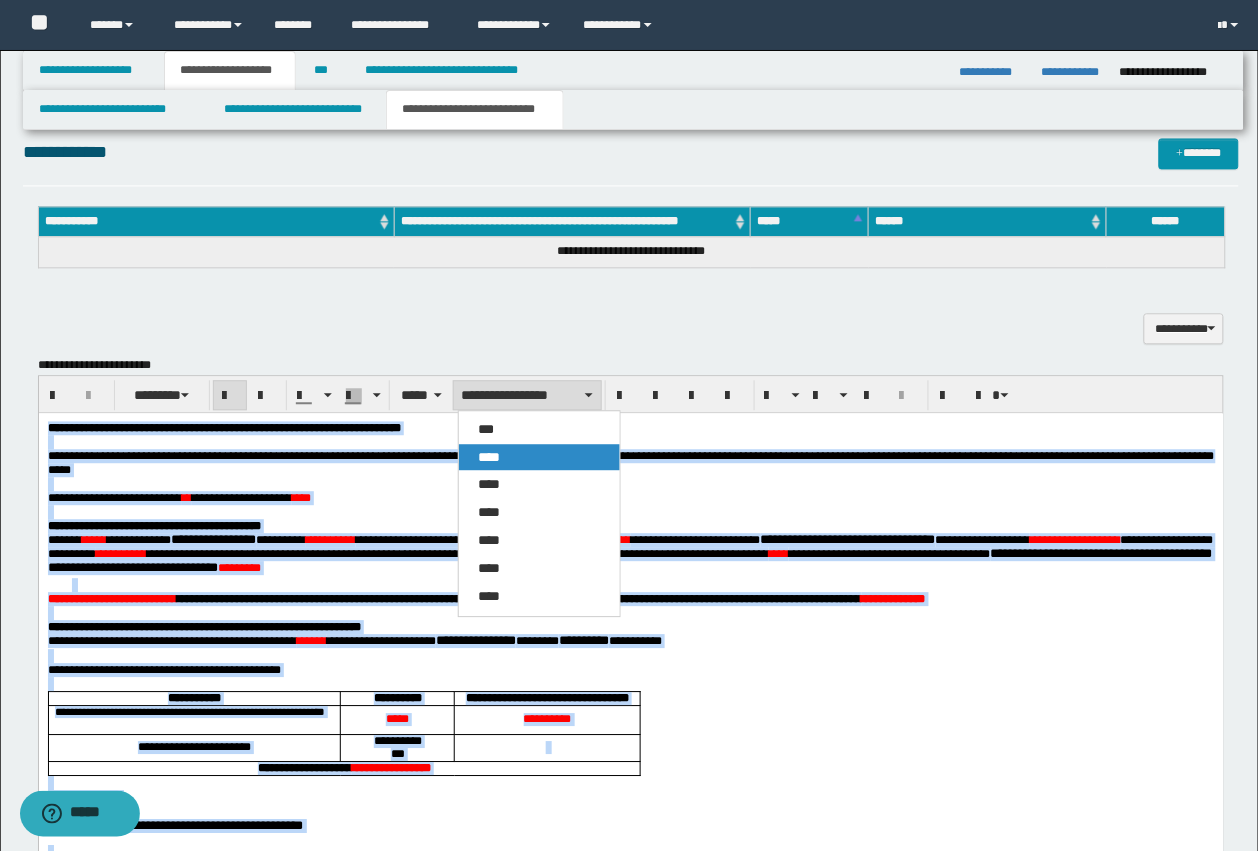 click on "****" at bounding box center (490, 457) 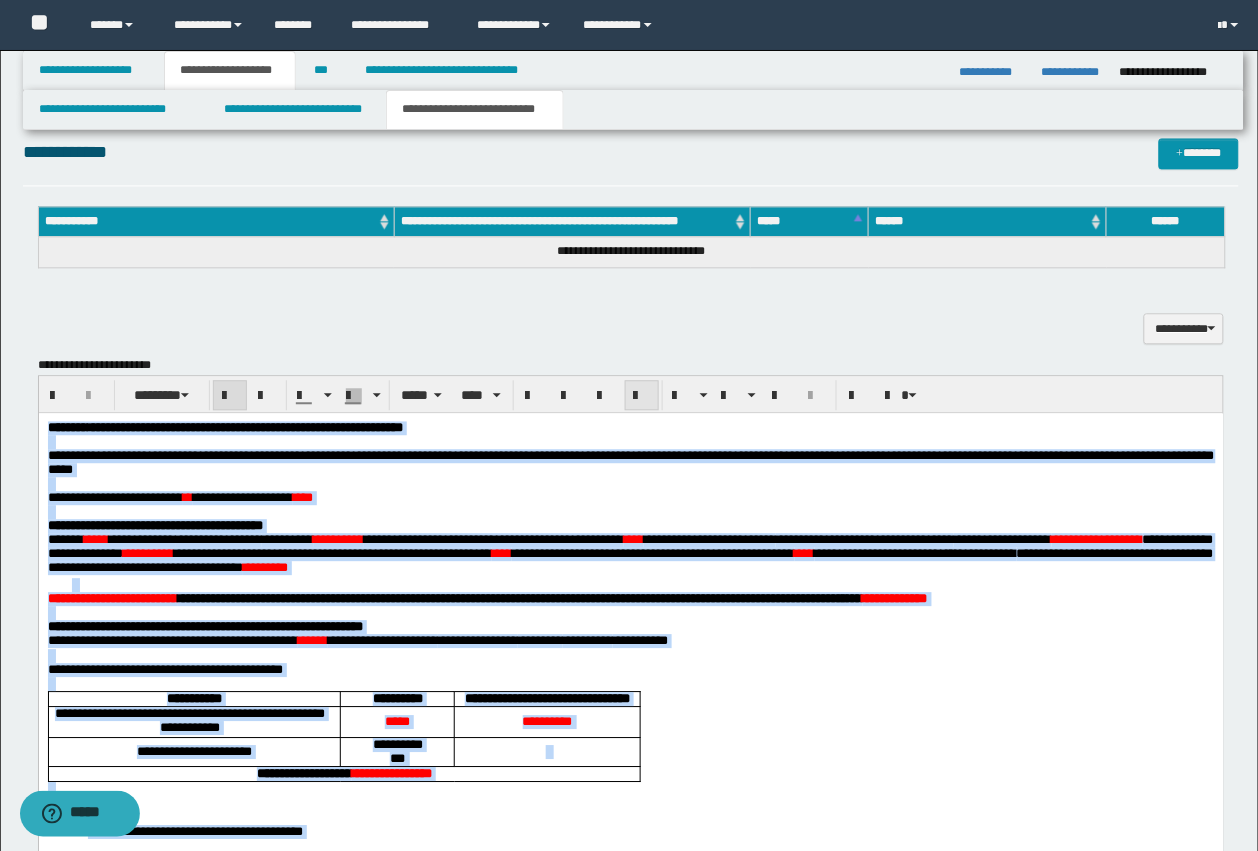 click at bounding box center (642, 396) 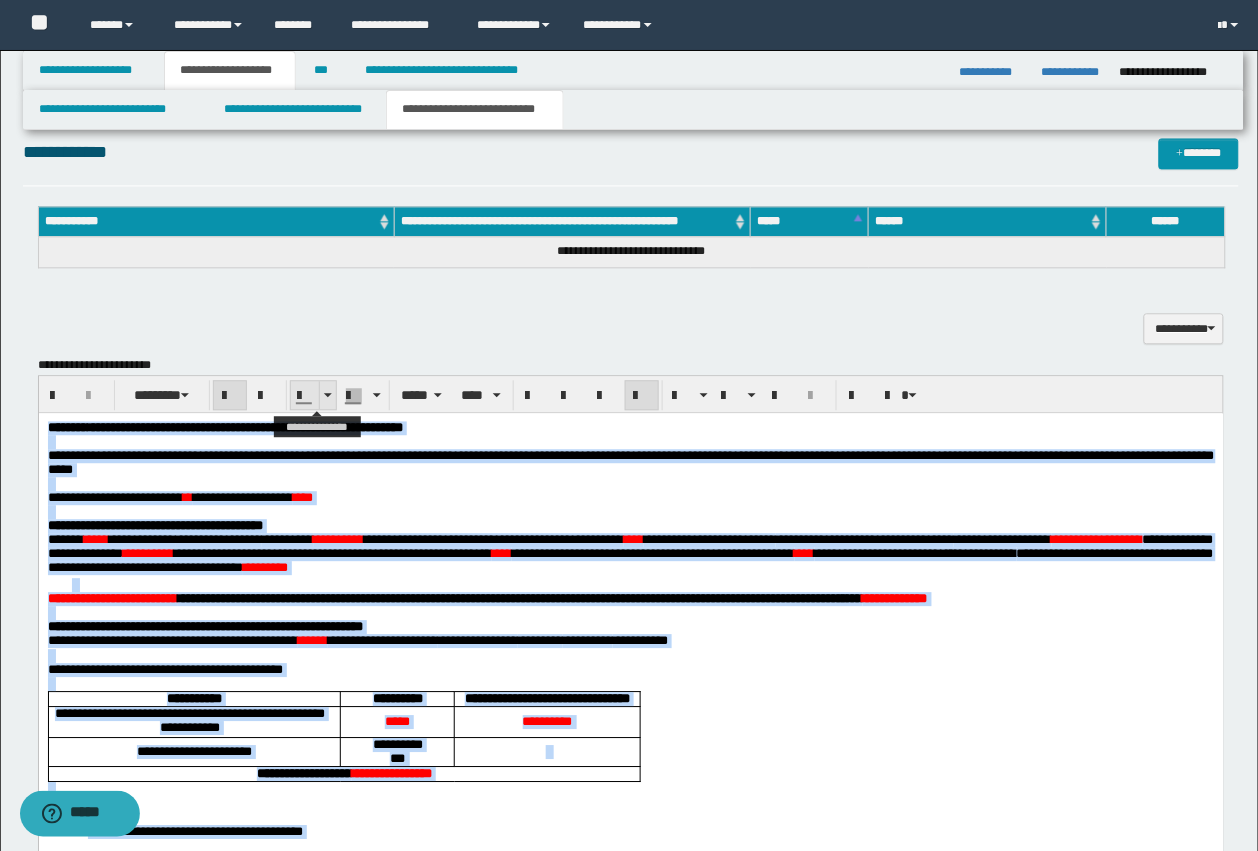 click at bounding box center [304, 403] 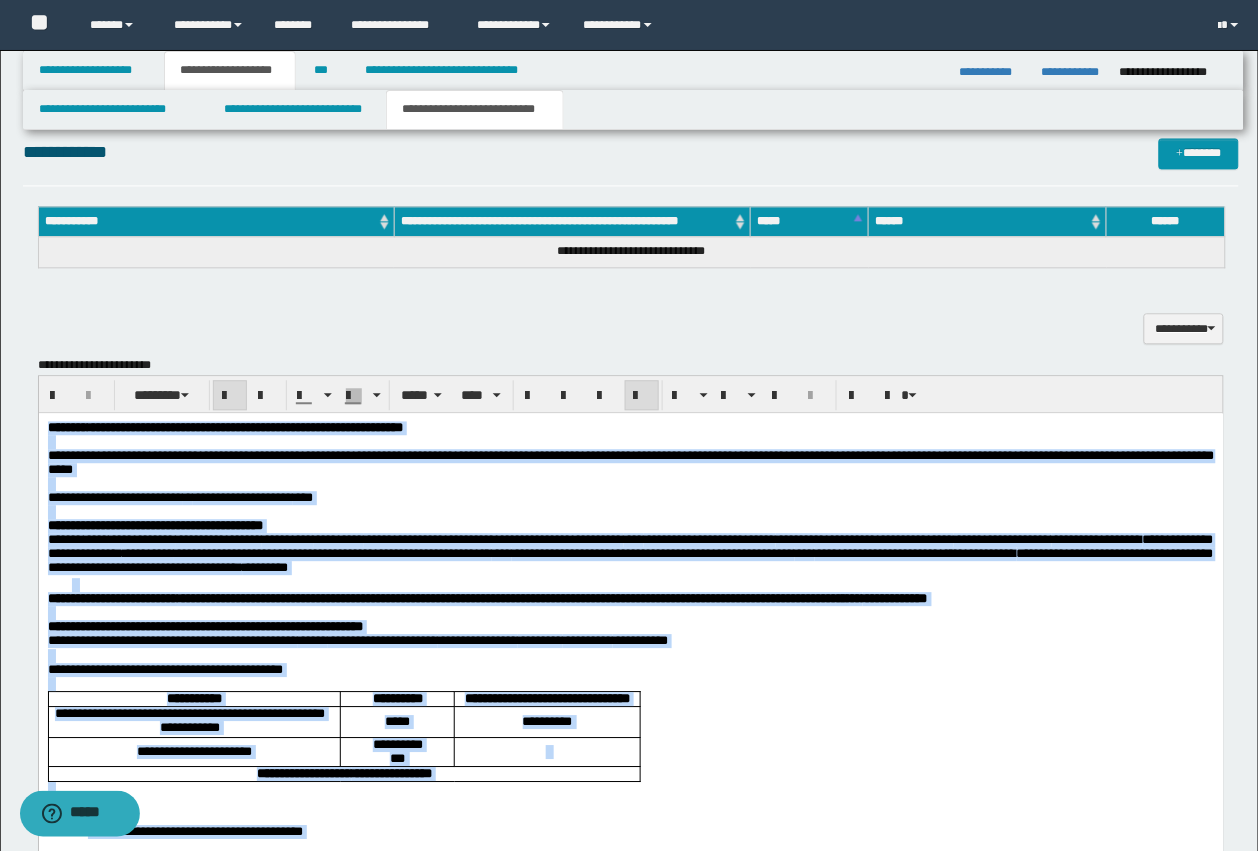 click on "**********" at bounding box center [179, 496] 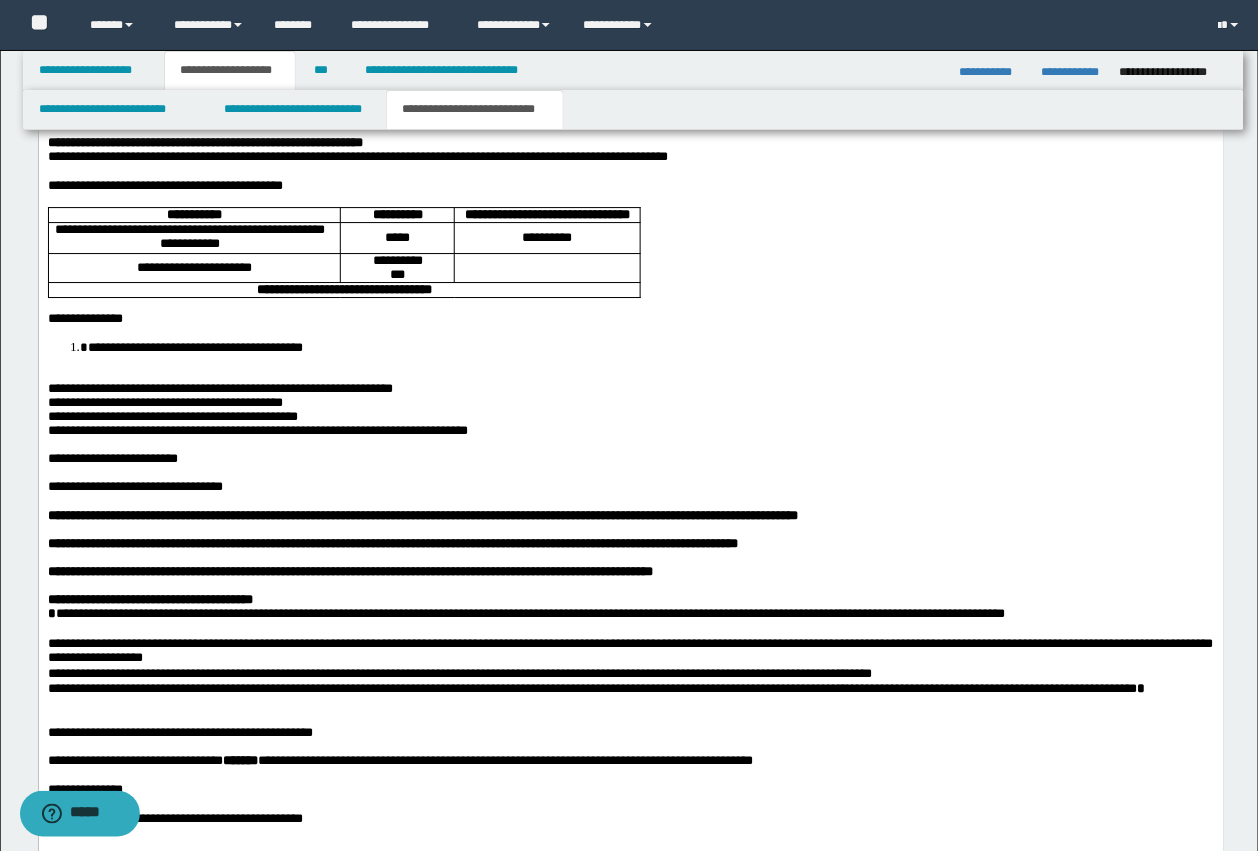 scroll, scrollTop: 1341, scrollLeft: 0, axis: vertical 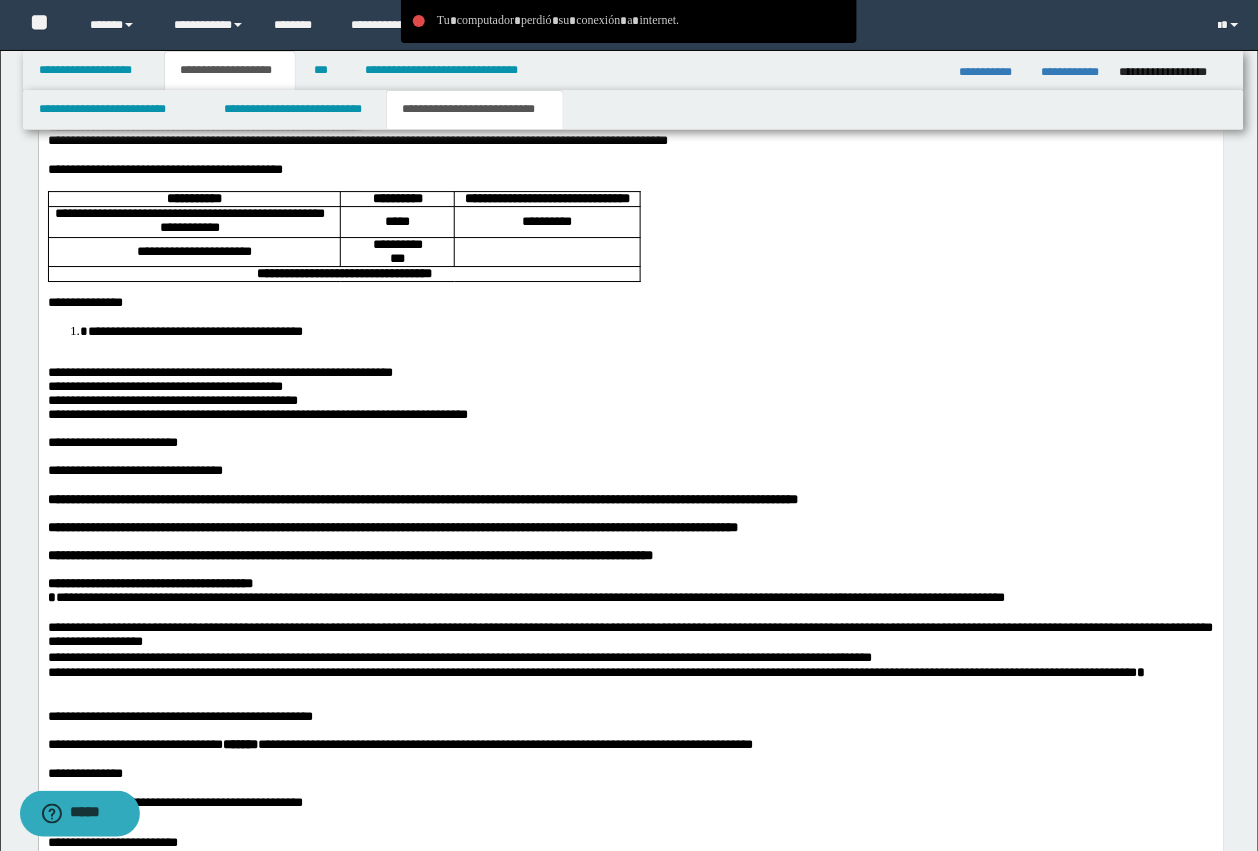click on "**********" at bounding box center (194, 331) 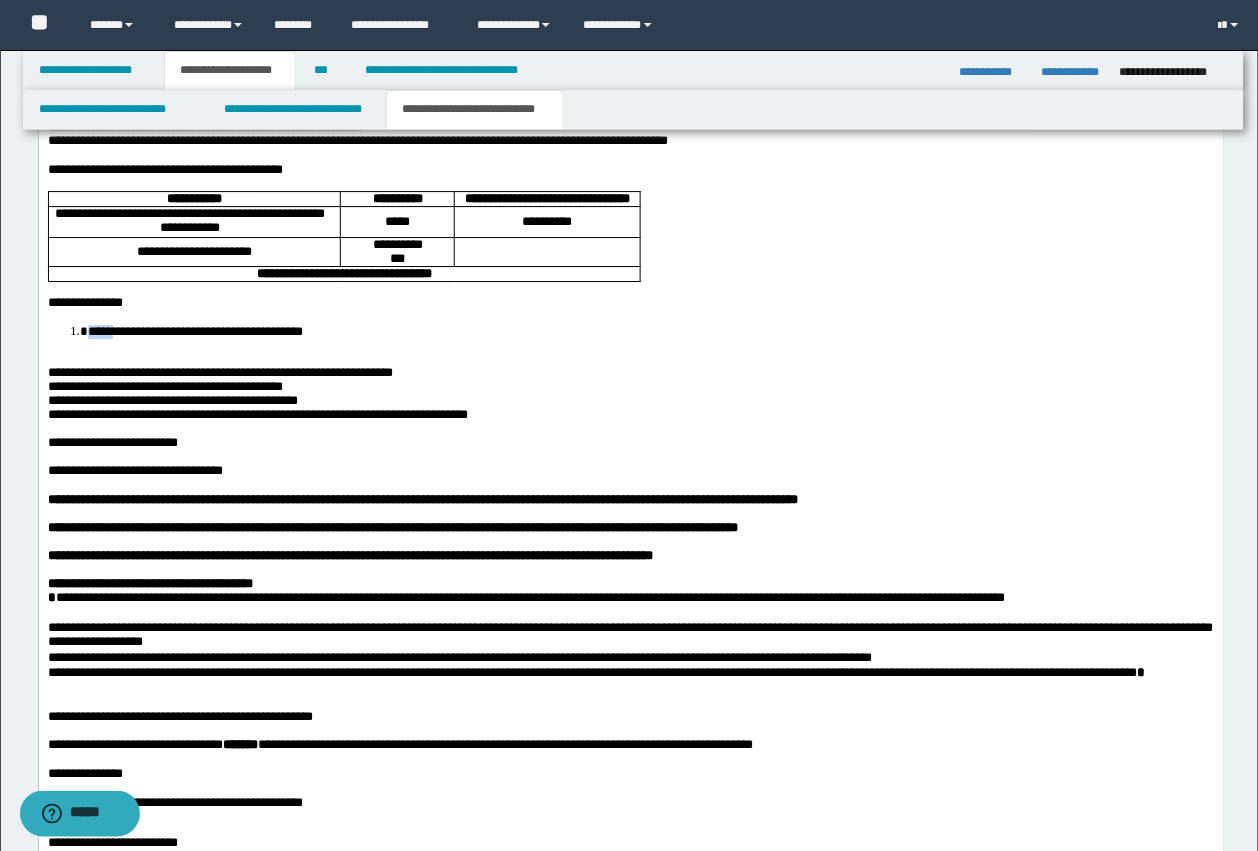click on "**********" at bounding box center [194, 331] 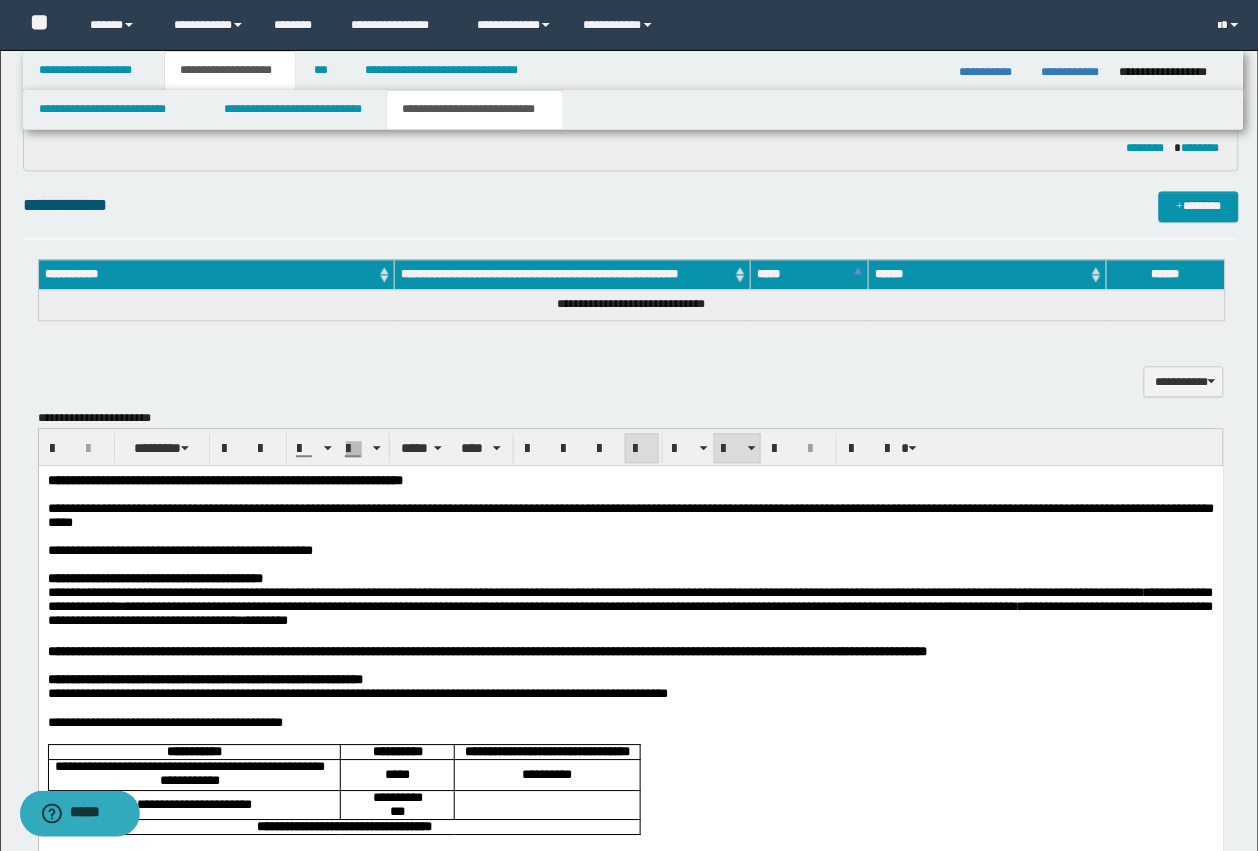 scroll, scrollTop: 716, scrollLeft: 0, axis: vertical 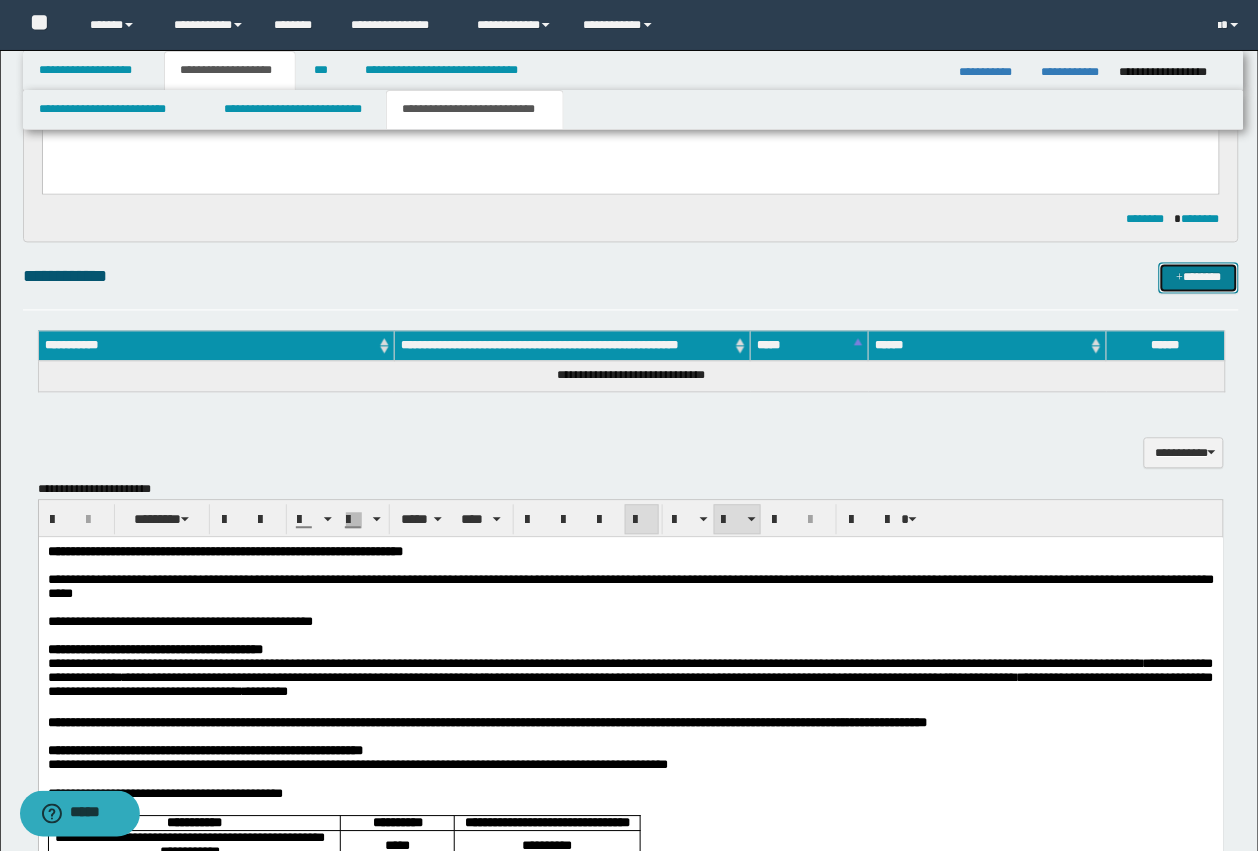 click at bounding box center [1180, 279] 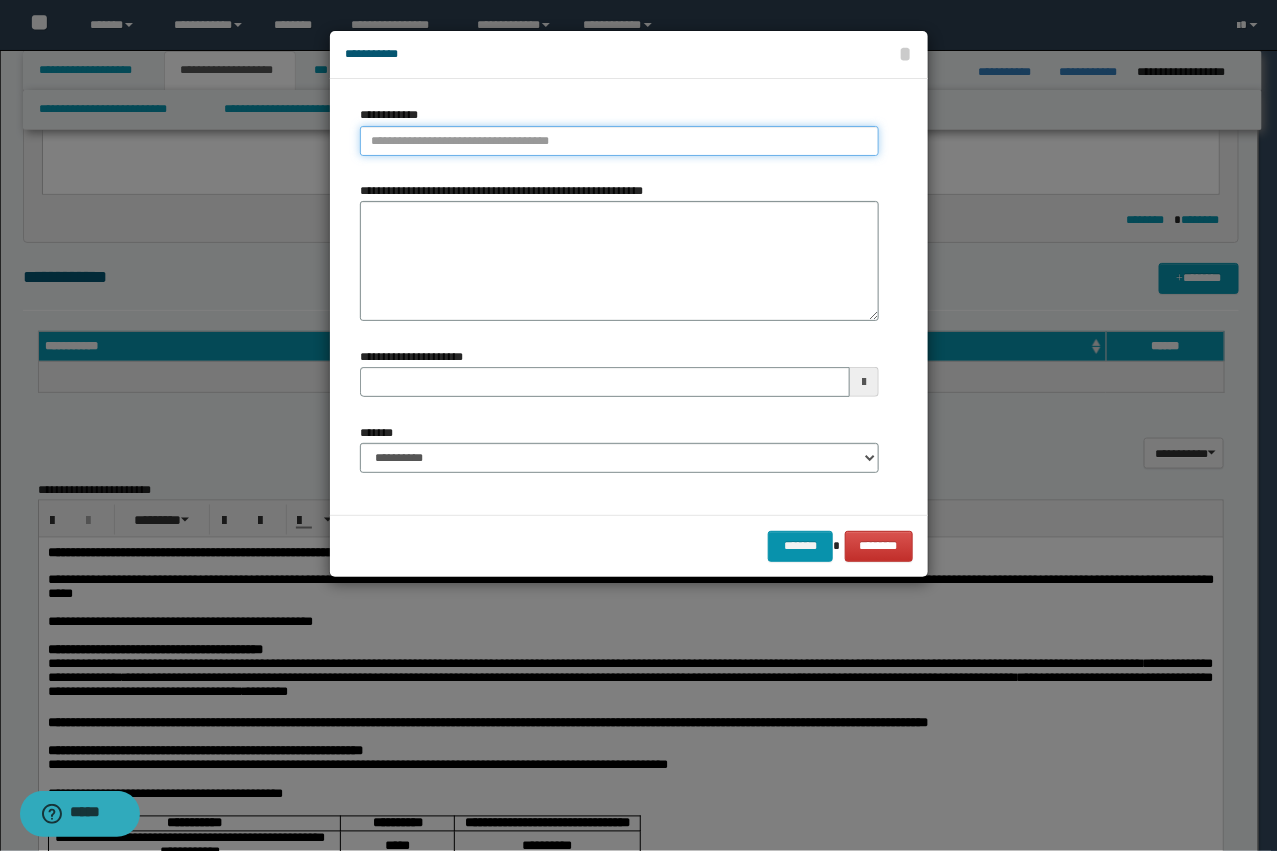 click on "**********" at bounding box center (619, 141) 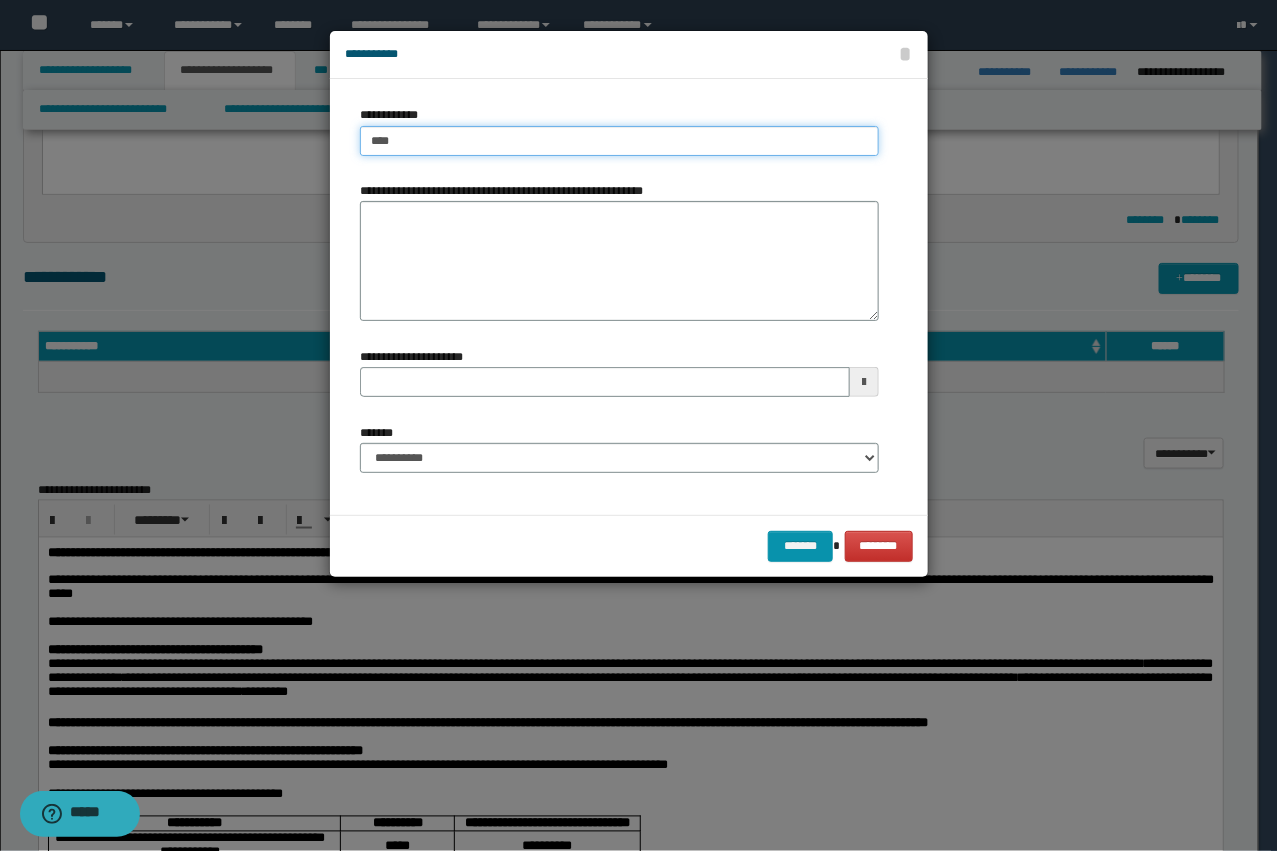 click on "****" at bounding box center [619, 141] 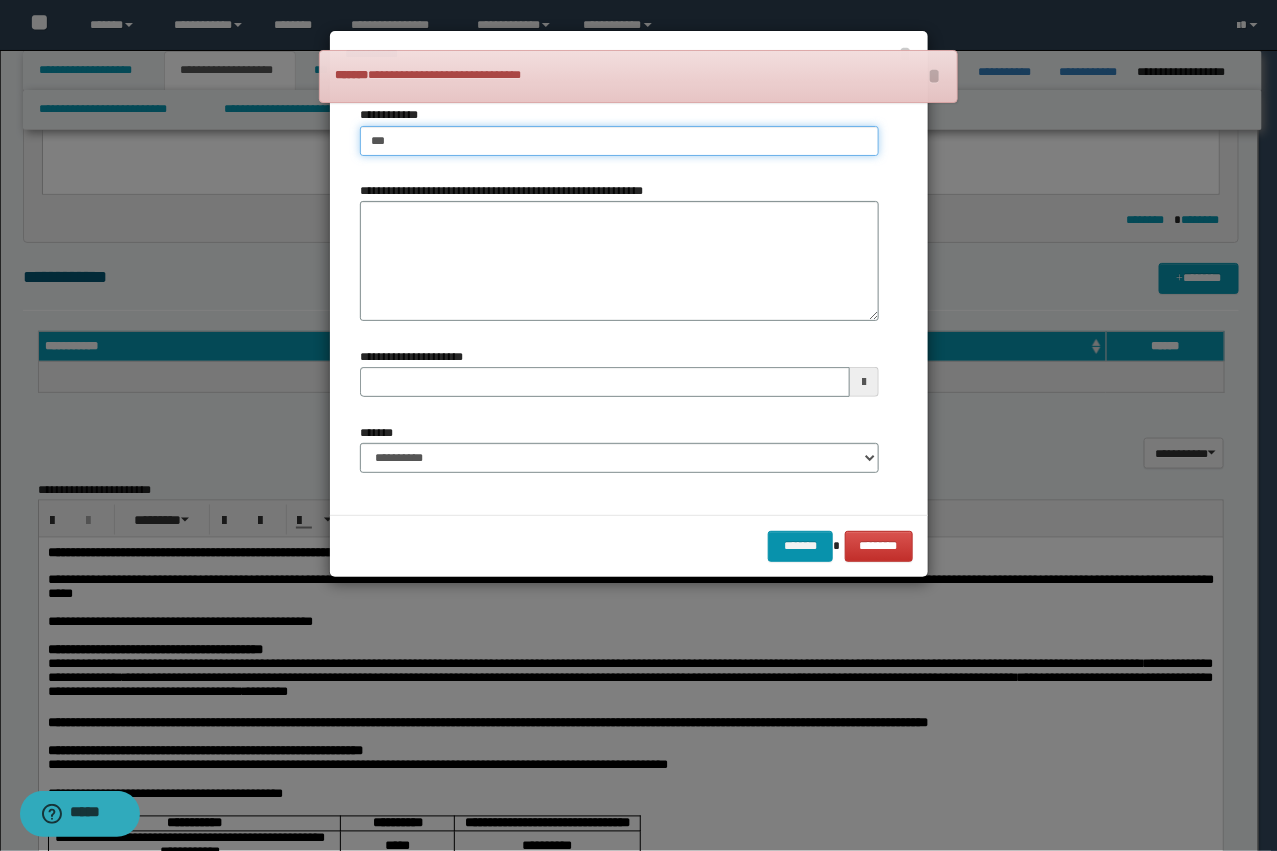 type on "****" 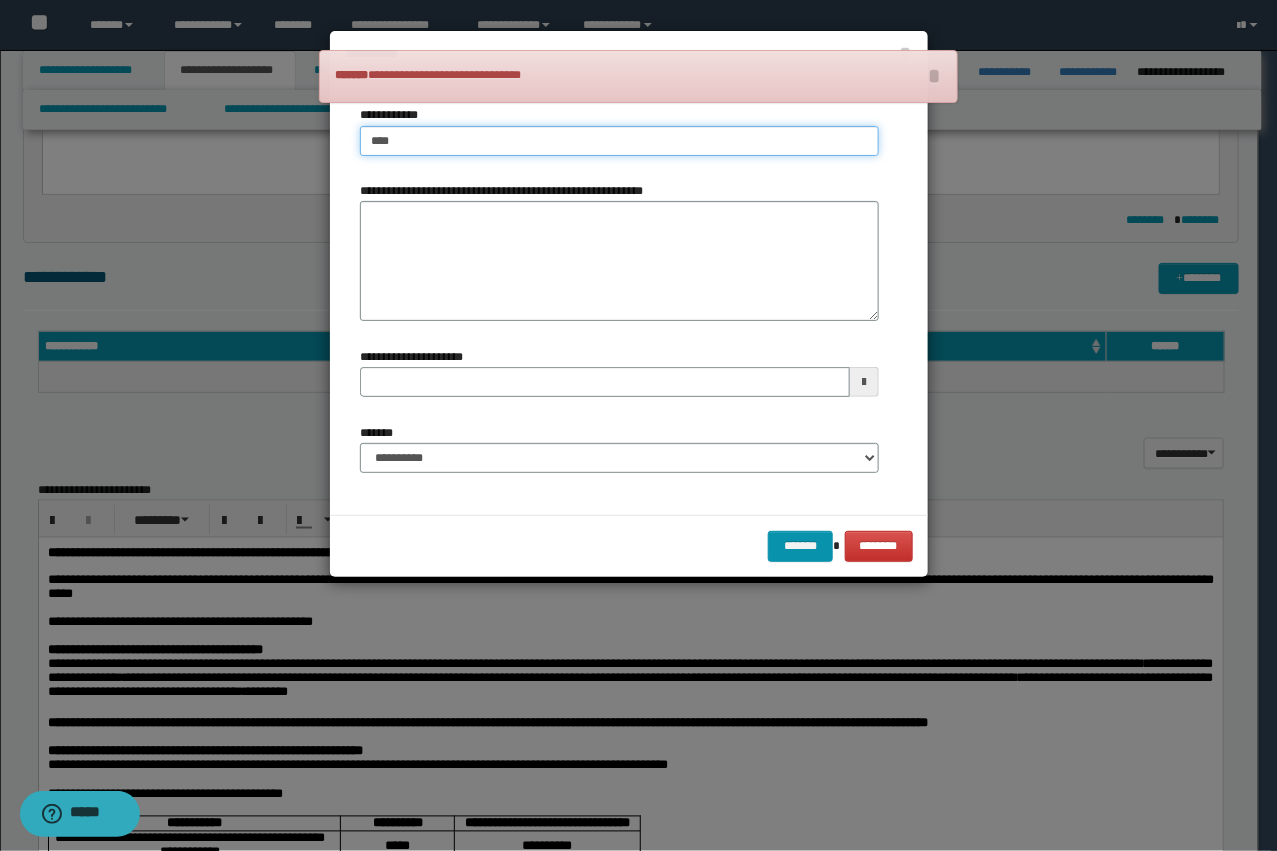 type on "****" 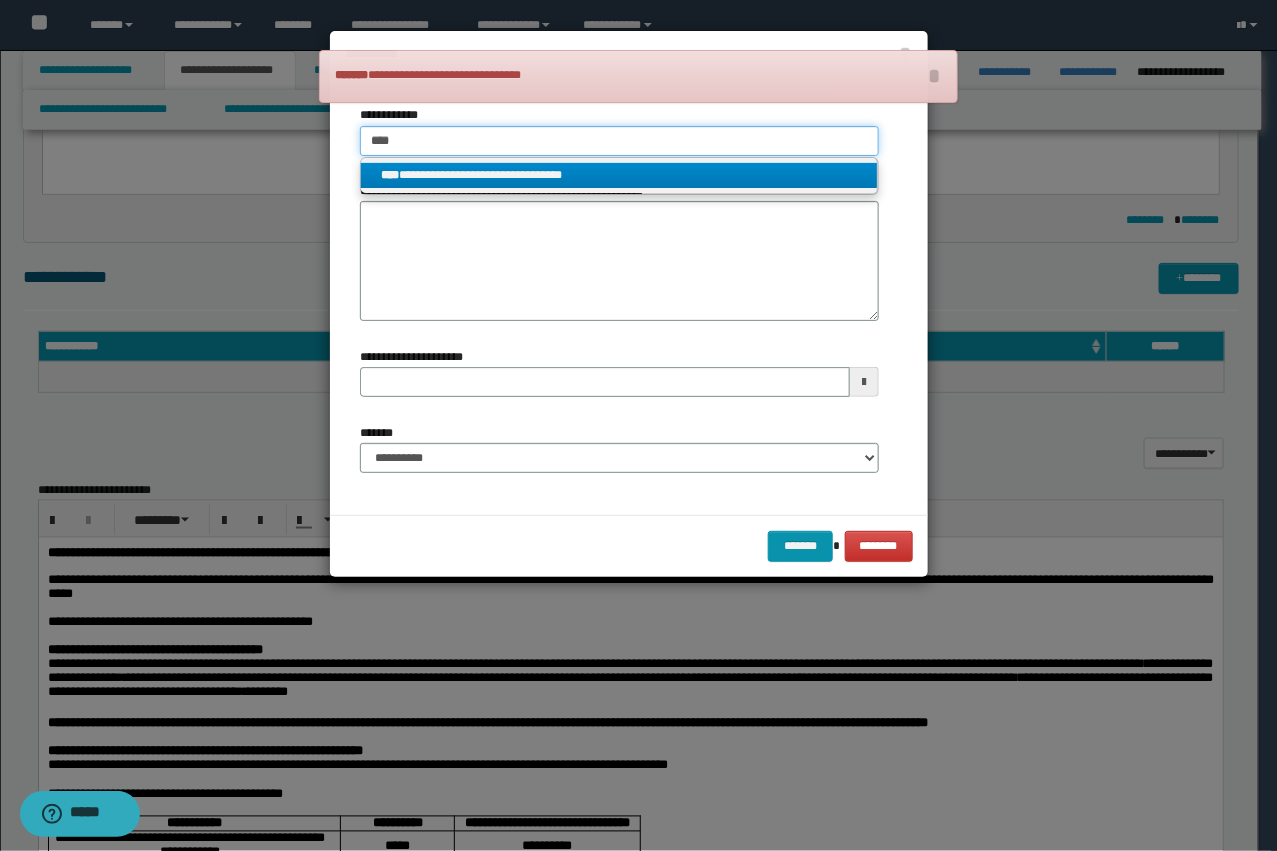type on "****" 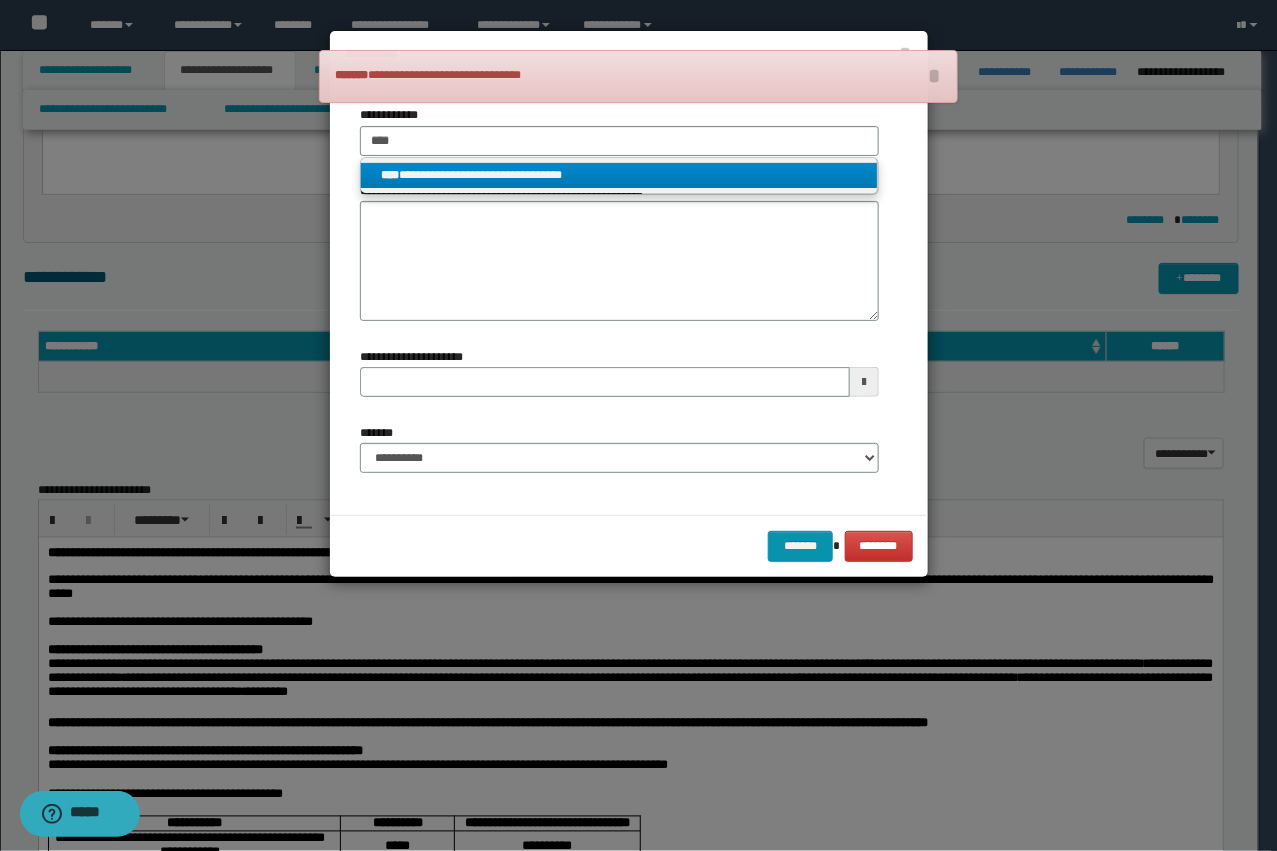 click on "**********" at bounding box center [619, 175] 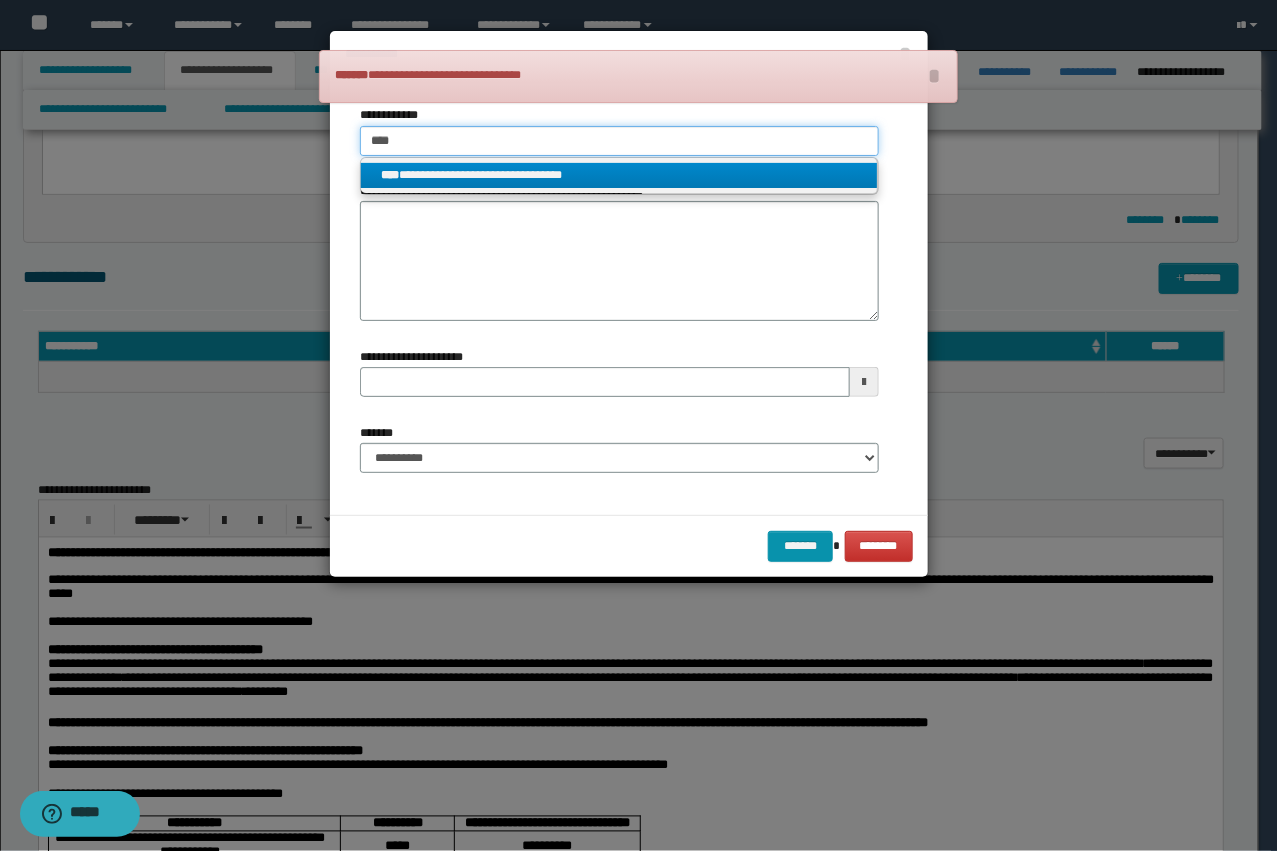 type 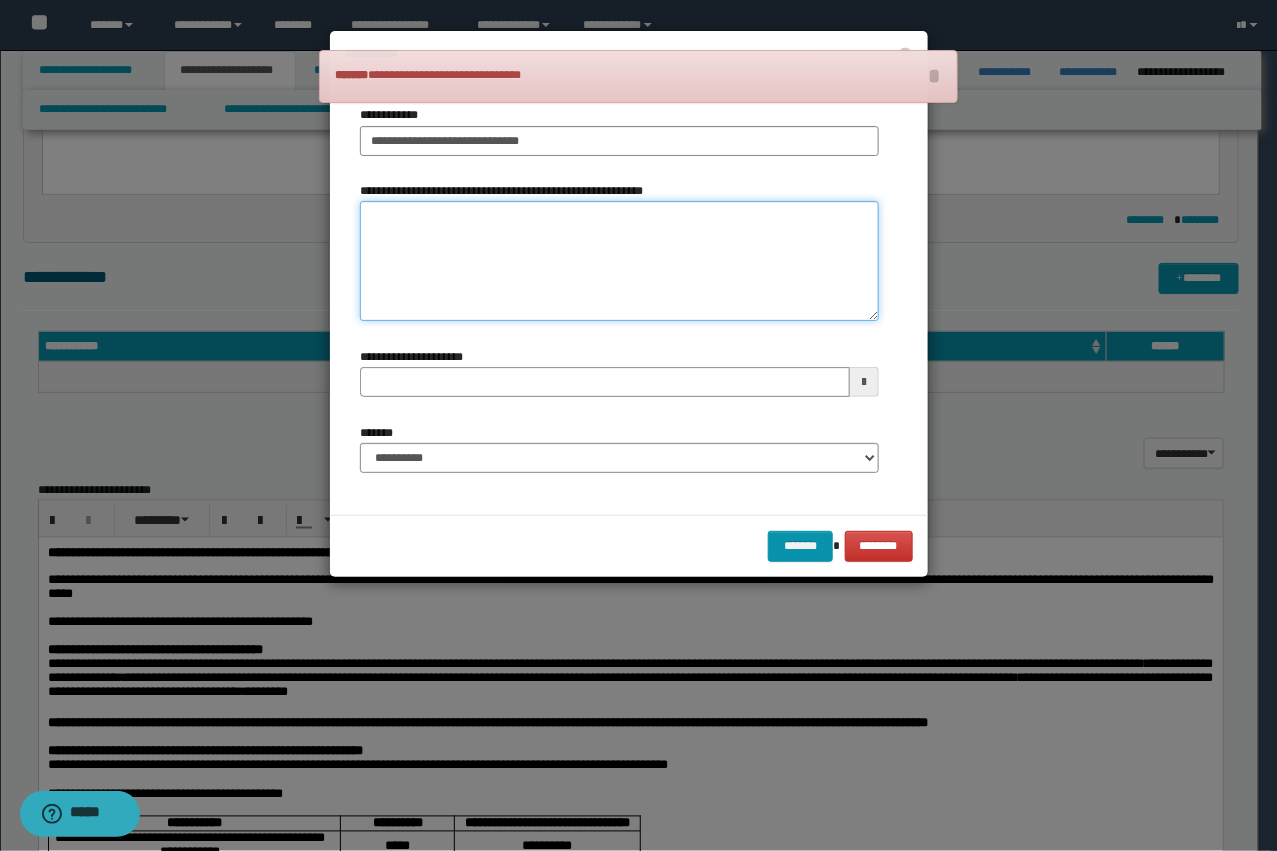 click on "**********" at bounding box center (619, 261) 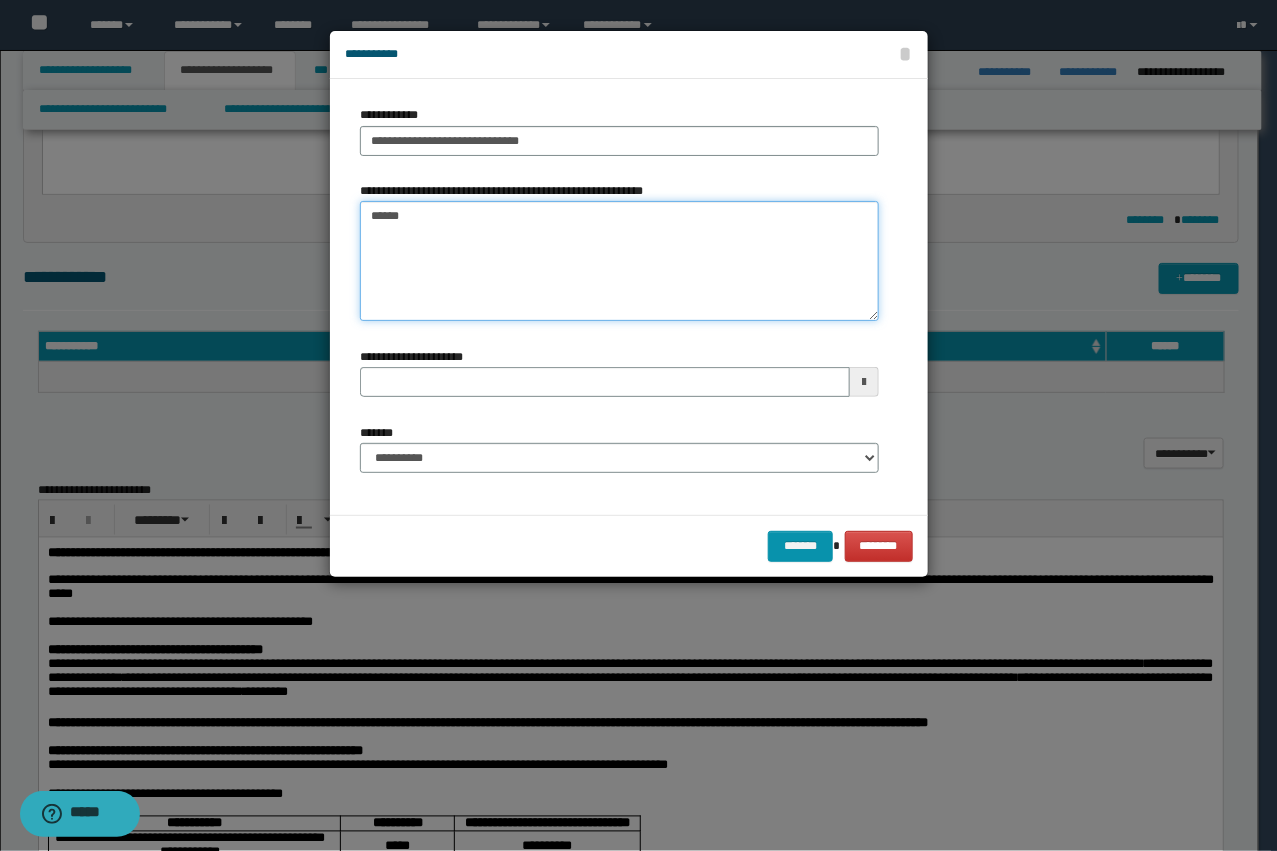 type on "*******" 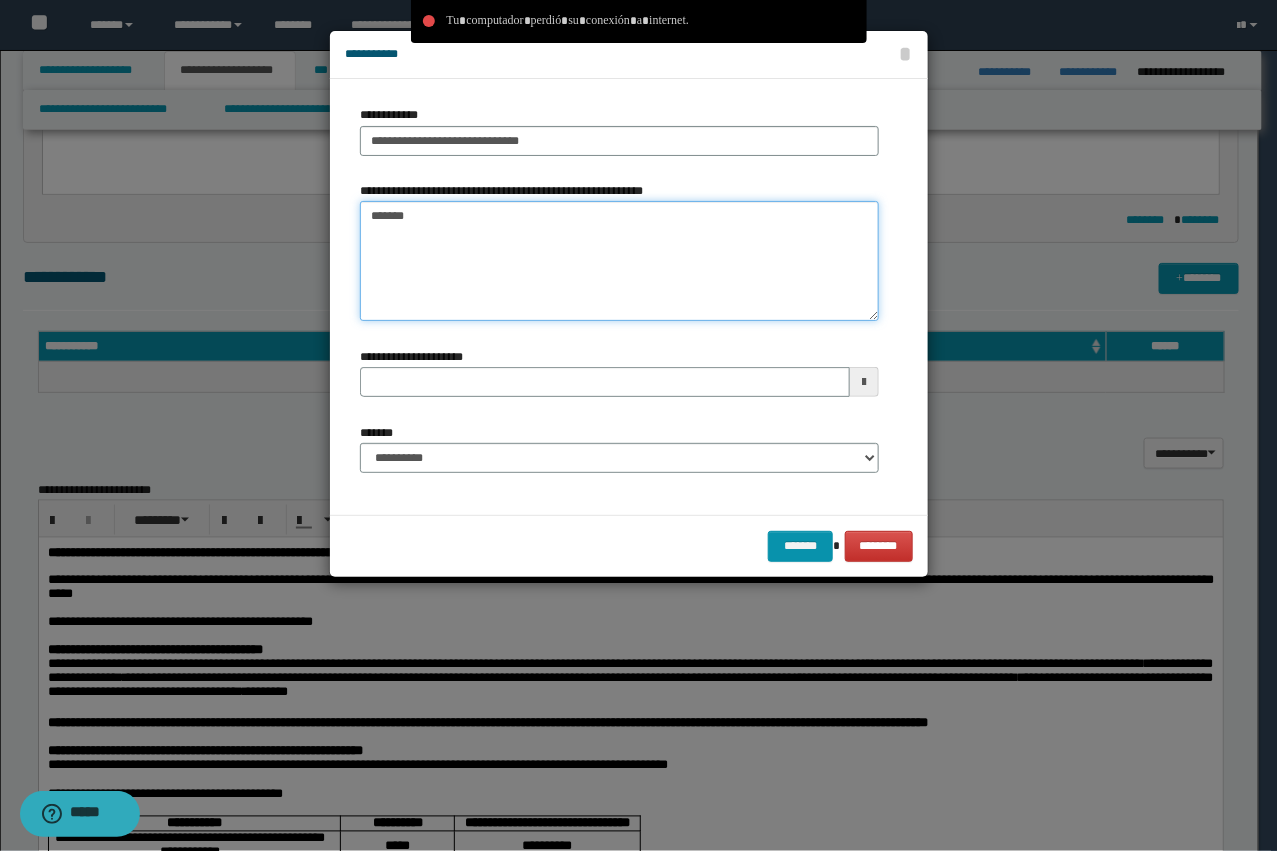 type 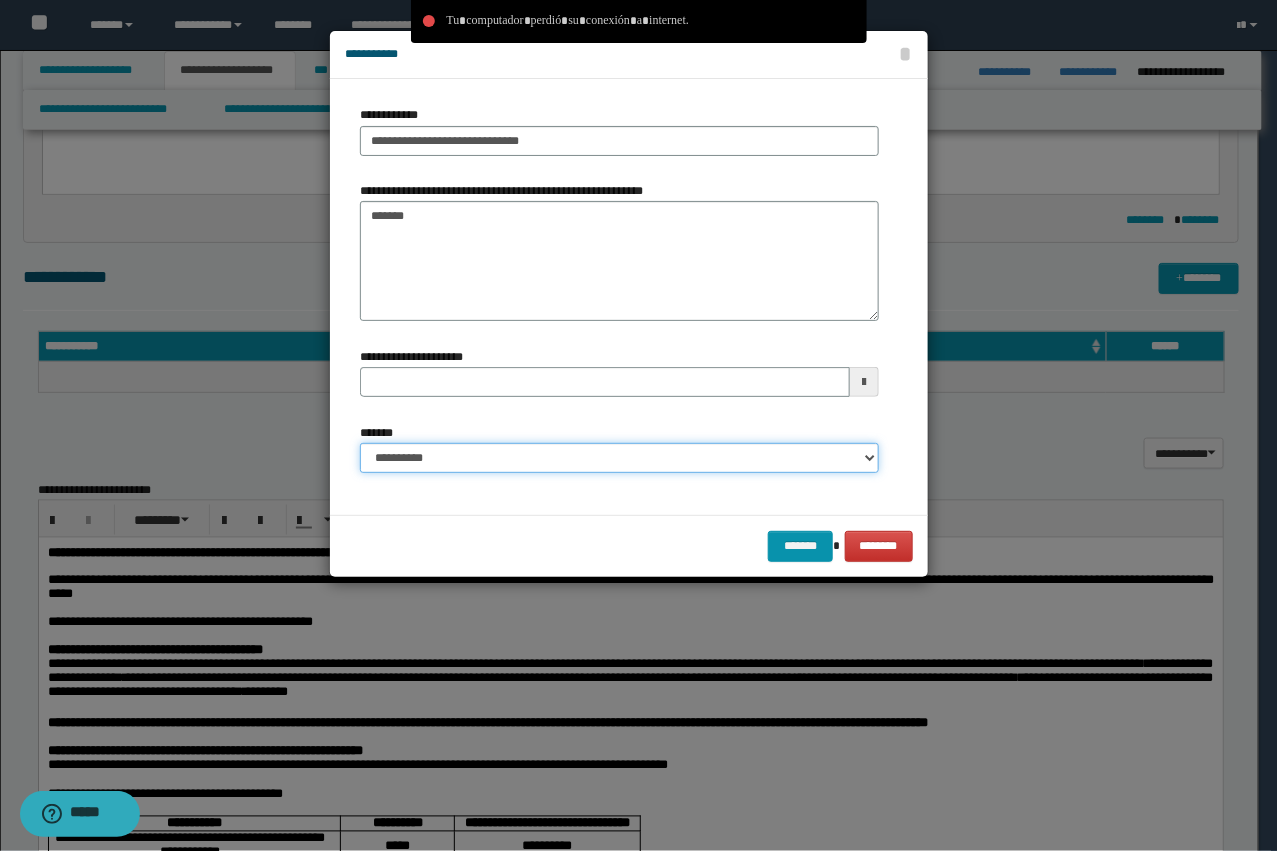 click on "**********" at bounding box center (619, 458) 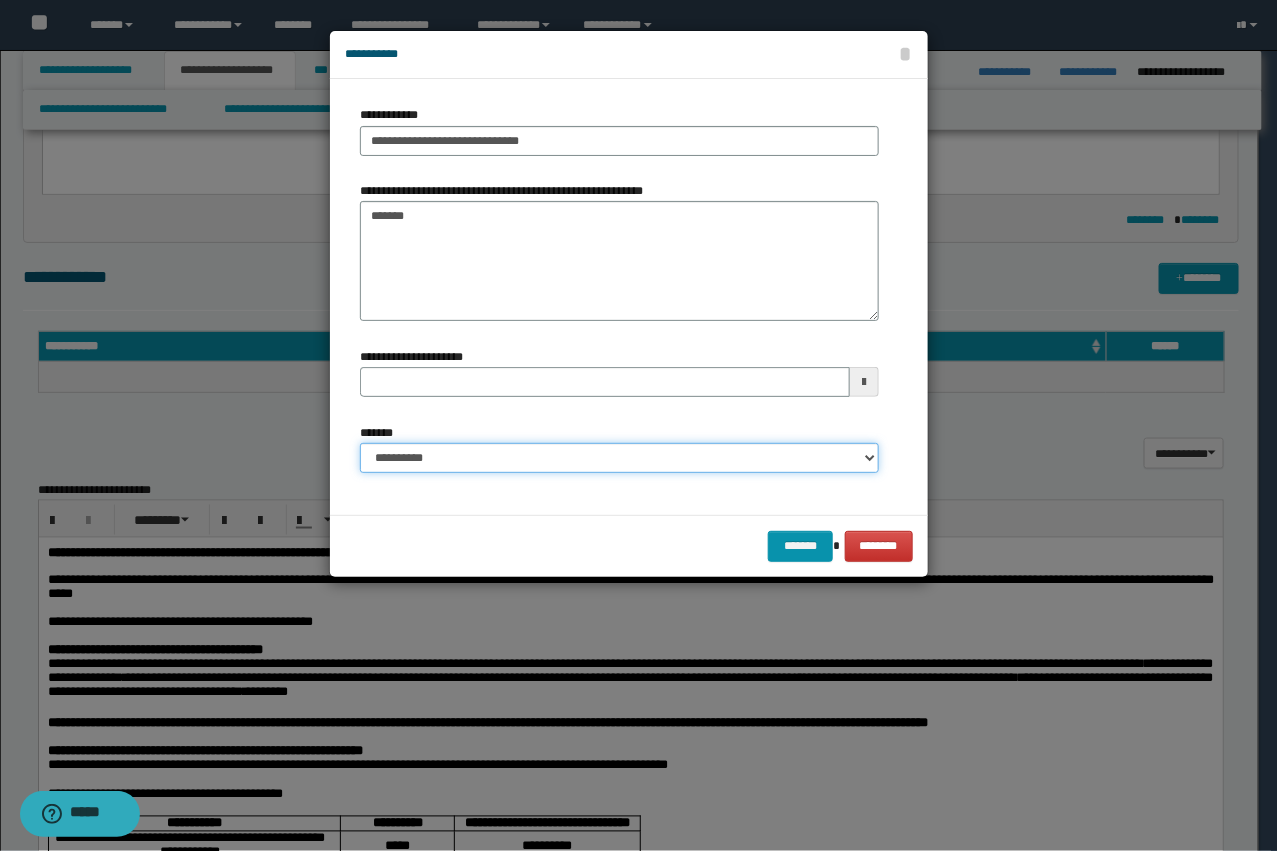 select on "*" 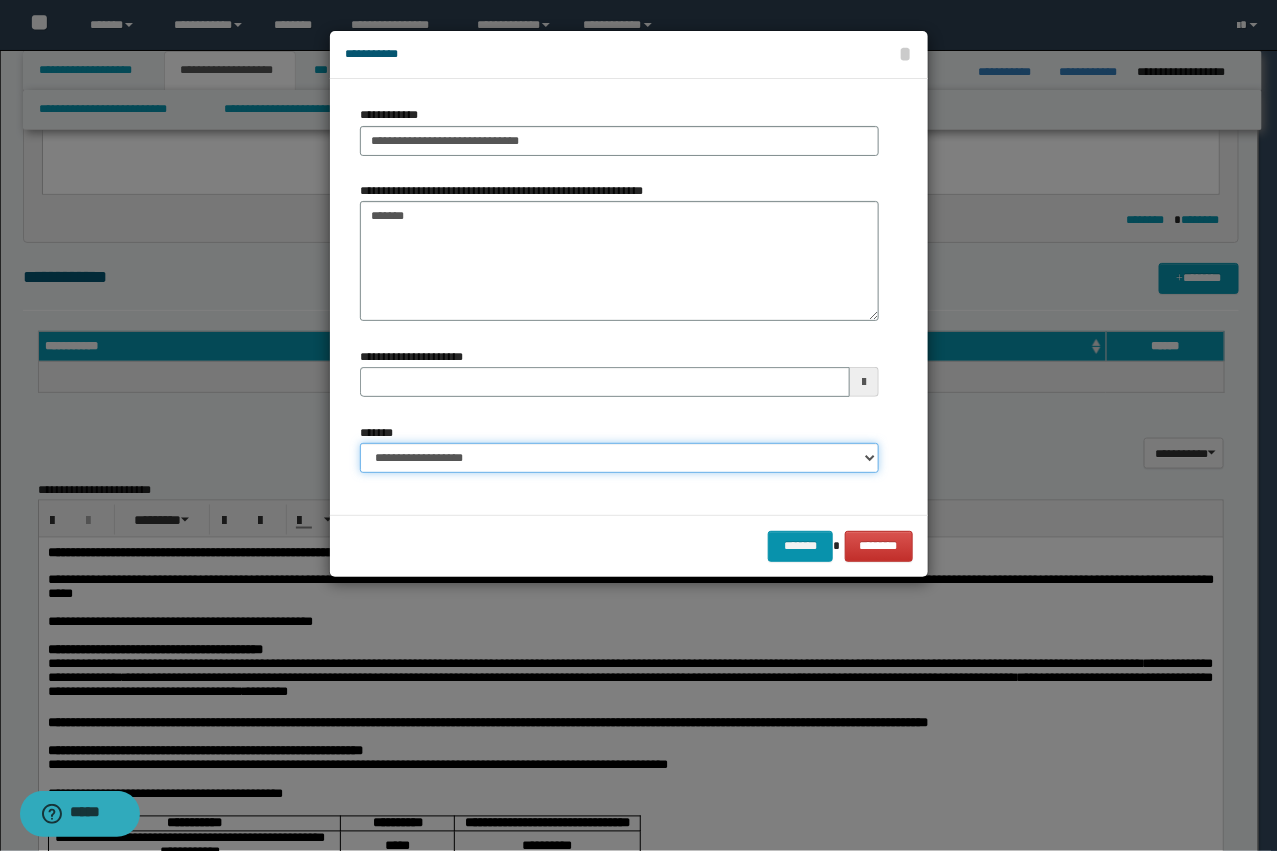 click on "**********" at bounding box center (619, 458) 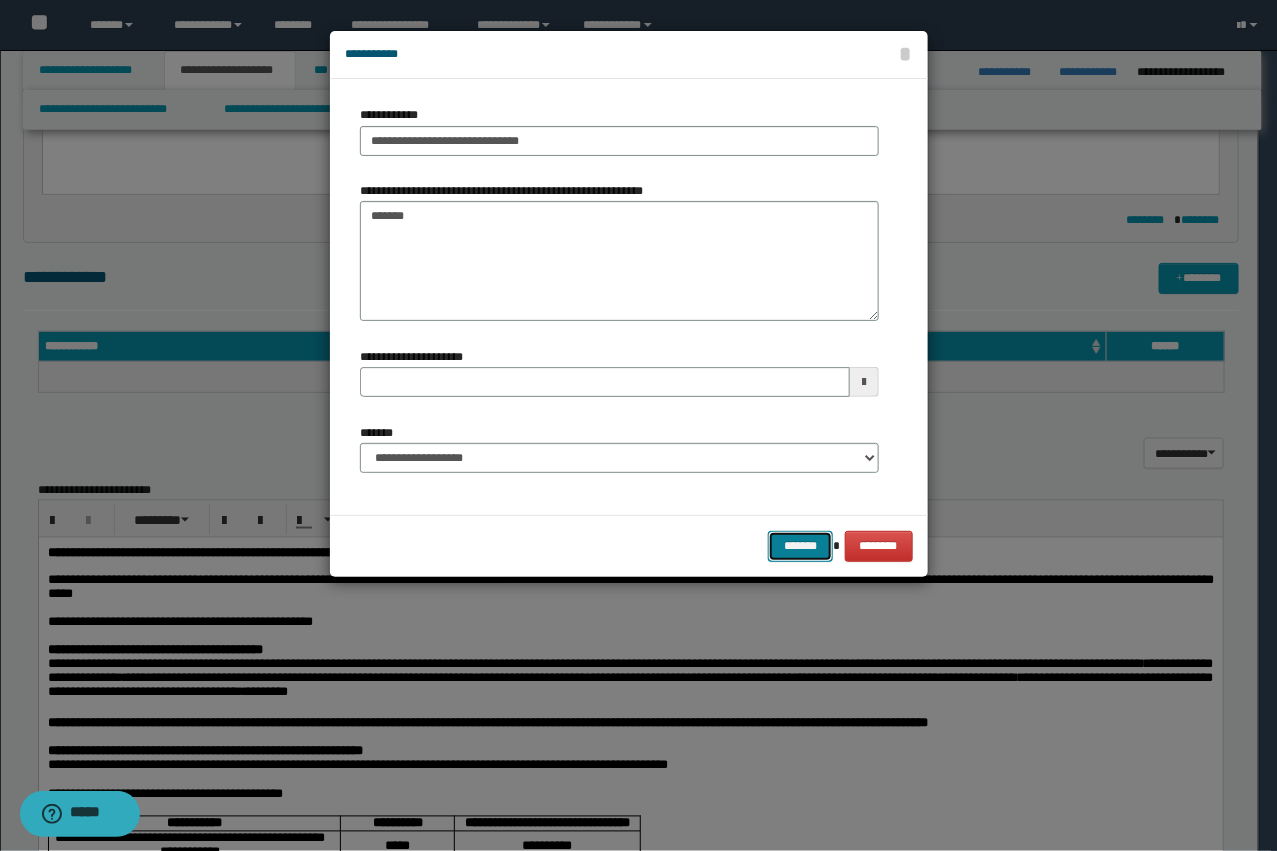 type 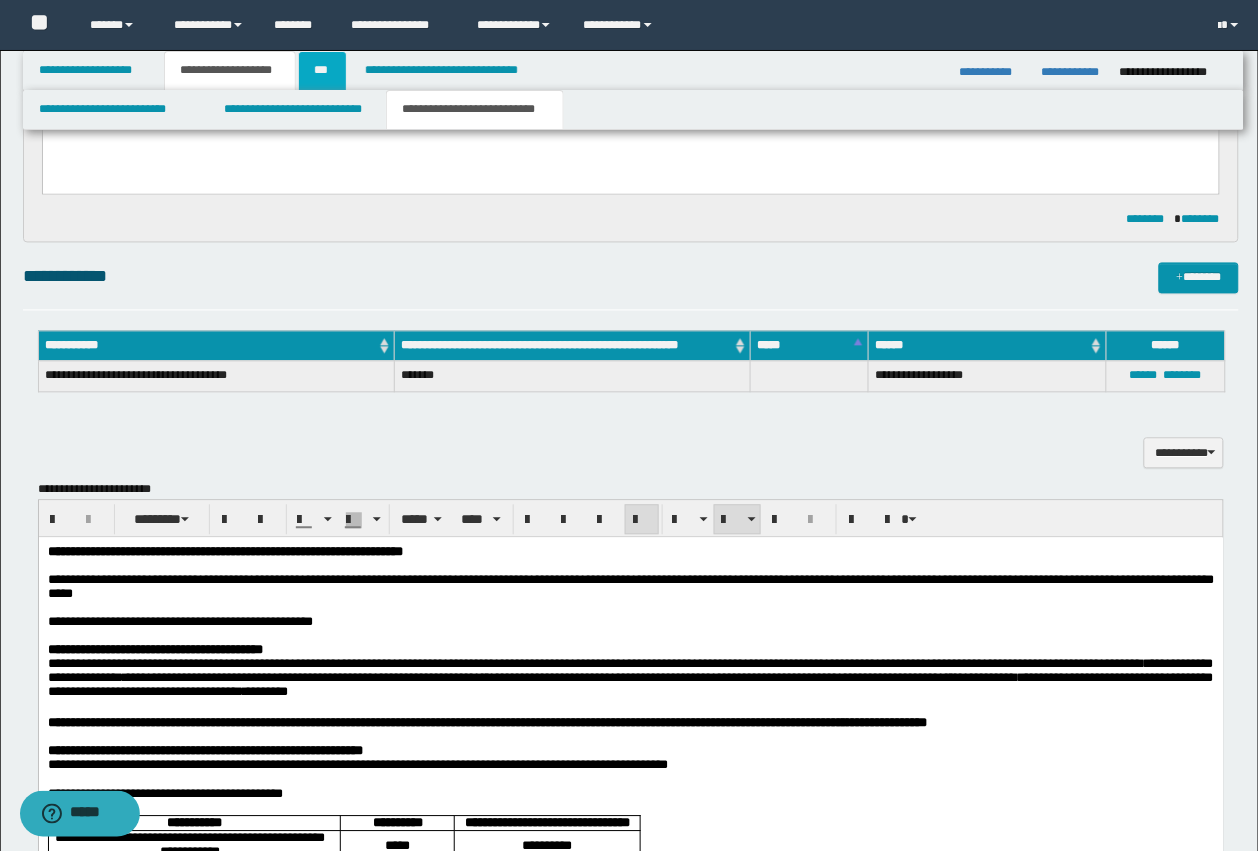 click on "***" at bounding box center [322, 71] 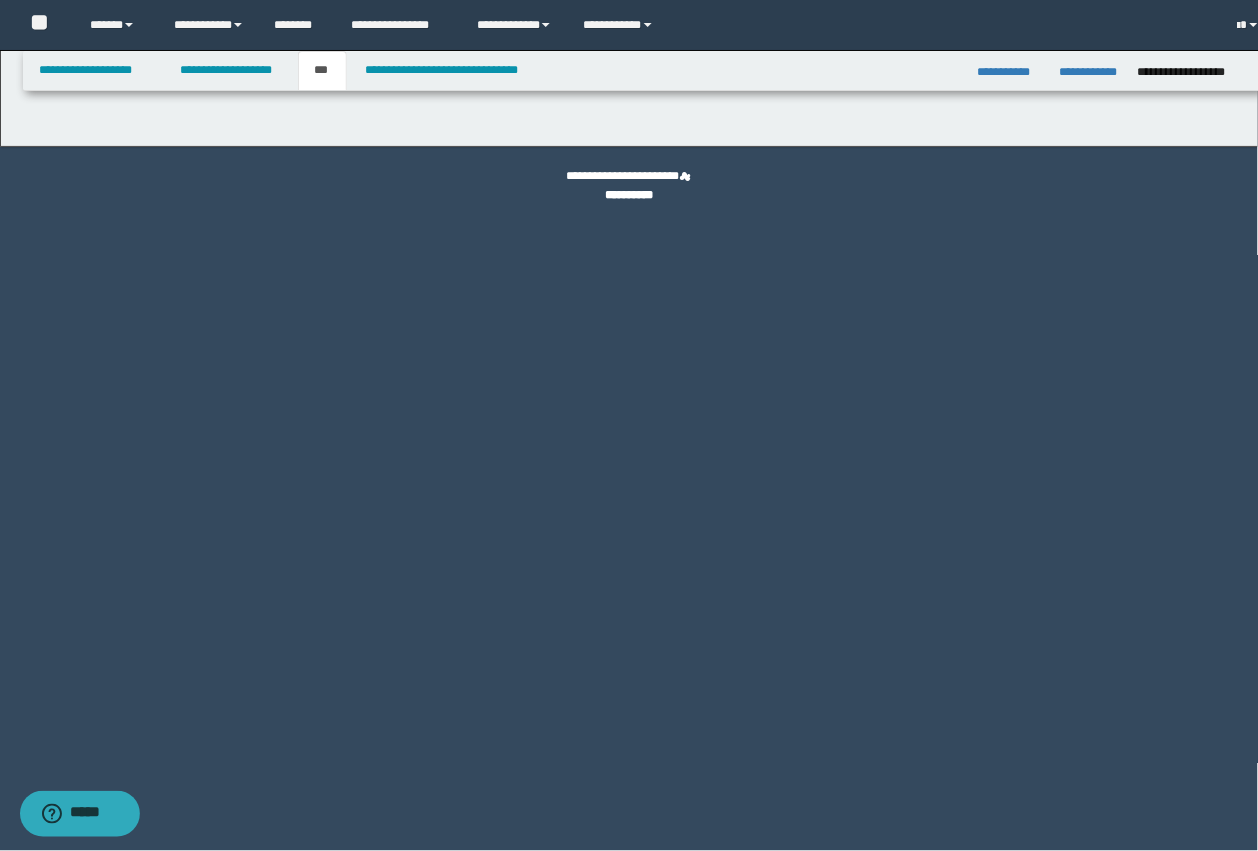 scroll, scrollTop: 0, scrollLeft: 0, axis: both 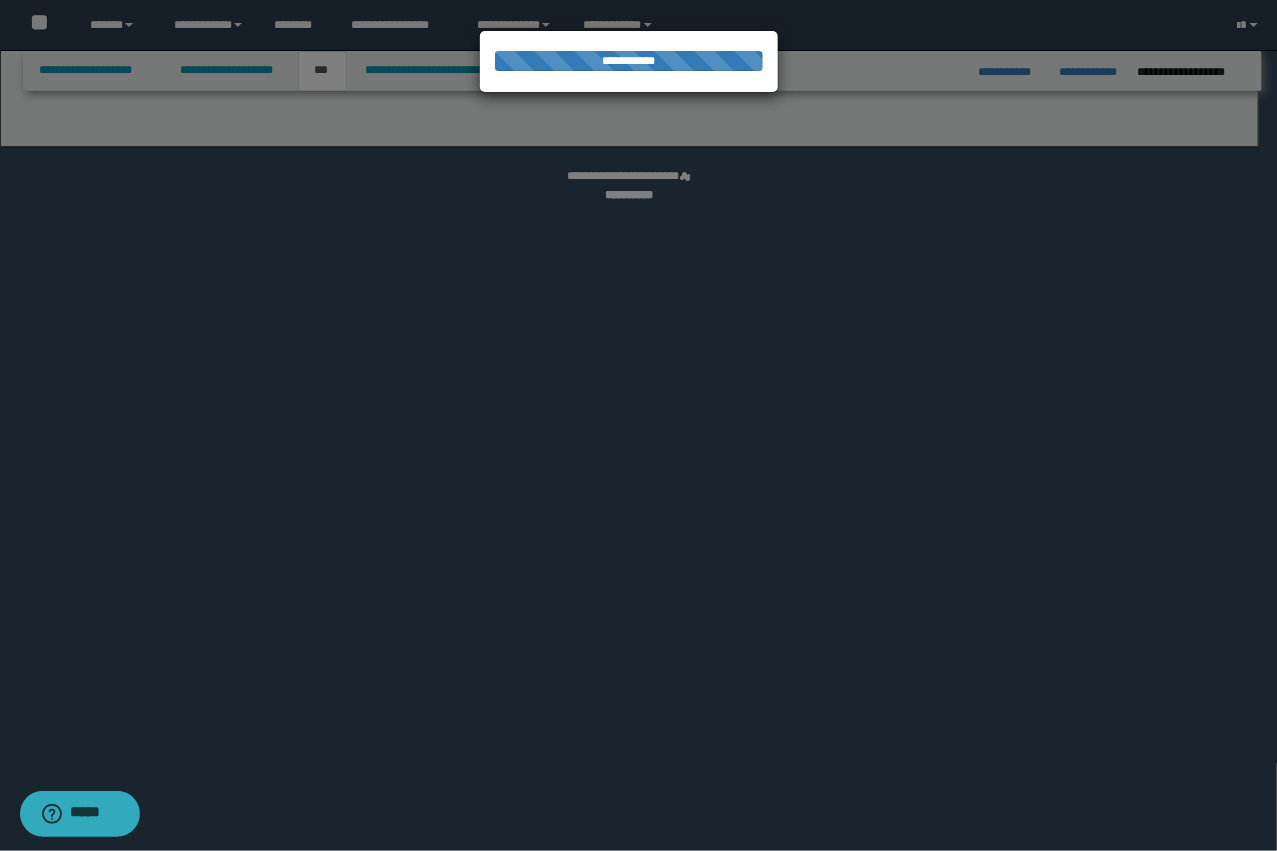 select on "*" 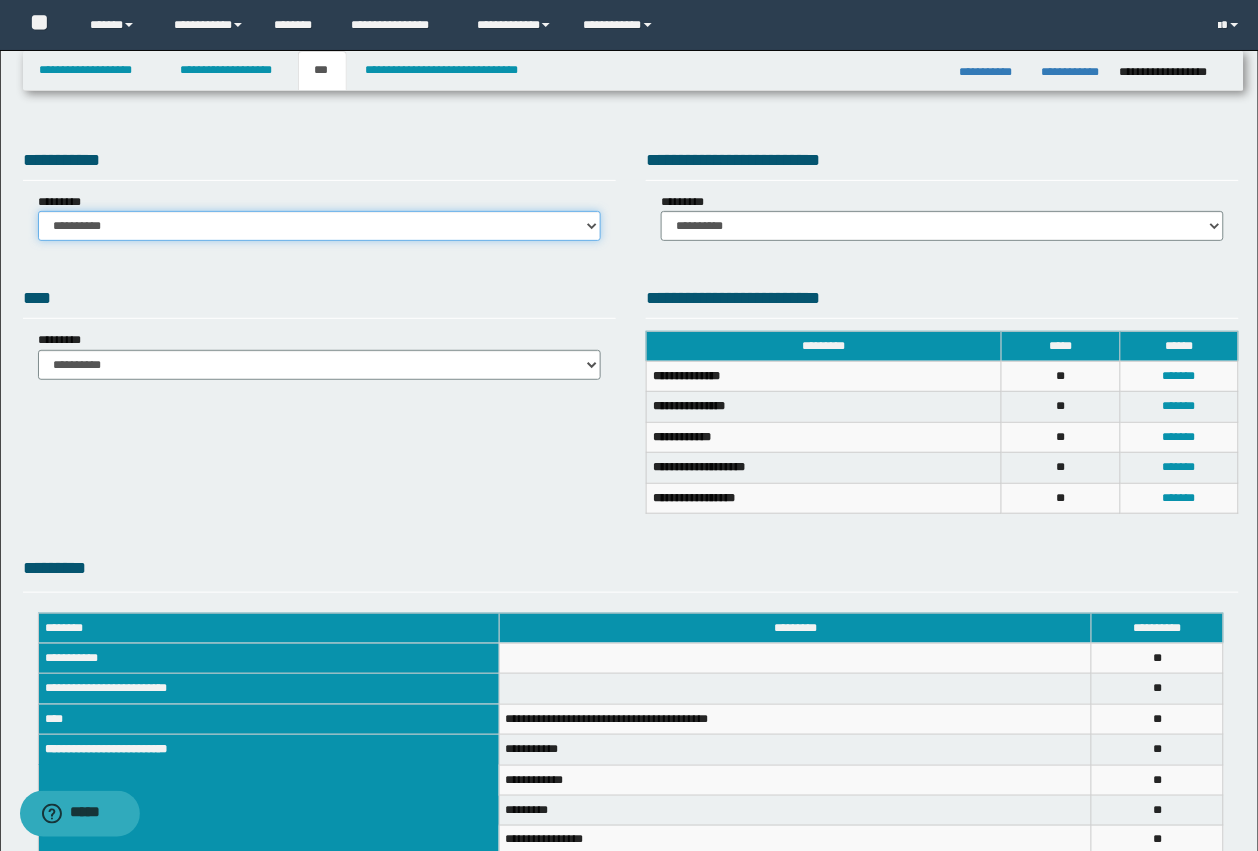 click on "**********" at bounding box center [319, 226] 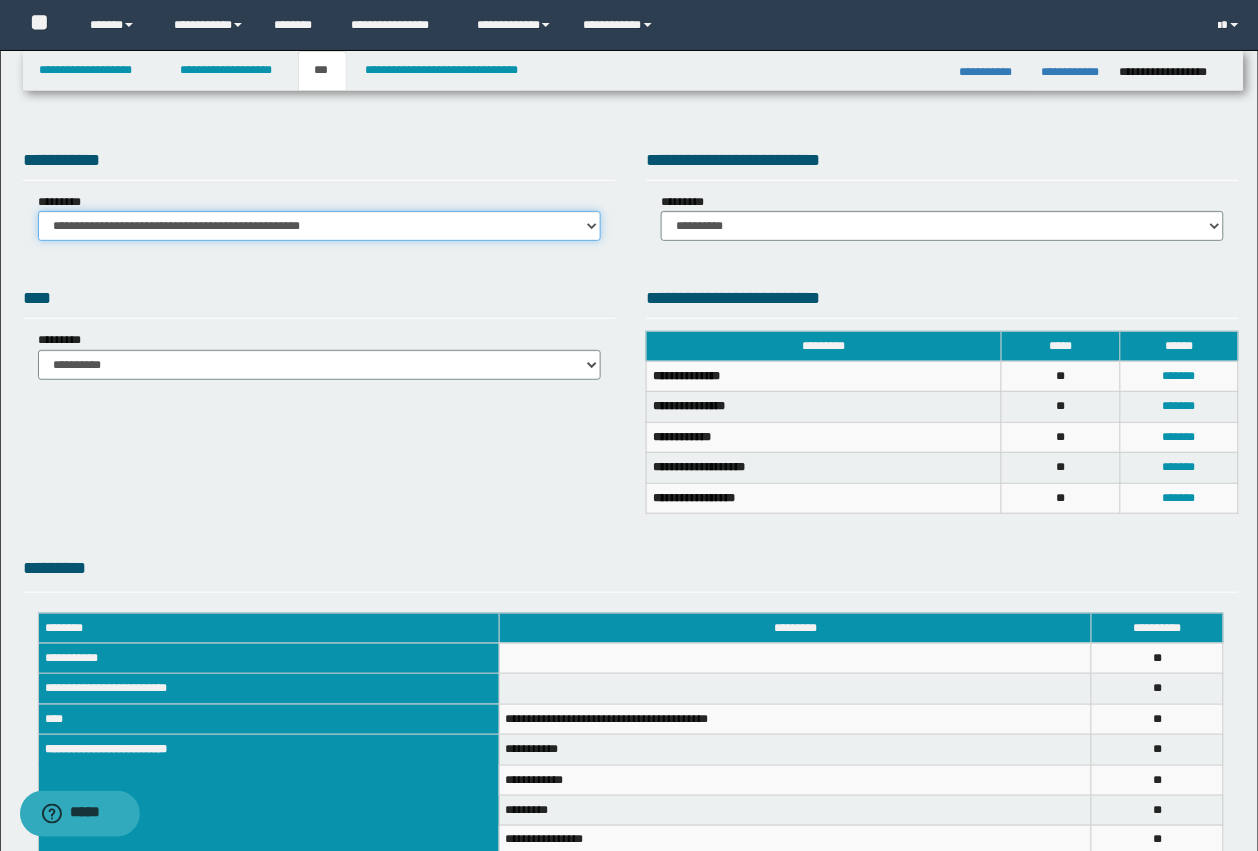 click on "**********" at bounding box center (319, 226) 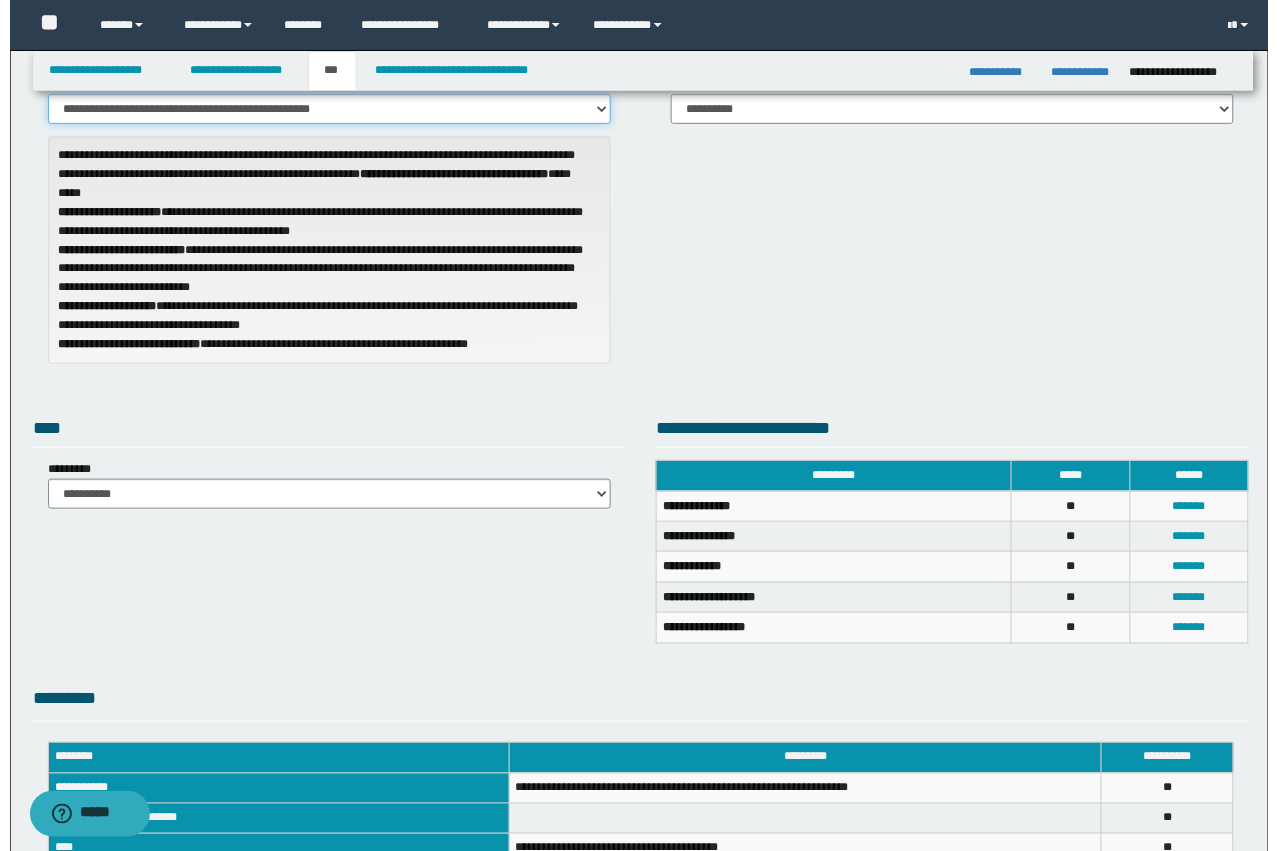 scroll, scrollTop: 250, scrollLeft: 0, axis: vertical 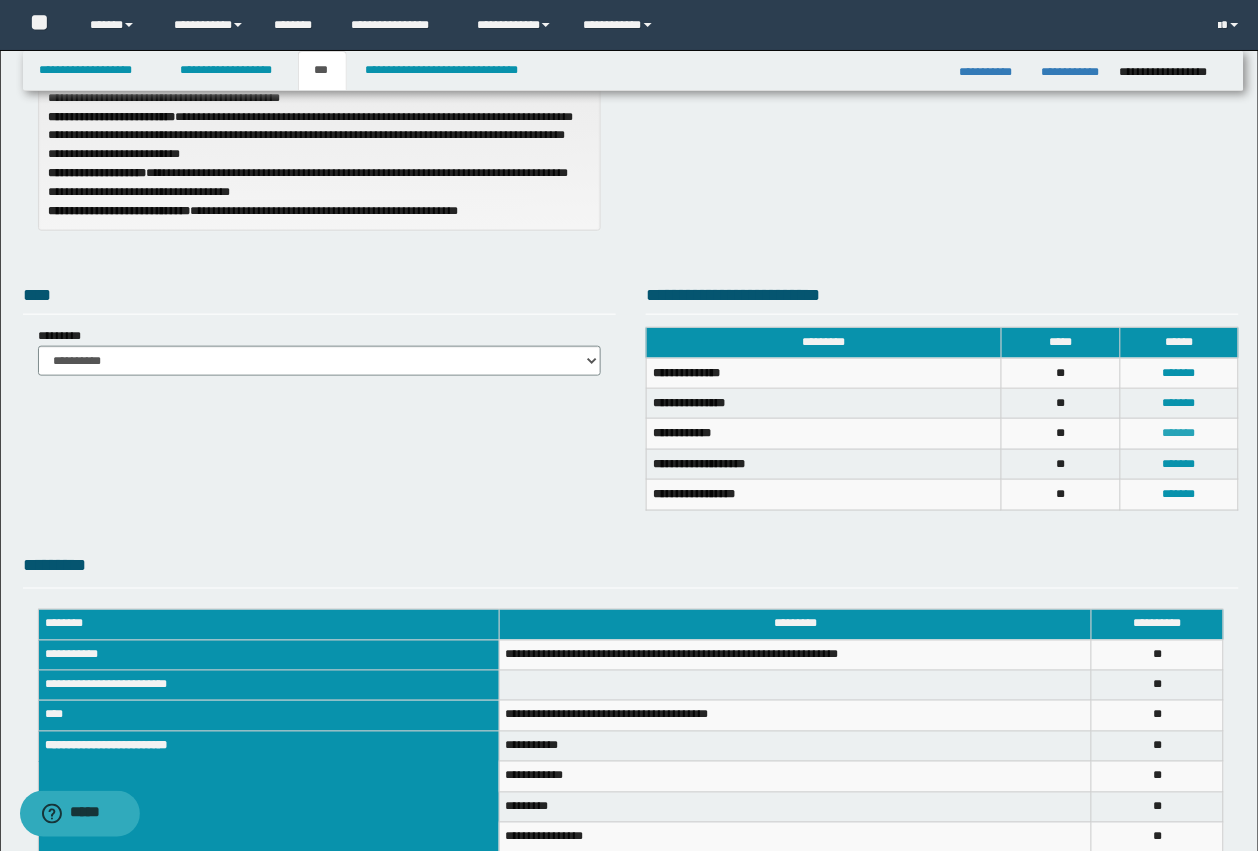 click on "*******" at bounding box center [1179, 433] 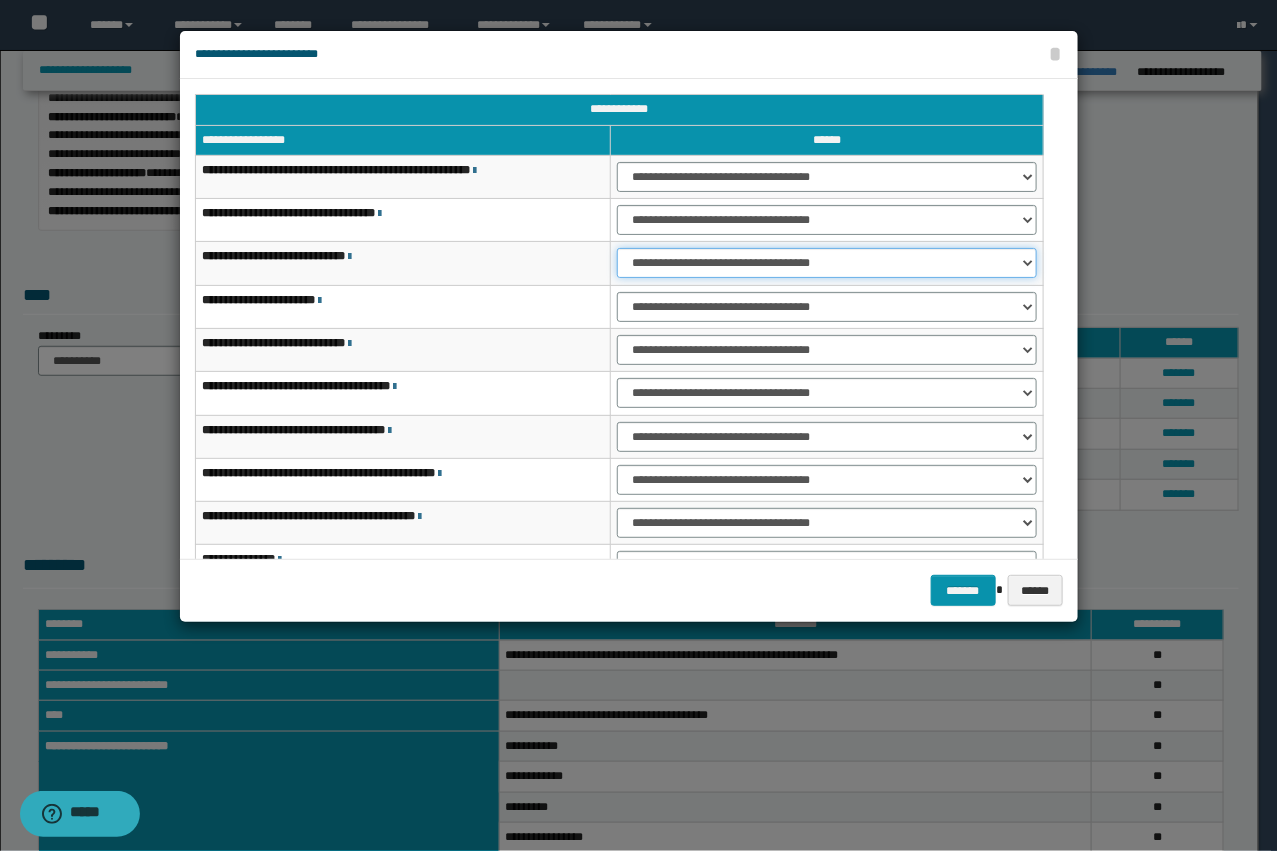 click on "**********" at bounding box center (826, 263) 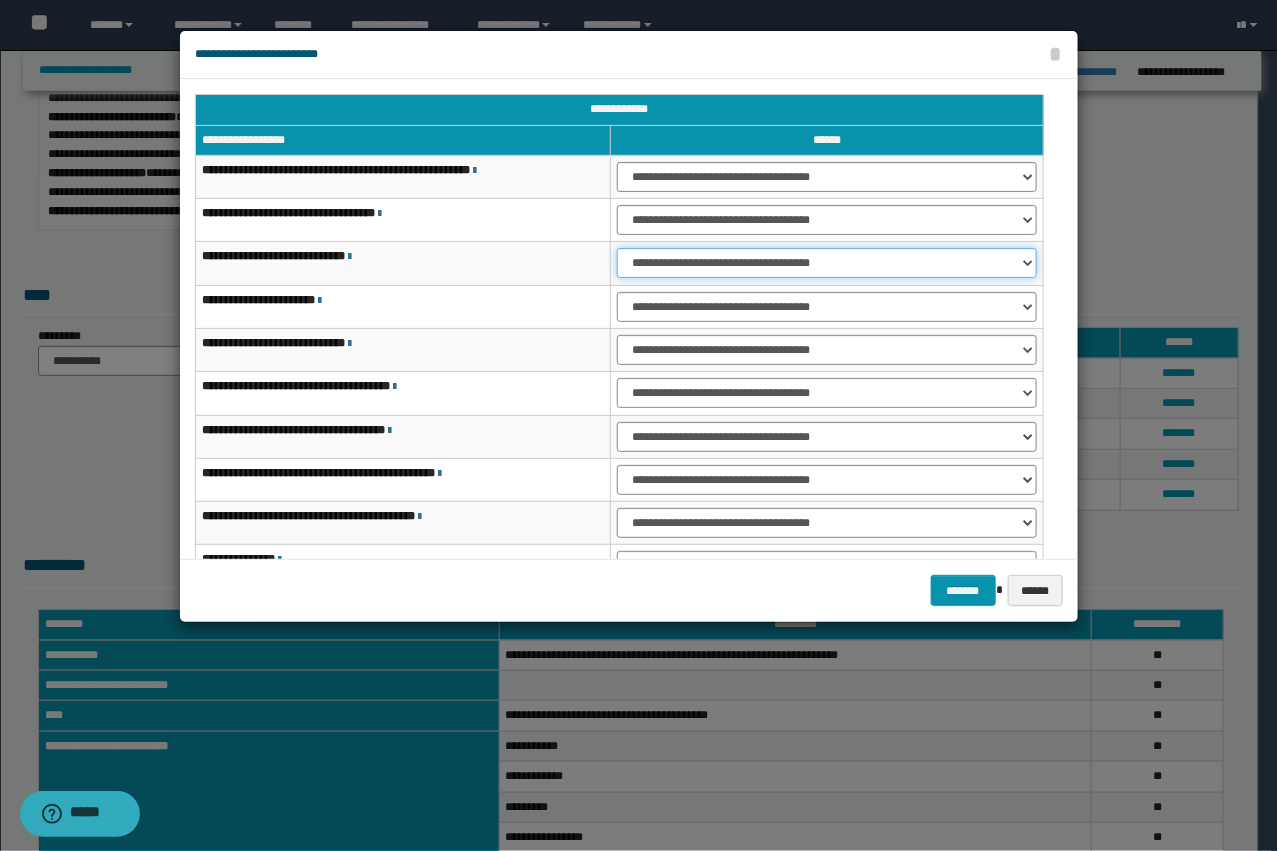 select on "***" 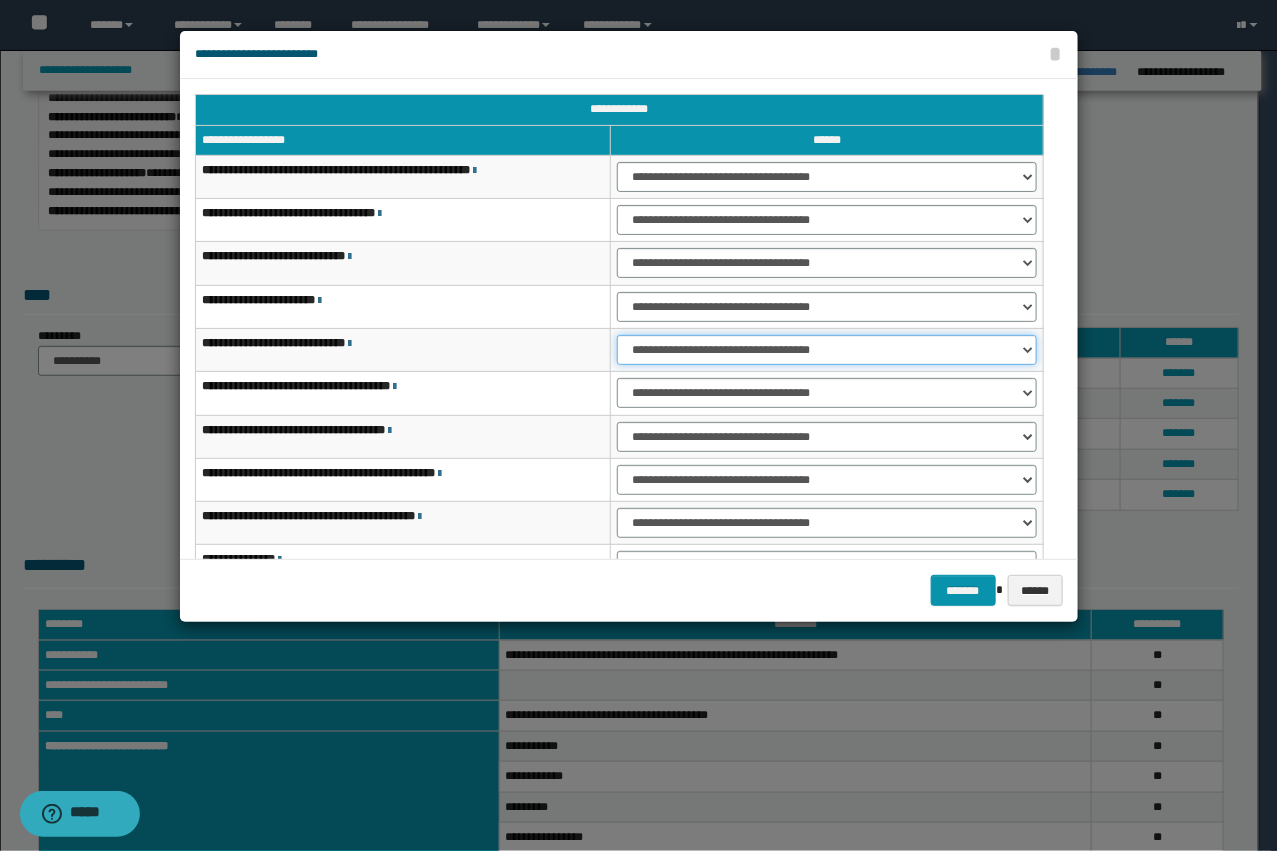 drag, startPoint x: 647, startPoint y: 346, endPoint x: 647, endPoint y: 361, distance: 15 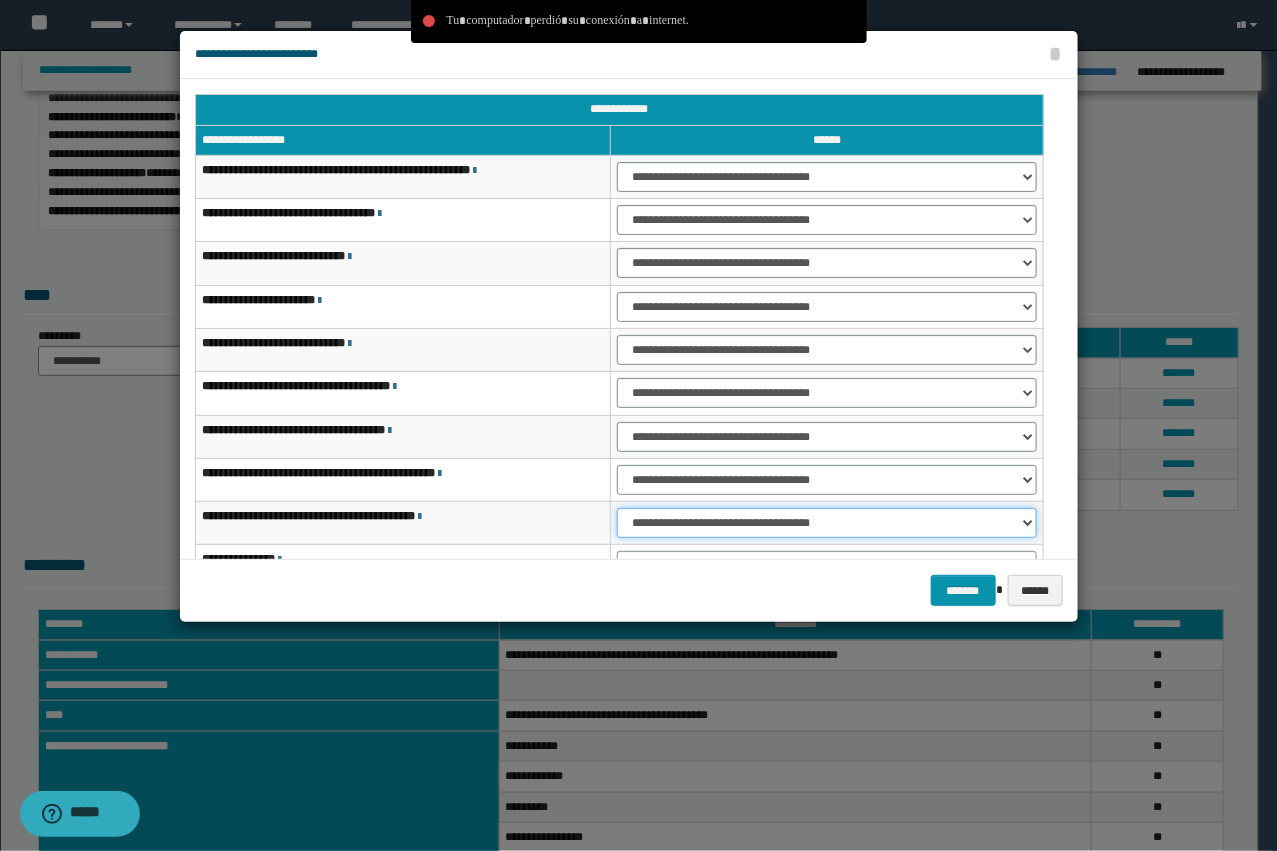 click on "**********" at bounding box center (826, 523) 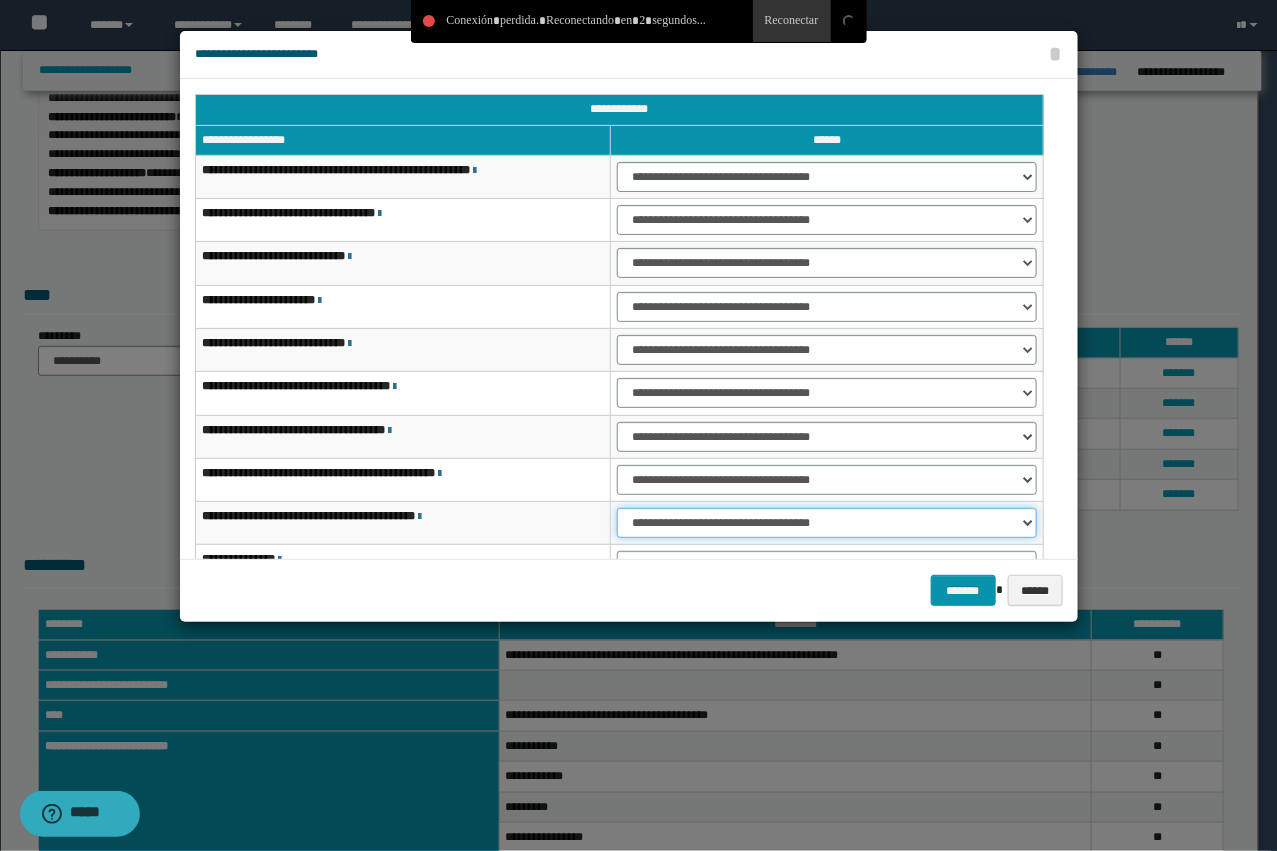 select on "***" 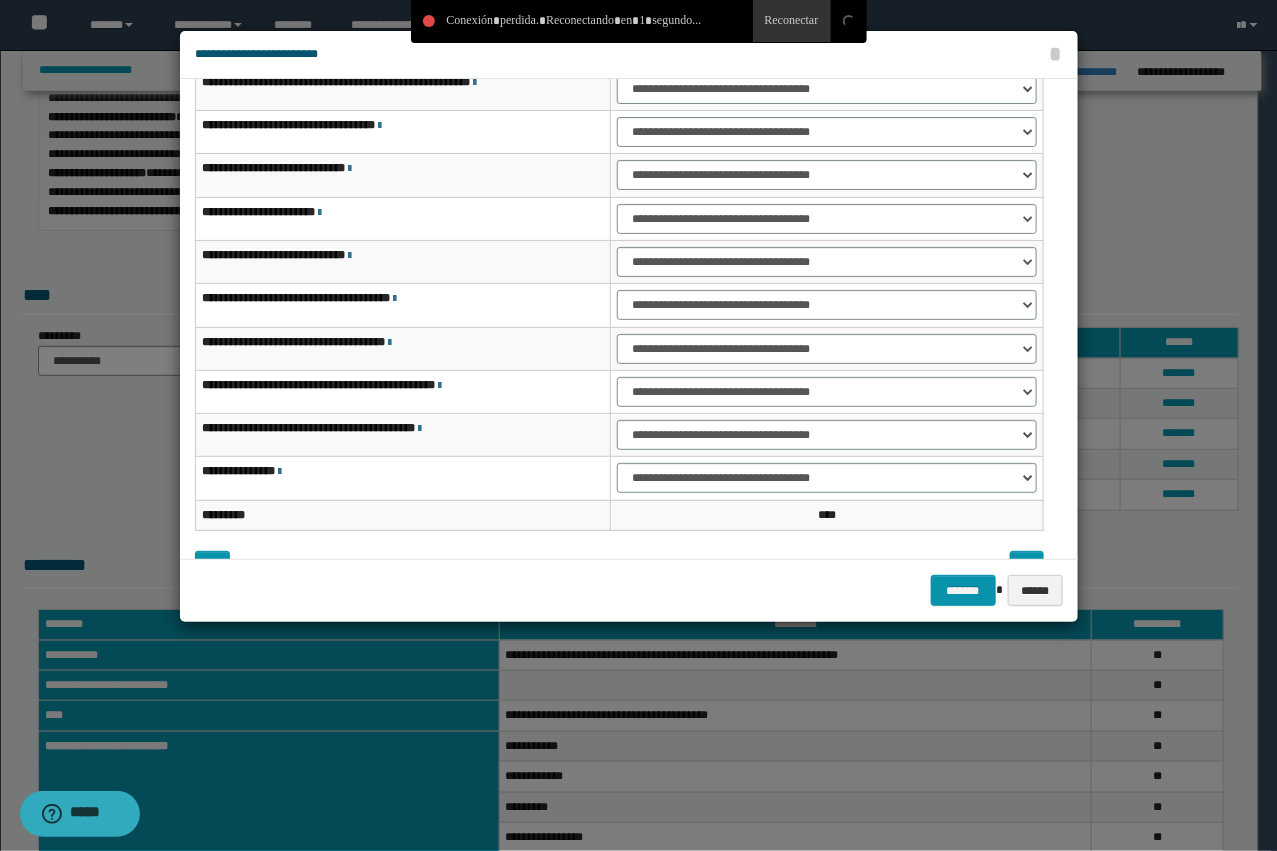 scroll, scrollTop: 90, scrollLeft: 0, axis: vertical 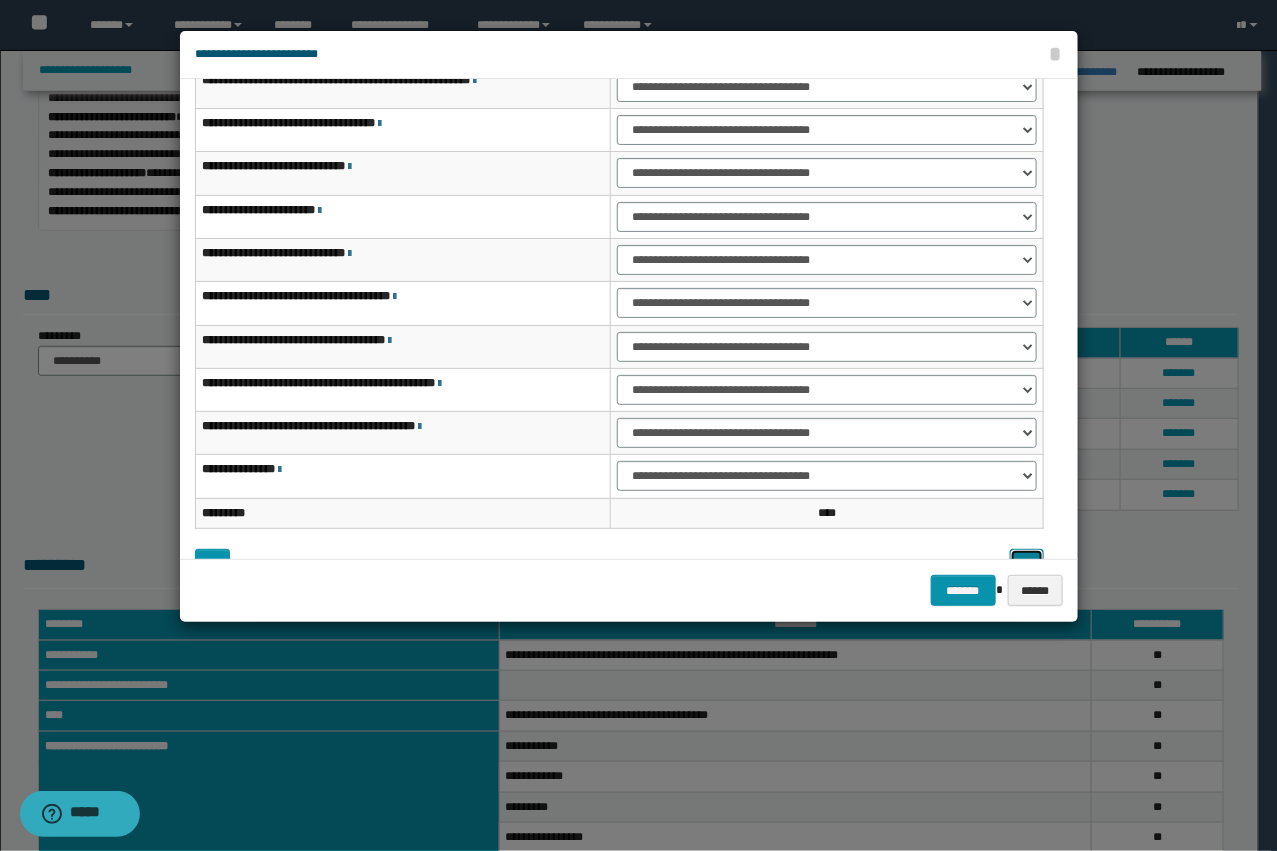 click at bounding box center [1027, 564] 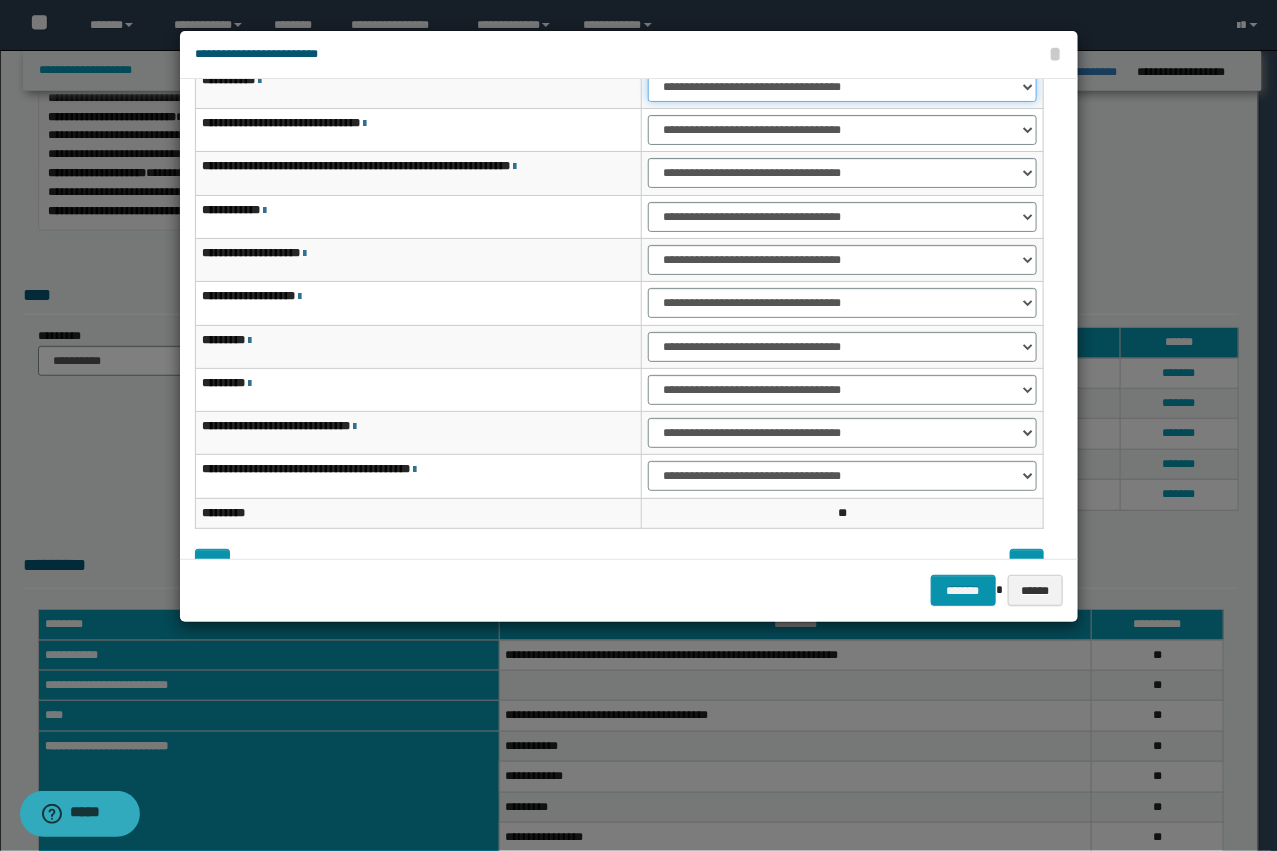 click on "**********" at bounding box center [842, 87] 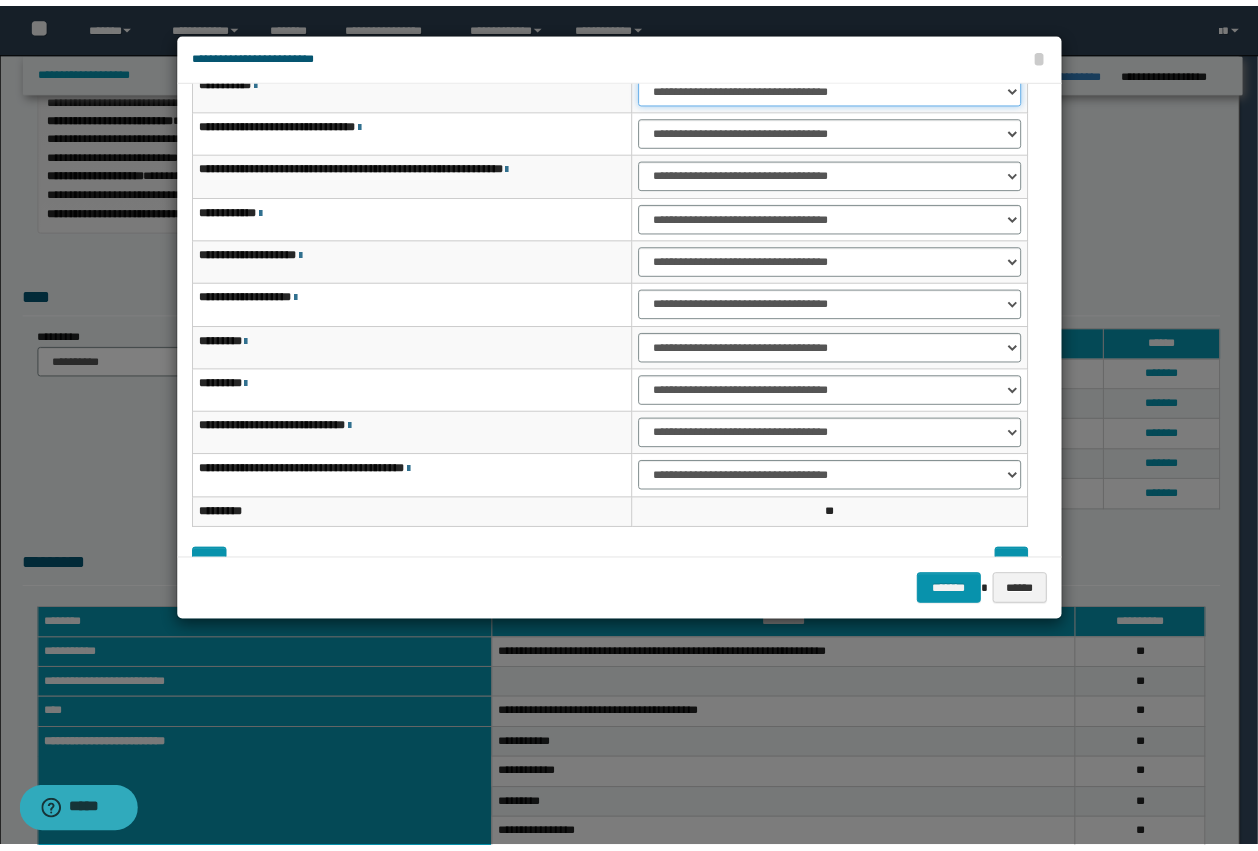 scroll, scrollTop: 82, scrollLeft: 0, axis: vertical 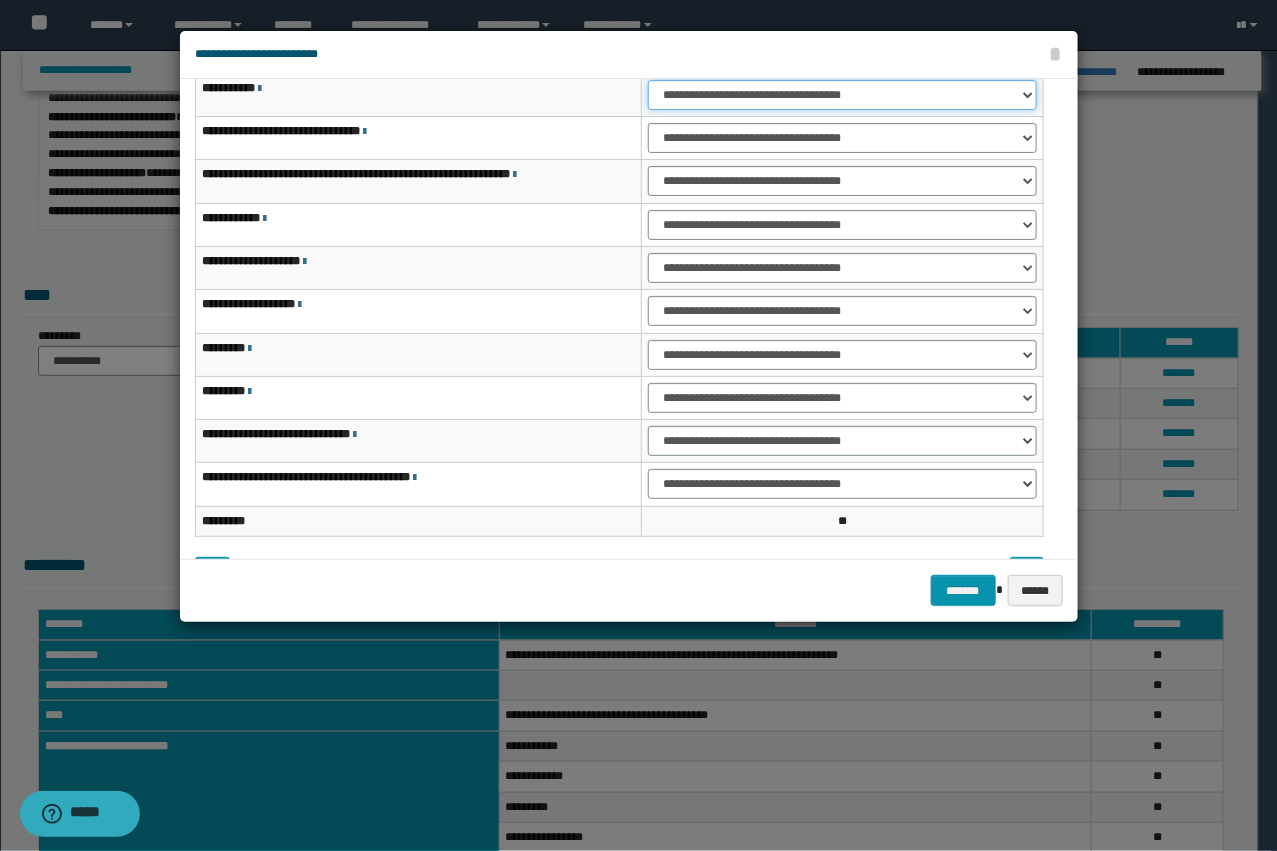 select on "***" 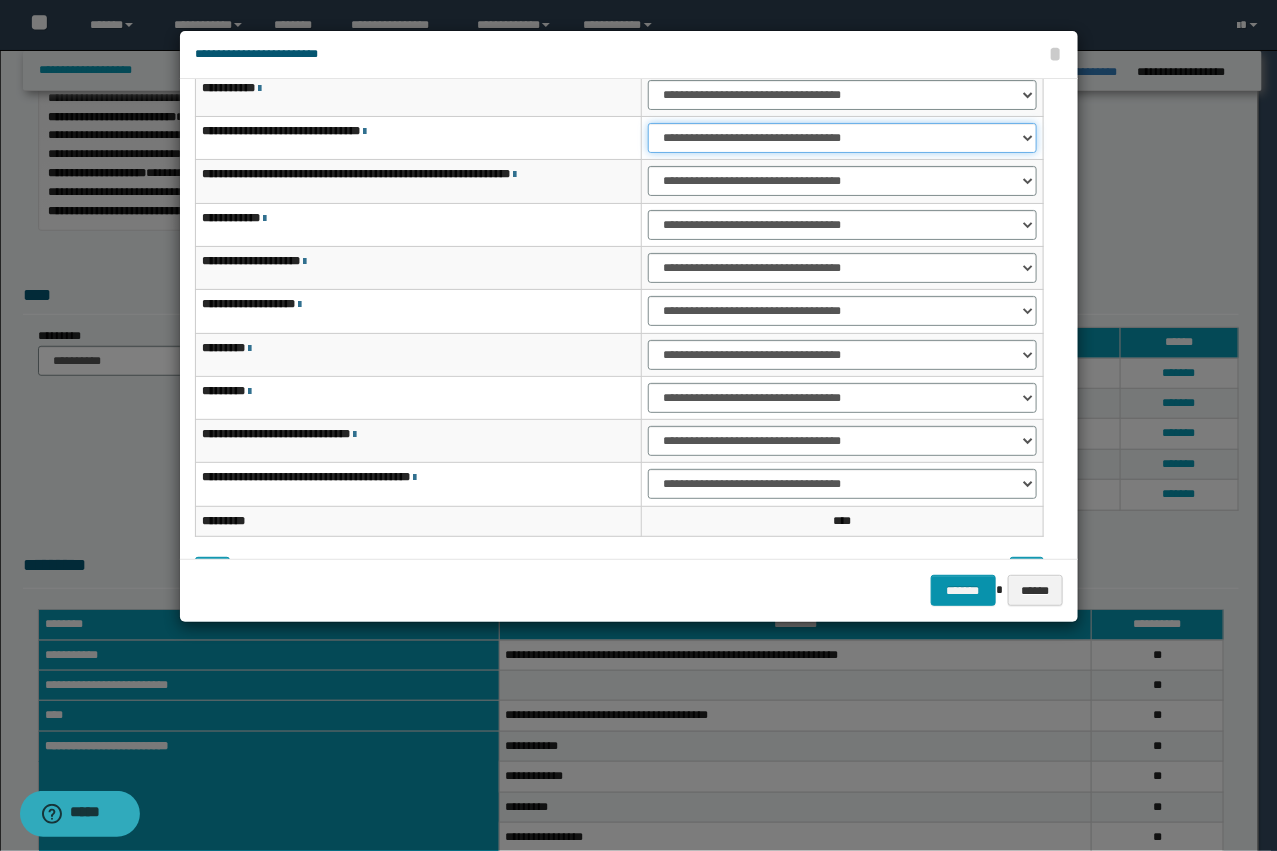 drag, startPoint x: 683, startPoint y: 137, endPoint x: 683, endPoint y: 151, distance: 14 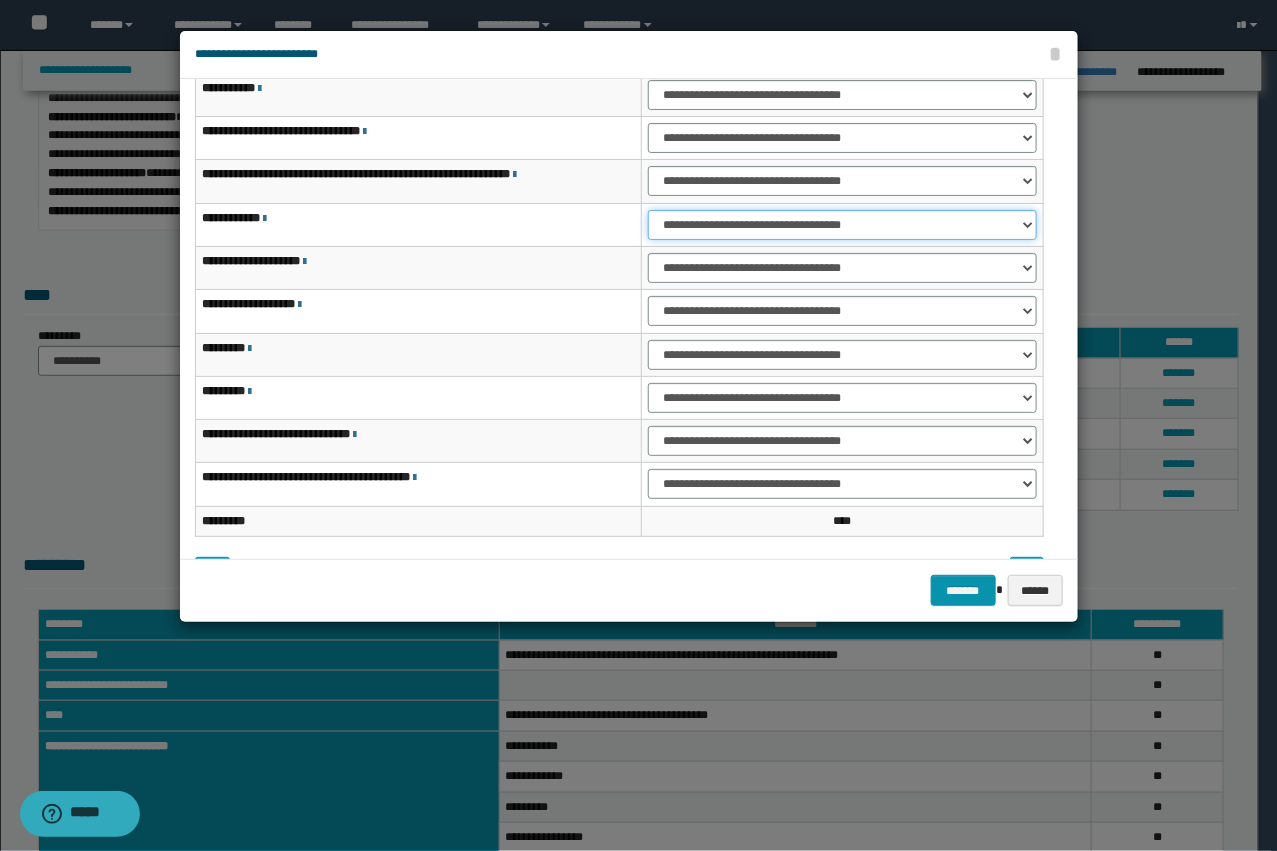 drag, startPoint x: 671, startPoint y: 218, endPoint x: 680, endPoint y: 238, distance: 21.931713 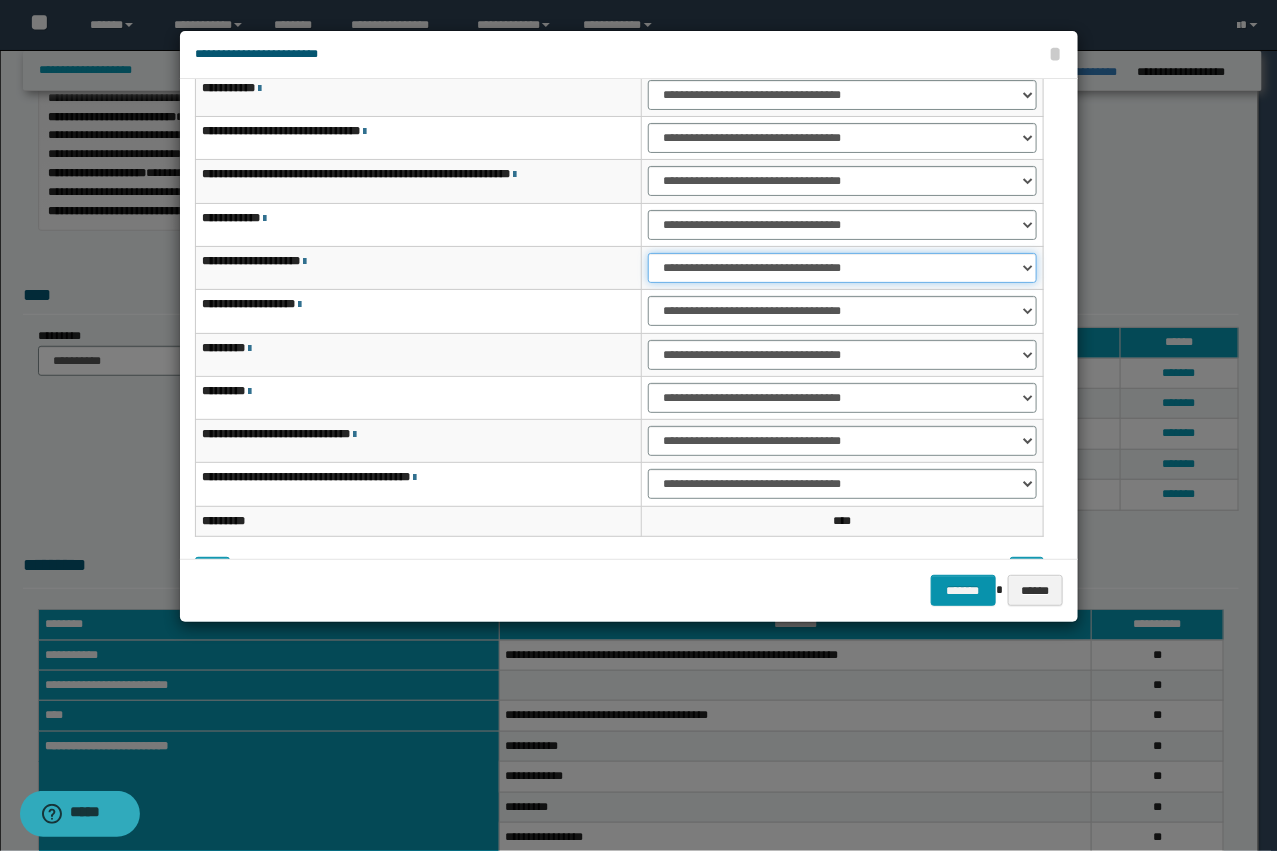 click on "**********" at bounding box center [842, 268] 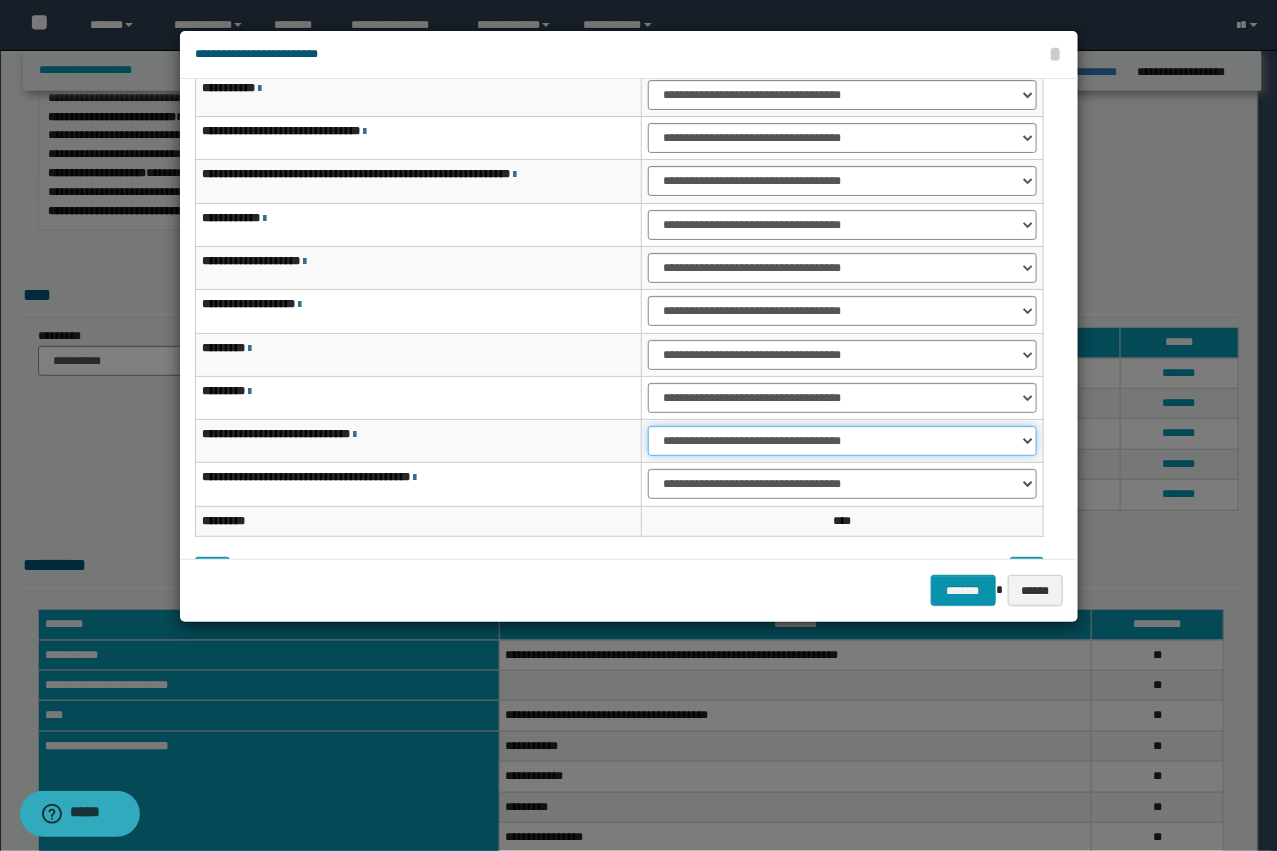 drag, startPoint x: 677, startPoint y: 446, endPoint x: 683, endPoint y: 455, distance: 10.816654 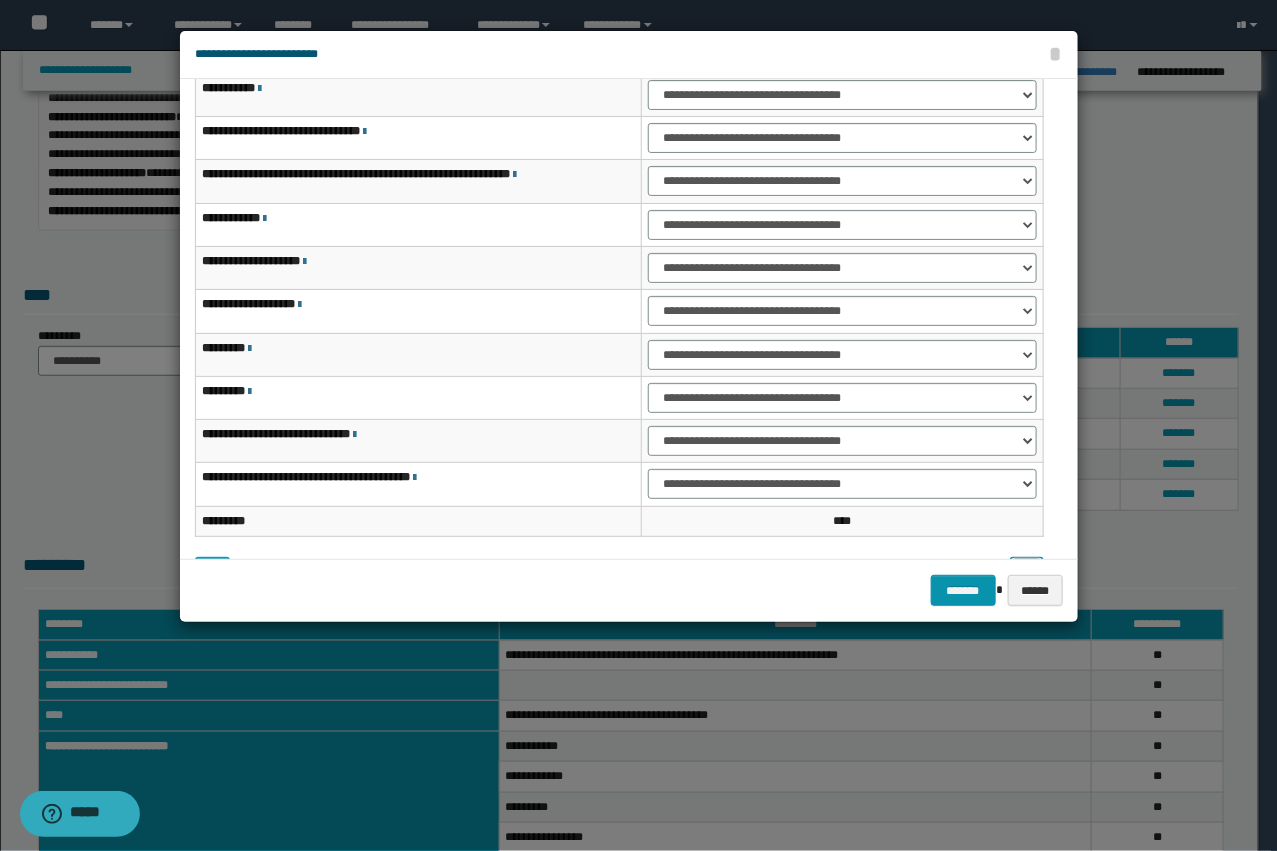click at bounding box center (1027, 572) 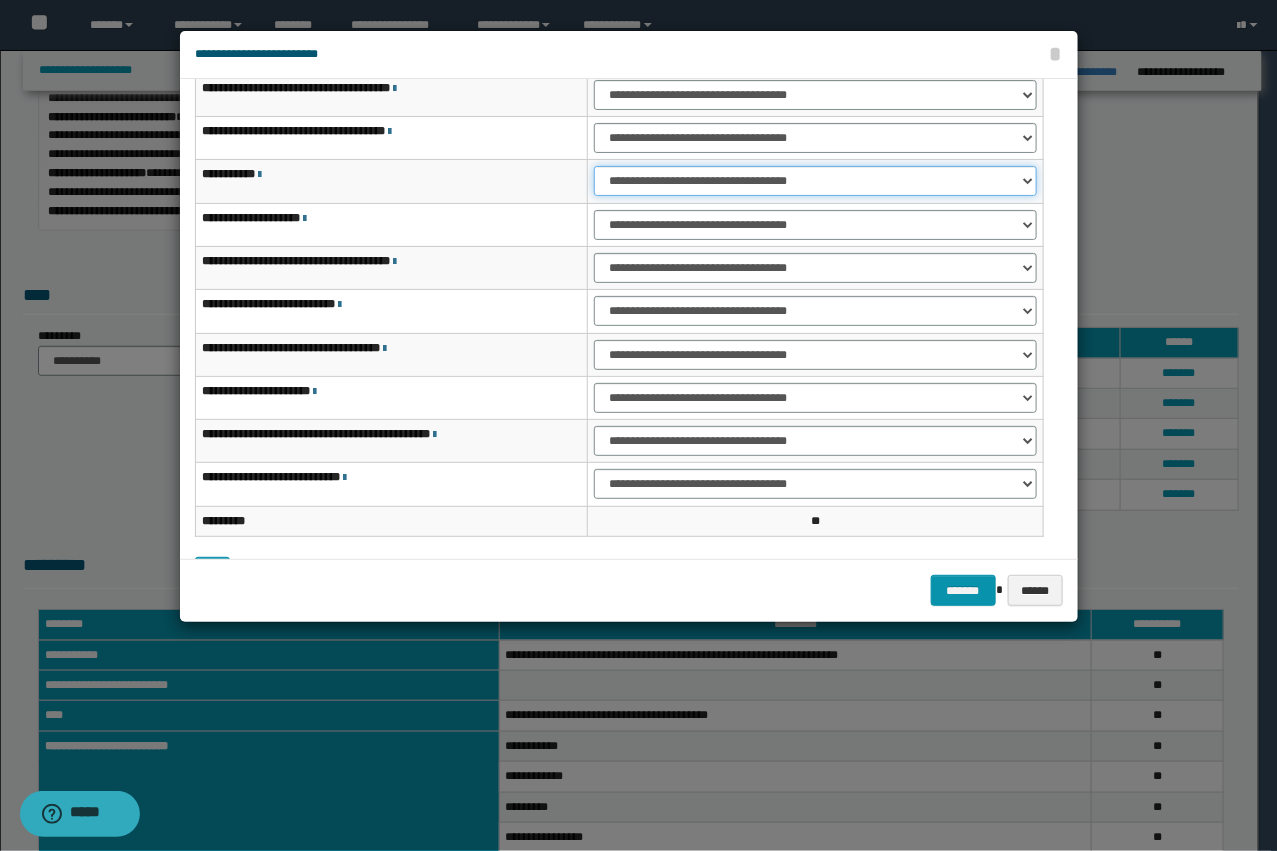 click on "**********" at bounding box center [815, 181] 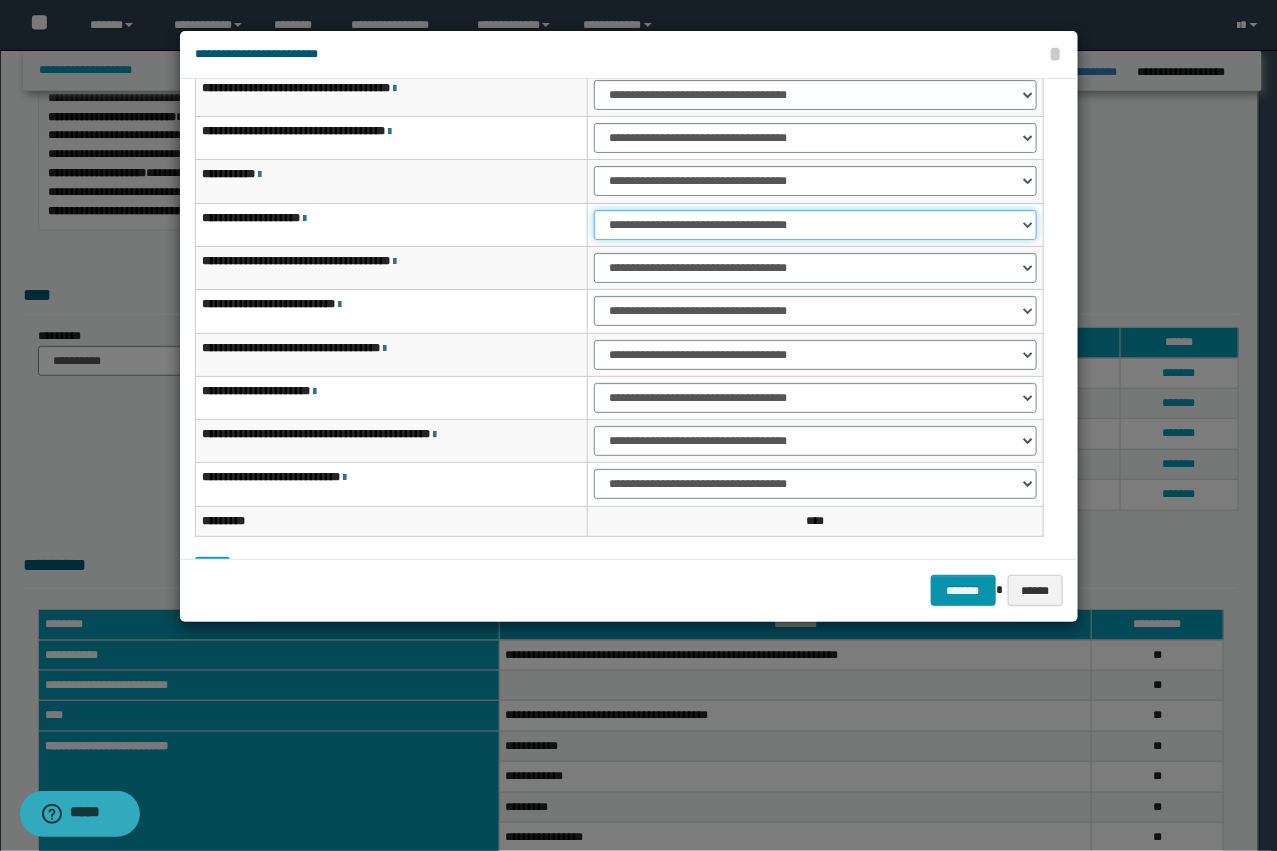 click on "**********" at bounding box center (815, 225) 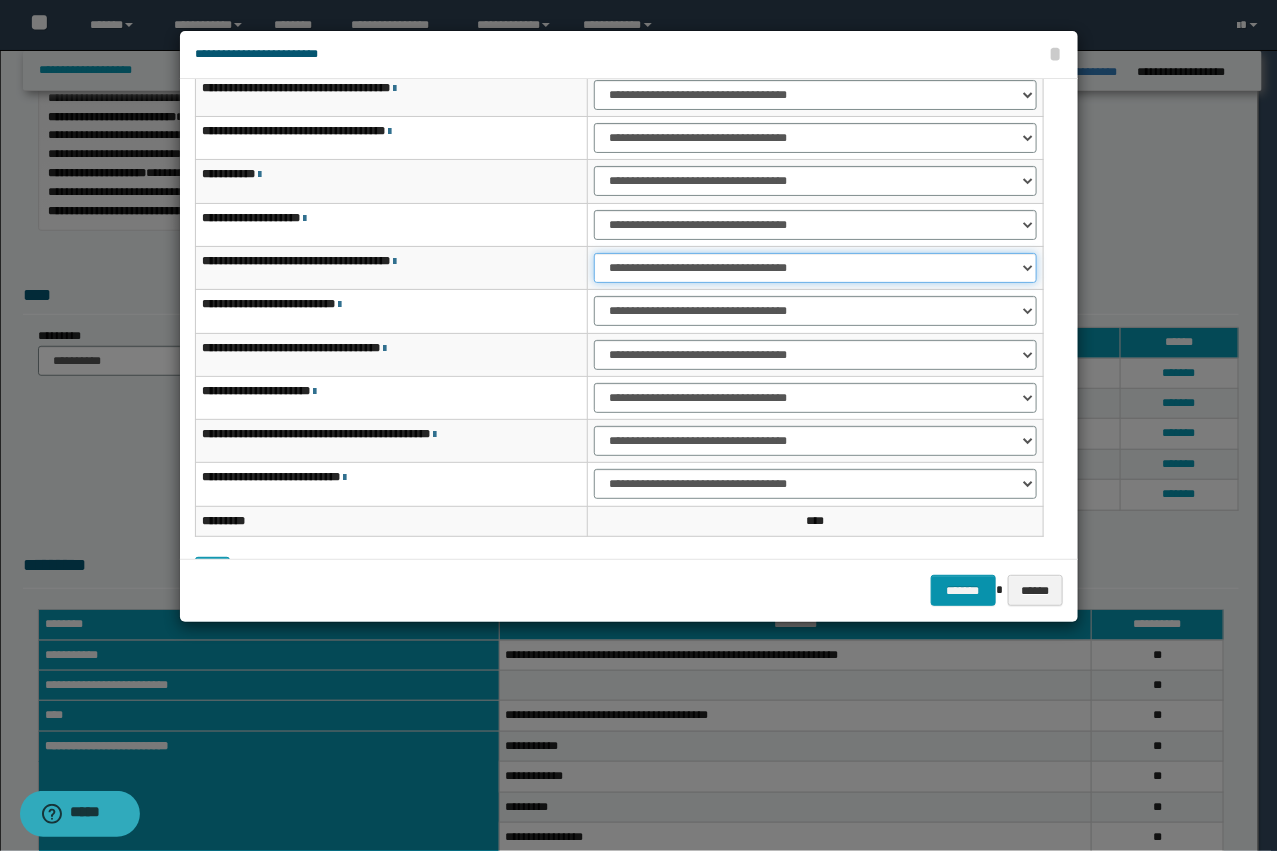 click on "**********" at bounding box center (815, 268) 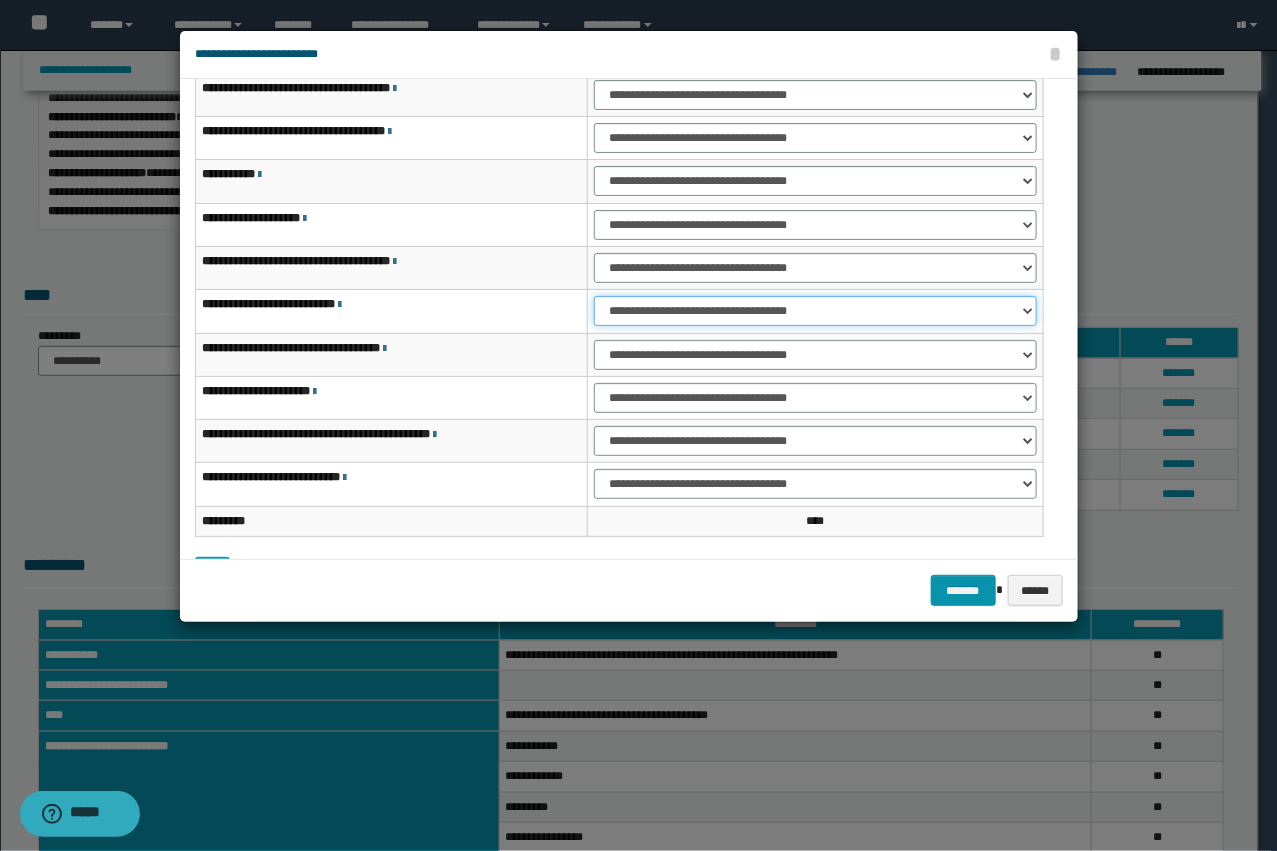 click on "**********" at bounding box center [815, 311] 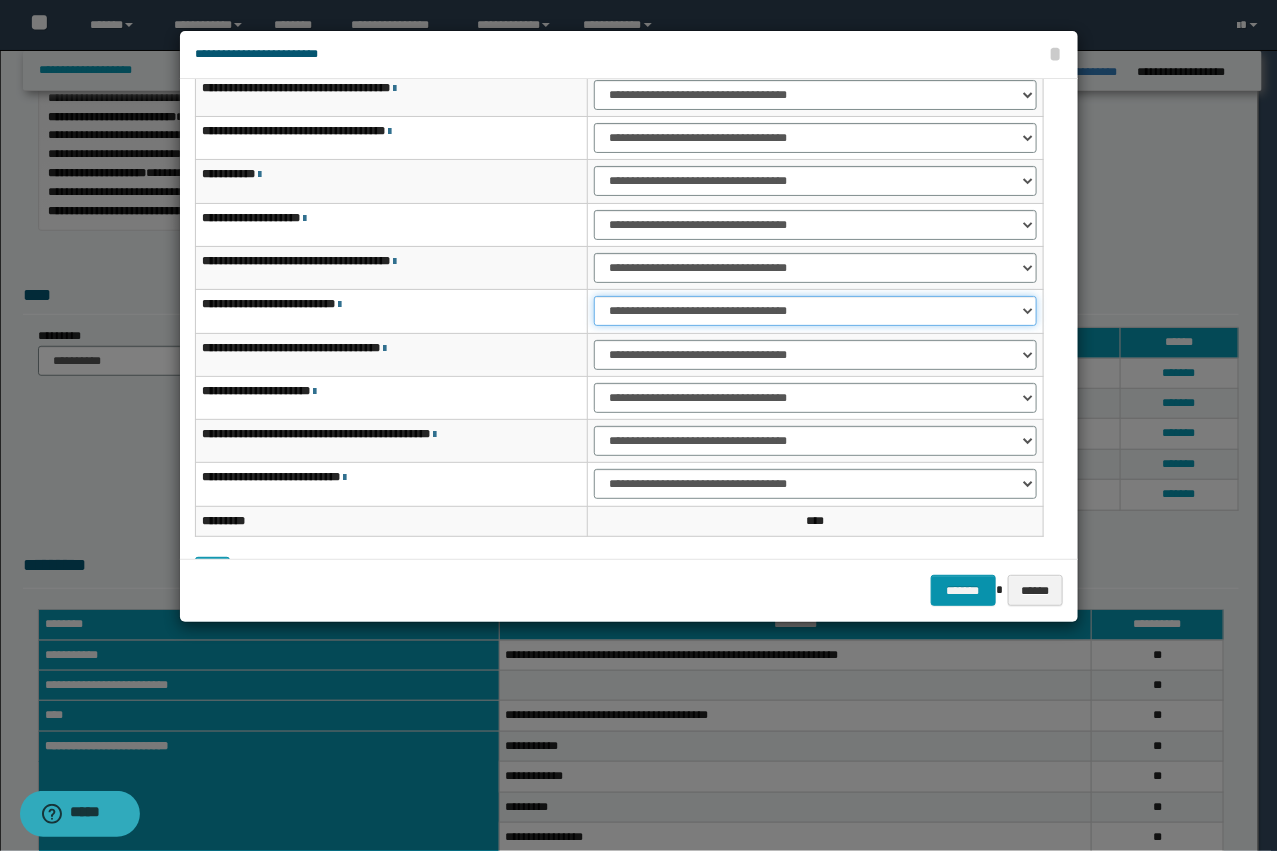 select on "***" 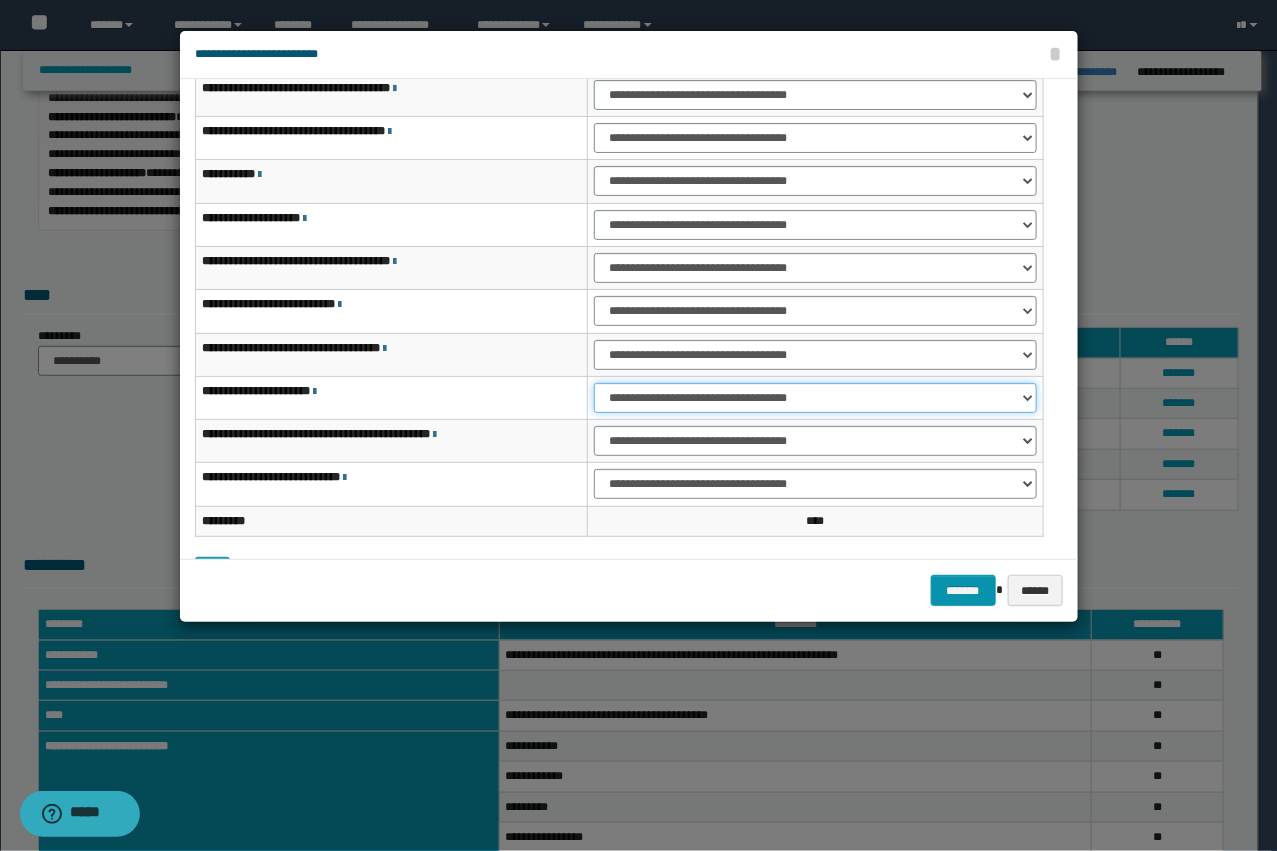 click on "**********" at bounding box center (815, 398) 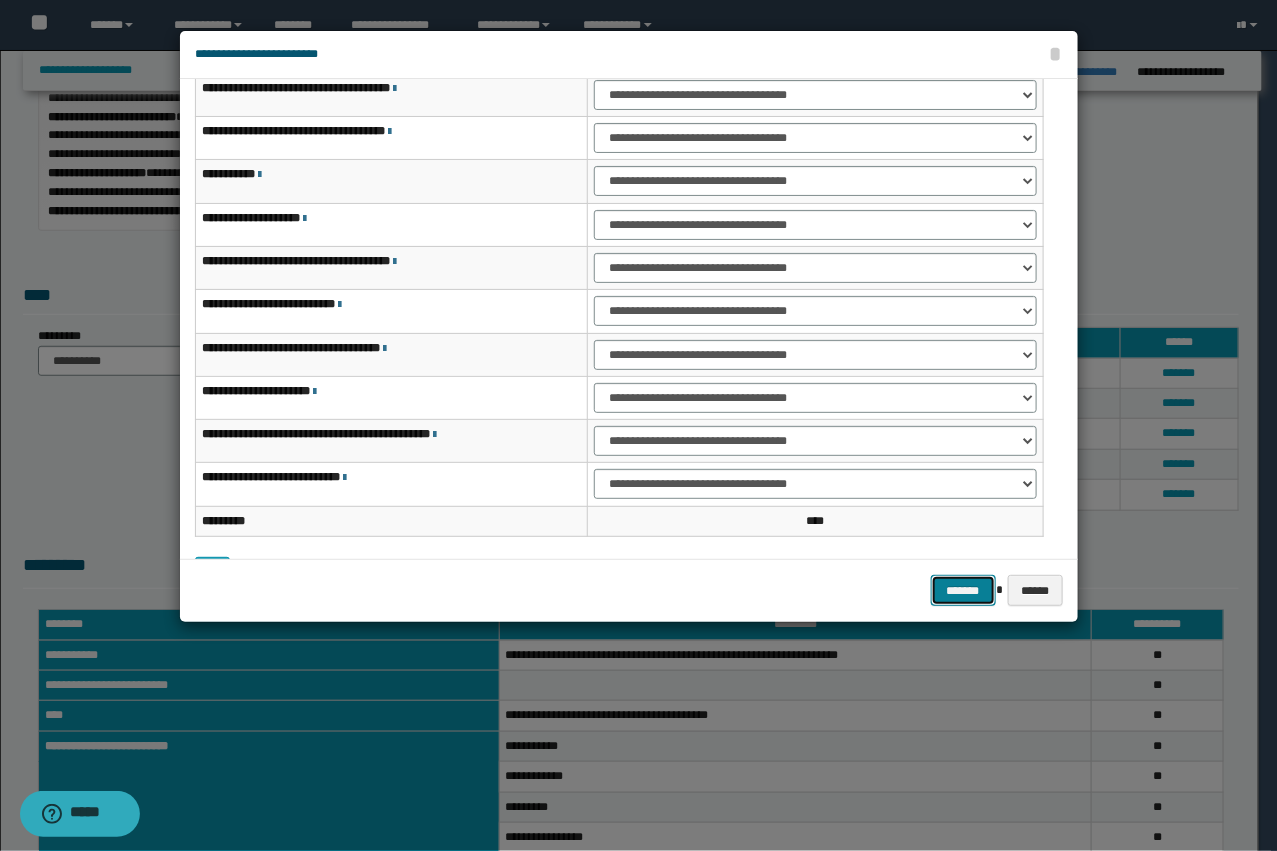 click on "*******" at bounding box center [963, 590] 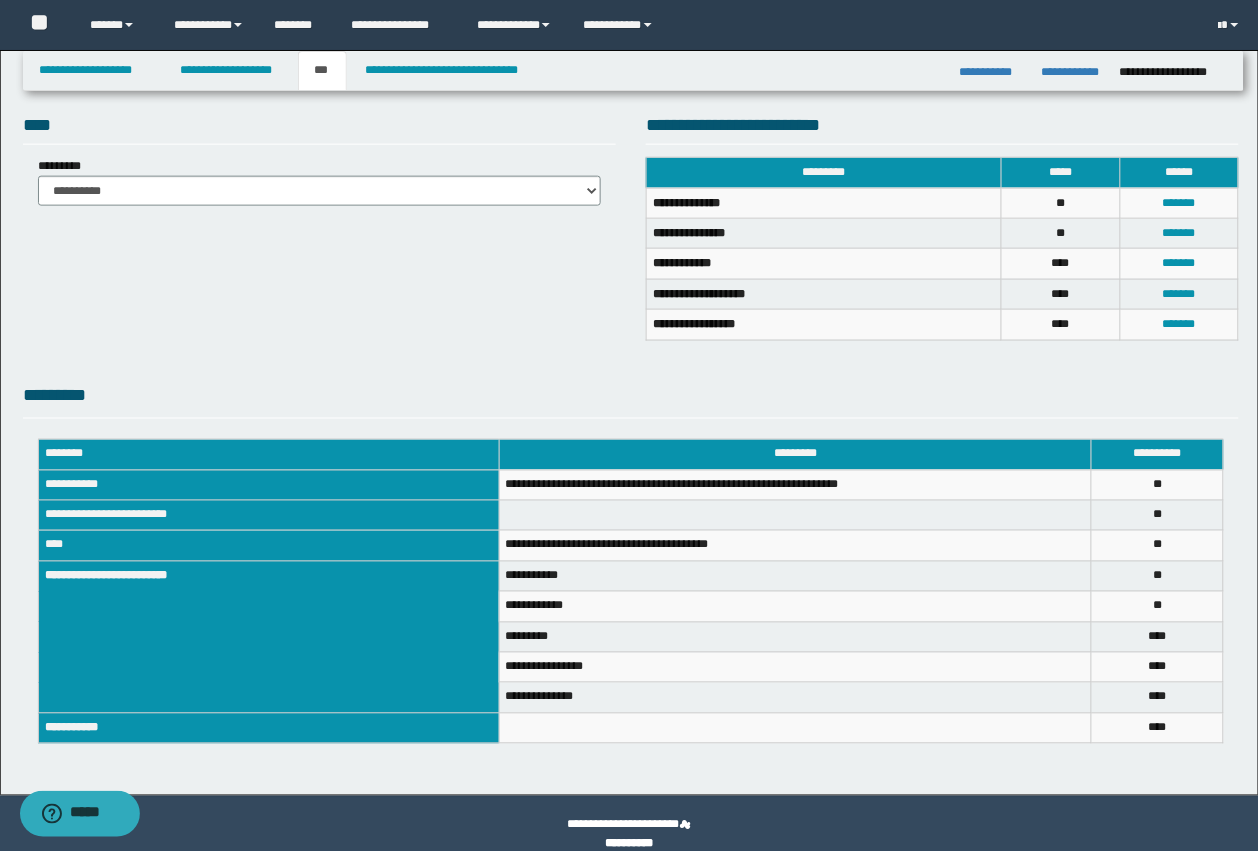 scroll, scrollTop: 442, scrollLeft: 0, axis: vertical 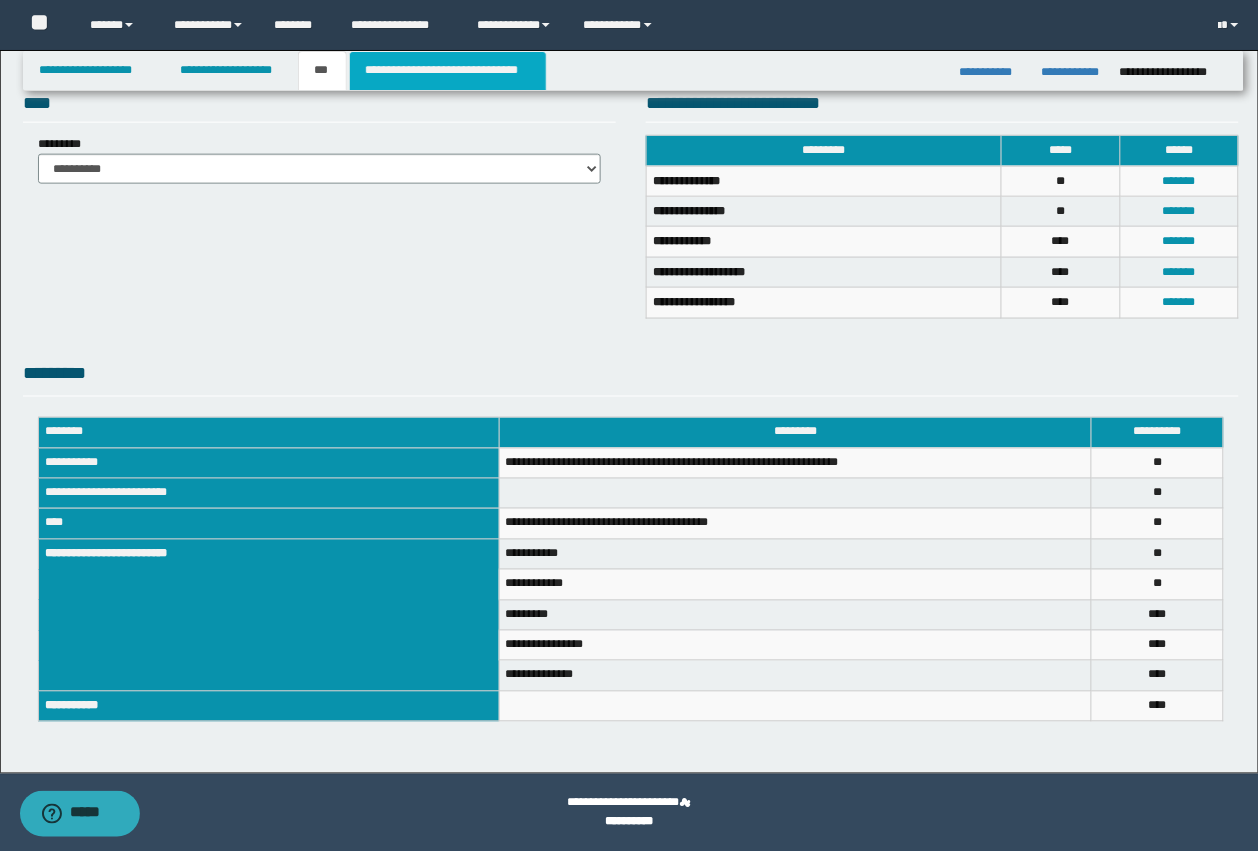 click on "**********" at bounding box center [448, 71] 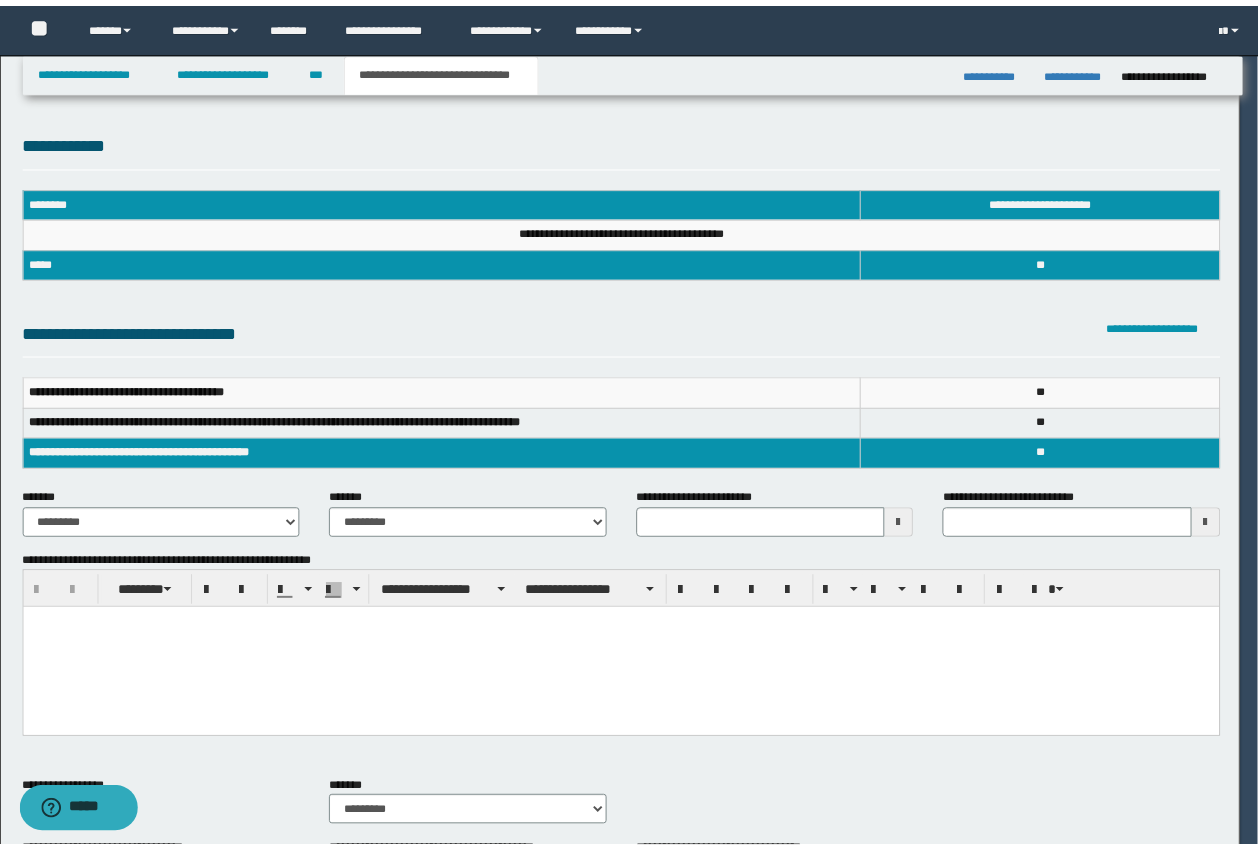 scroll, scrollTop: 0, scrollLeft: 0, axis: both 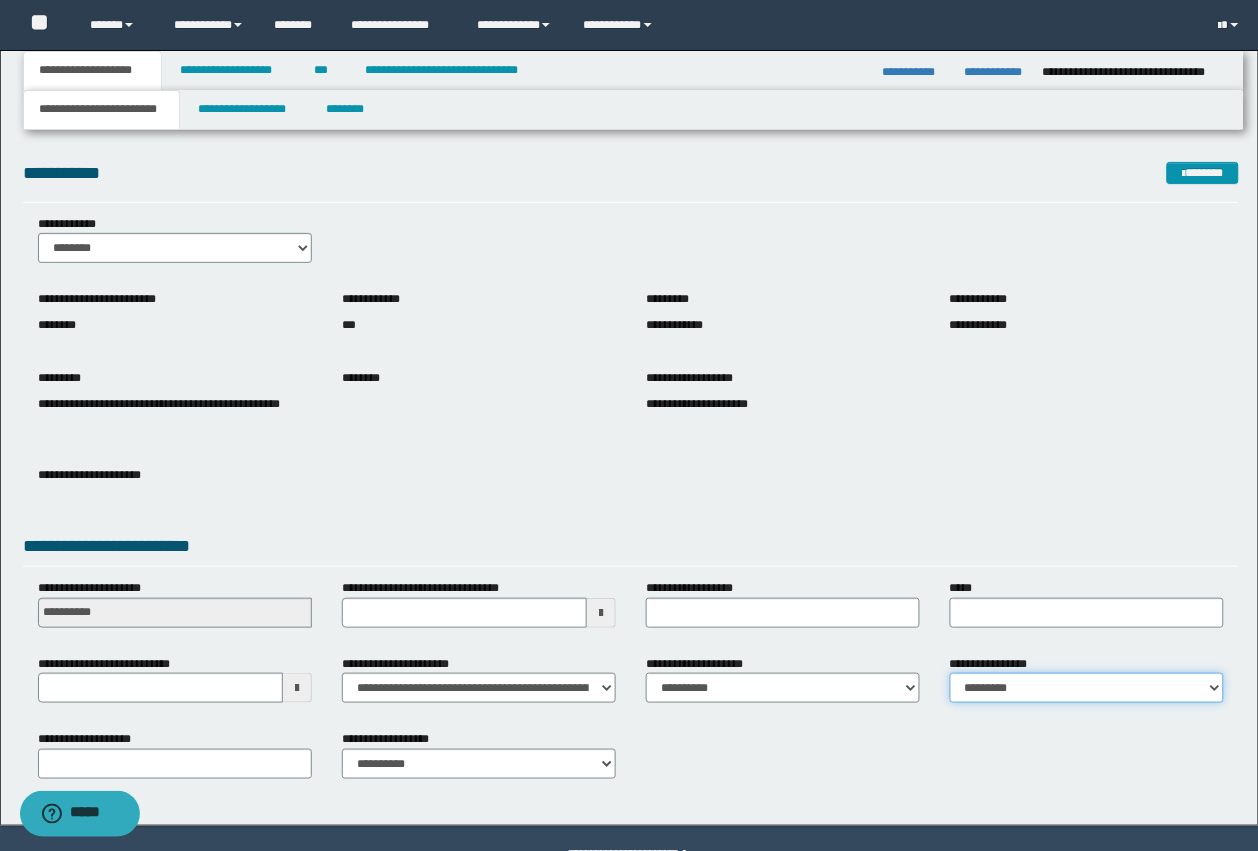 click on "**********" at bounding box center [1087, 688] 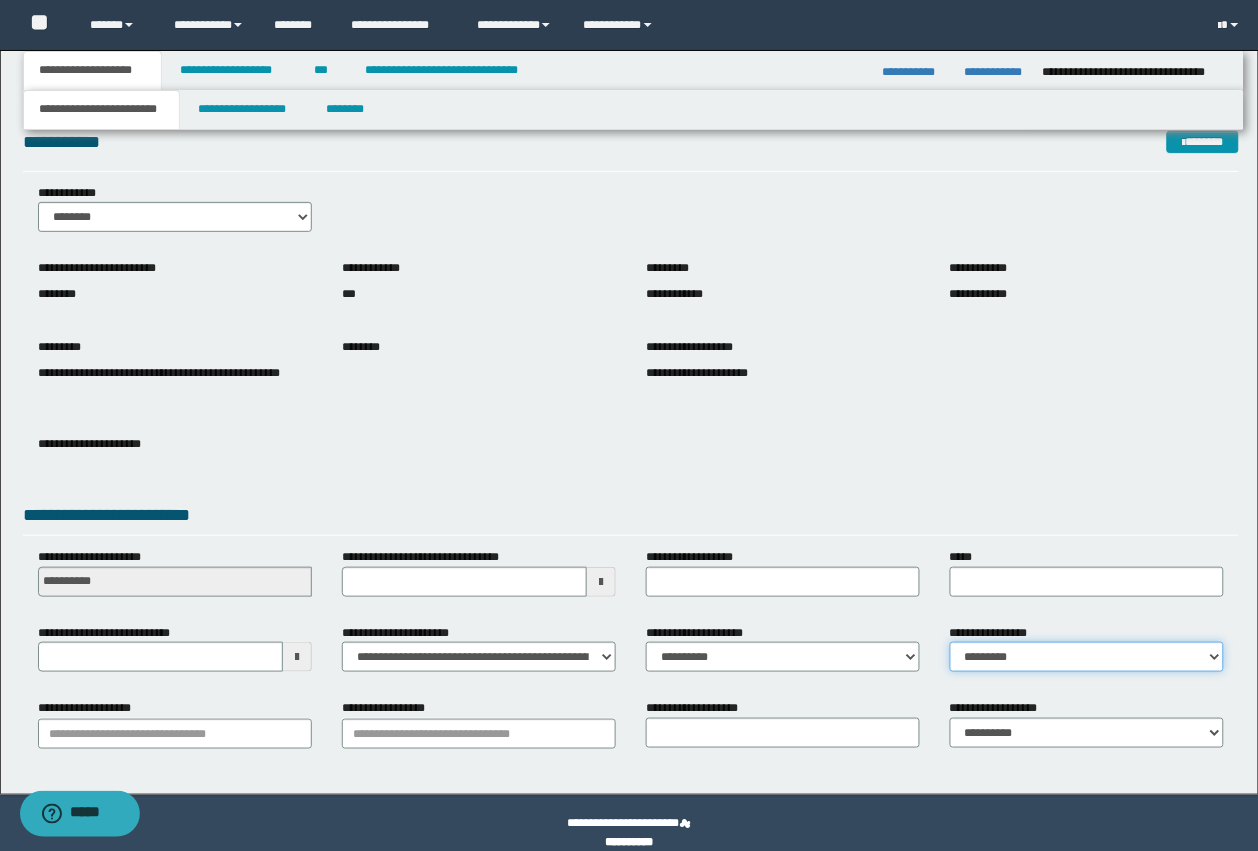 scroll, scrollTop: 52, scrollLeft: 0, axis: vertical 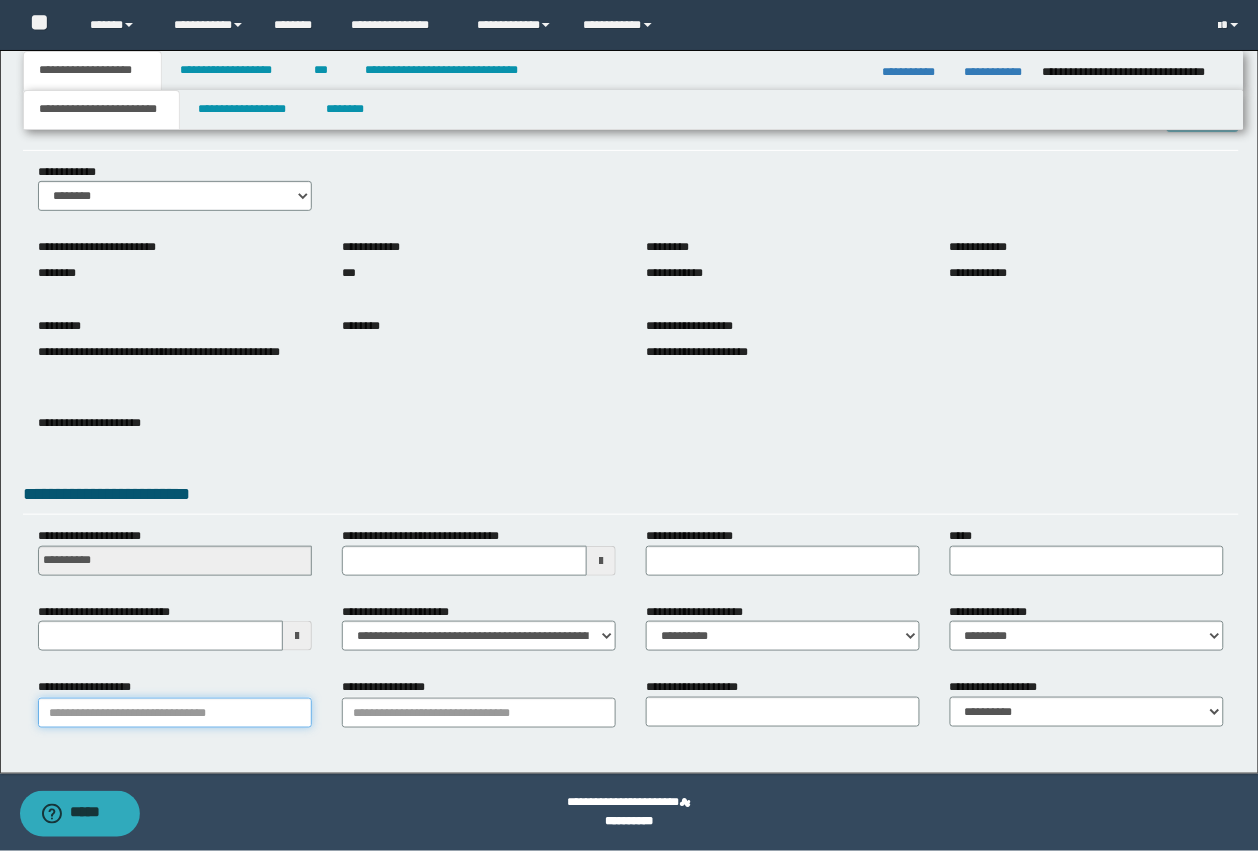 click on "**********" at bounding box center (175, 713) 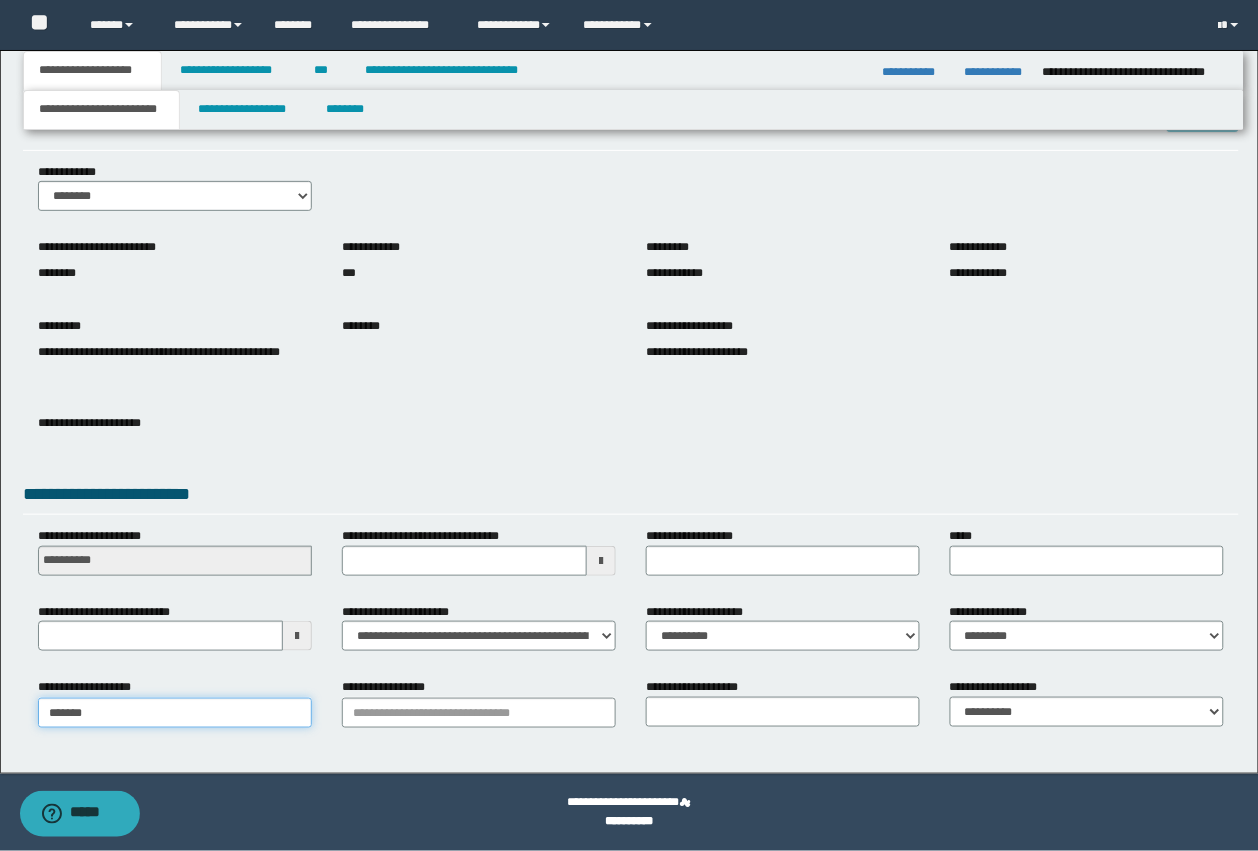 type on "********" 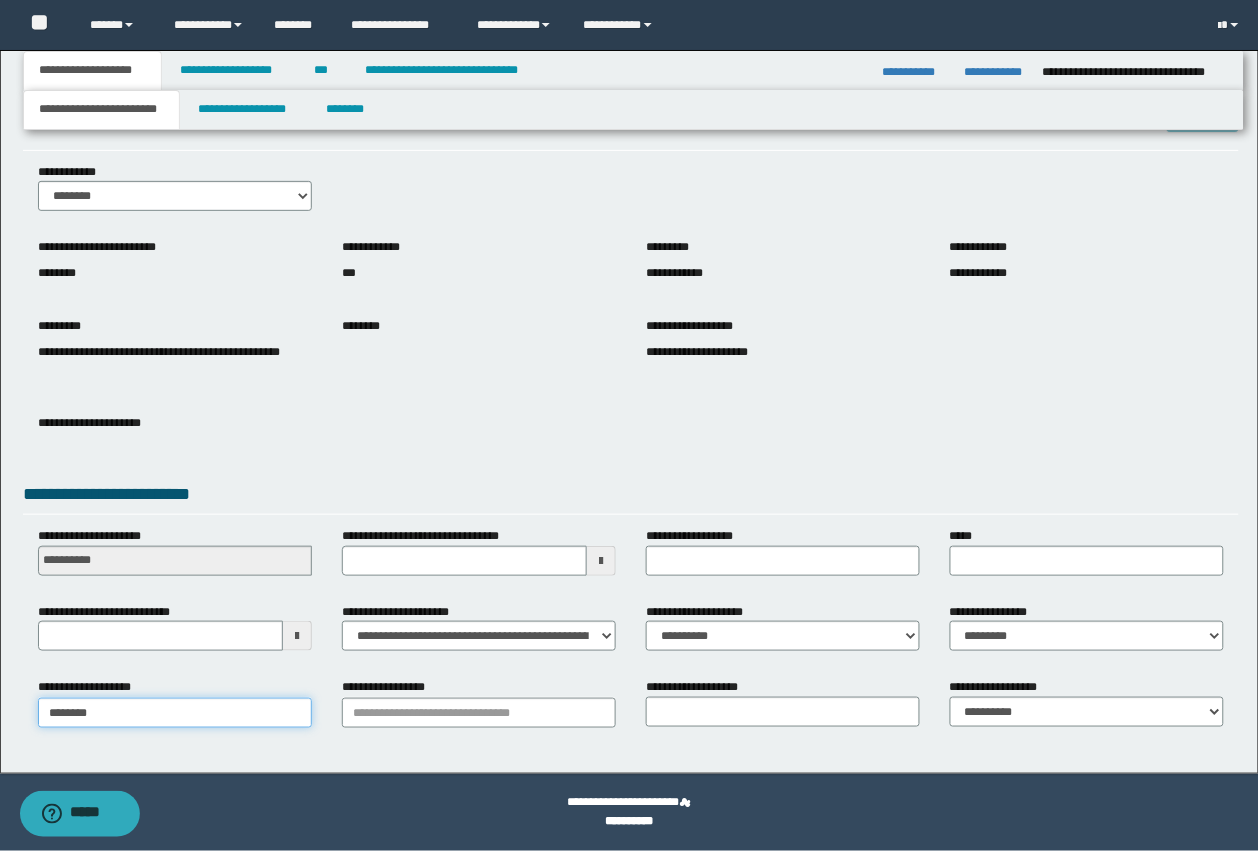 type on "**********" 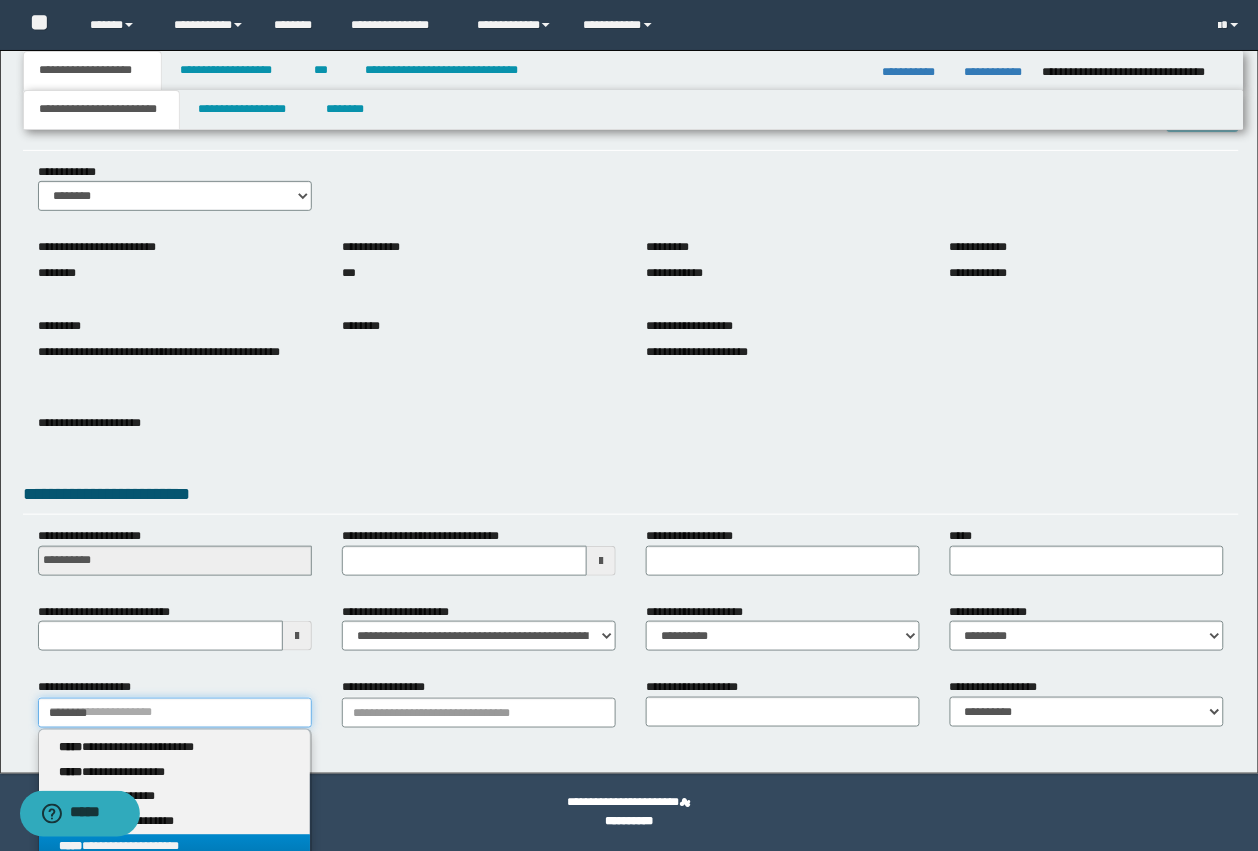 type on "********" 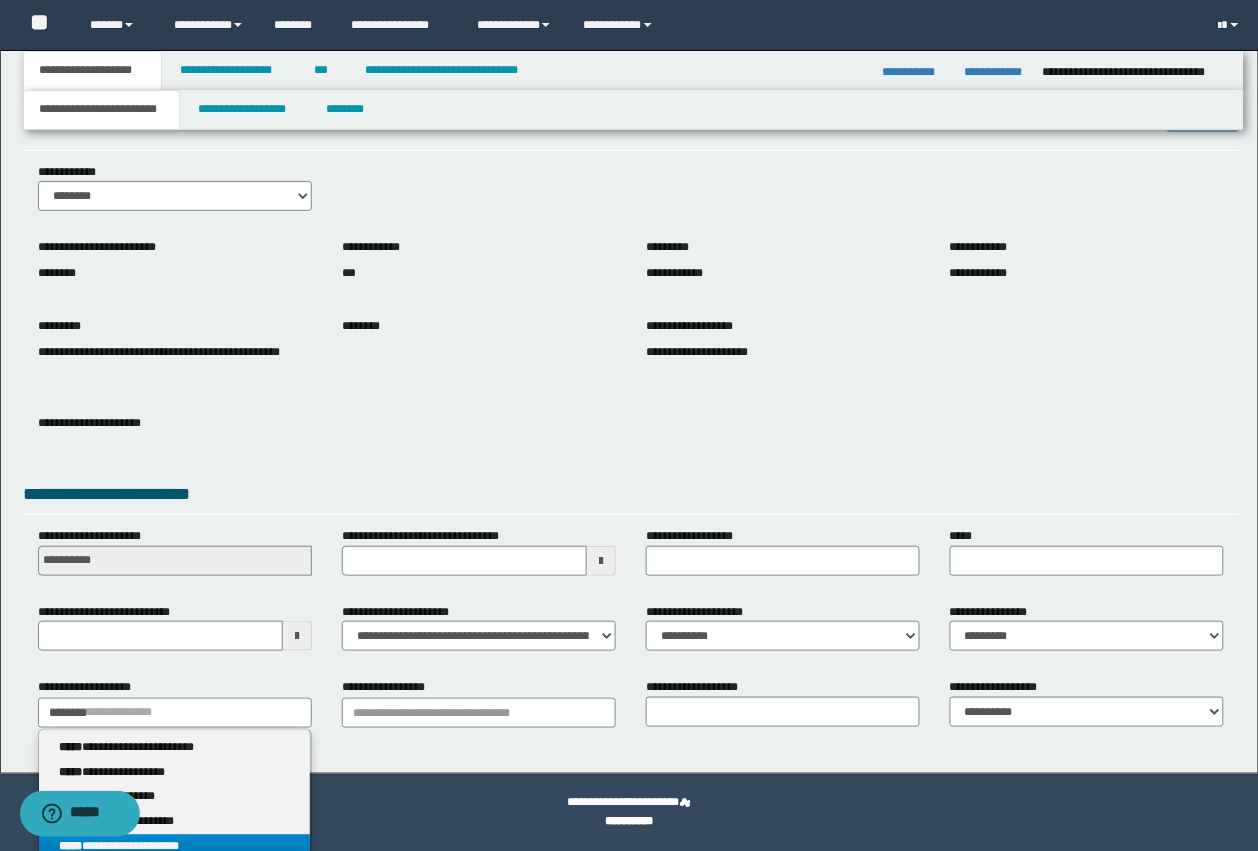 click on "**********" at bounding box center (175, 847) 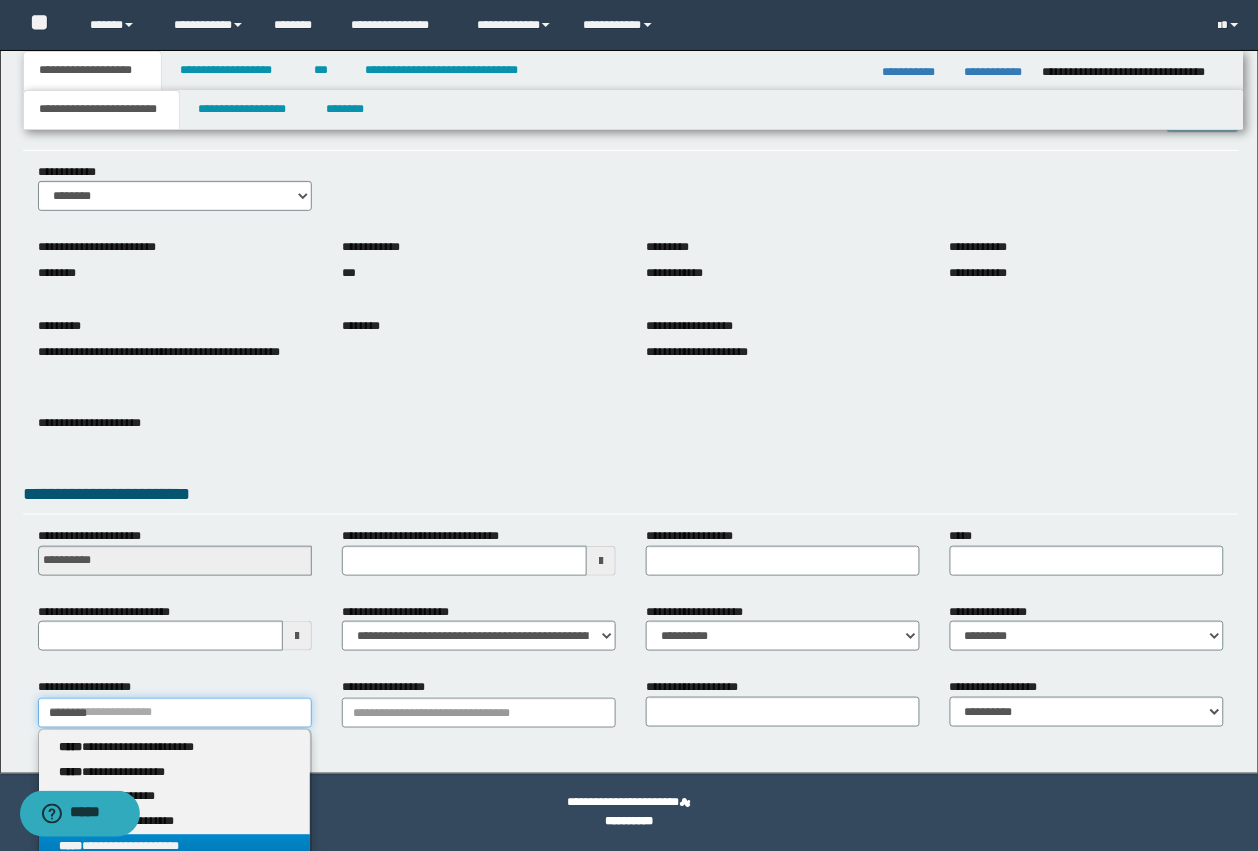 type 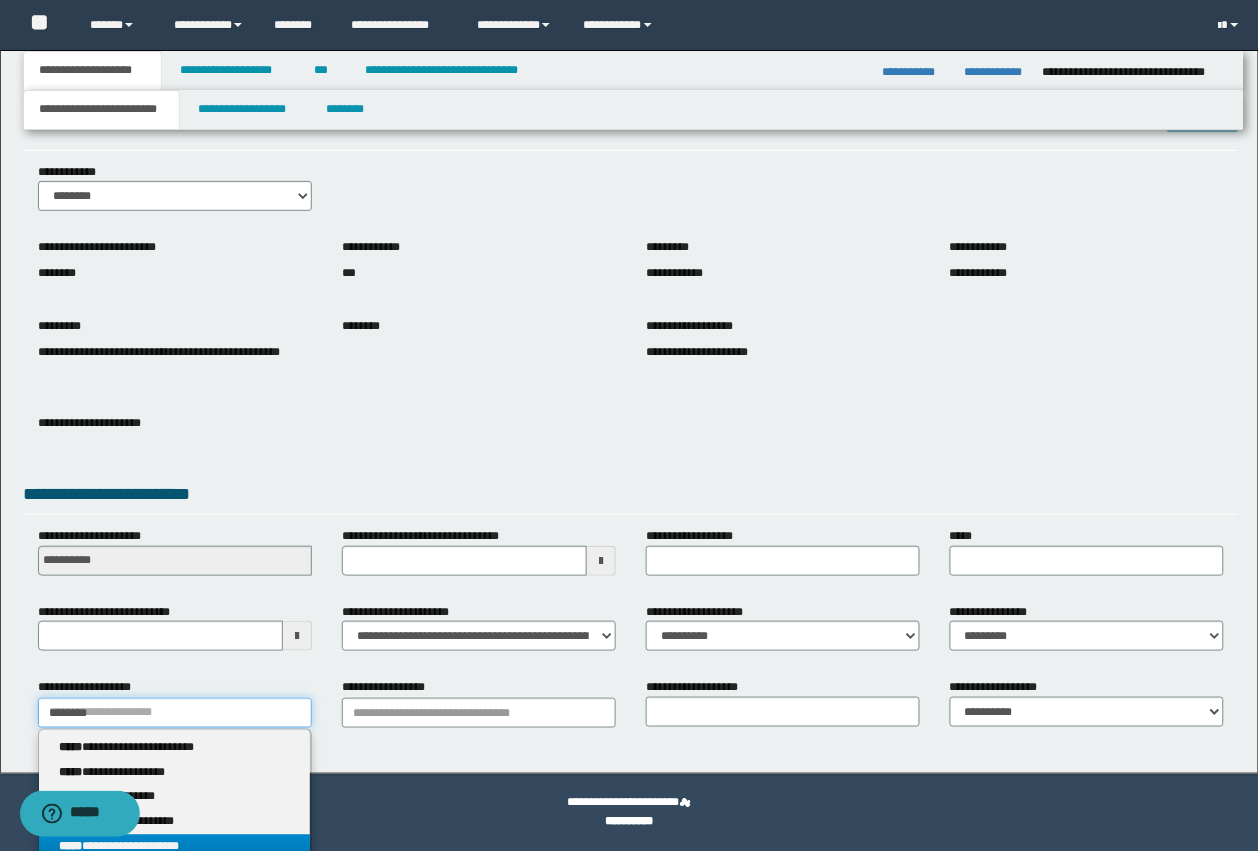 type on "********" 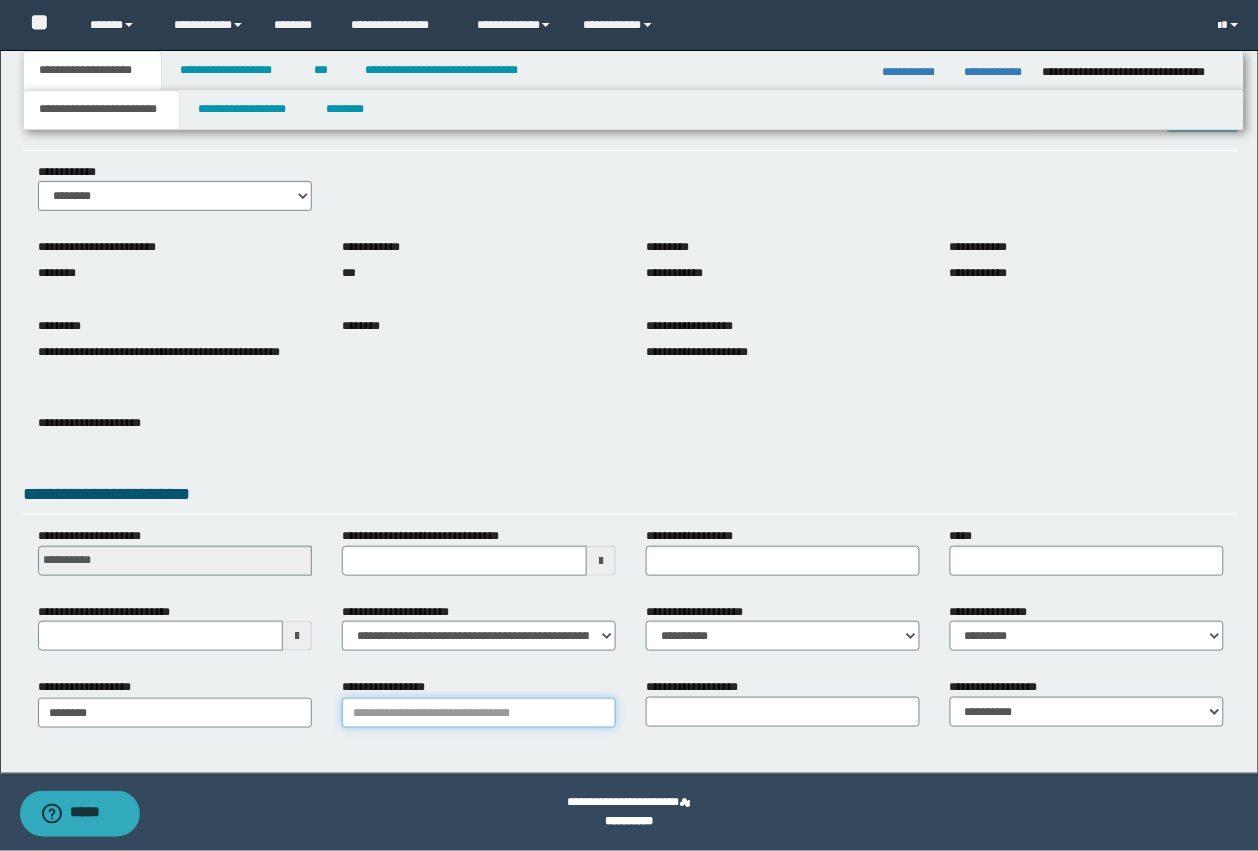 click on "**********" at bounding box center [479, 713] 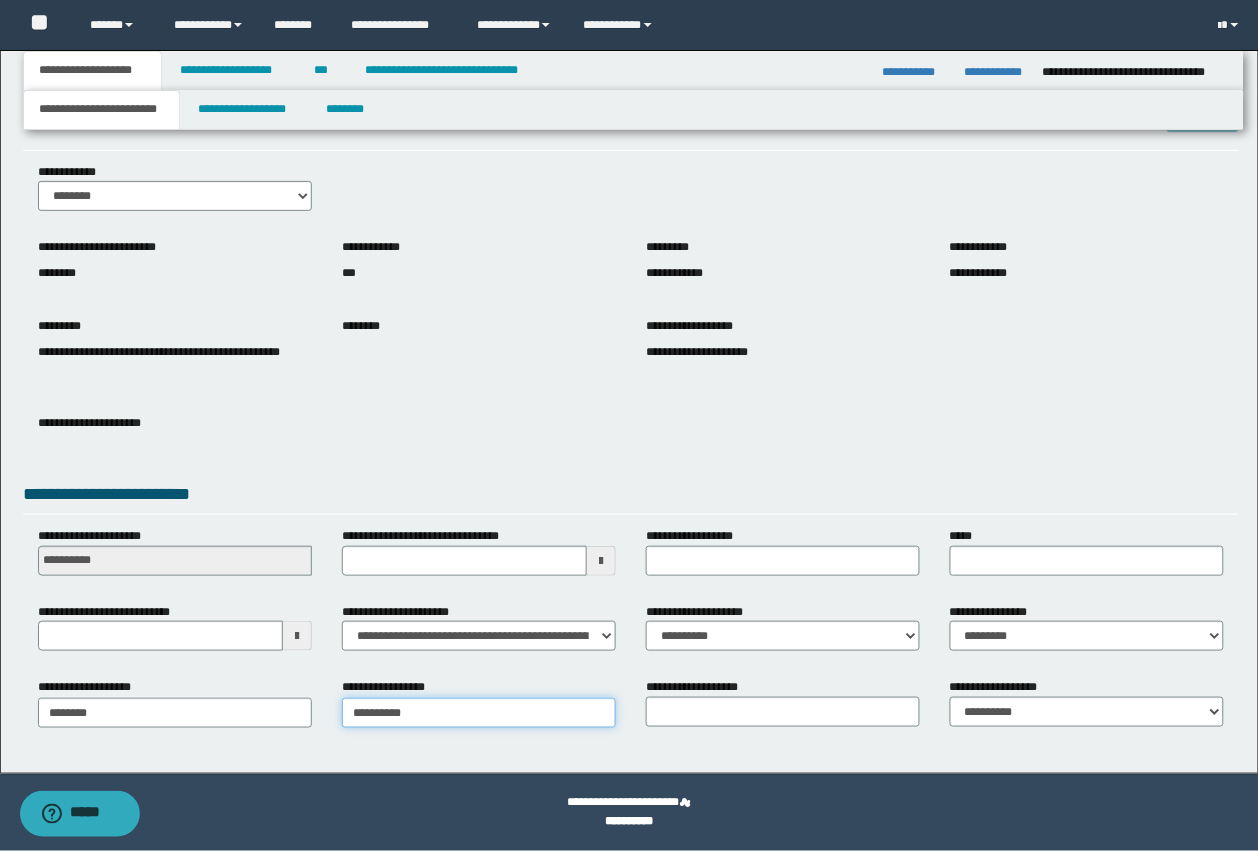 type on "*********" 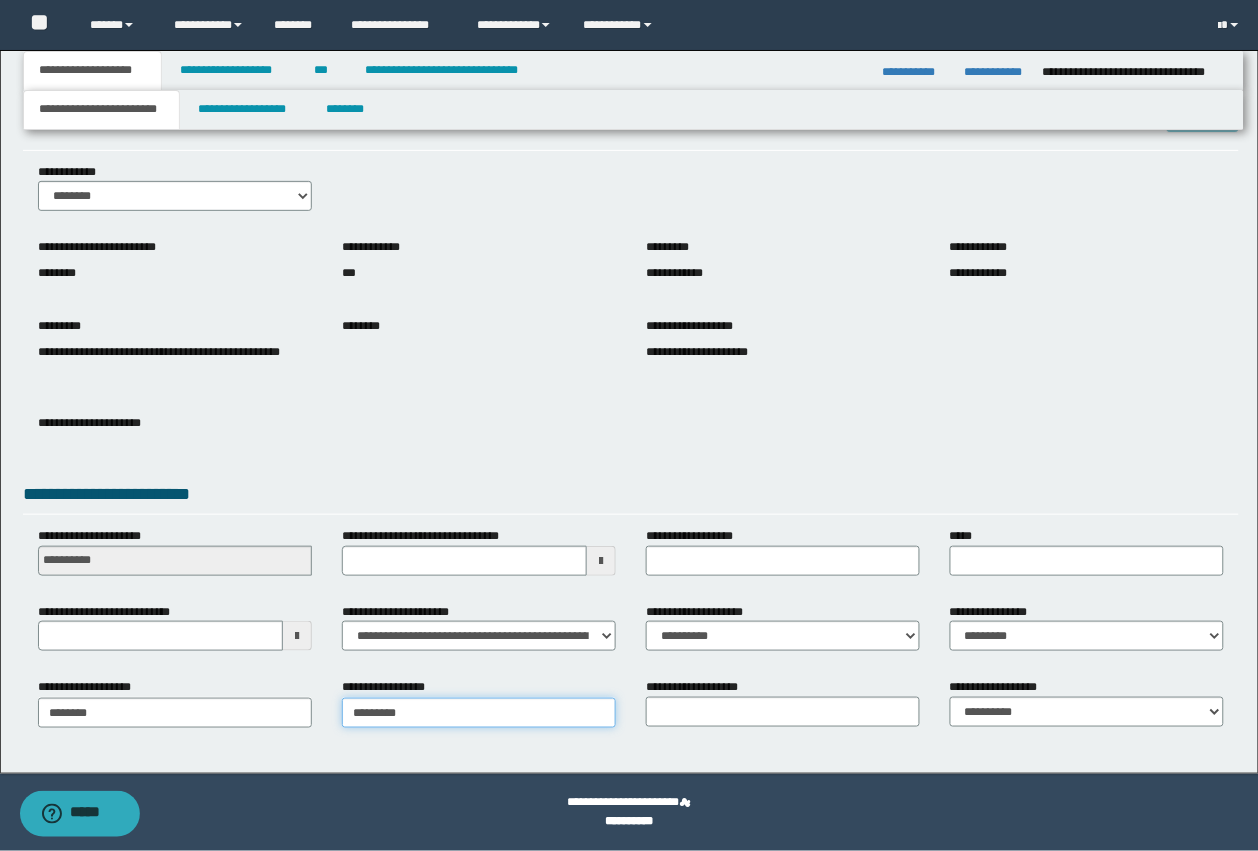 type on "*********" 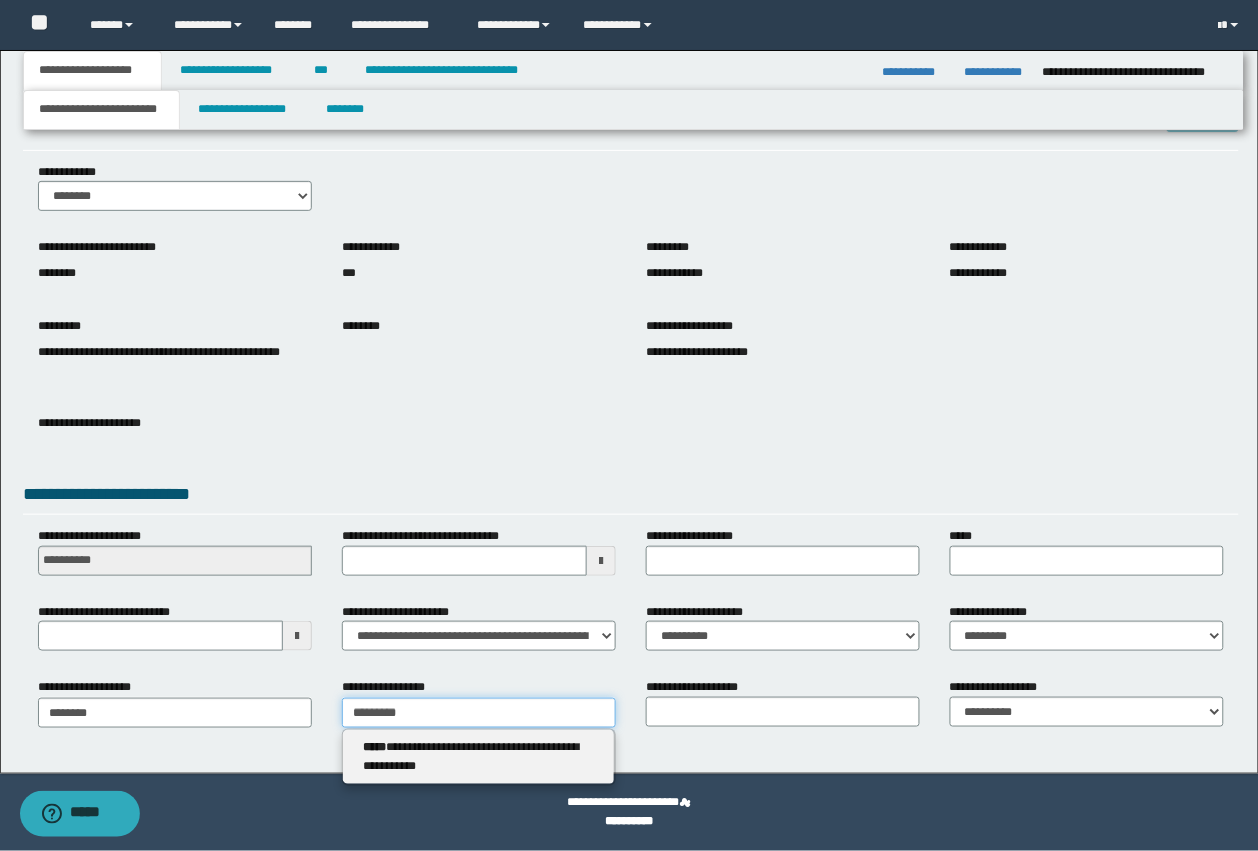 type 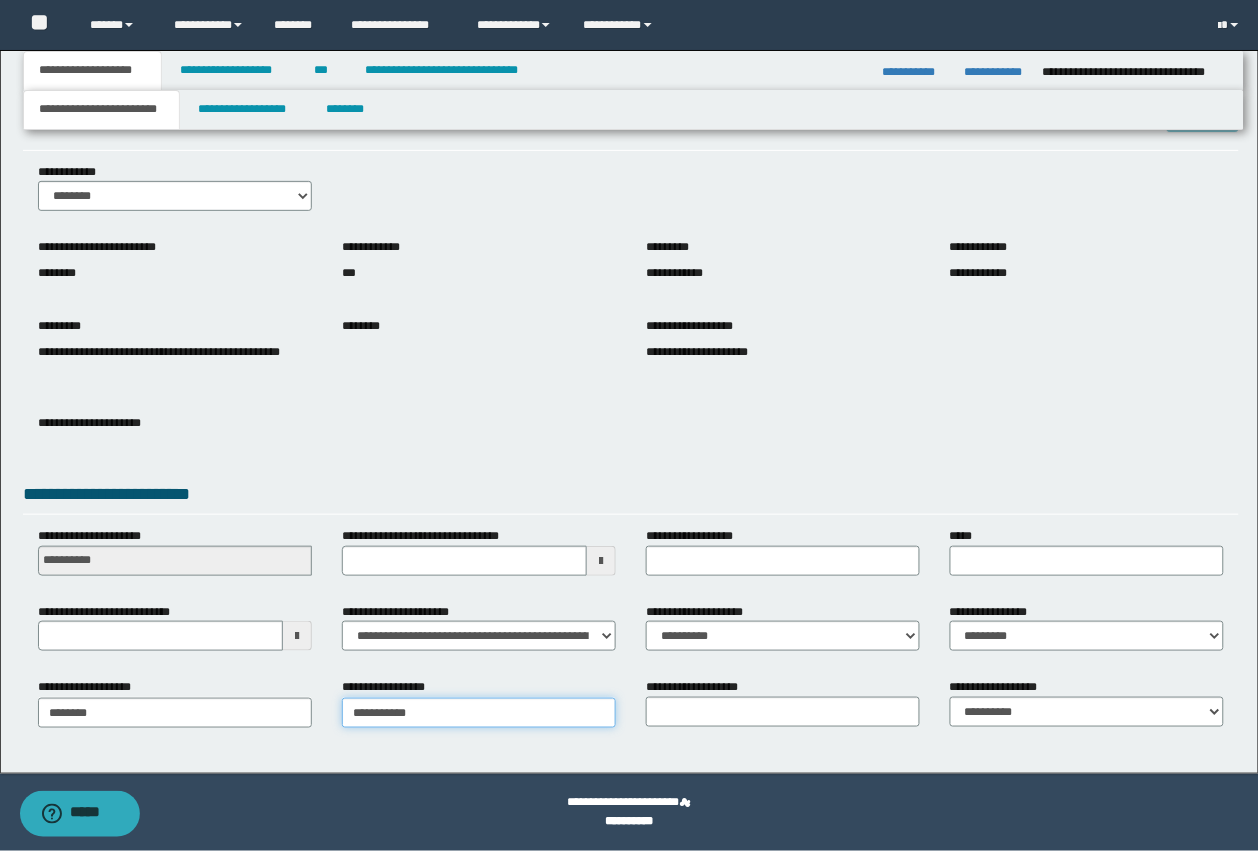 type on "**********" 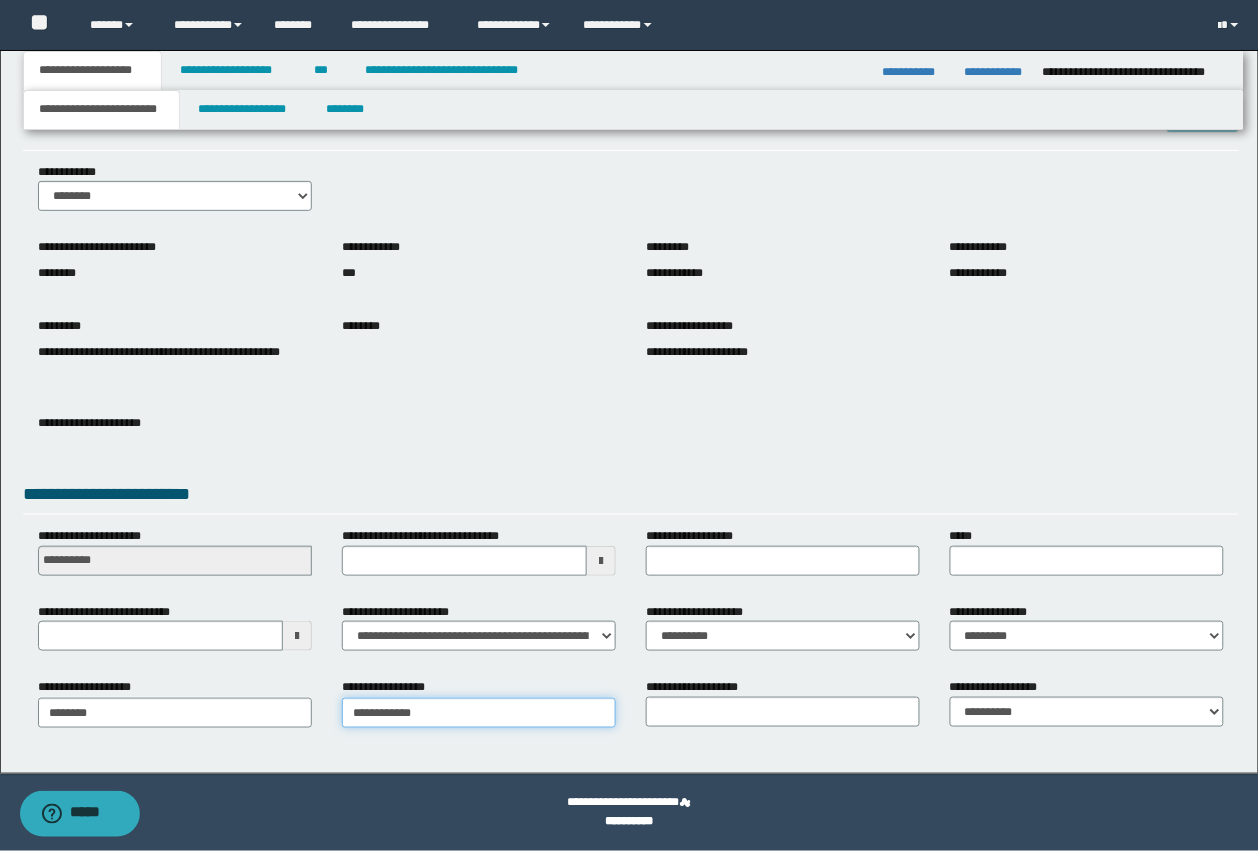 type on "**********" 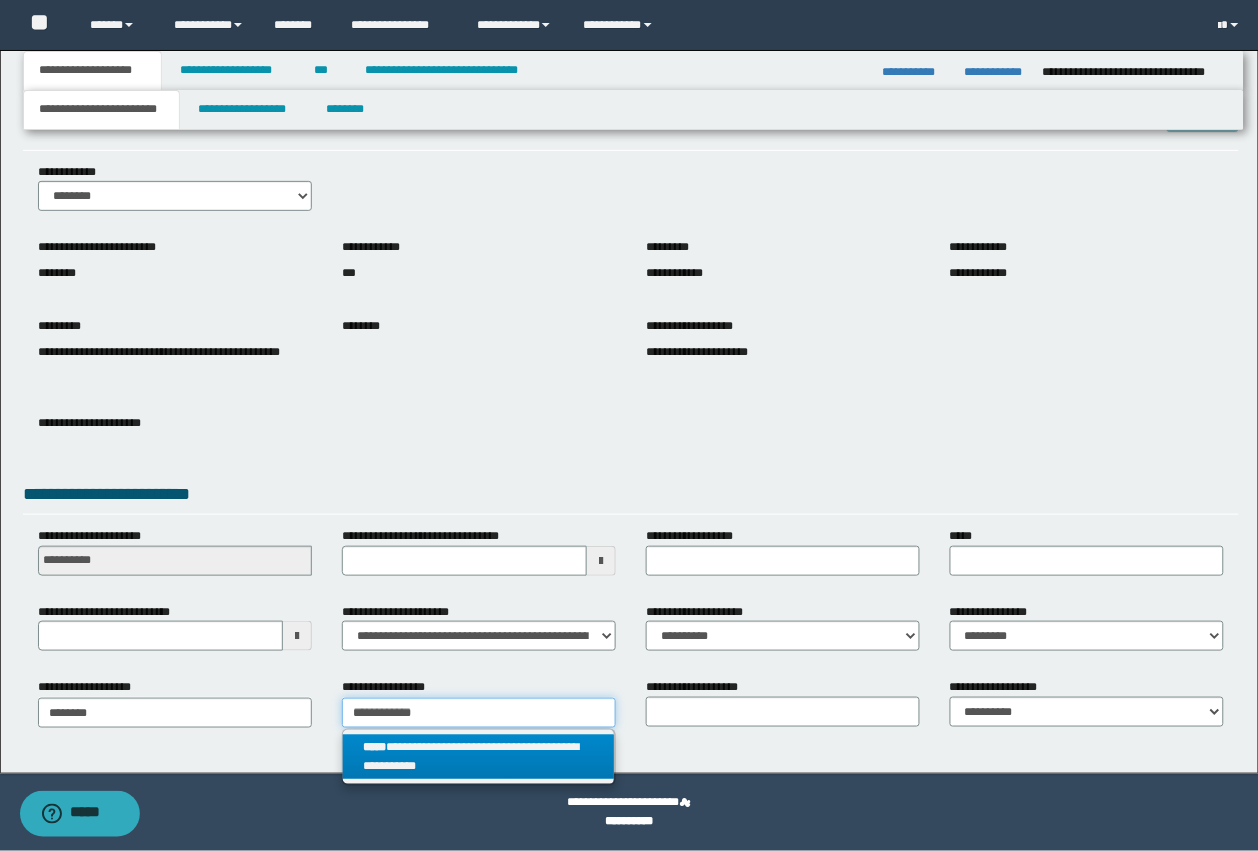 type on "**********" 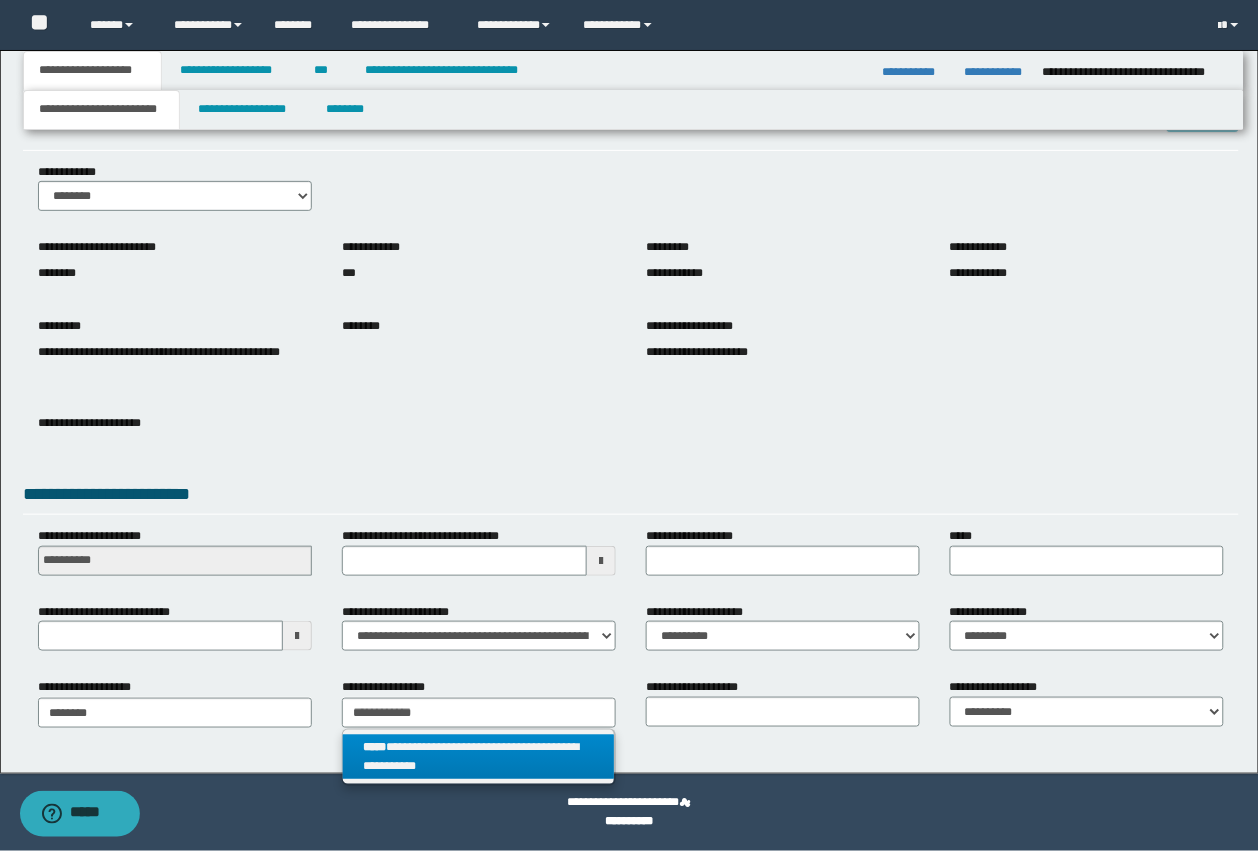 click on "**********" at bounding box center (479, 757) 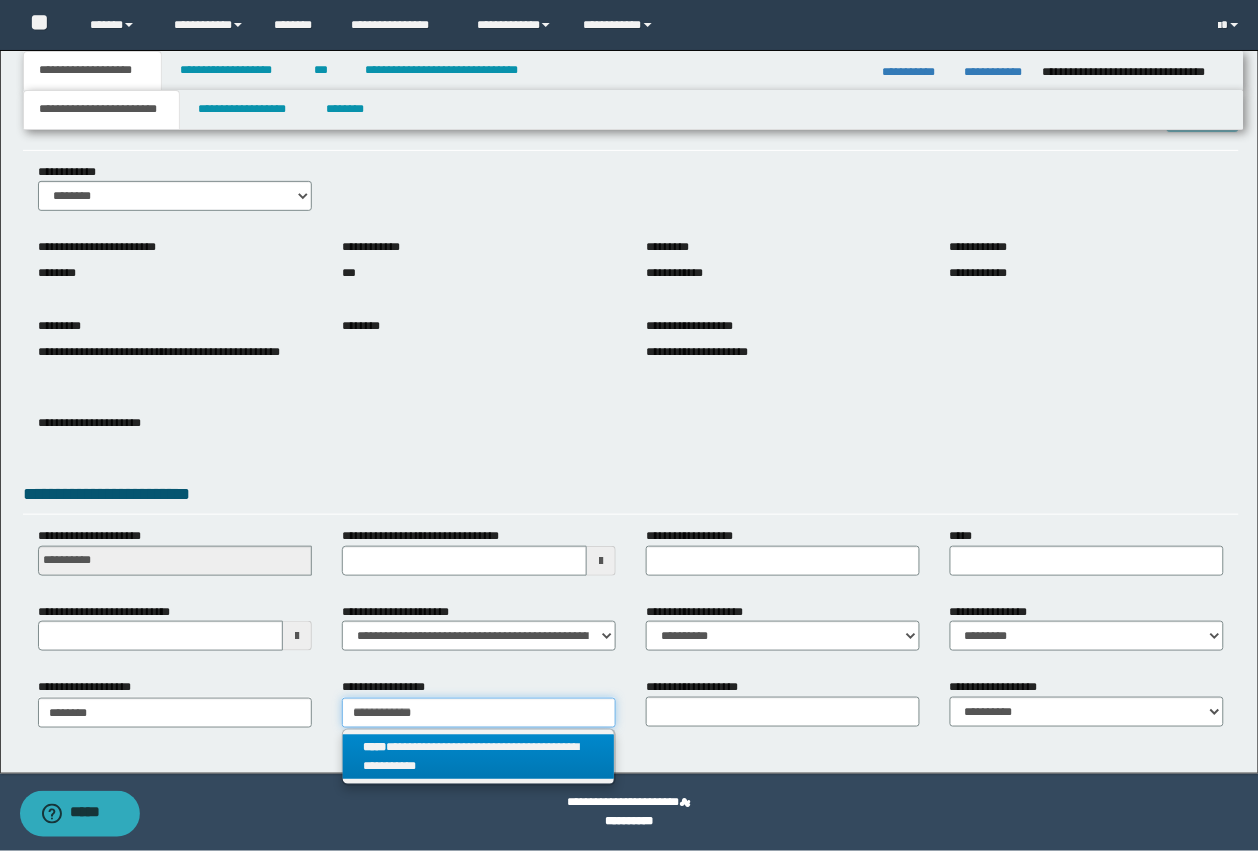 type 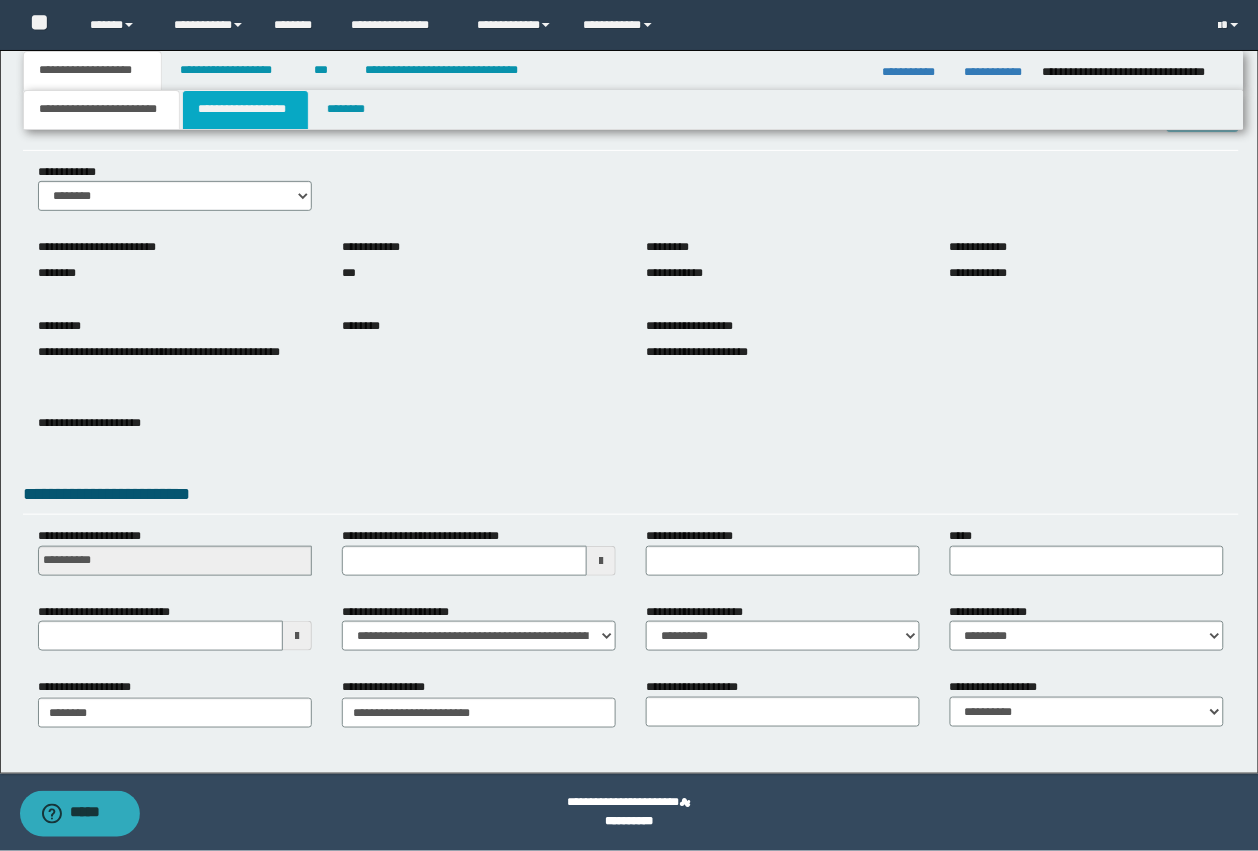 click on "**********" at bounding box center [245, 110] 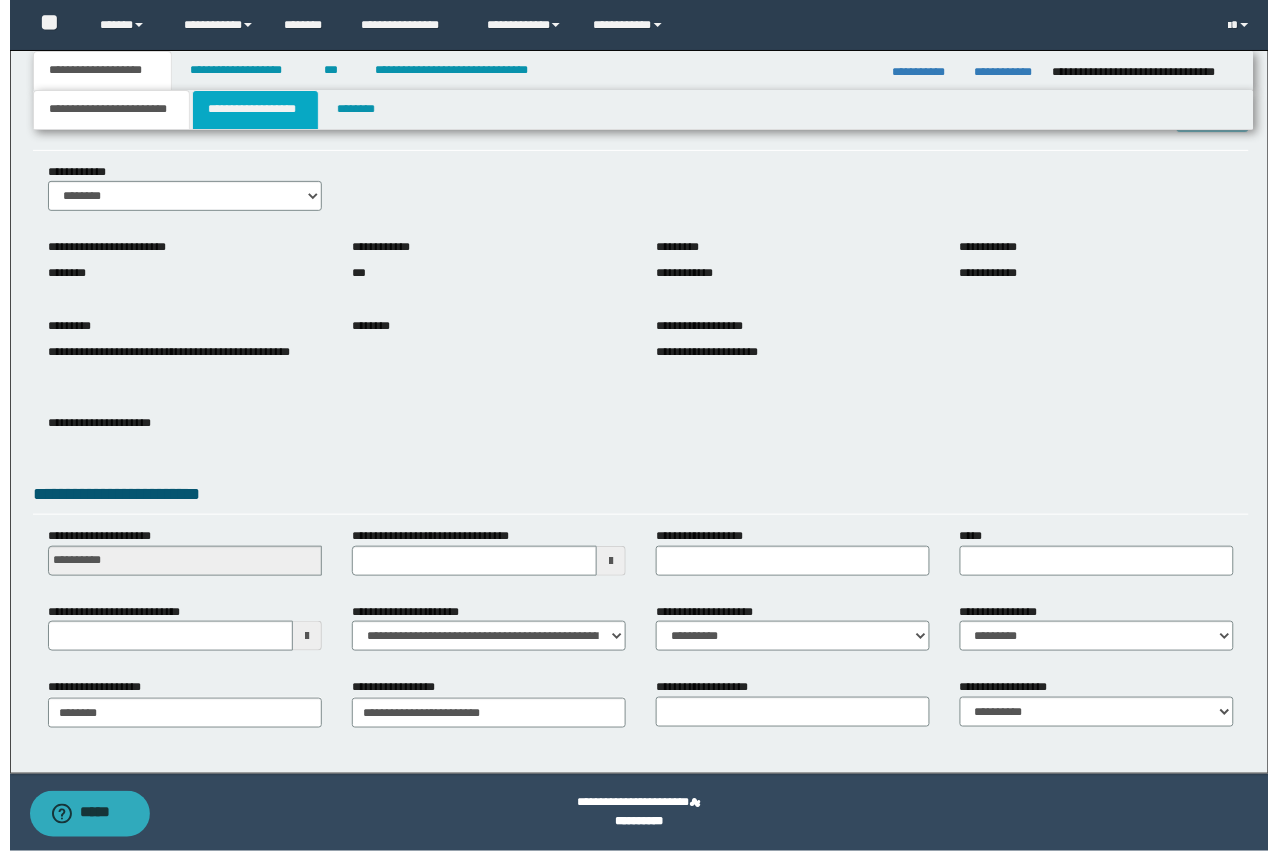 scroll, scrollTop: 0, scrollLeft: 0, axis: both 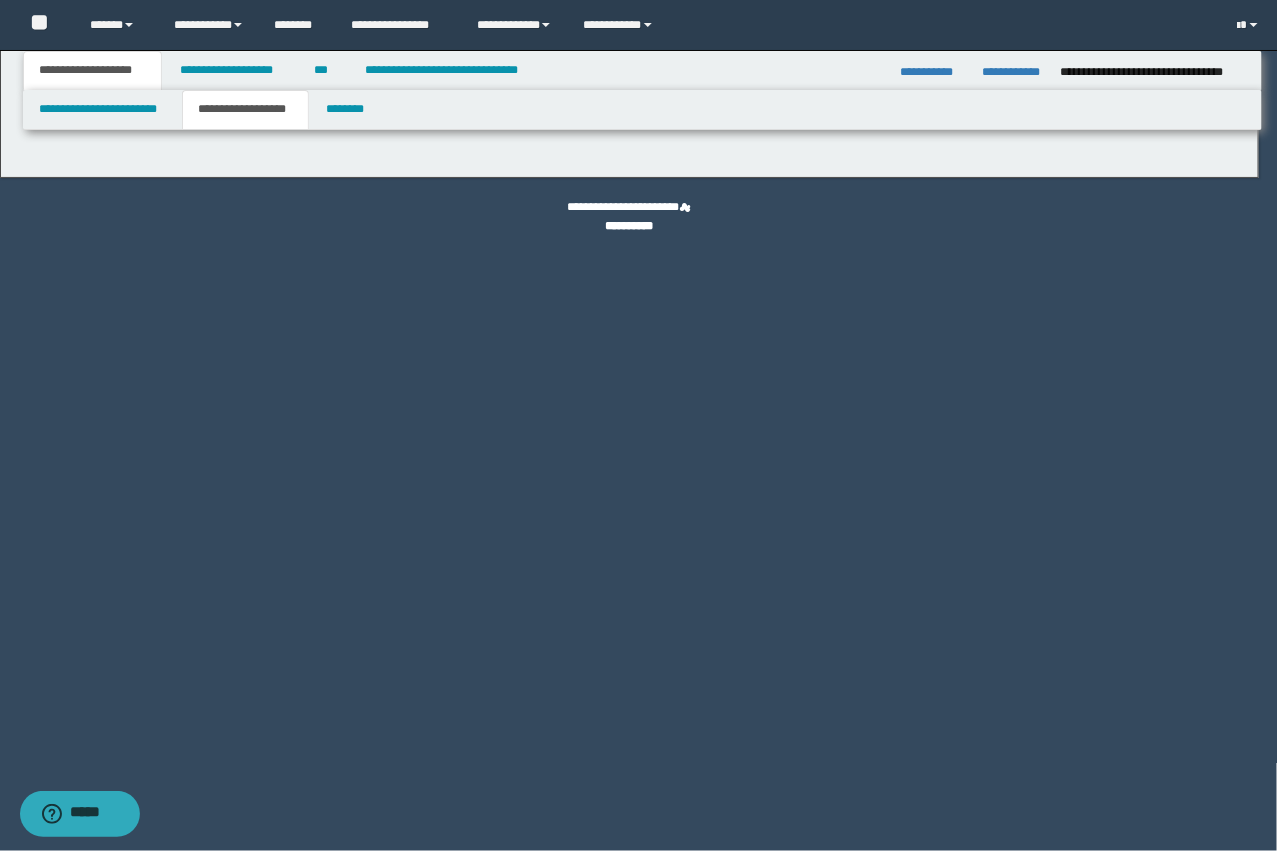 type on "********" 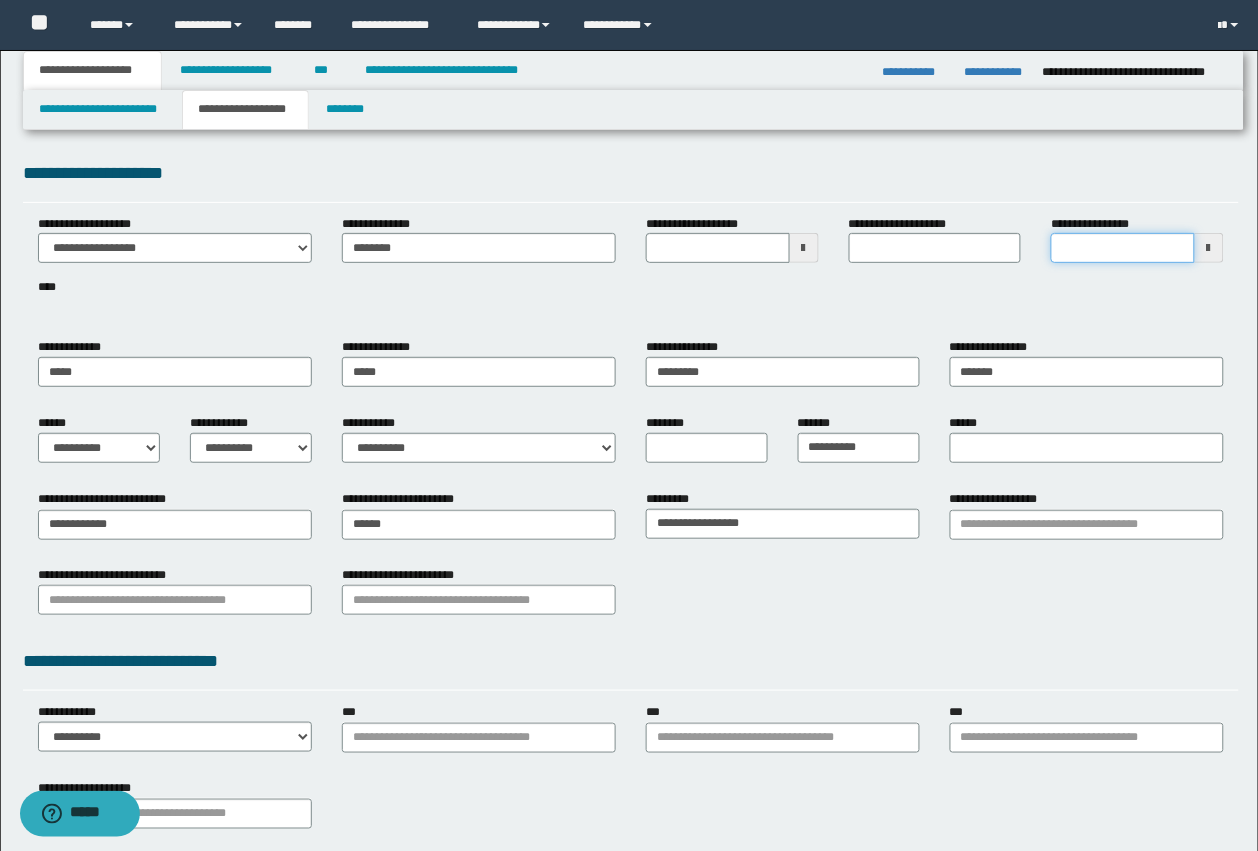 click on "**********" at bounding box center (1123, 248) 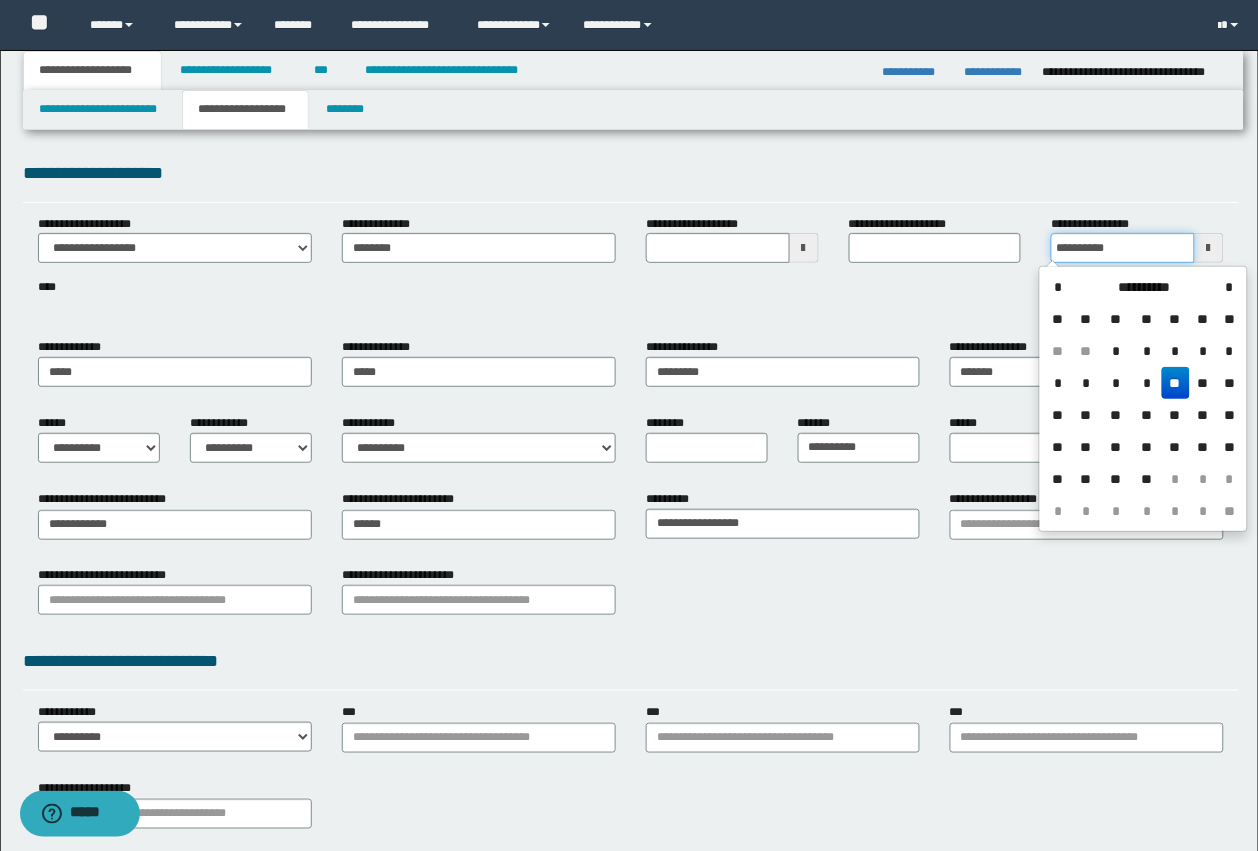 type on "**********" 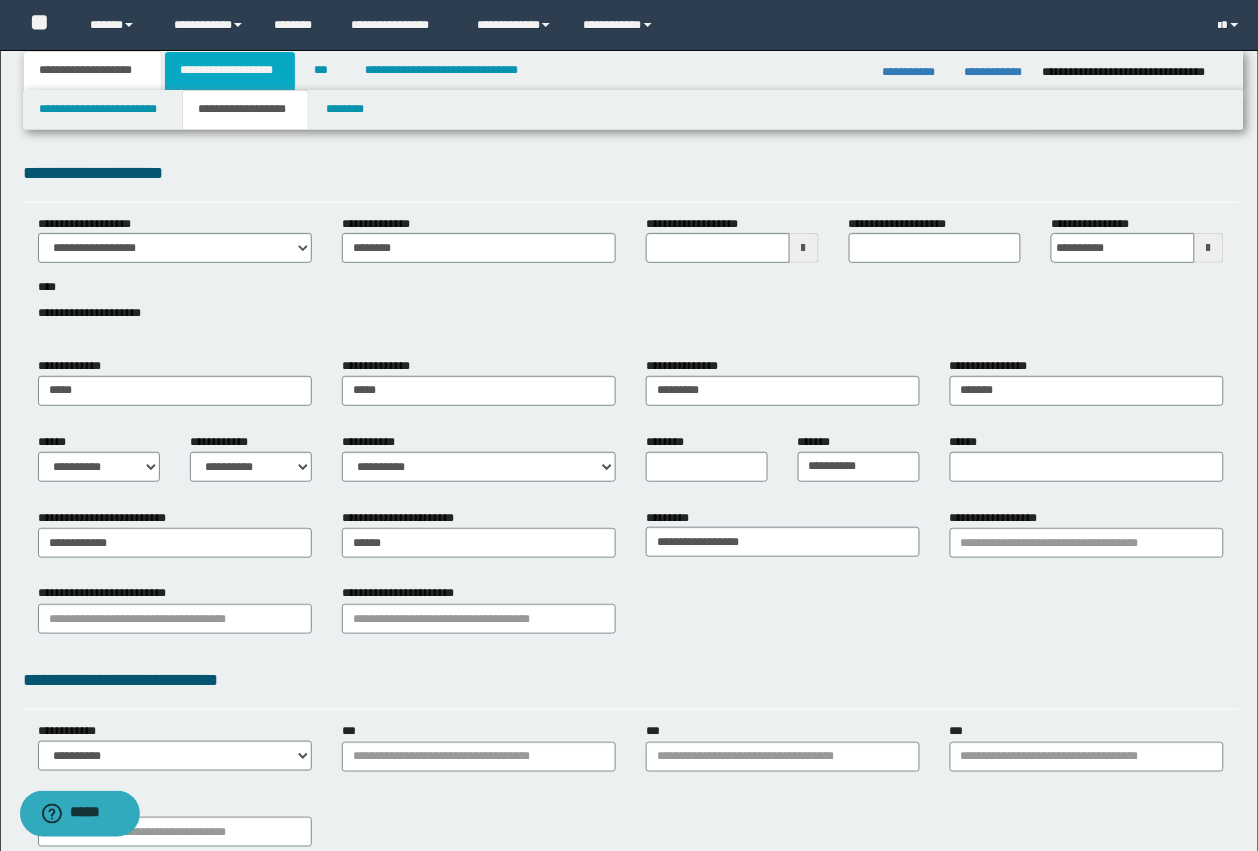 click on "**********" at bounding box center (230, 71) 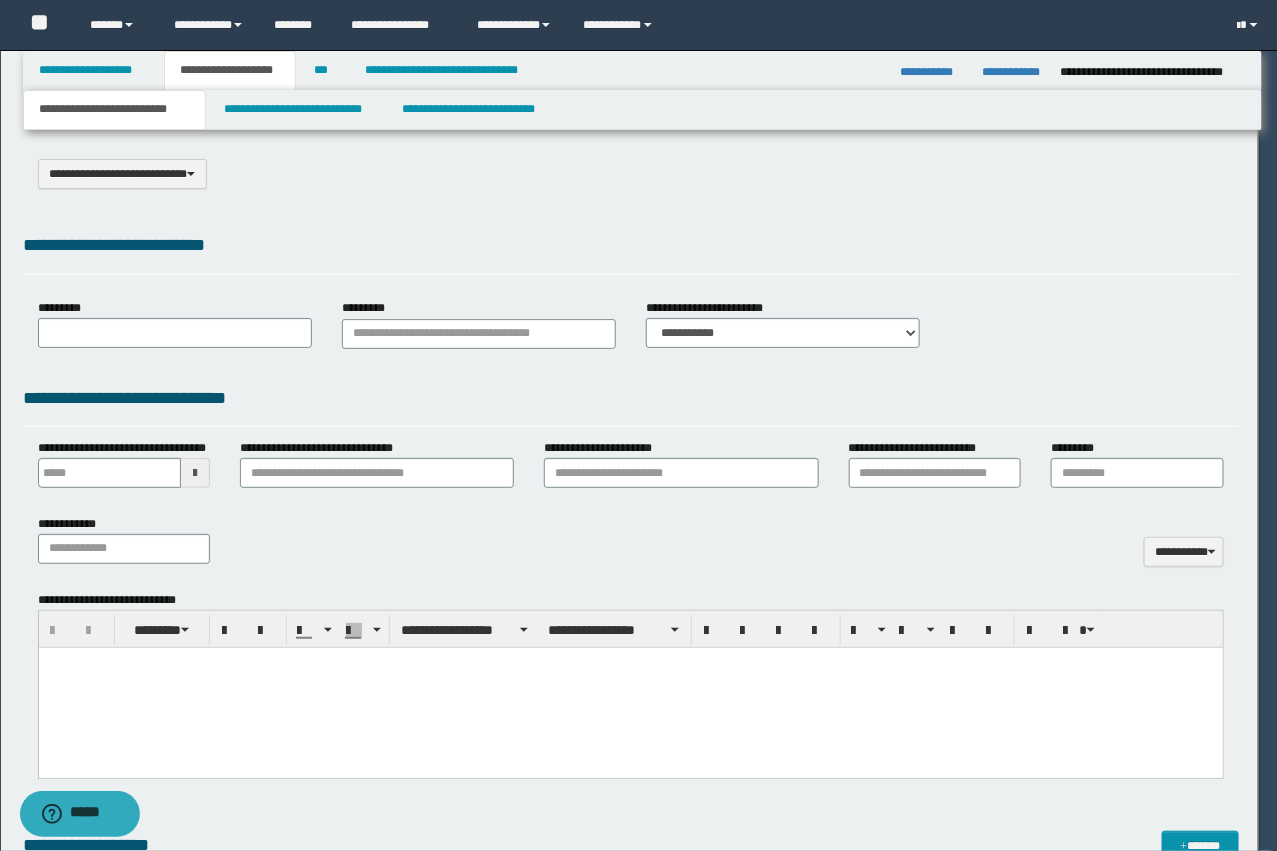 scroll, scrollTop: 0, scrollLeft: 0, axis: both 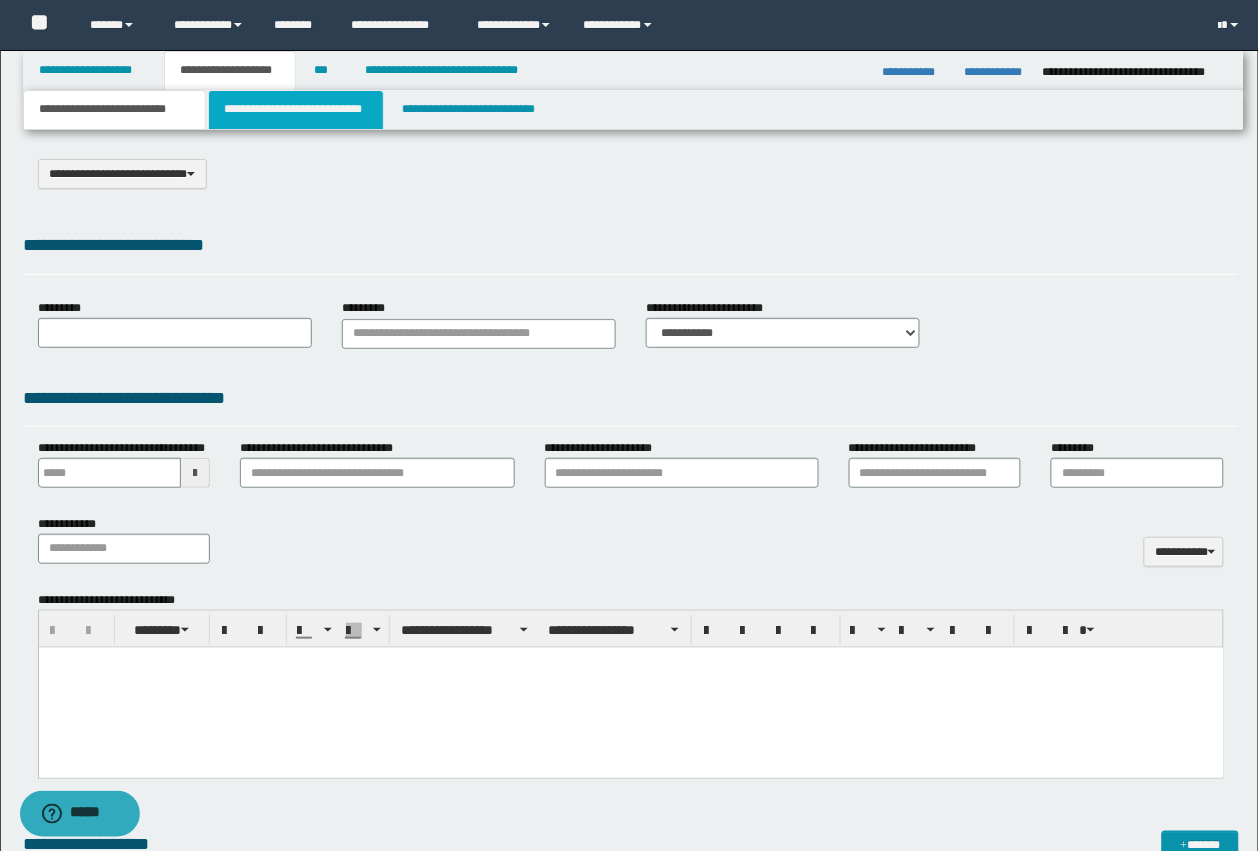 click on "**********" at bounding box center (296, 110) 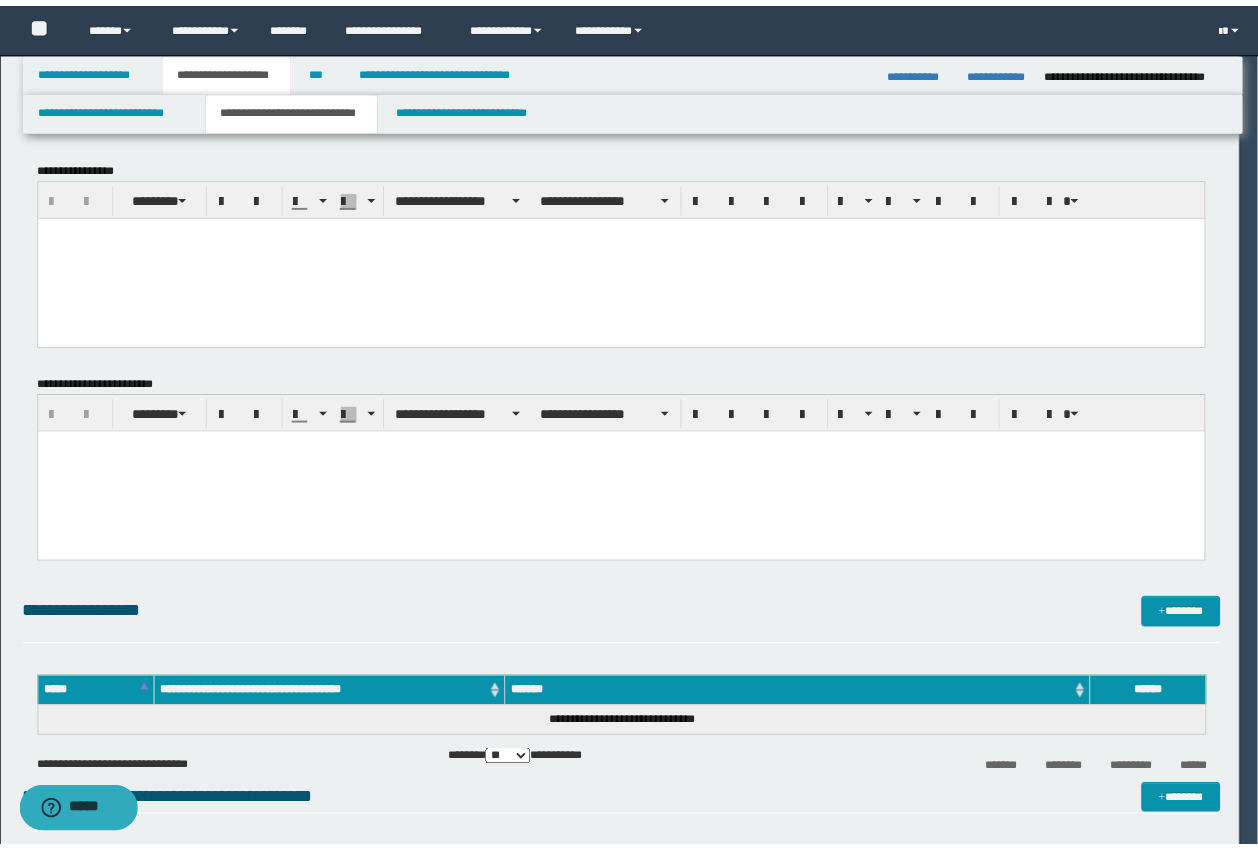 scroll, scrollTop: 0, scrollLeft: 0, axis: both 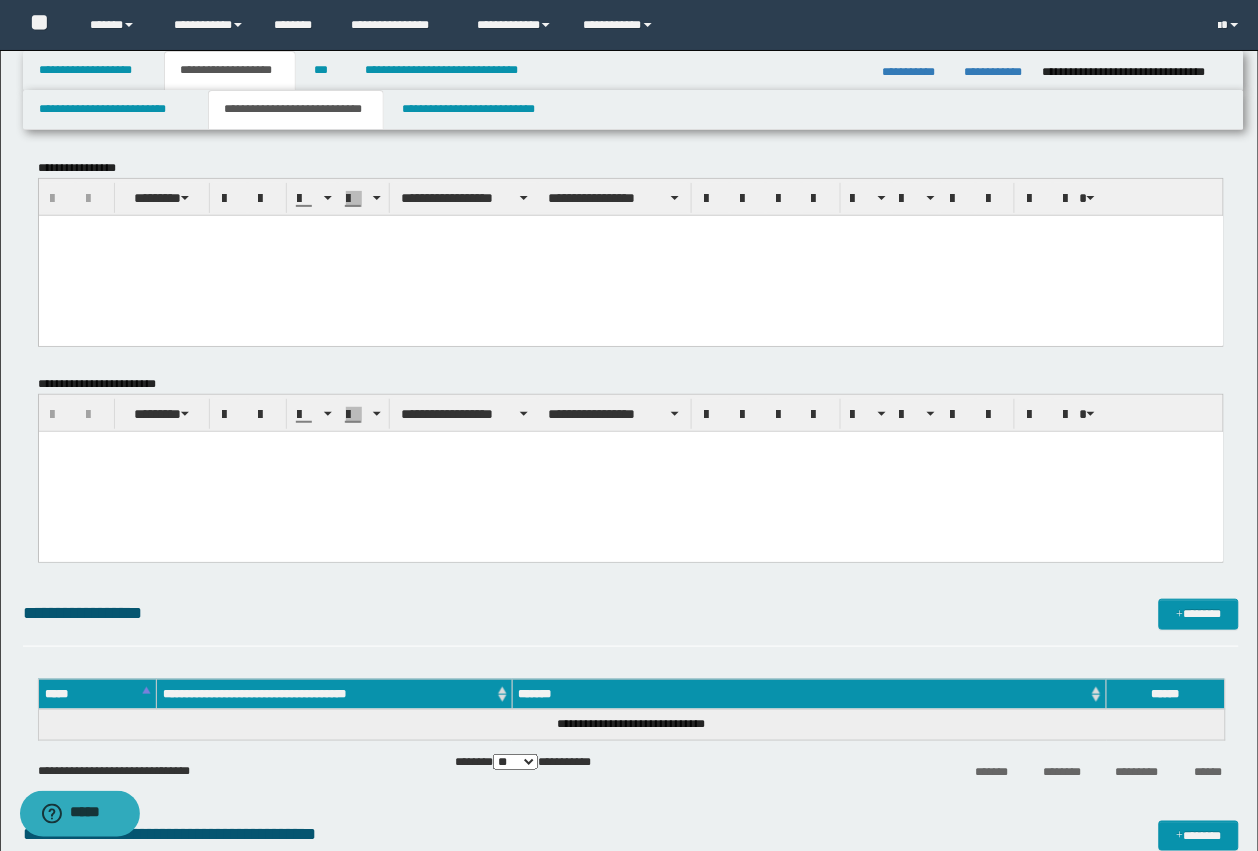 click at bounding box center (630, 255) 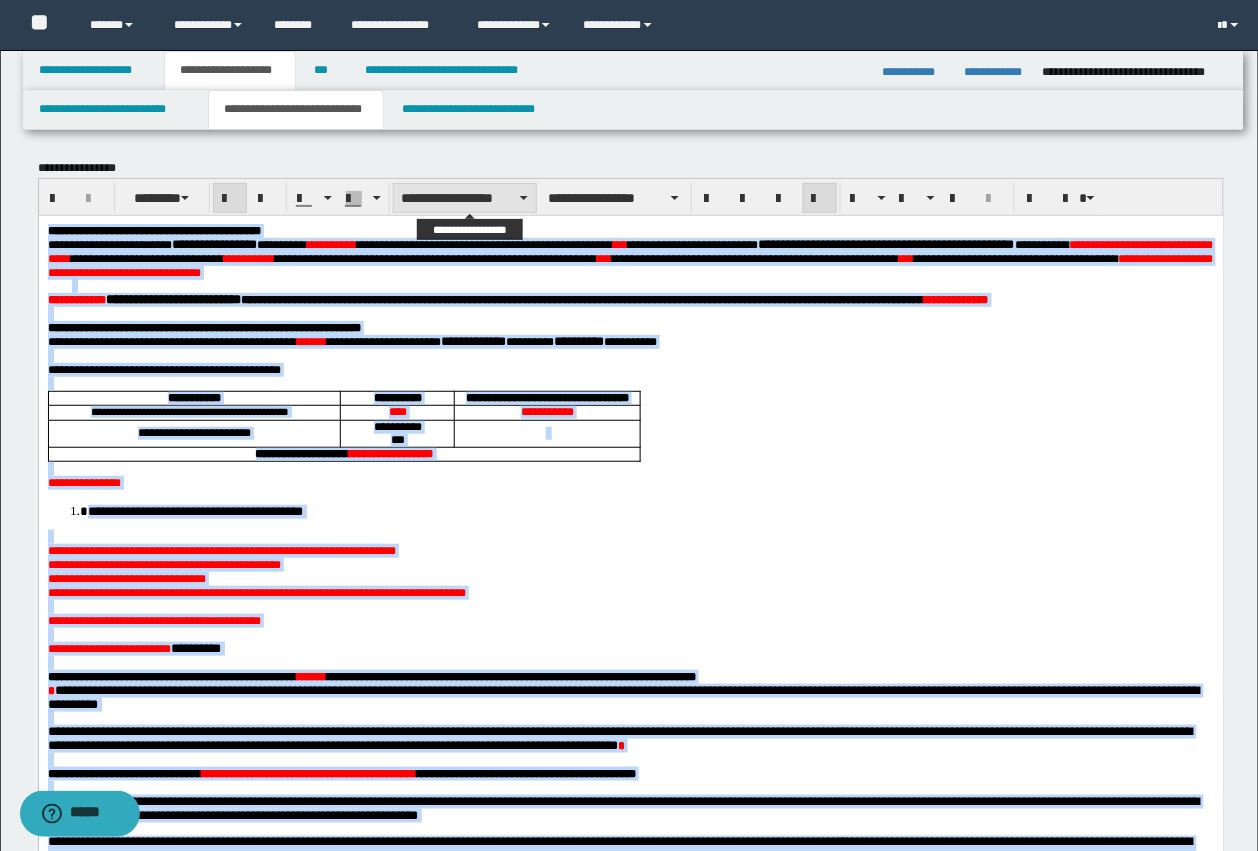 click on "**********" at bounding box center (465, 198) 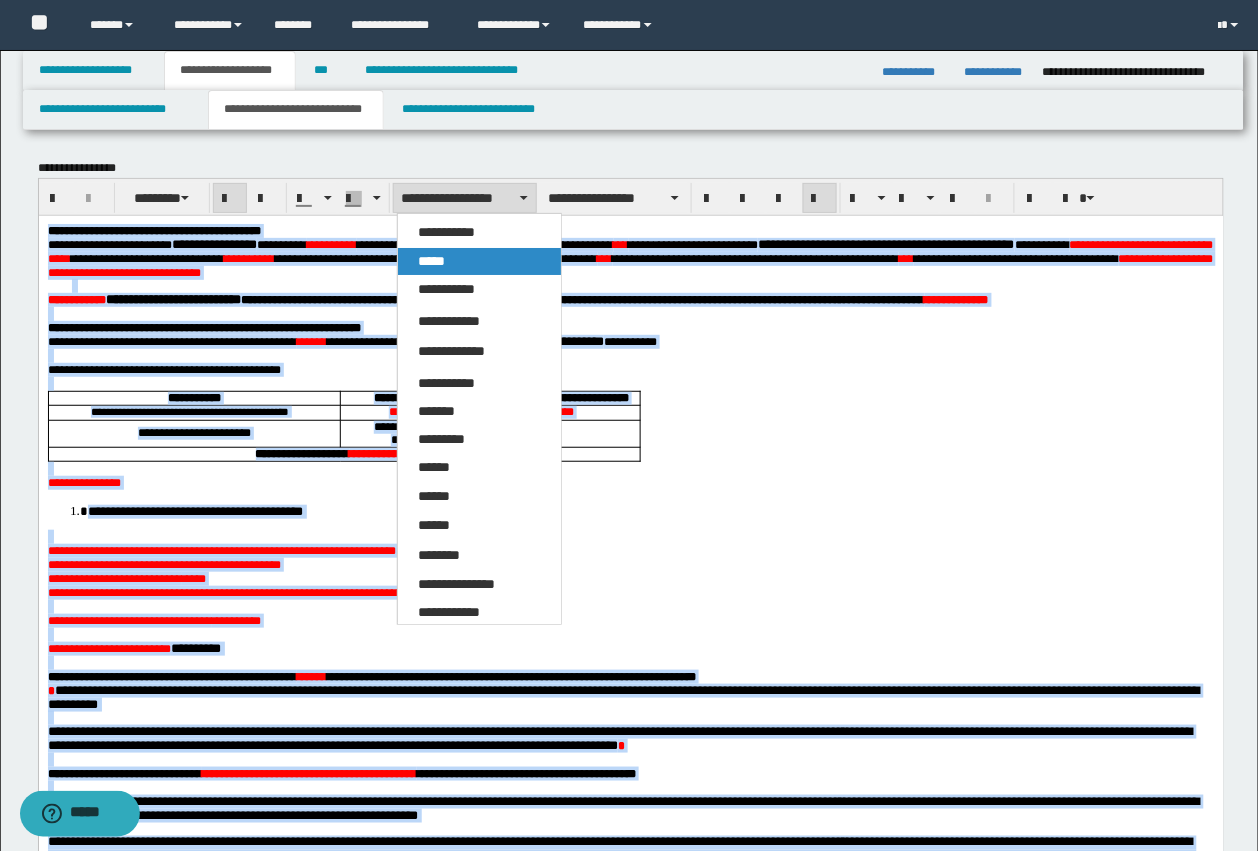 drag, startPoint x: 433, startPoint y: 247, endPoint x: 464, endPoint y: 14, distance: 235.05319 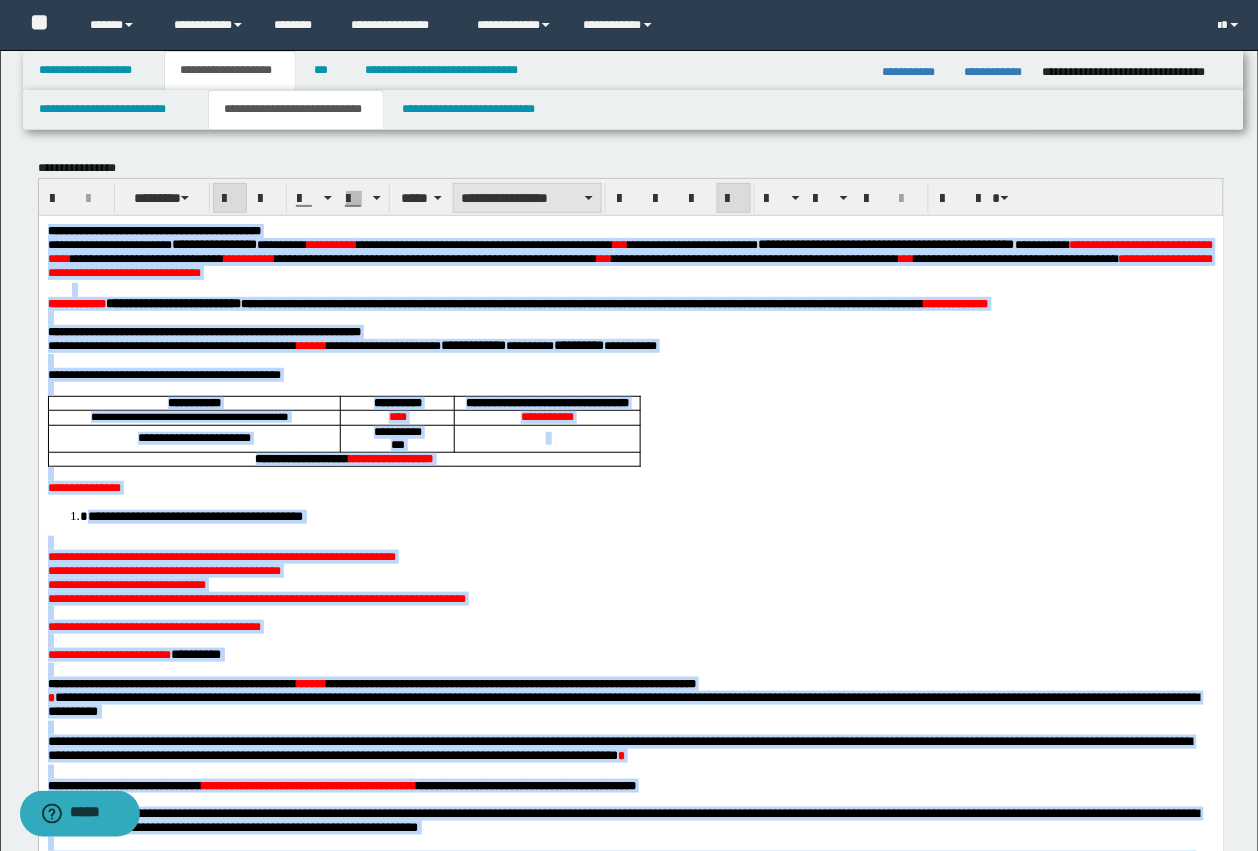 click on "**********" at bounding box center [527, 198] 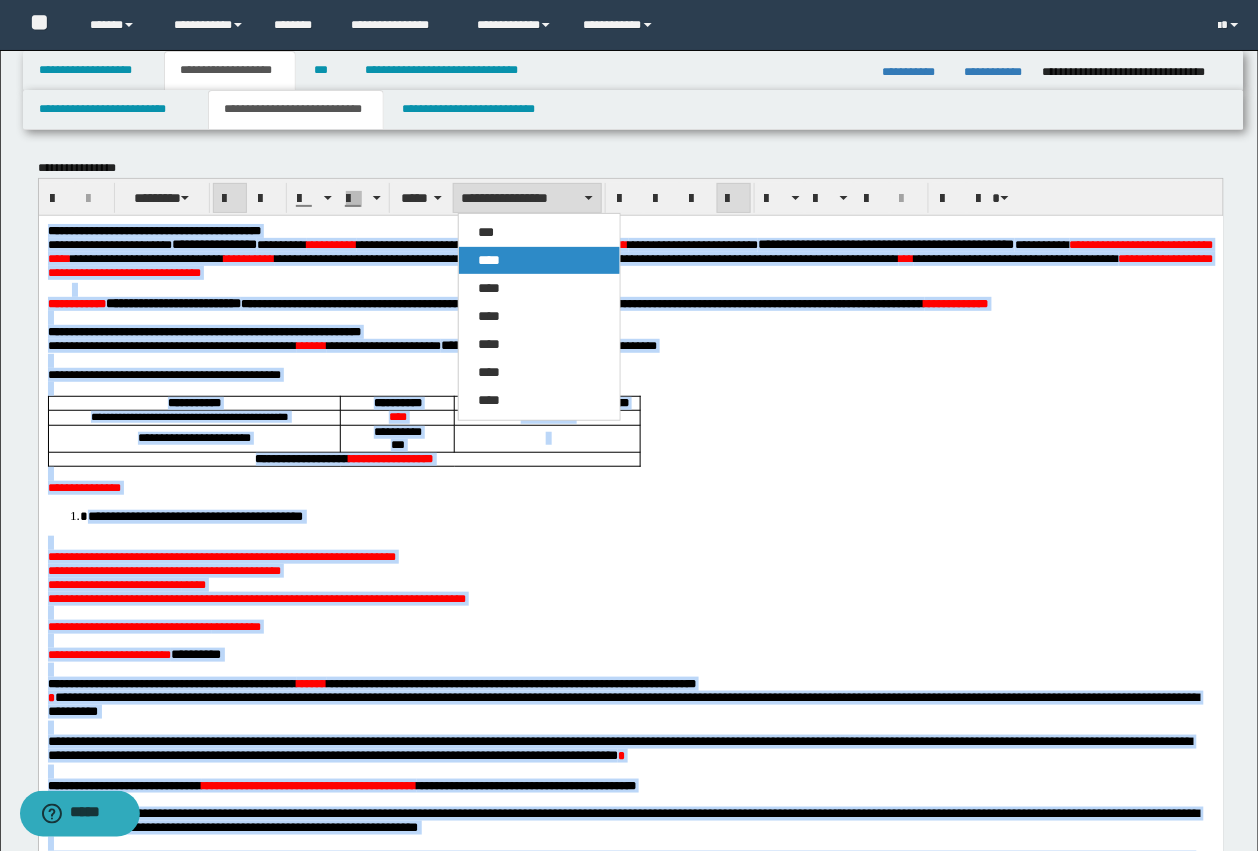 drag, startPoint x: 525, startPoint y: 261, endPoint x: 608, endPoint y: 4, distance: 270.07037 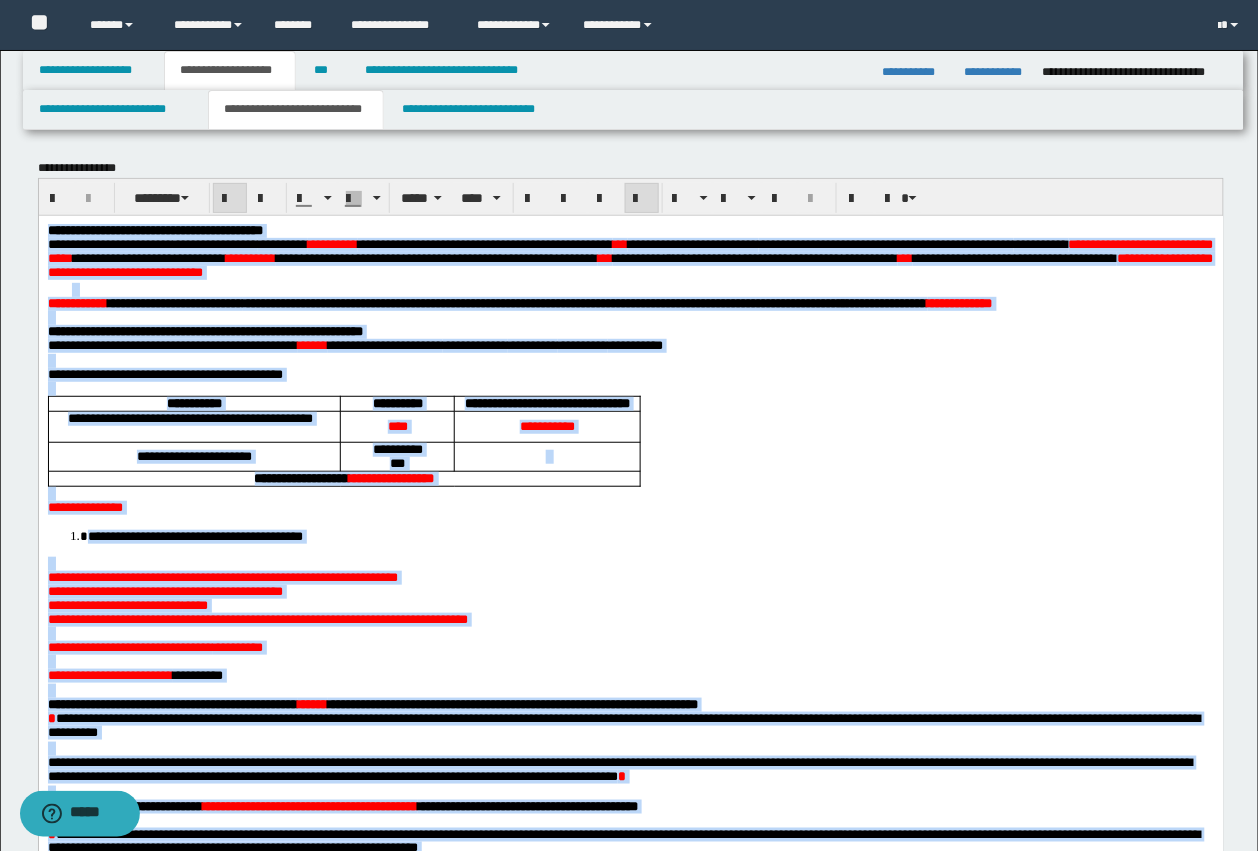 click at bounding box center (642, 198) 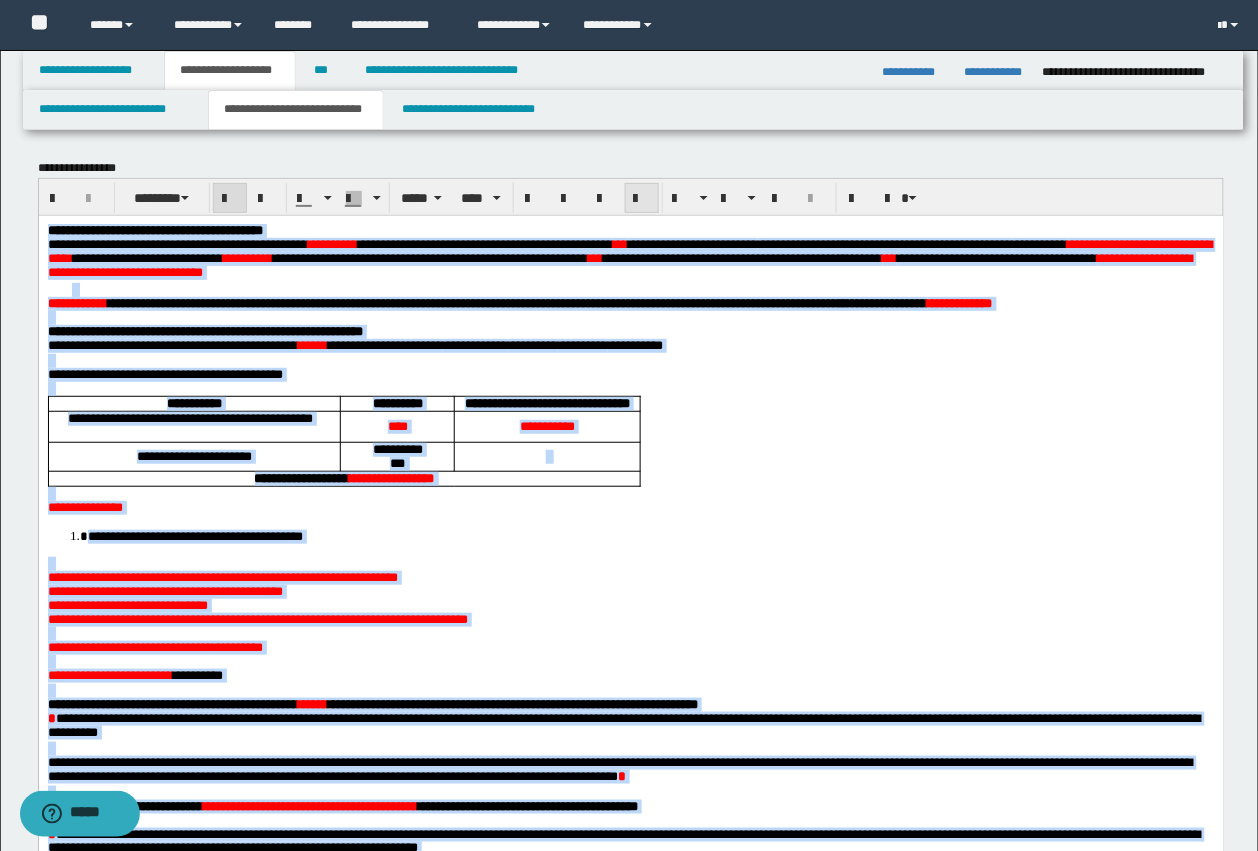 click at bounding box center (642, 198) 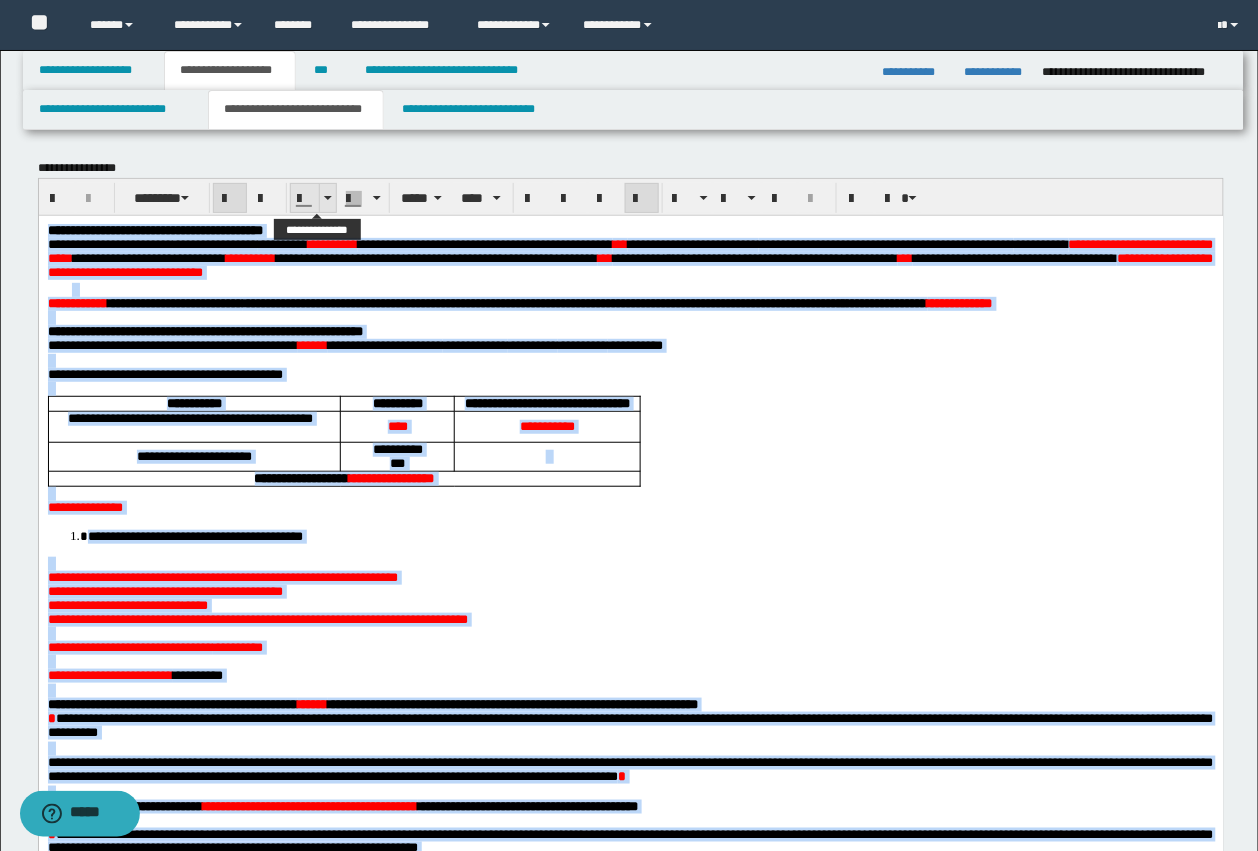 click at bounding box center [305, 199] 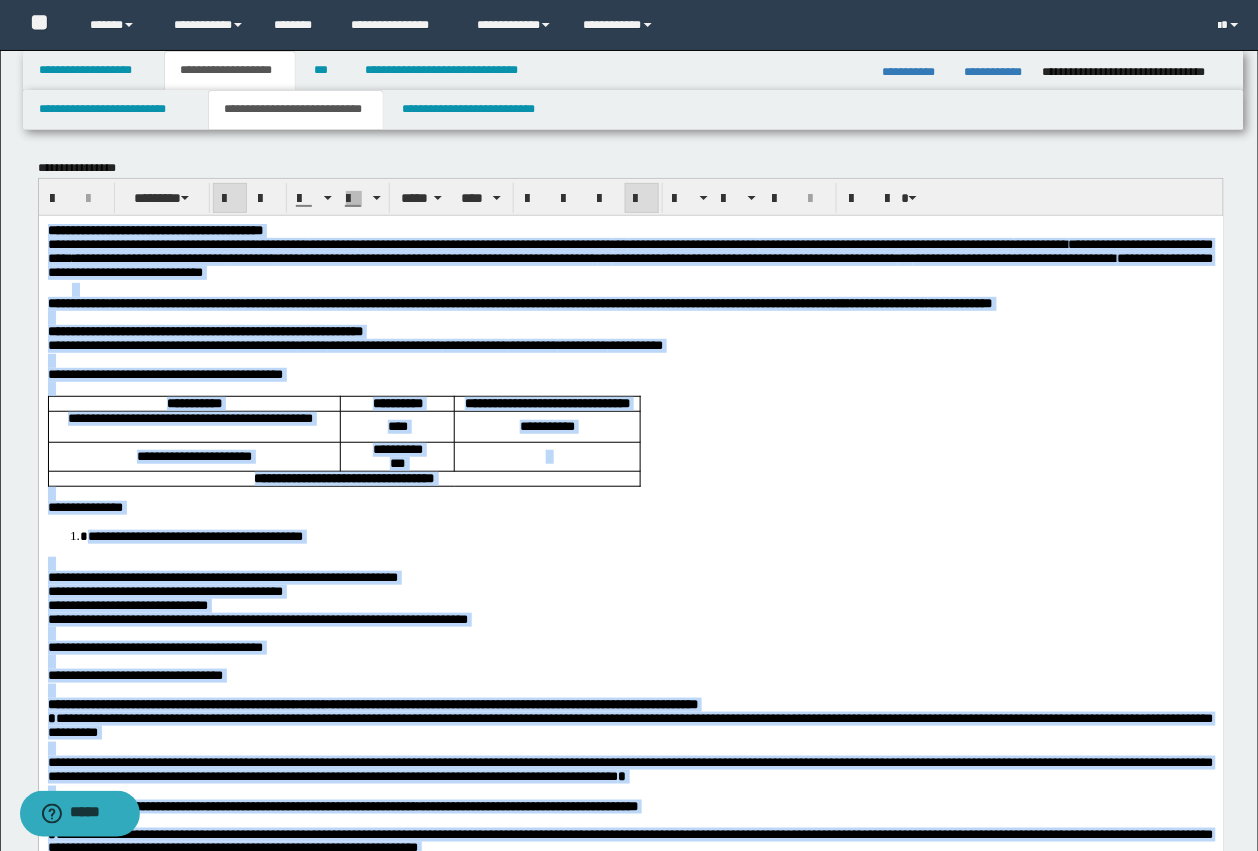 click on "**********" at bounding box center [397, 403] 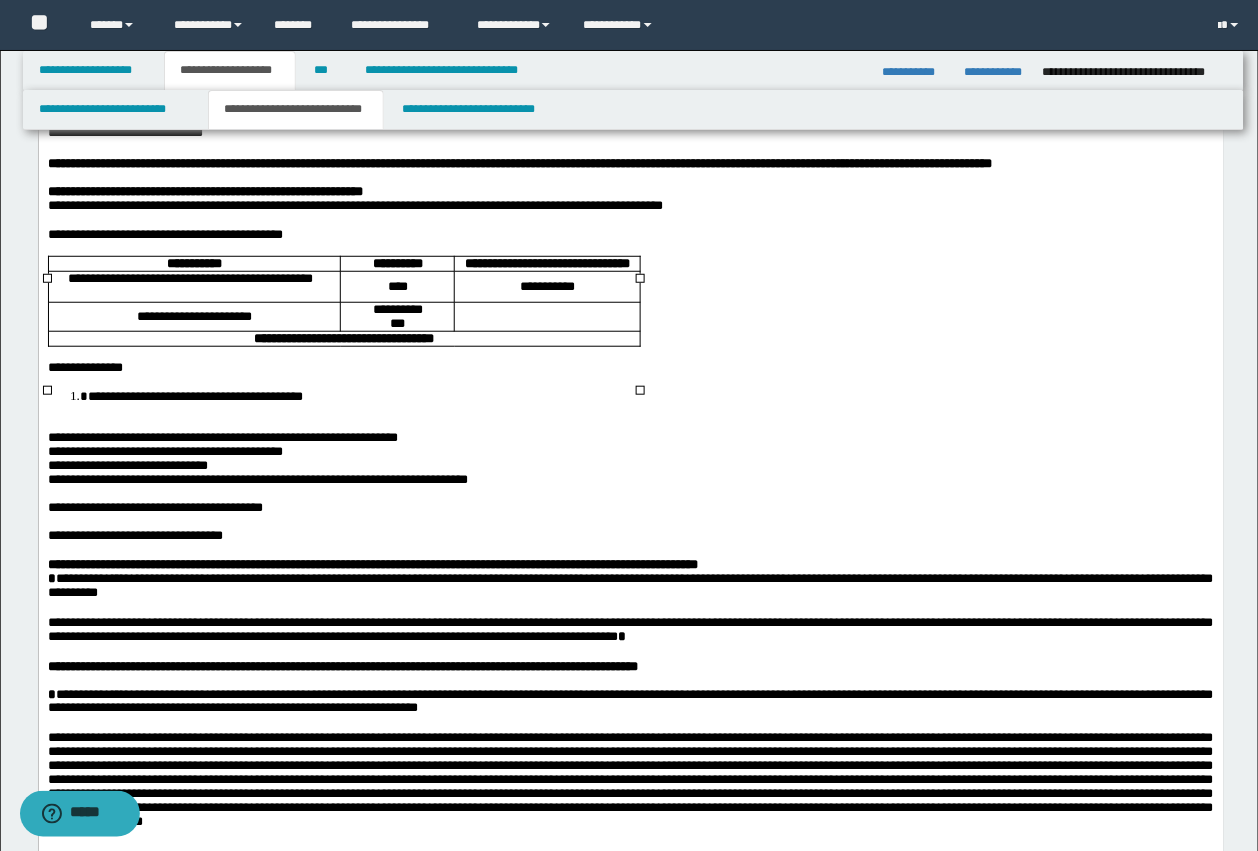 scroll, scrollTop: 0, scrollLeft: 0, axis: both 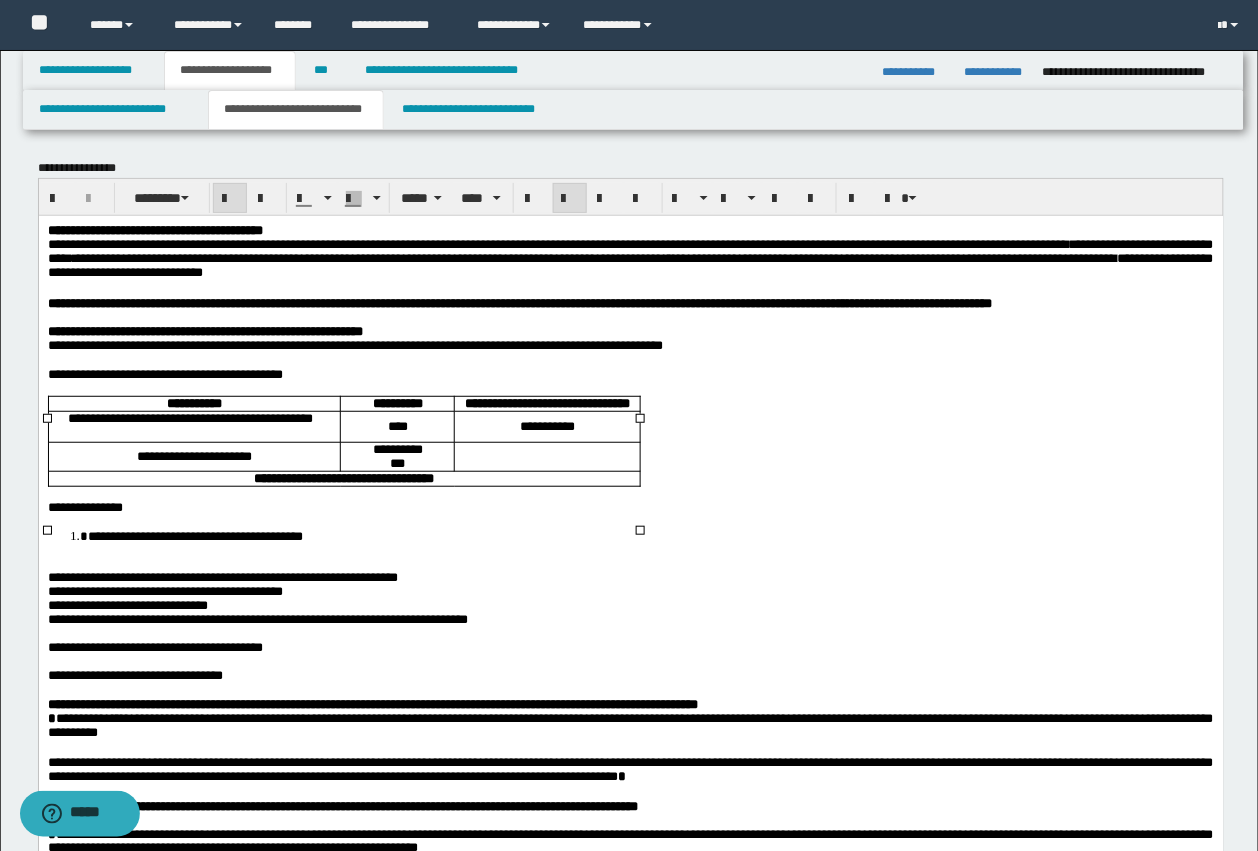 click on "**********" at bounding box center (397, 402) 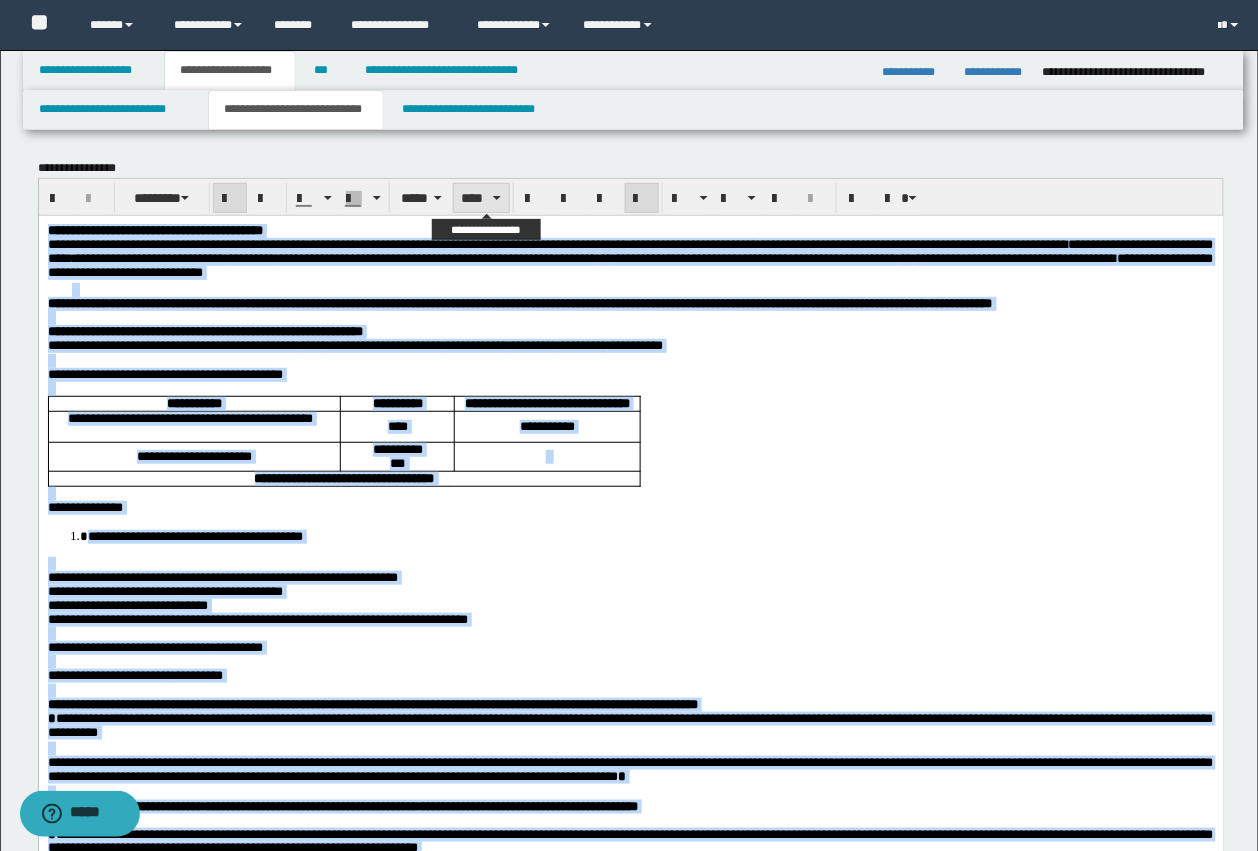 click on "****" at bounding box center [481, 198] 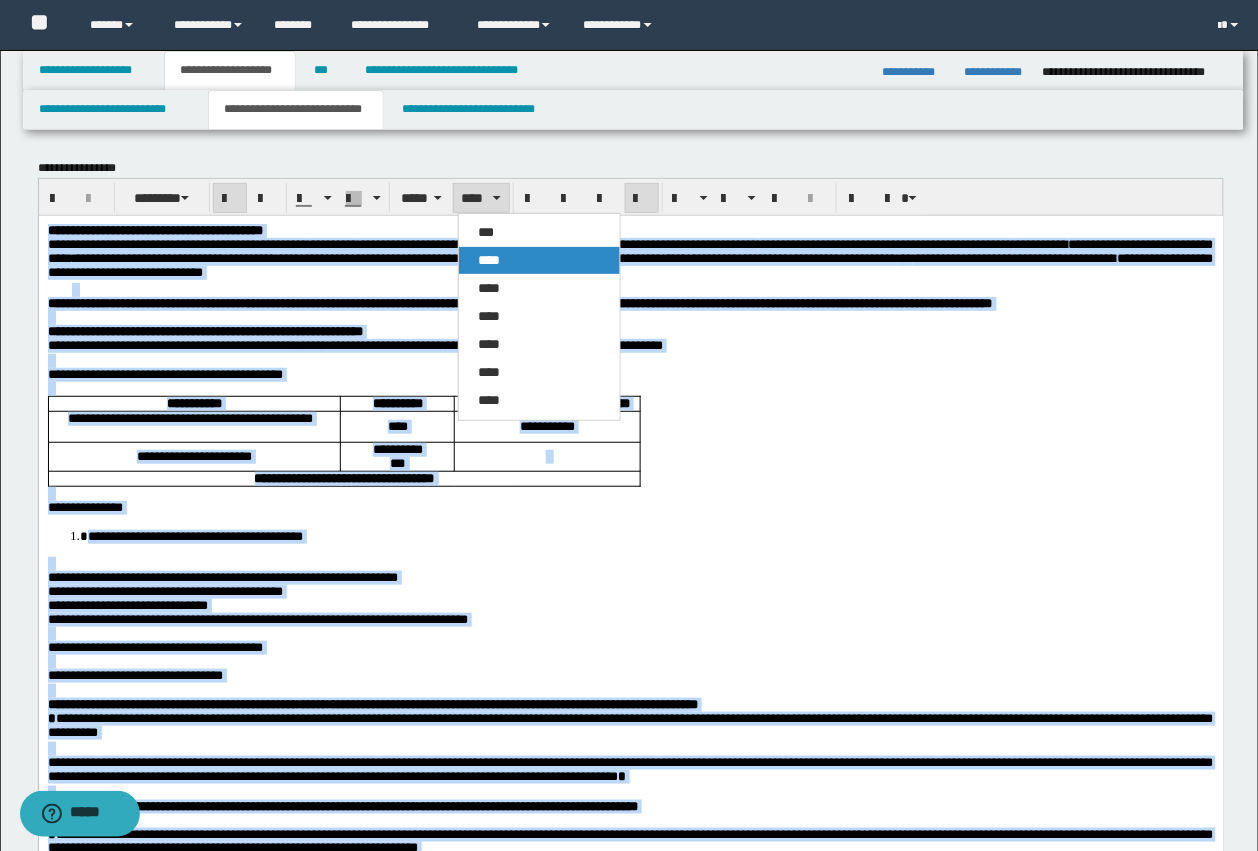 click on "****" at bounding box center [539, 260] 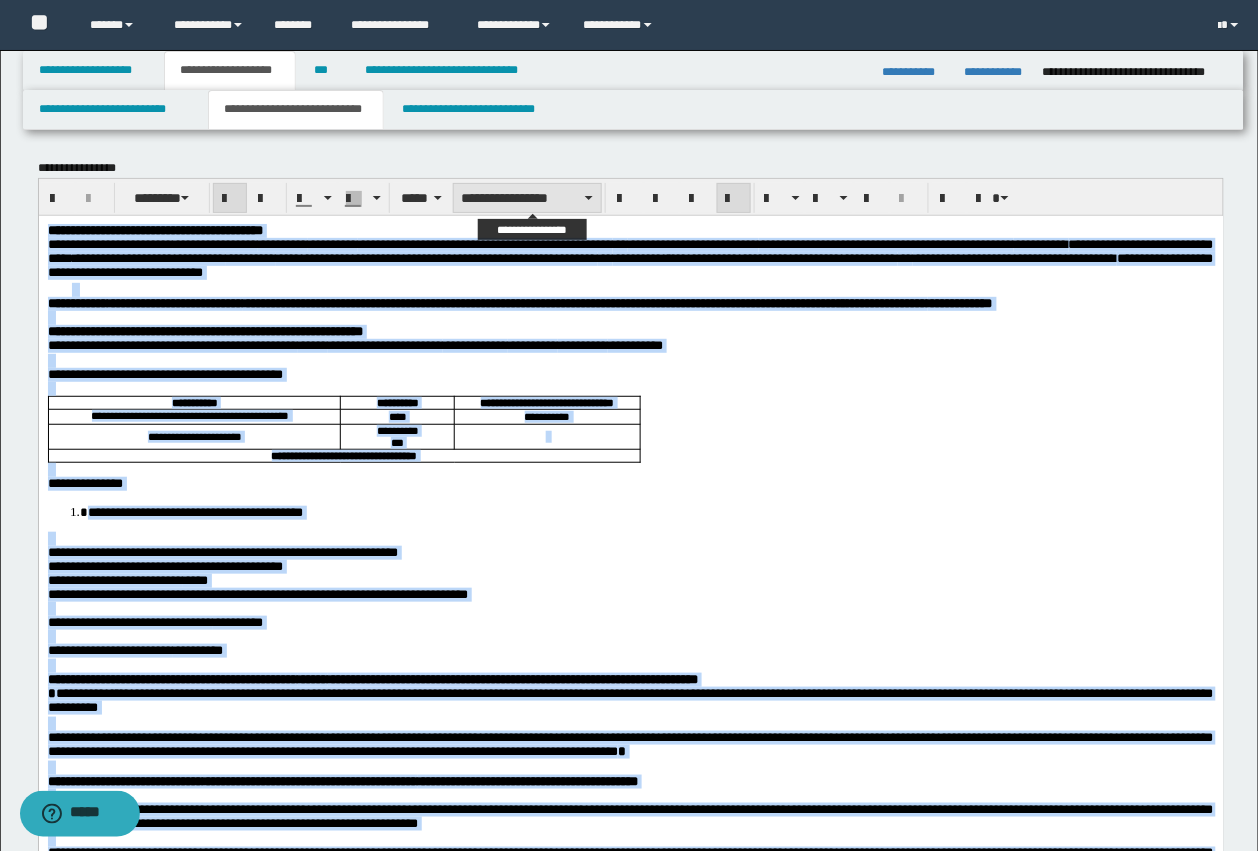 click on "**********" at bounding box center (527, 198) 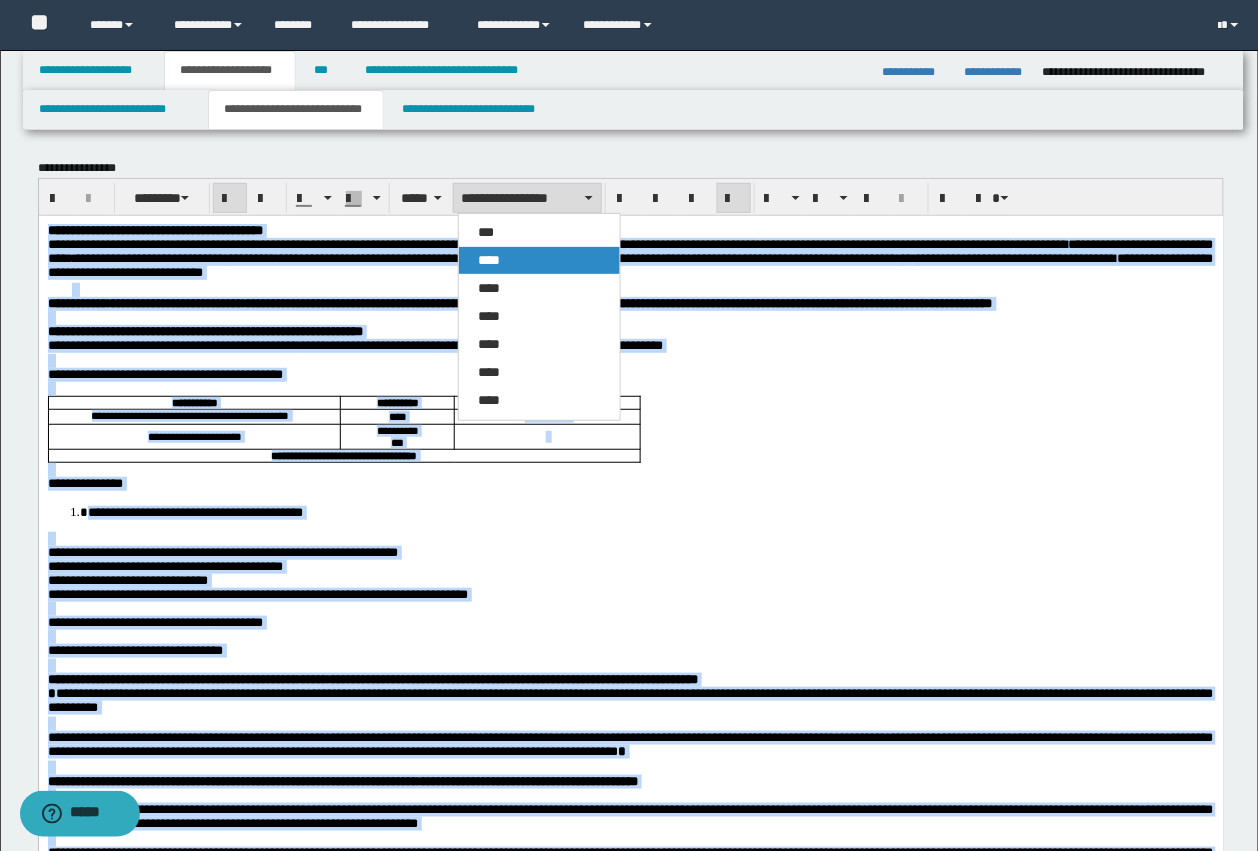 click on "****" at bounding box center [490, 260] 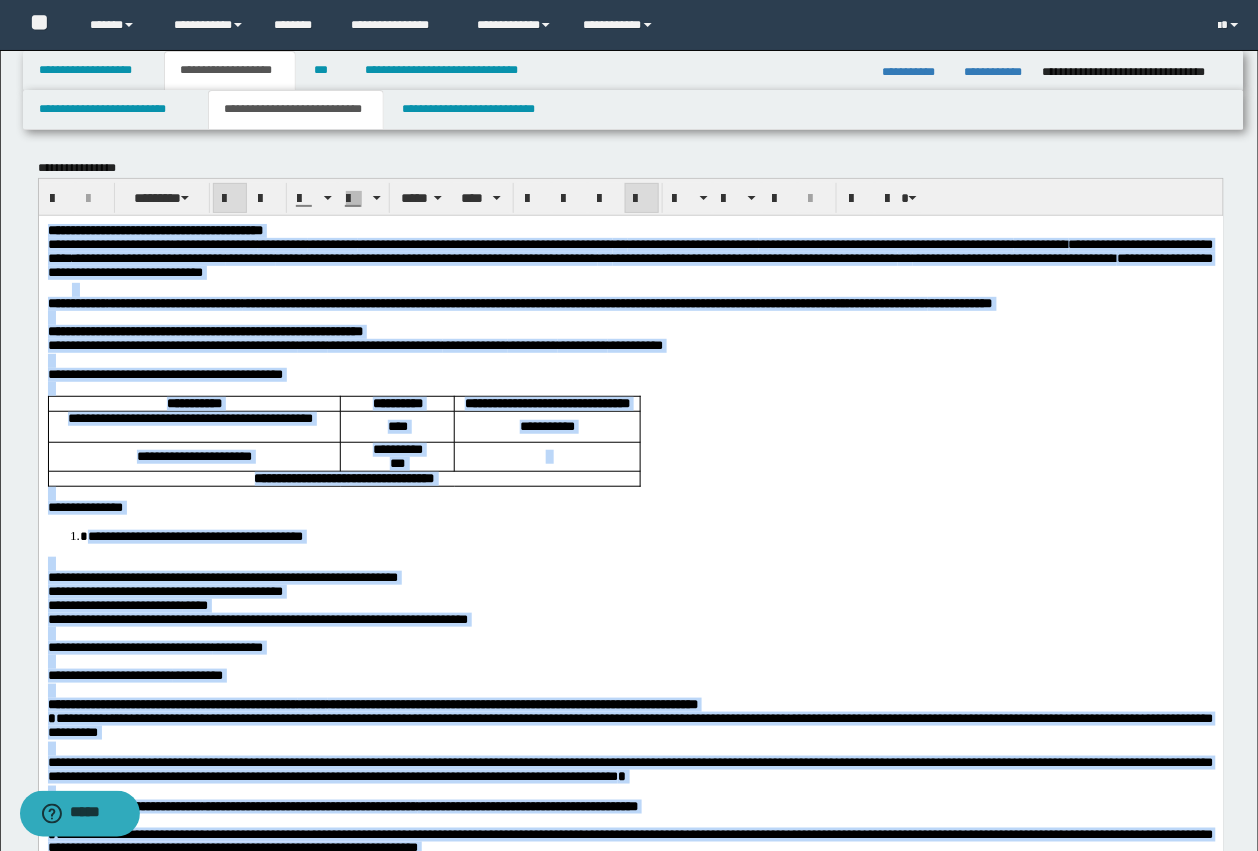 click on "**********" at bounding box center (546, 403) 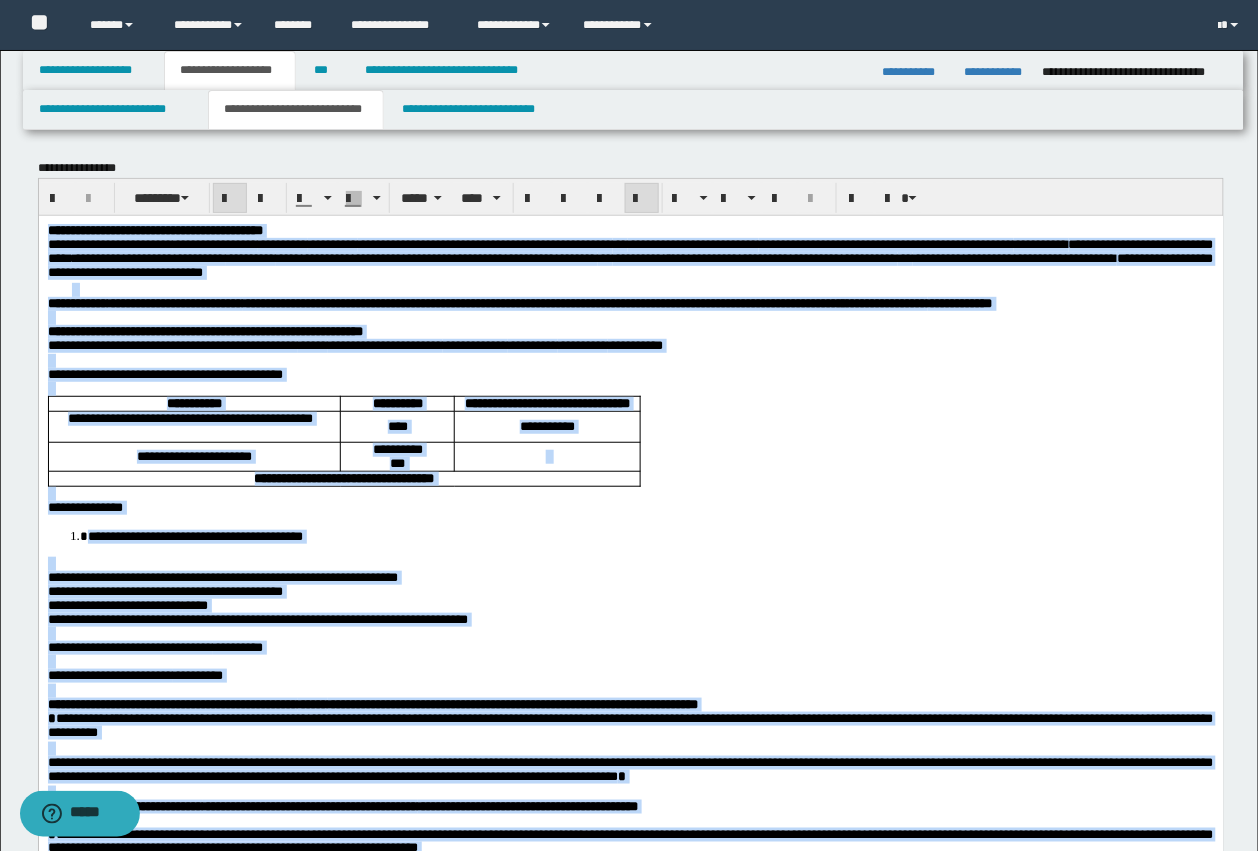 click at bounding box center [630, 563] 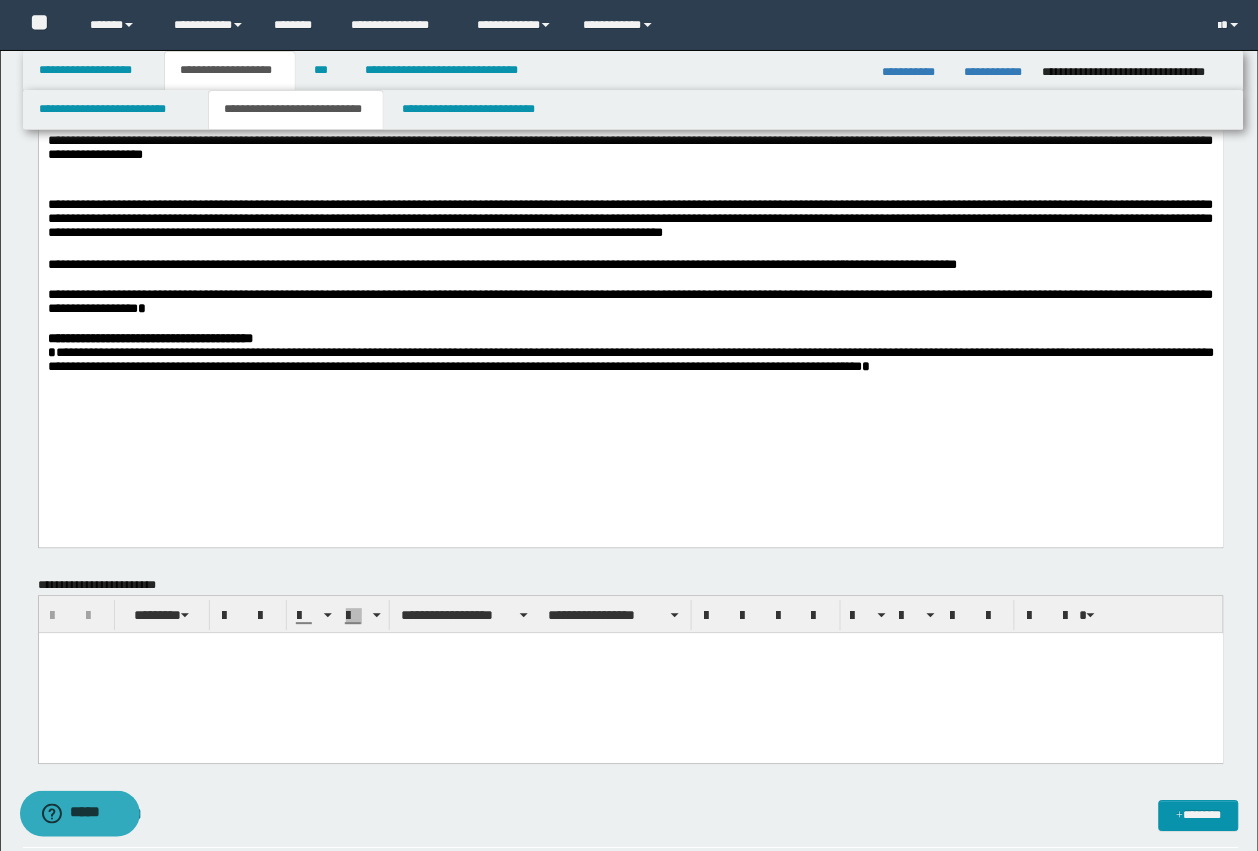 scroll, scrollTop: 1000, scrollLeft: 0, axis: vertical 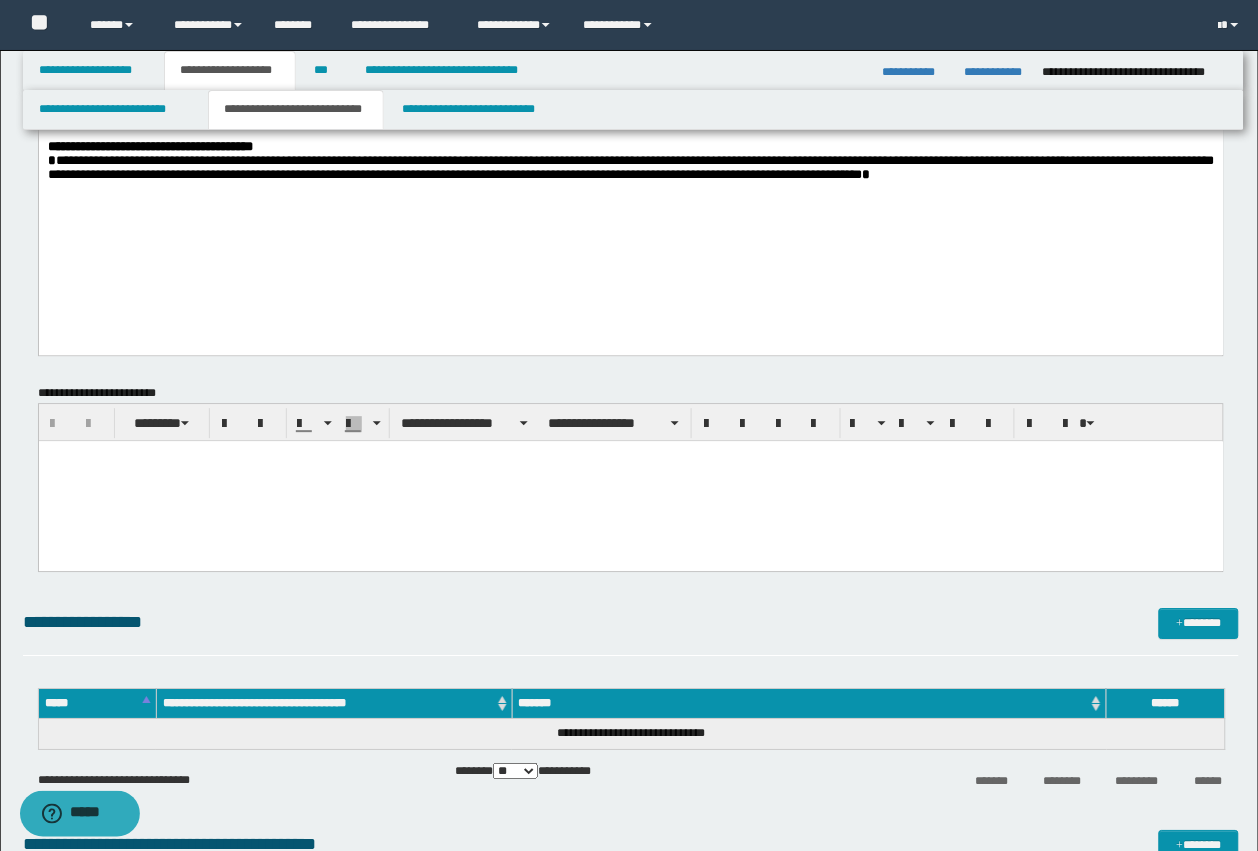 click at bounding box center (630, 480) 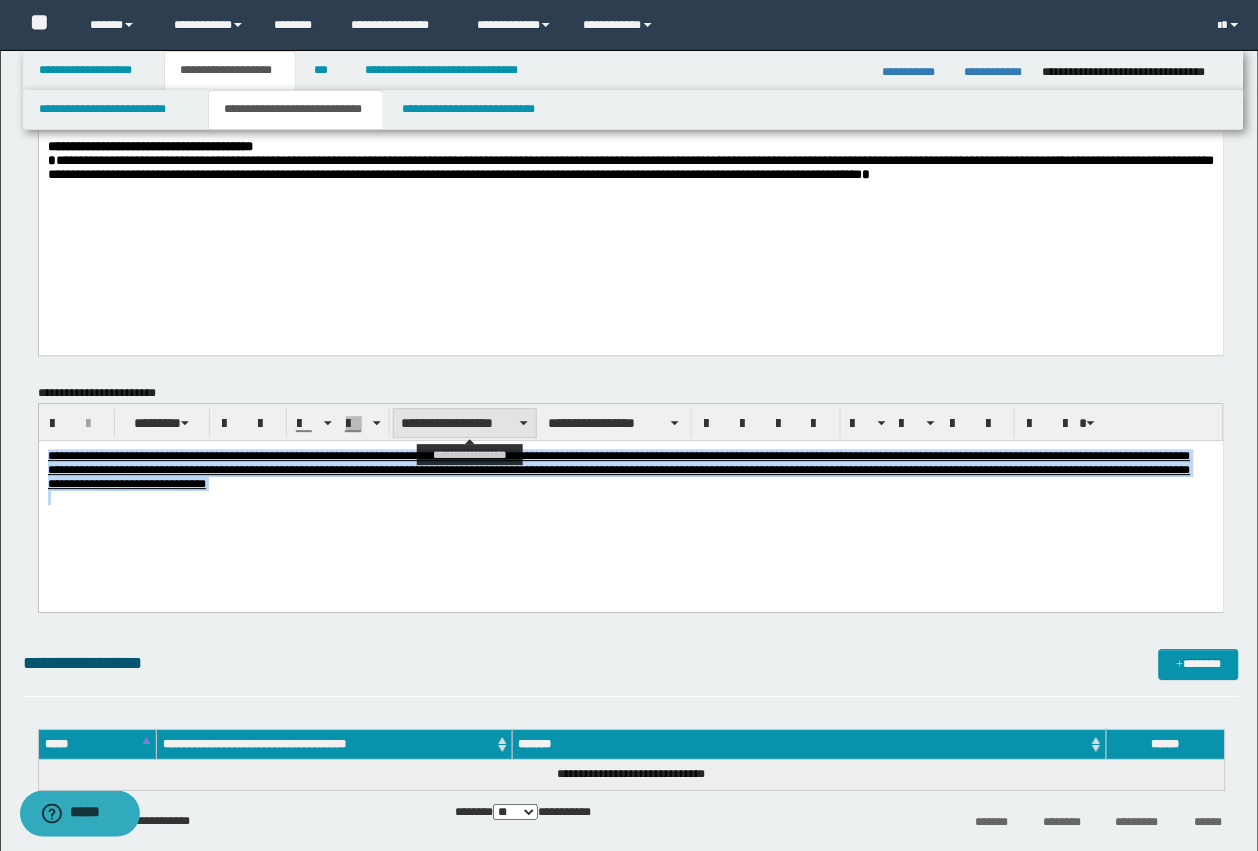 click on "**********" at bounding box center (465, 423) 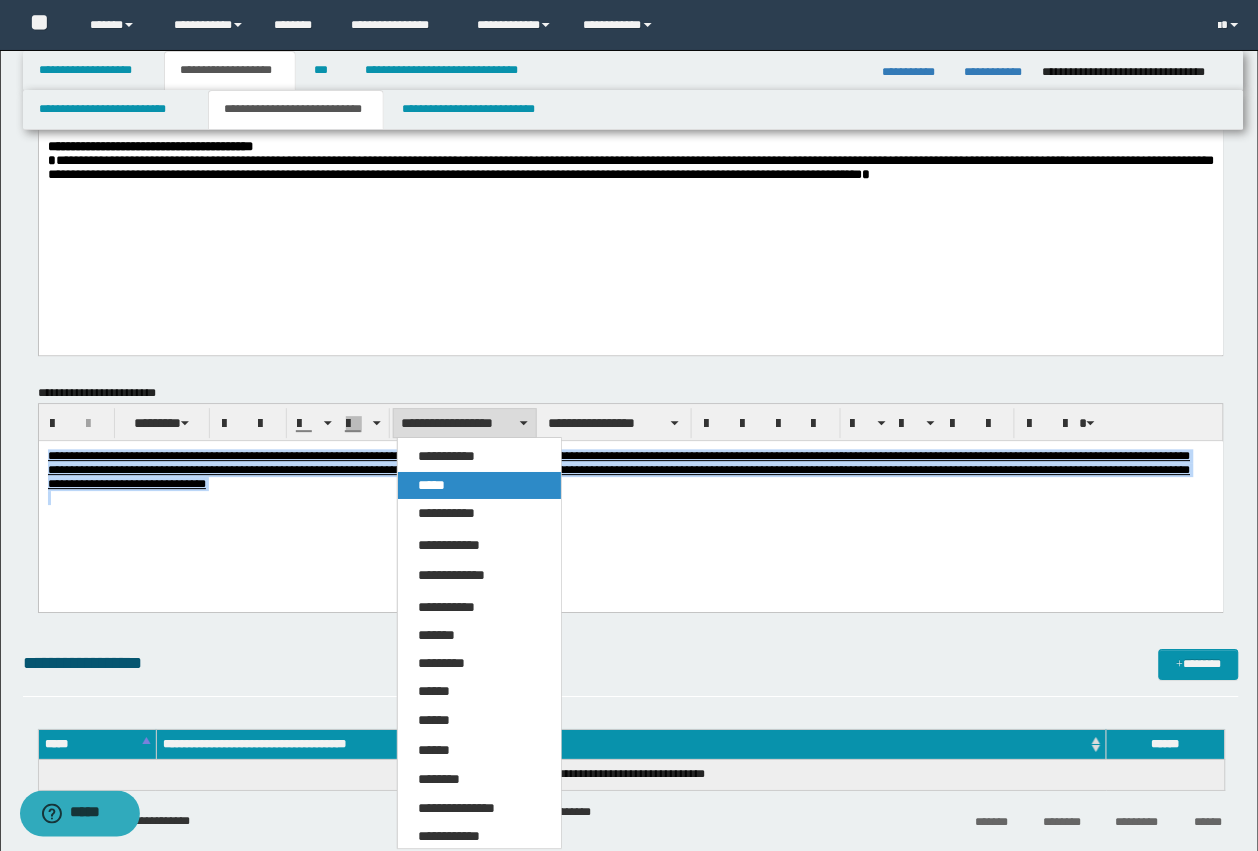 click on "*****" at bounding box center (479, 485) 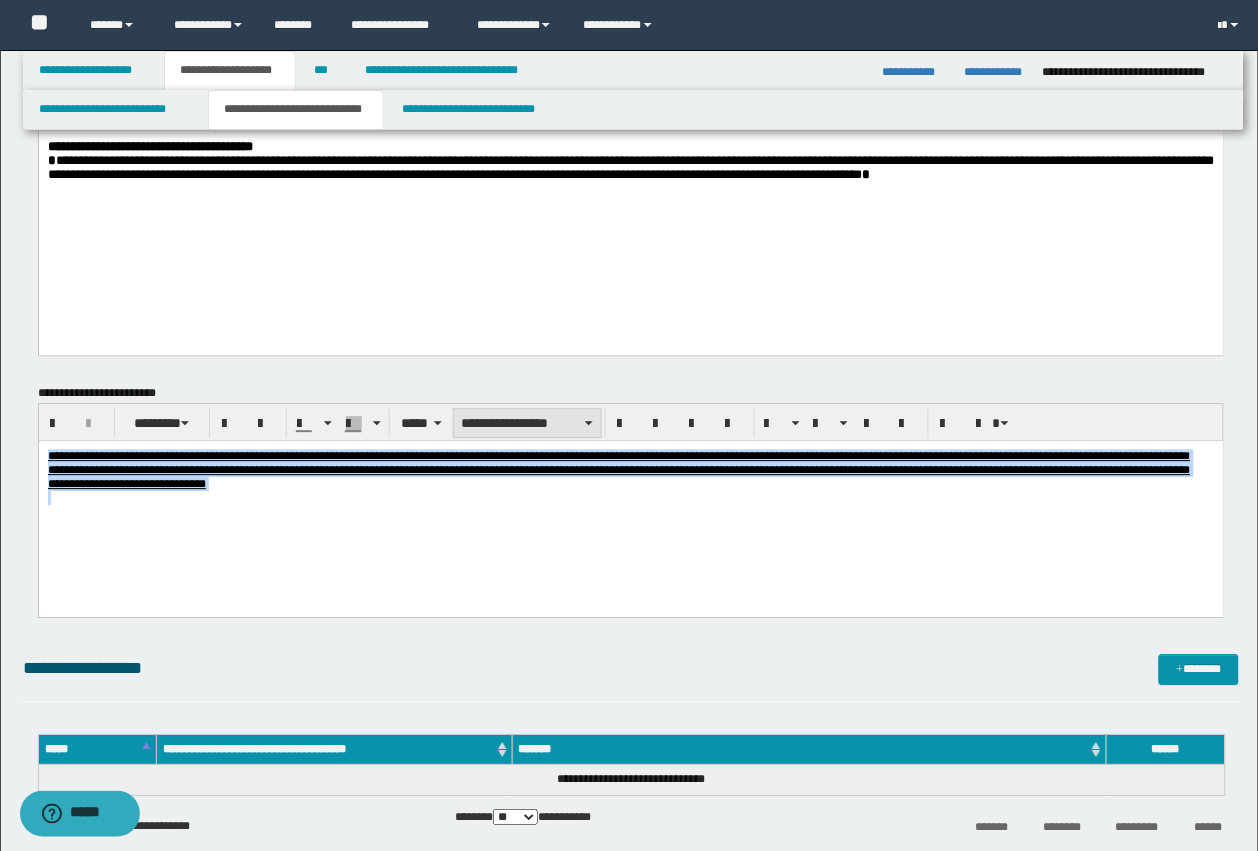 click on "**********" at bounding box center [527, 423] 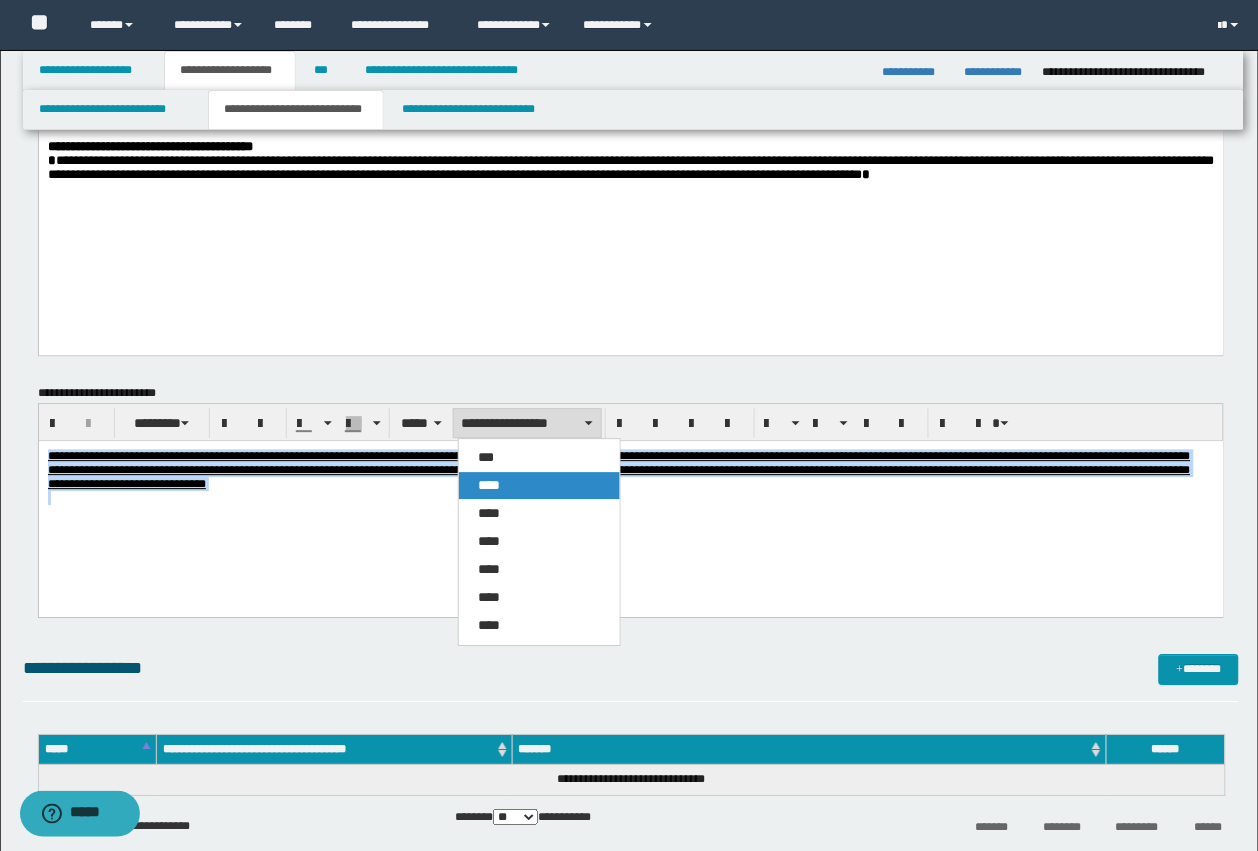 drag, startPoint x: 505, startPoint y: 482, endPoint x: 584, endPoint y: 5, distance: 483.49768 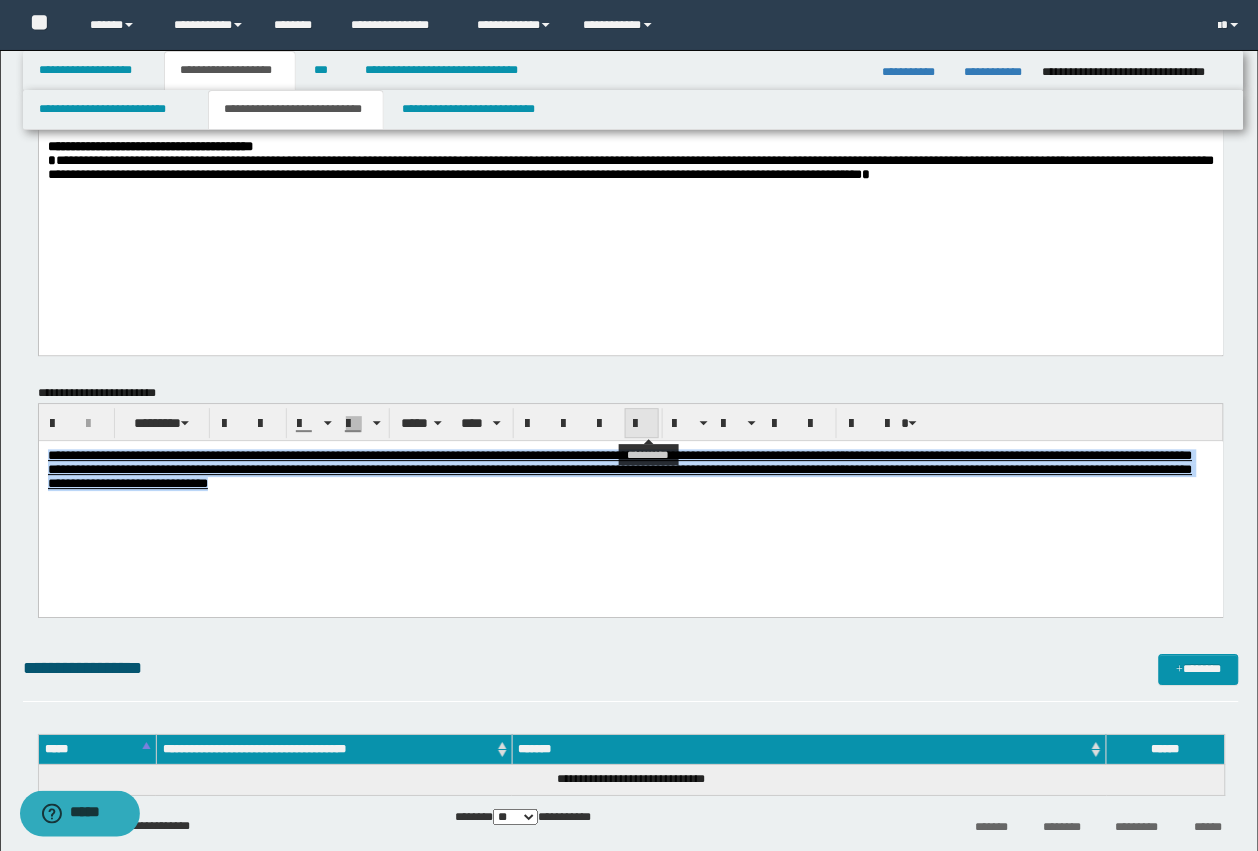 click at bounding box center (642, 424) 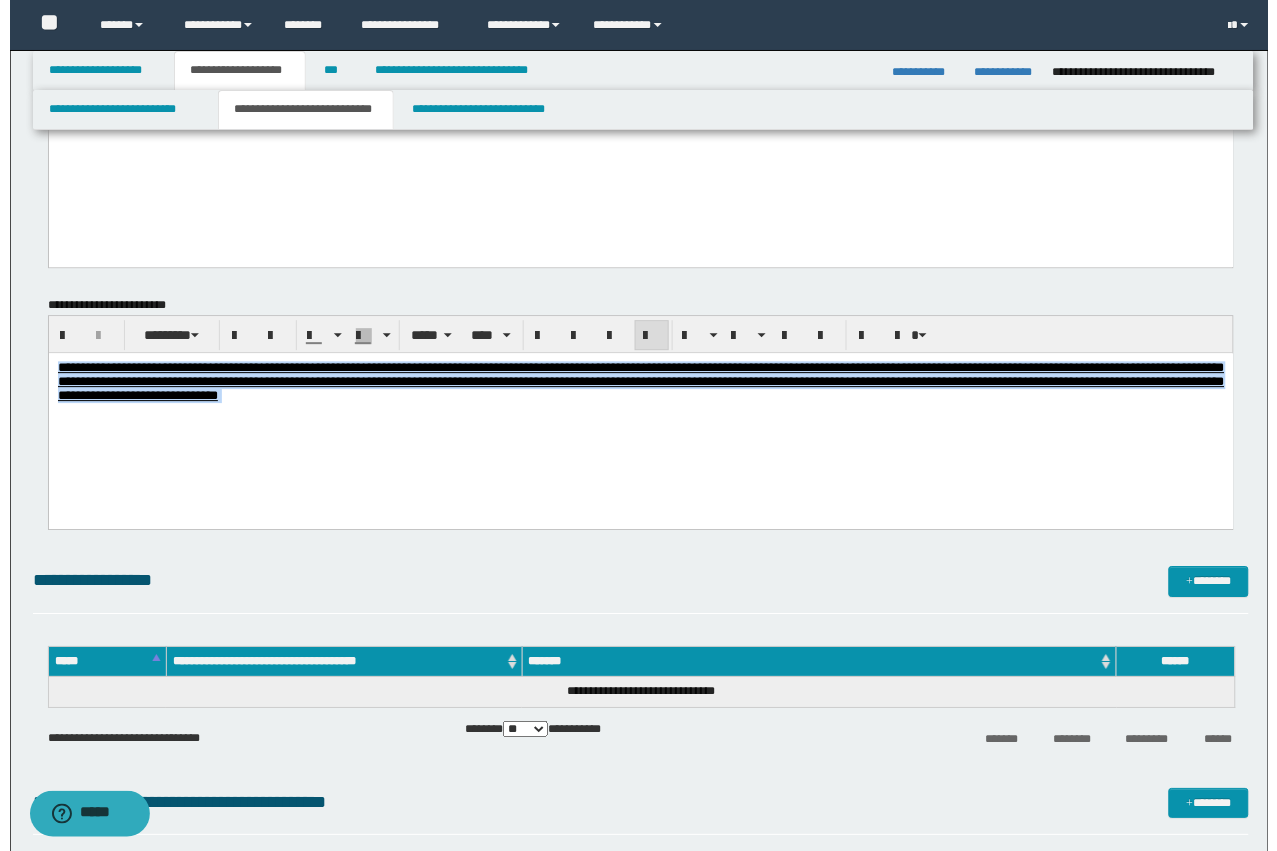 scroll, scrollTop: 1250, scrollLeft: 0, axis: vertical 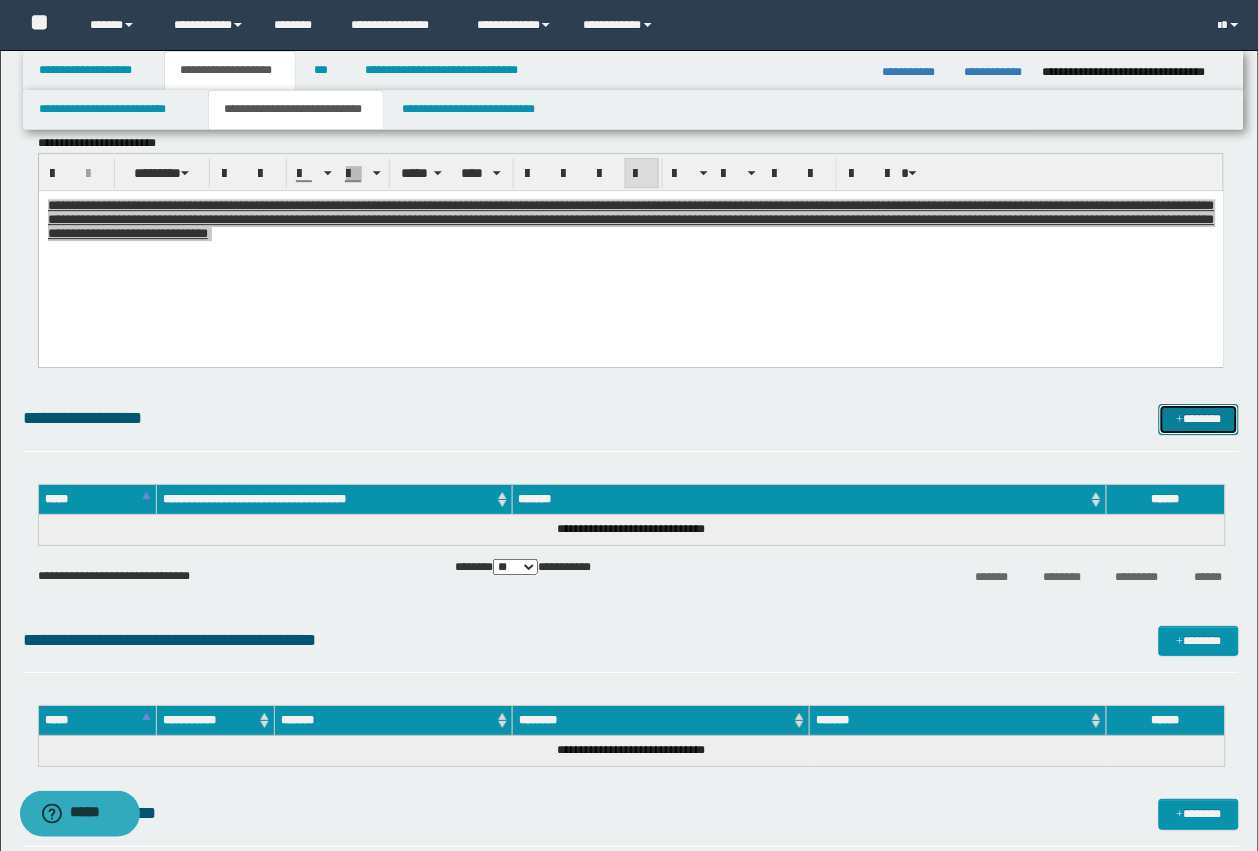 click on "*******" at bounding box center [1199, 419] 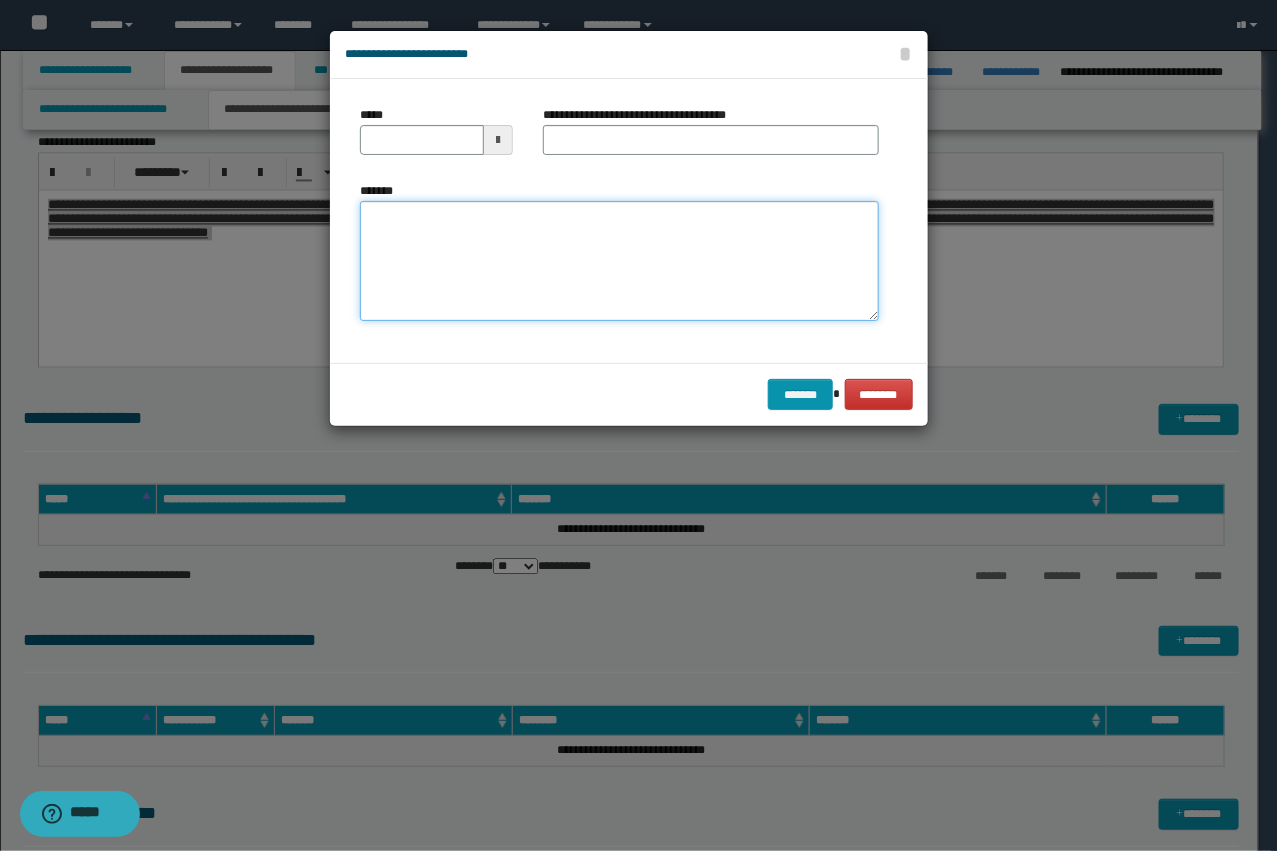 click on "*******" at bounding box center [619, 261] 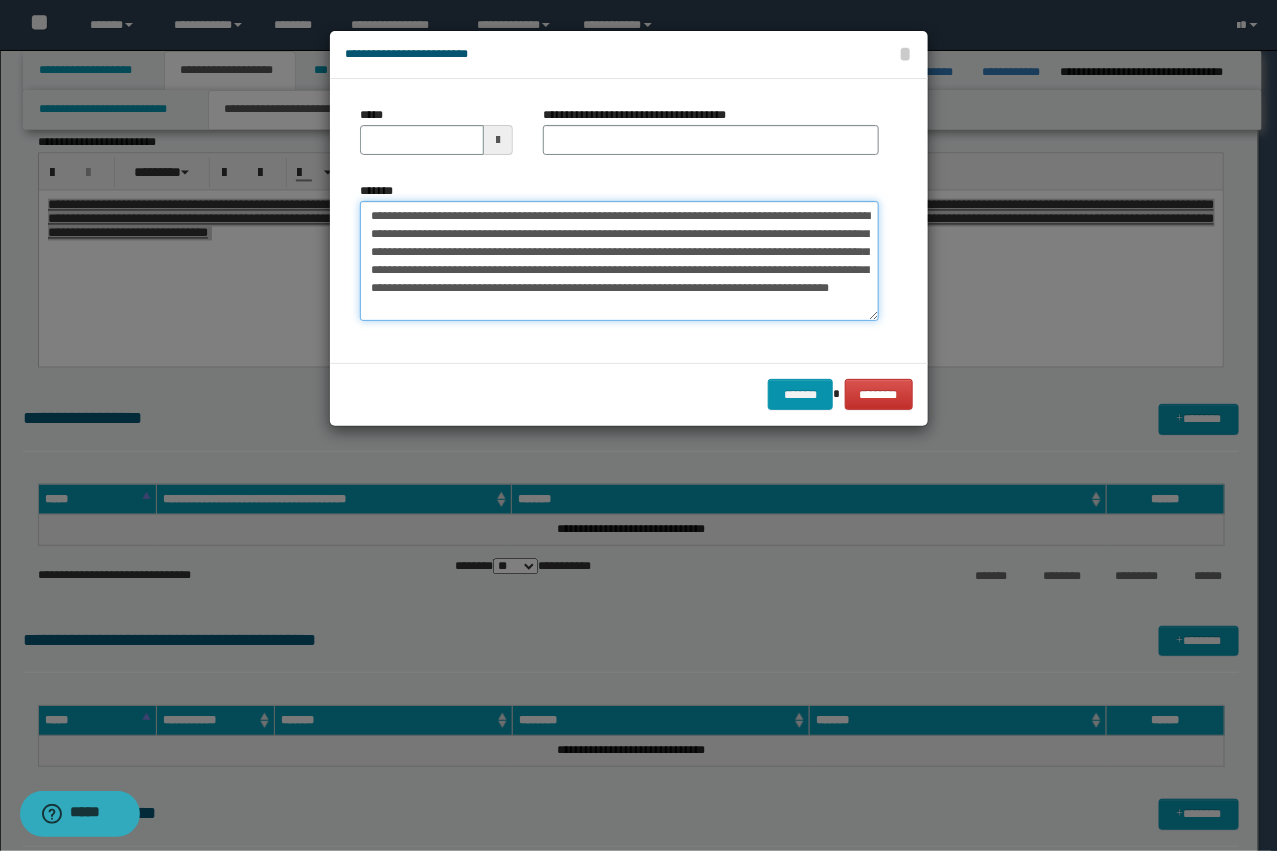 drag, startPoint x: 566, startPoint y: 212, endPoint x: 436, endPoint y: 213, distance: 130.00385 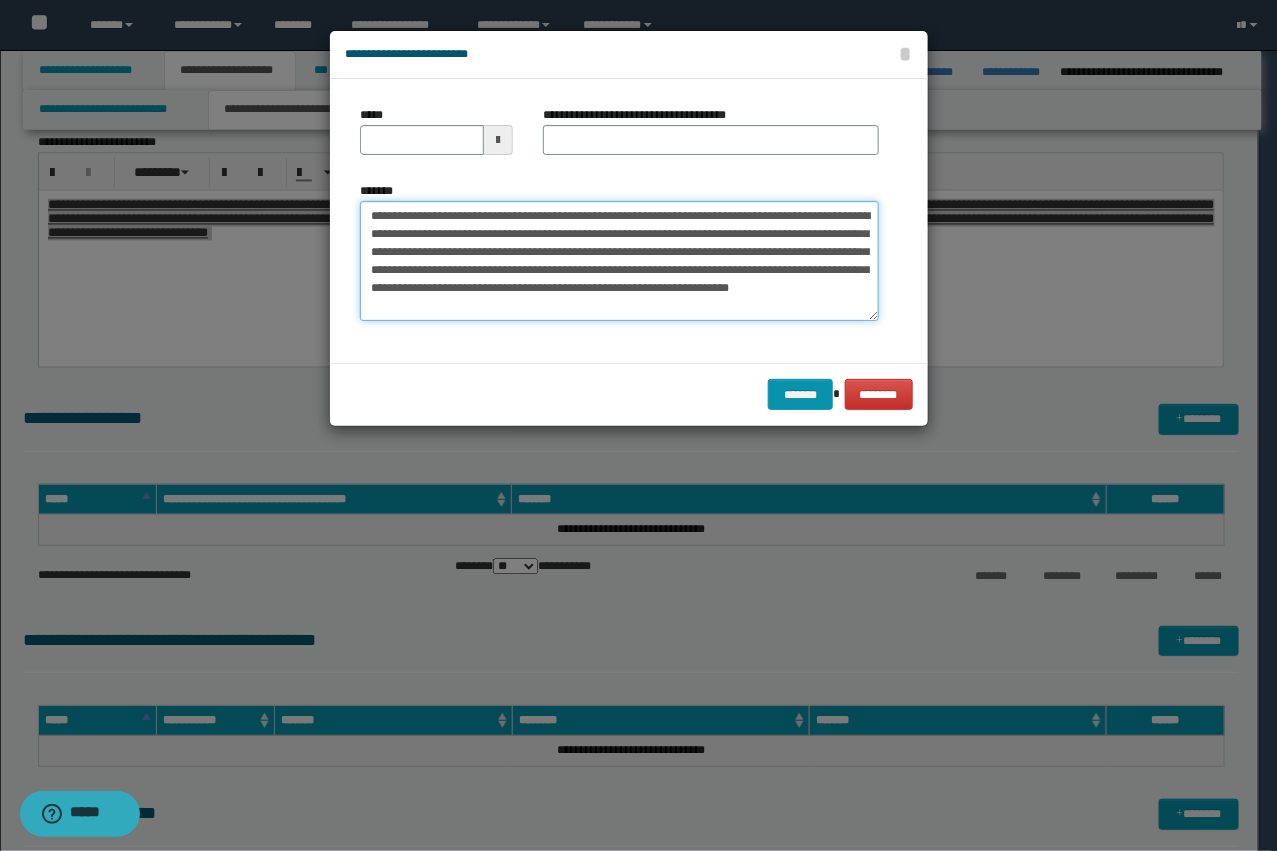 type on "**********" 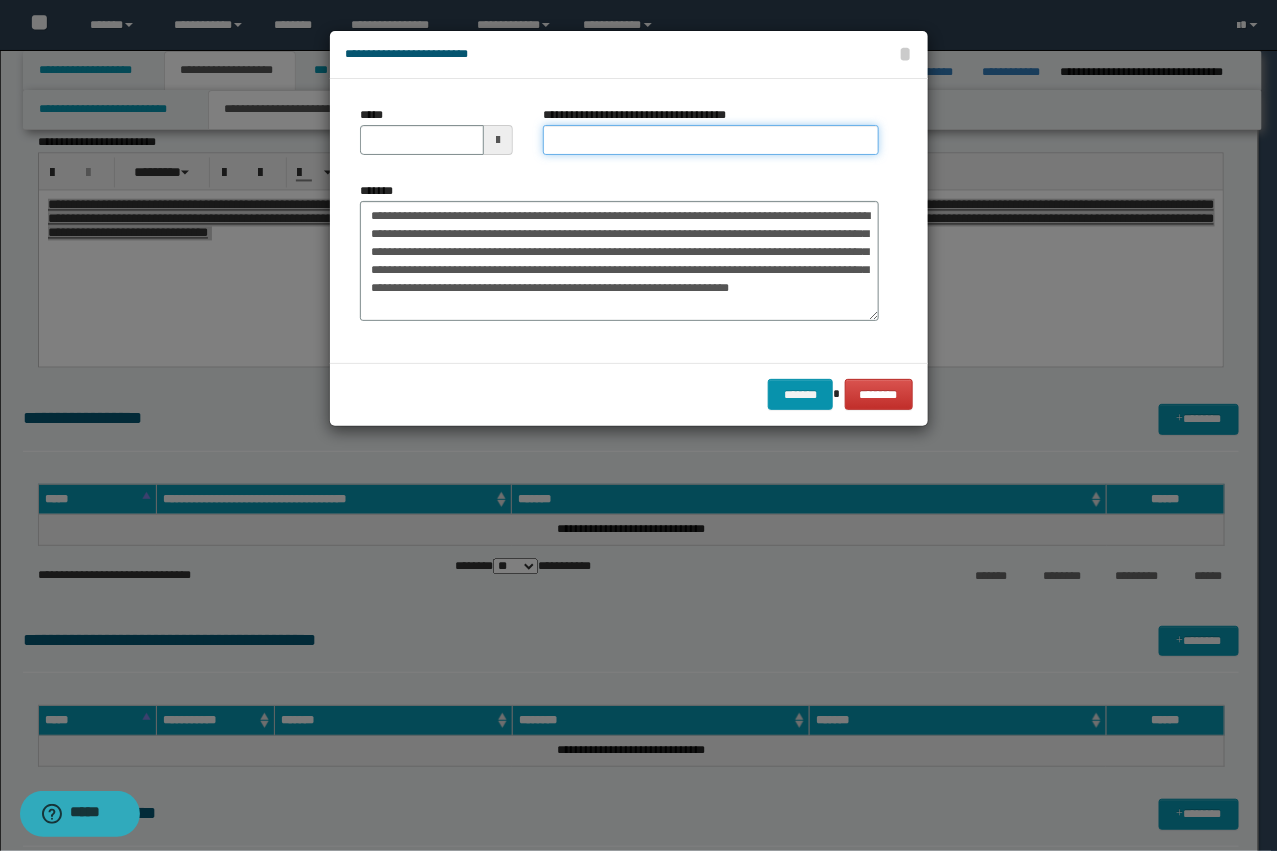 click on "**********" at bounding box center (711, 140) 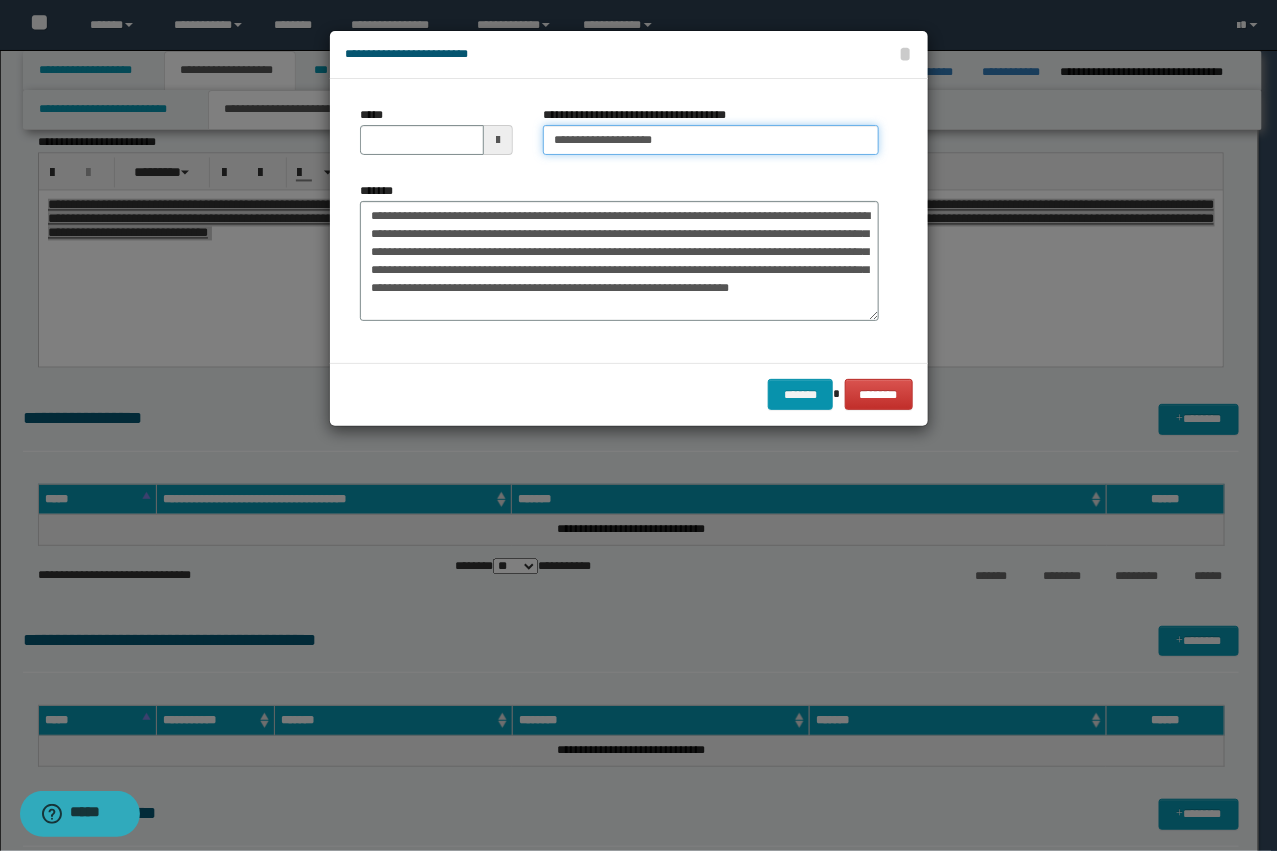 type on "**********" 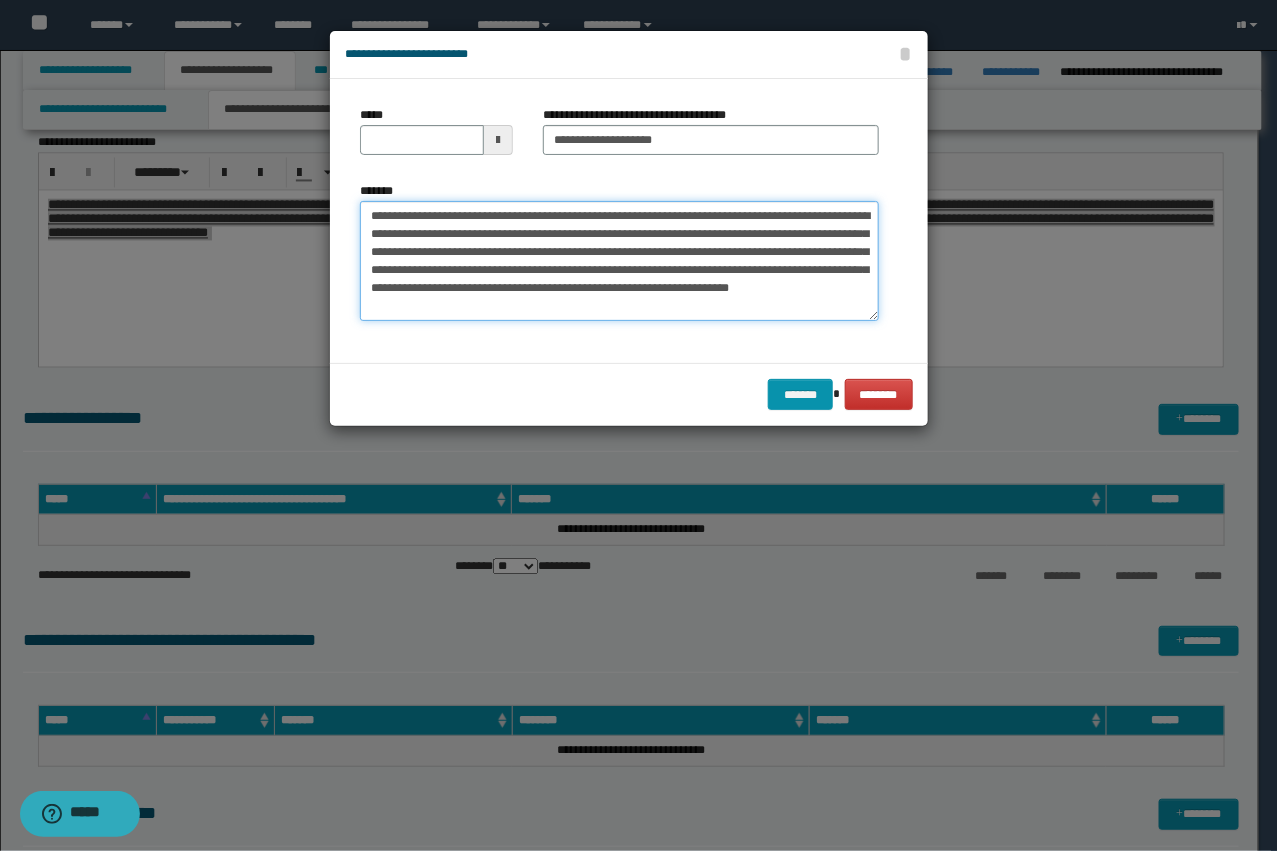 drag, startPoint x: 441, startPoint y: 225, endPoint x: 311, endPoint y: 186, distance: 135.72398 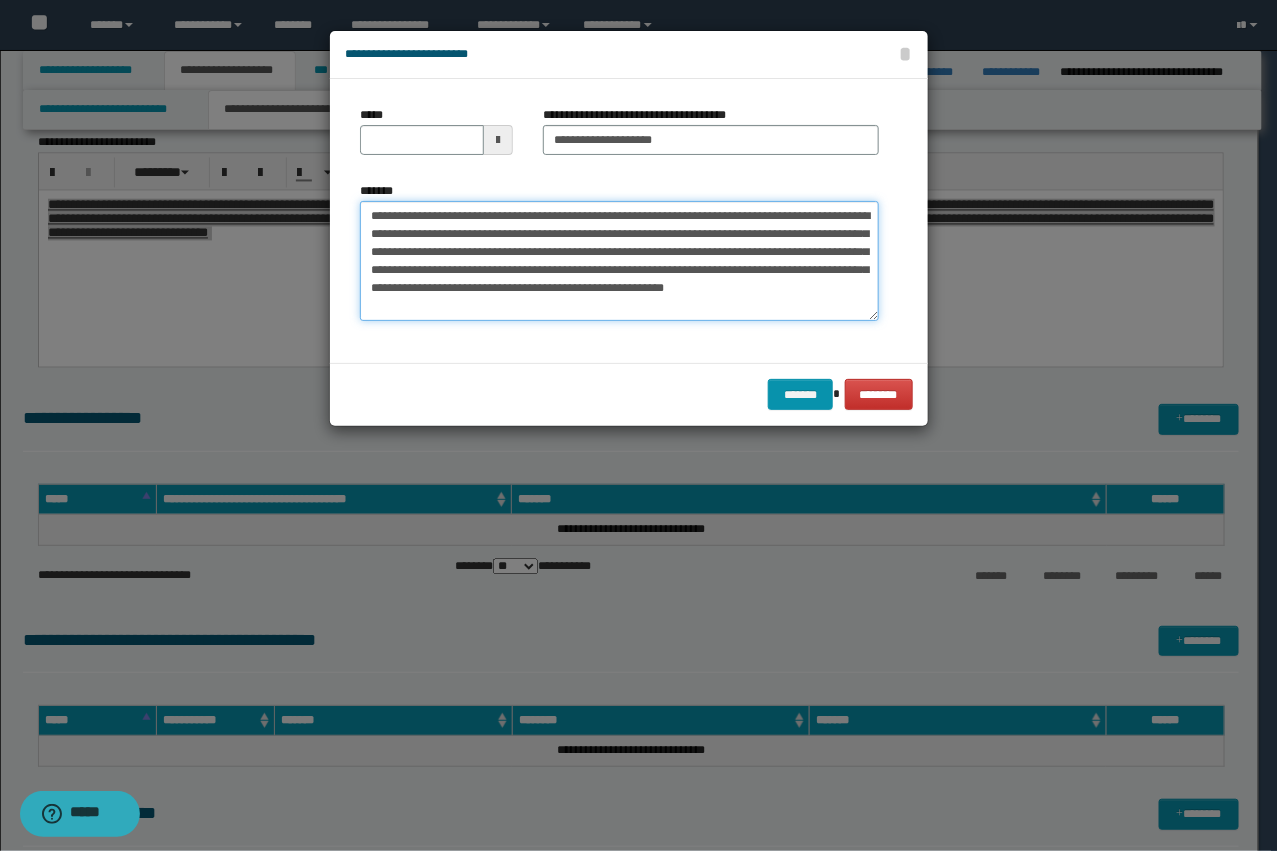 type 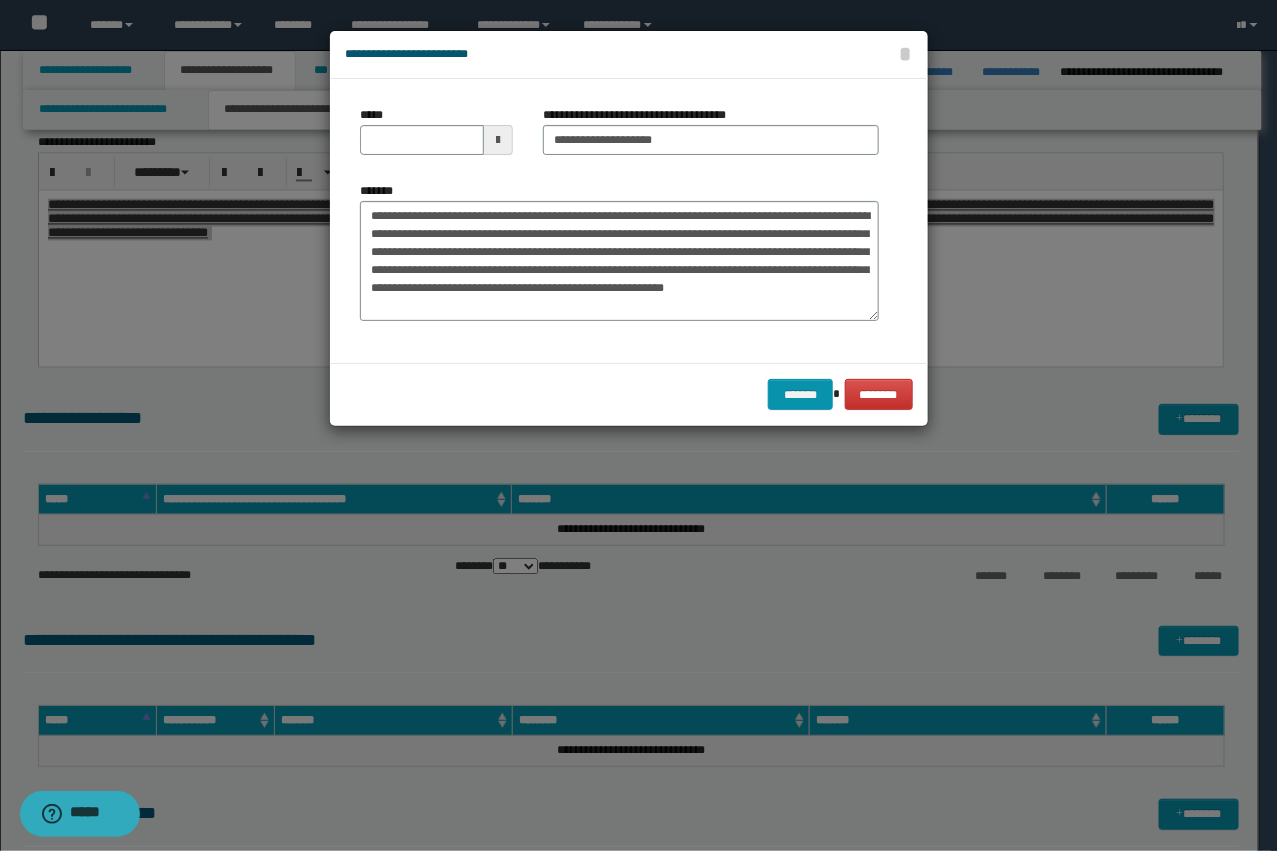 click on "*****" at bounding box center (436, 130) 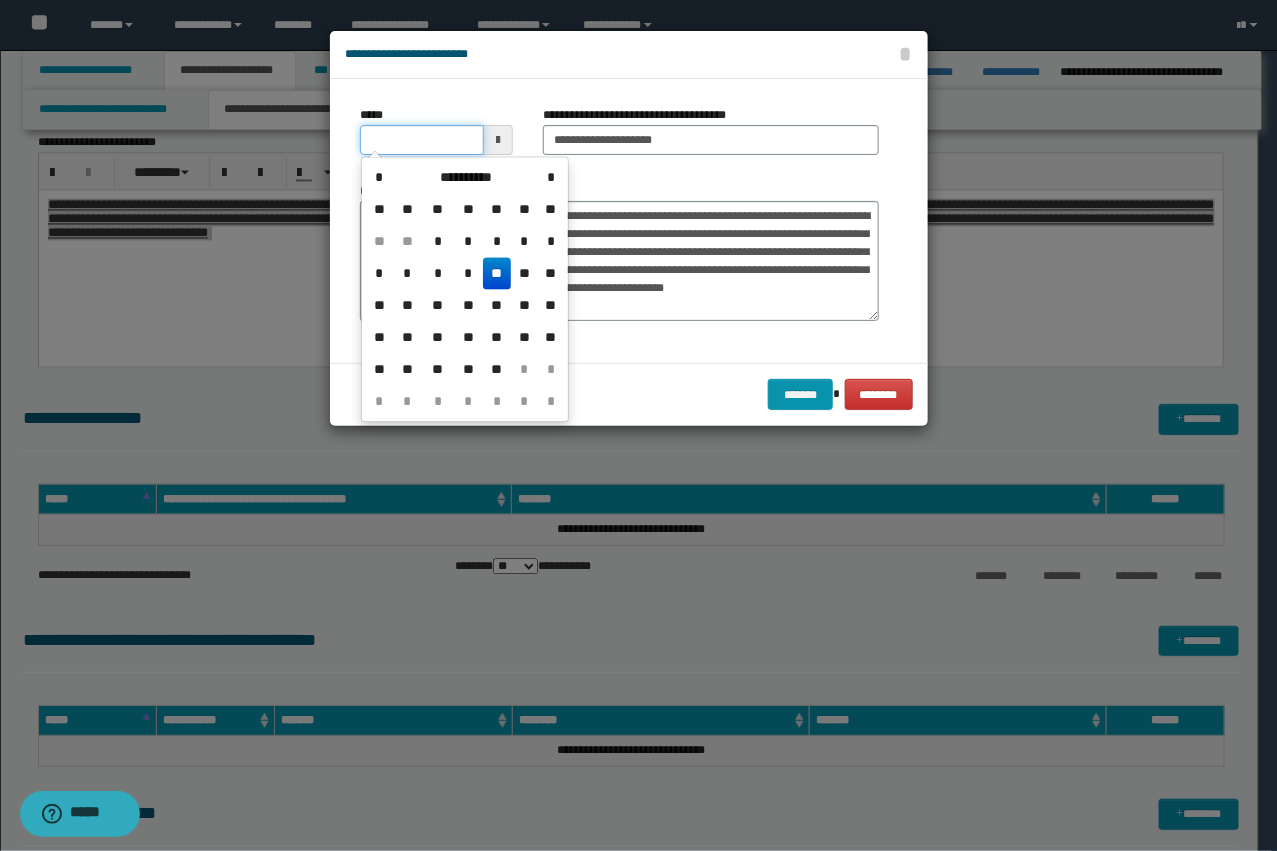 click on "*****" at bounding box center [422, 140] 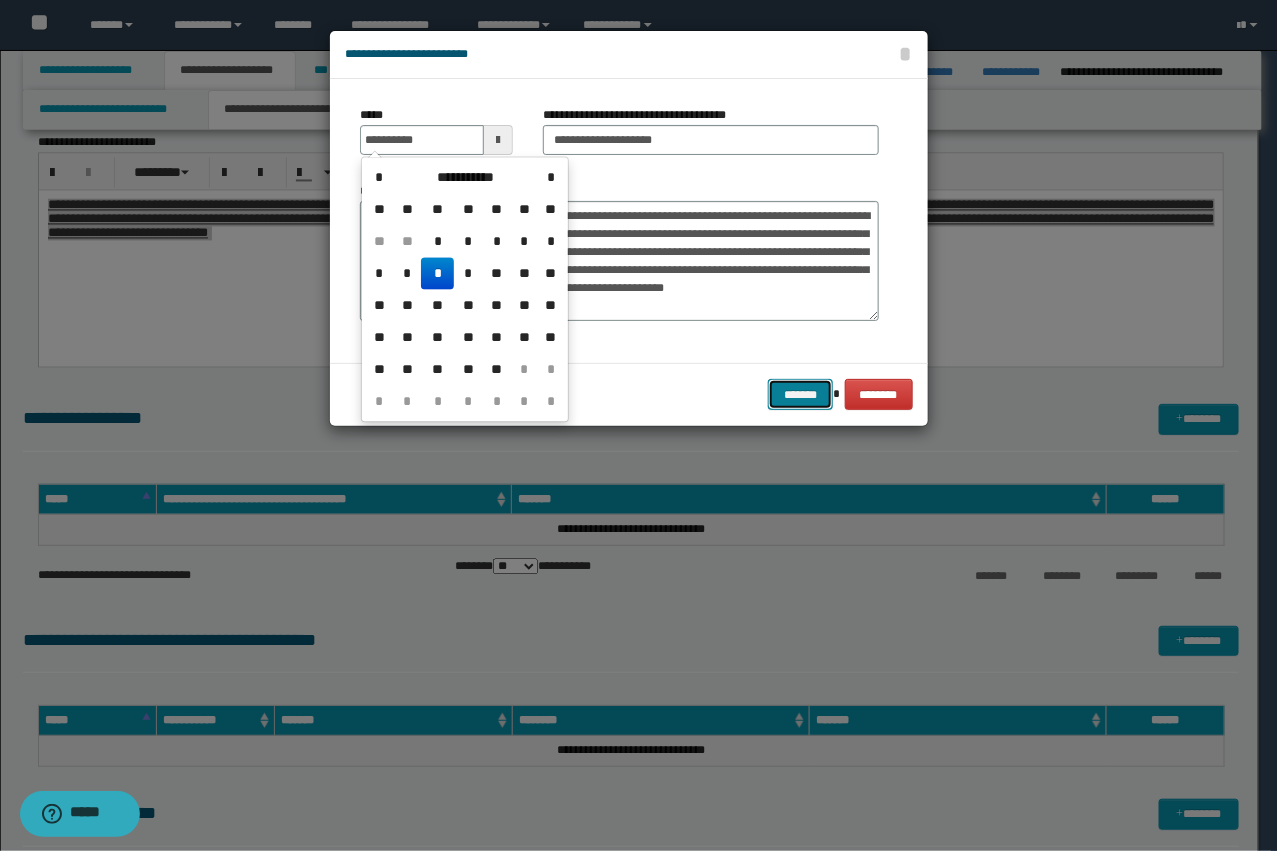 type on "**********" 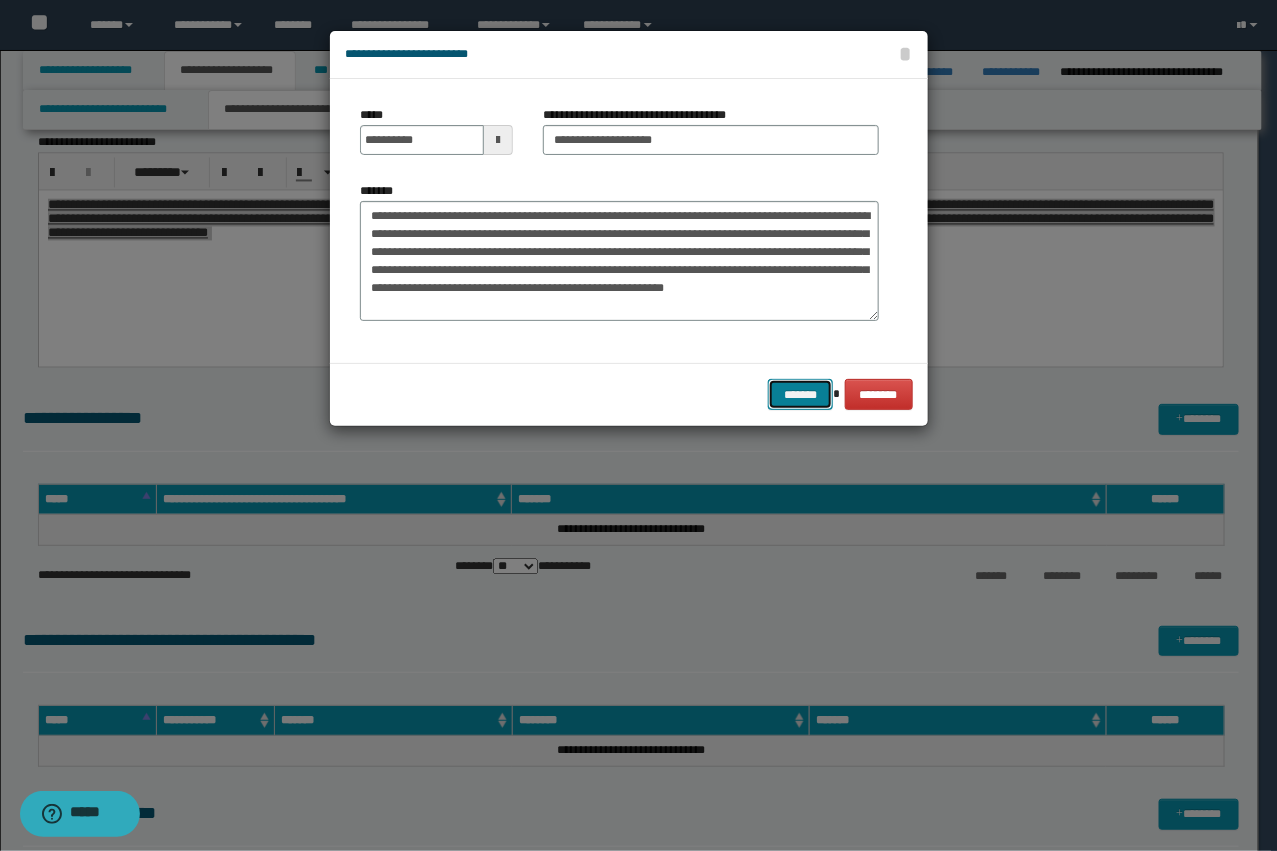 click on "*******" at bounding box center [800, 394] 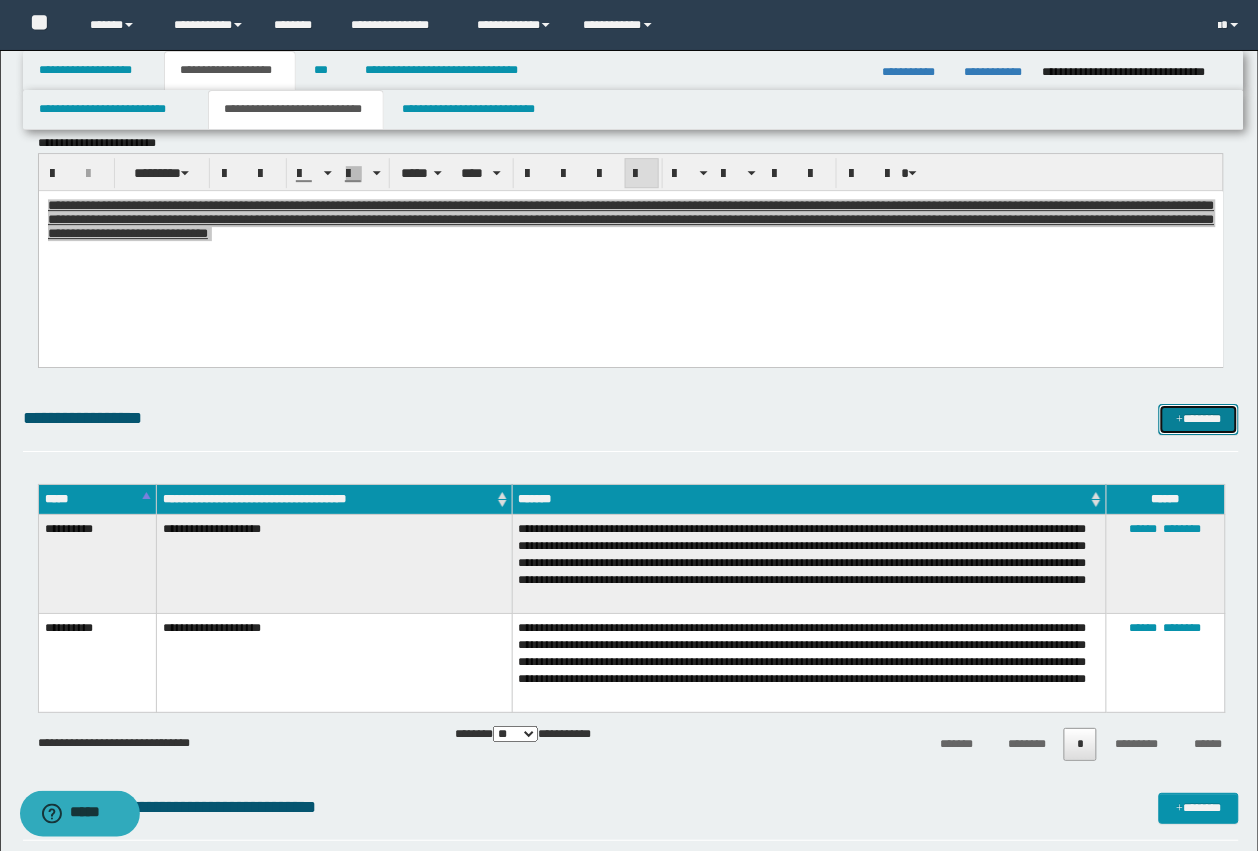 click on "*******" at bounding box center (1199, 419) 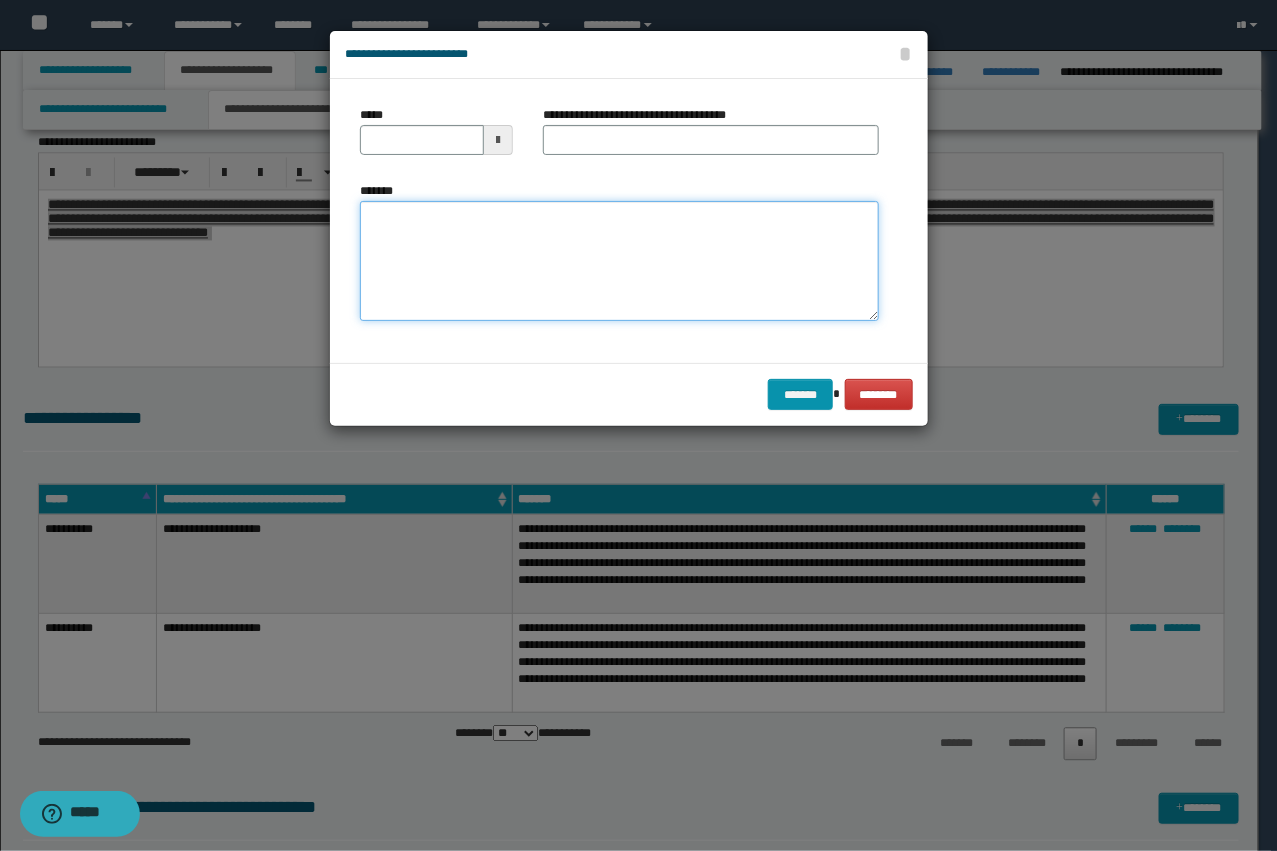click on "*******" at bounding box center (619, 261) 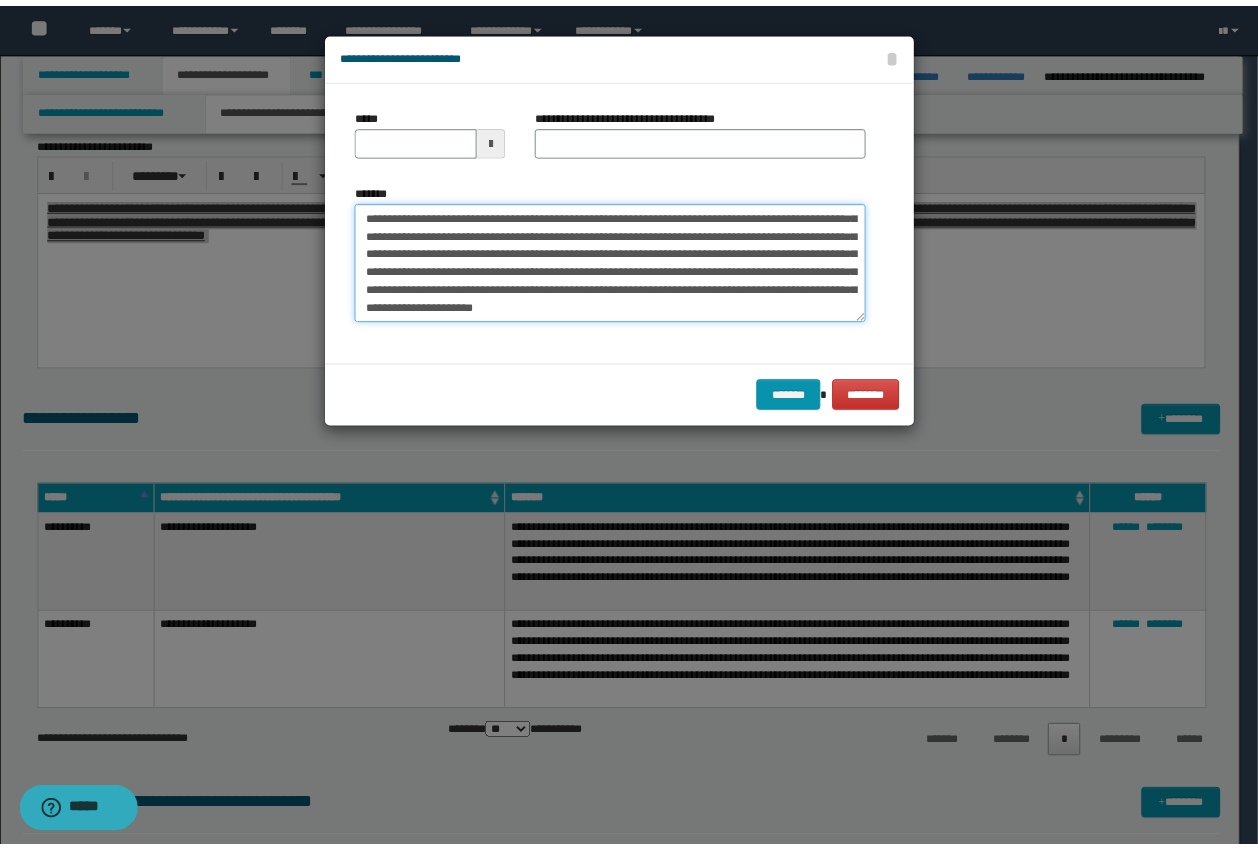 scroll, scrollTop: 0, scrollLeft: 0, axis: both 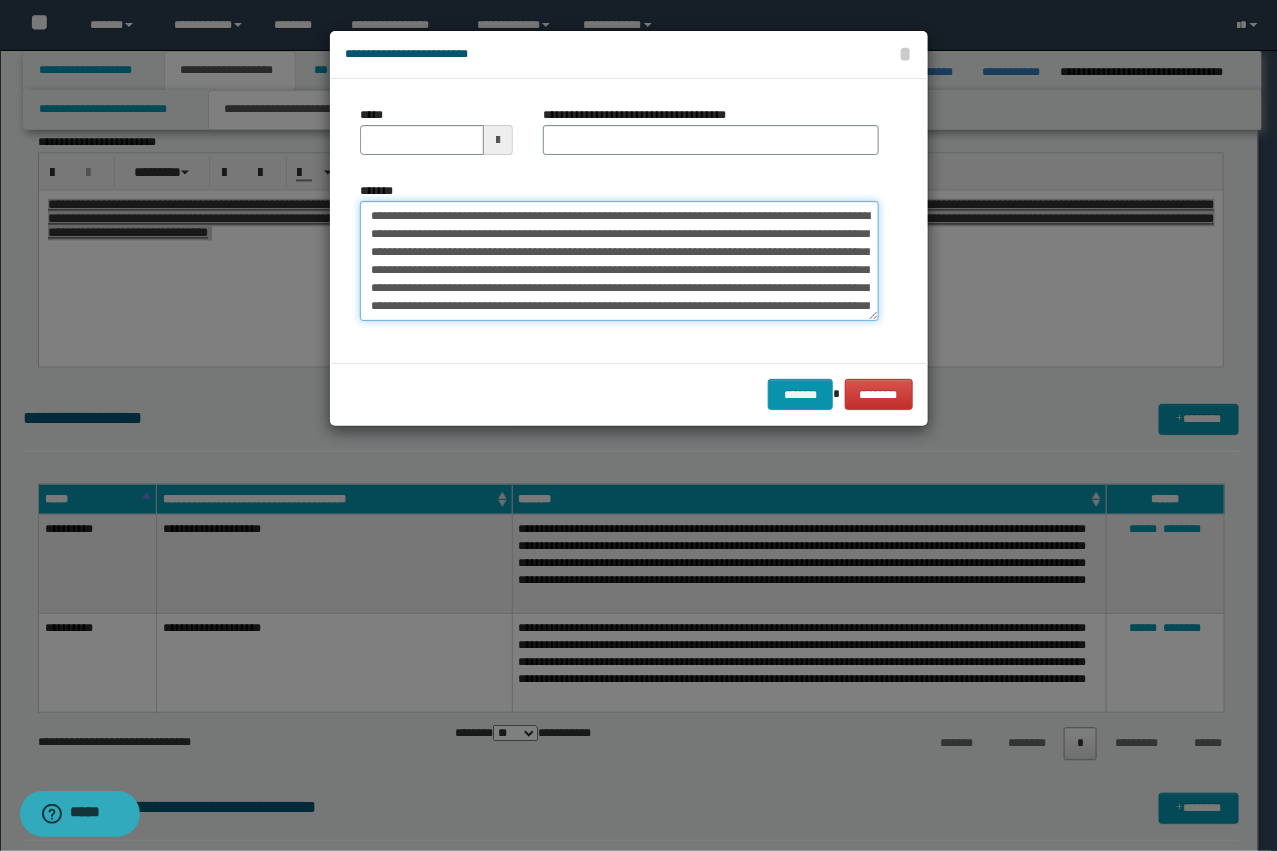 type on "**********" 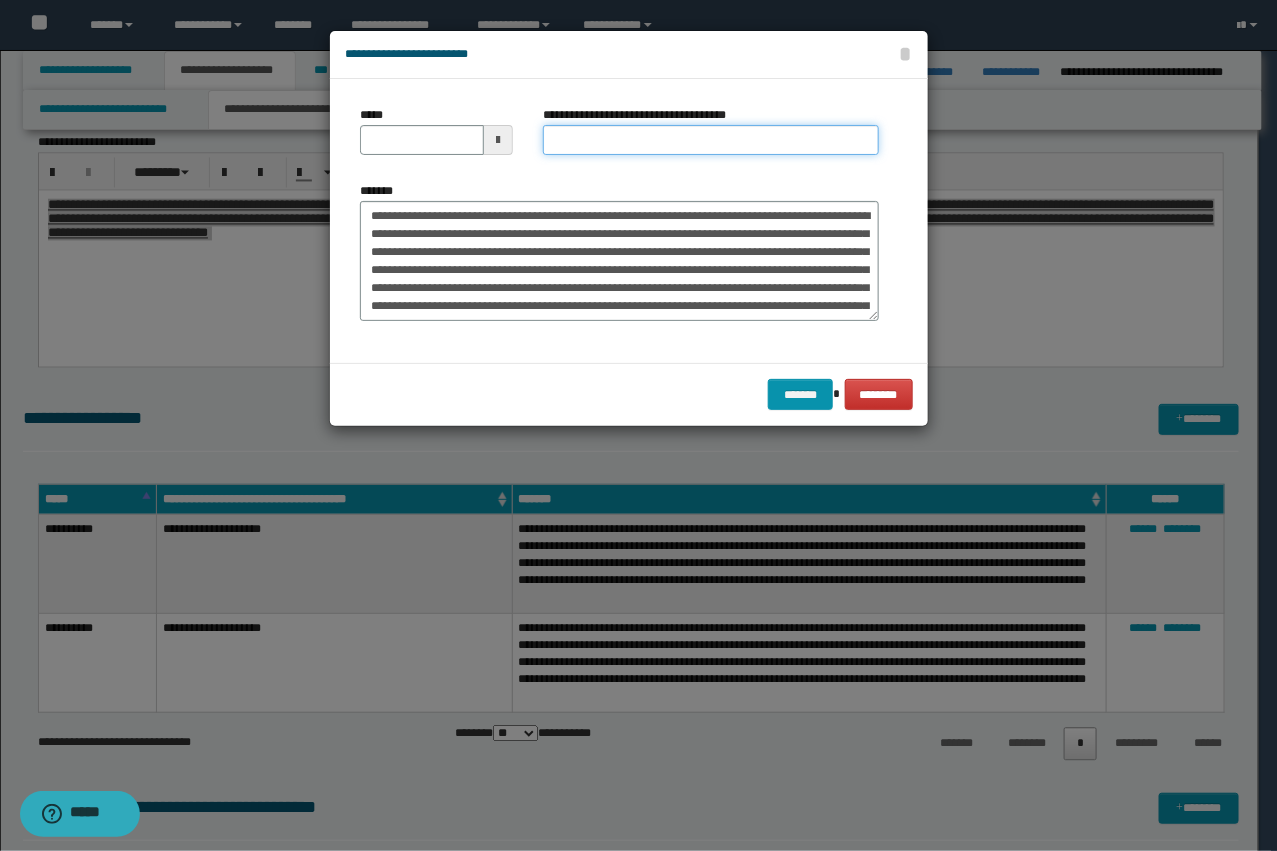 click on "**********" at bounding box center (711, 140) 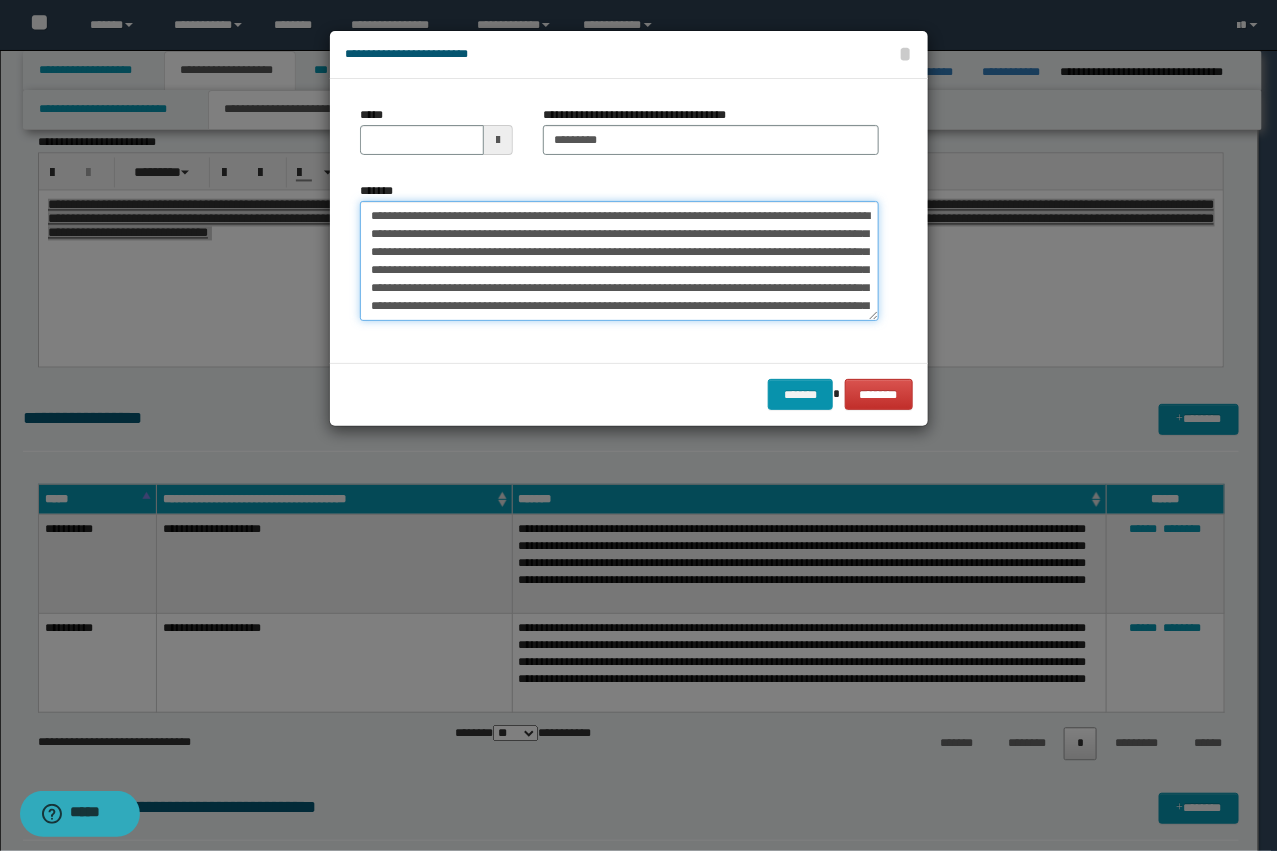 drag, startPoint x: 493, startPoint y: 207, endPoint x: 297, endPoint y: 172, distance: 199.10048 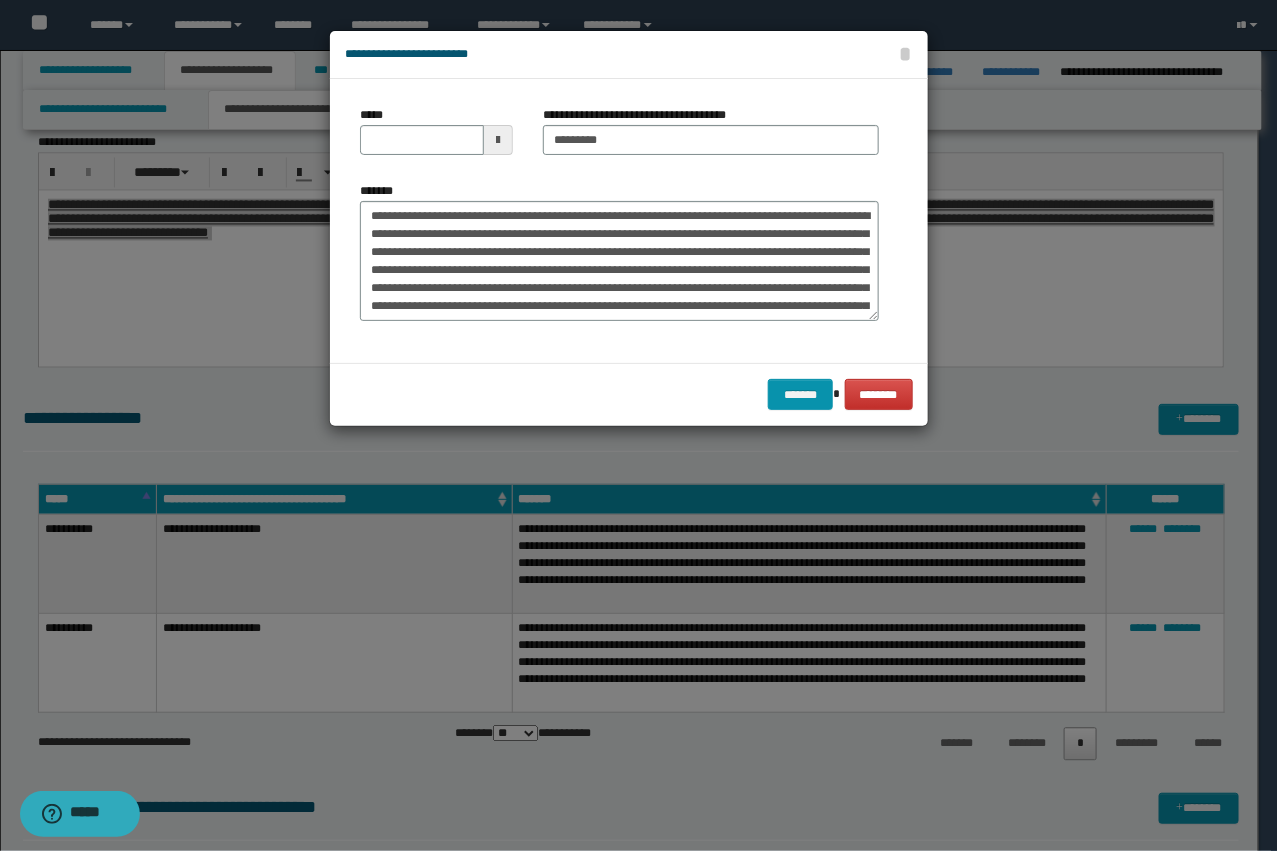 click on "*****" at bounding box center (436, 138) 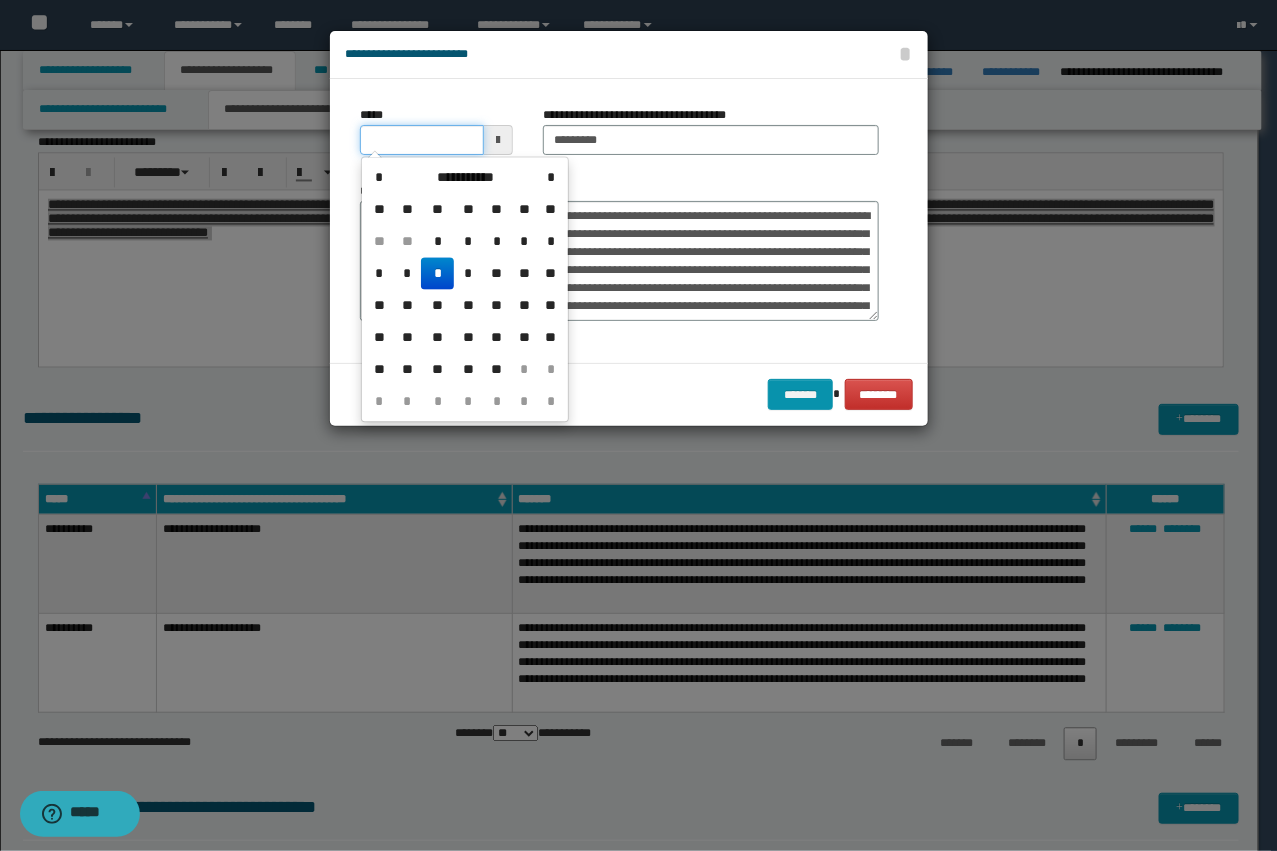 click on "*****" at bounding box center [422, 140] 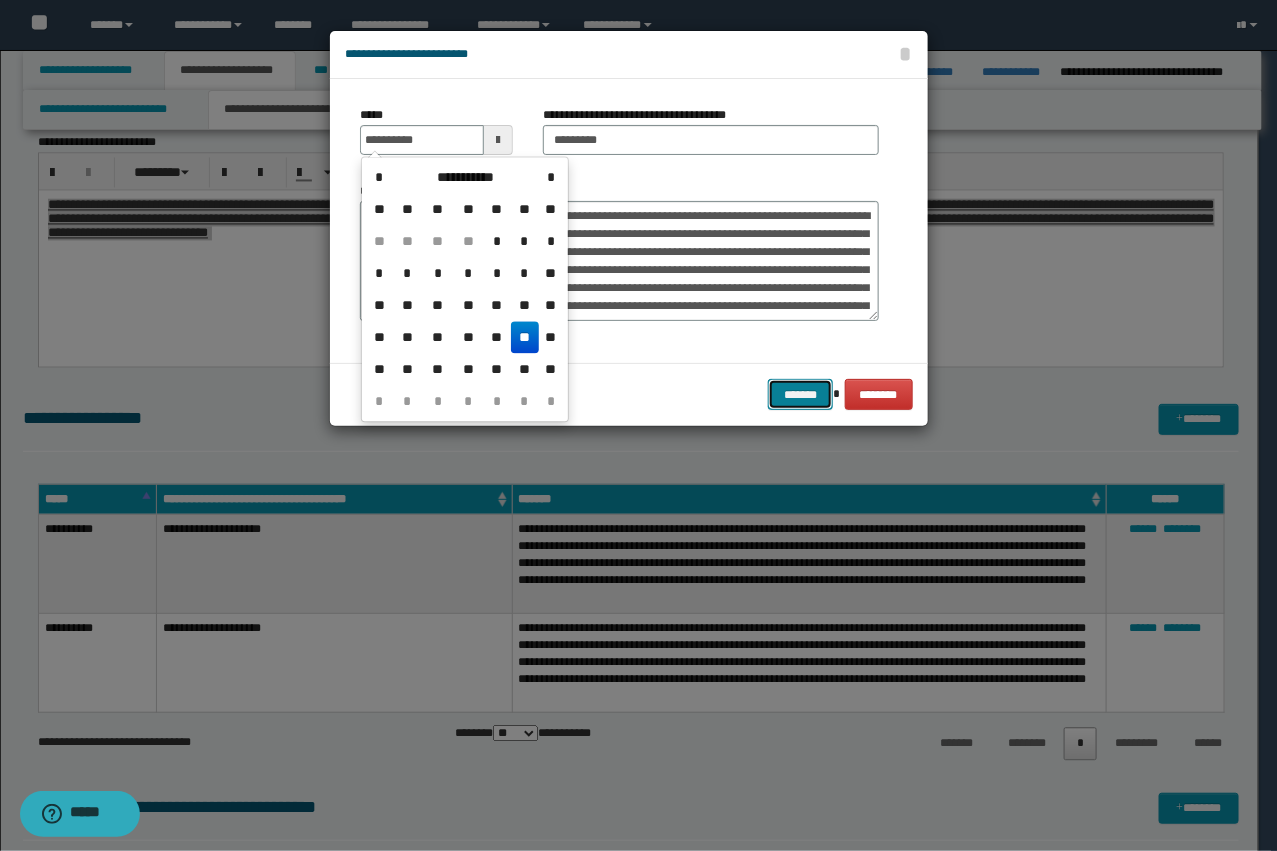 type on "**********" 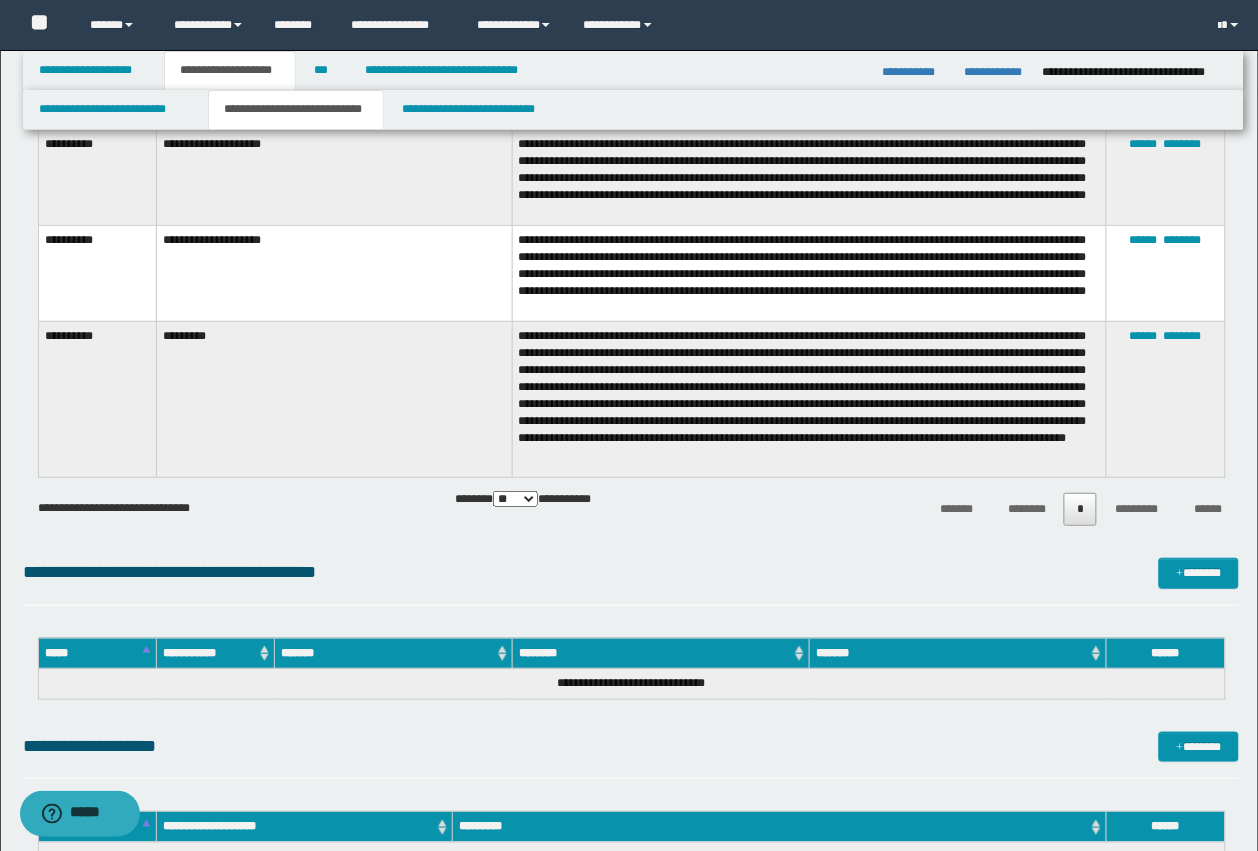 scroll, scrollTop: 1625, scrollLeft: 0, axis: vertical 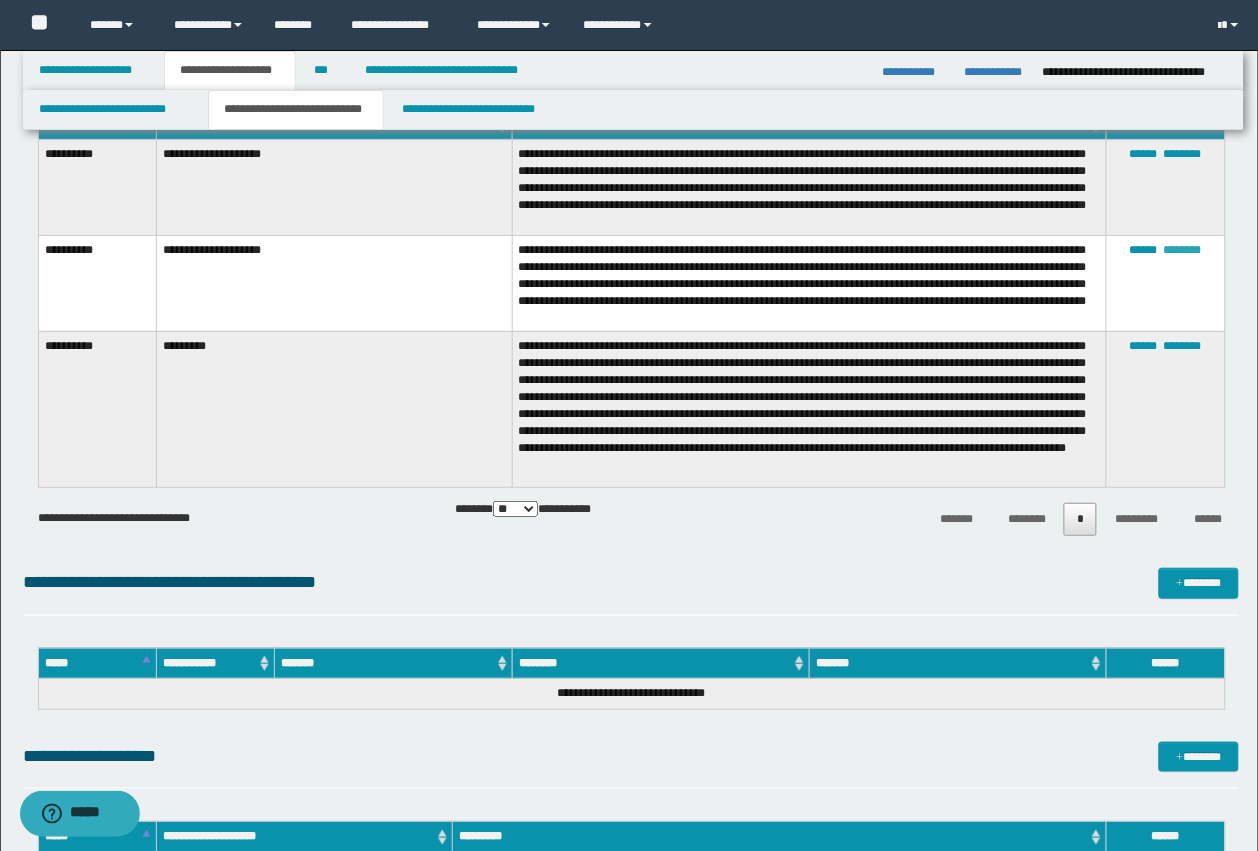 click on "********" at bounding box center [1183, 250] 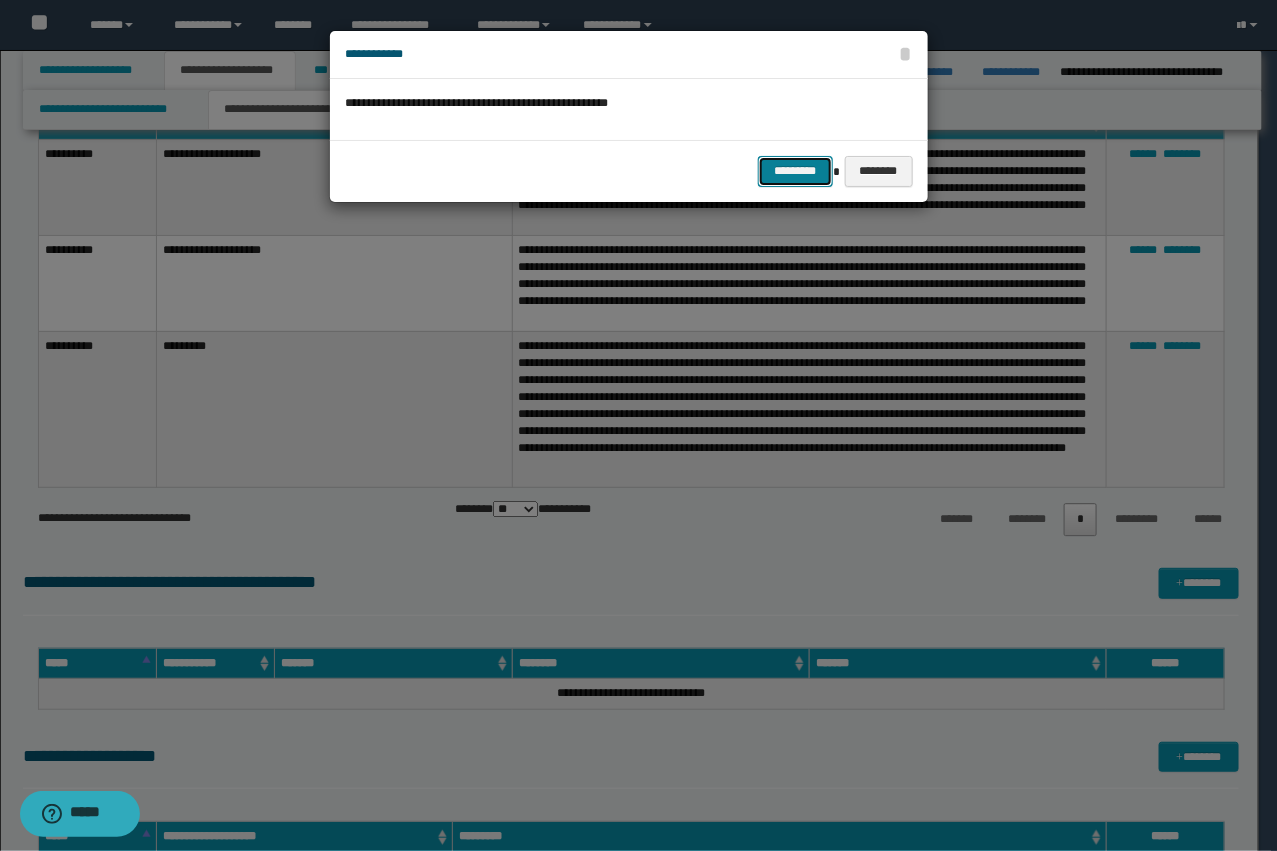 click on "*********" at bounding box center [795, 171] 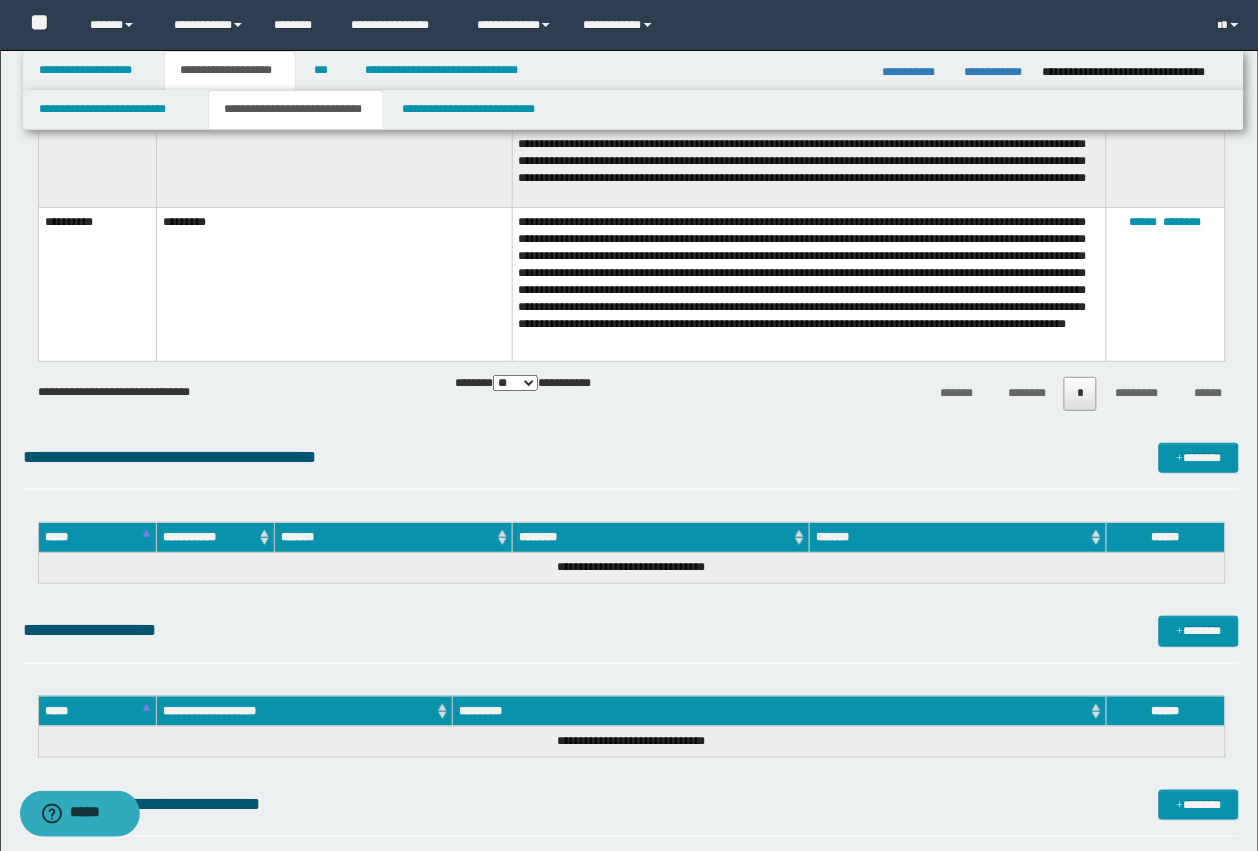 scroll, scrollTop: 1875, scrollLeft: 0, axis: vertical 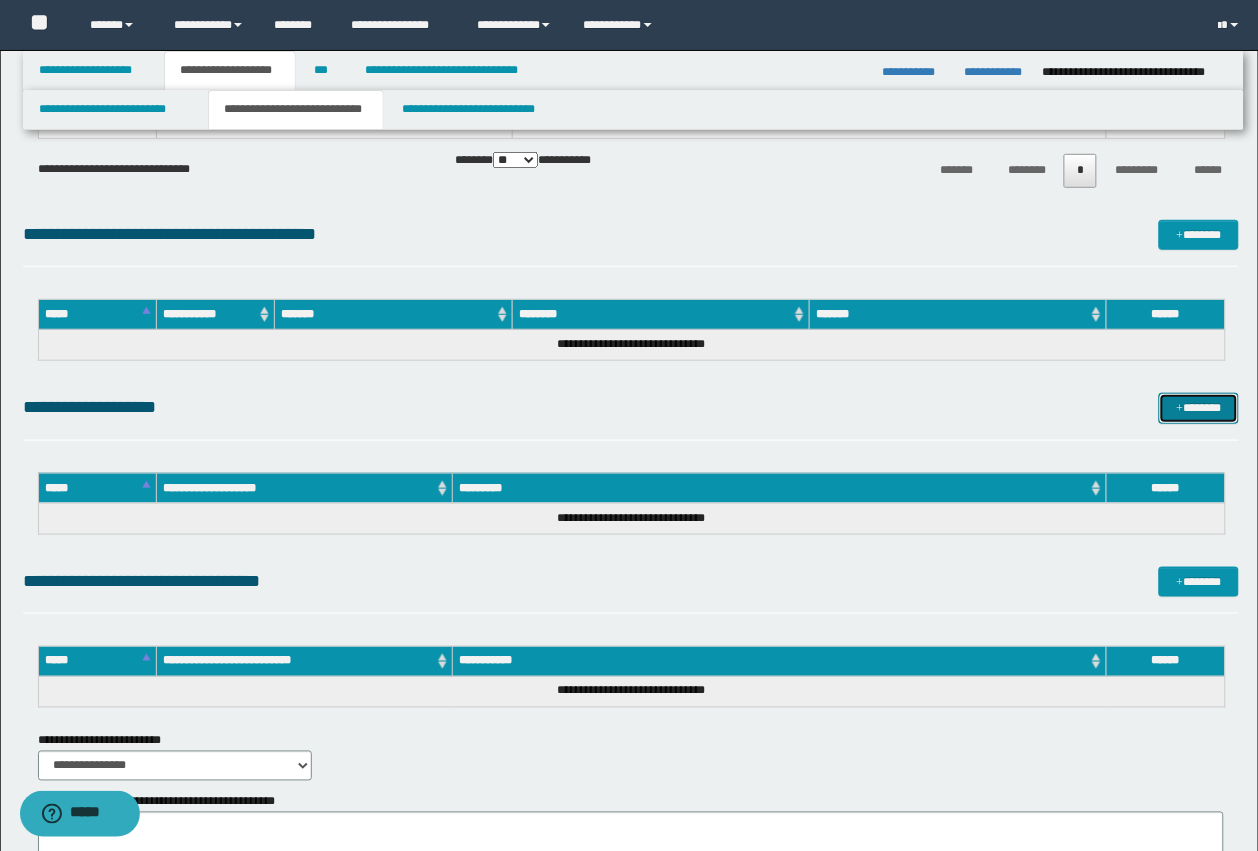 click at bounding box center [1180, 409] 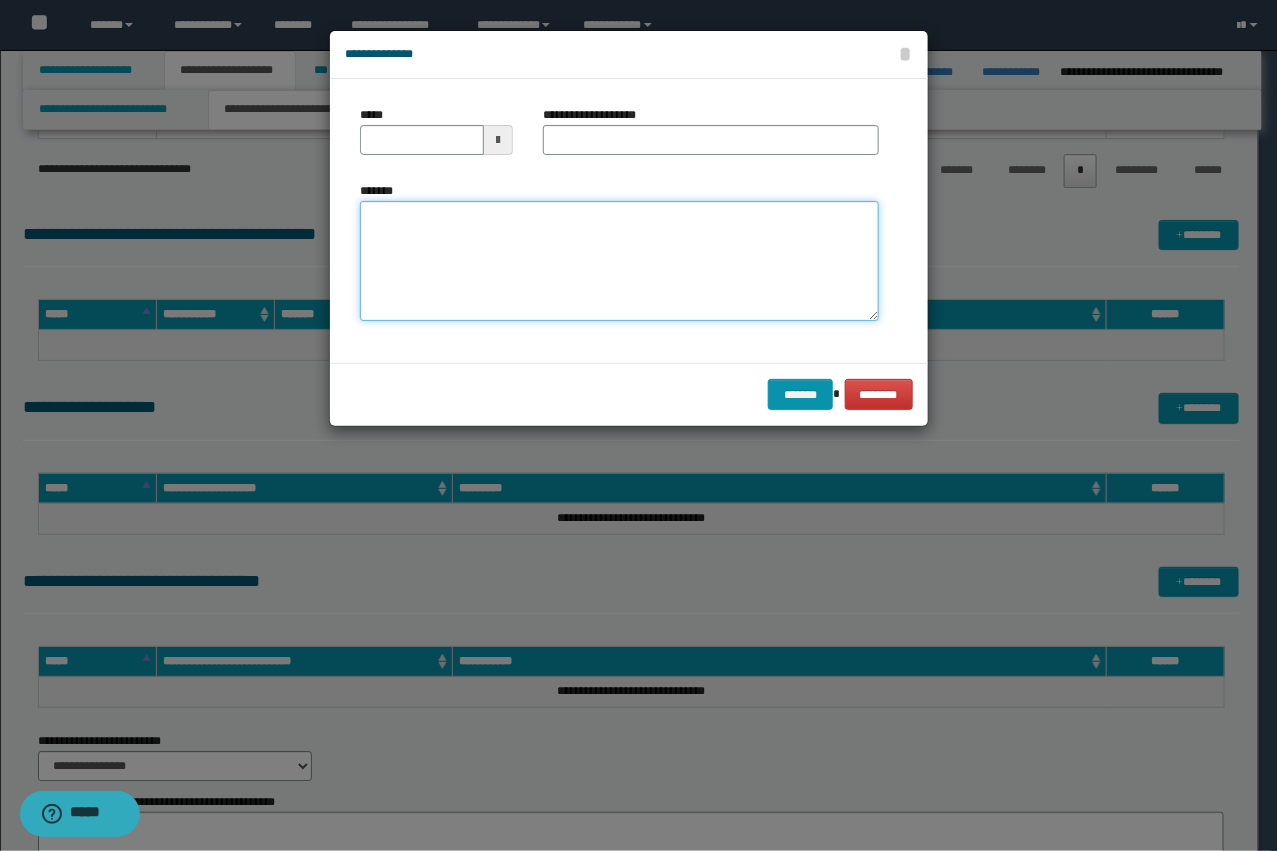 click on "*******" at bounding box center [619, 261] 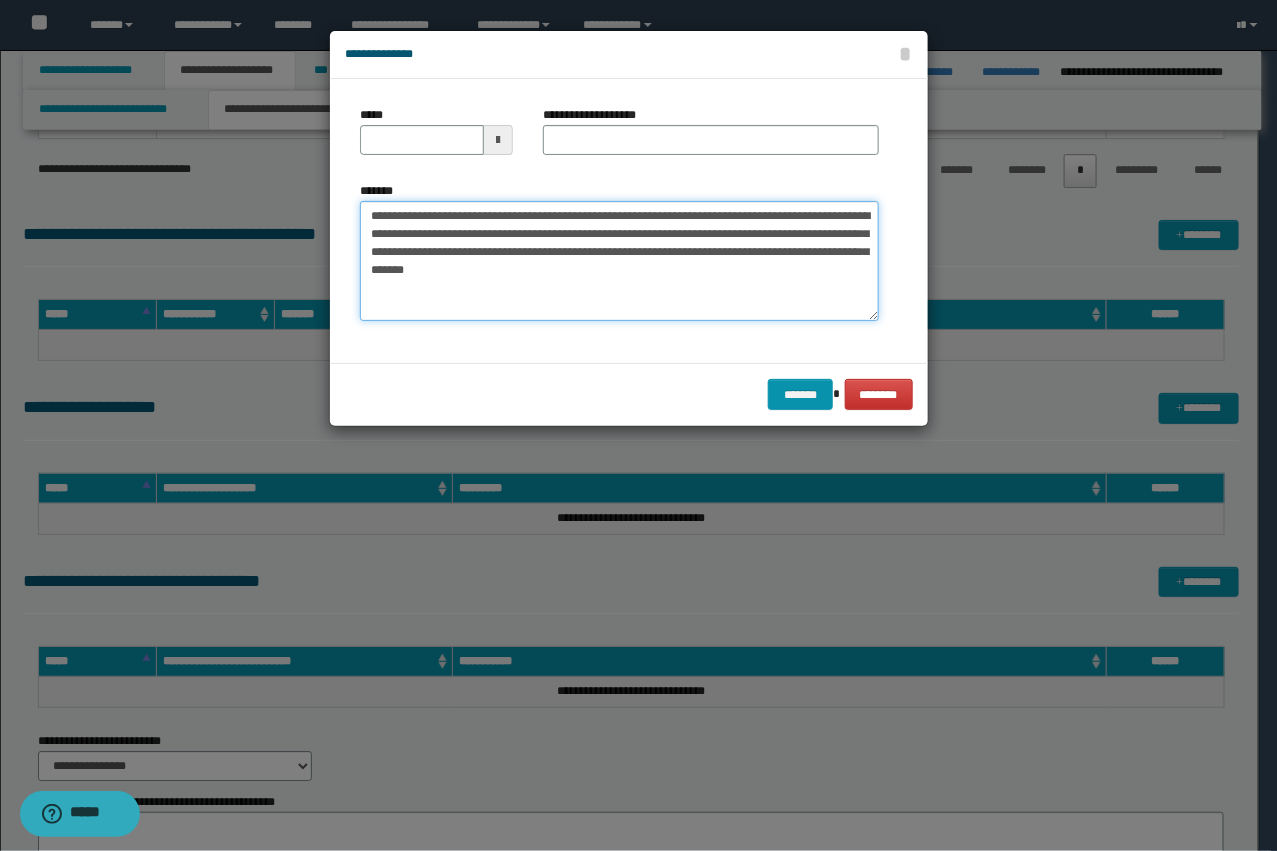 type on "**********" 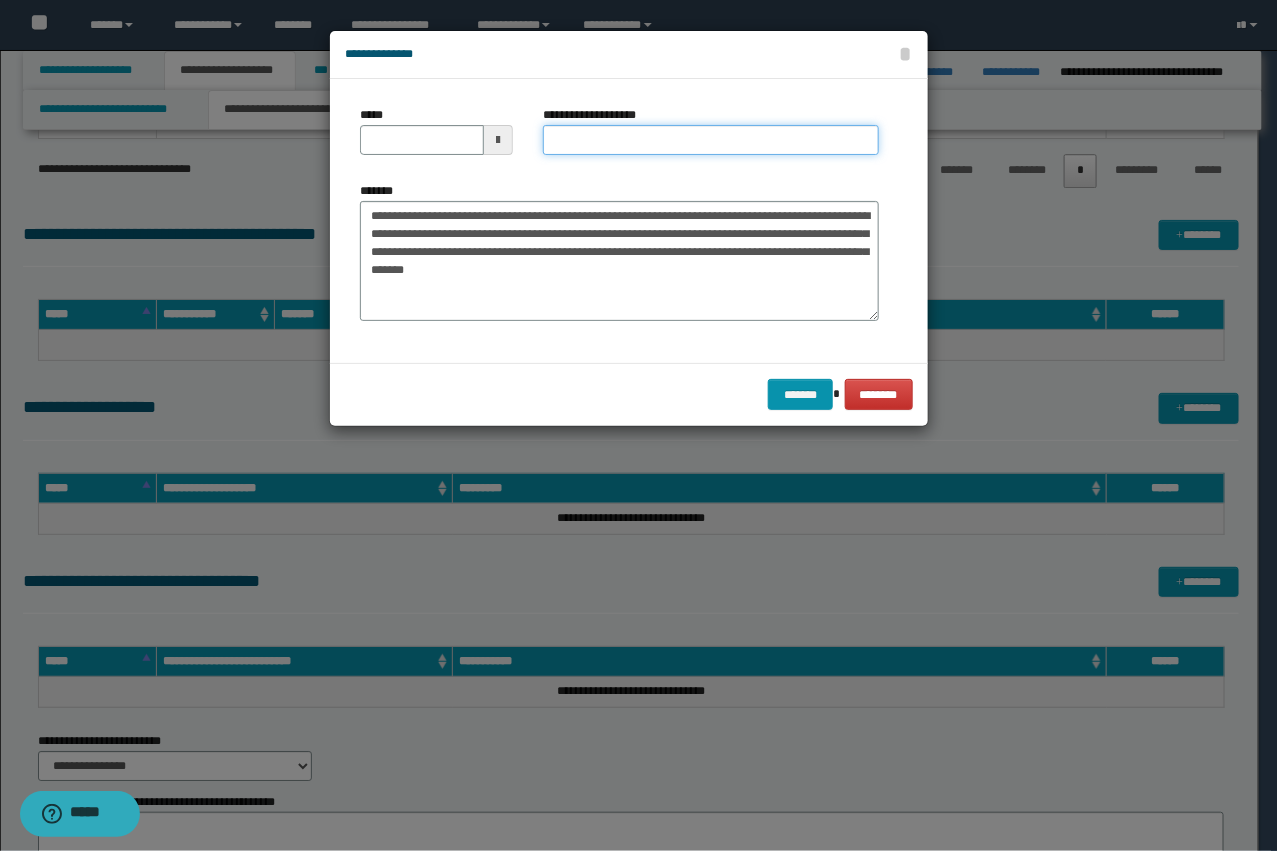 click on "**********" at bounding box center (711, 140) 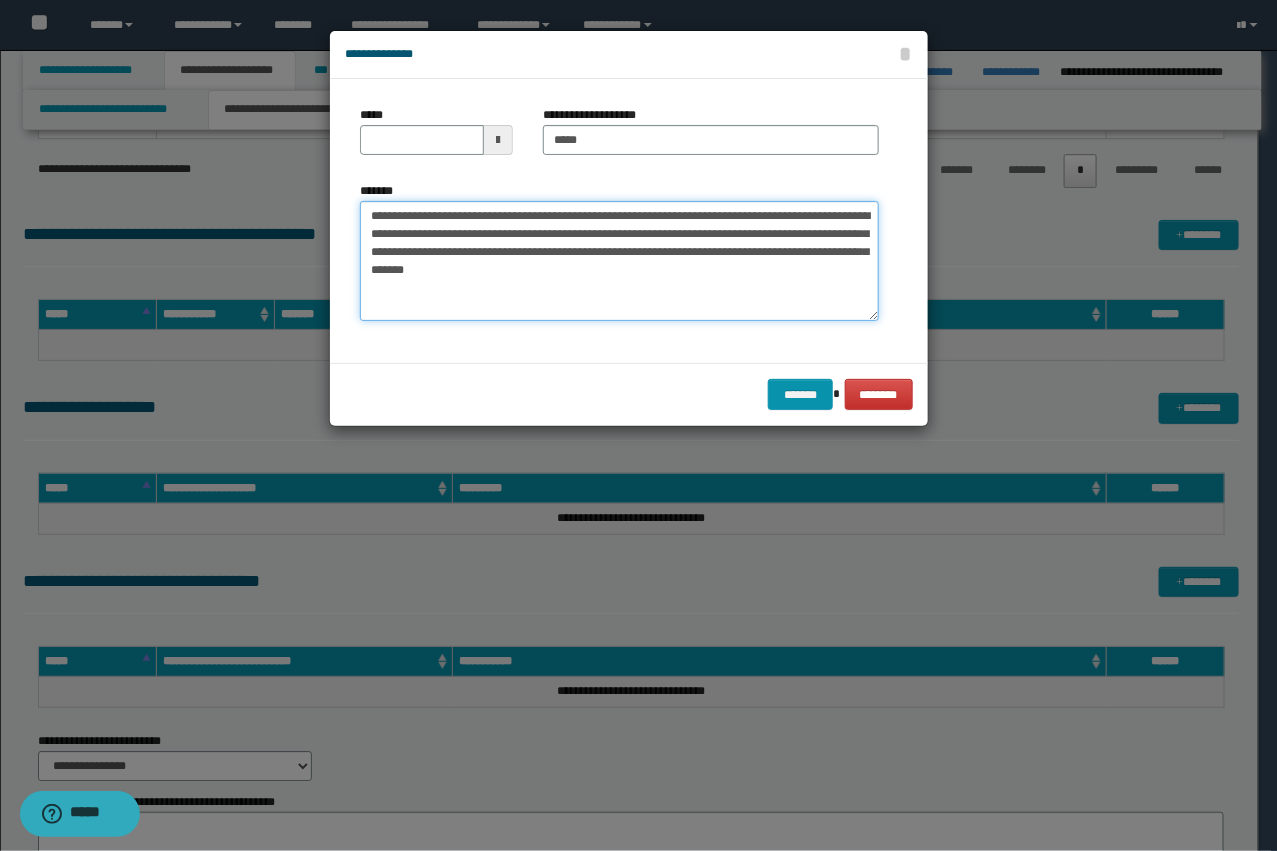 click on "**********" at bounding box center (619, 261) 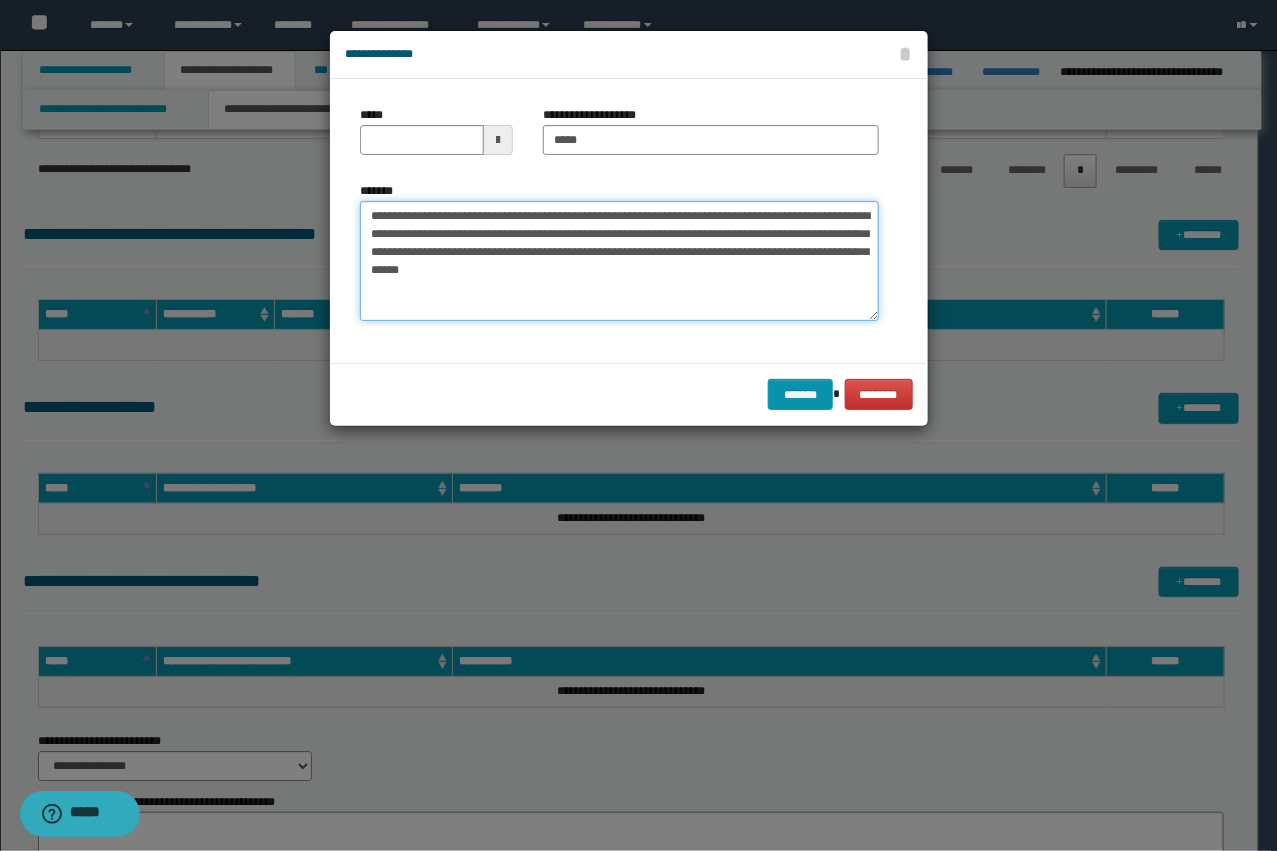 type on "**********" 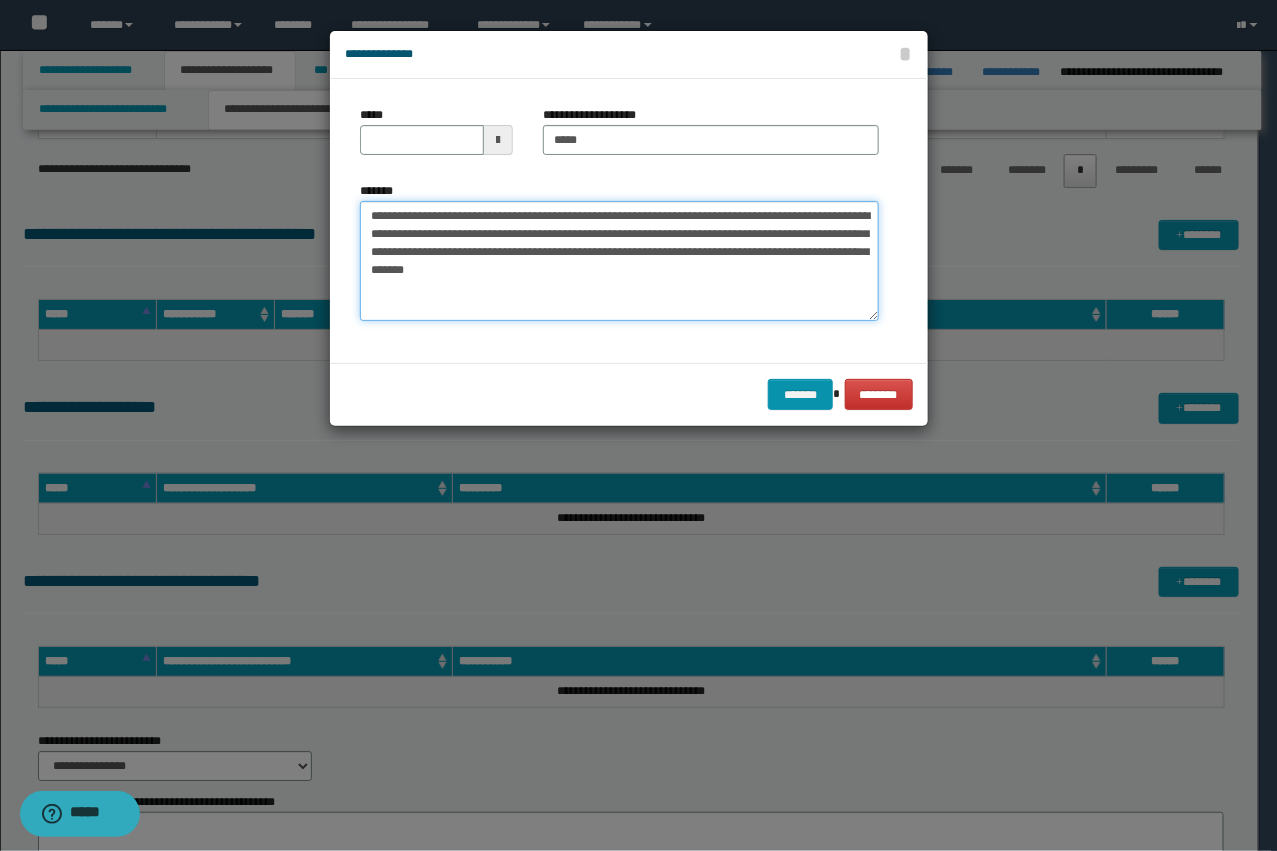 drag, startPoint x: 471, startPoint y: 217, endPoint x: 278, endPoint y: 175, distance: 197.51709 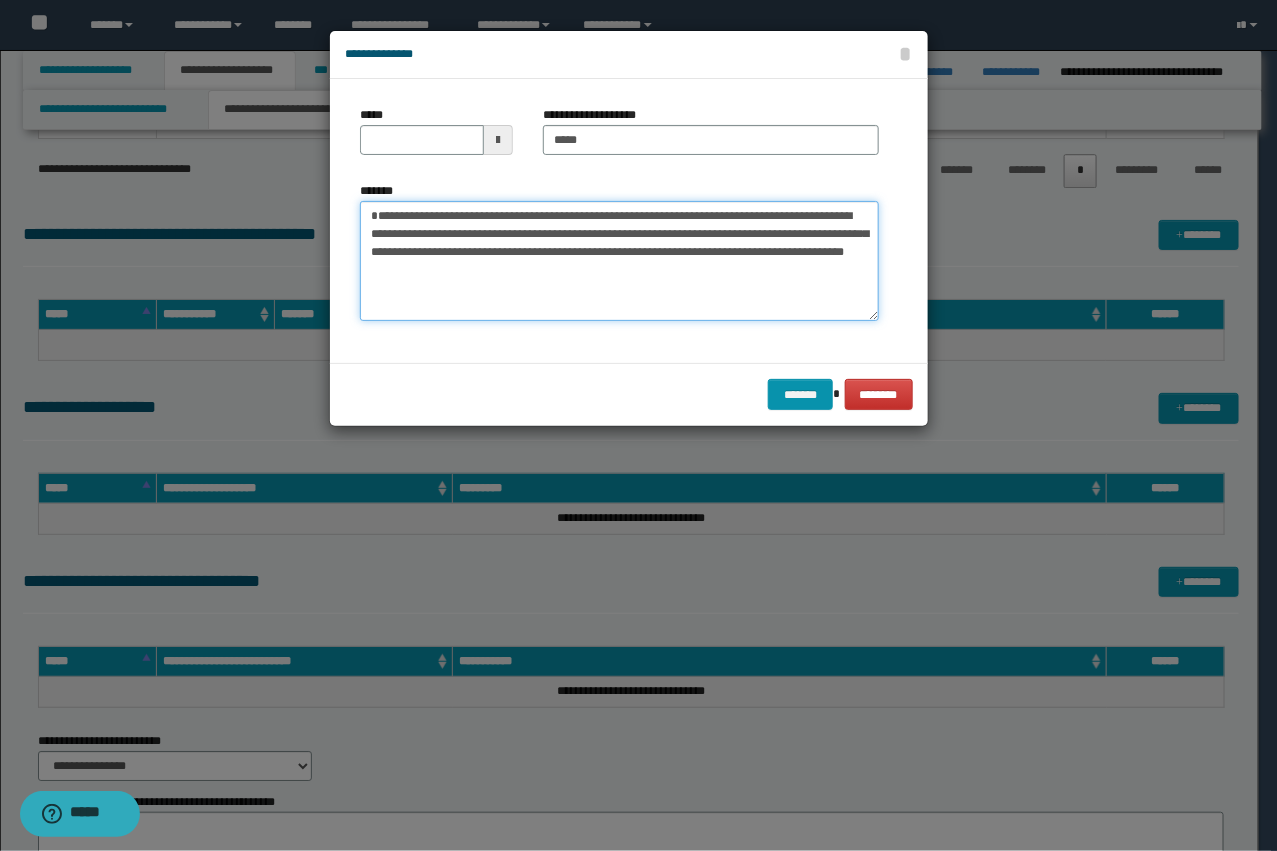 type on "**********" 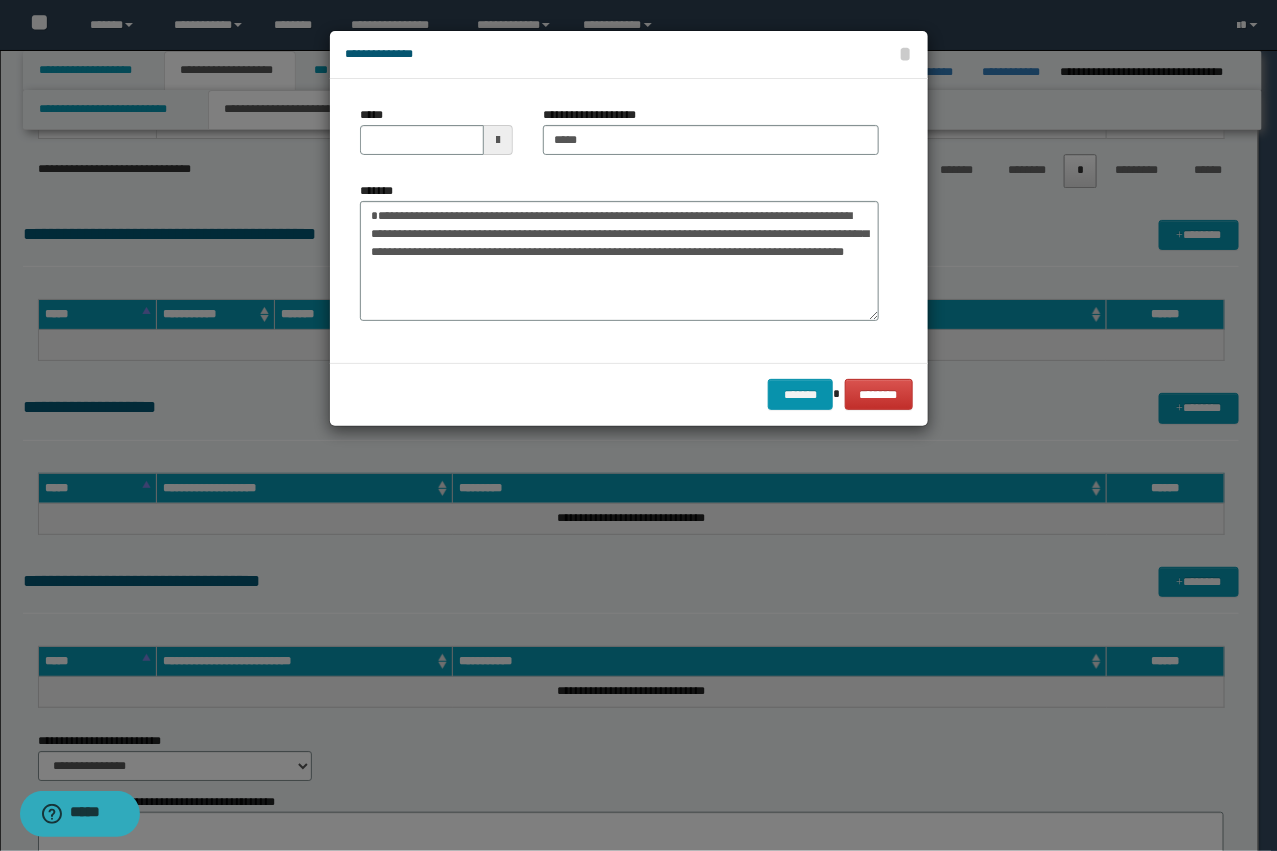 click on "*****" at bounding box center [436, 130] 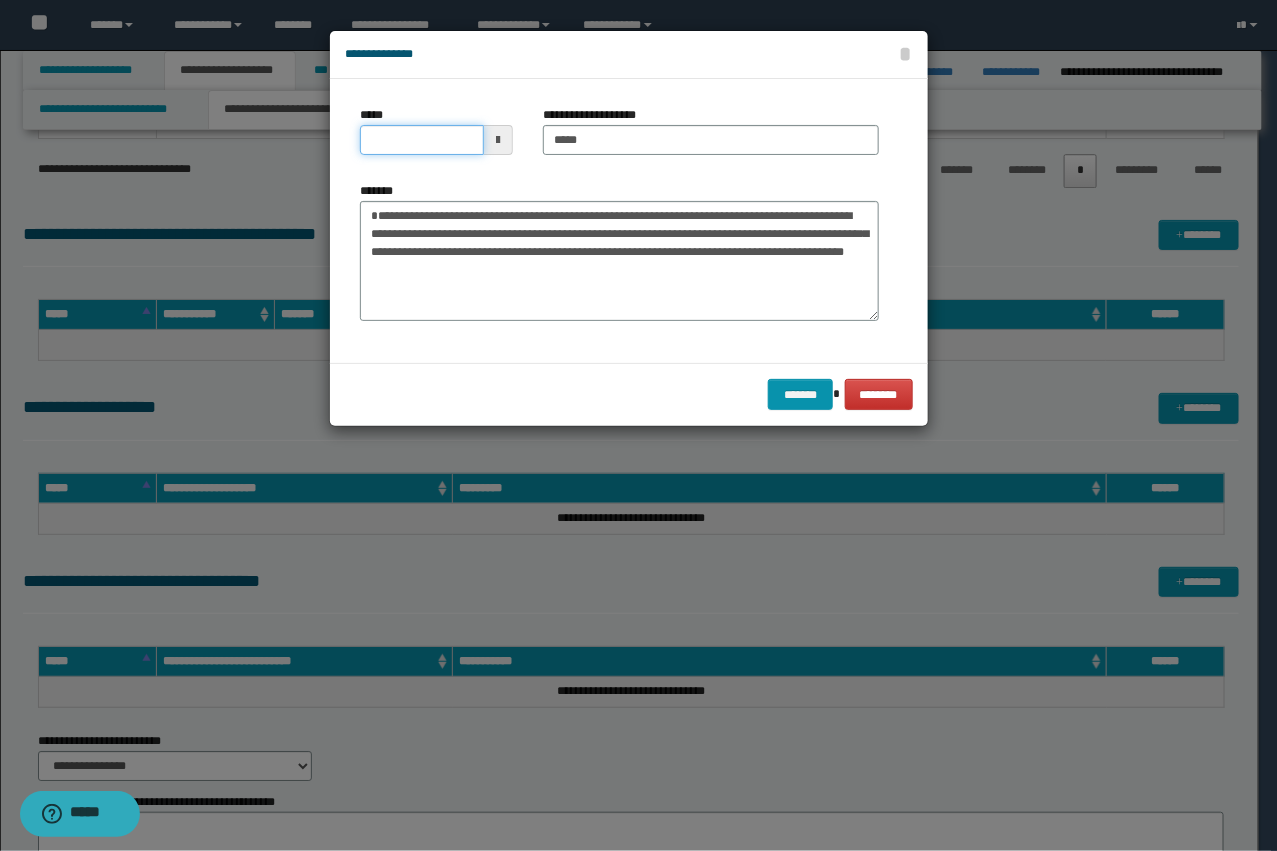 click on "*****" at bounding box center [422, 140] 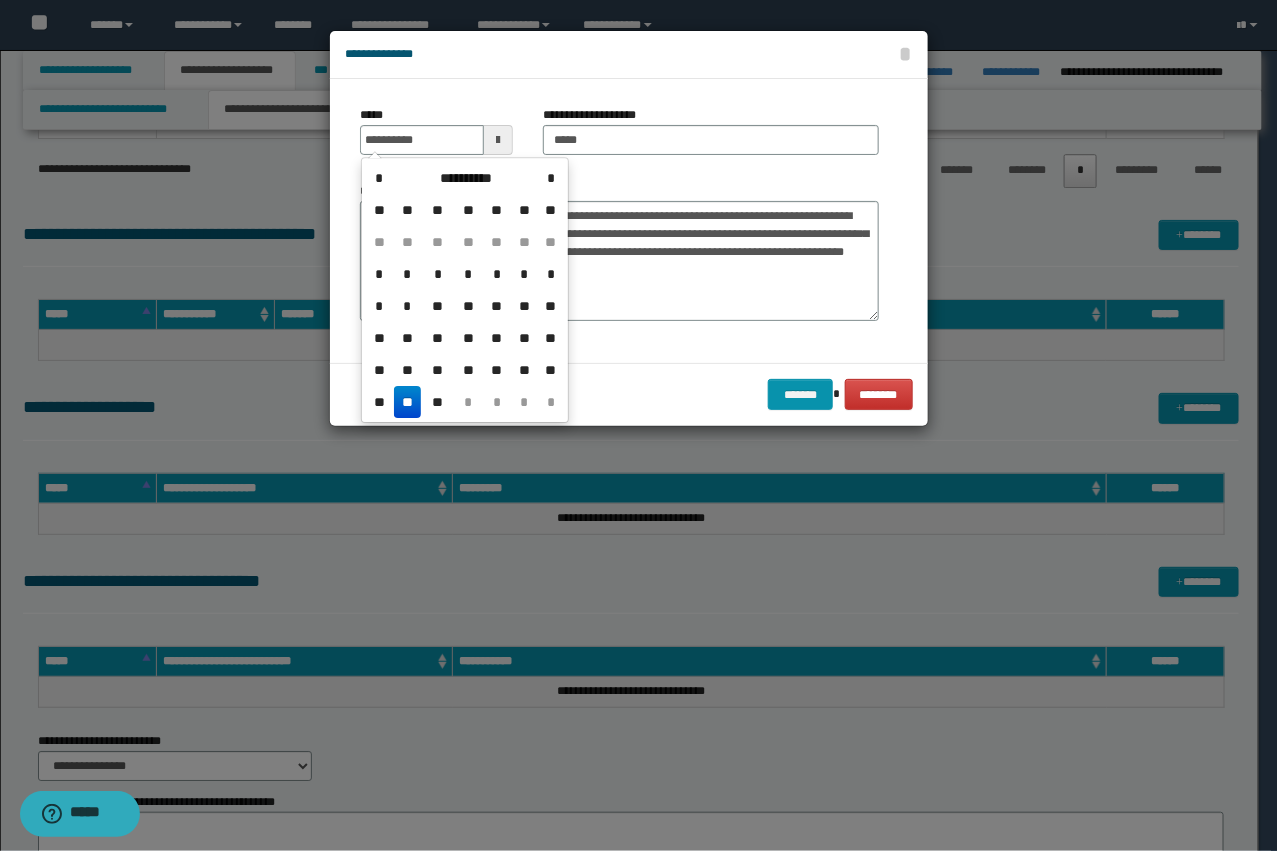 type on "**********" 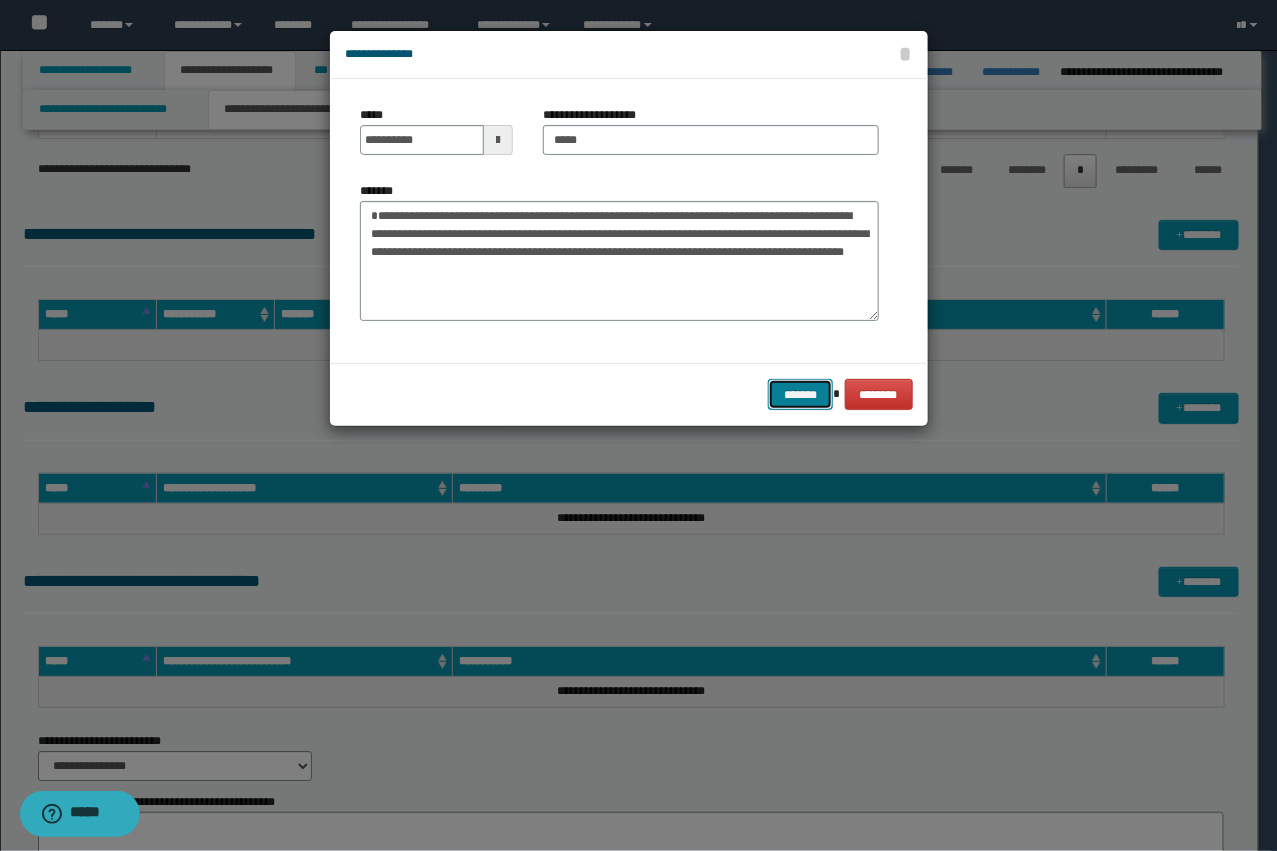 click on "*******" at bounding box center [800, 394] 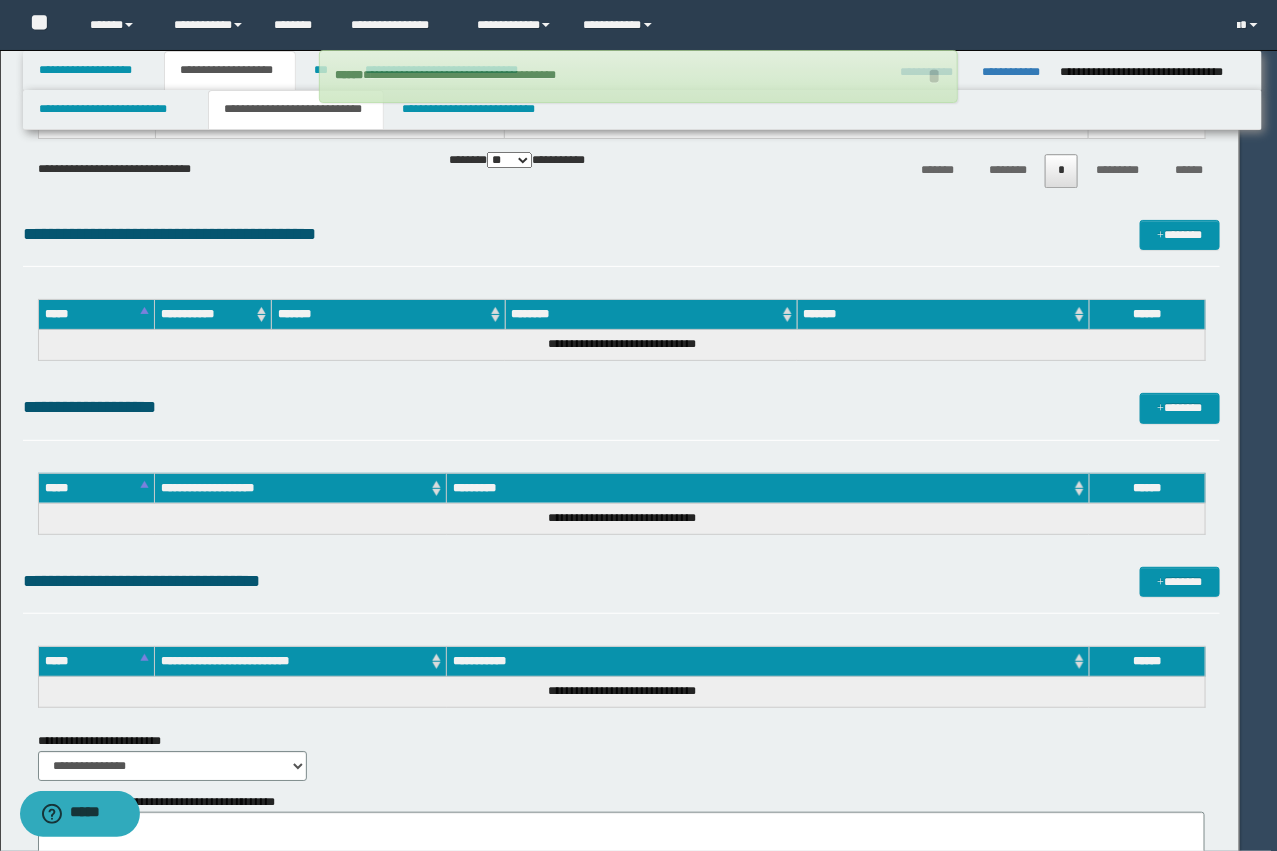 type 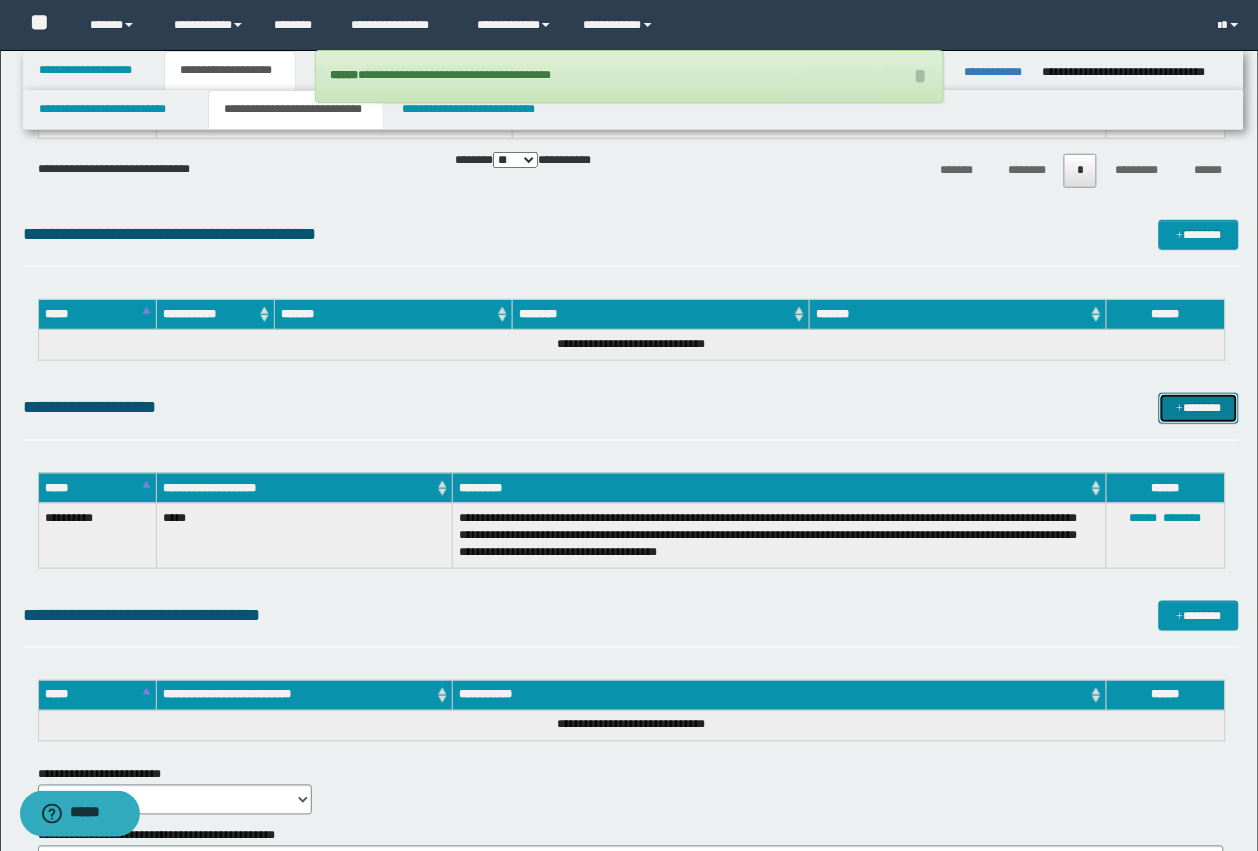 click on "*******" at bounding box center (1199, 408) 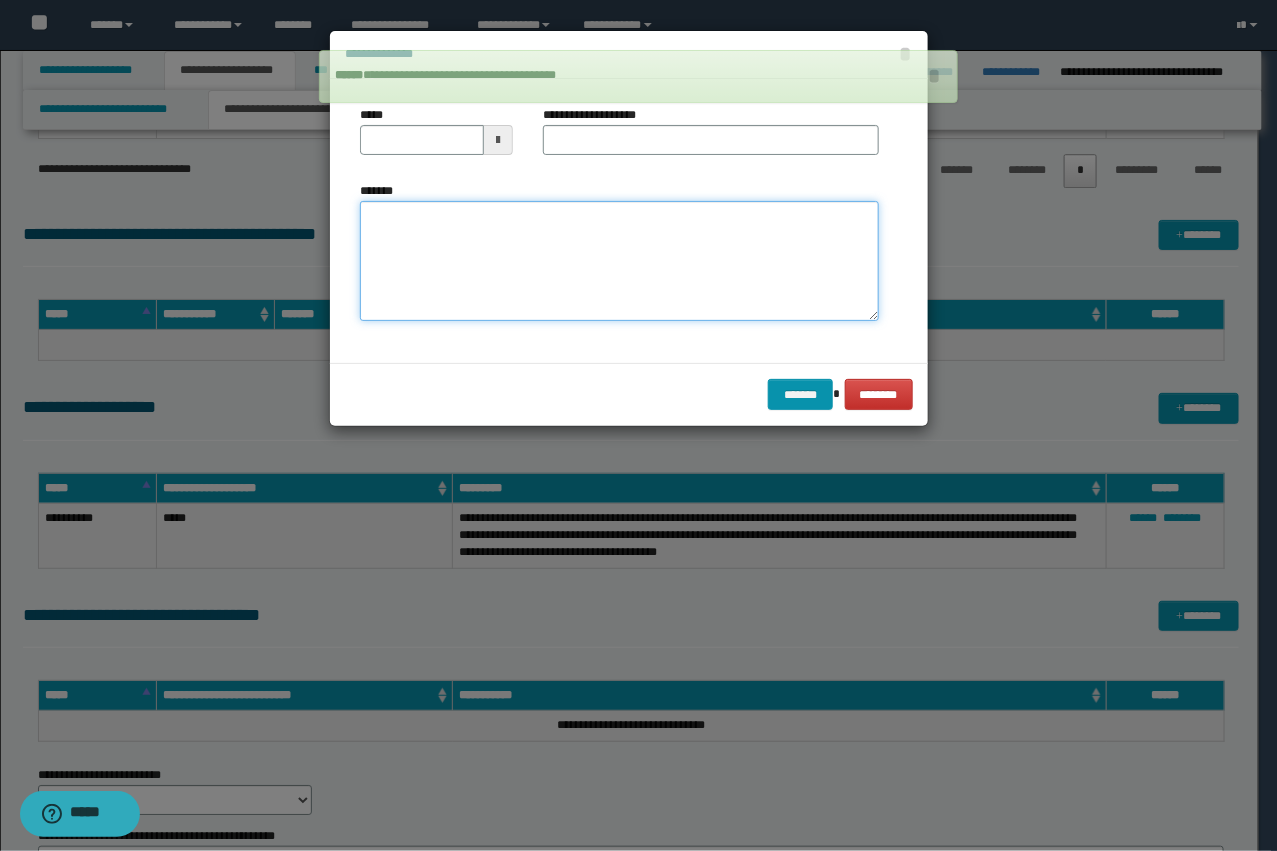 click on "*******" at bounding box center (619, 261) 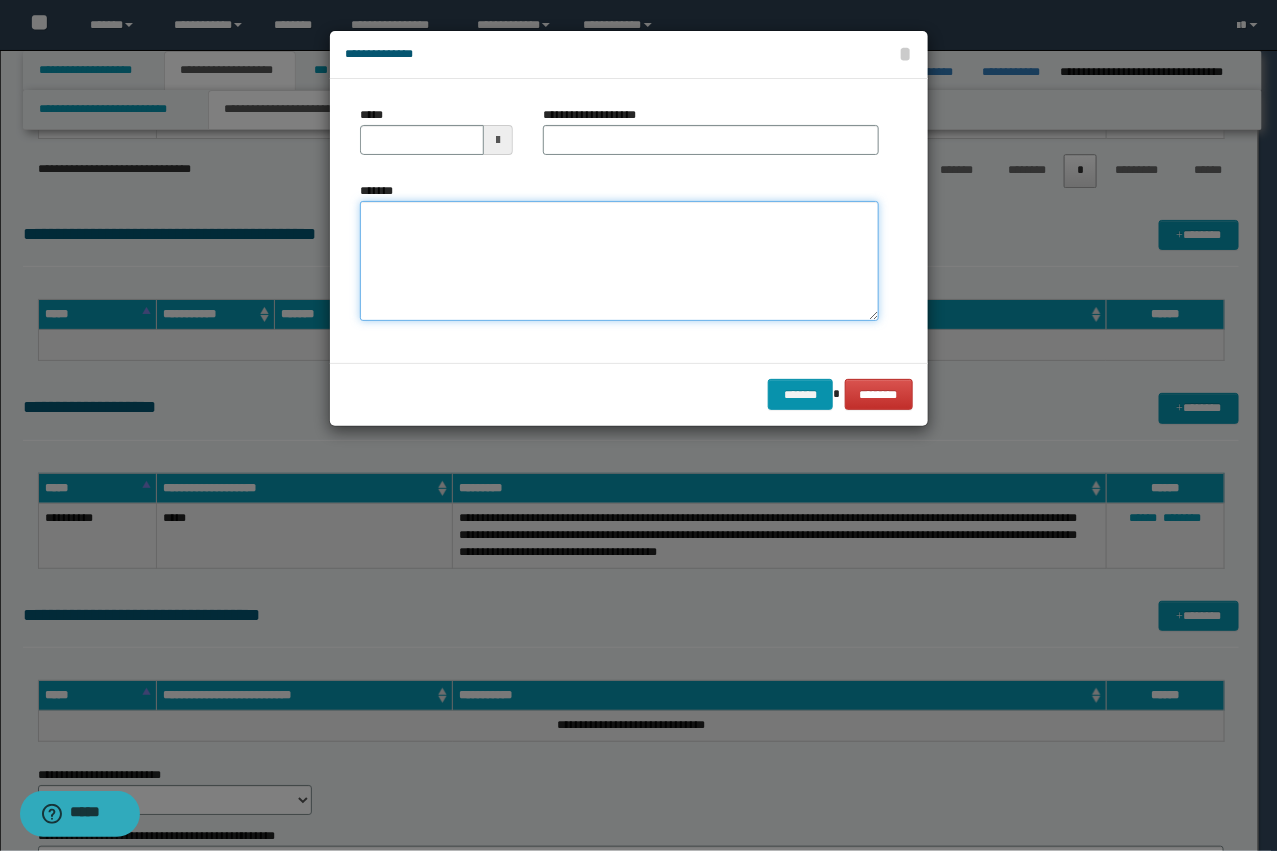 paste on "**********" 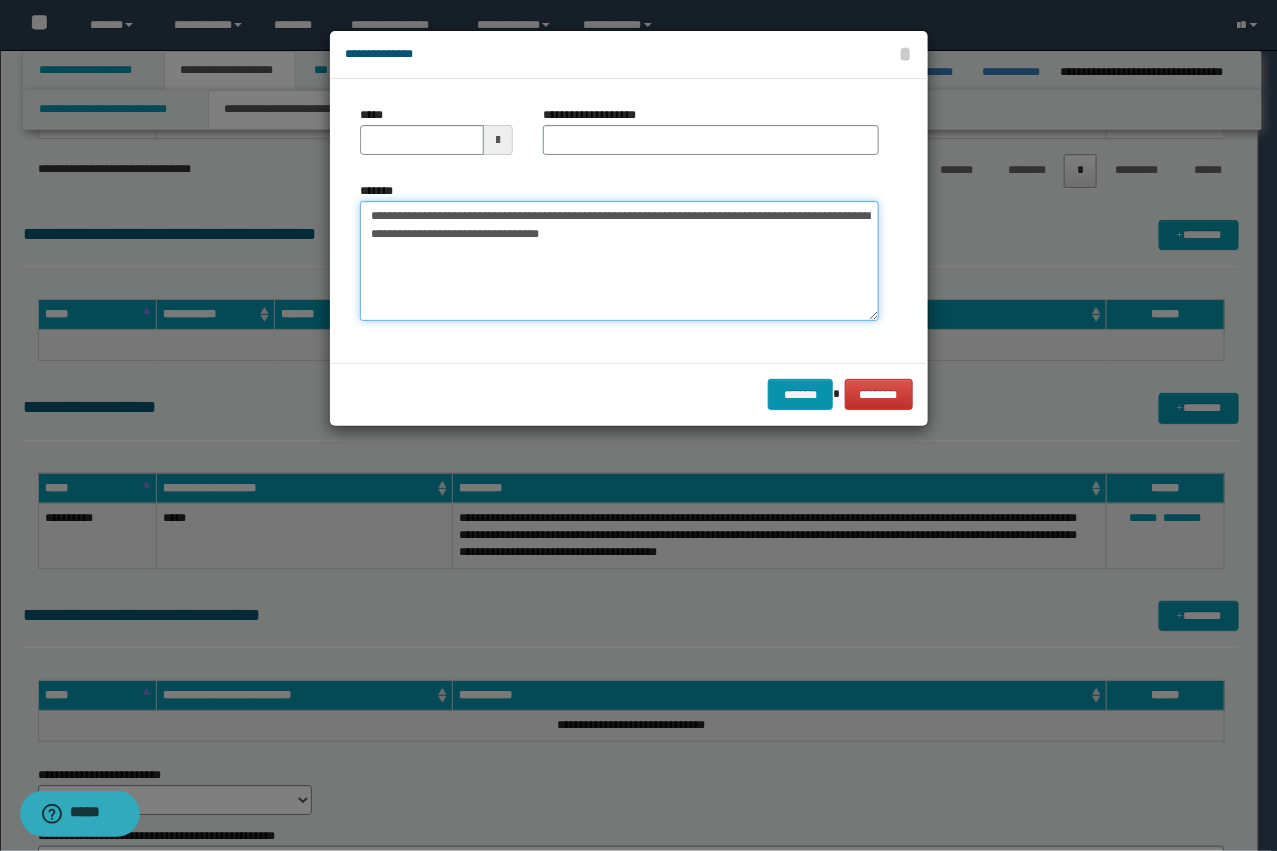 drag, startPoint x: 583, startPoint y: 215, endPoint x: 440, endPoint y: 207, distance: 143.2236 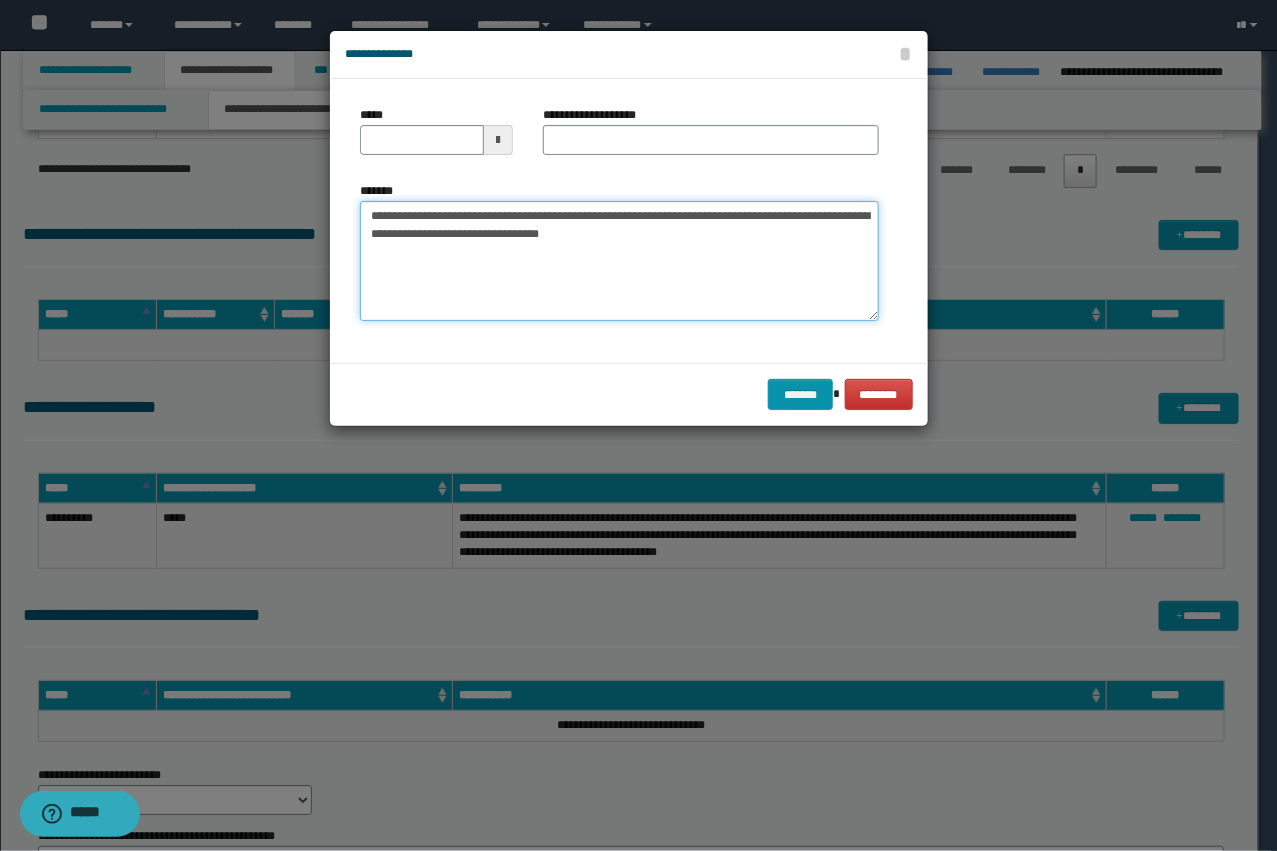 drag, startPoint x: 433, startPoint y: 220, endPoint x: 583, endPoint y: 213, distance: 150.16324 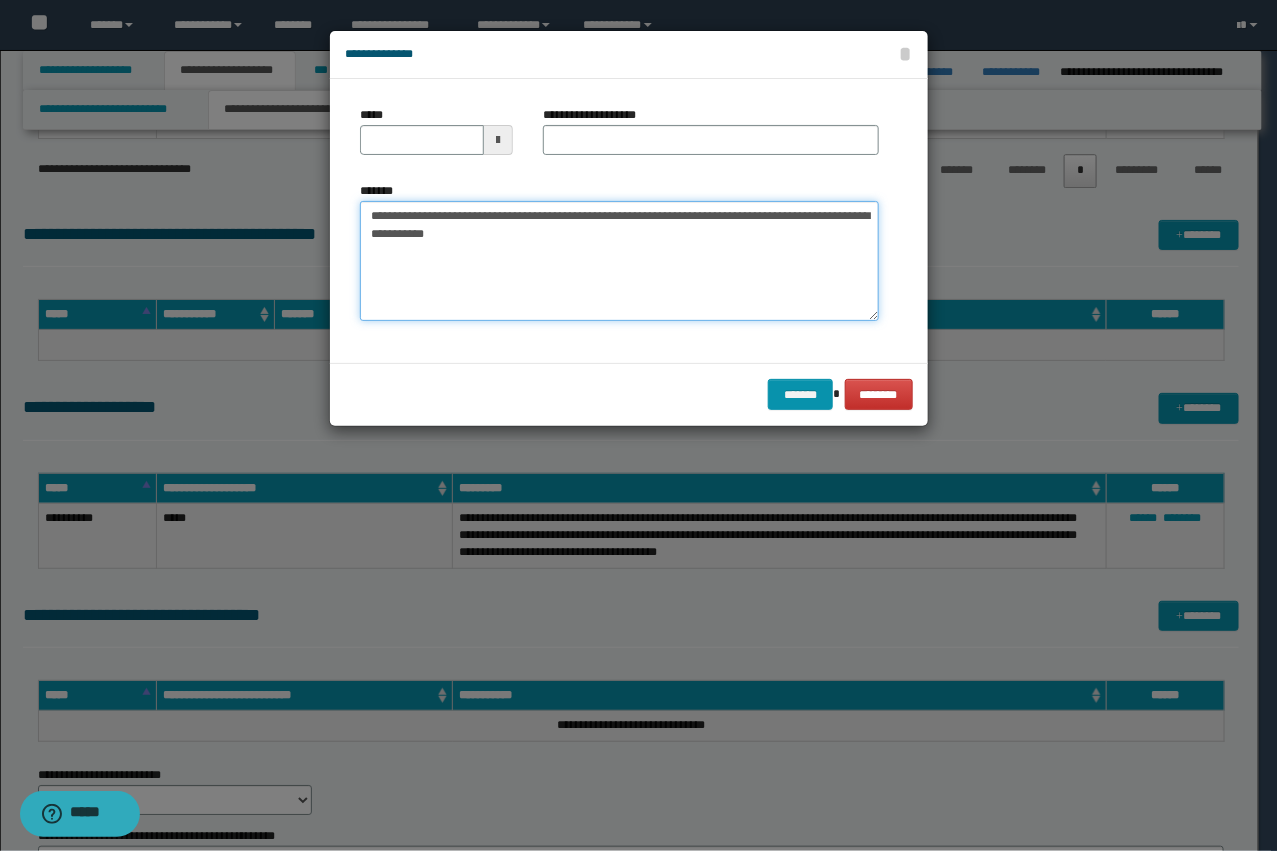 type on "**********" 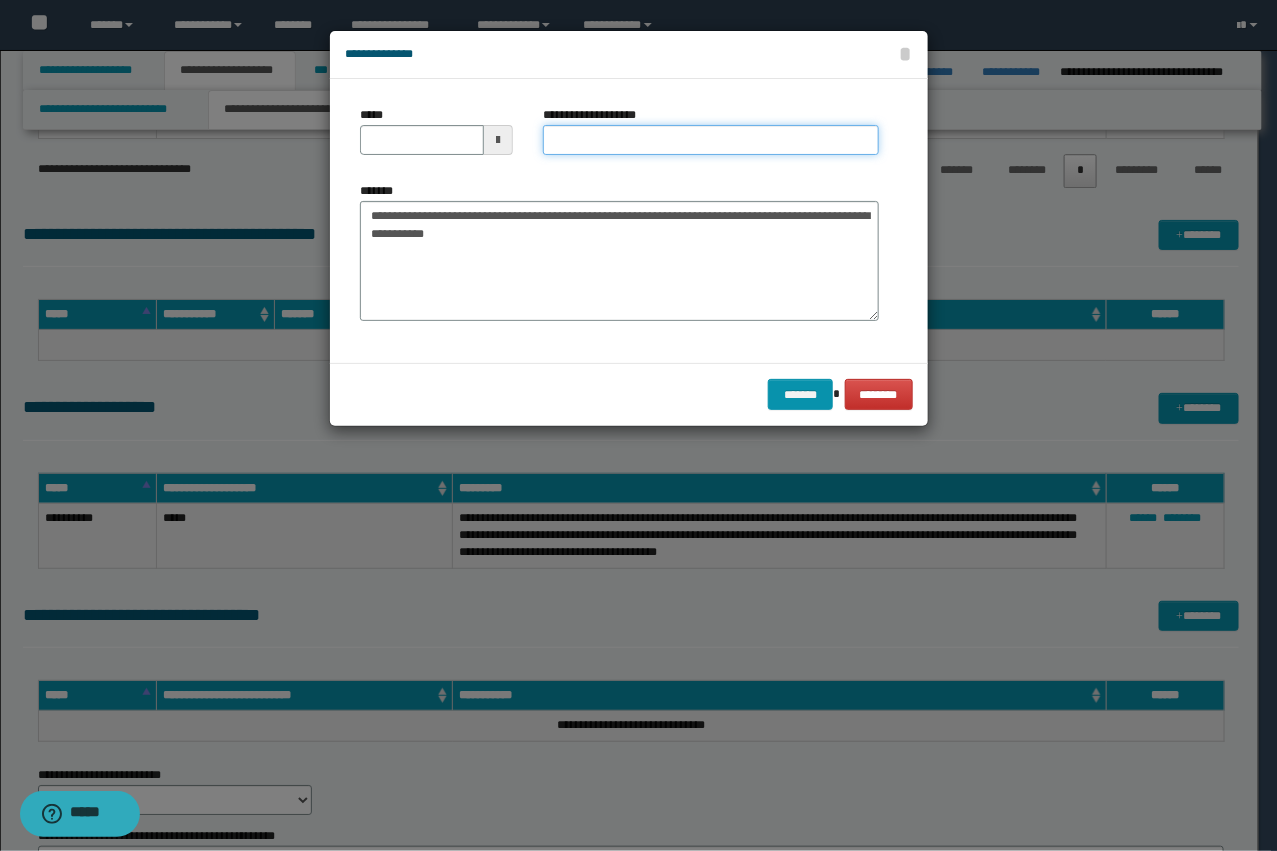 click on "**********" at bounding box center [711, 140] 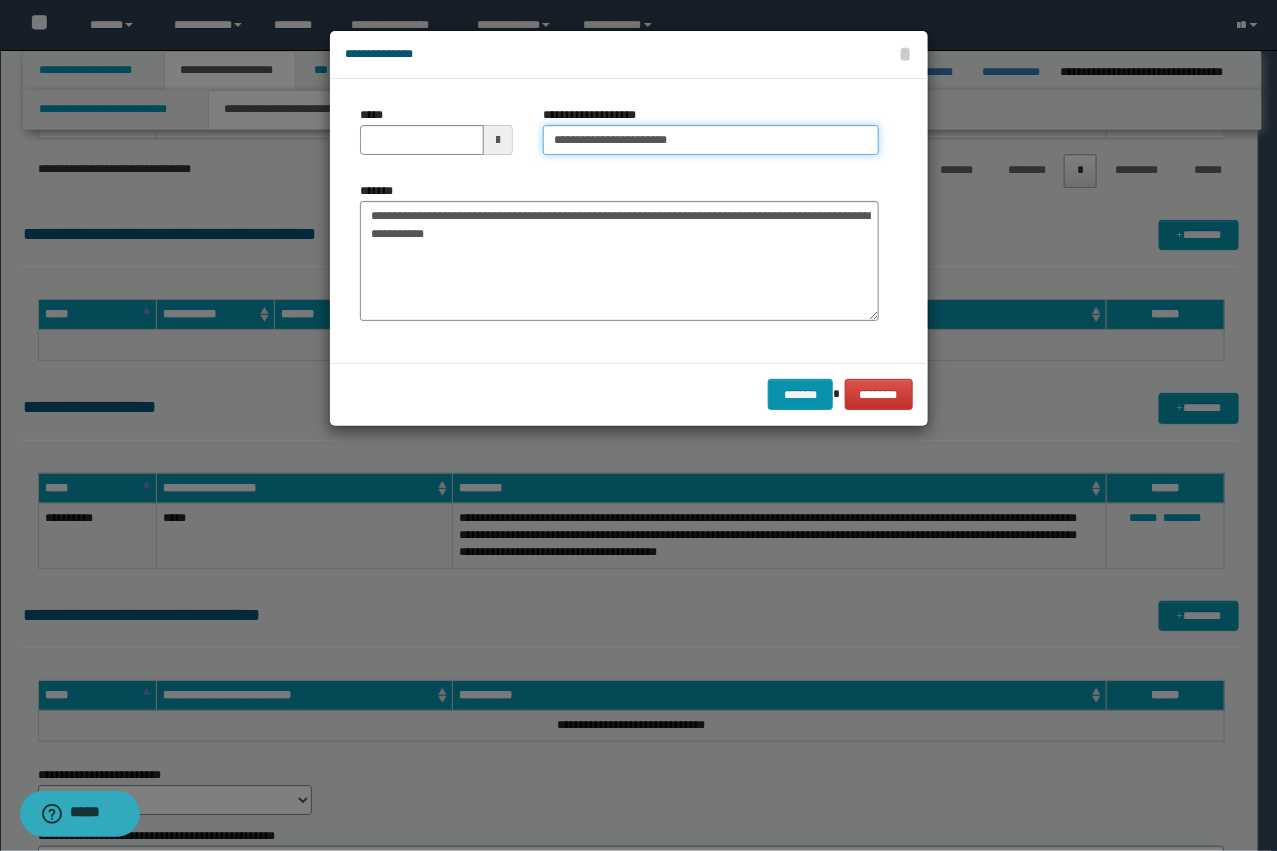 type on "**********" 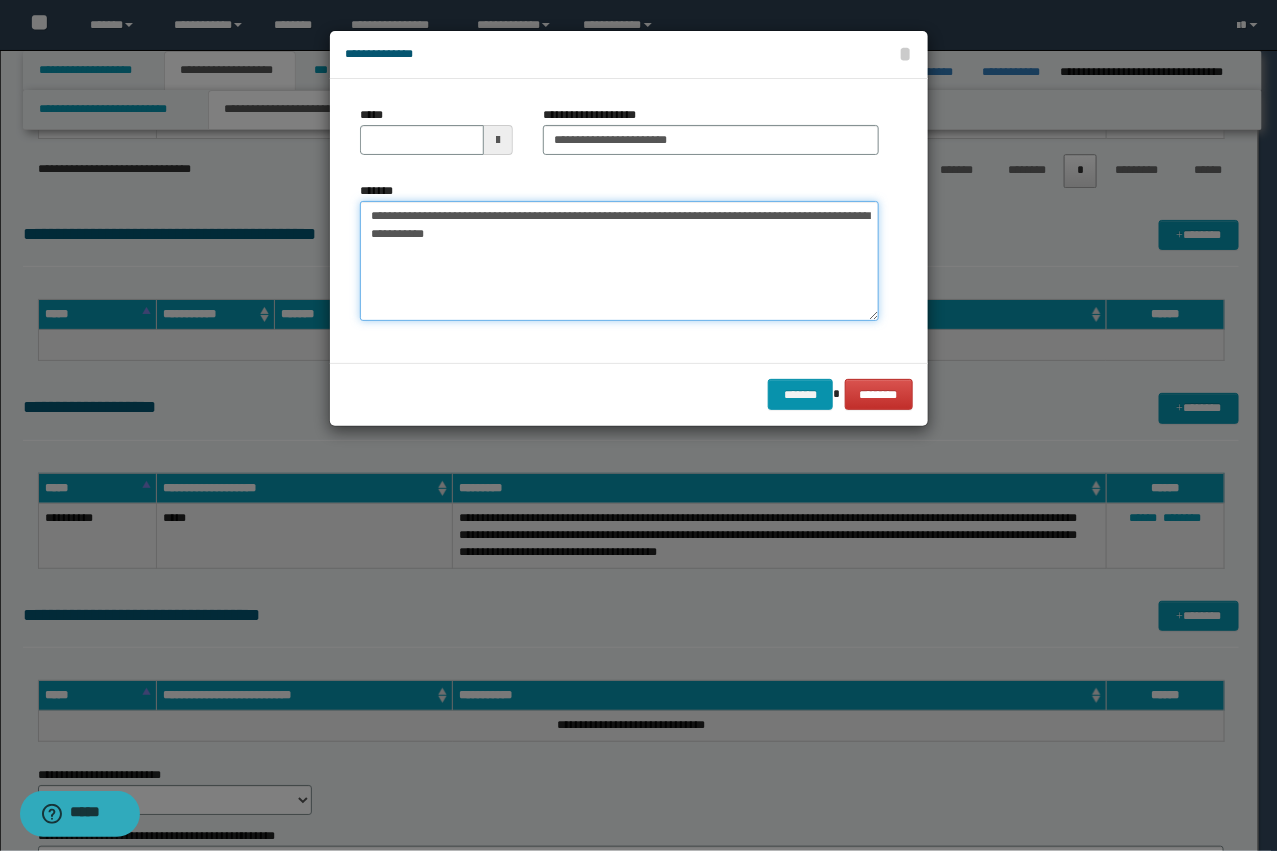 drag, startPoint x: 438, startPoint y: 211, endPoint x: 17, endPoint y: 212, distance: 421.0012 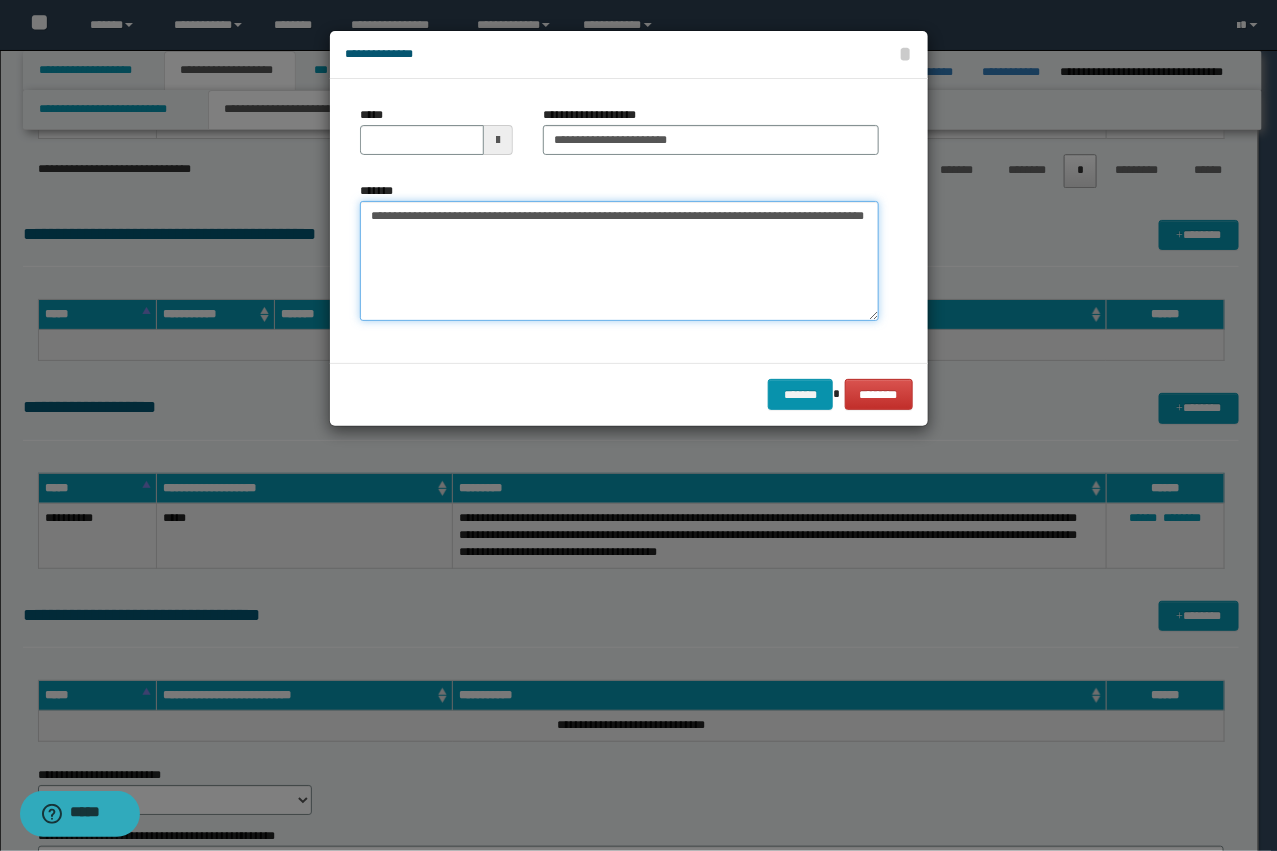 type 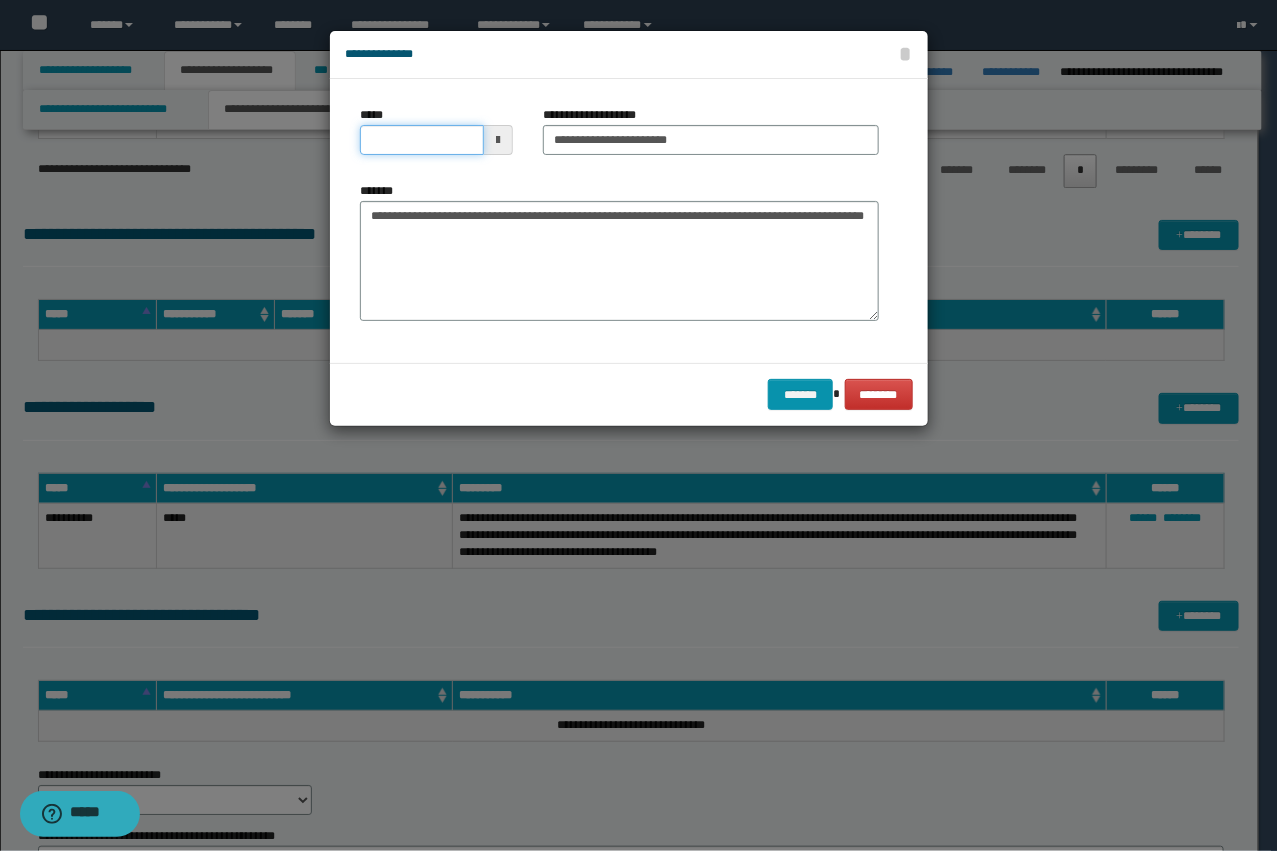 click on "*****" at bounding box center (422, 140) 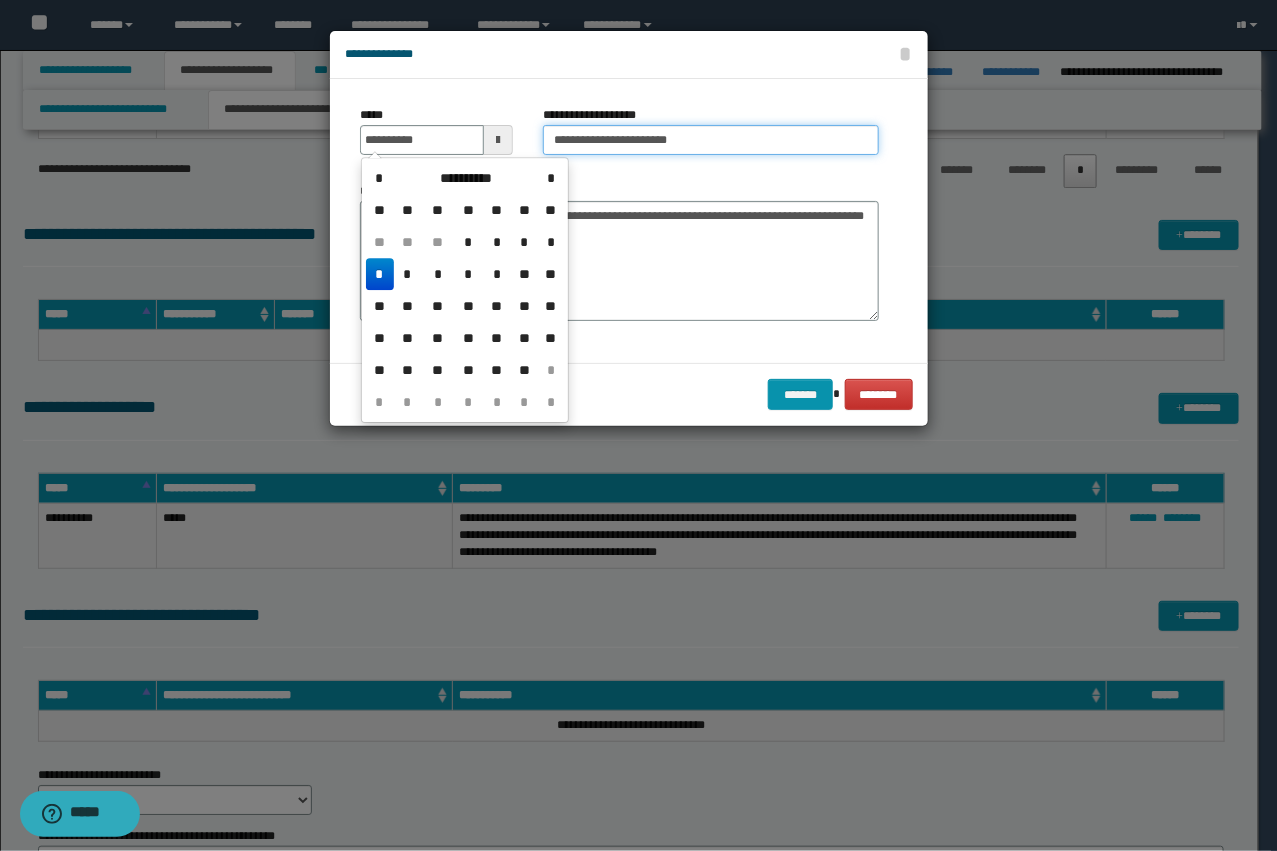 type on "**********" 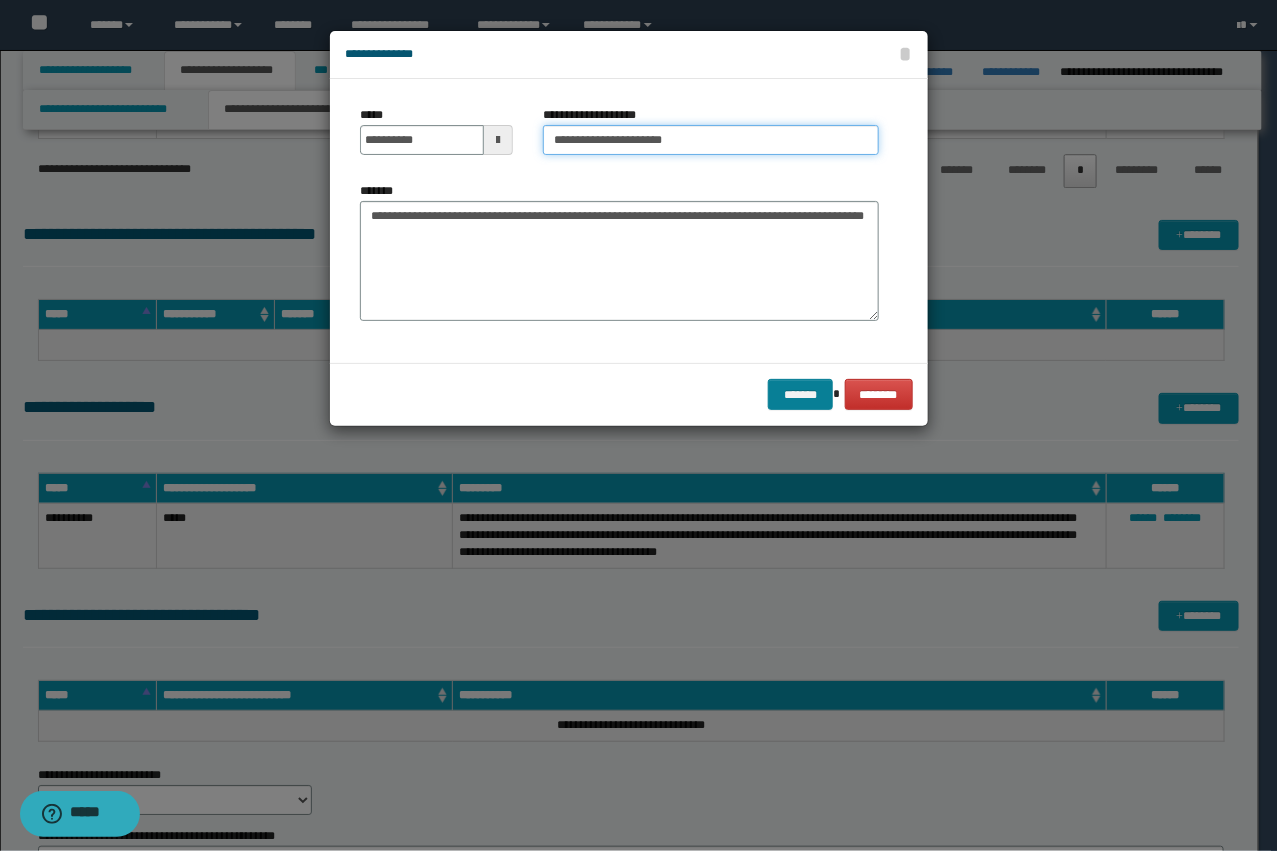 type on "**********" 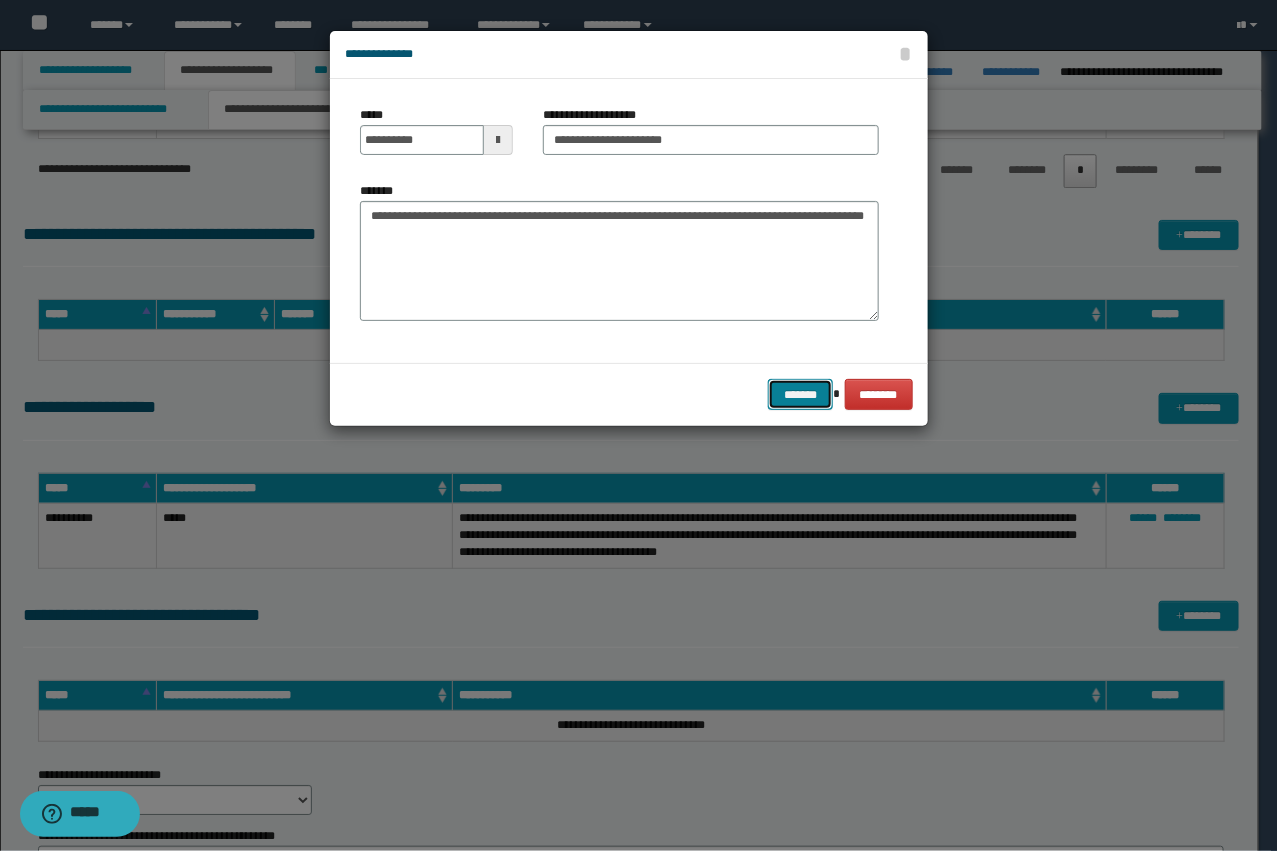 click on "*******" at bounding box center (800, 394) 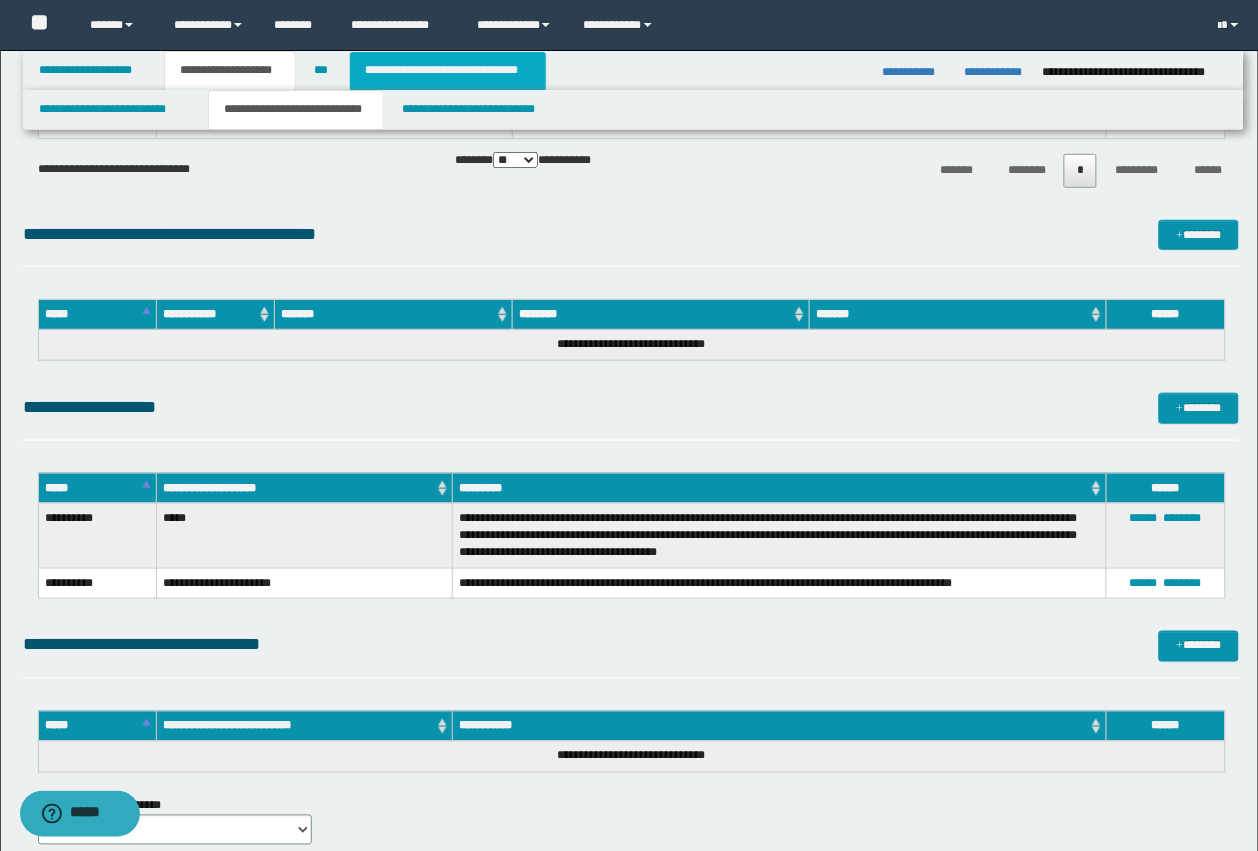 click on "**********" at bounding box center (448, 71) 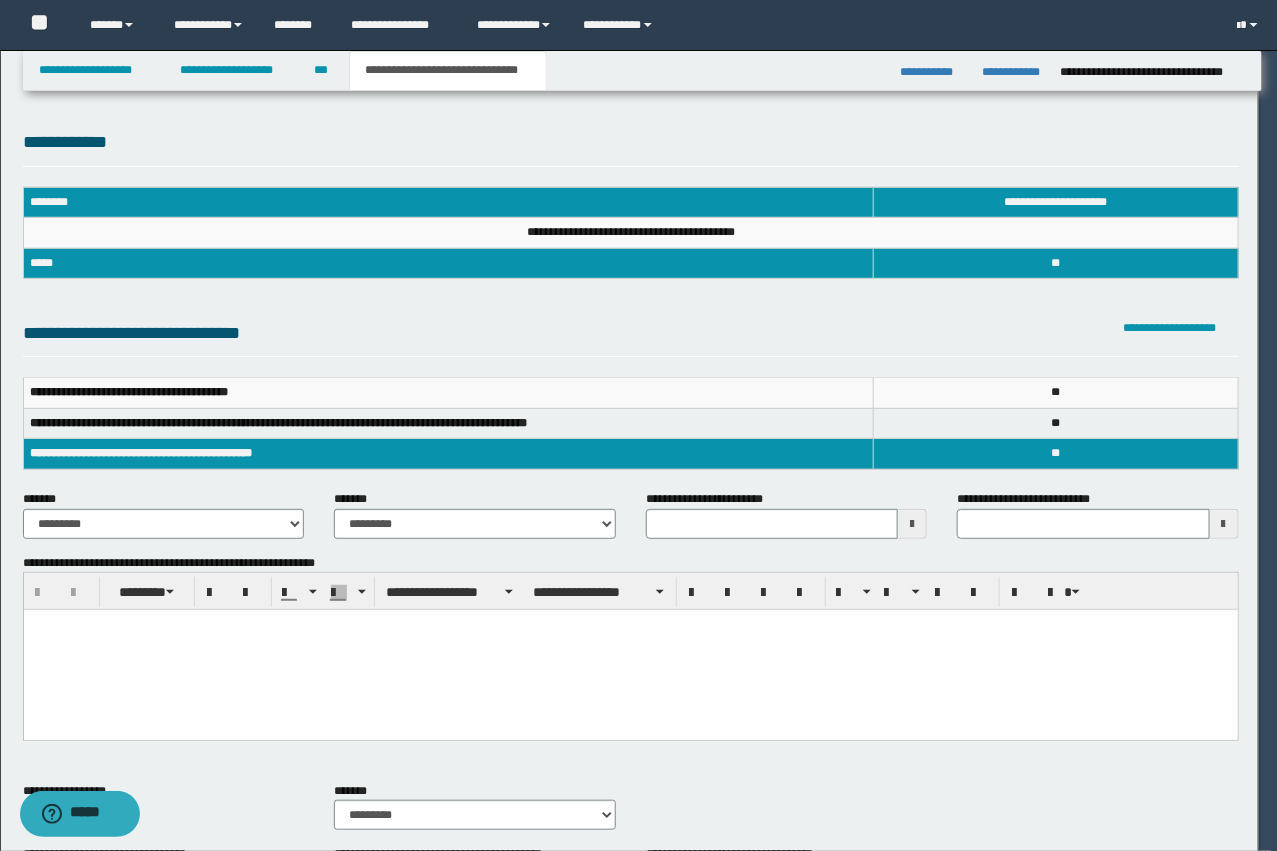 scroll, scrollTop: 0, scrollLeft: 0, axis: both 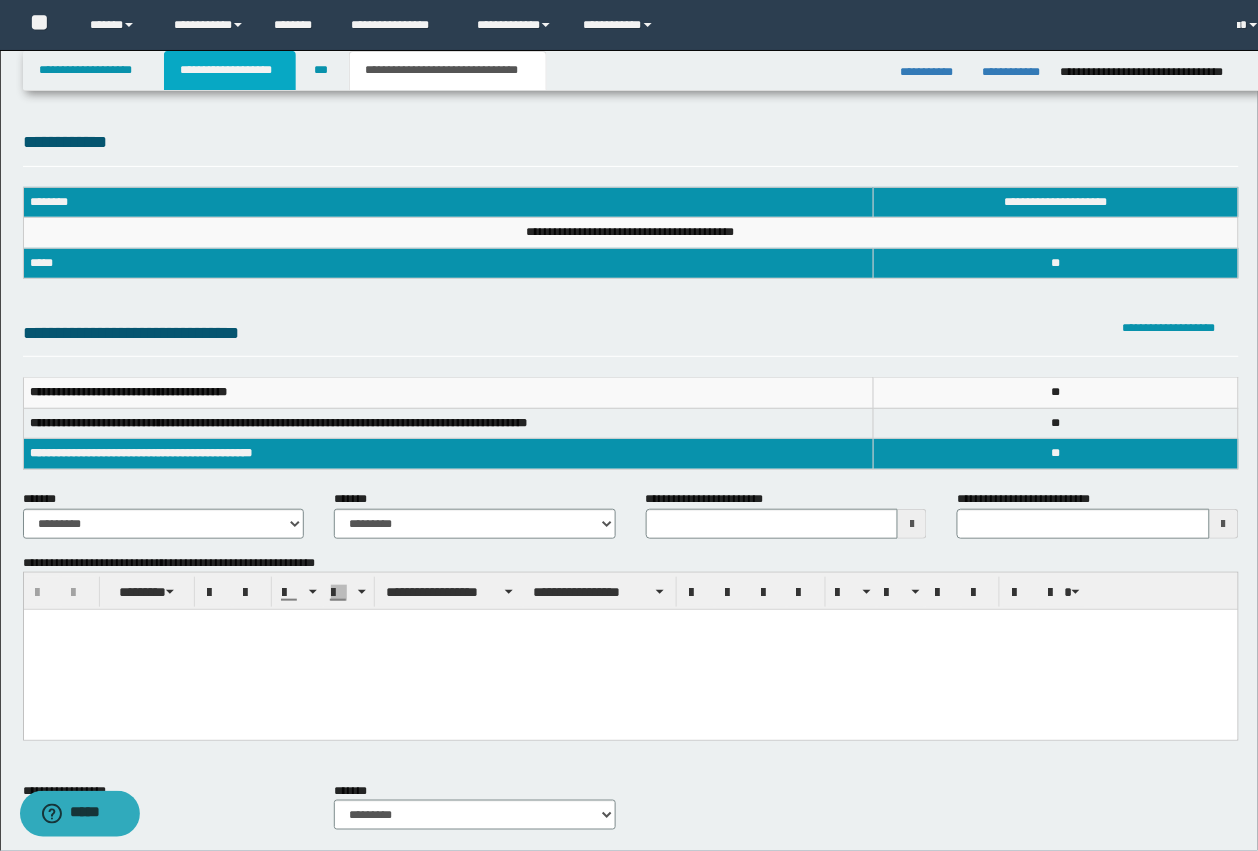 click on "**********" at bounding box center [230, 71] 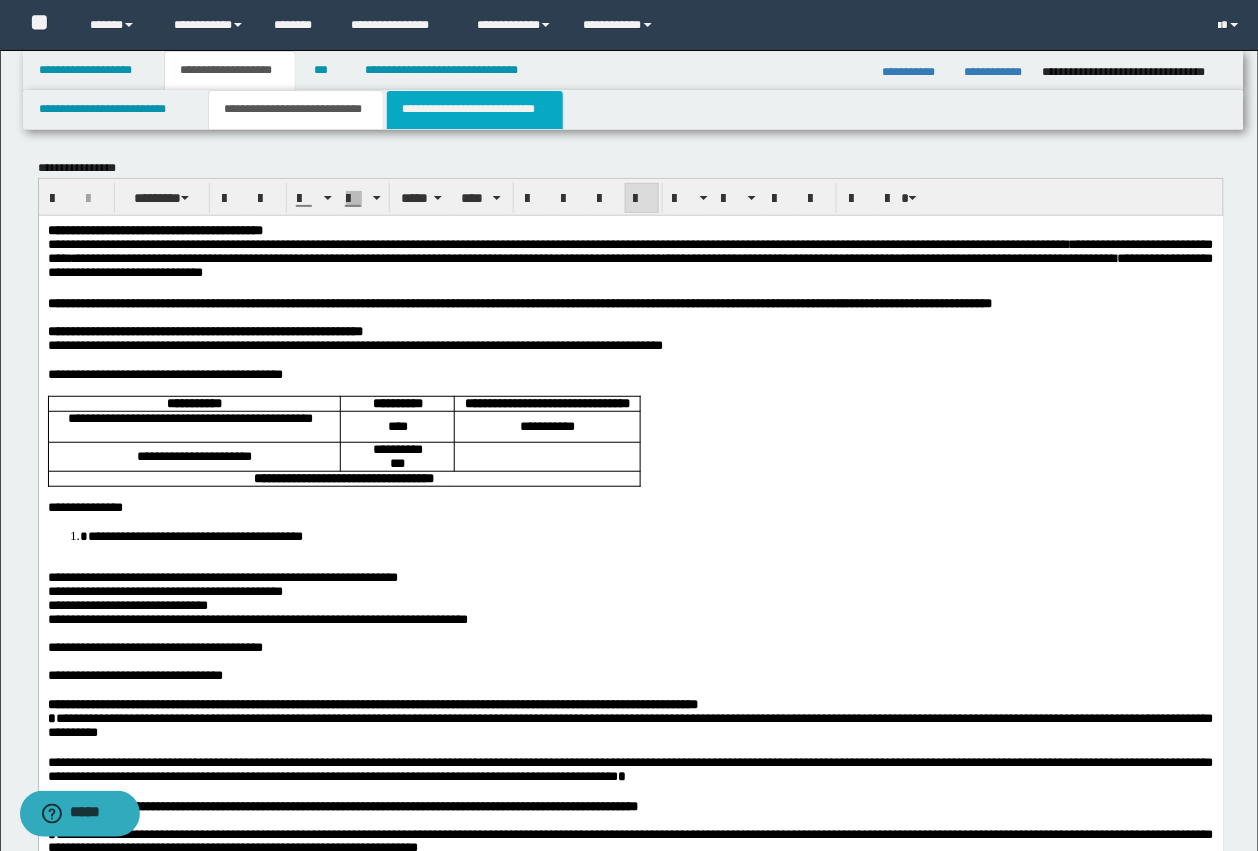 click on "**********" at bounding box center [475, 110] 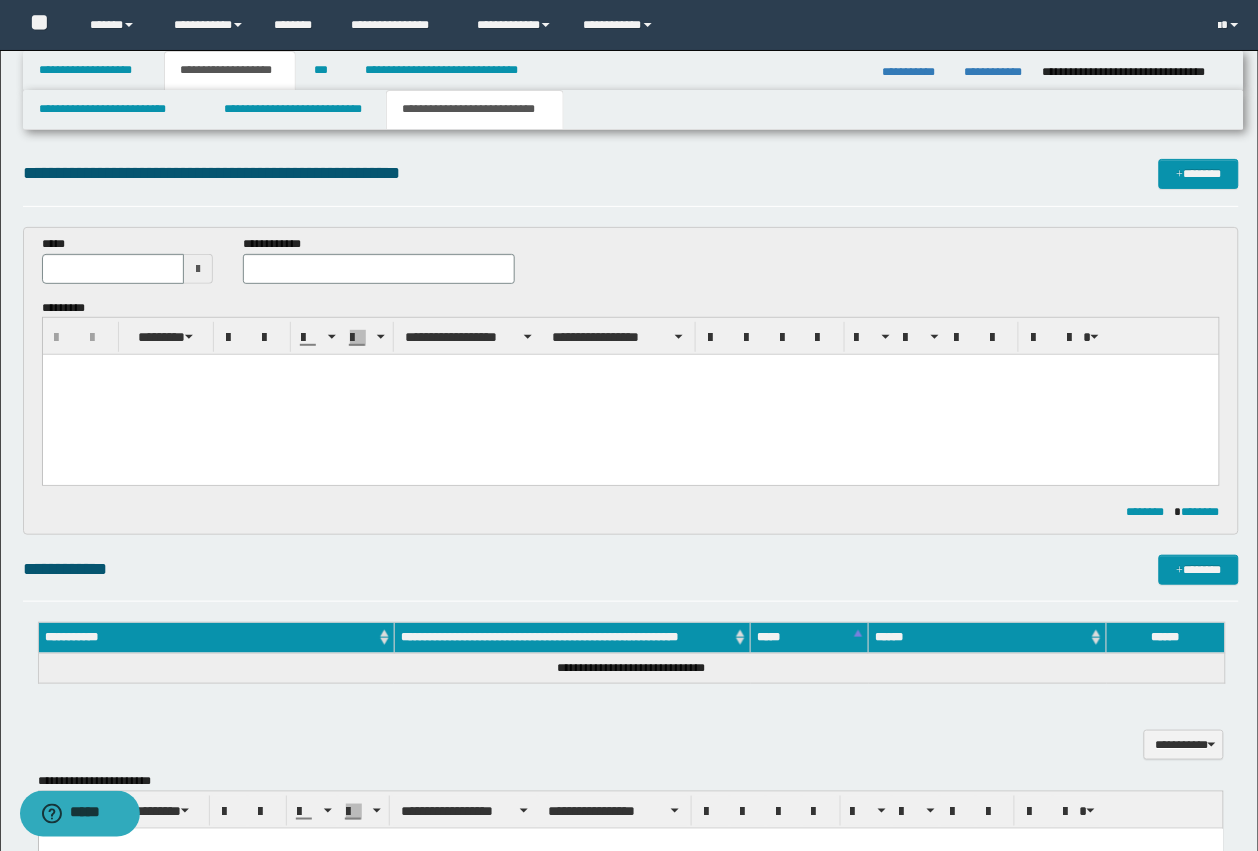 scroll, scrollTop: 0, scrollLeft: 0, axis: both 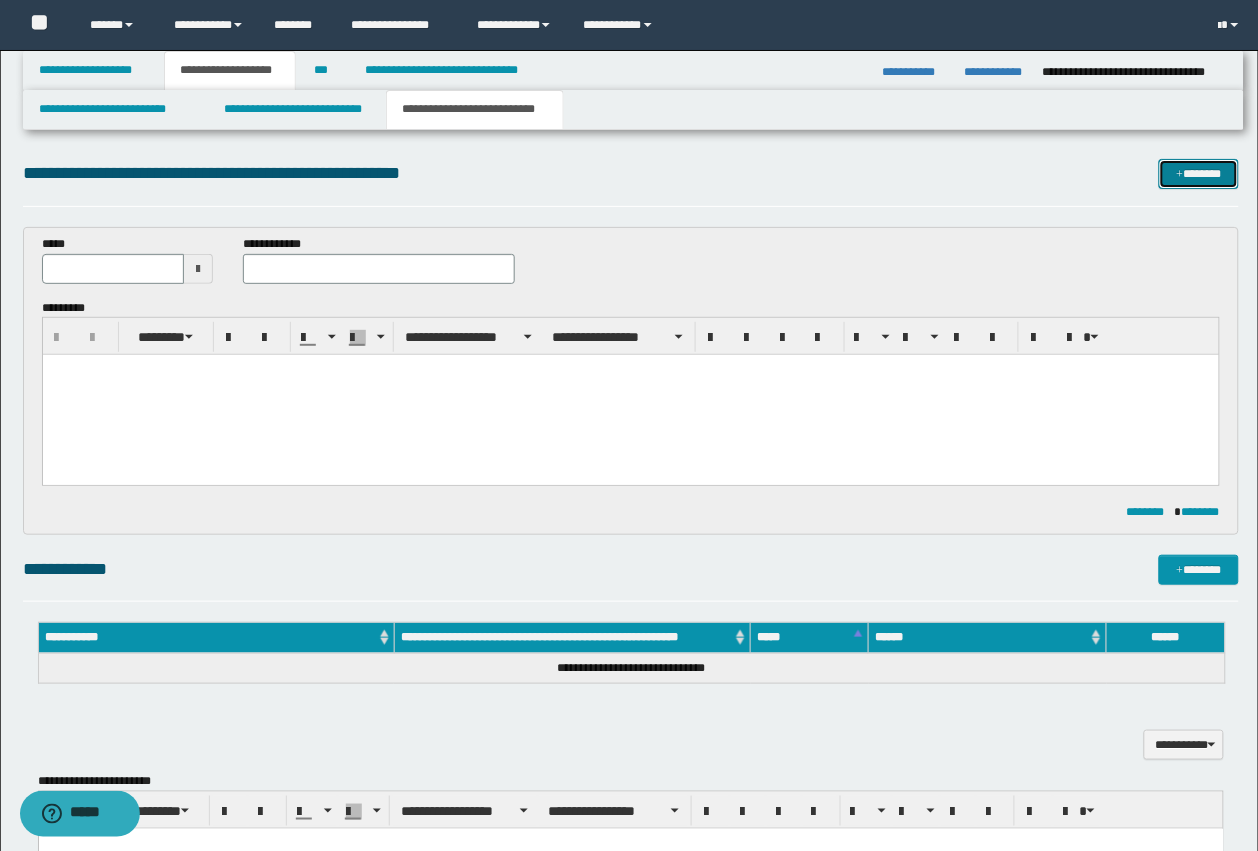 click on "*******" at bounding box center (1199, 174) 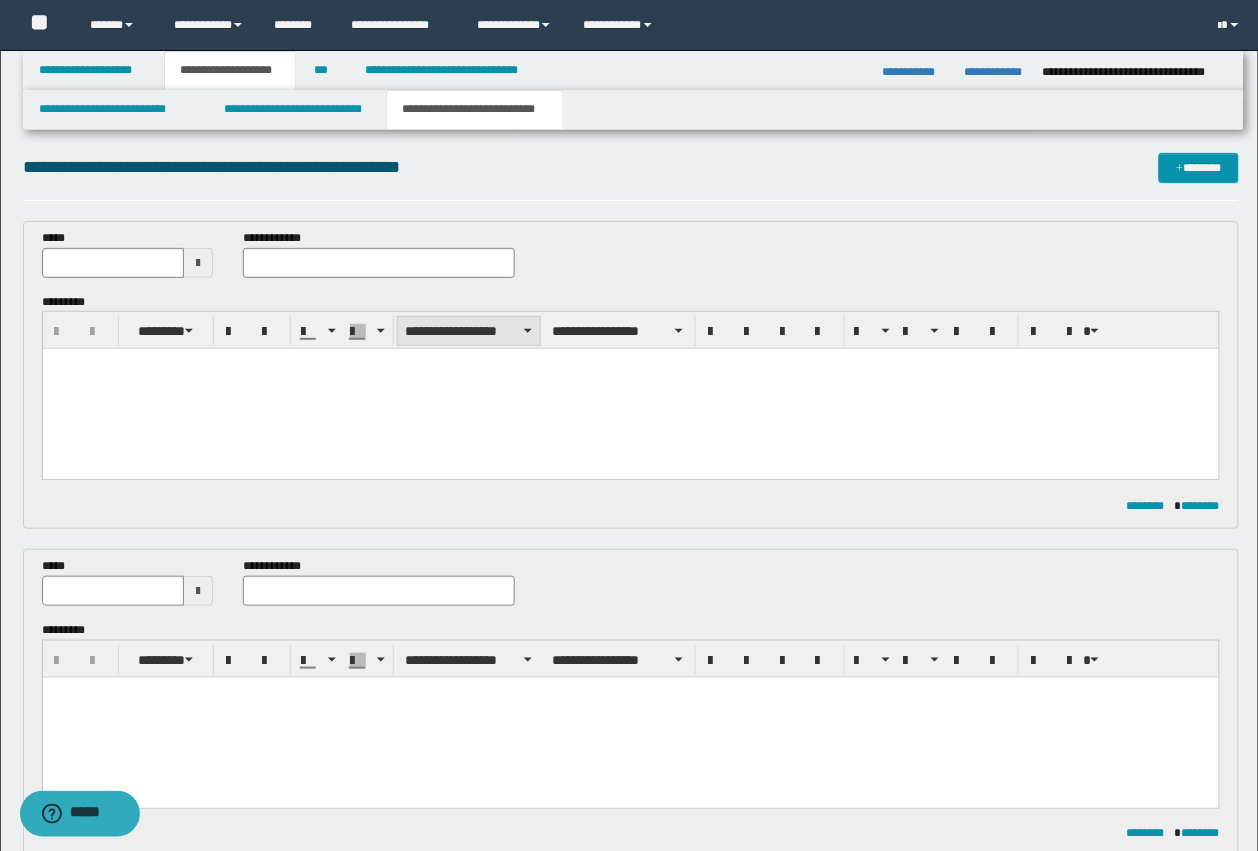 scroll, scrollTop: 0, scrollLeft: 0, axis: both 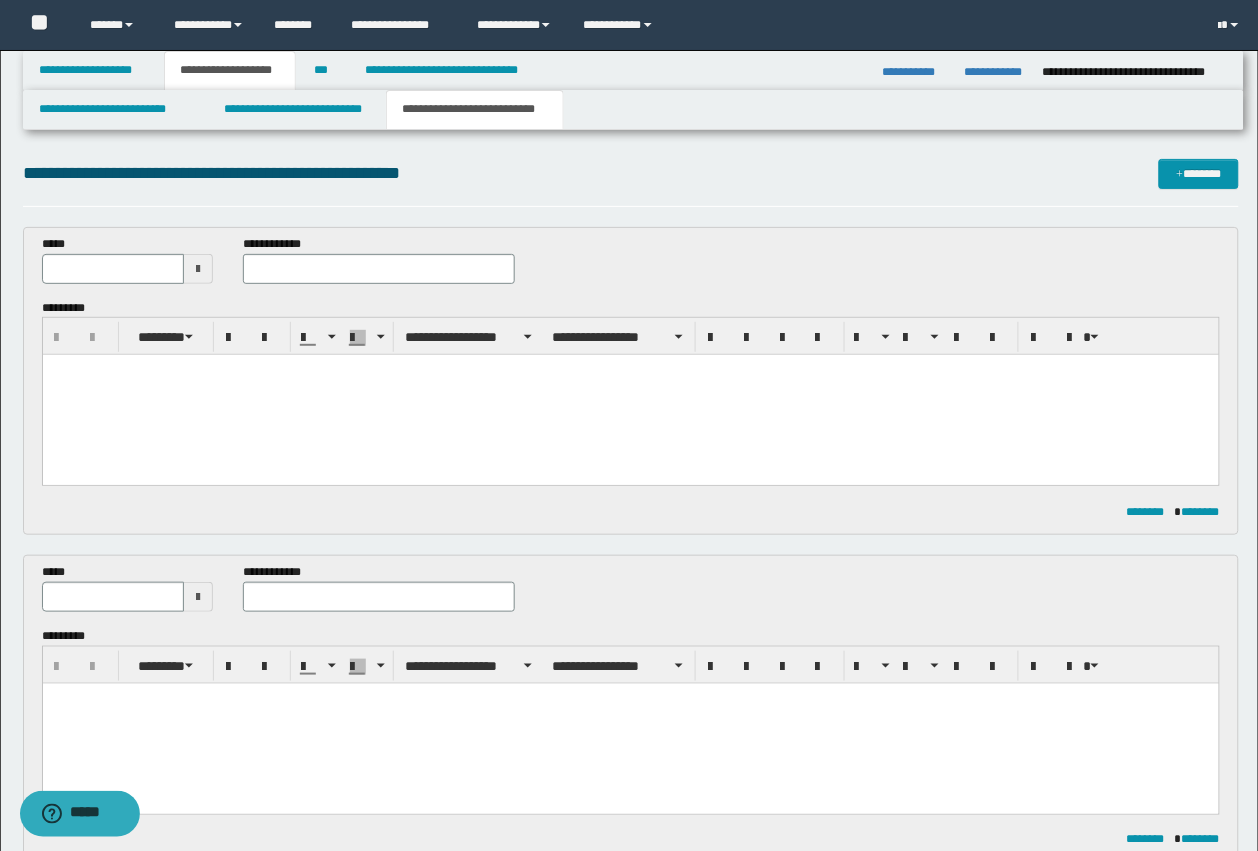 click at bounding box center (630, 395) 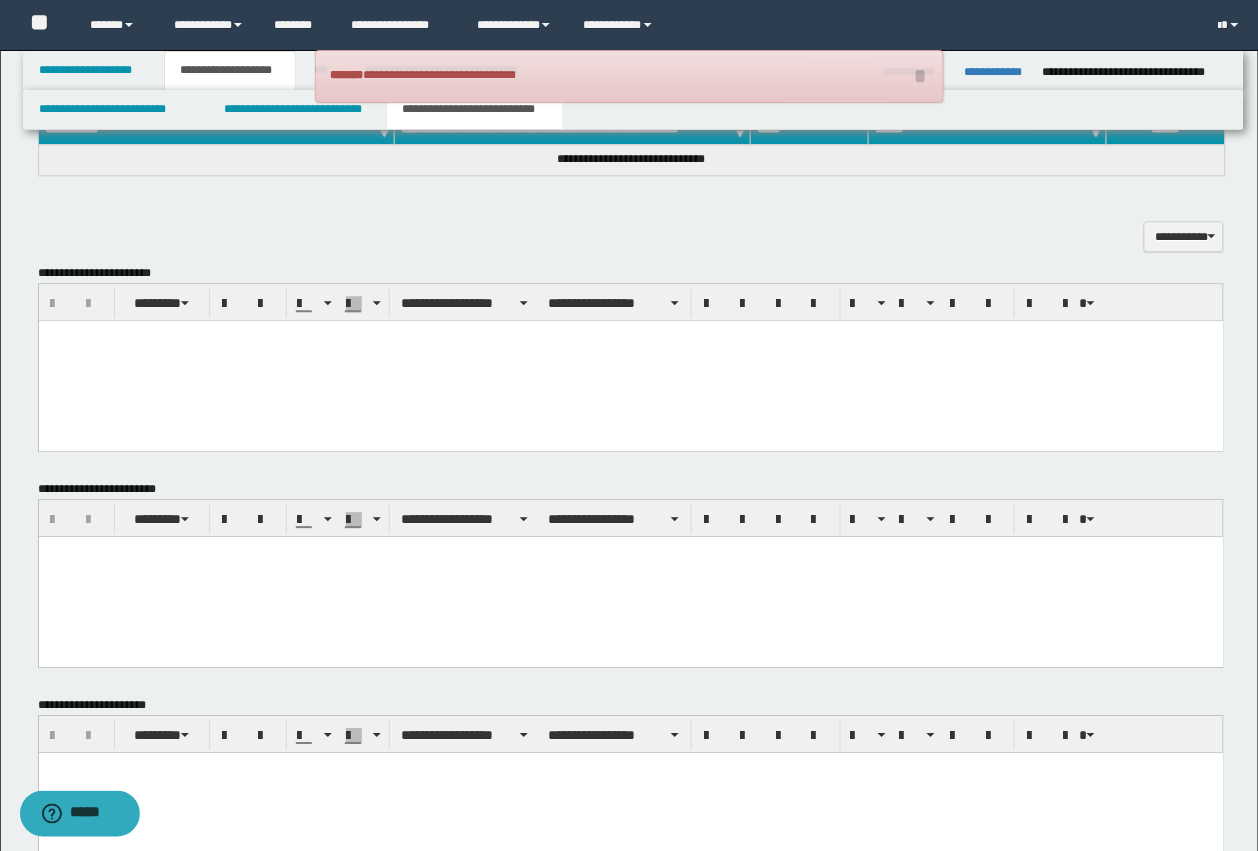 scroll, scrollTop: 1091, scrollLeft: 0, axis: vertical 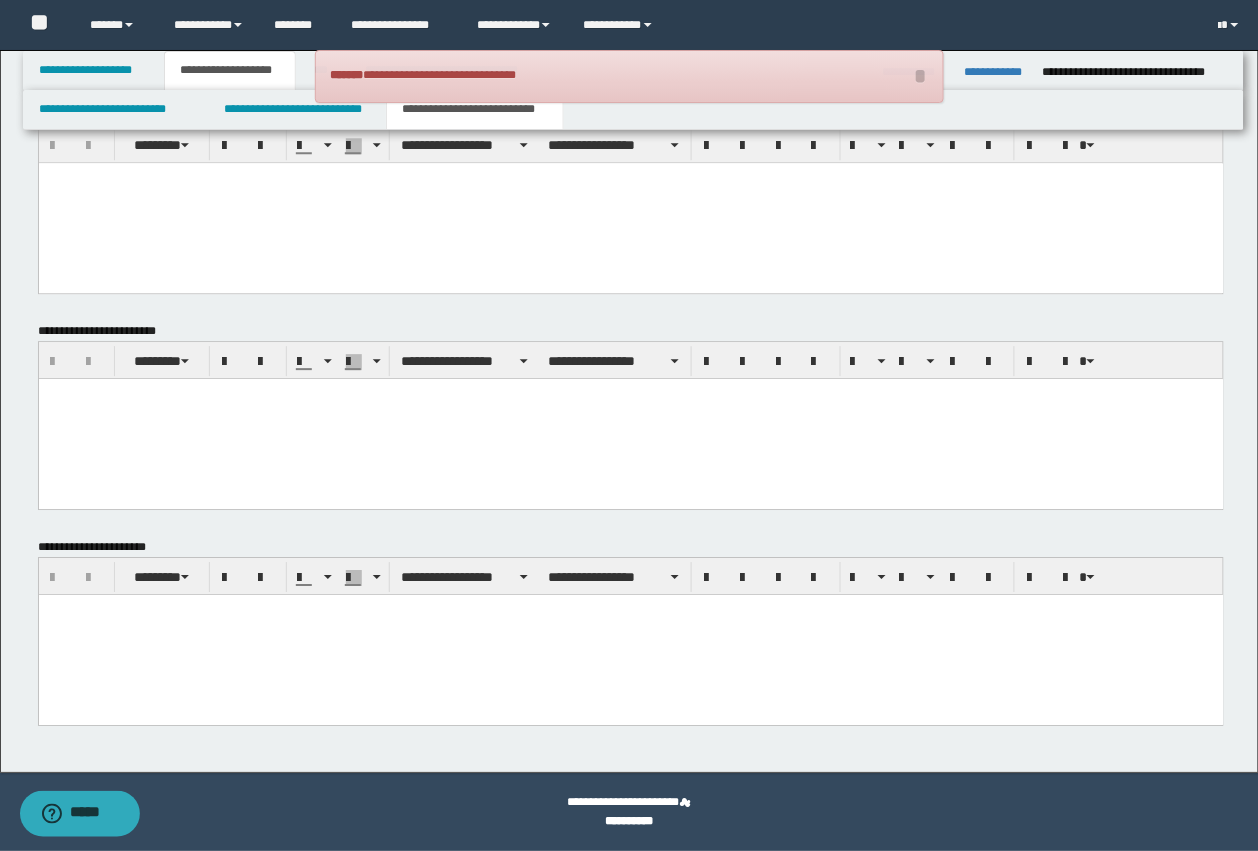 click at bounding box center (630, 634) 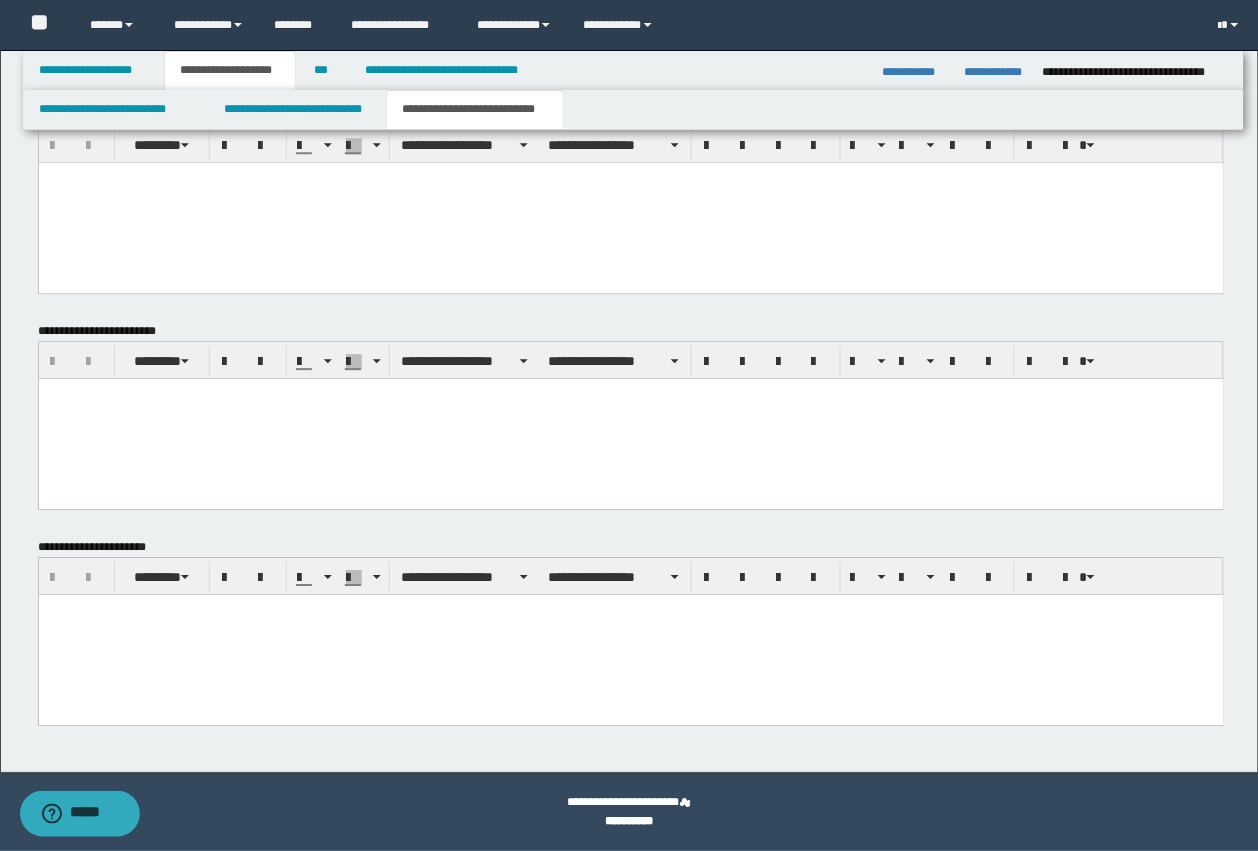 paste 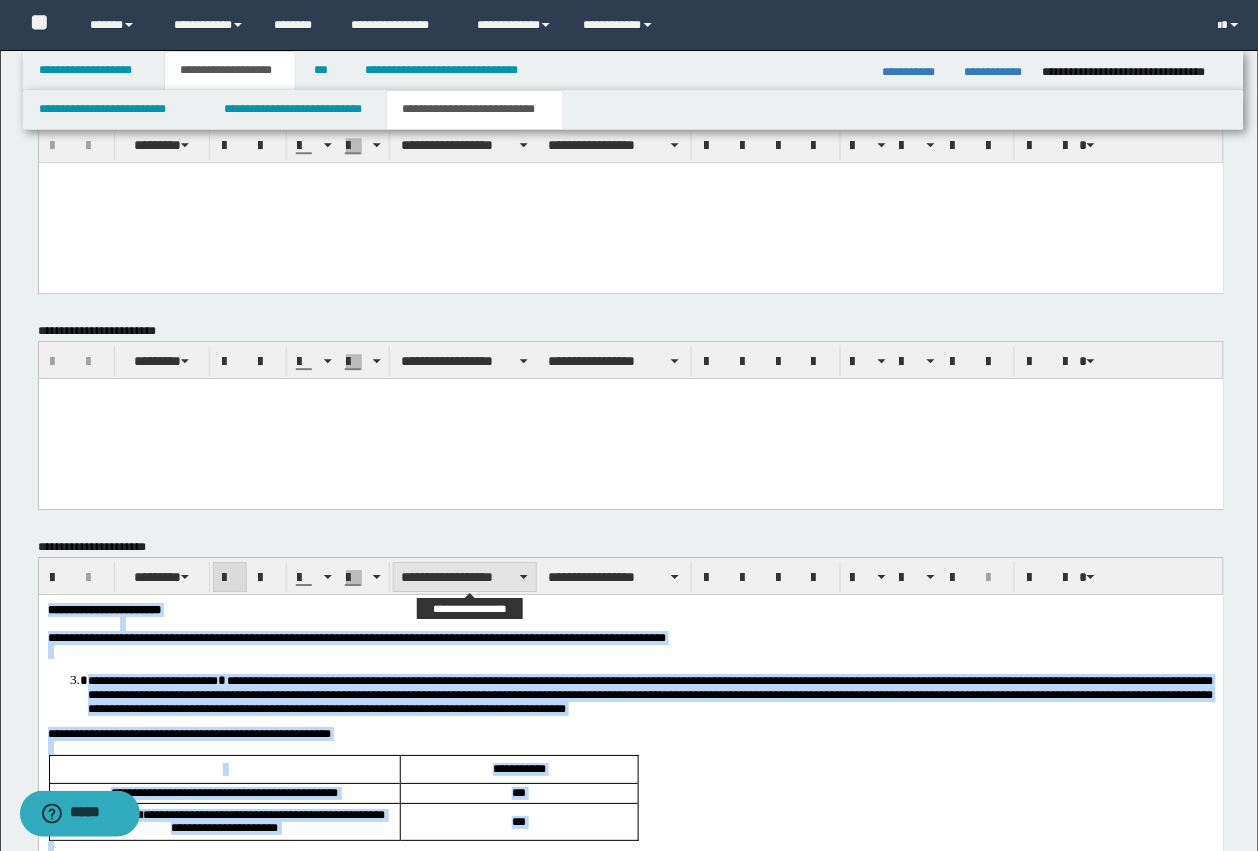 click on "**********" at bounding box center (465, 577) 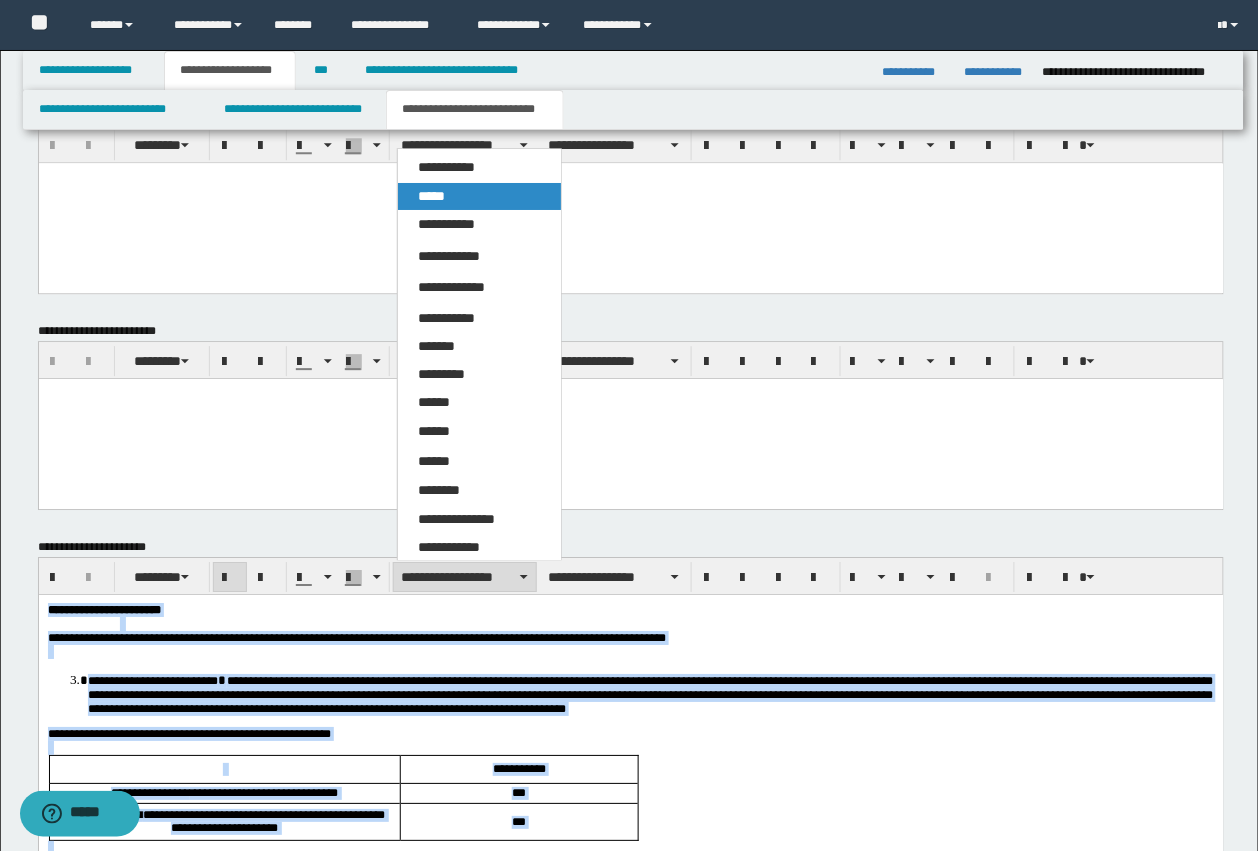 click on "*****" at bounding box center [431, 196] 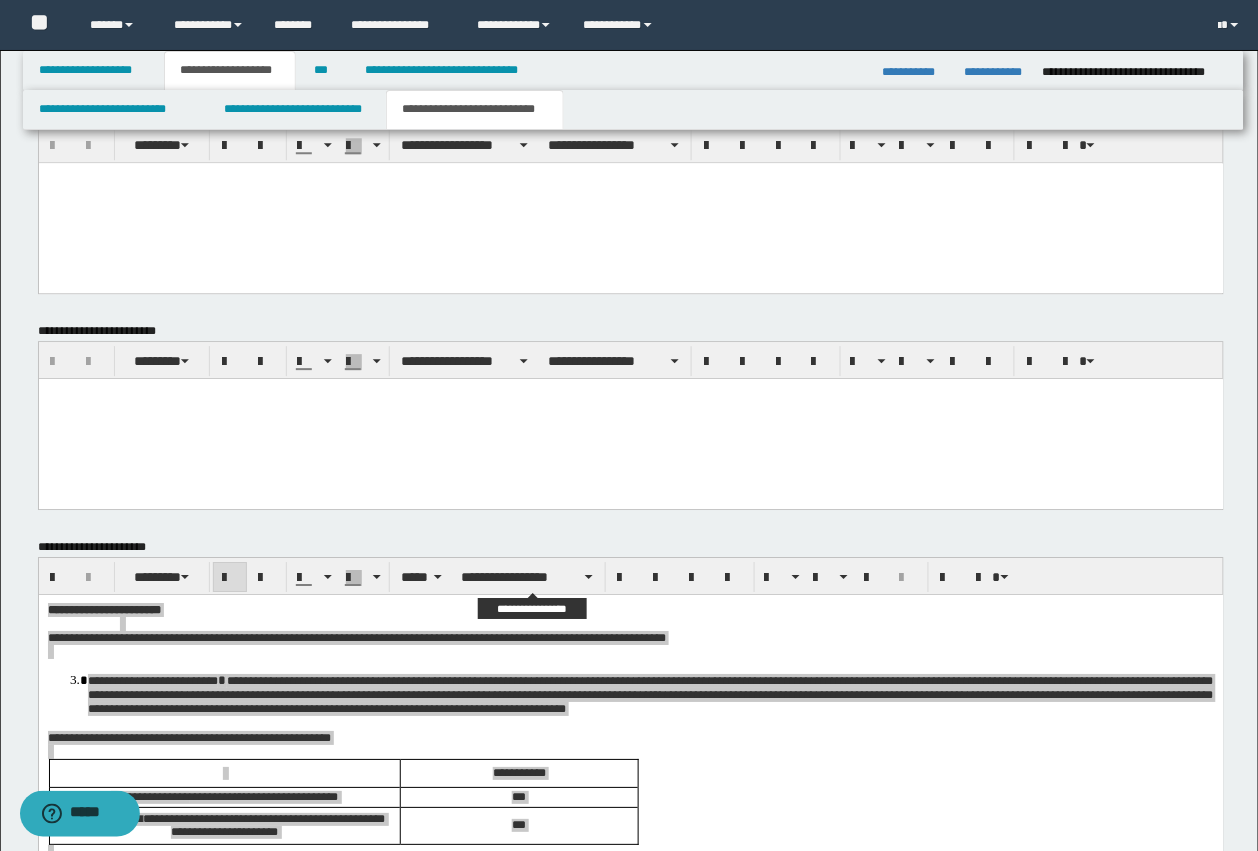 click on "**********" at bounding box center [631, 576] 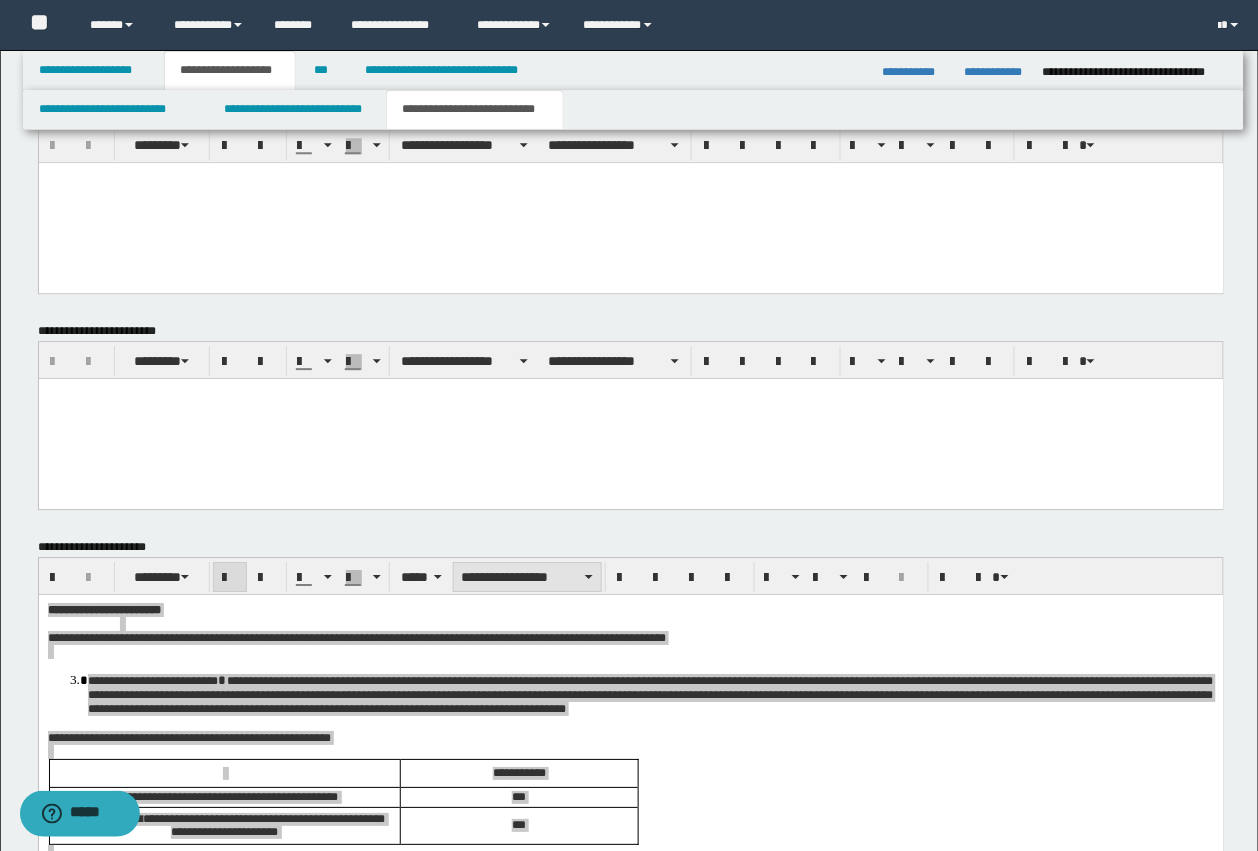 click on "**********" at bounding box center [527, 577] 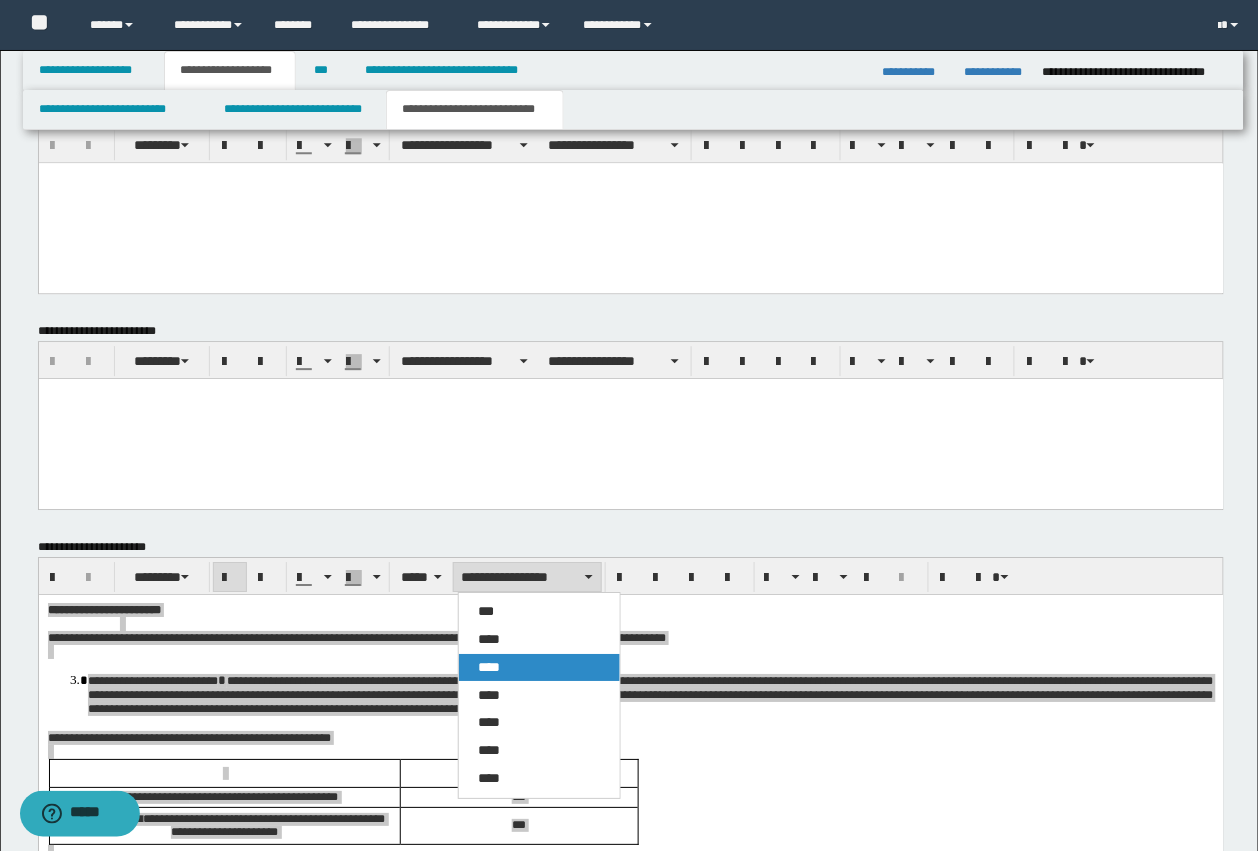click on "****" at bounding box center [539, 667] 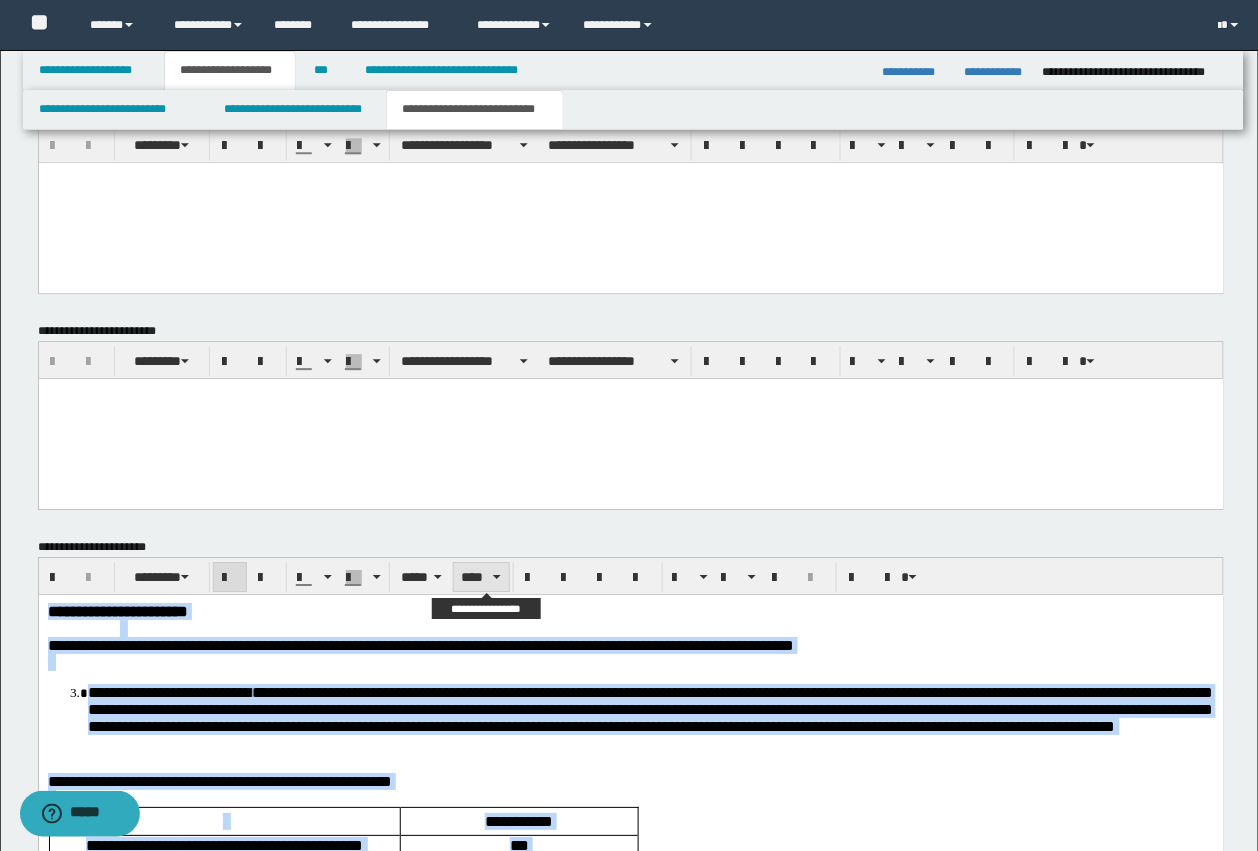 click on "****" at bounding box center (481, 577) 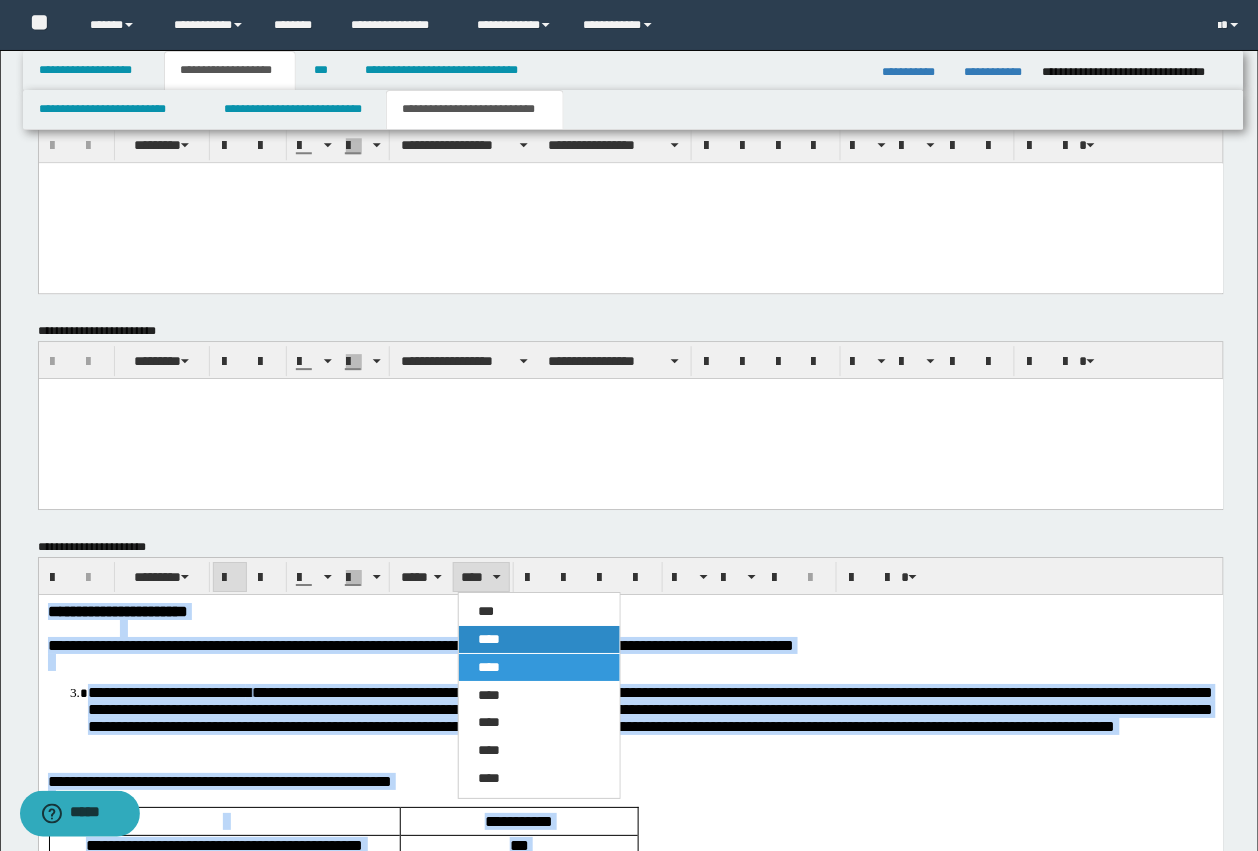 click on "****" at bounding box center (490, 639) 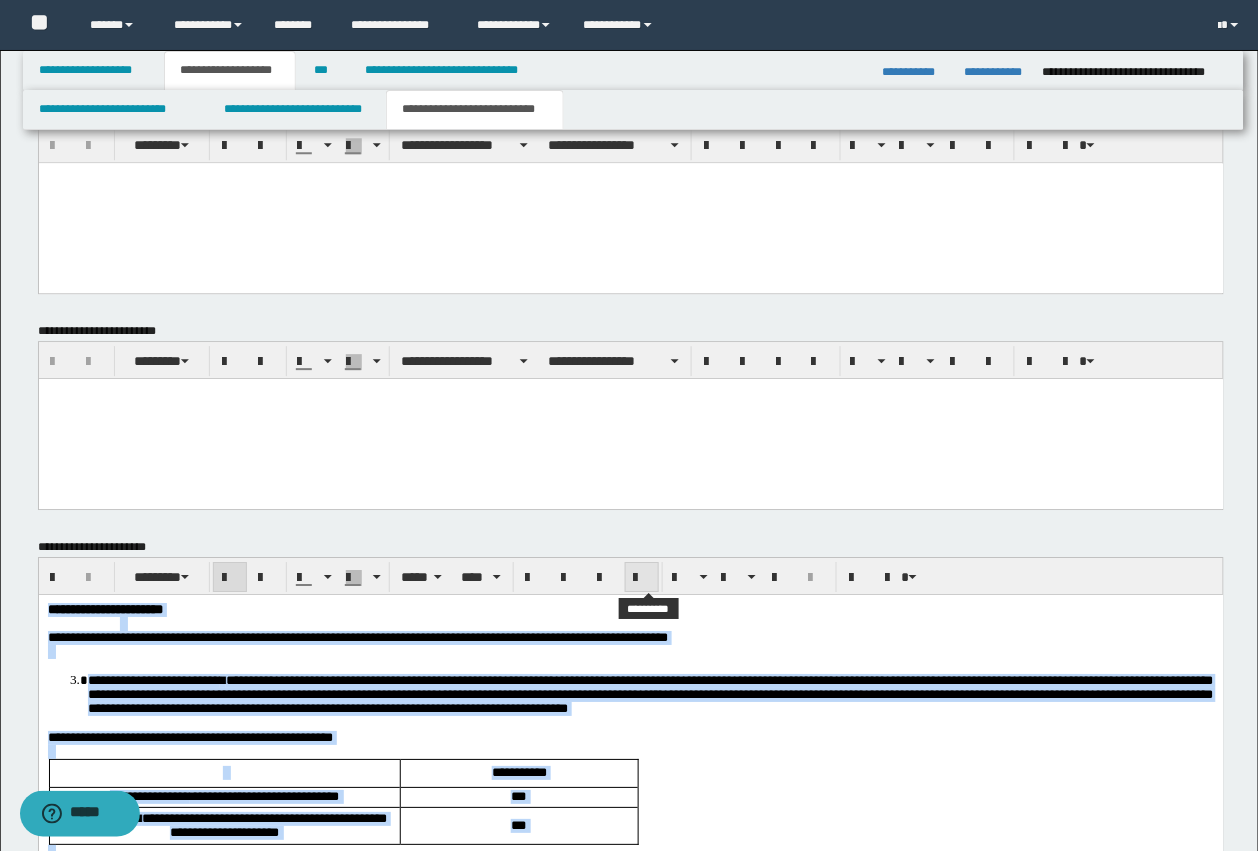 click at bounding box center (642, 578) 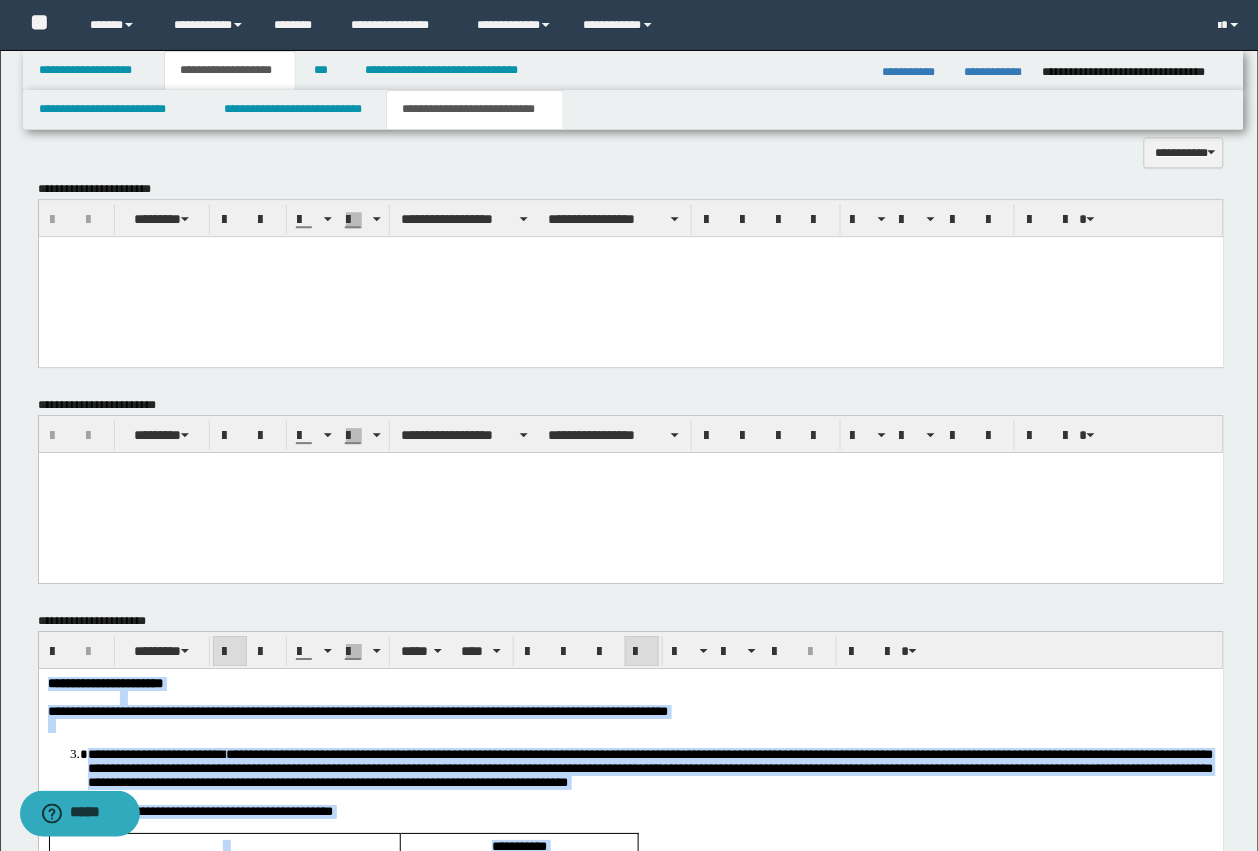 scroll, scrollTop: 966, scrollLeft: 0, axis: vertical 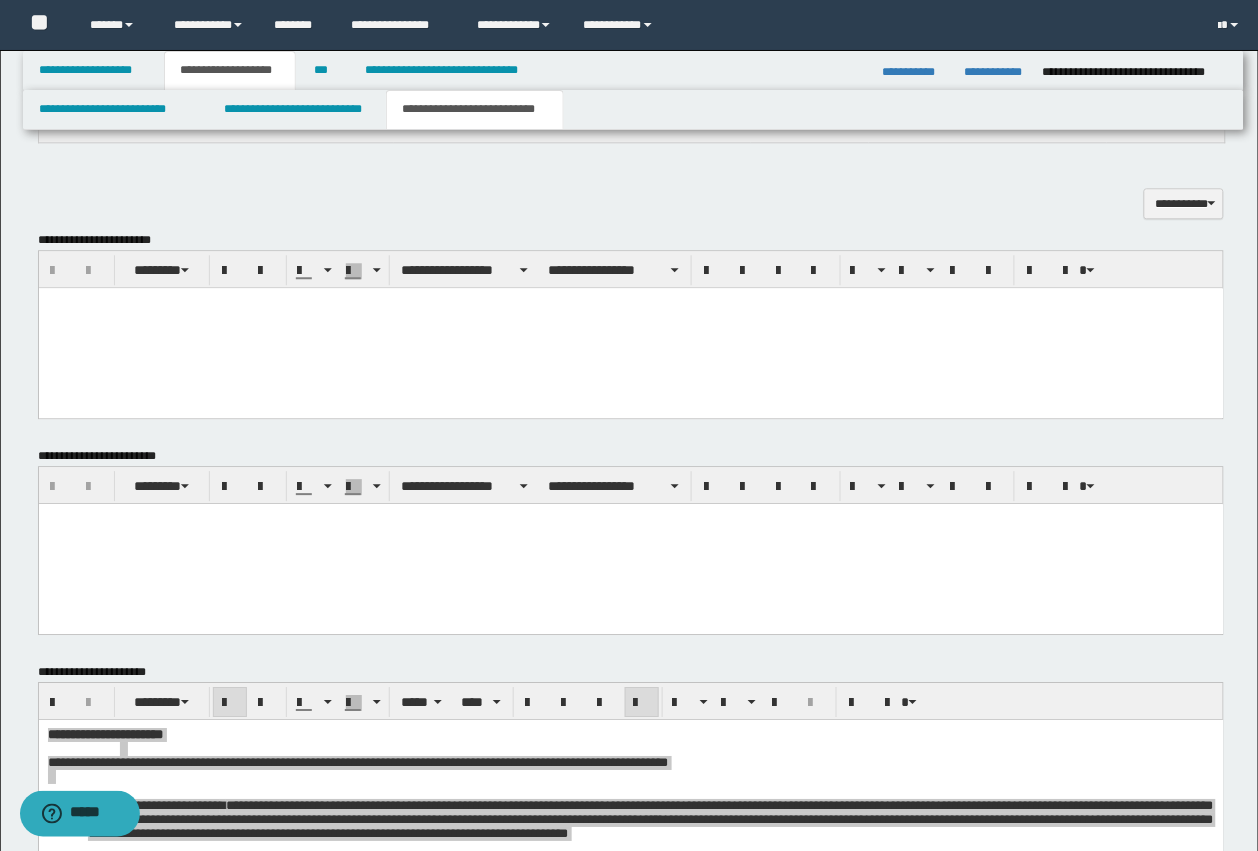 click at bounding box center [630, 327] 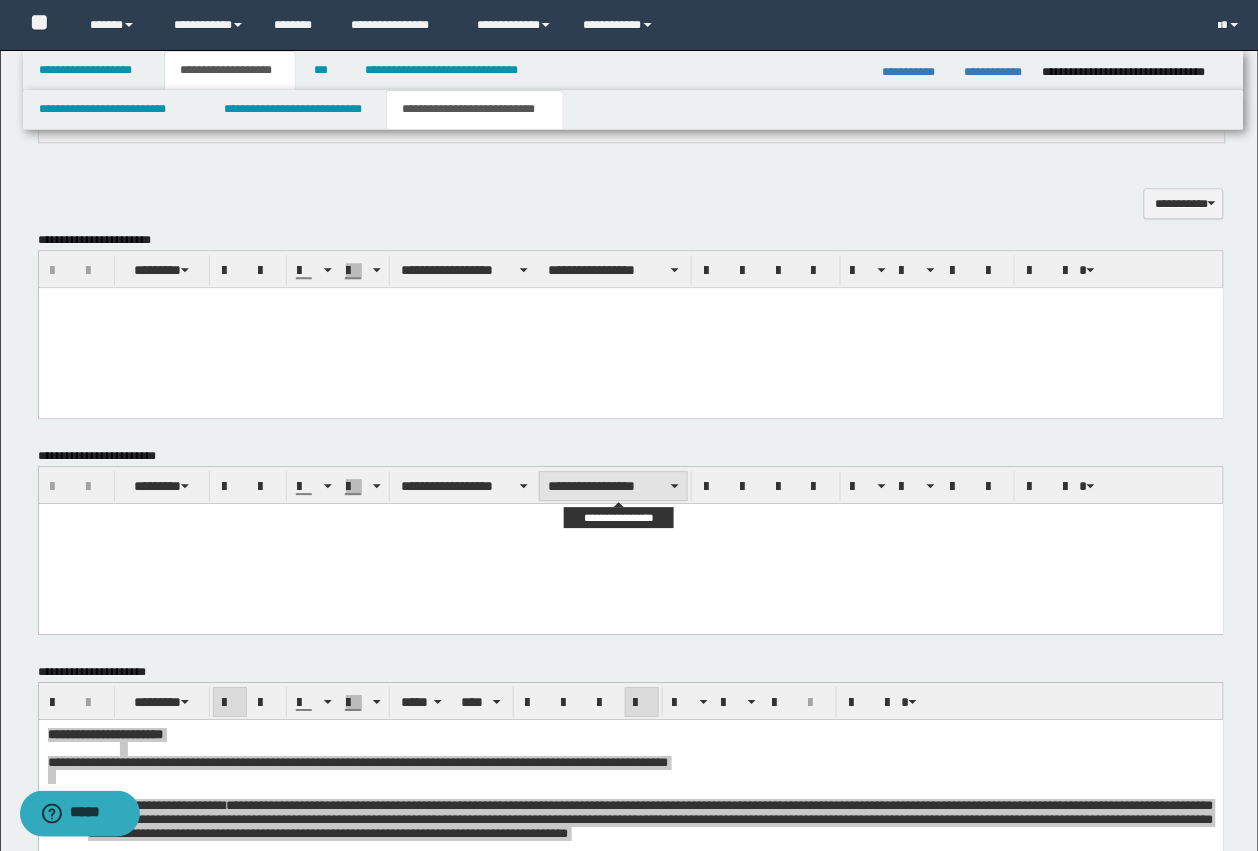 paste 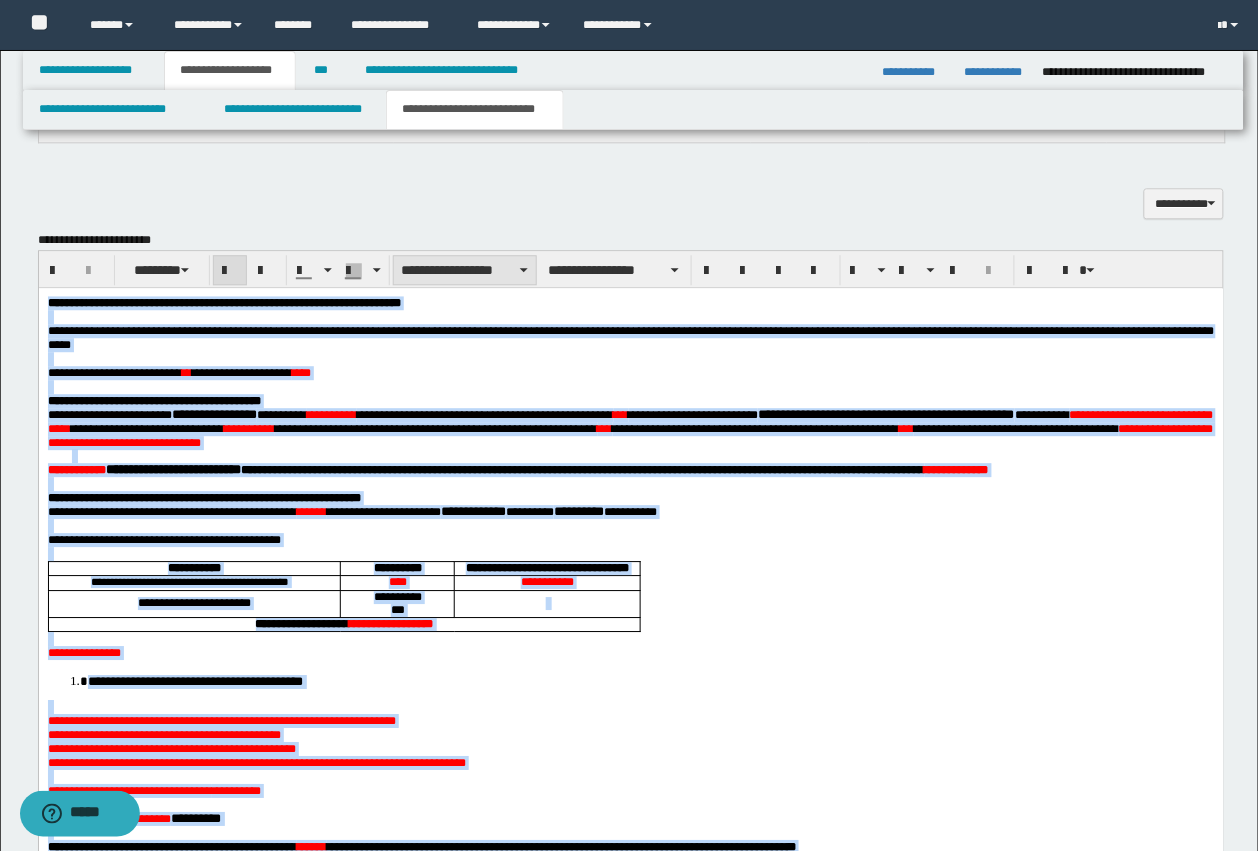 click on "**********" at bounding box center [465, 270] 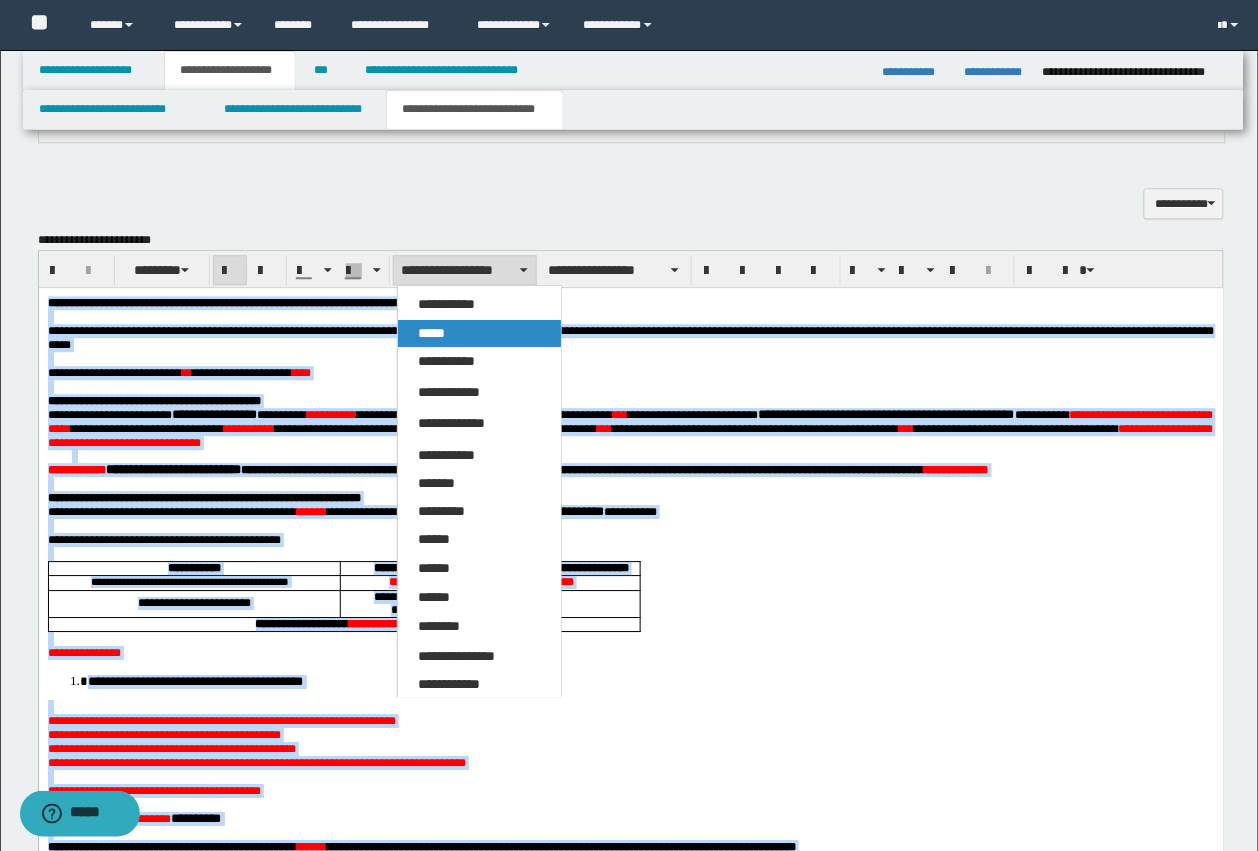 click on "*****" at bounding box center [431, 333] 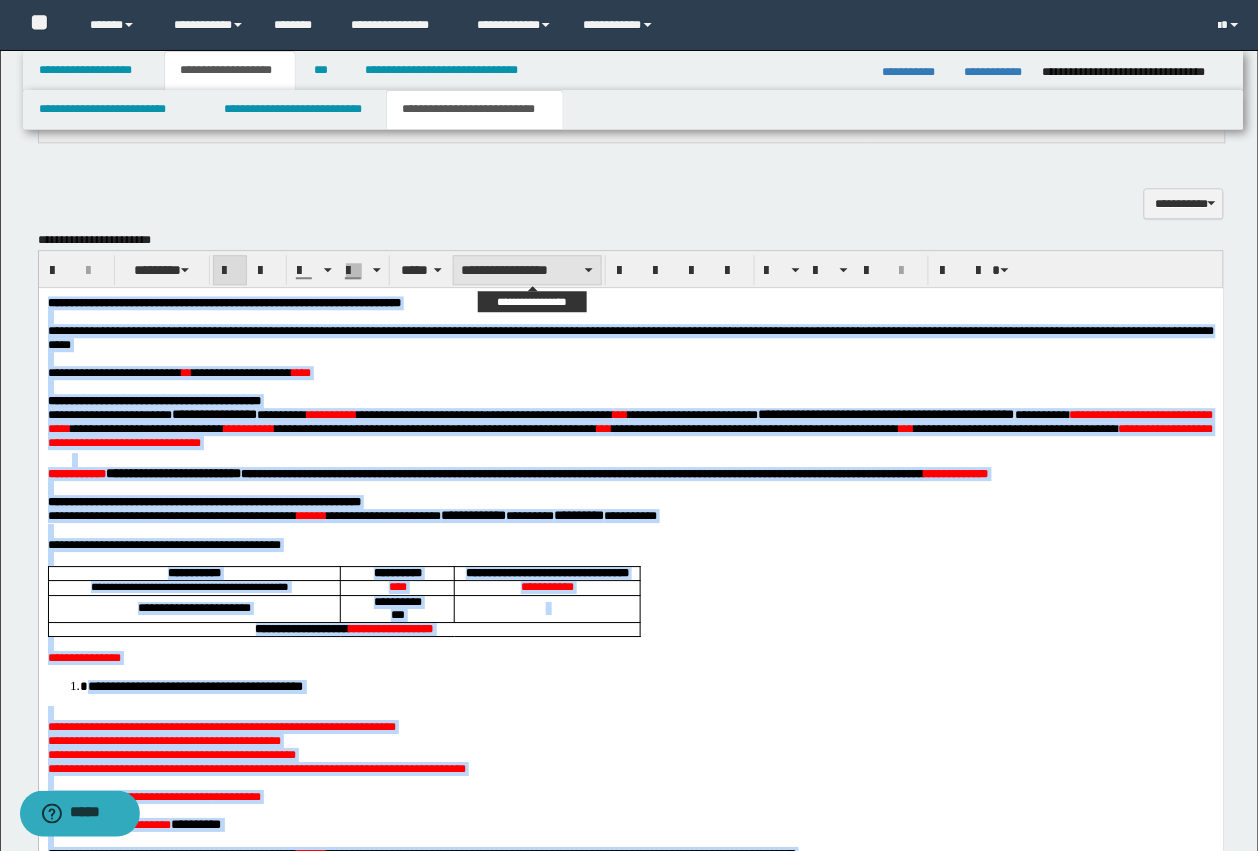 click on "**********" at bounding box center [527, 270] 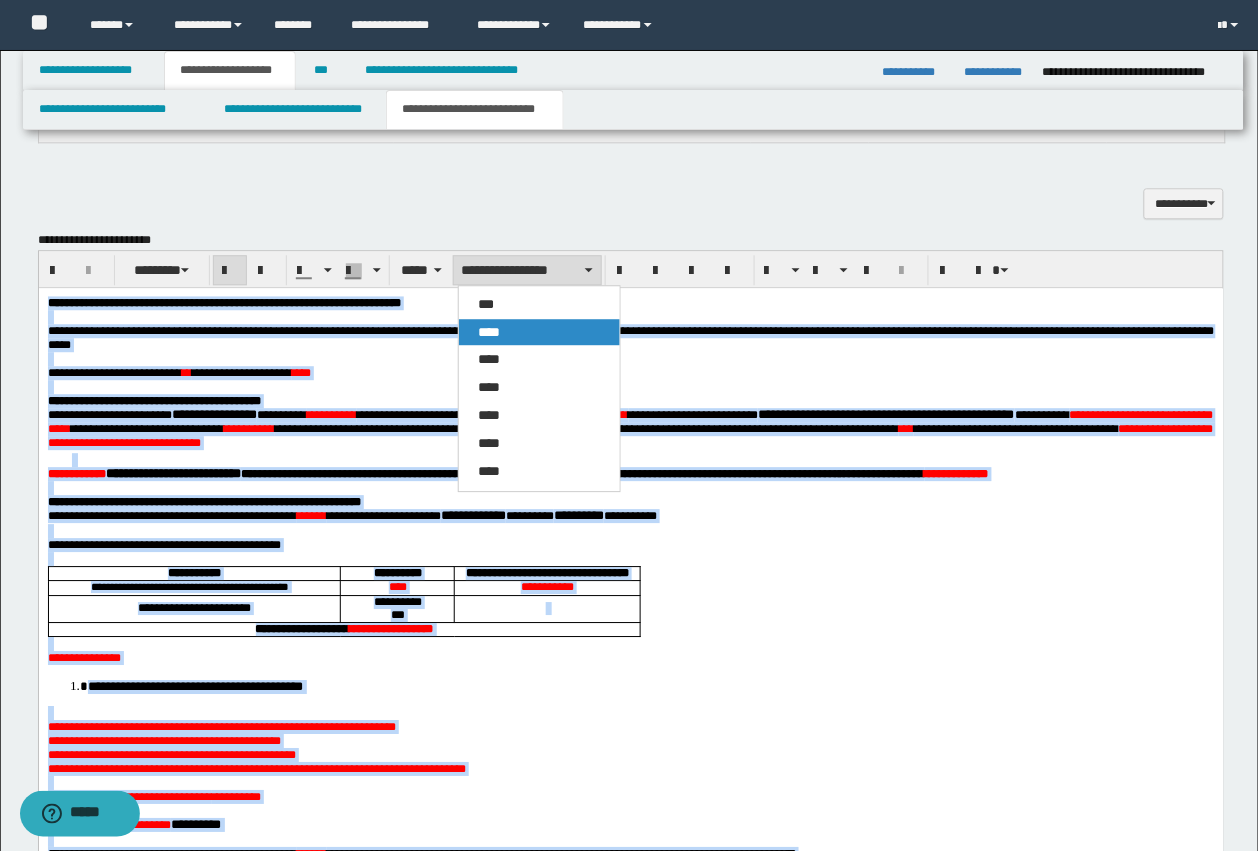 drag, startPoint x: 517, startPoint y: 335, endPoint x: 554, endPoint y: 30, distance: 307.23605 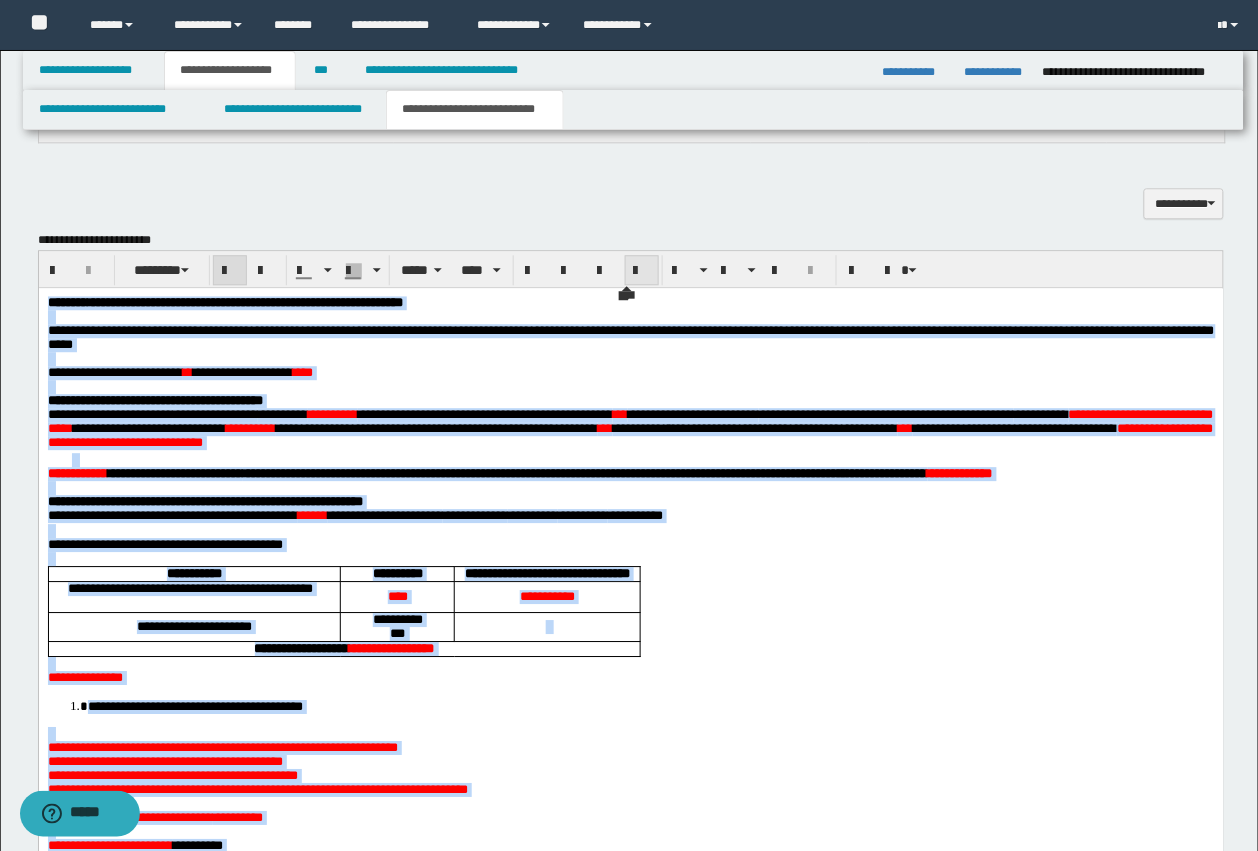 click at bounding box center [642, 271] 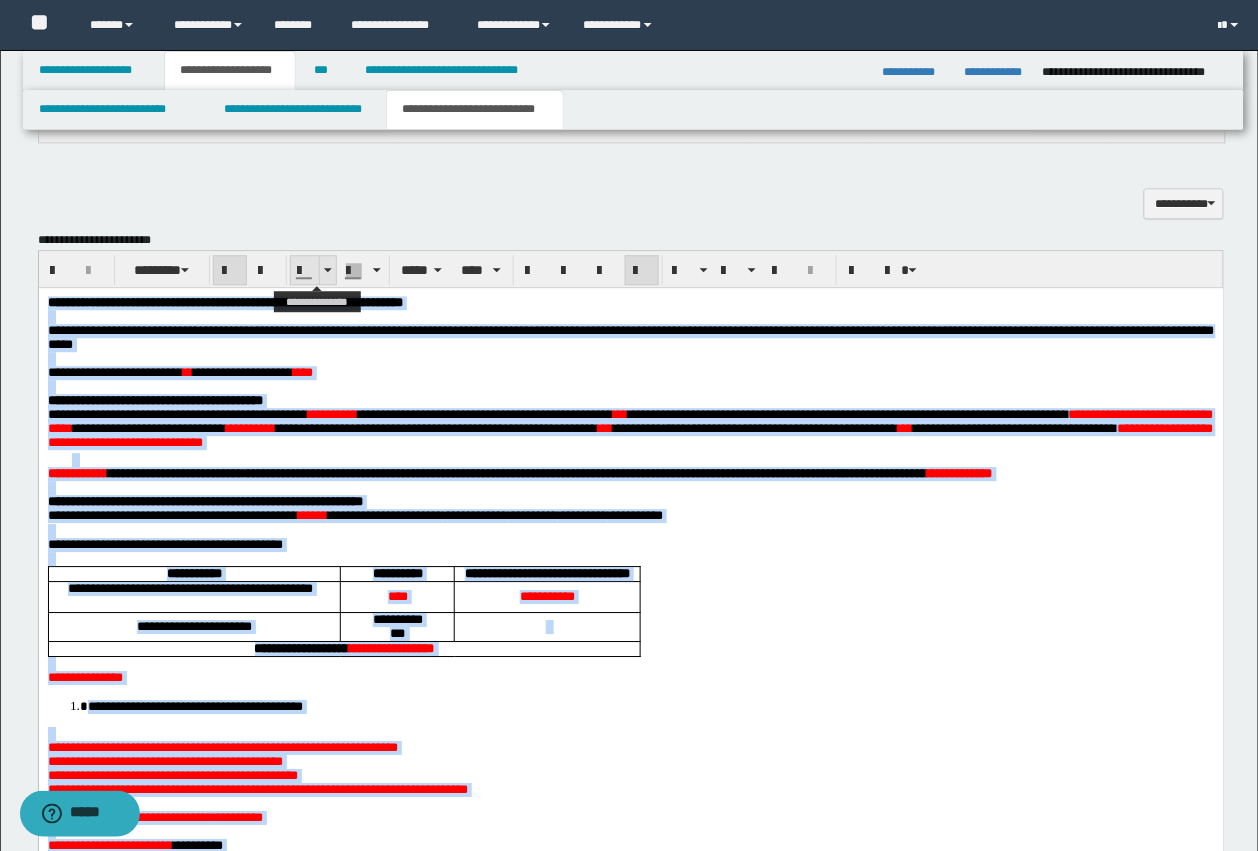 click at bounding box center [305, 271] 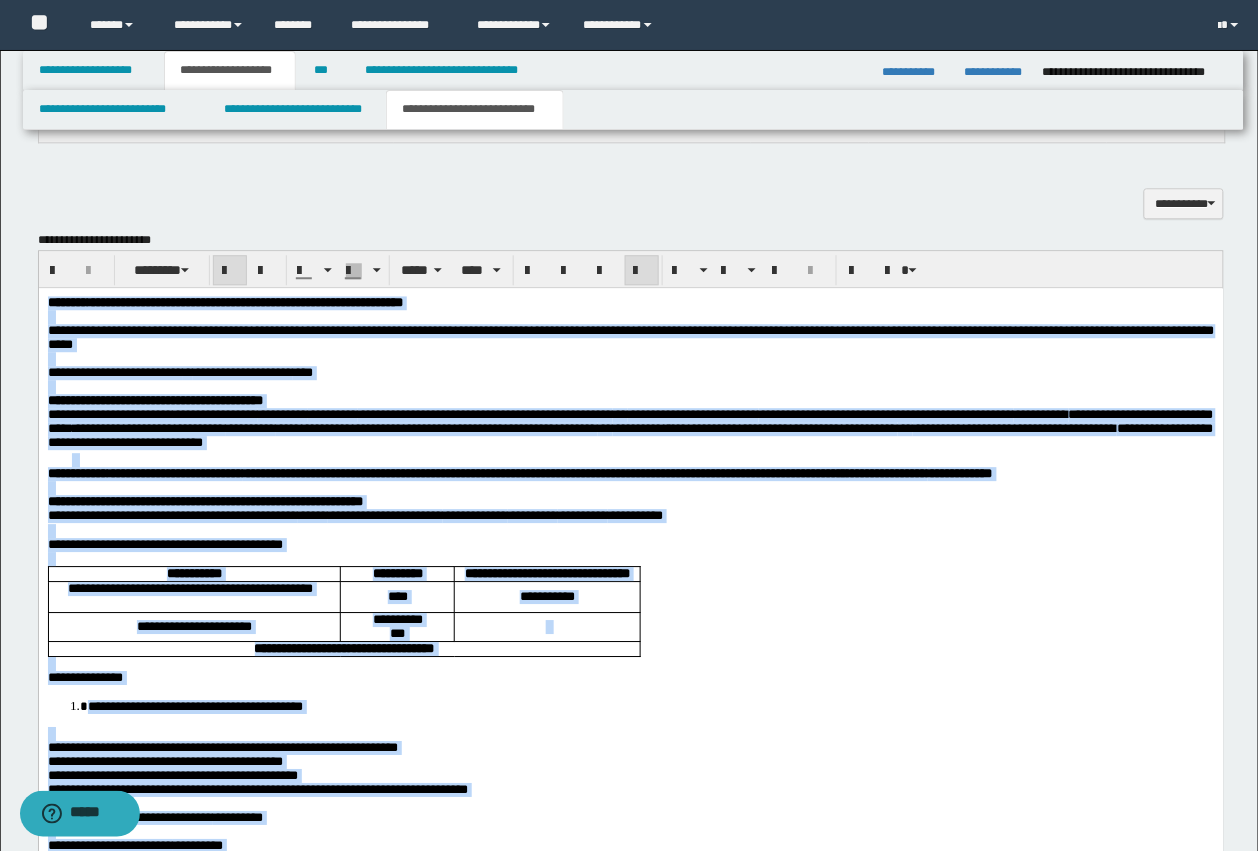 click on "**********" at bounding box center (179, 371) 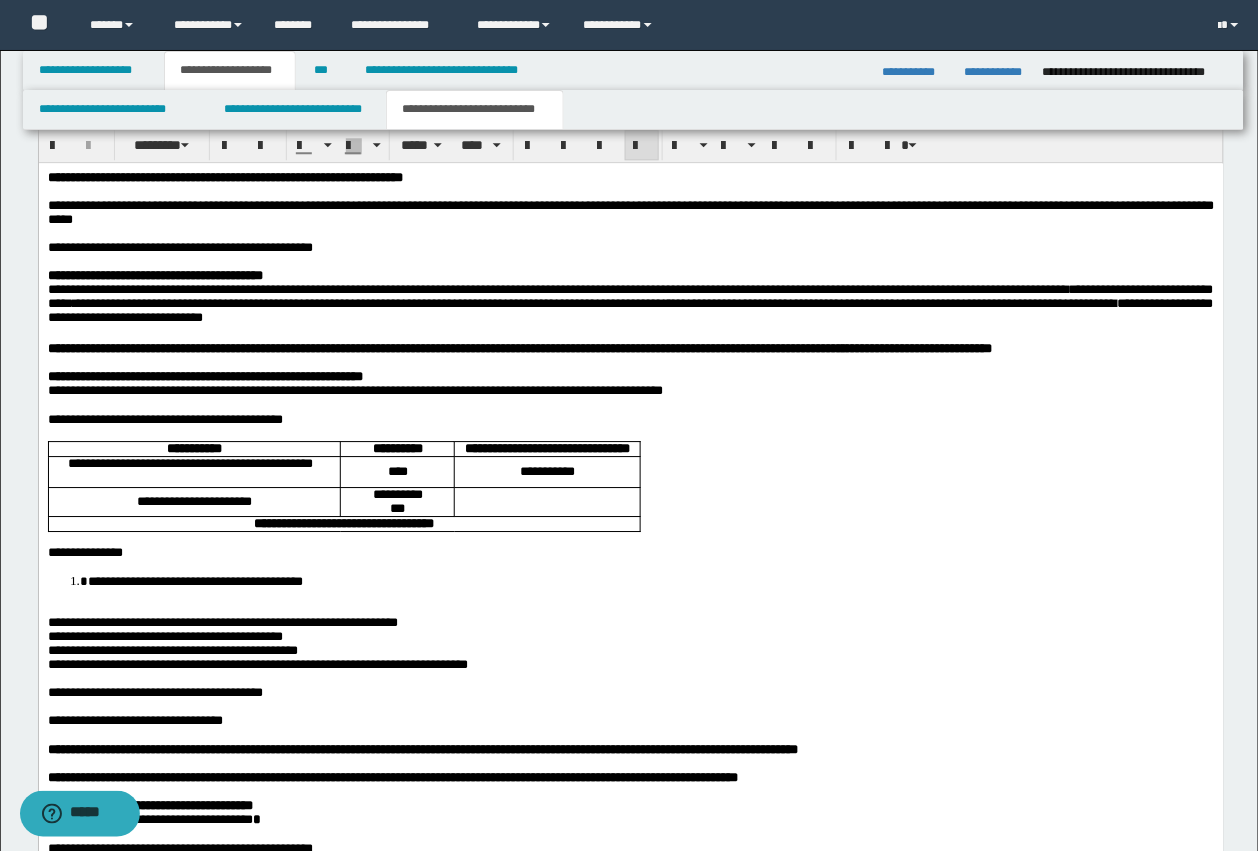 scroll, scrollTop: 1216, scrollLeft: 0, axis: vertical 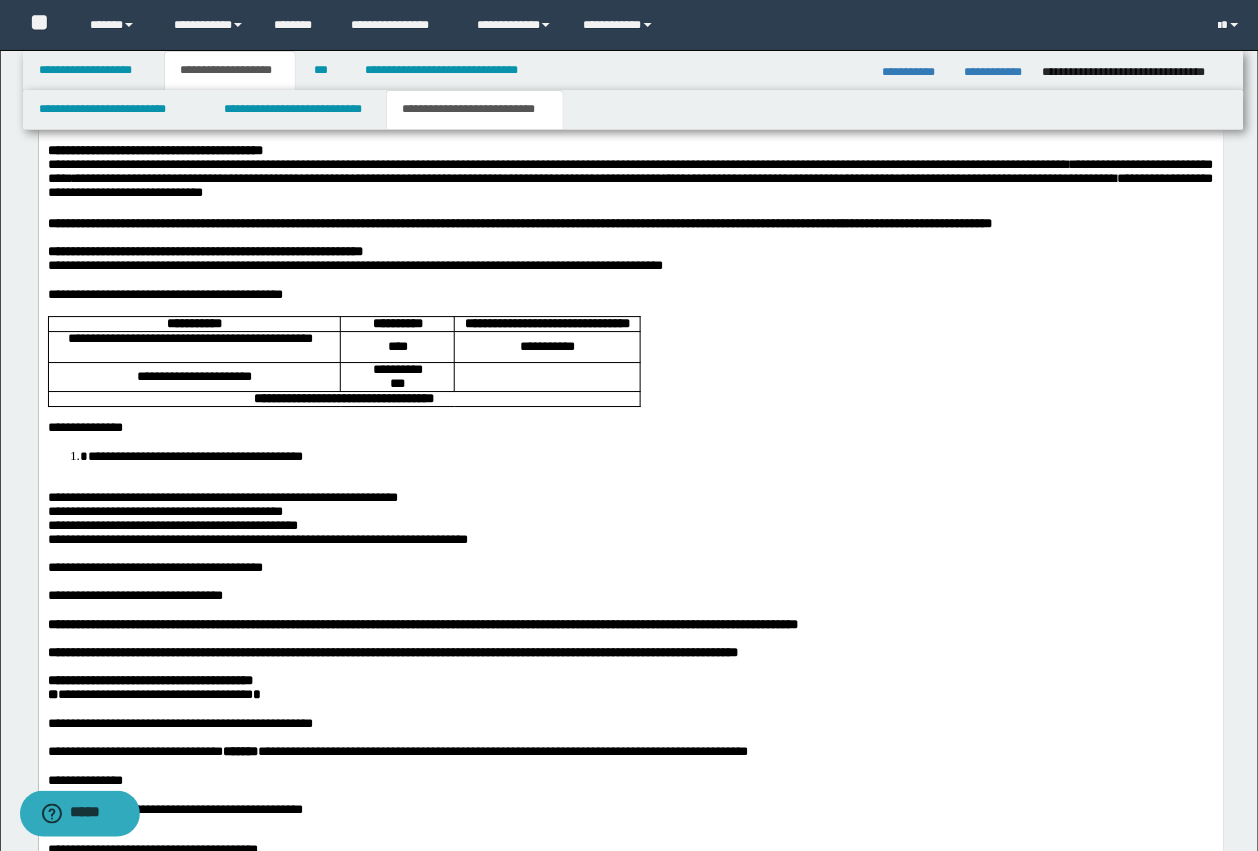 click on "**********" at bounding box center (194, 455) 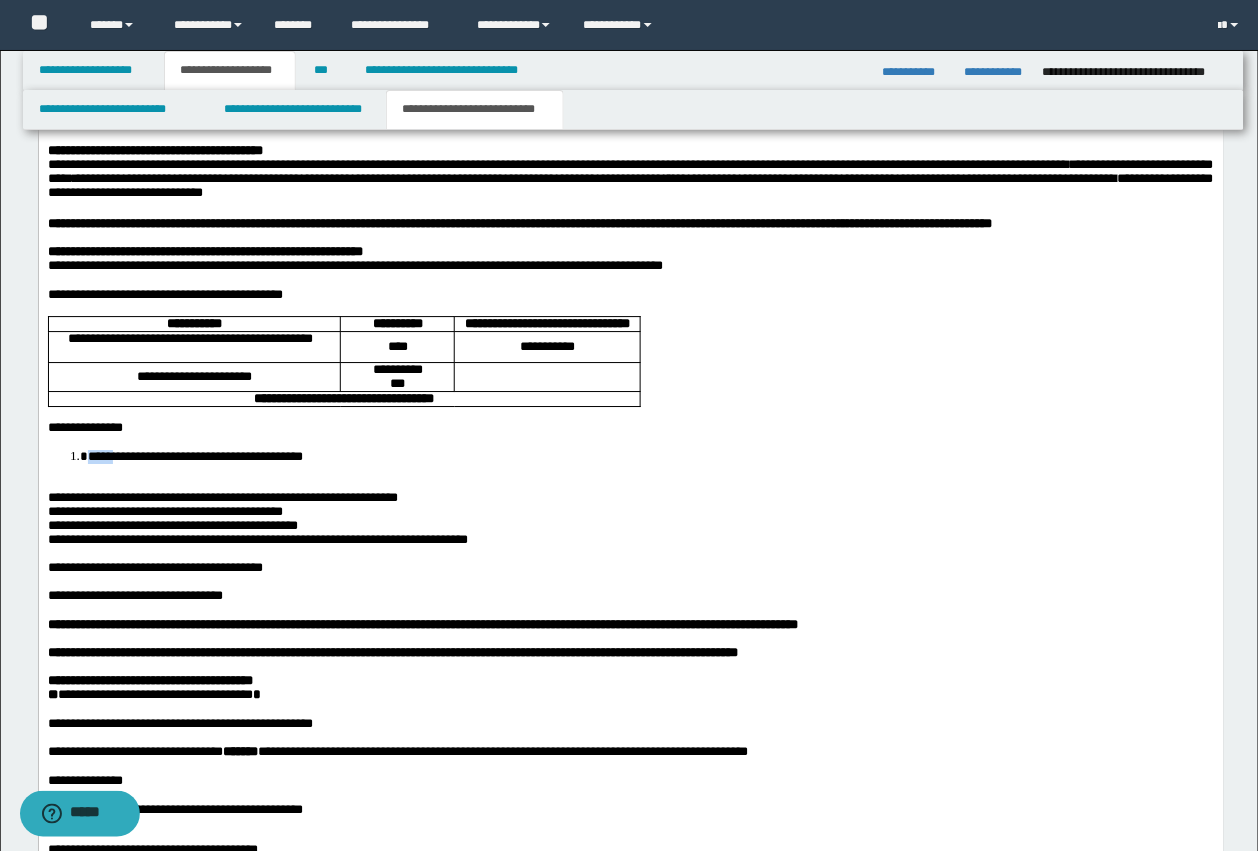 click on "**********" at bounding box center [194, 455] 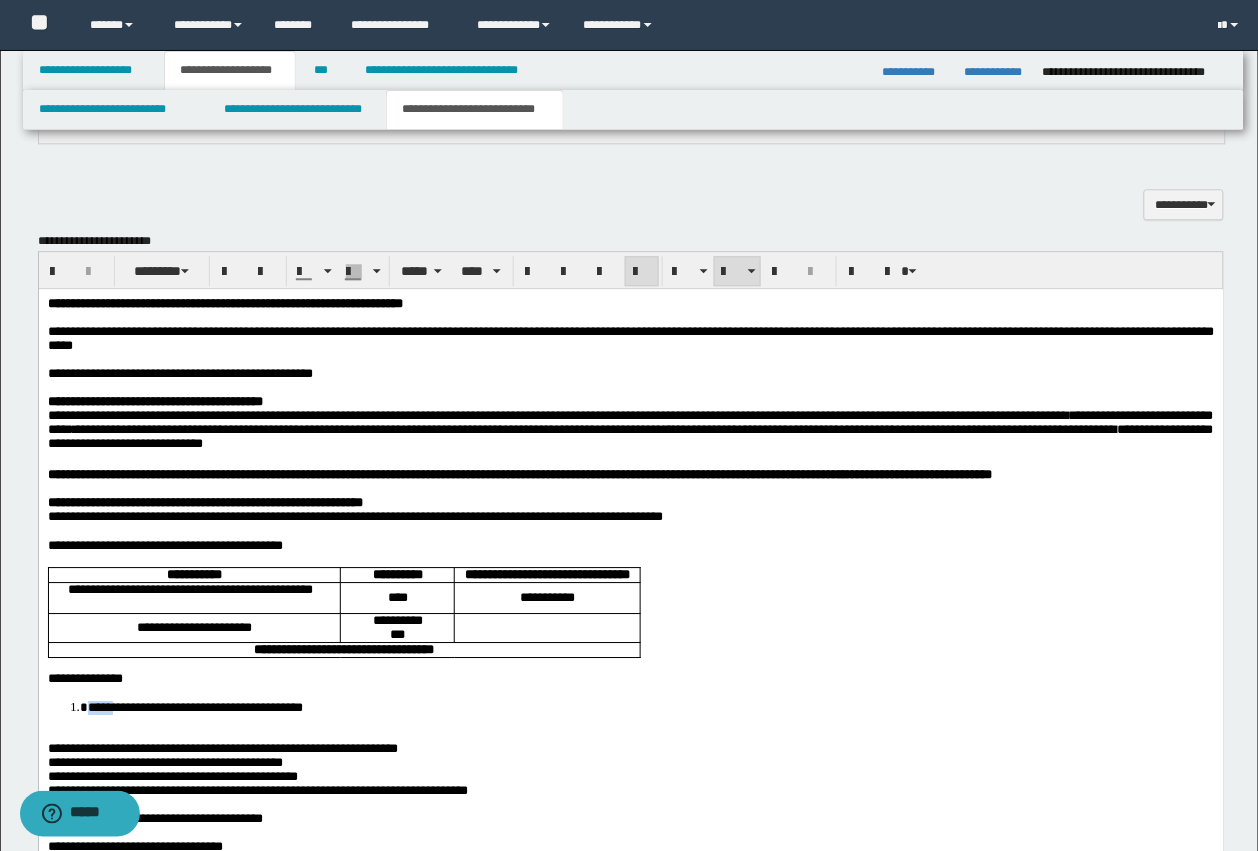 scroll, scrollTop: 841, scrollLeft: 0, axis: vertical 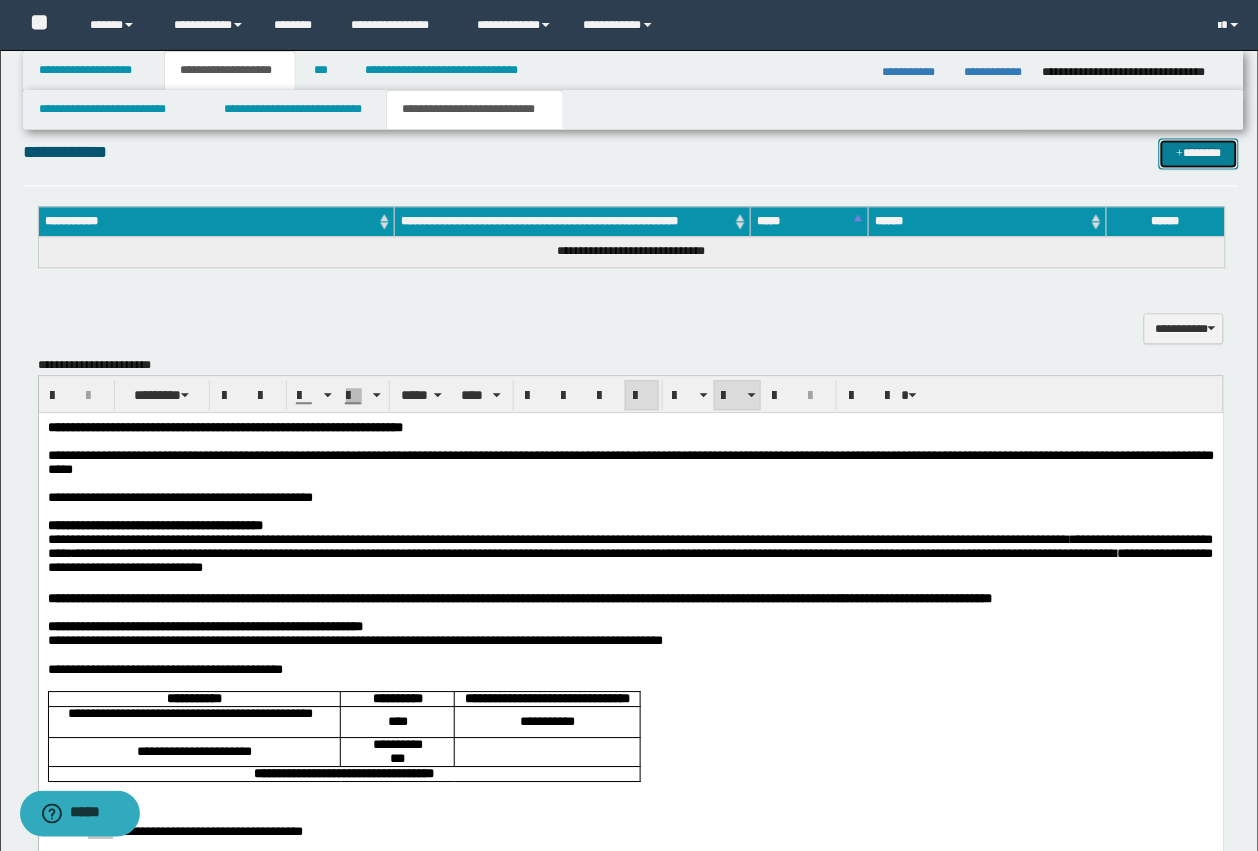 click on "*******" at bounding box center (1199, 153) 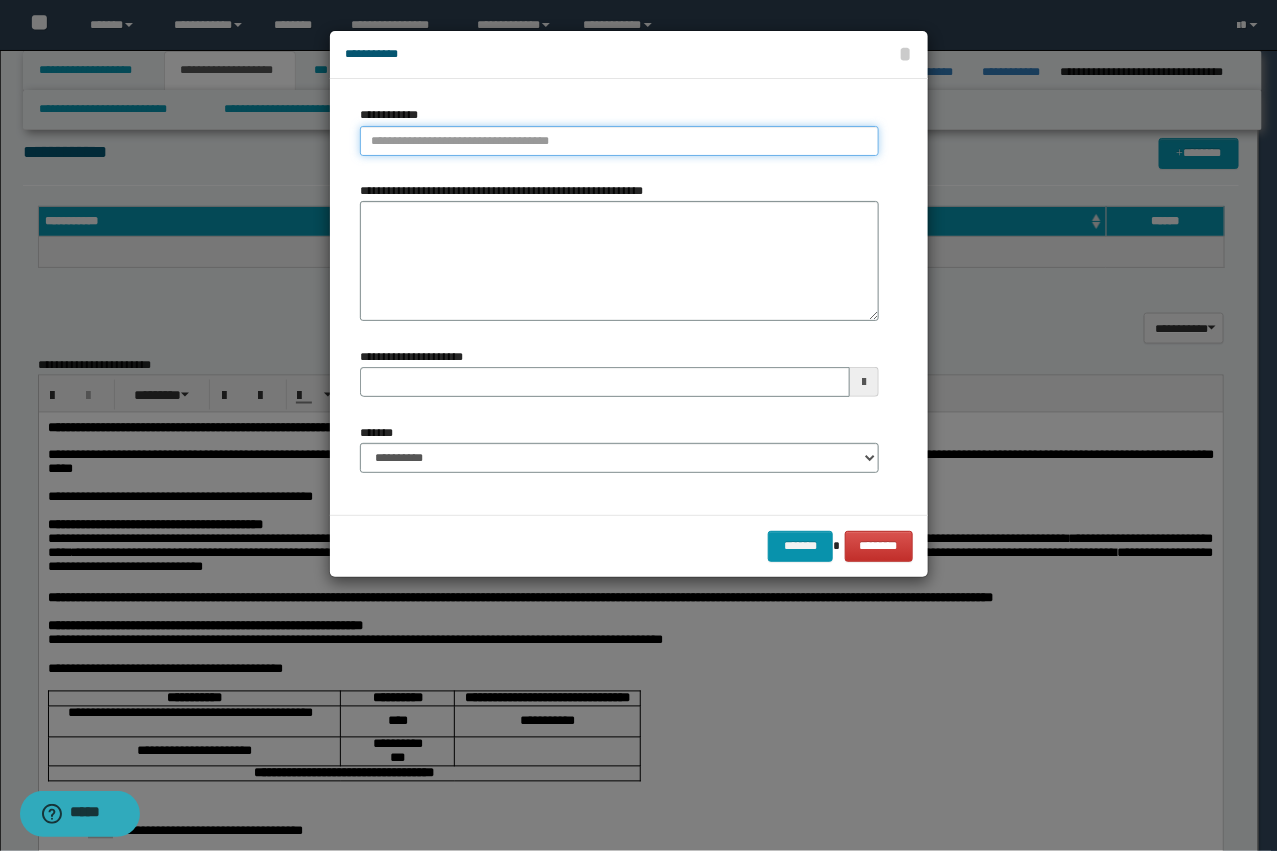 click on "**********" at bounding box center (619, 141) 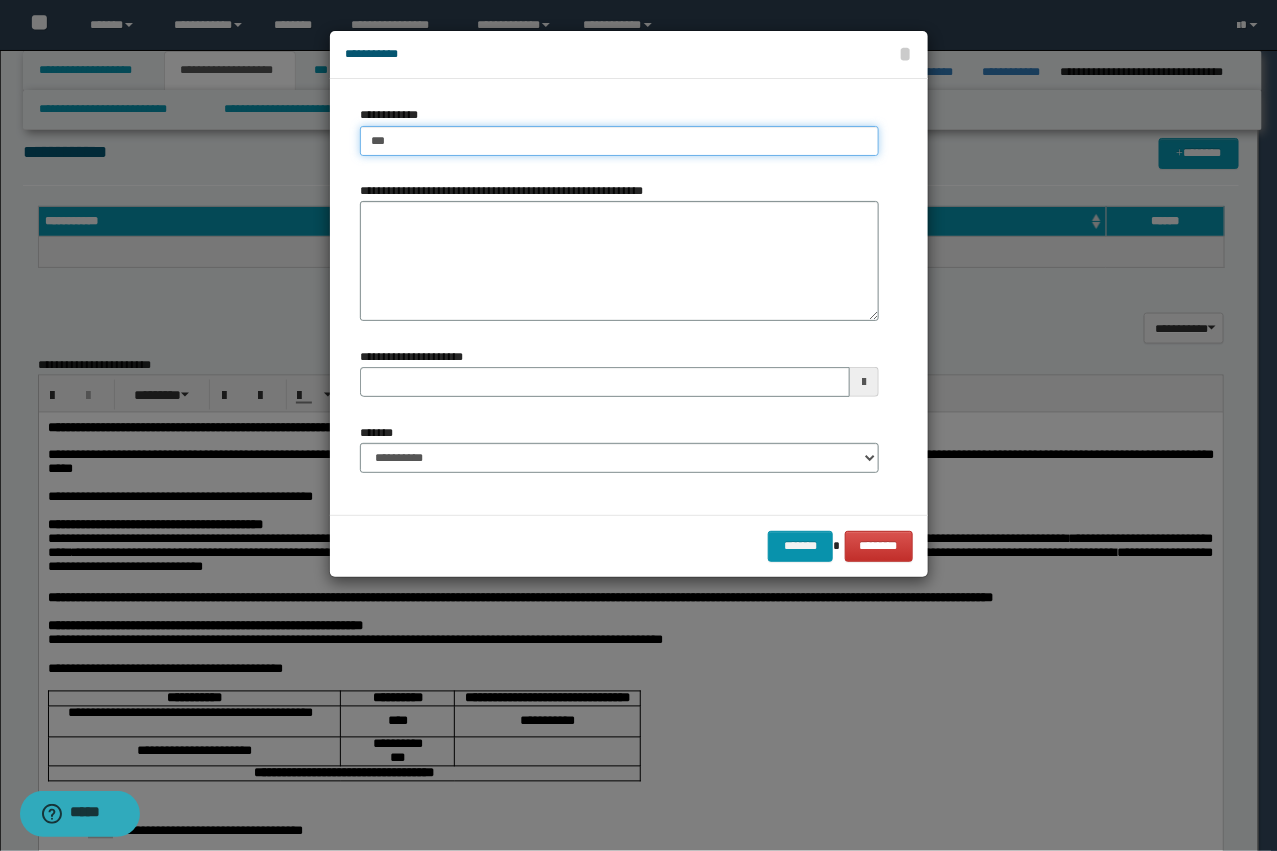 drag, startPoint x: 403, startPoint y: 143, endPoint x: 333, endPoint y: 125, distance: 72.277245 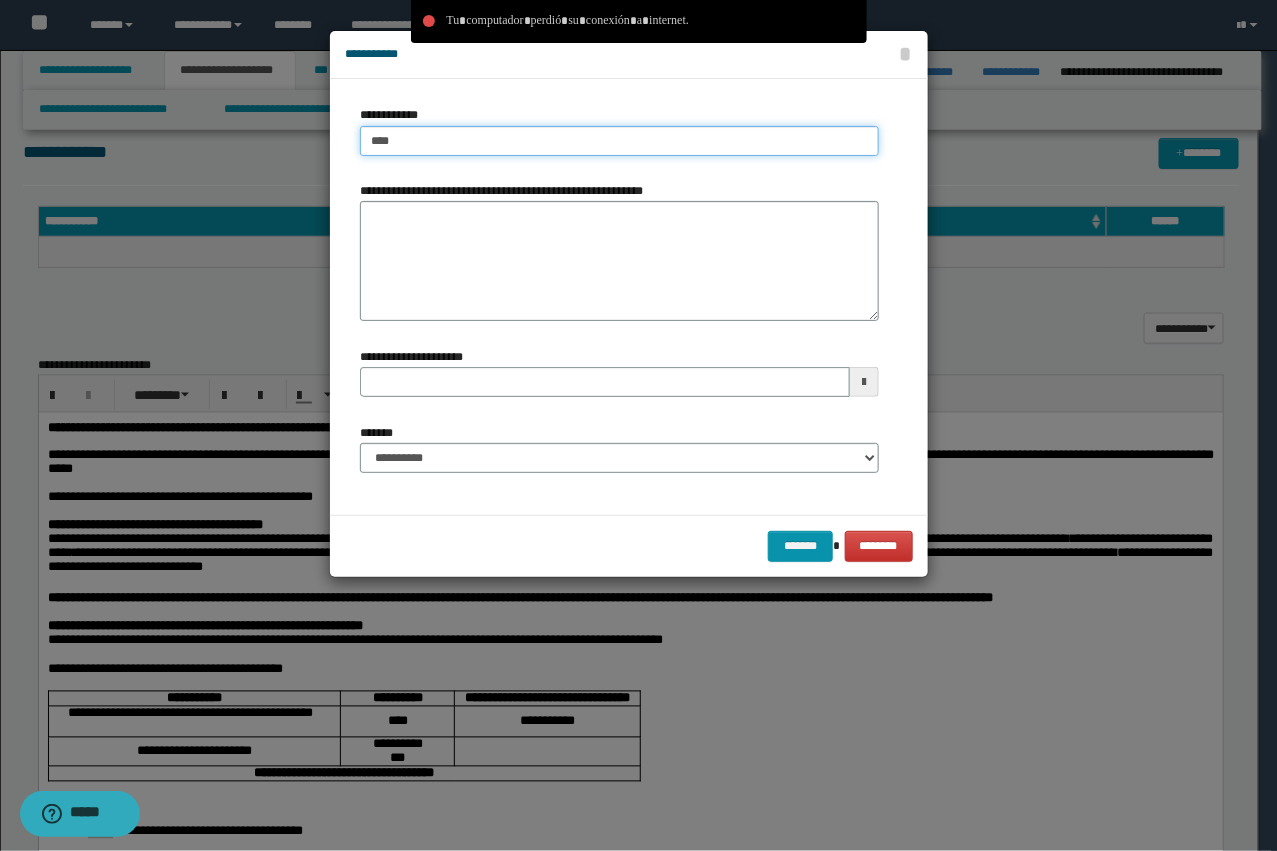 type on "****" 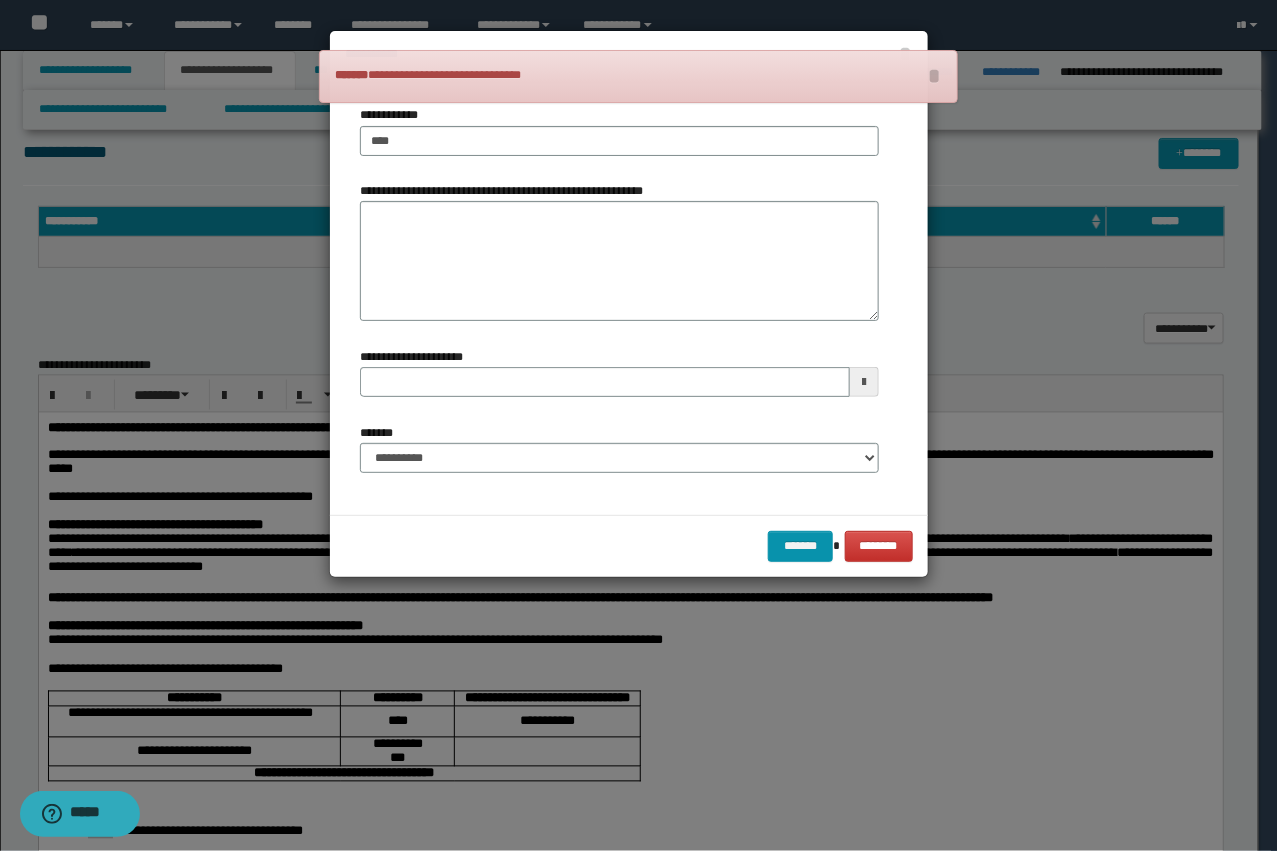 click on "**********" at bounding box center [619, 138] 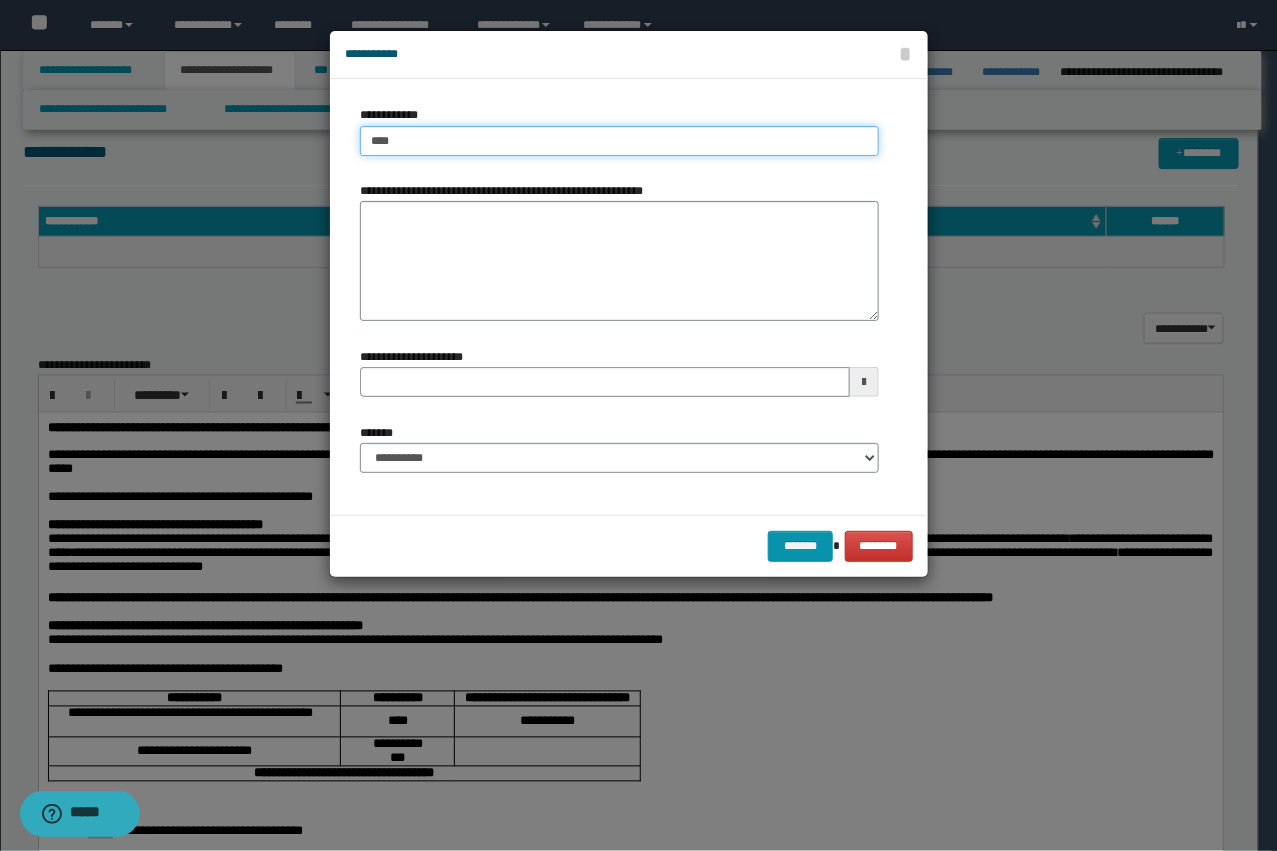 type on "****" 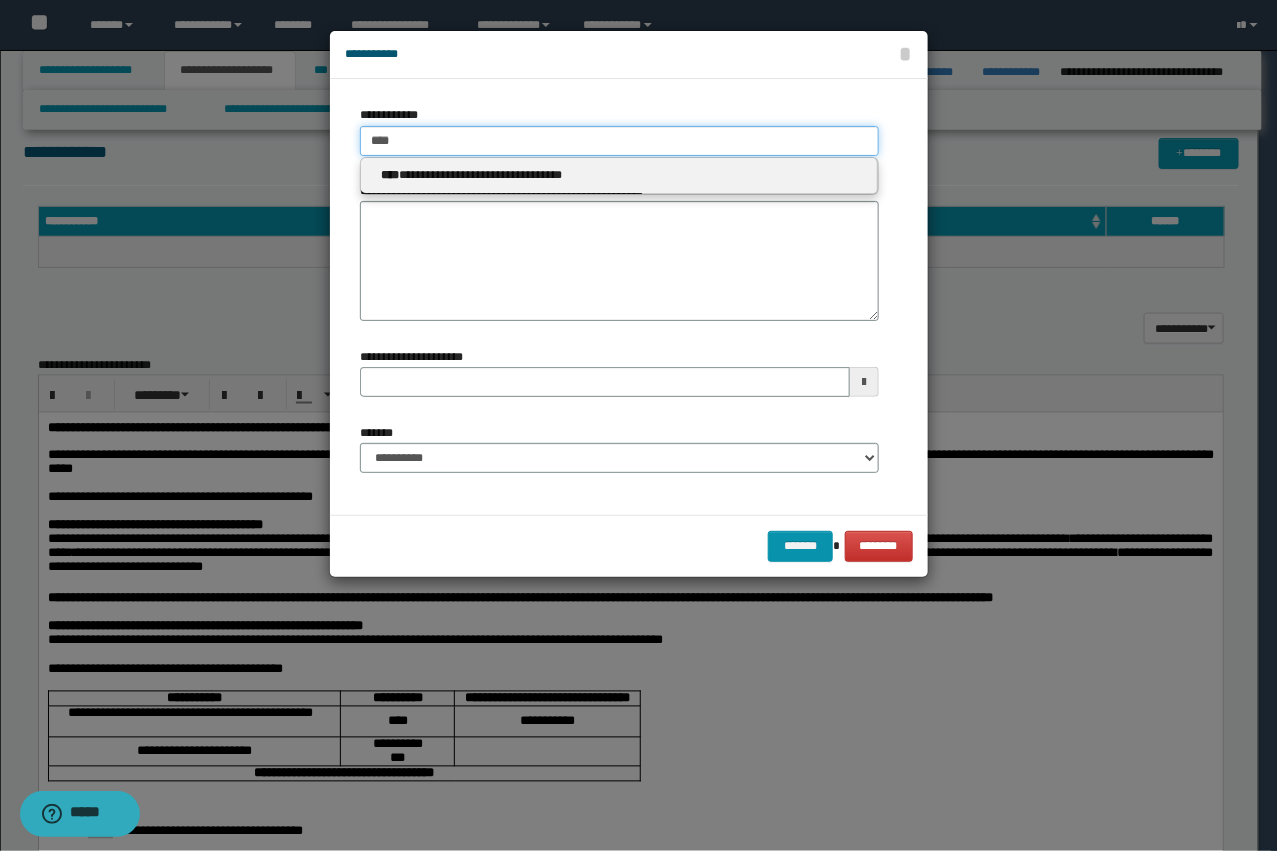 drag, startPoint x: 332, startPoint y: 117, endPoint x: 186, endPoint y: 97, distance: 147.3635 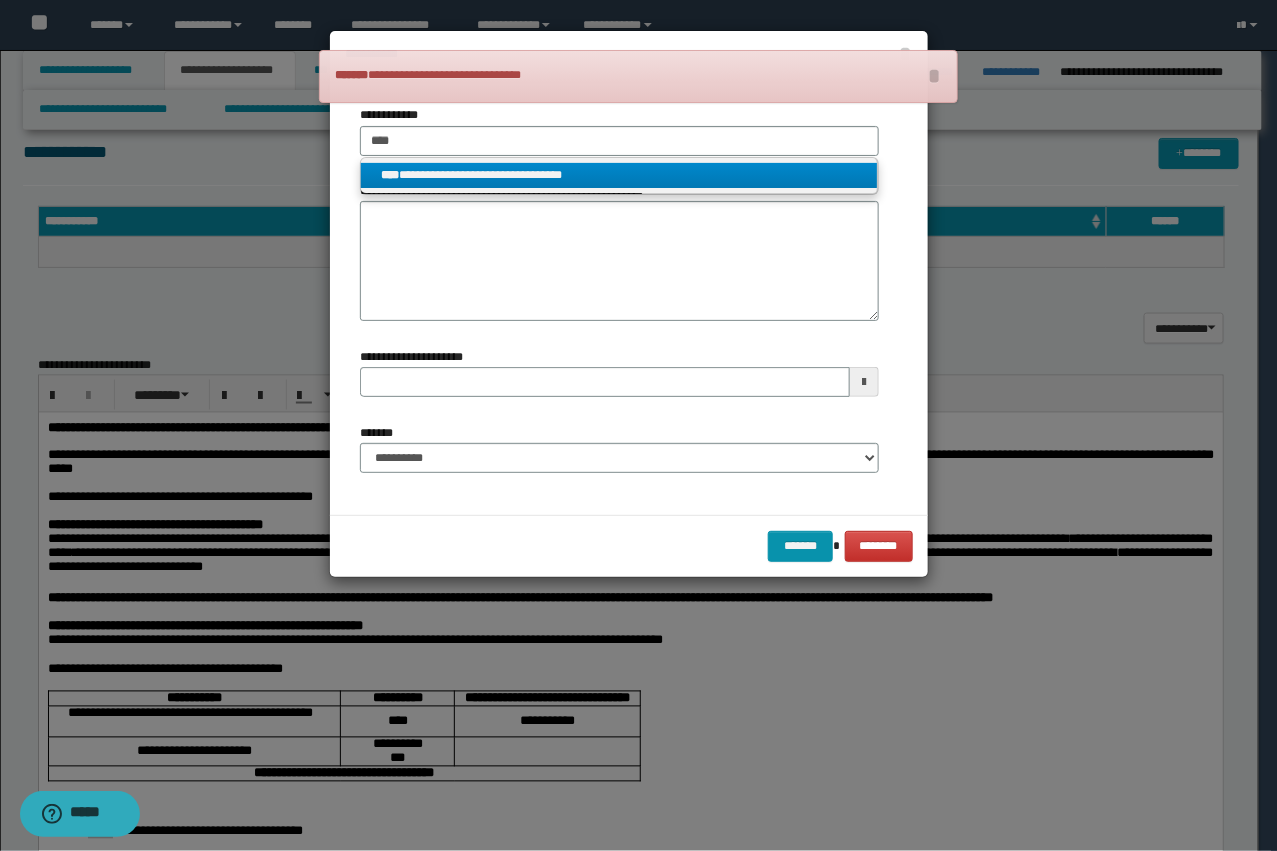 click on "**********" at bounding box center (619, 175) 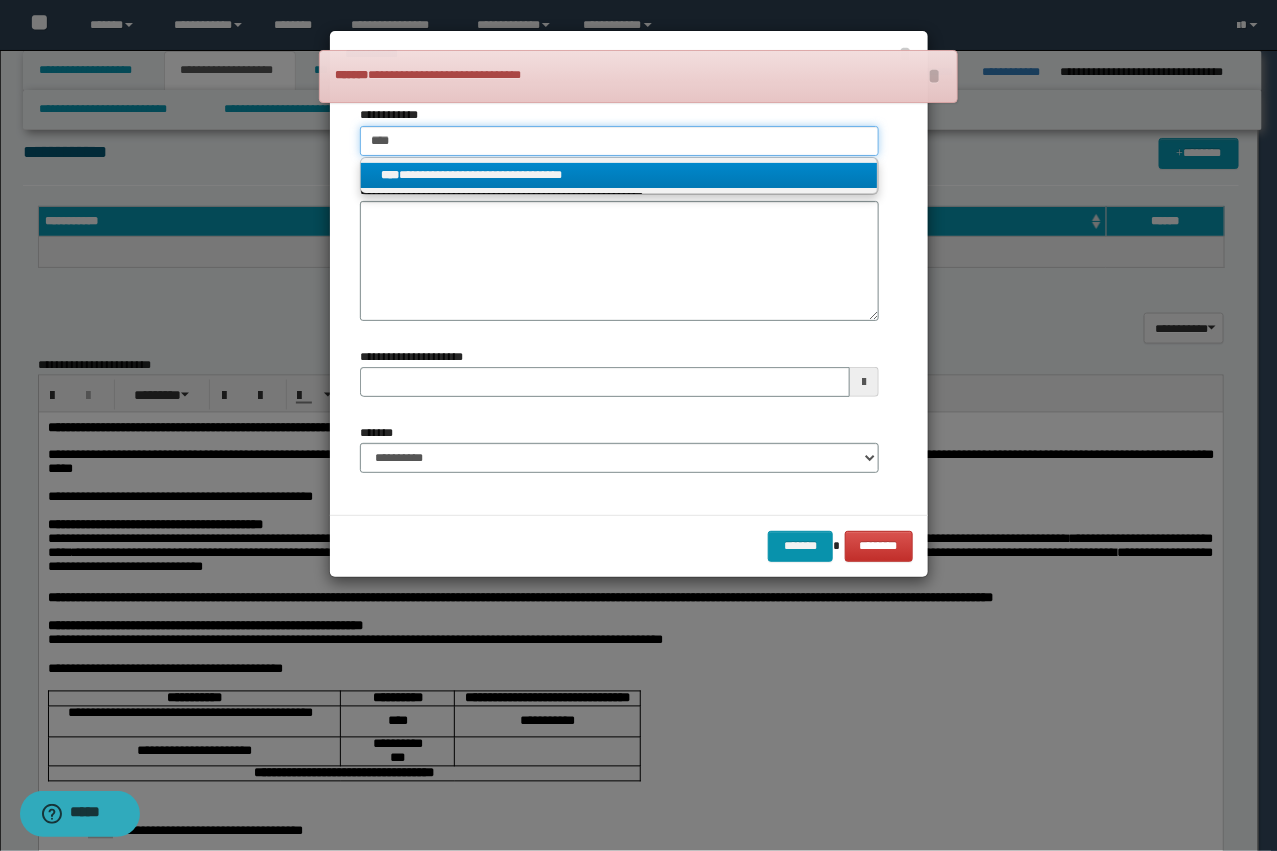 type 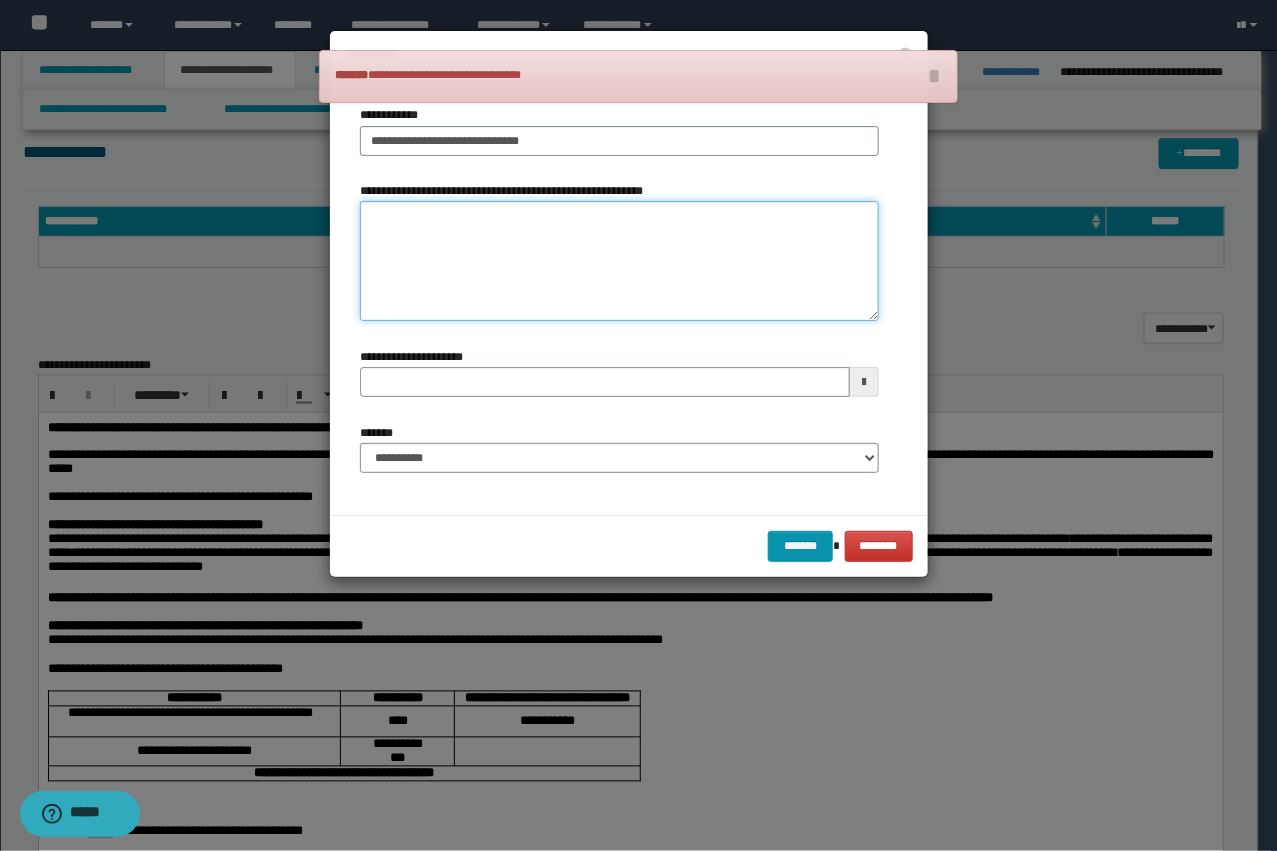 click on "**********" at bounding box center (619, 261) 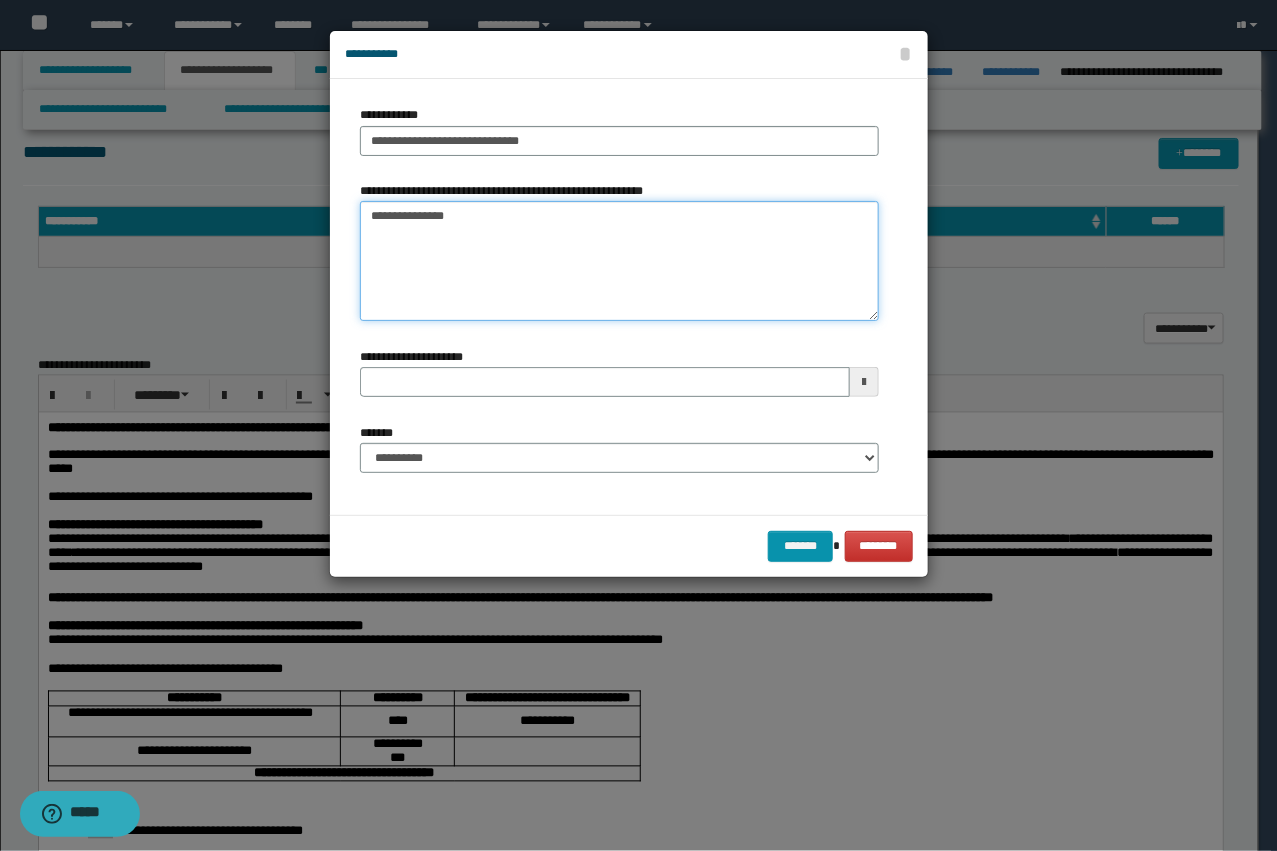 type on "**********" 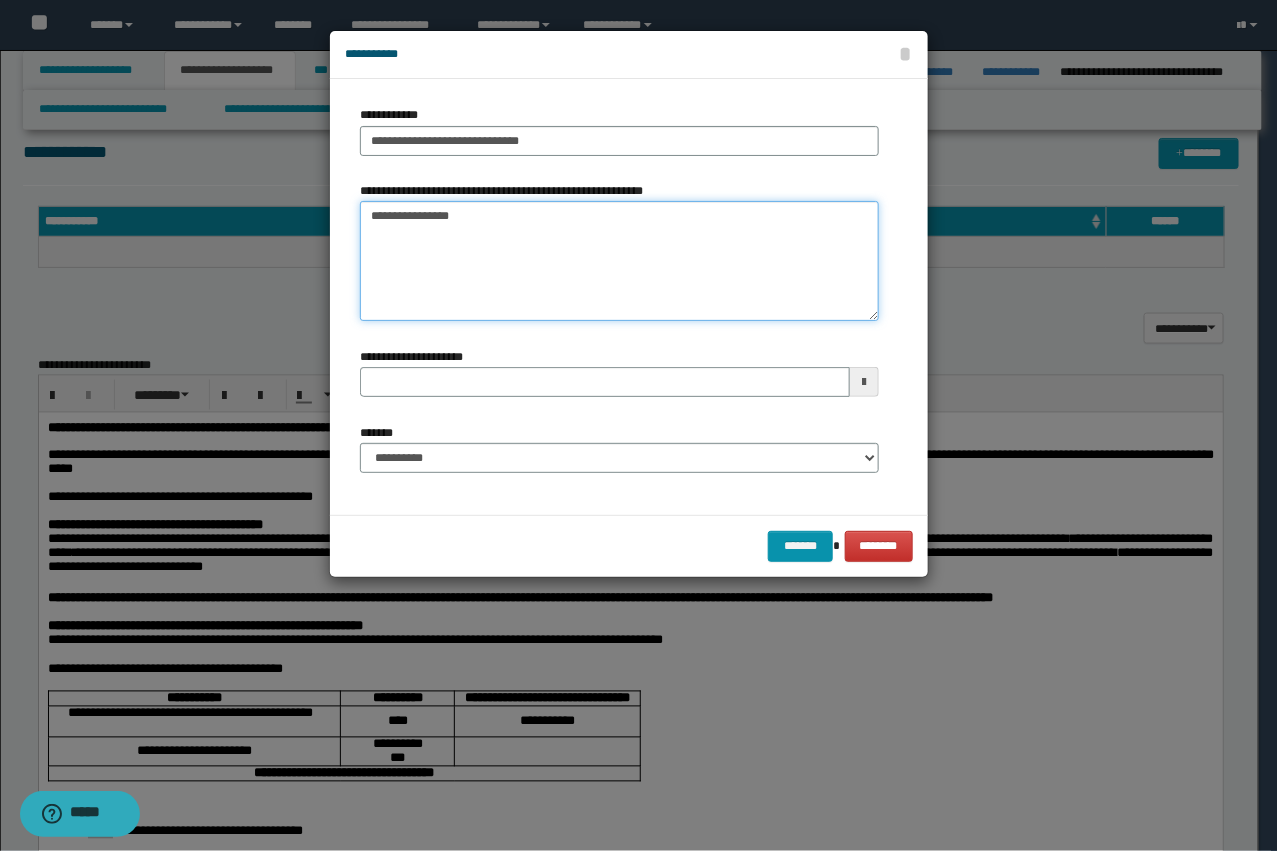 type 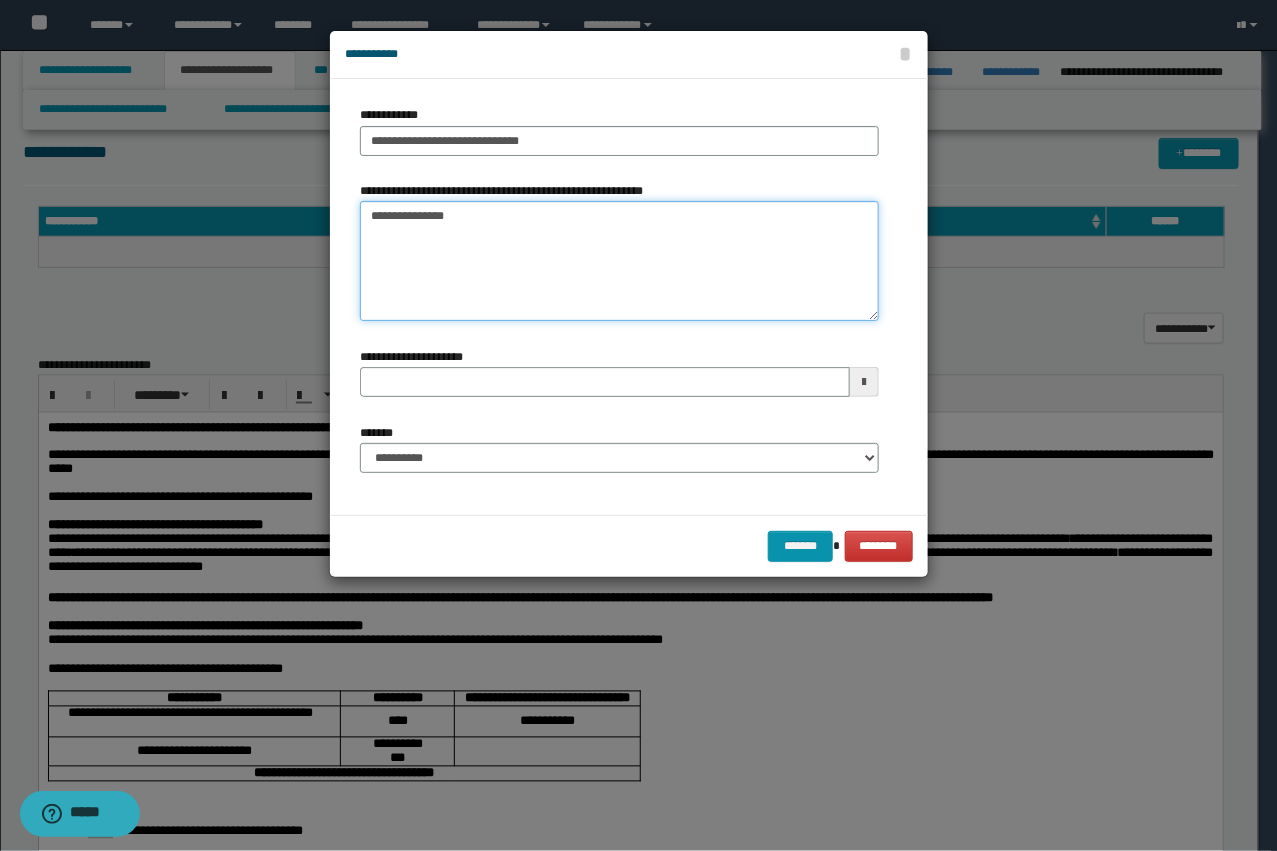 type on "**********" 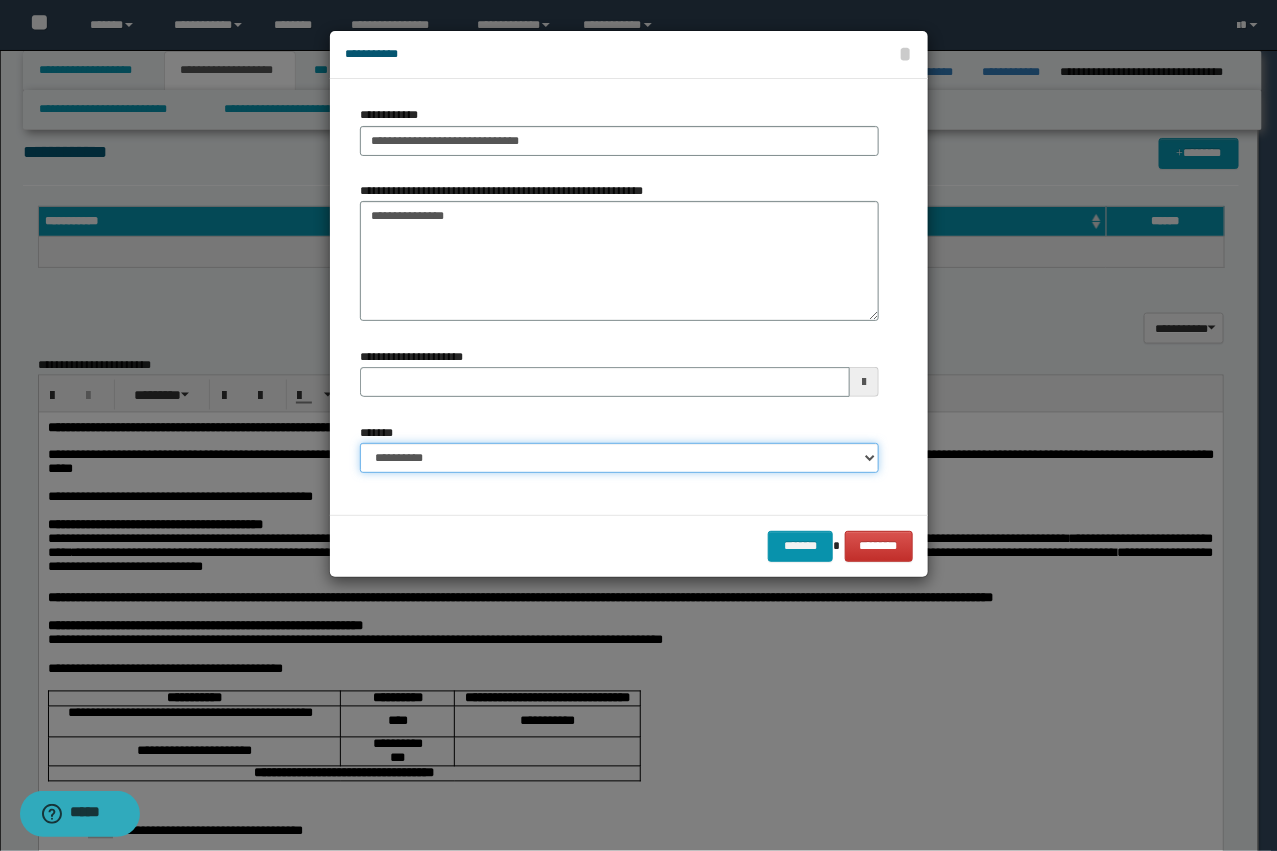 click on "**********" at bounding box center (619, 458) 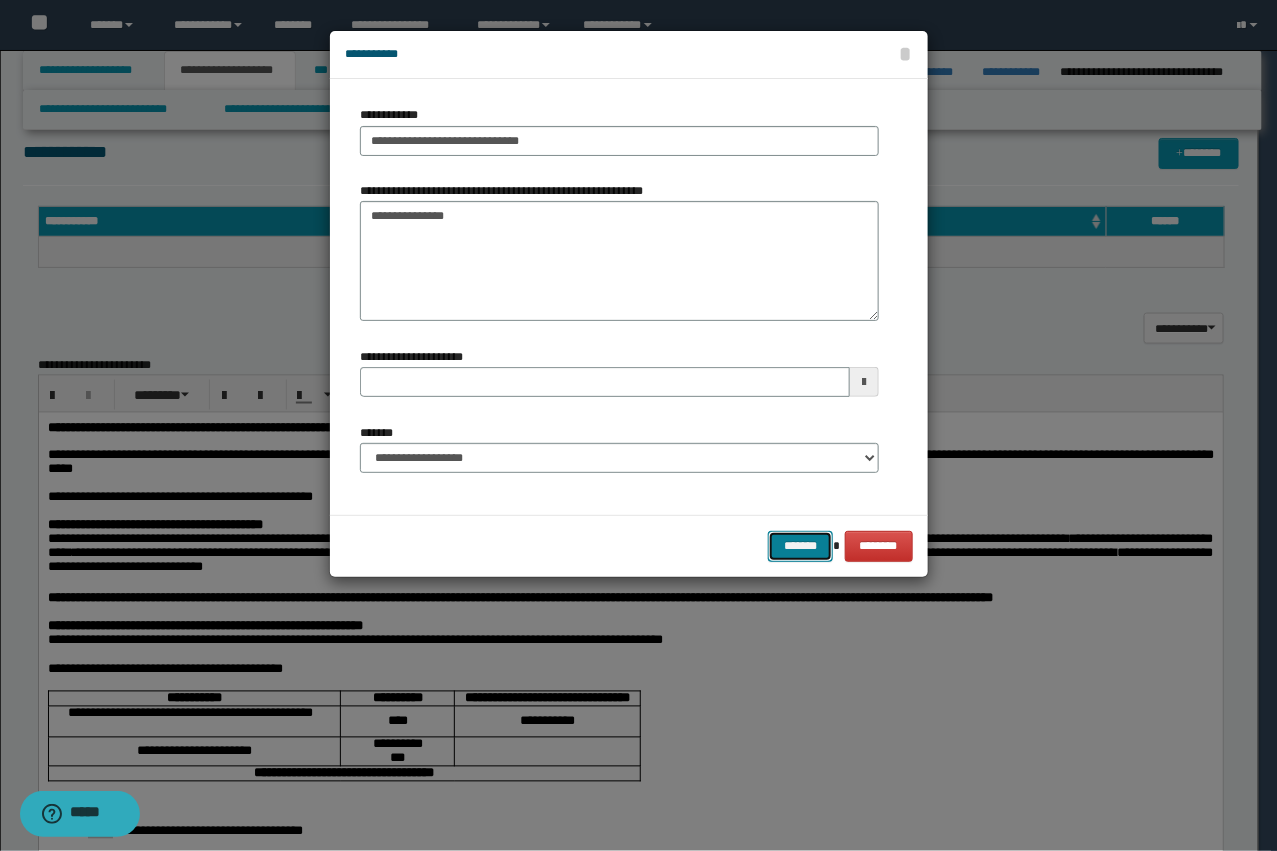 click on "*******" at bounding box center (800, 546) 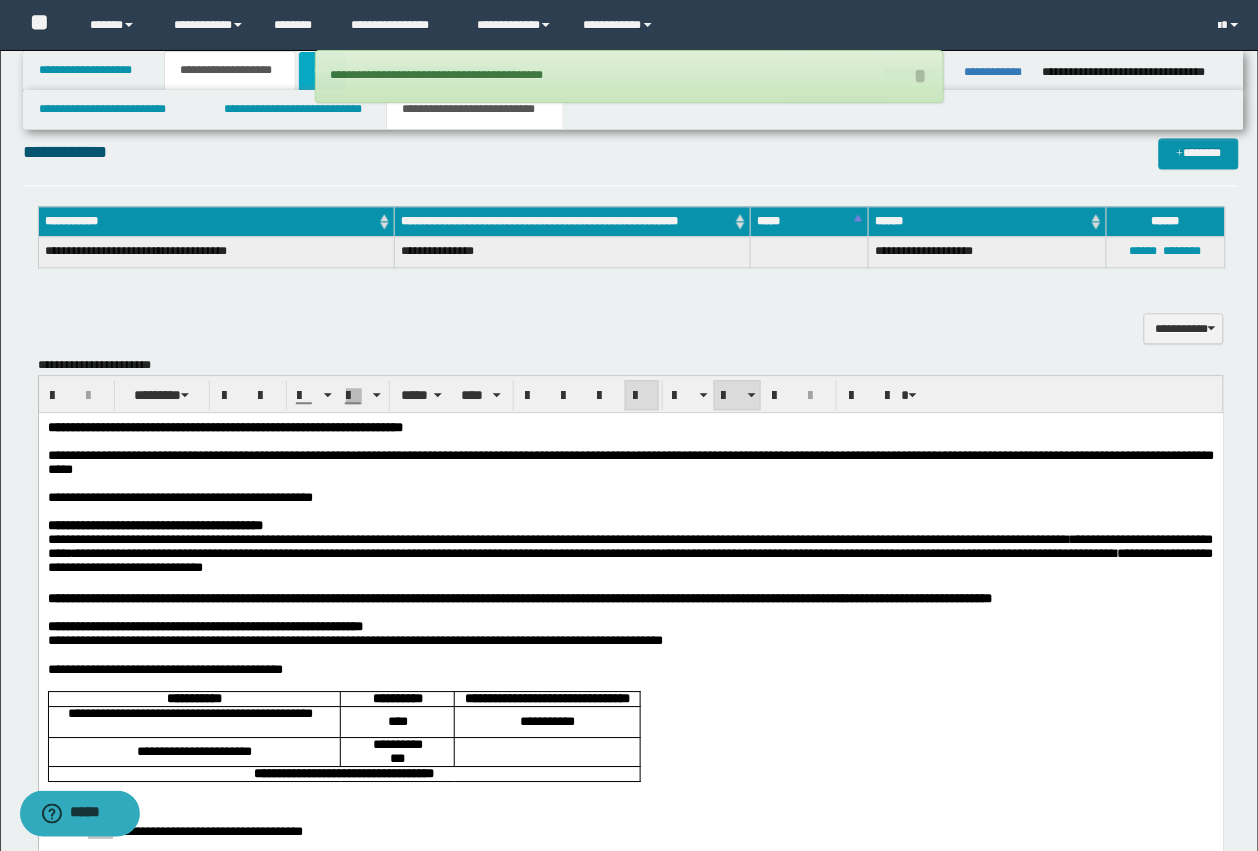 click on "***" at bounding box center (322, 71) 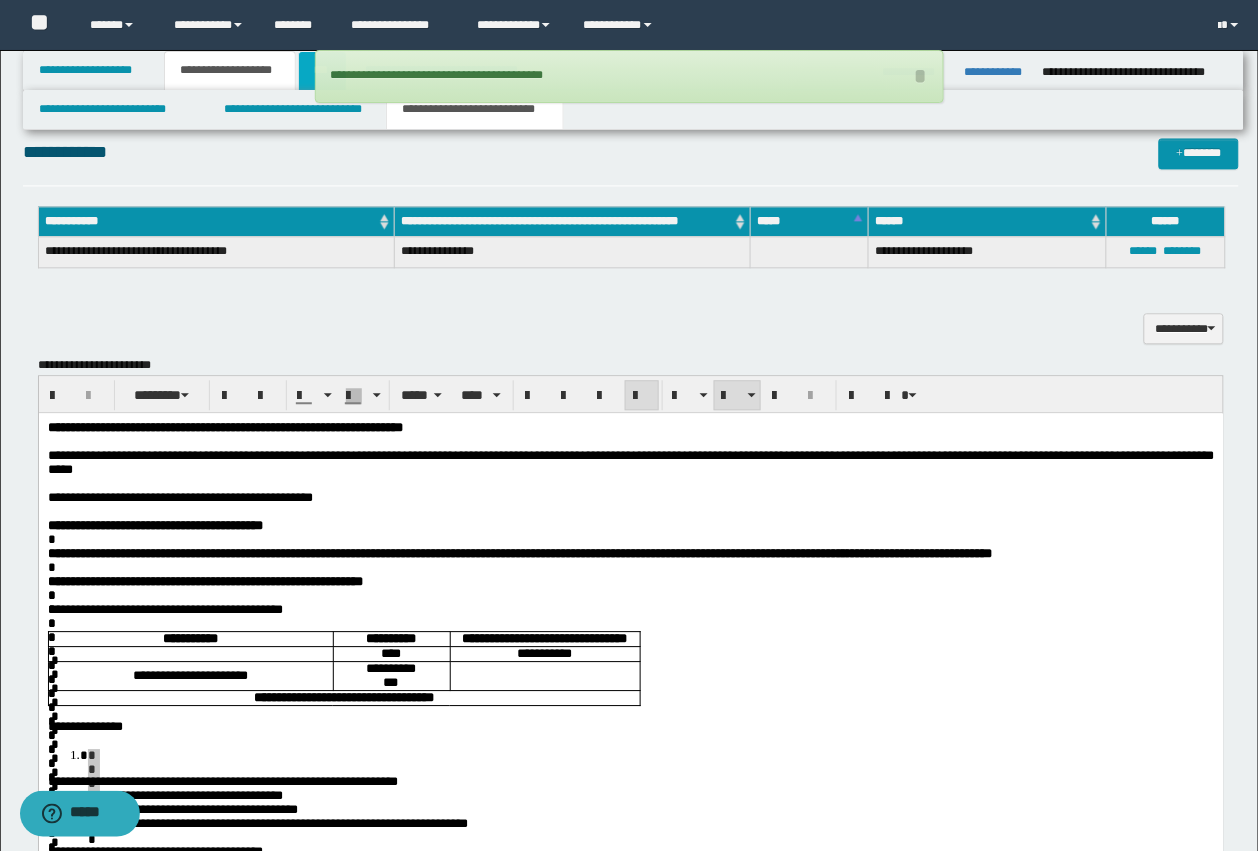 scroll, scrollTop: 0, scrollLeft: 0, axis: both 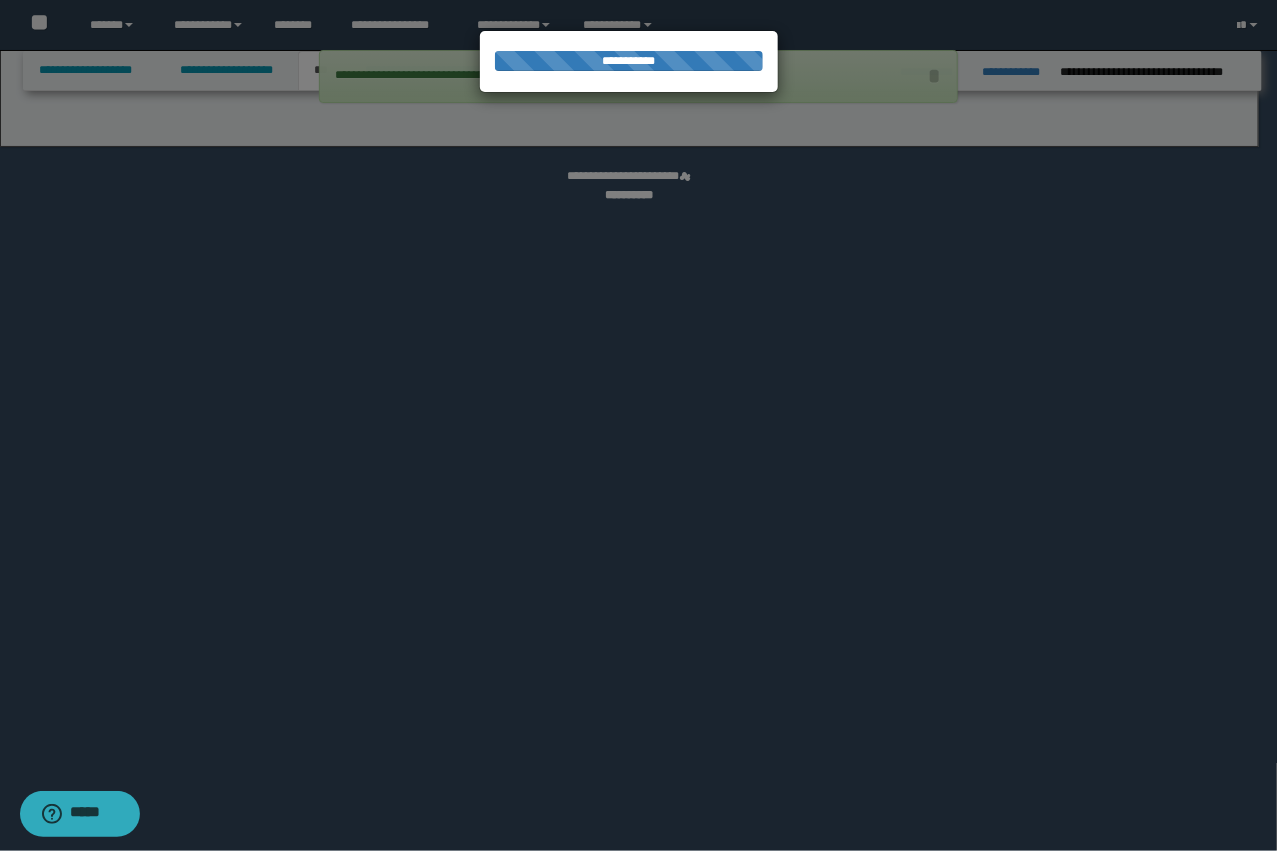 select on "***" 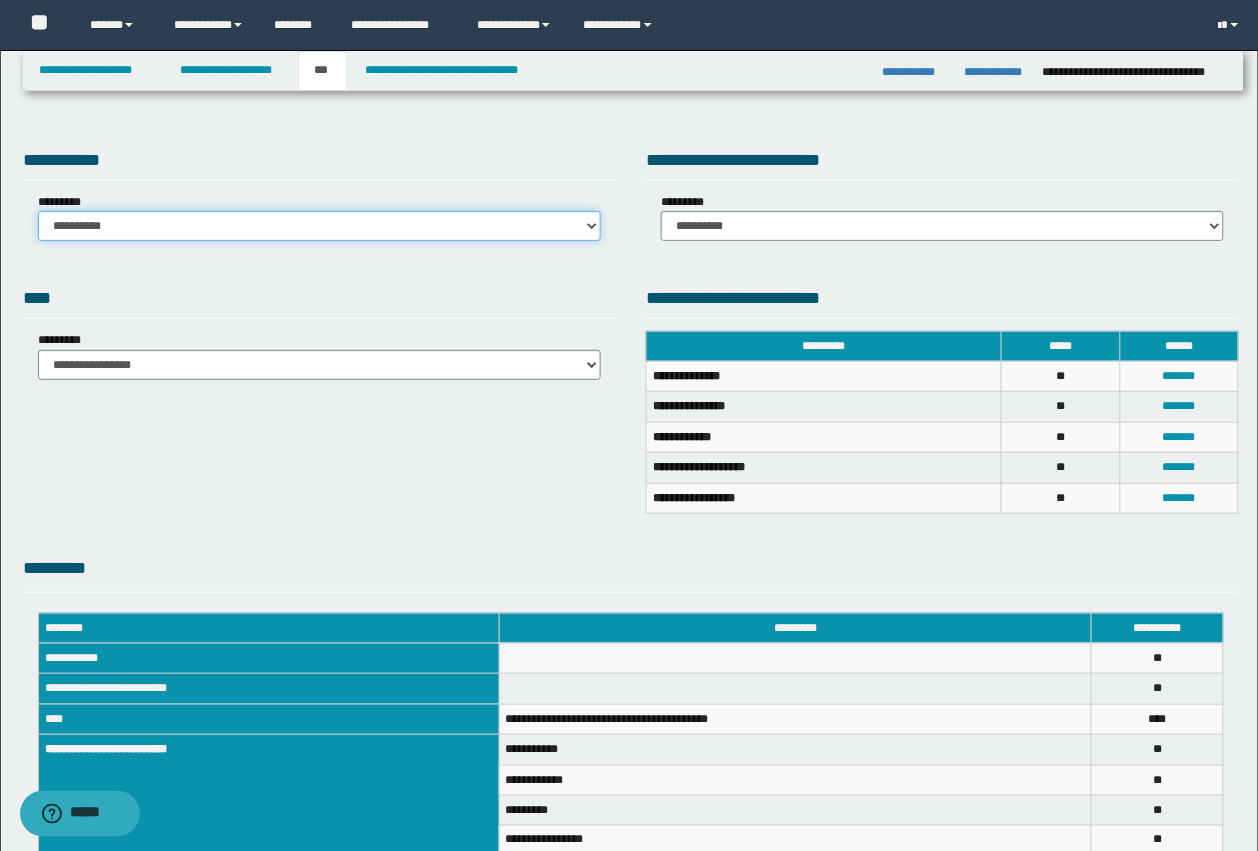 click on "**********" at bounding box center (319, 226) 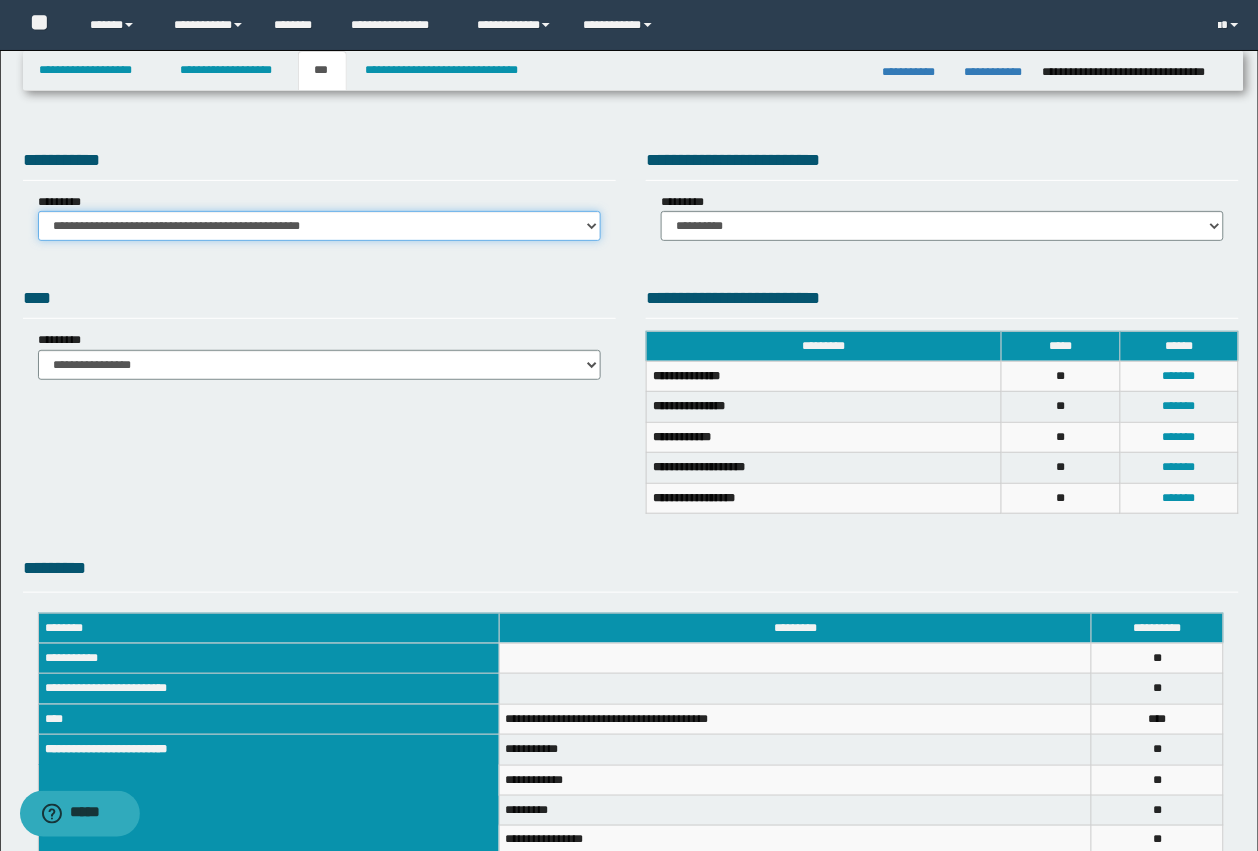 click on "**********" at bounding box center [319, 226] 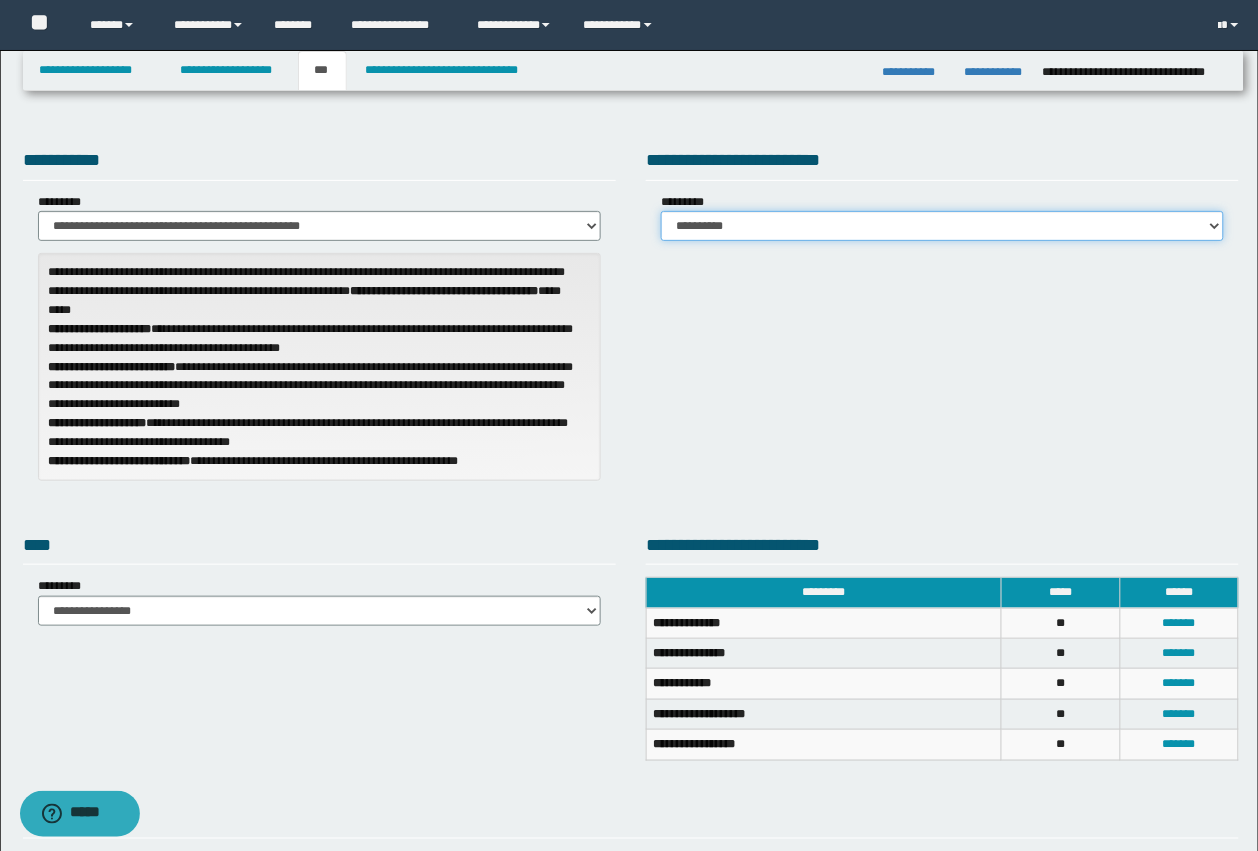 click on "**********" at bounding box center [942, 226] 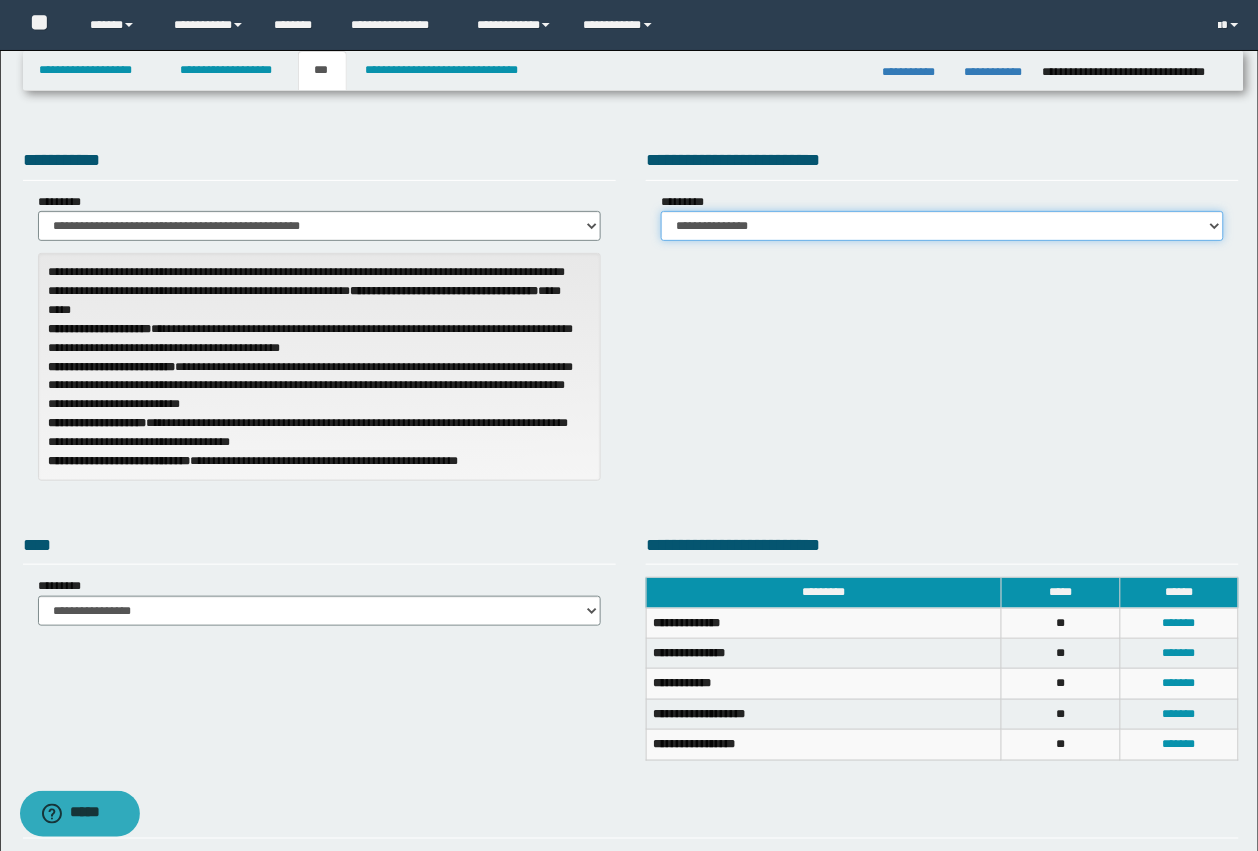 click on "**********" at bounding box center (942, 226) 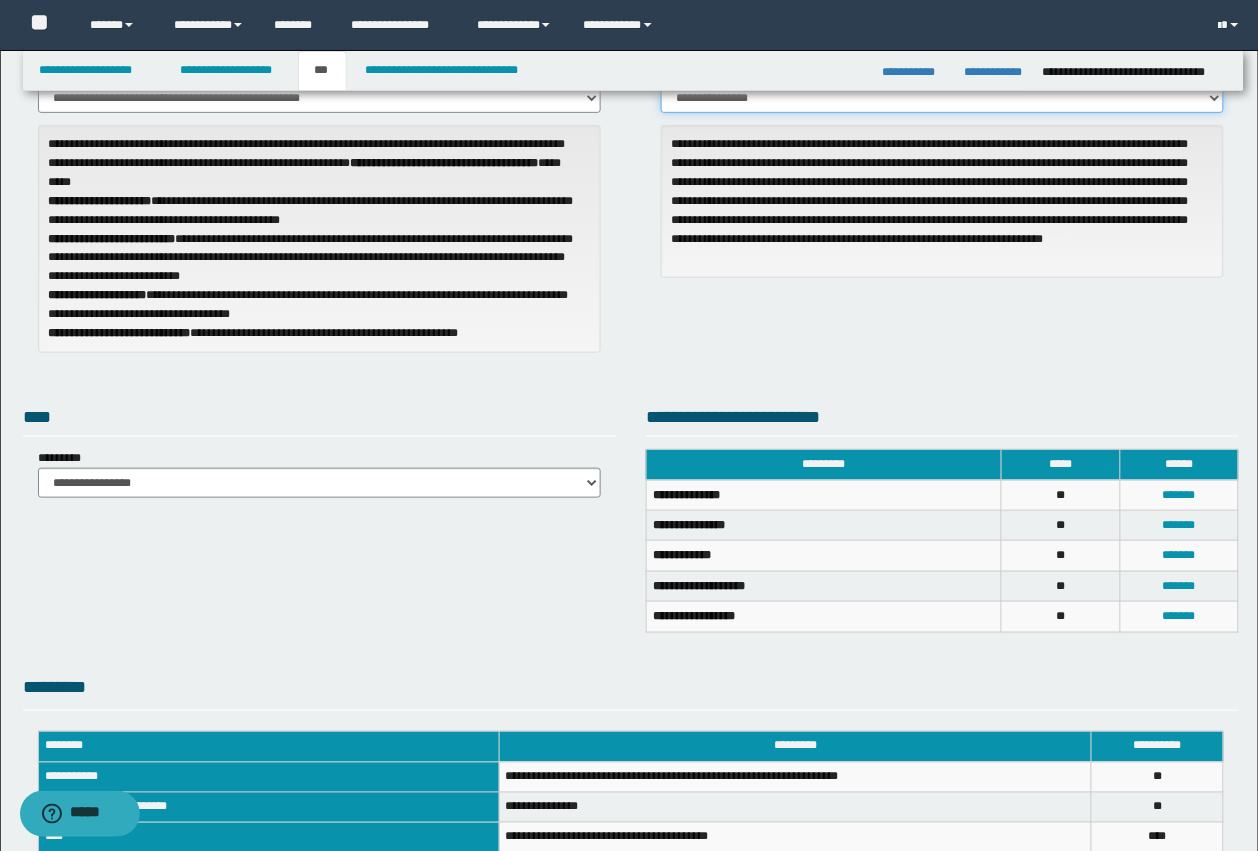 scroll, scrollTop: 125, scrollLeft: 0, axis: vertical 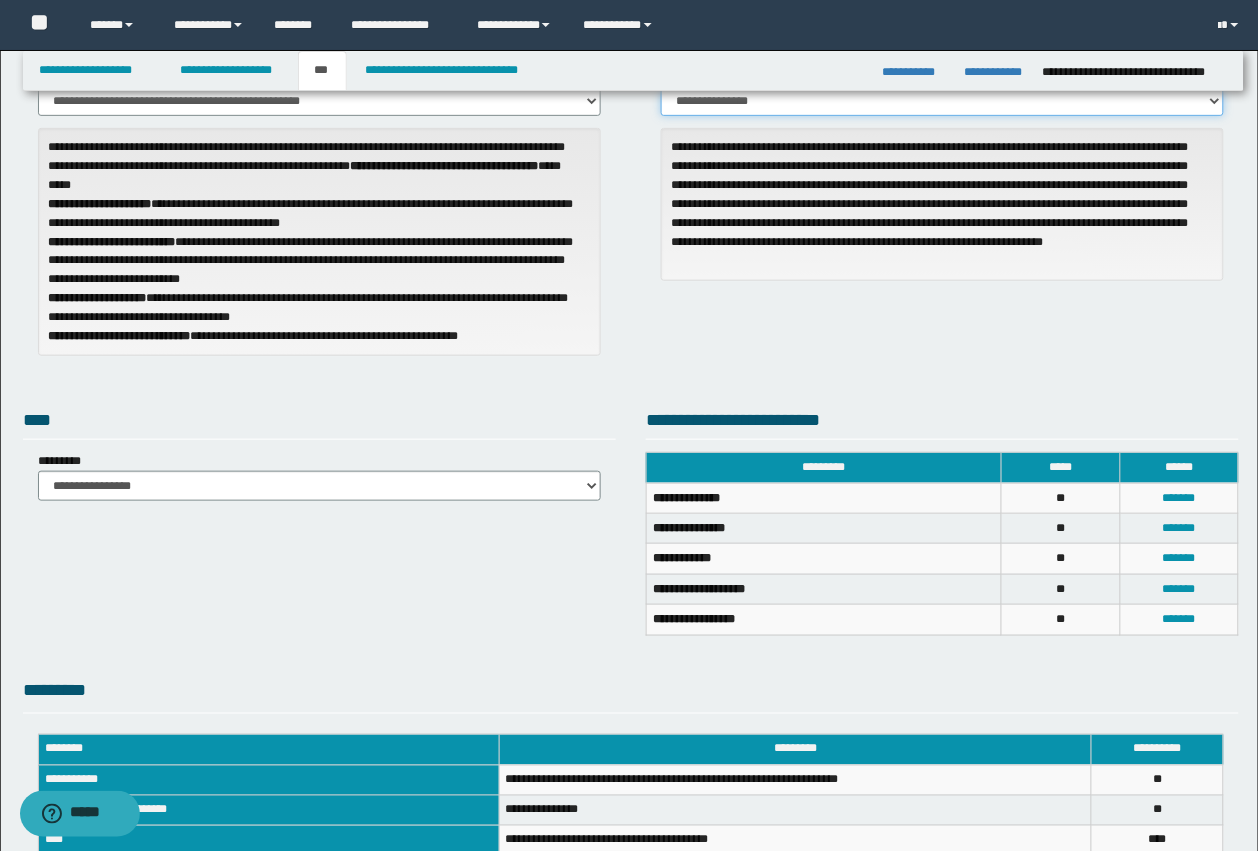 click on "**********" at bounding box center (942, 101) 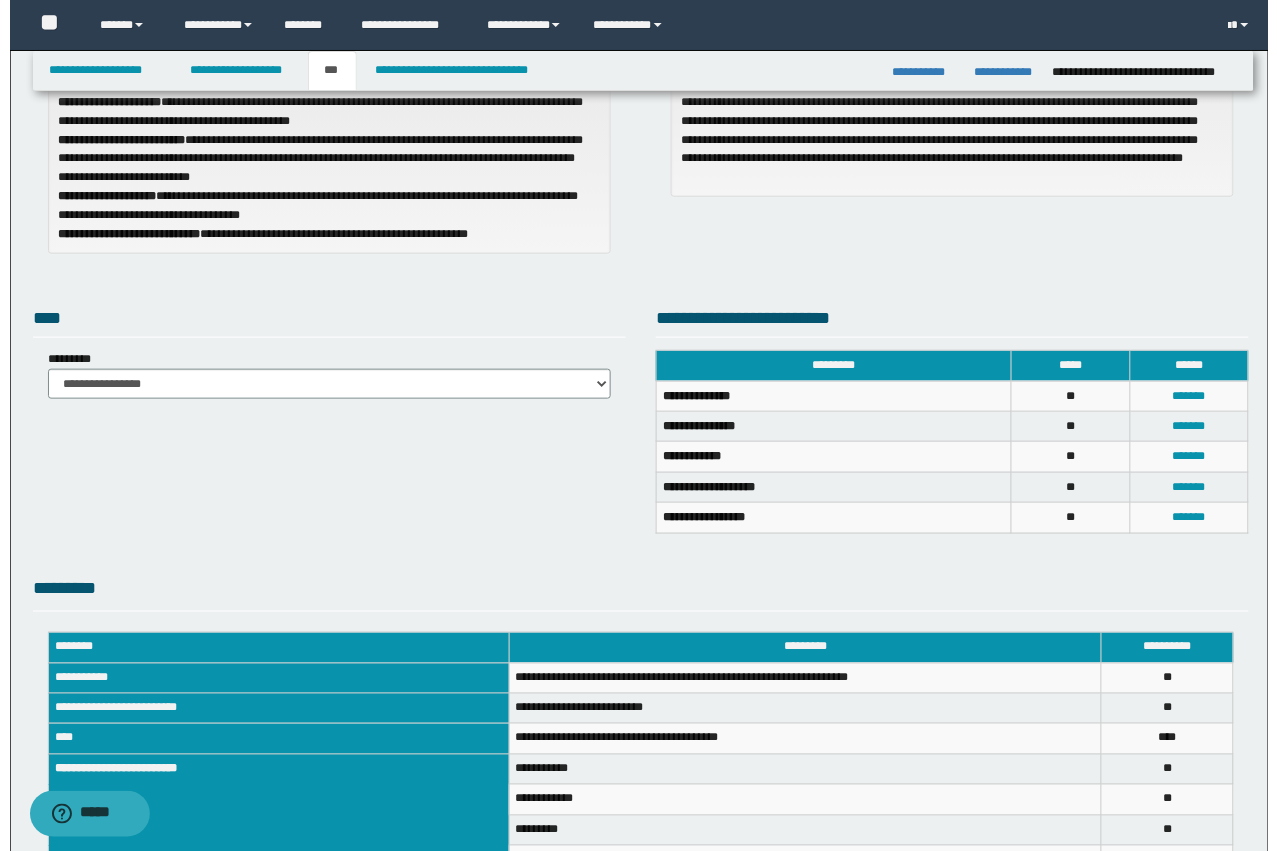 scroll, scrollTop: 375, scrollLeft: 0, axis: vertical 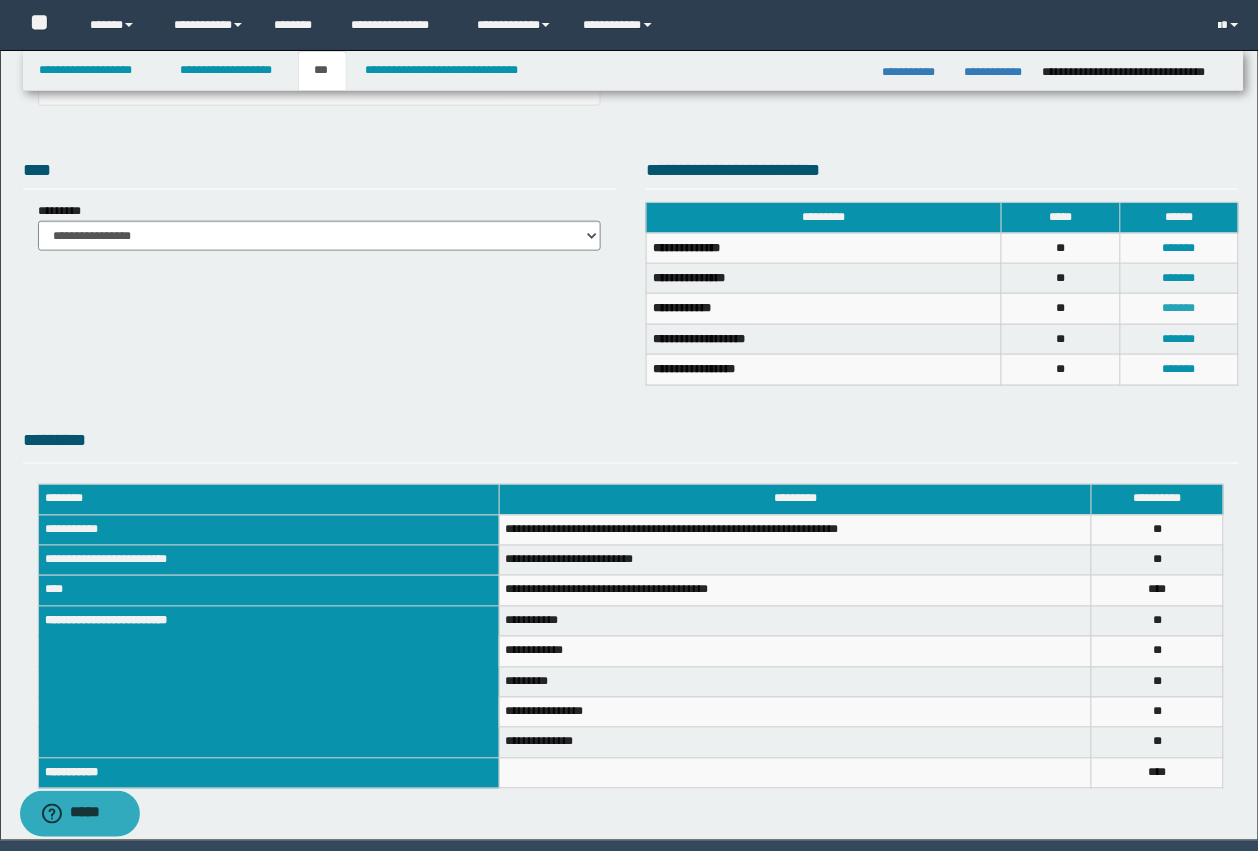 click on "*******" at bounding box center (1179, 308) 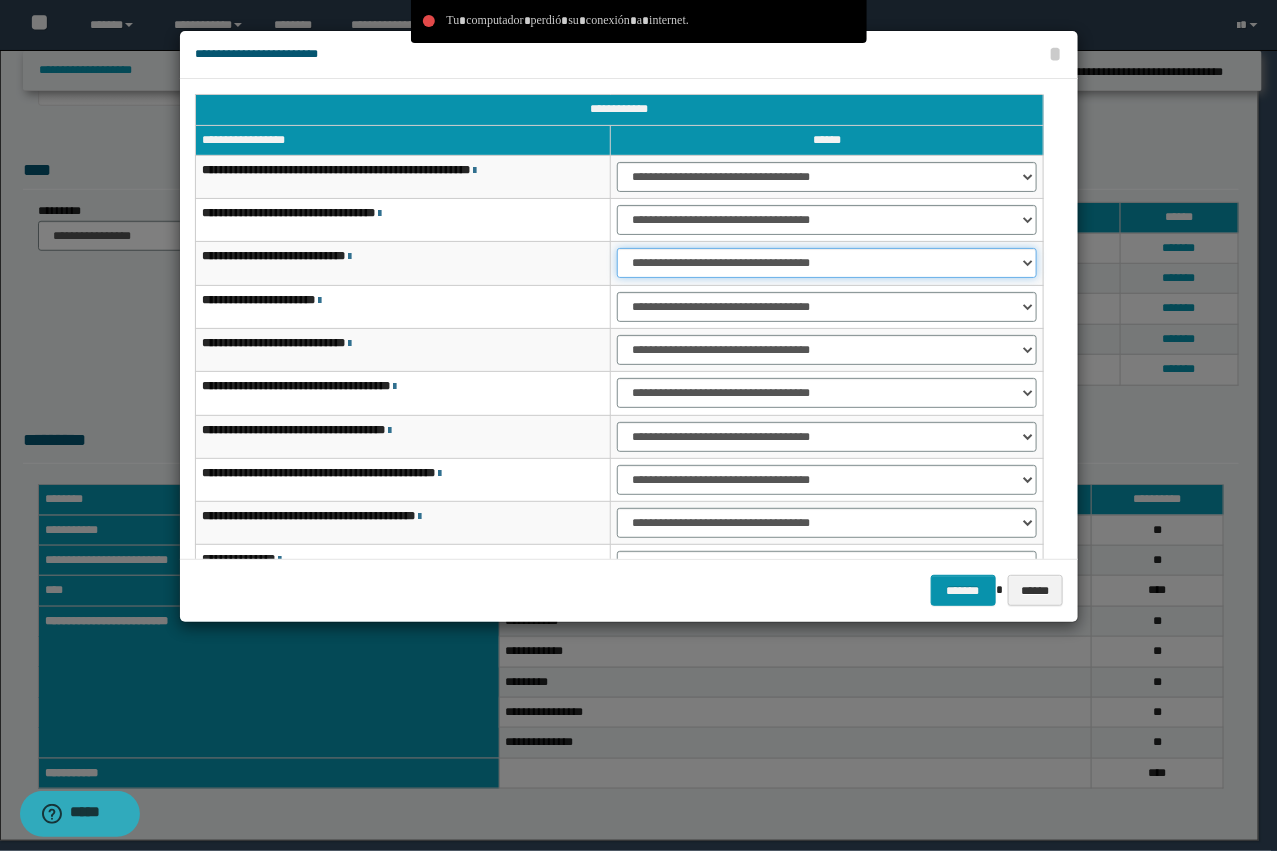 drag, startPoint x: 661, startPoint y: 253, endPoint x: 651, endPoint y: 268, distance: 18.027756 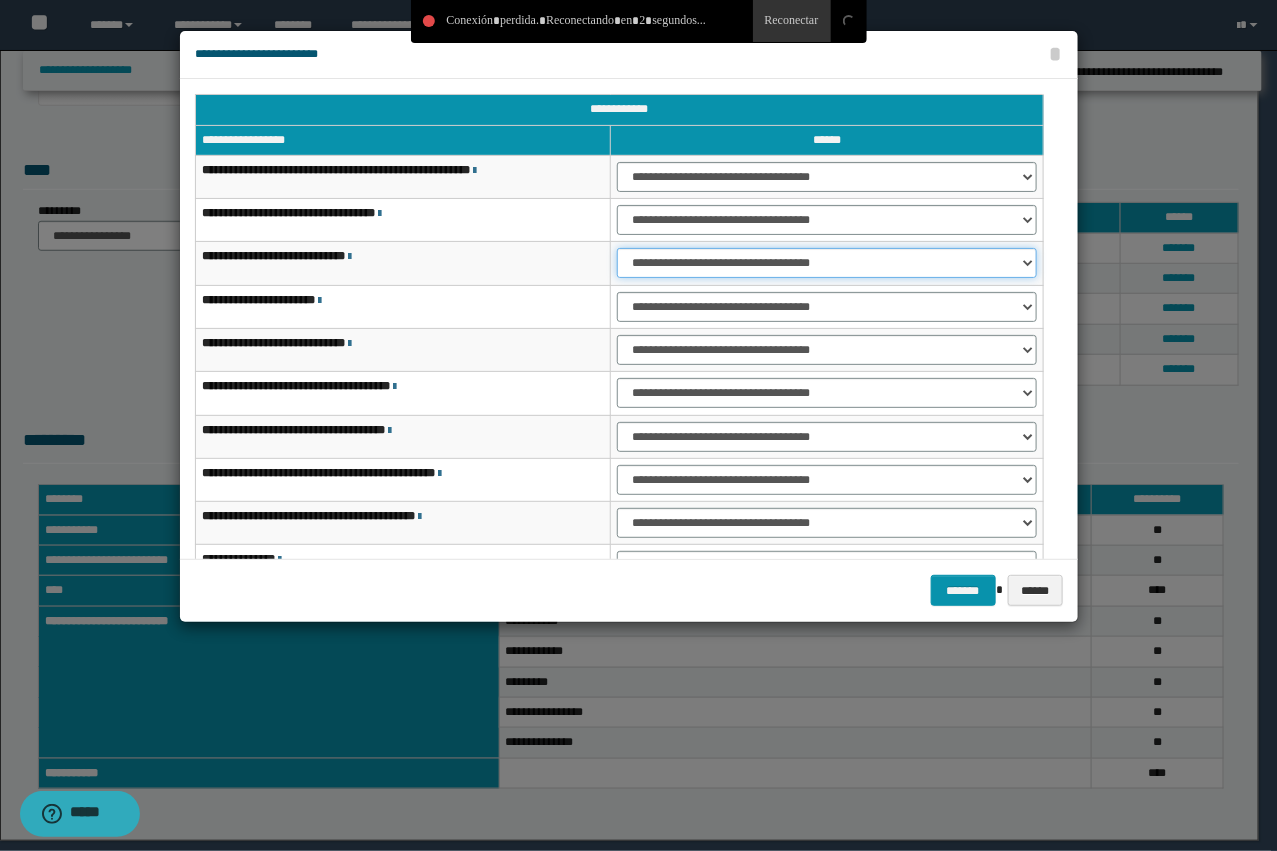 select on "***" 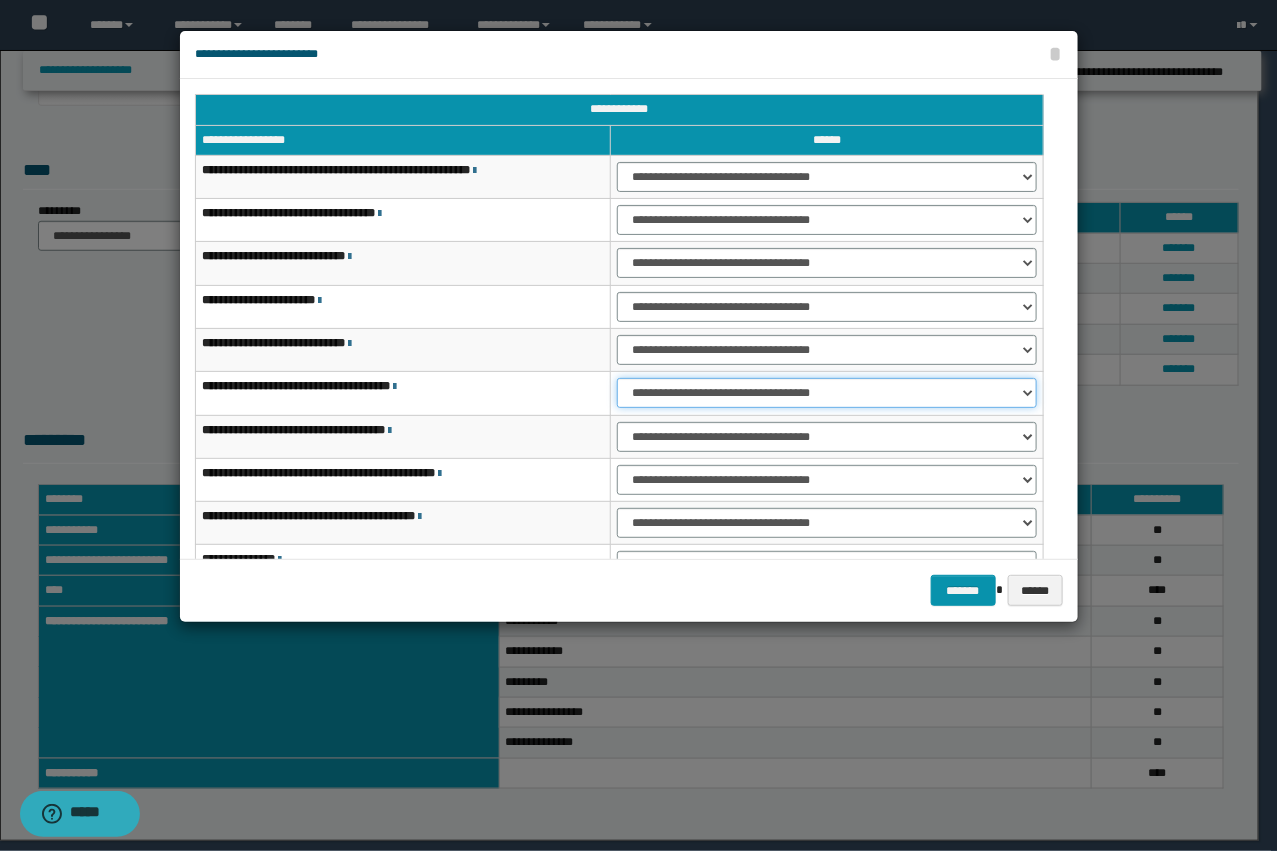 click on "**********" at bounding box center [826, 393] 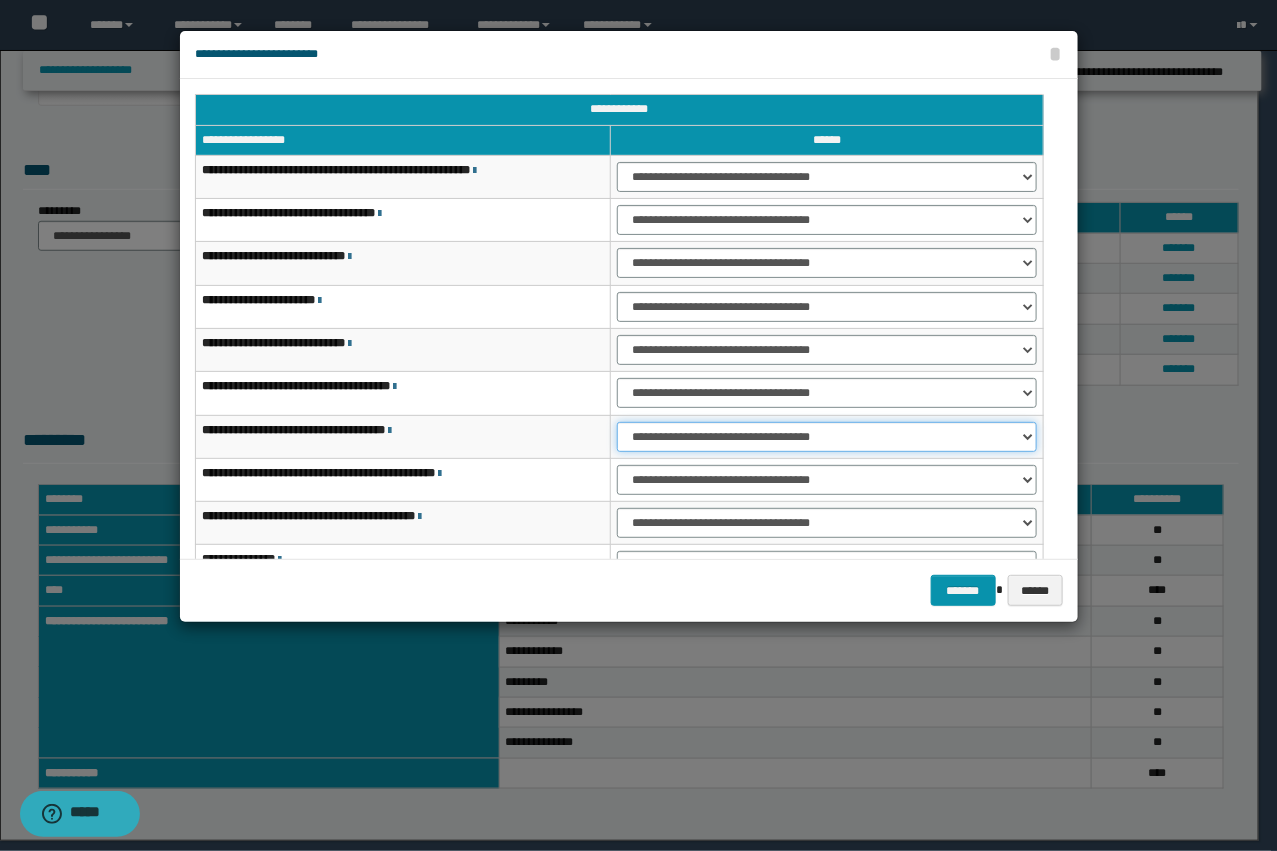 click on "**********" at bounding box center [826, 437] 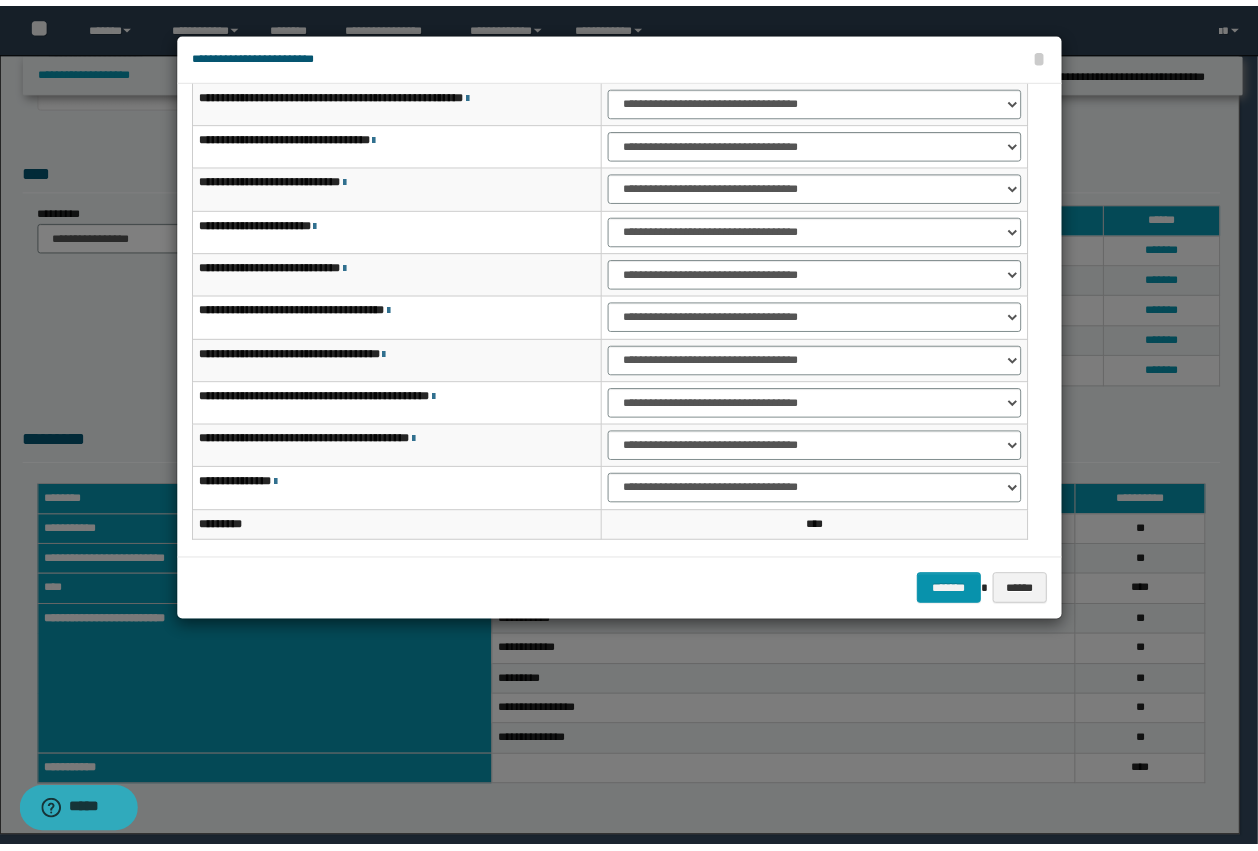 scroll, scrollTop: 81, scrollLeft: 0, axis: vertical 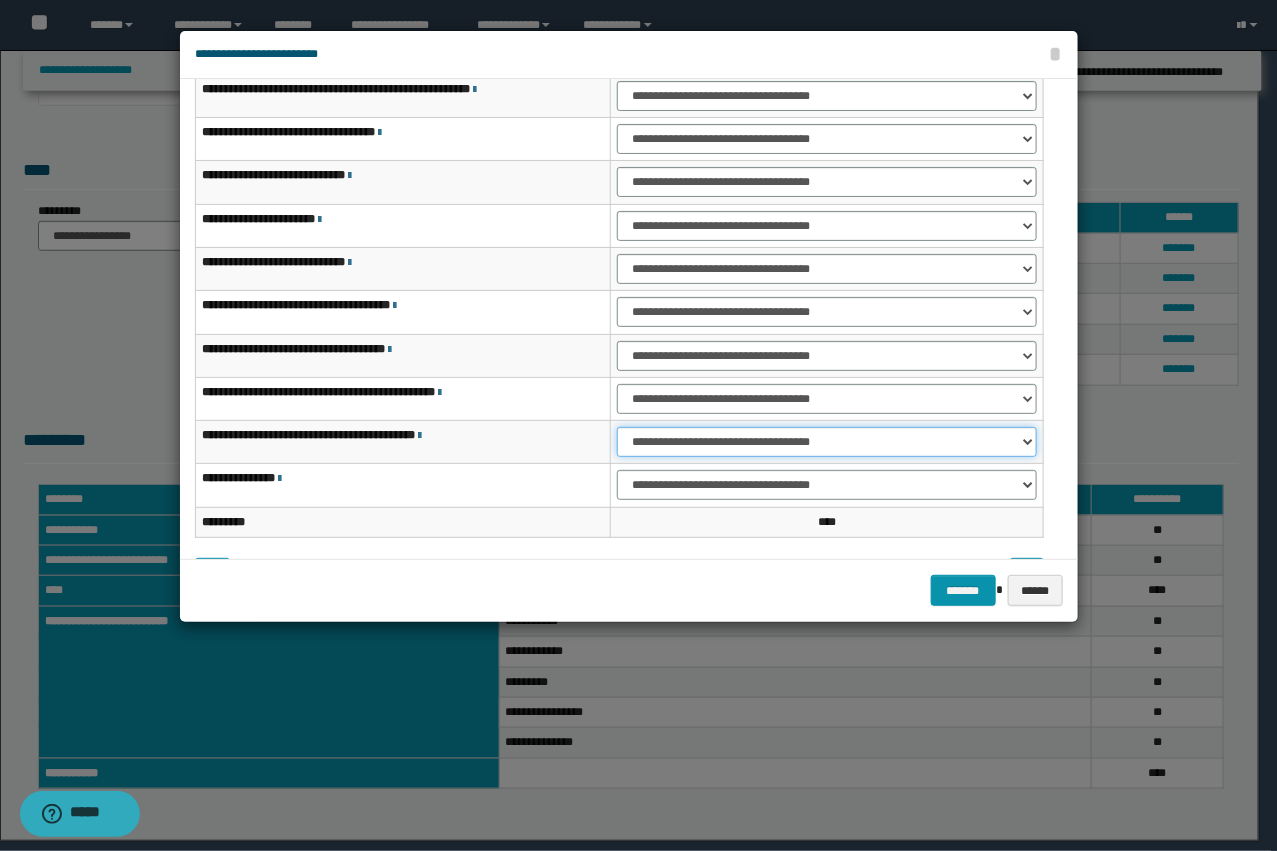 click on "**********" at bounding box center (826, 442) 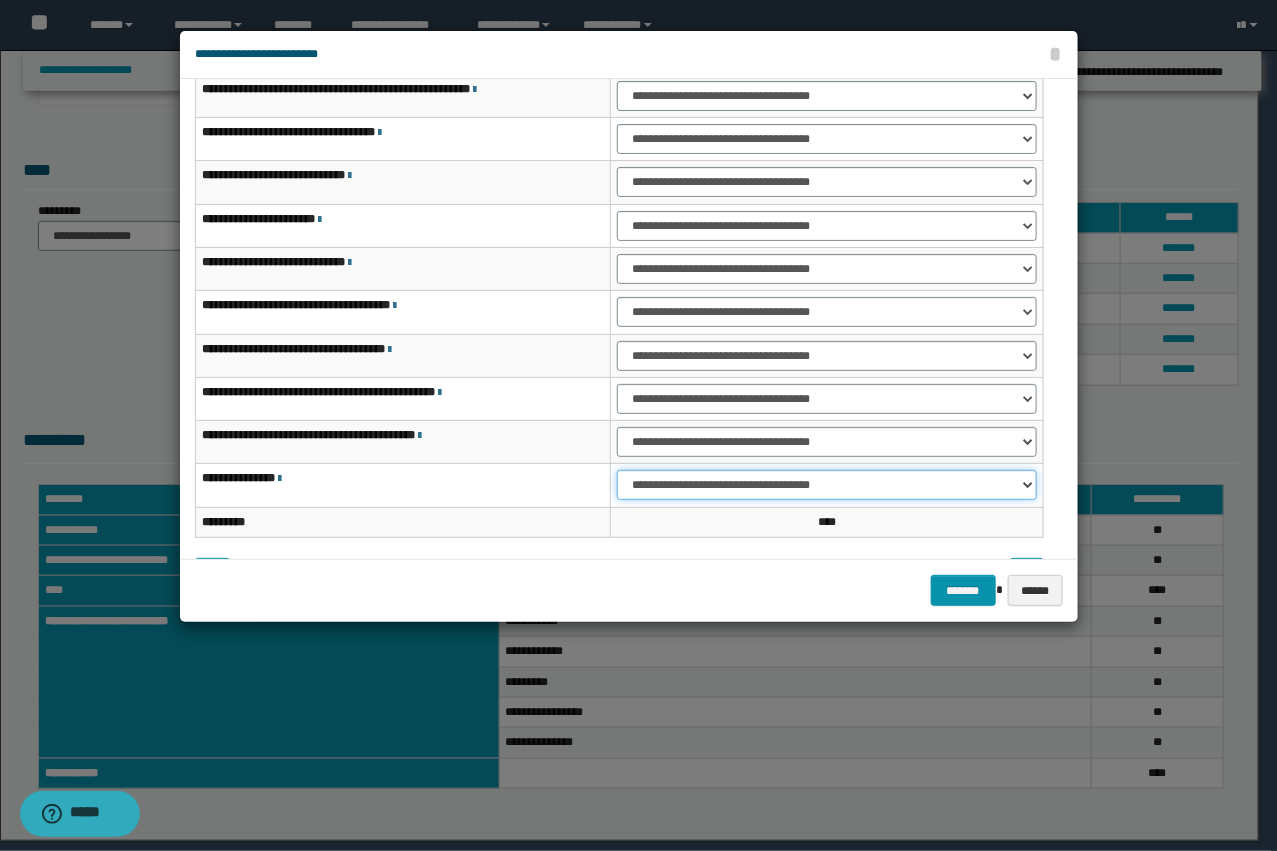 click on "**********" at bounding box center [826, 485] 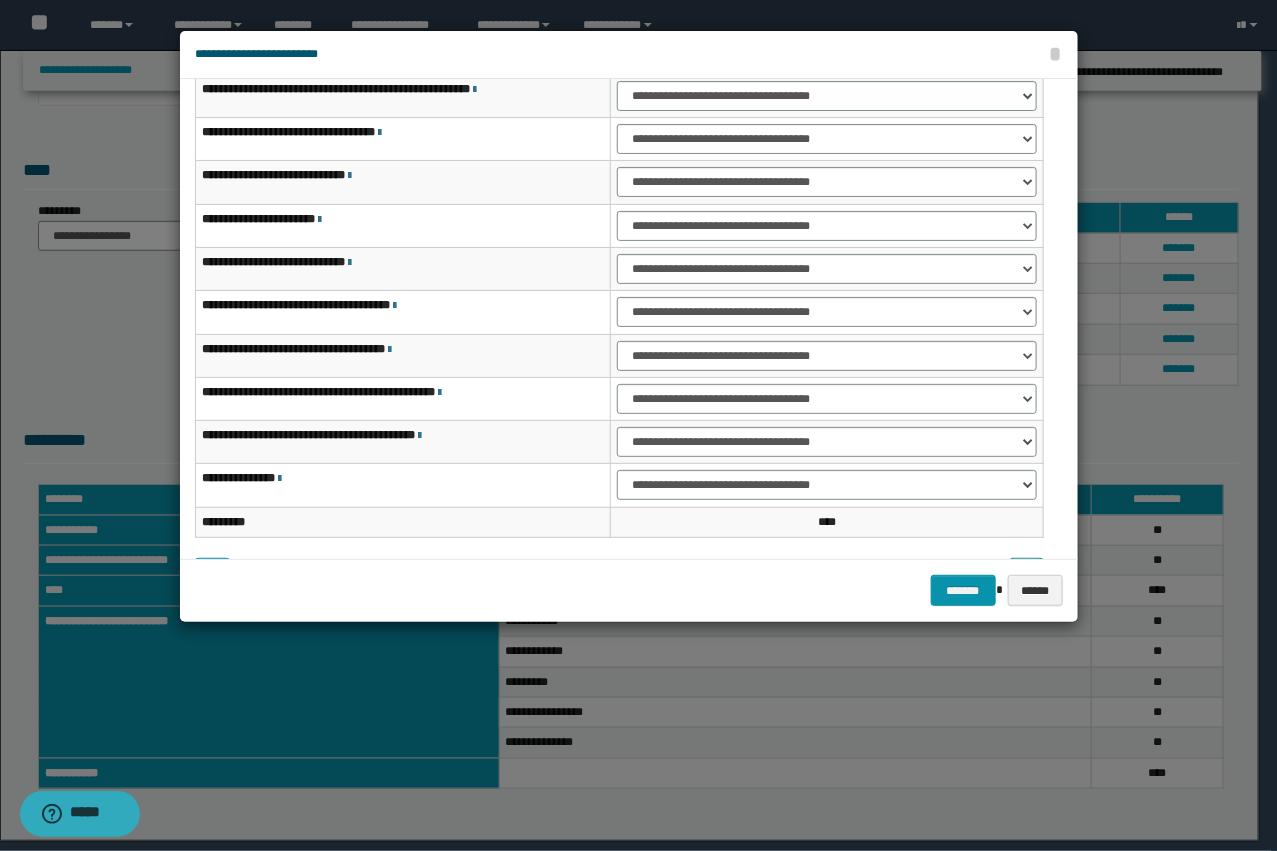 click at bounding box center [1027, 573] 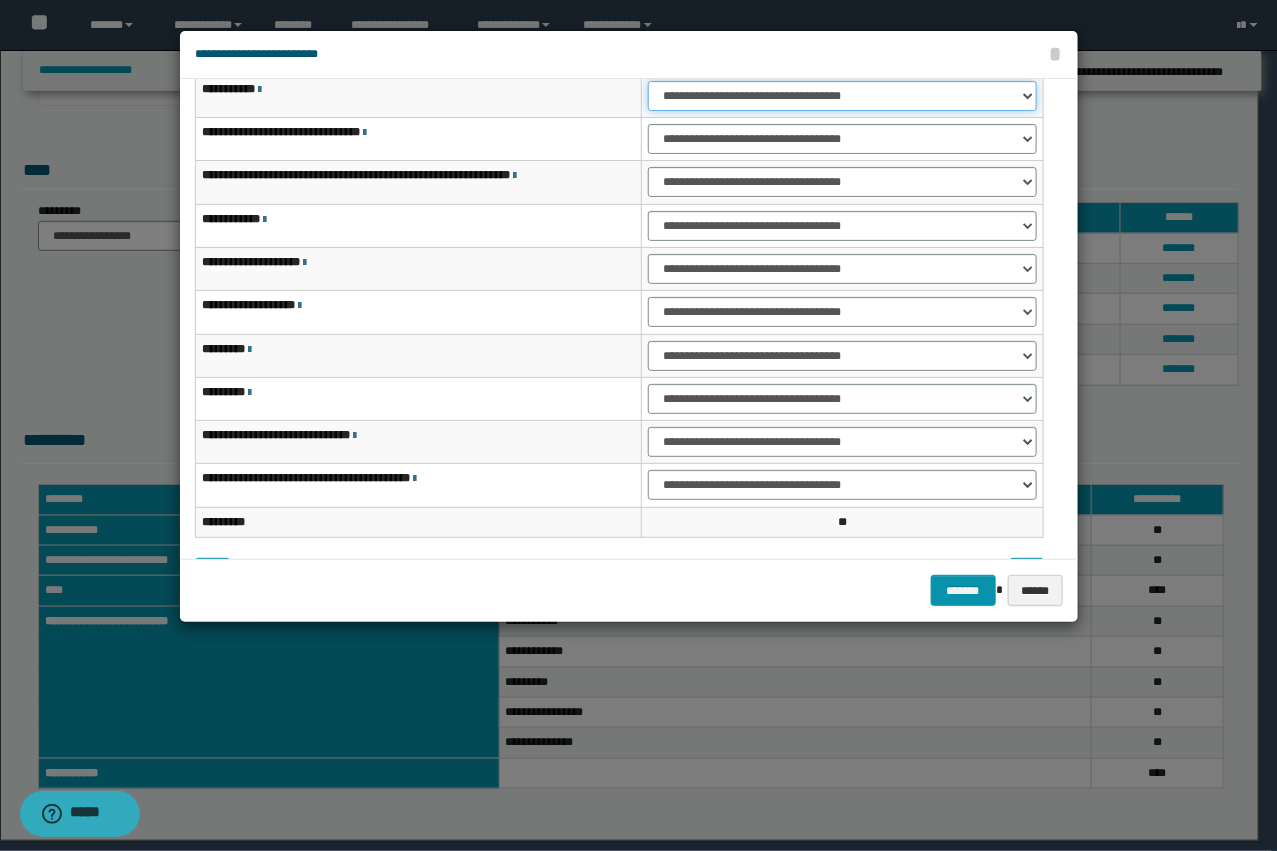 drag, startPoint x: 723, startPoint y: 98, endPoint x: 711, endPoint y: 110, distance: 16.970562 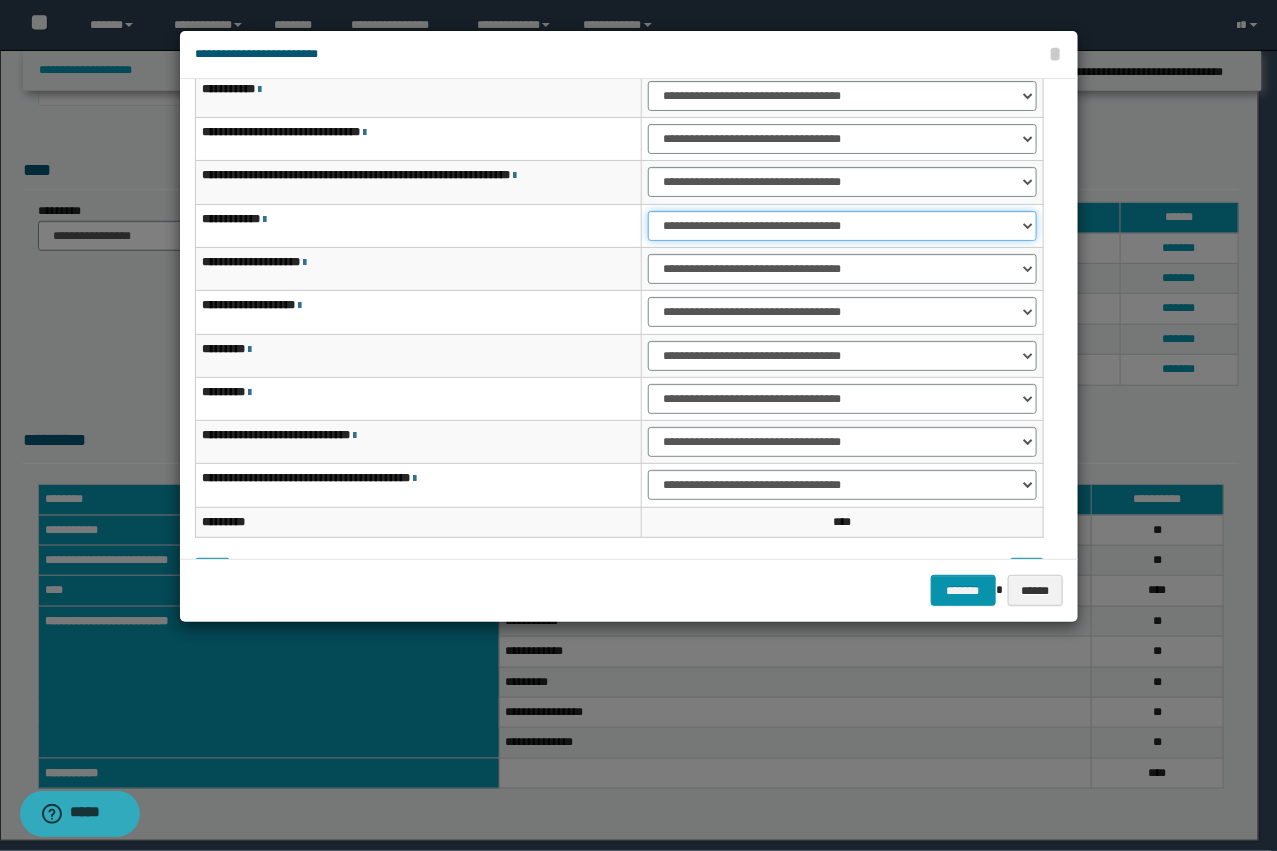 click on "**********" at bounding box center (842, 226) 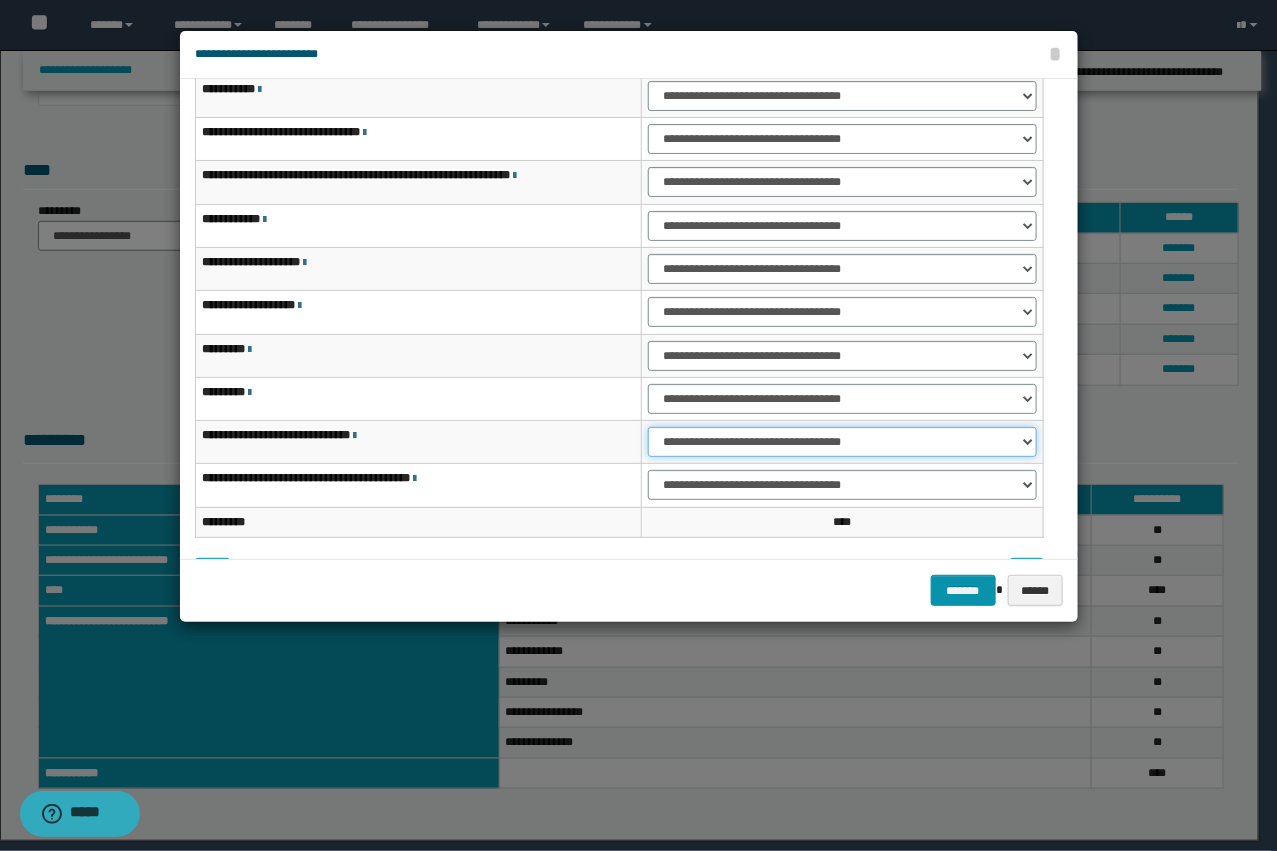 click on "**********" at bounding box center [842, 442] 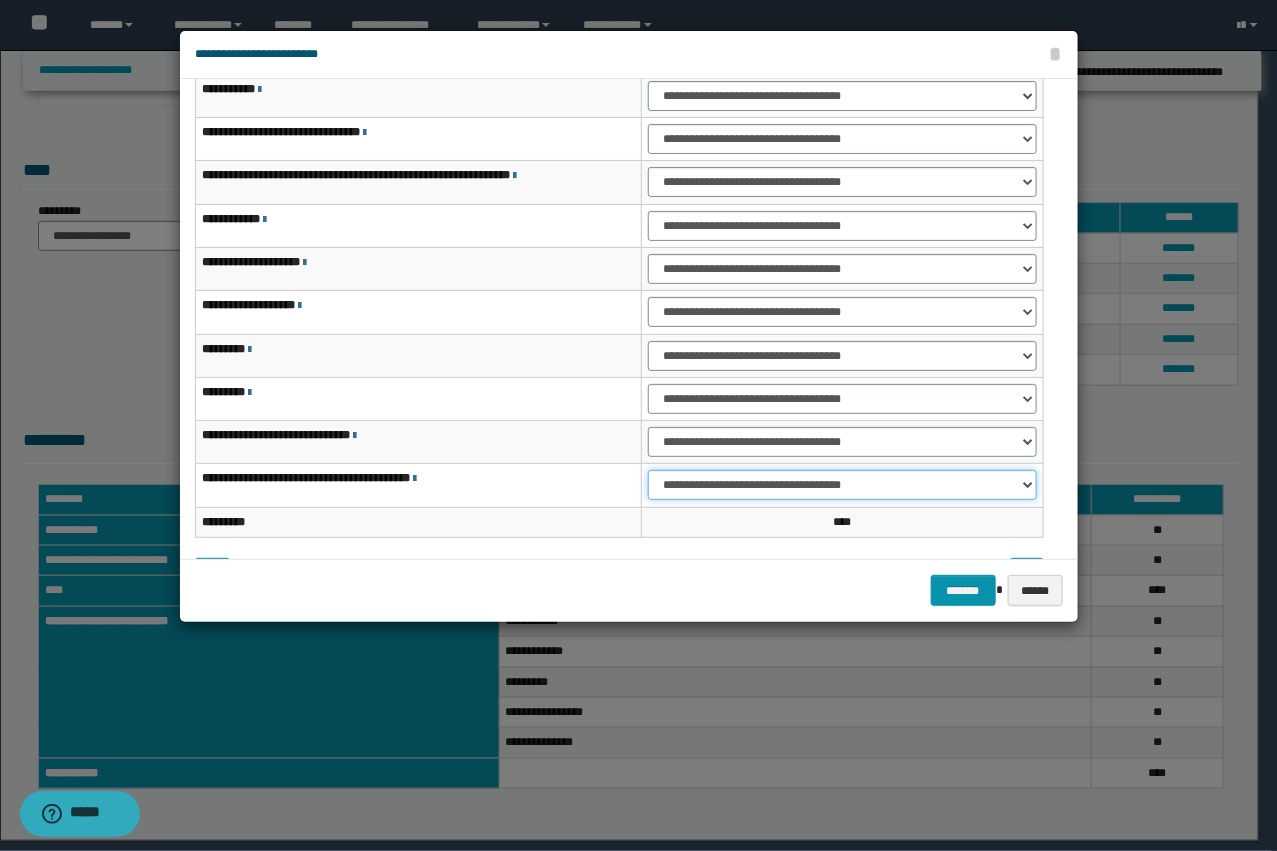 click on "**********" at bounding box center (842, 485) 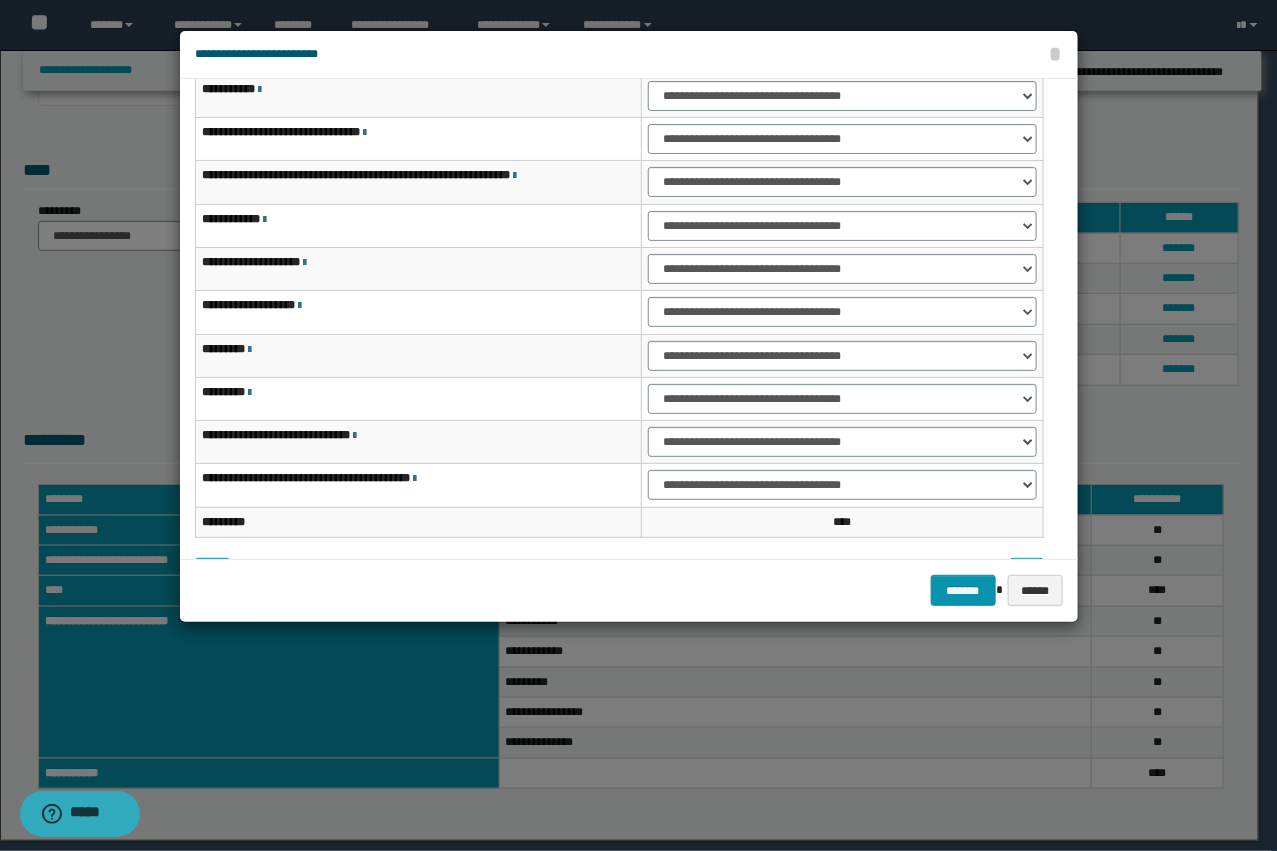 click at bounding box center [1027, 573] 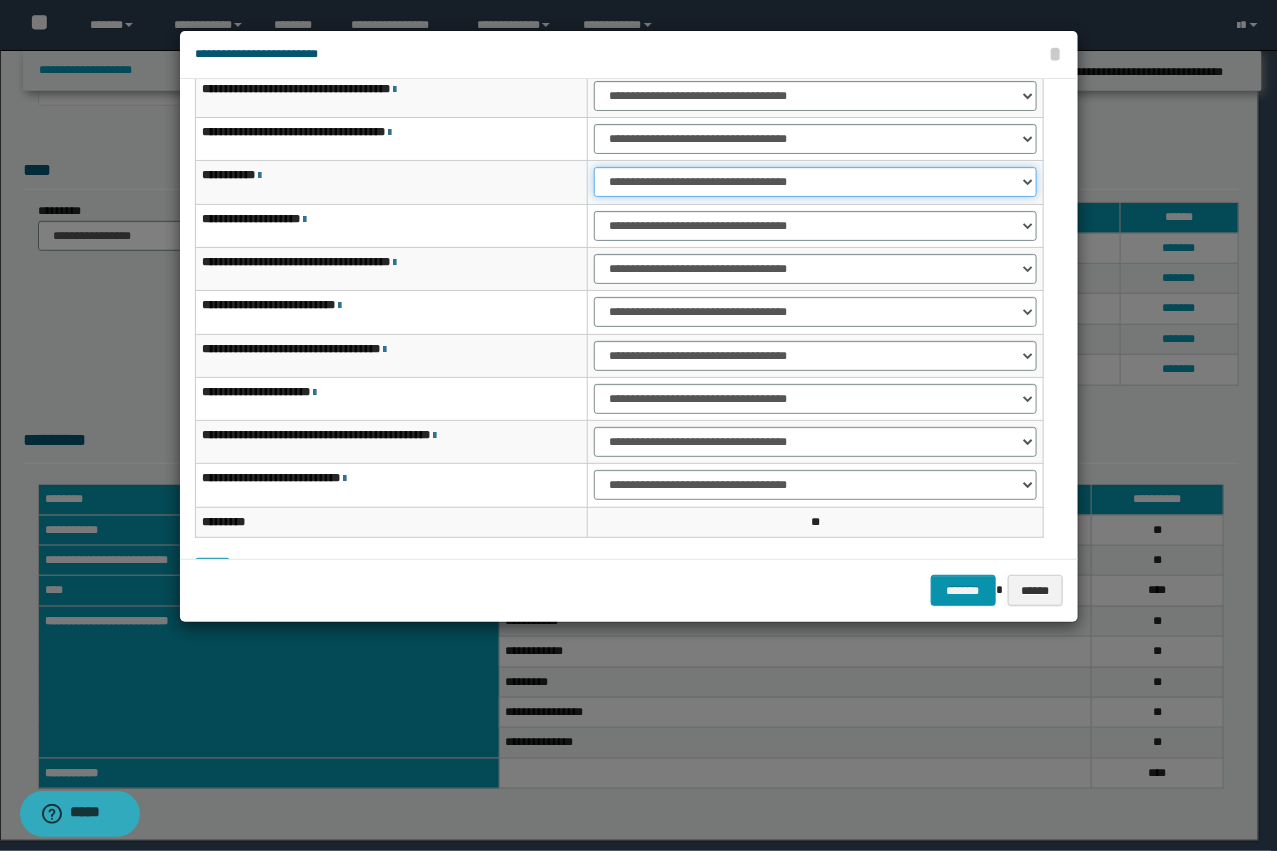 click on "**********" at bounding box center [815, 182] 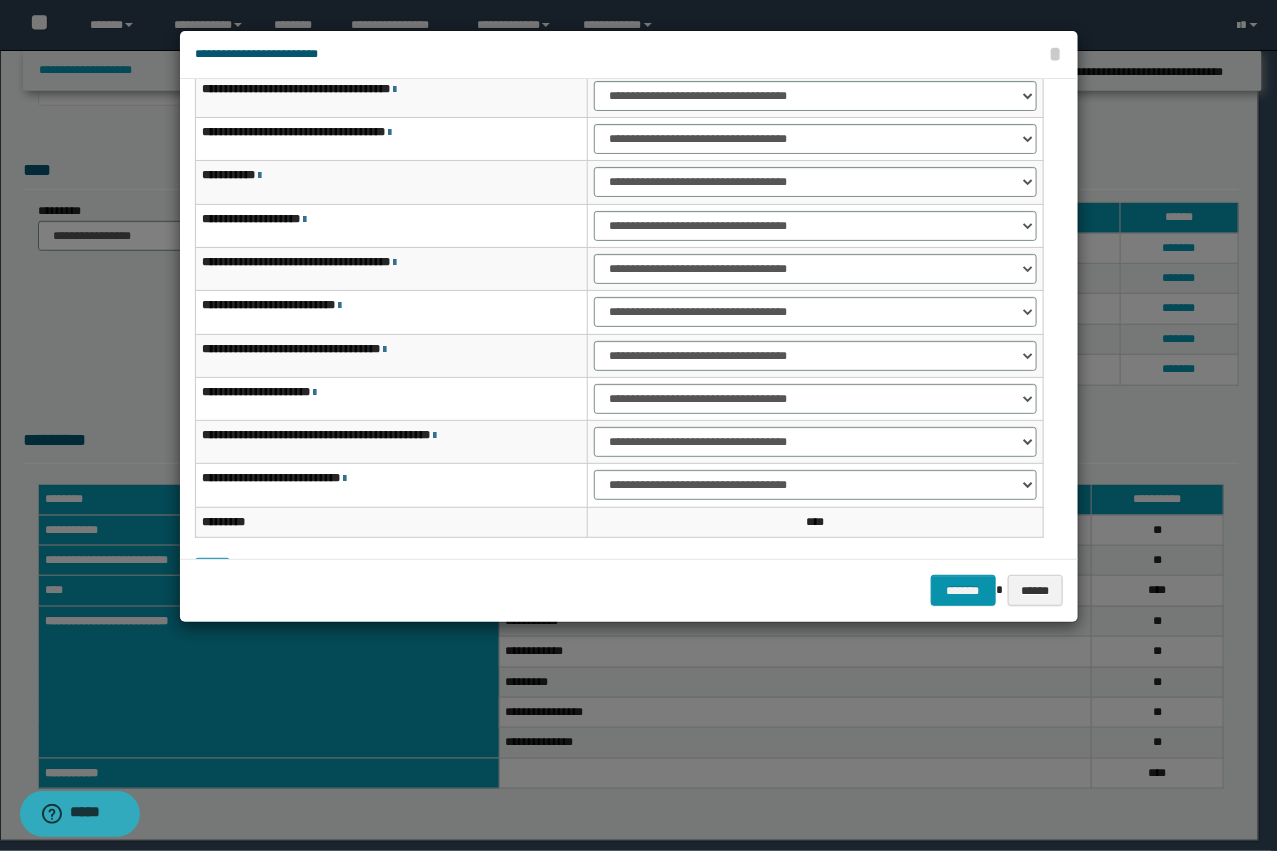 click on "**********" at bounding box center [816, 225] 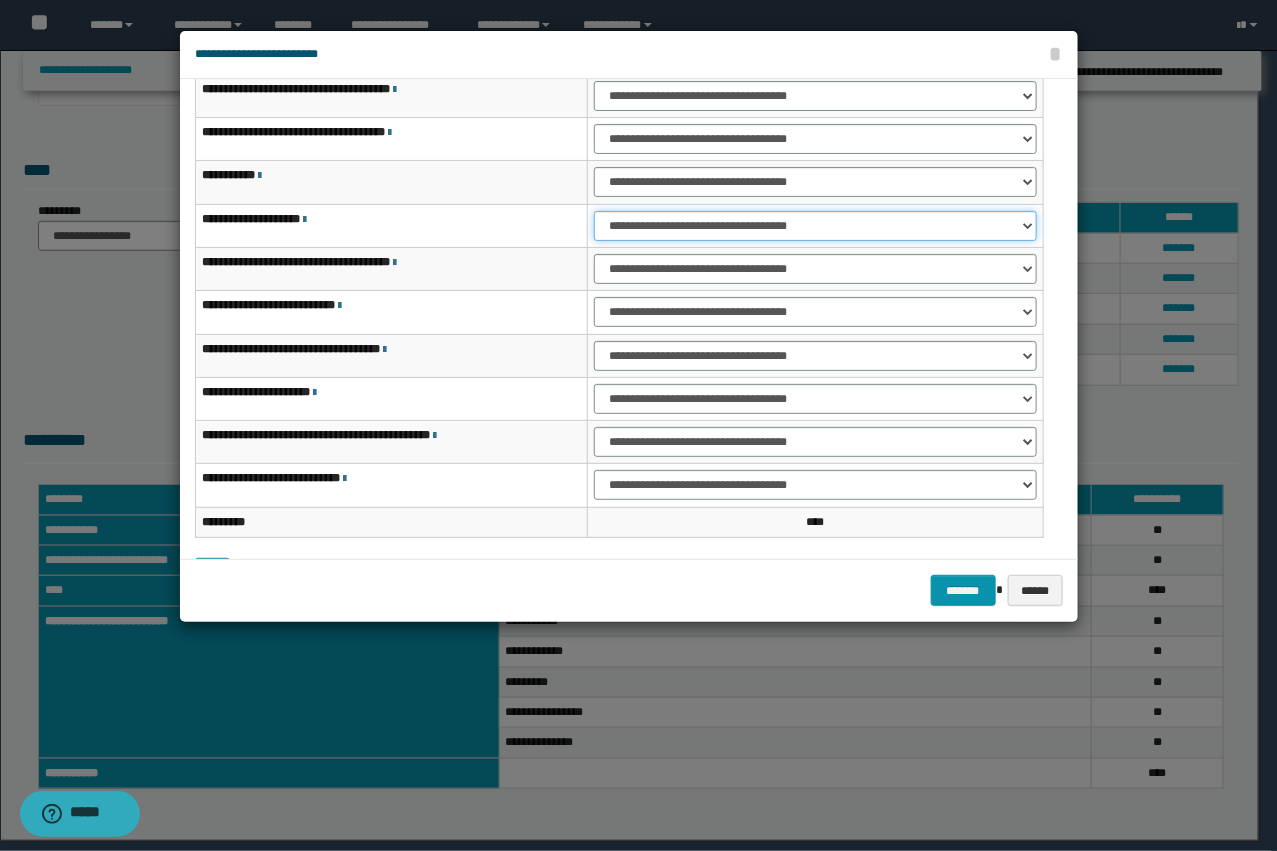 click on "**********" at bounding box center [815, 226] 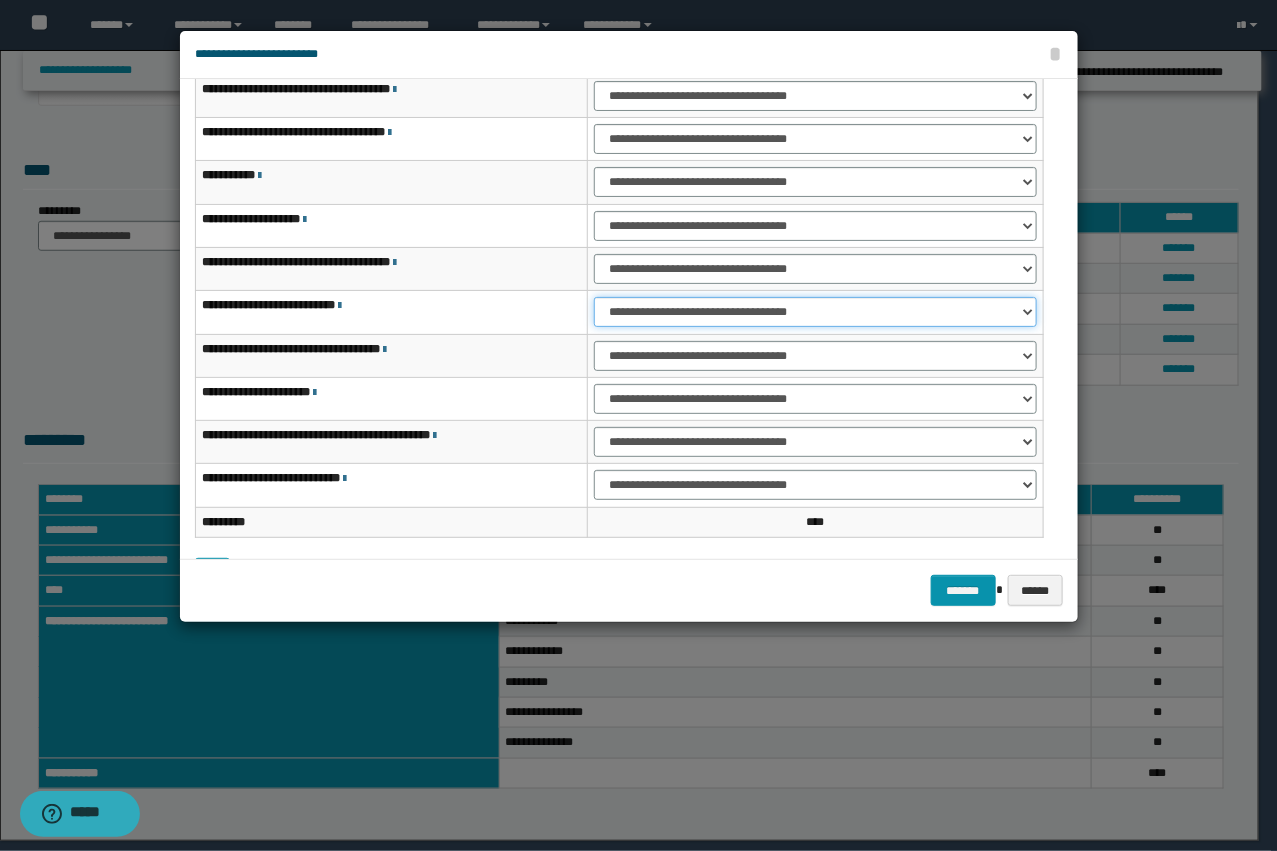 click on "**********" at bounding box center [815, 312] 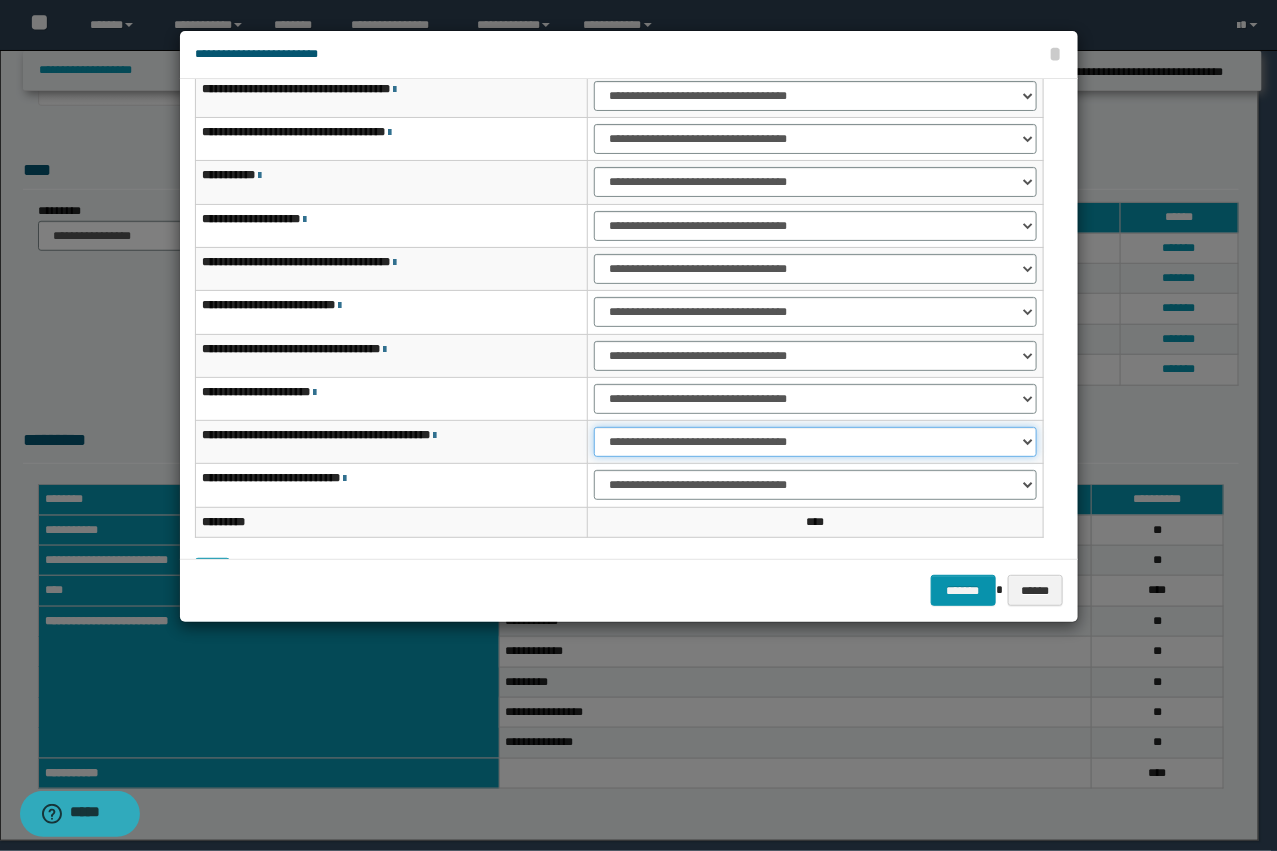click on "**********" at bounding box center [815, 442] 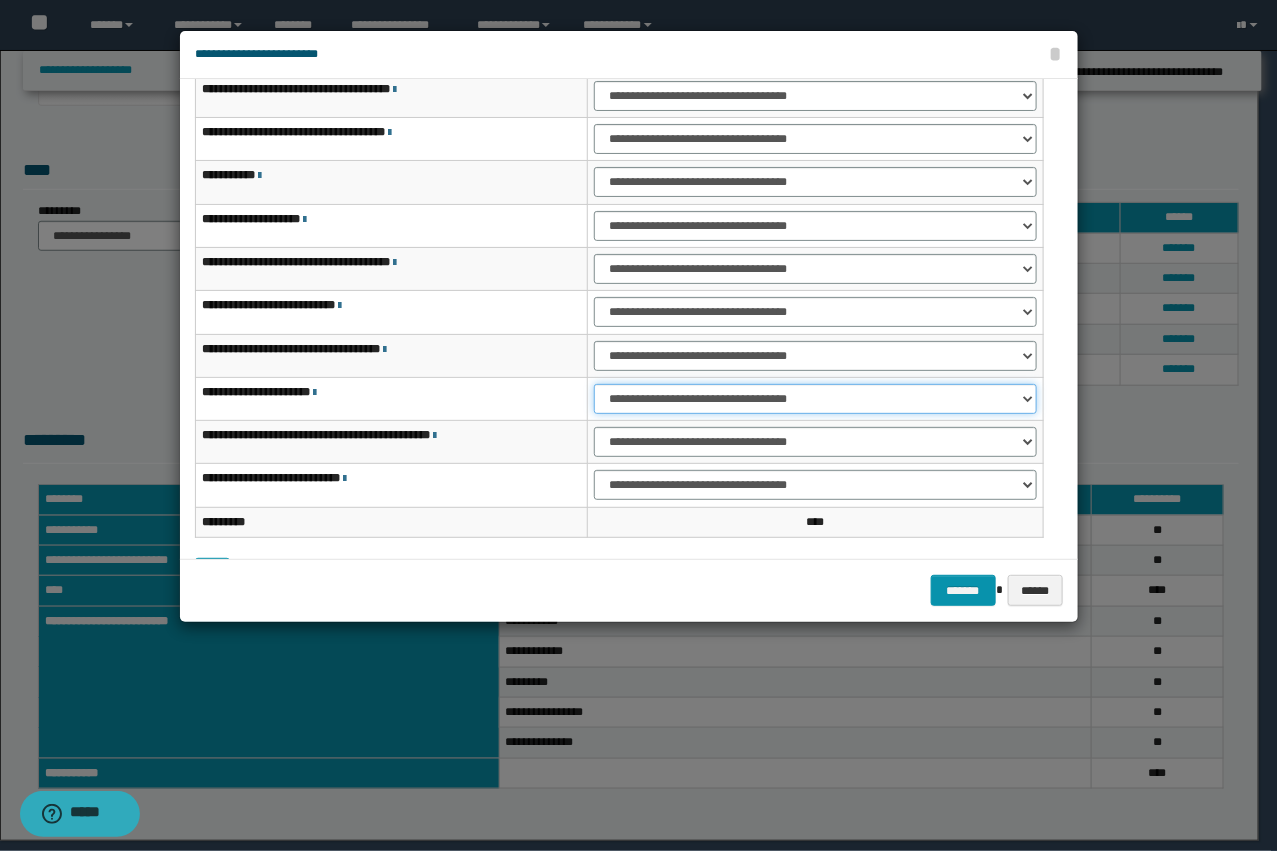click on "**********" at bounding box center [815, 399] 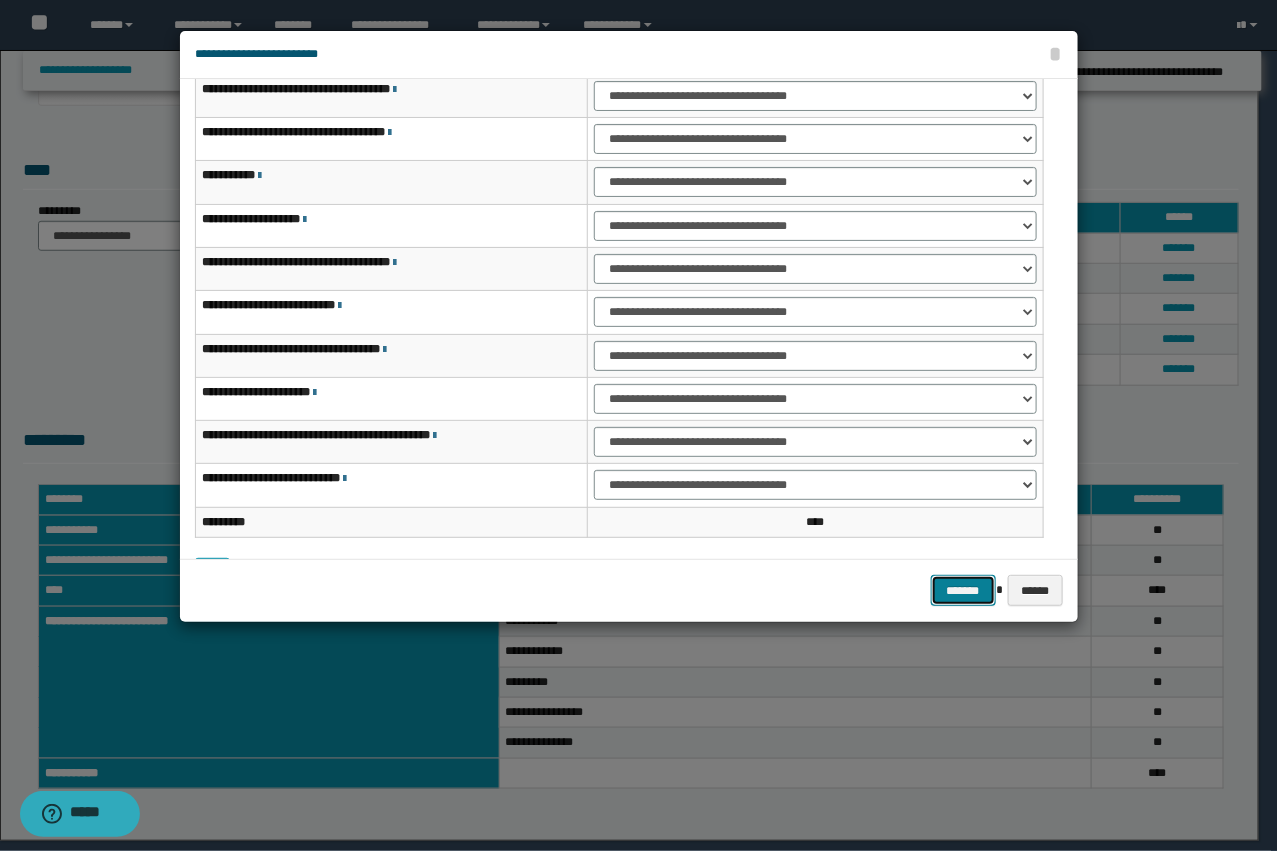 click on "*******" at bounding box center (963, 590) 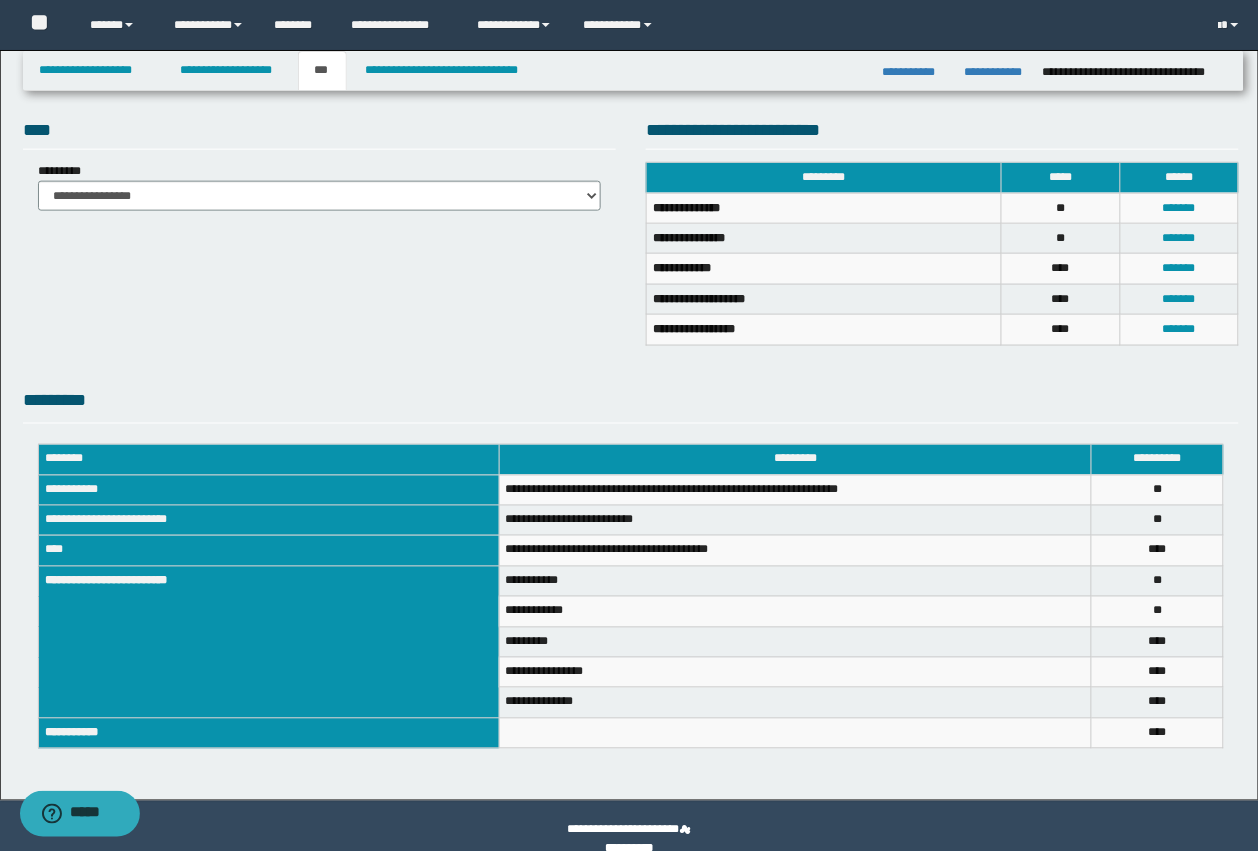 scroll, scrollTop: 442, scrollLeft: 0, axis: vertical 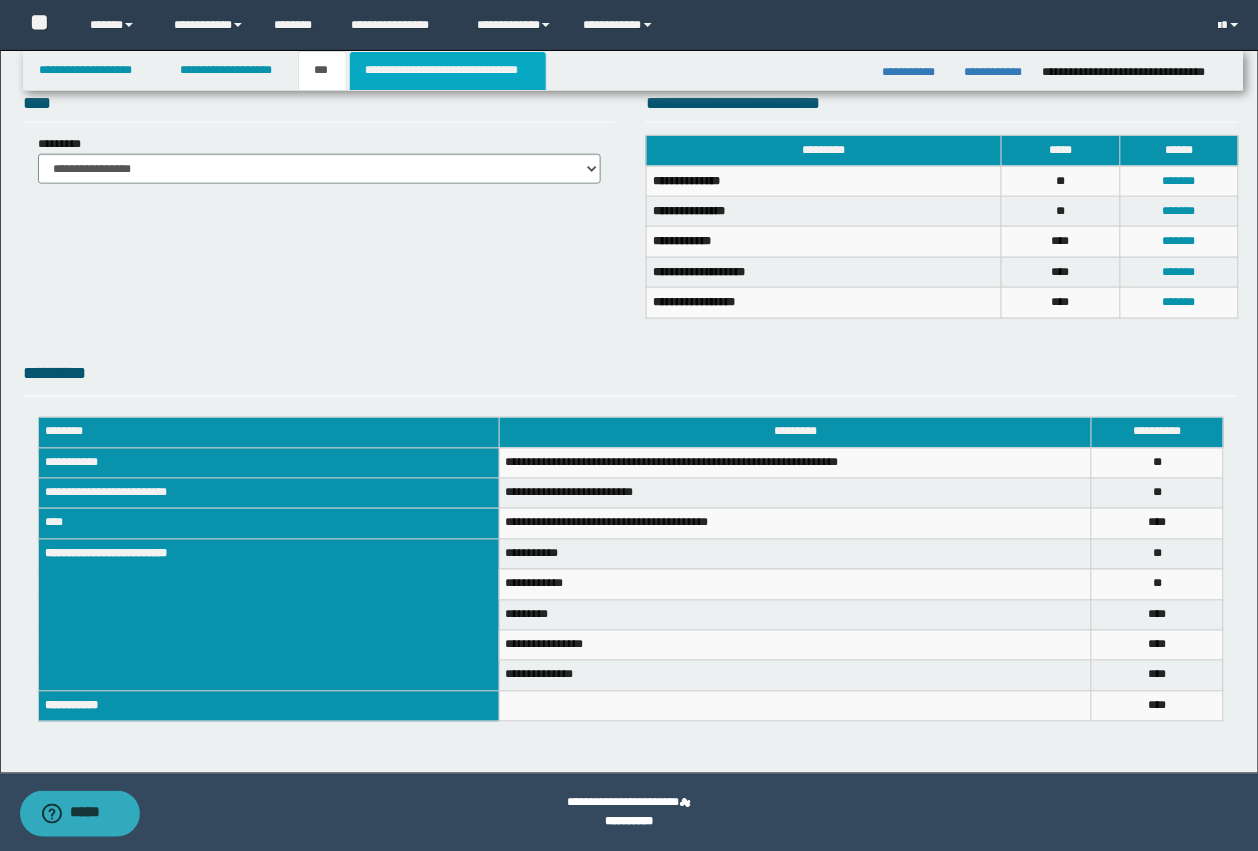 click on "**********" at bounding box center (448, 71) 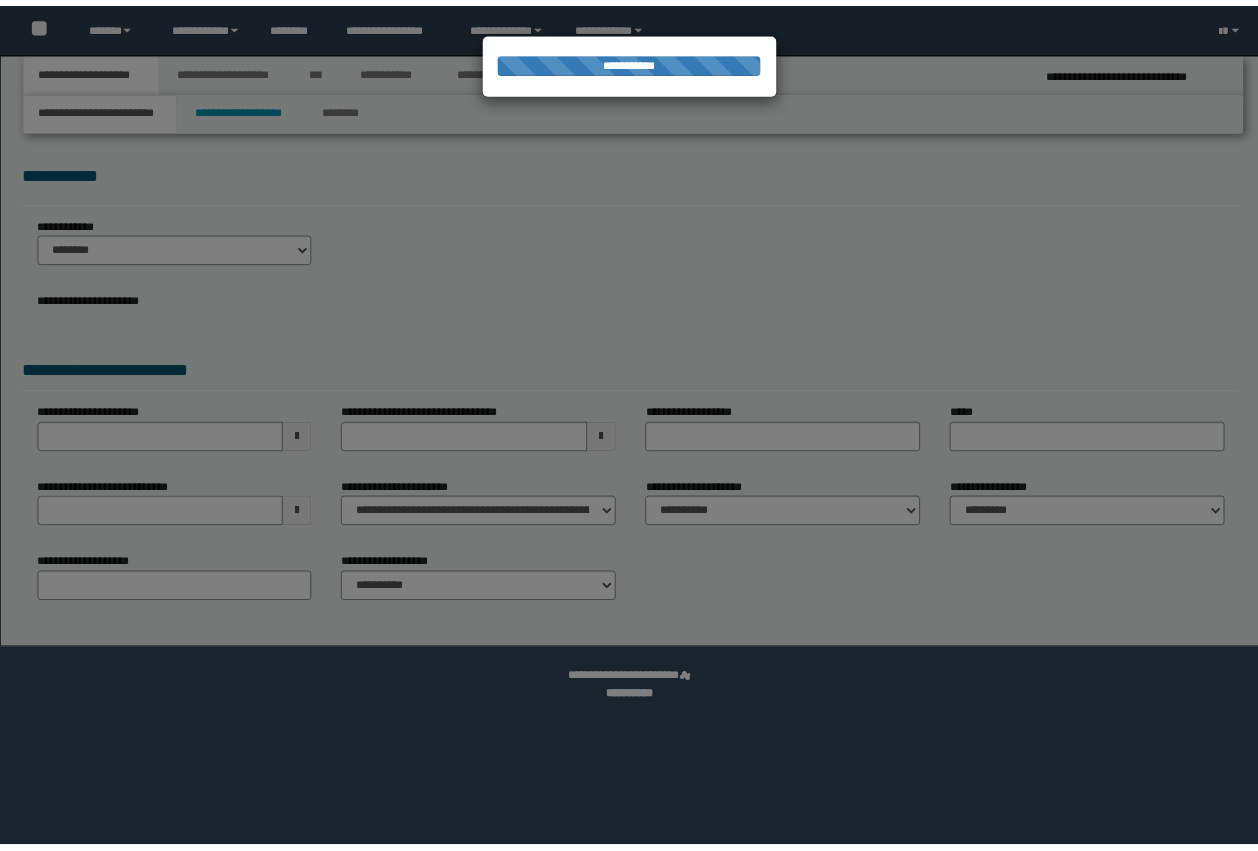 scroll, scrollTop: 0, scrollLeft: 0, axis: both 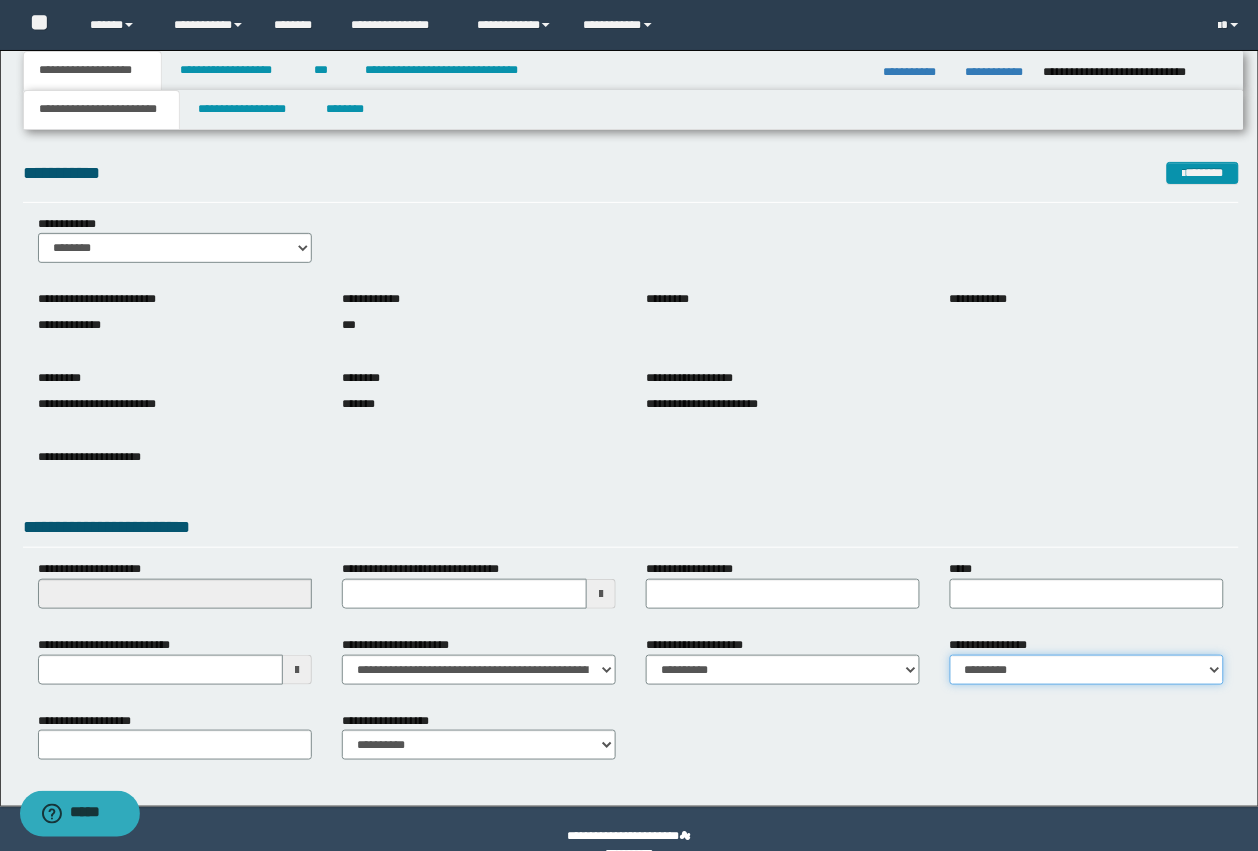click on "**********" at bounding box center [1087, 670] 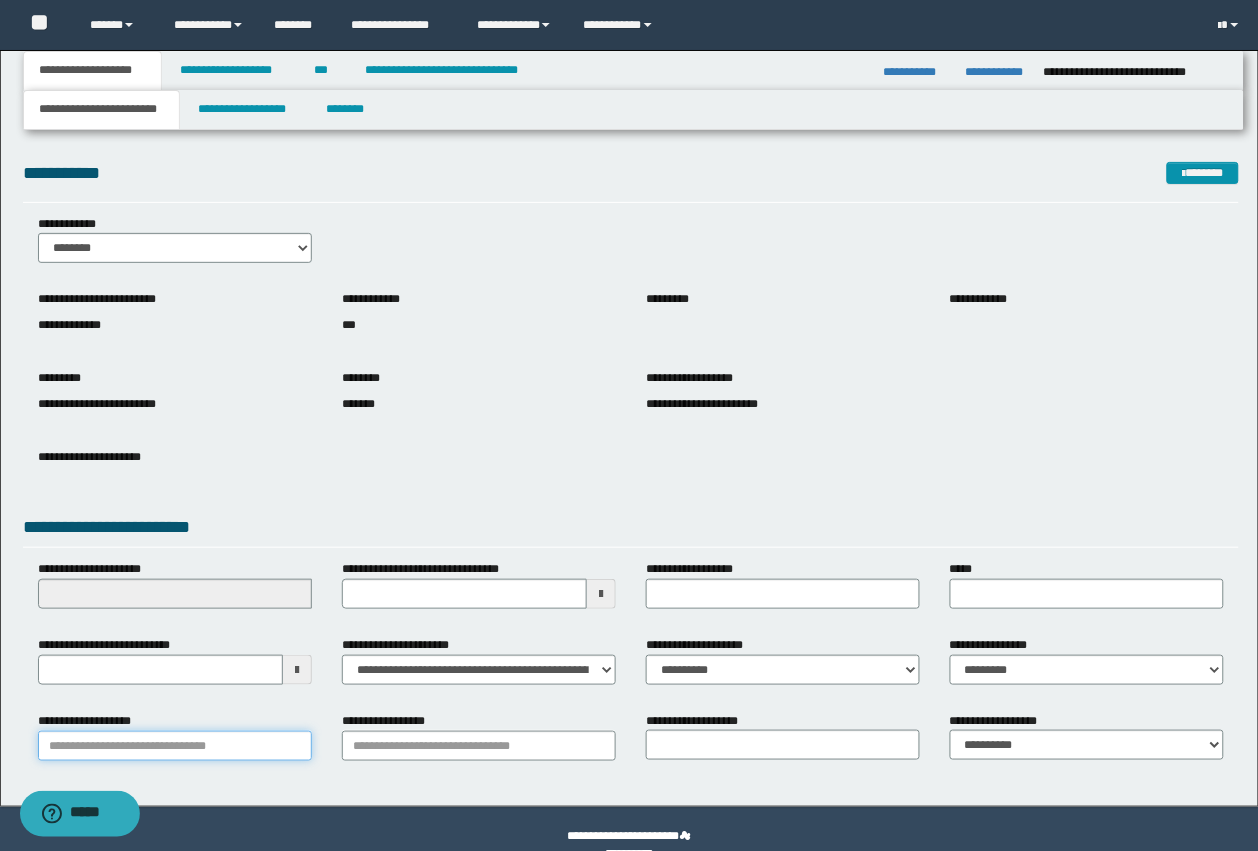click on "**********" at bounding box center (175, 746) 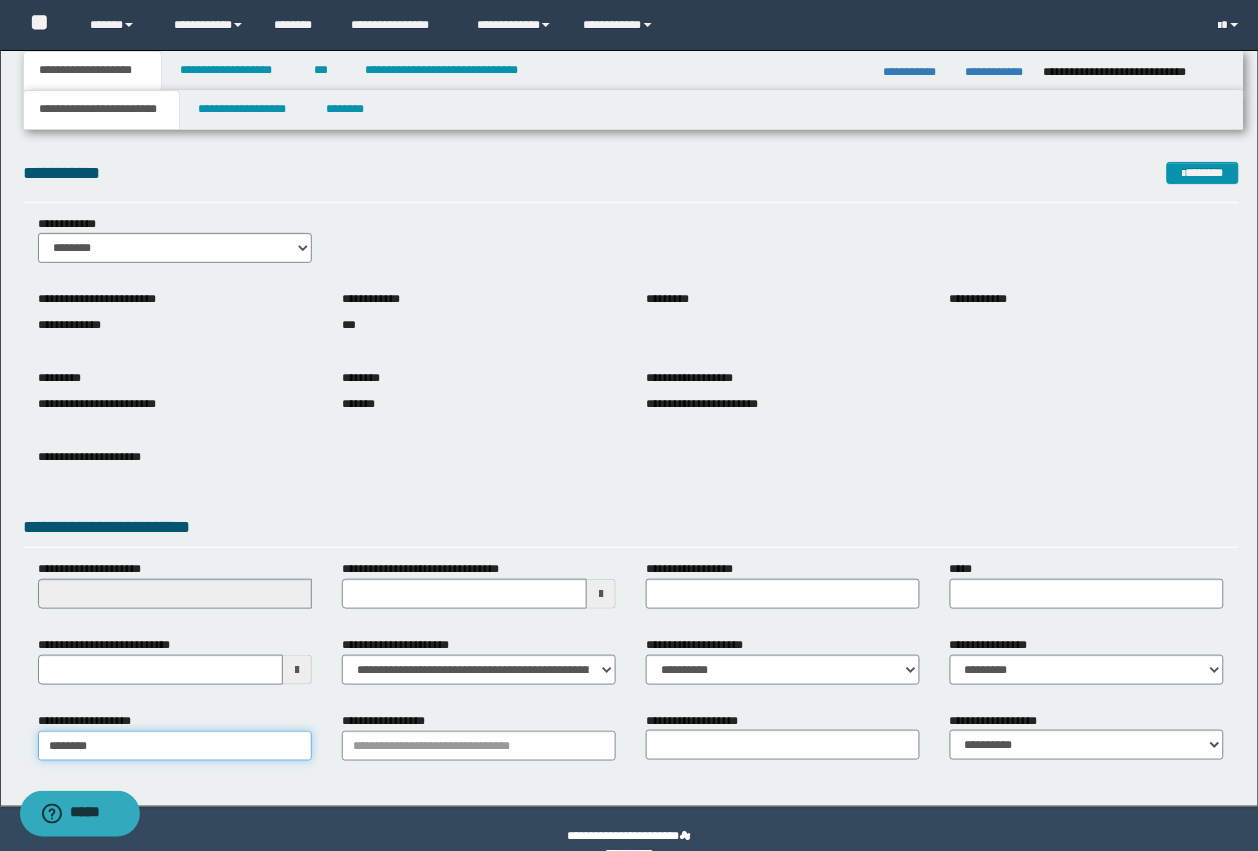type on "*********" 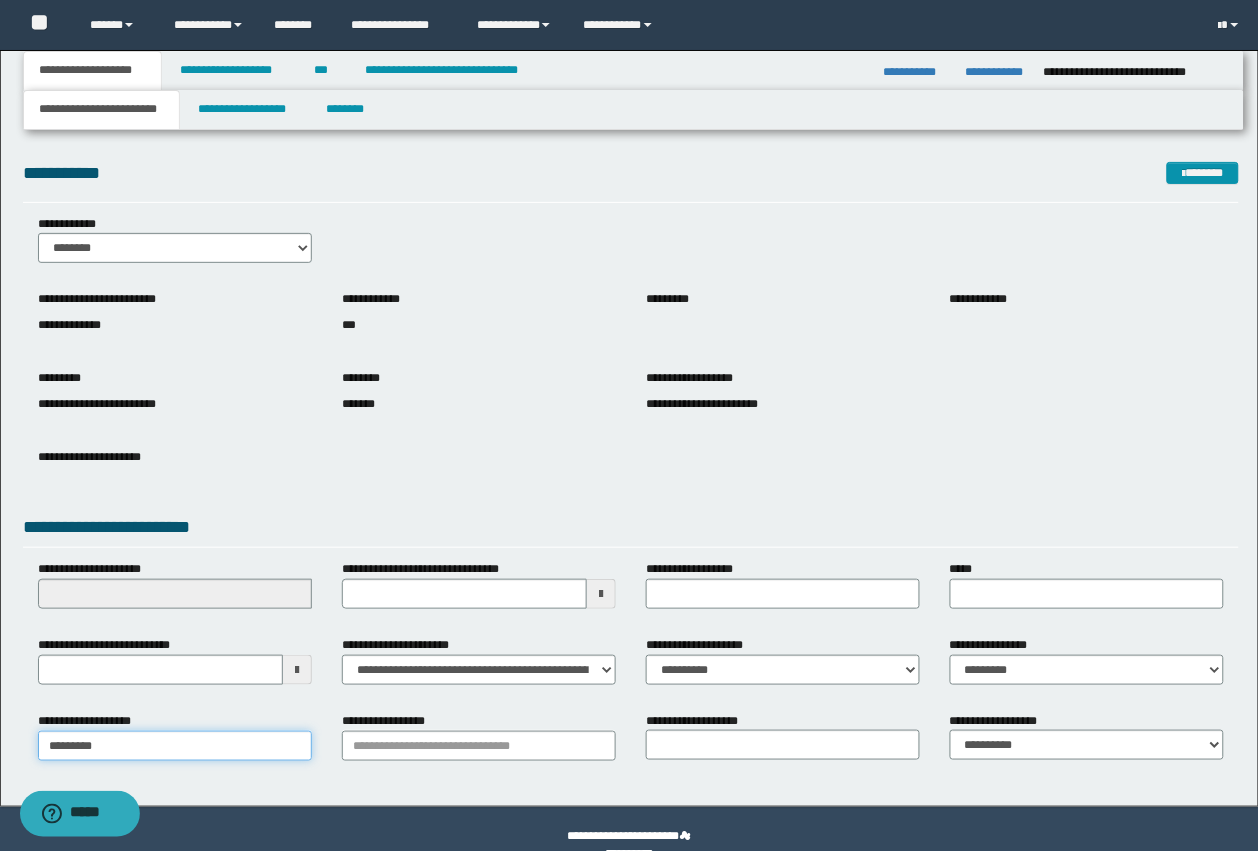 type on "*********" 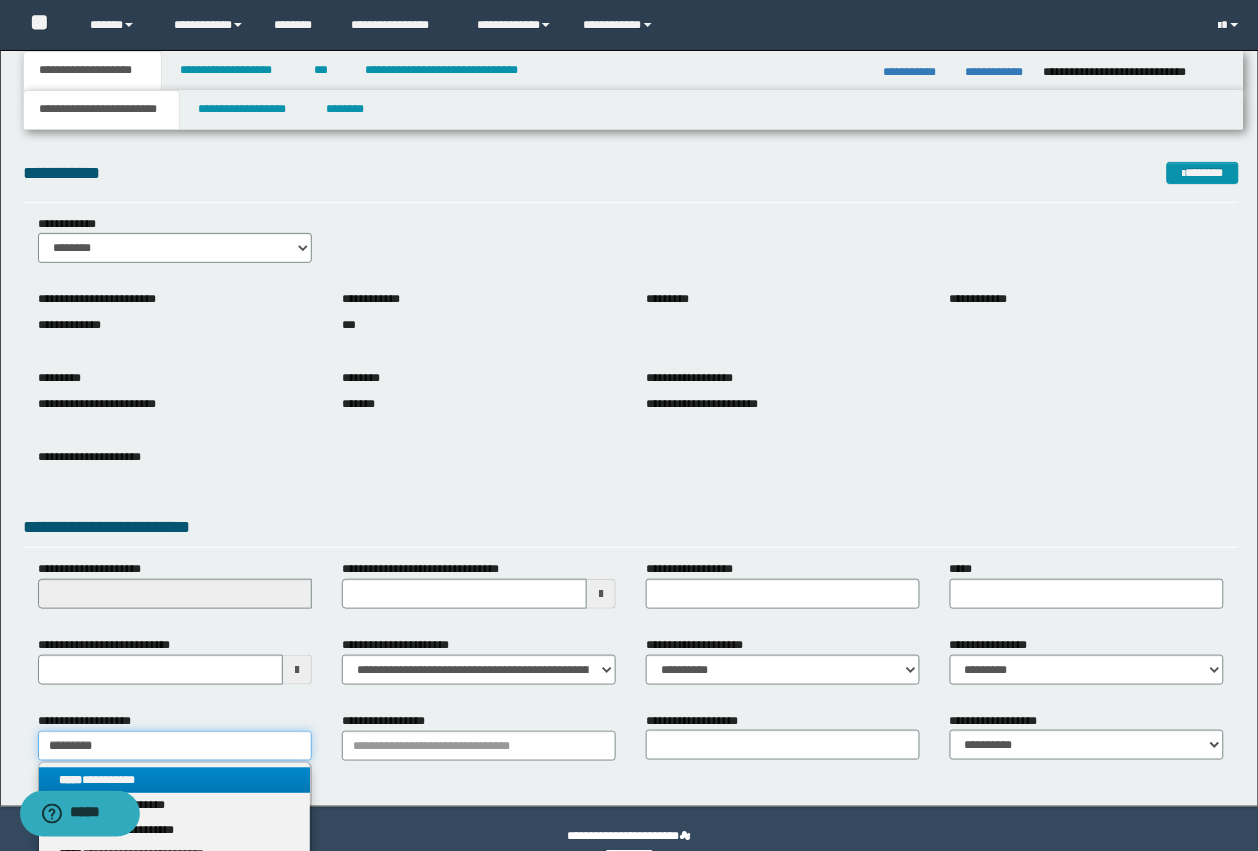 type on "*********" 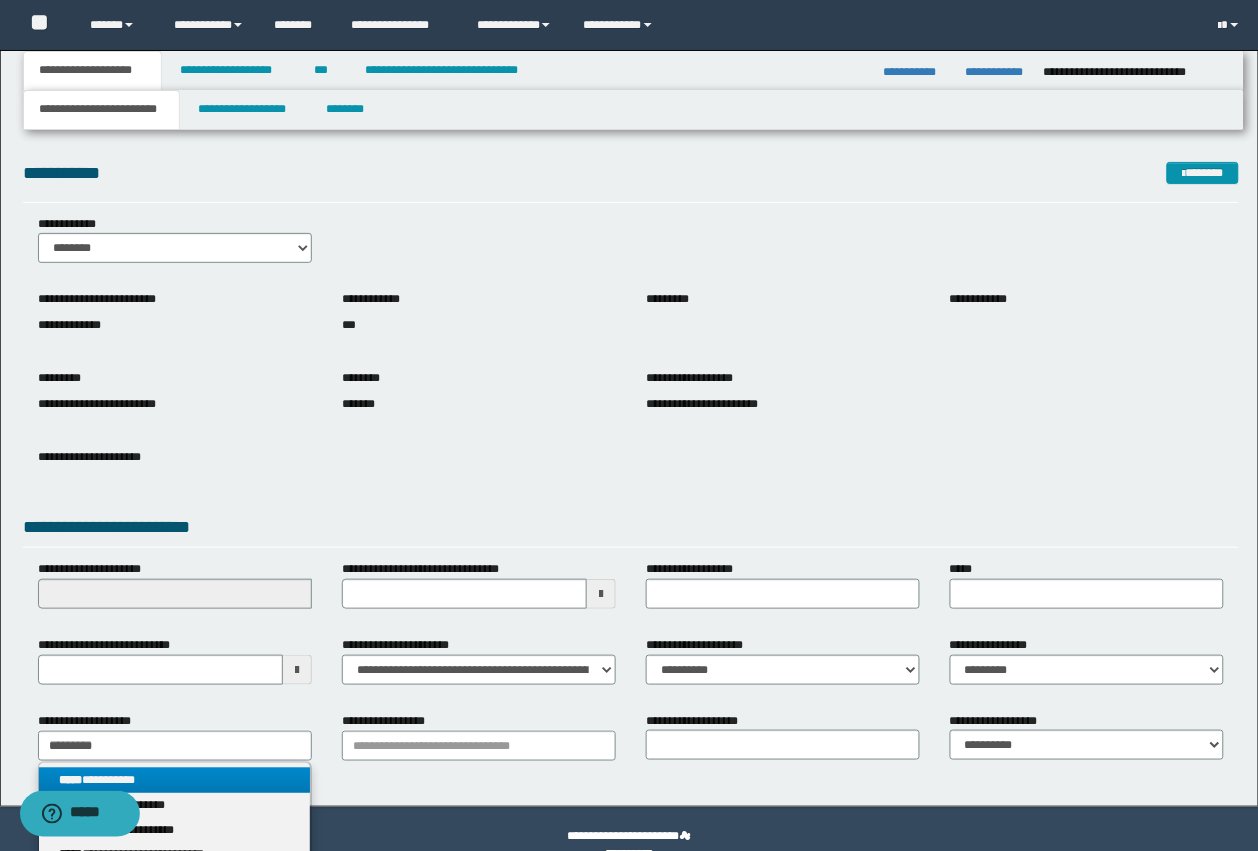 click on "**********" at bounding box center [175, 780] 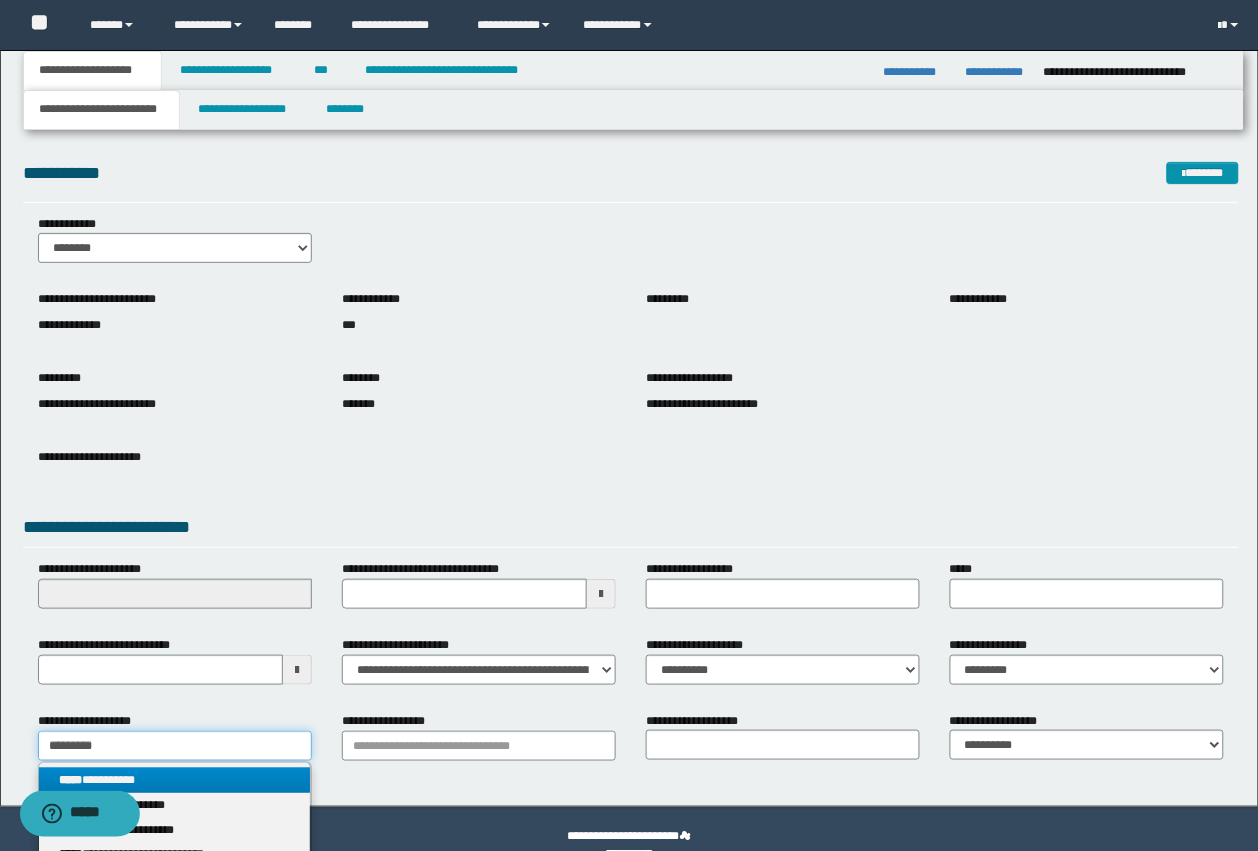 type 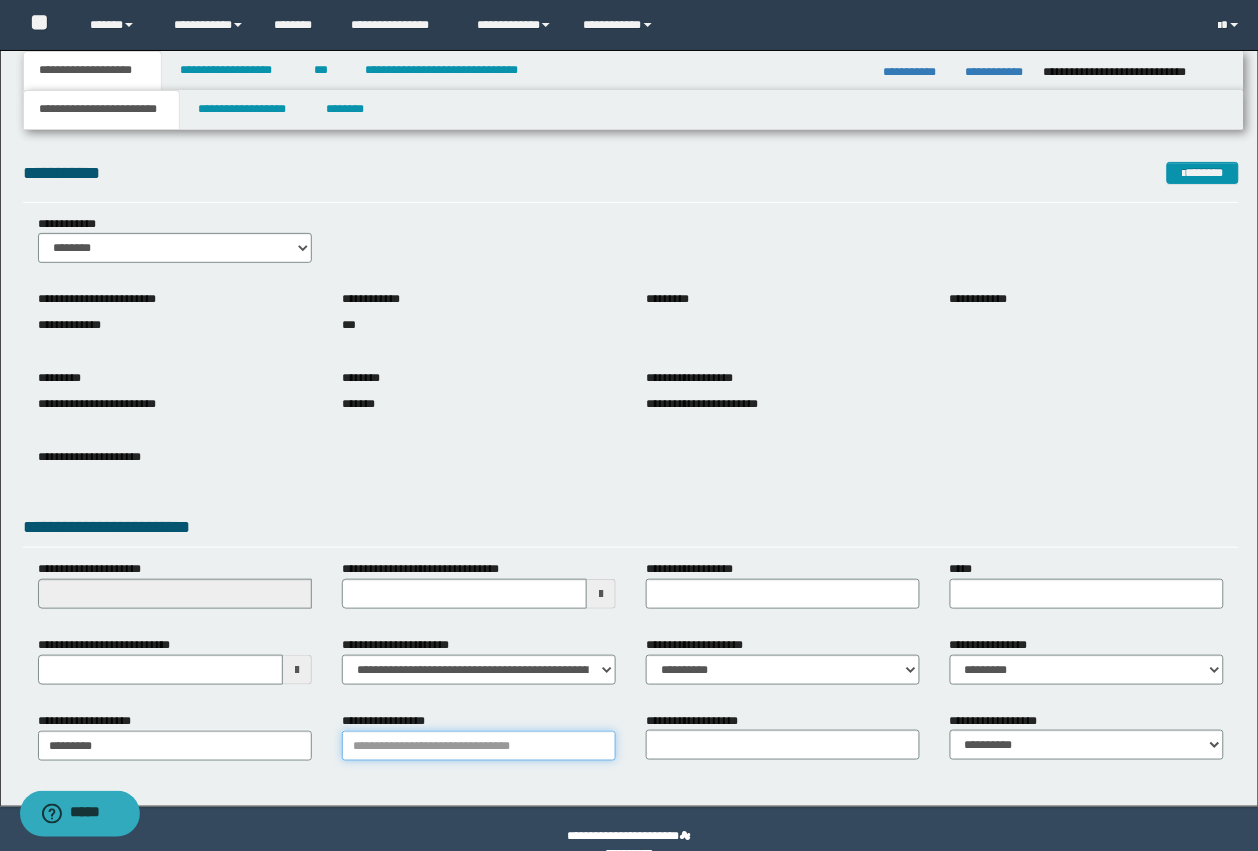 click on "**********" at bounding box center (479, 746) 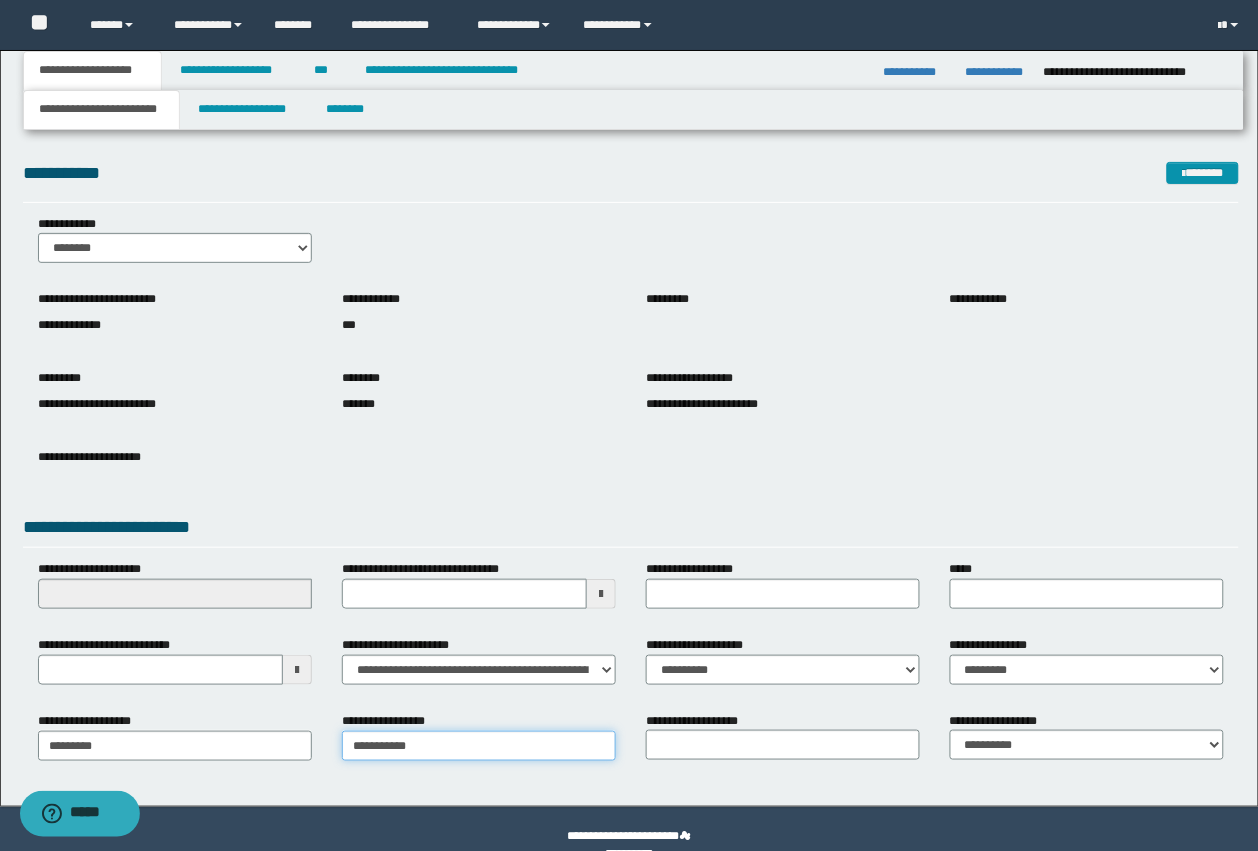 type on "**********" 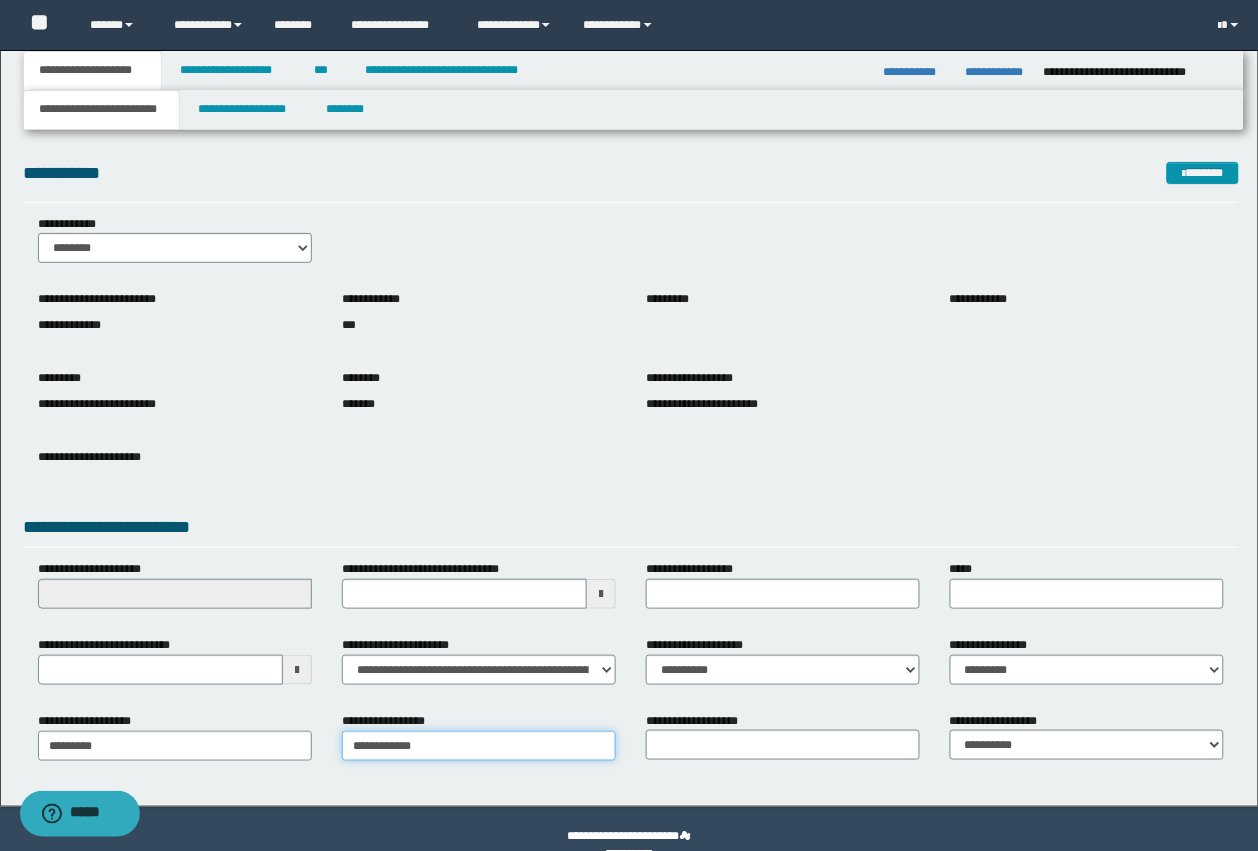 type on "**********" 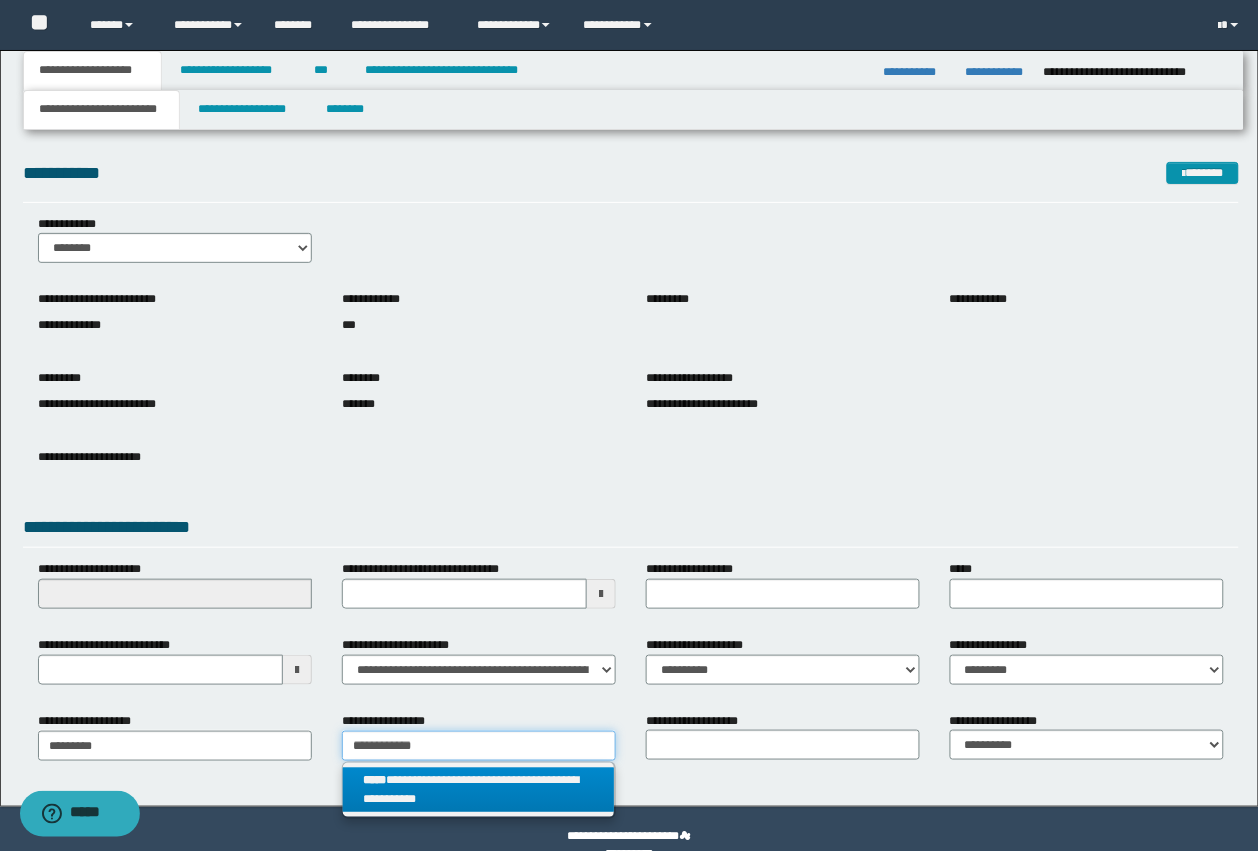 type on "**********" 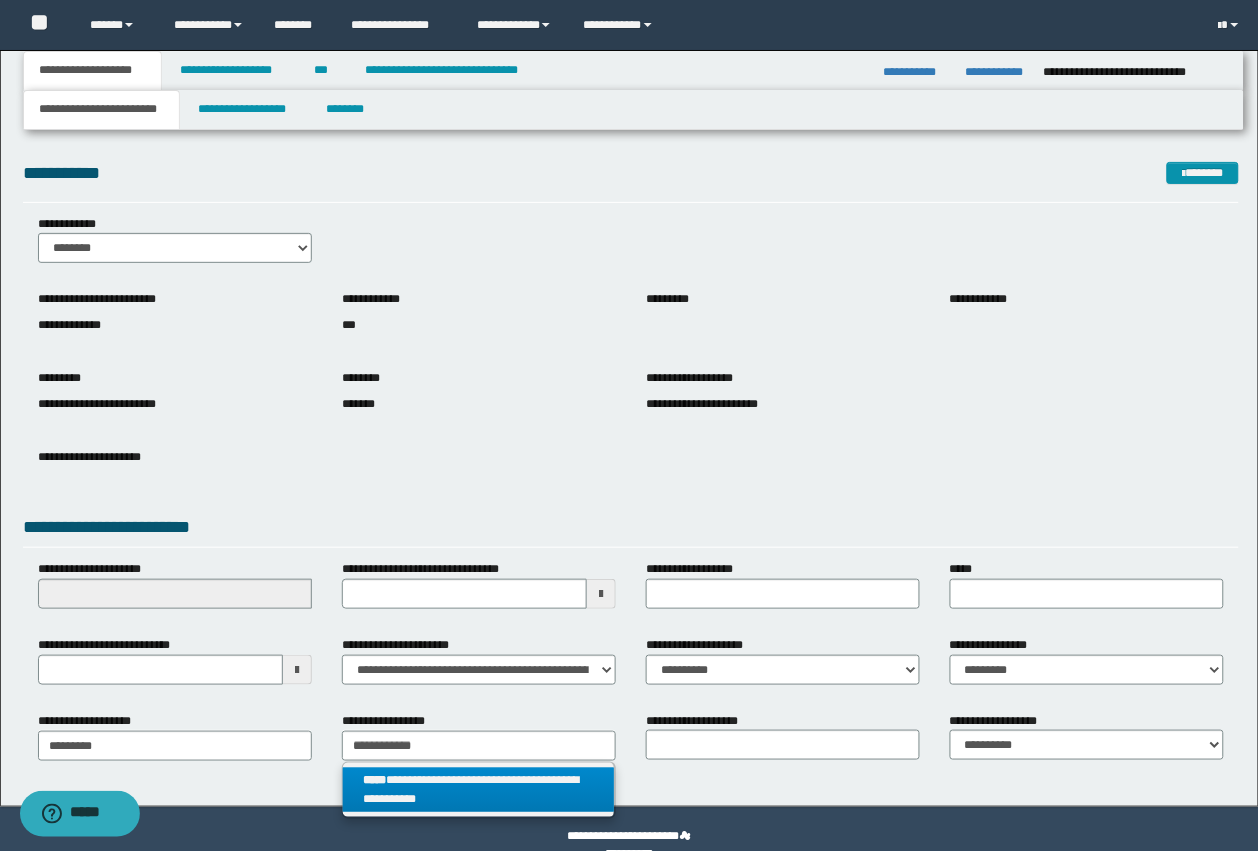 click on "**********" at bounding box center [479, 790] 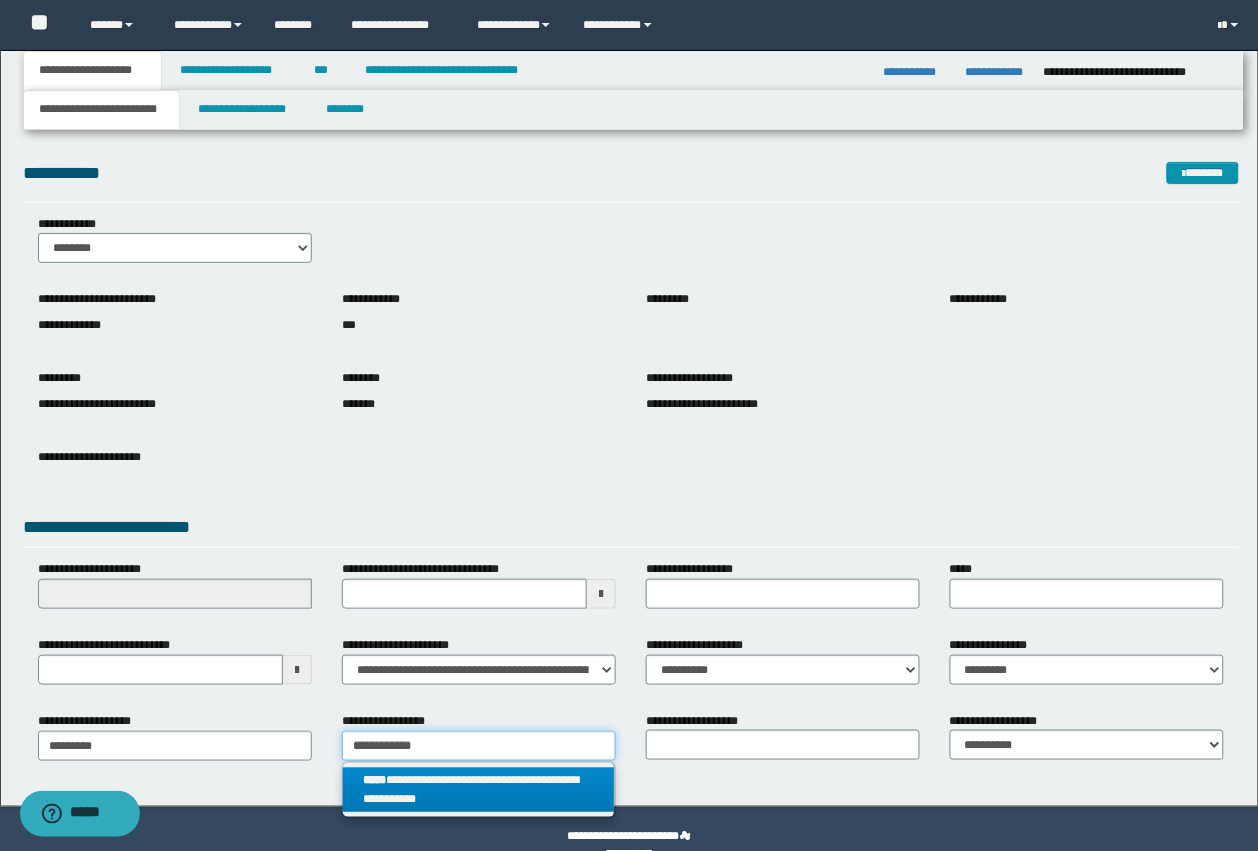 type 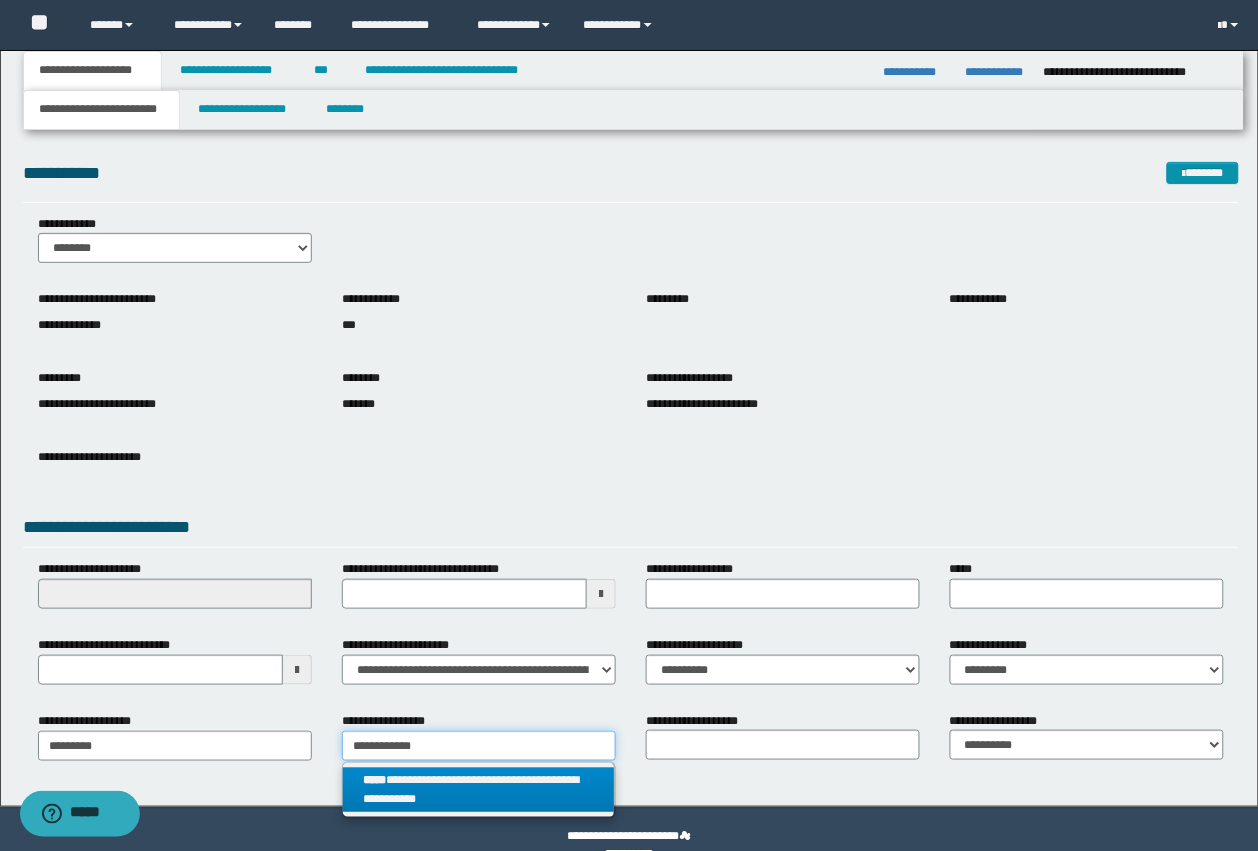 type on "**********" 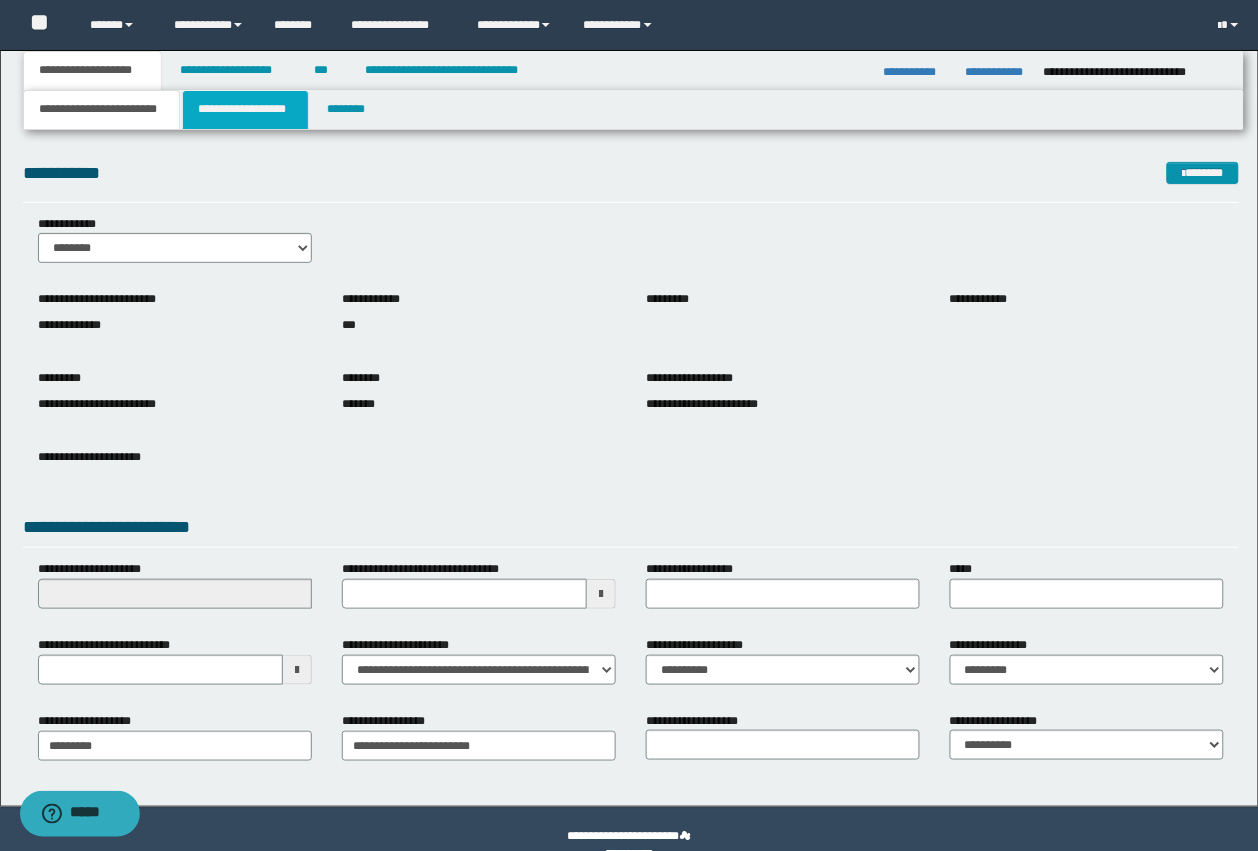click on "**********" at bounding box center (245, 110) 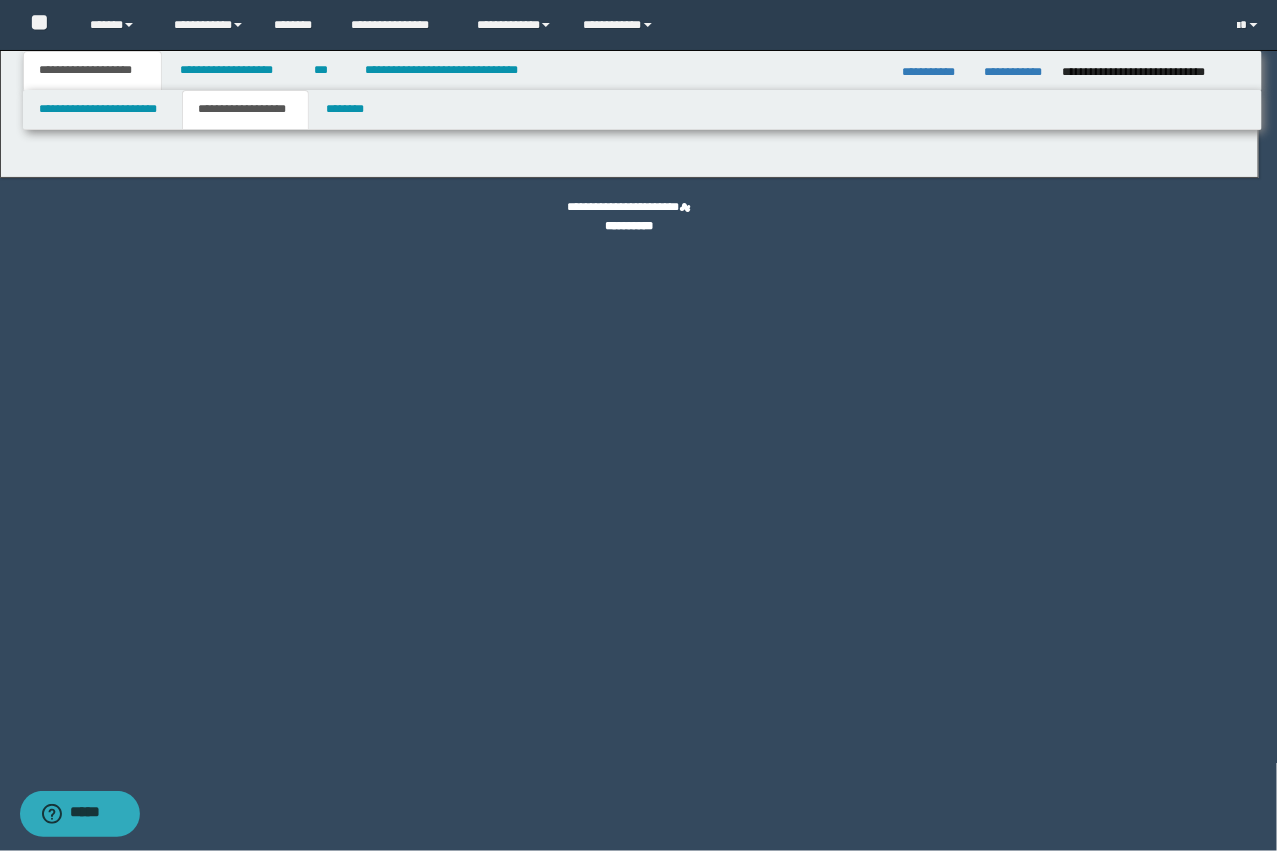 type on "********" 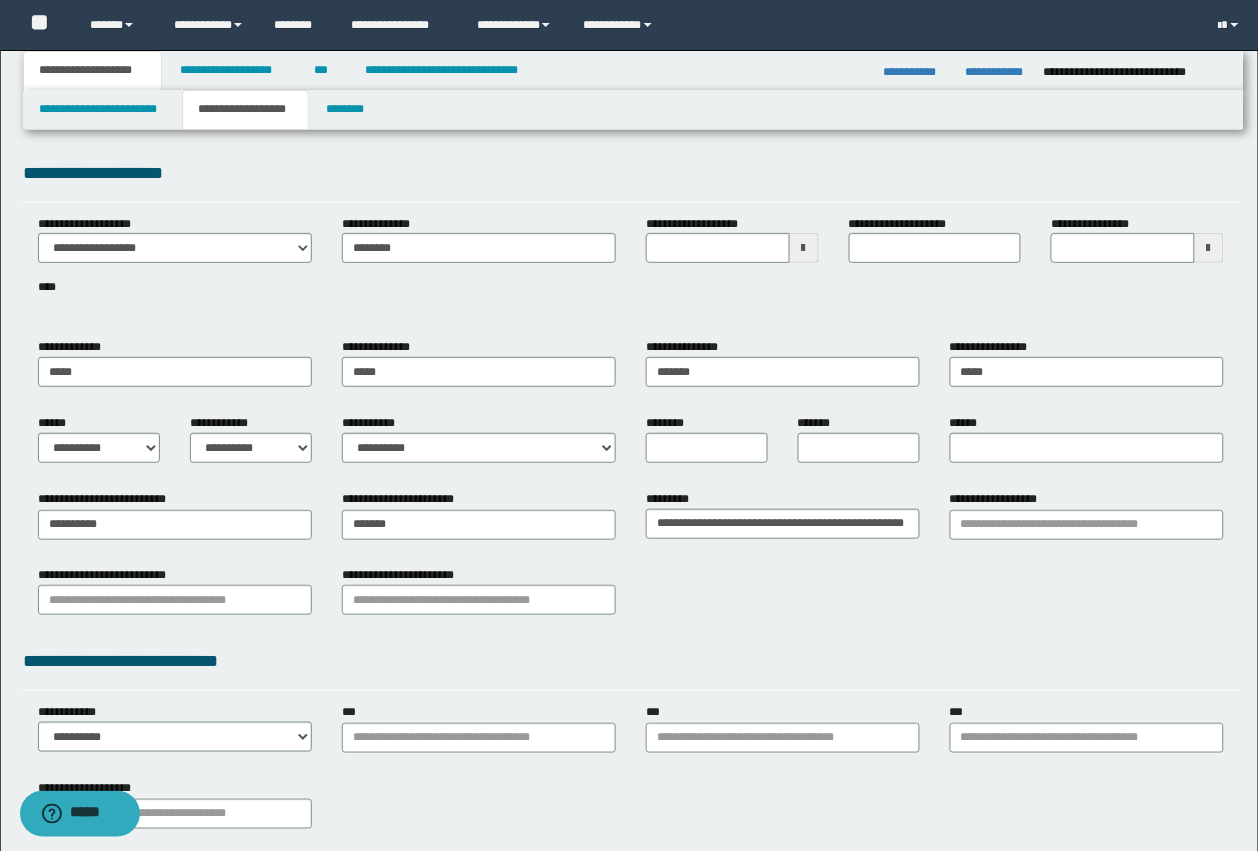 type 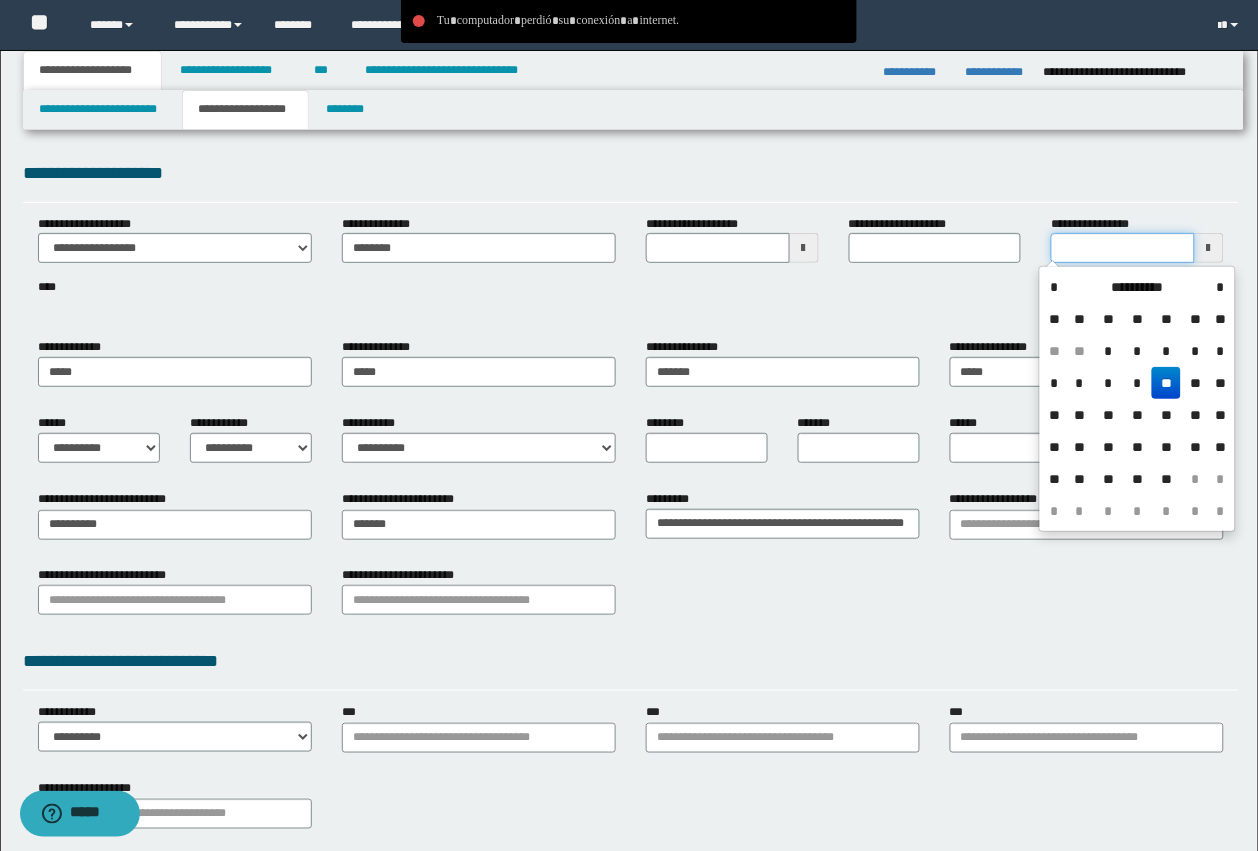 click on "**********" at bounding box center (1123, 248) 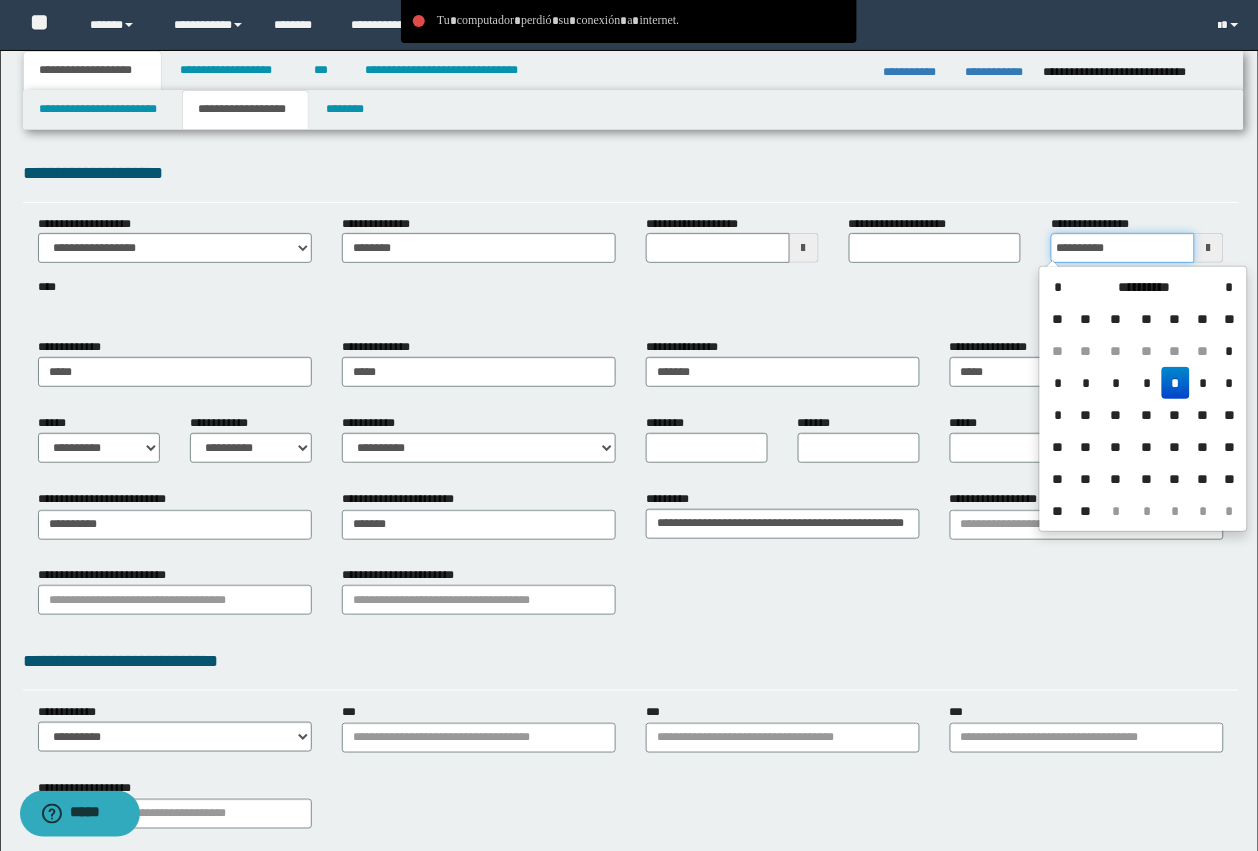 type on "**********" 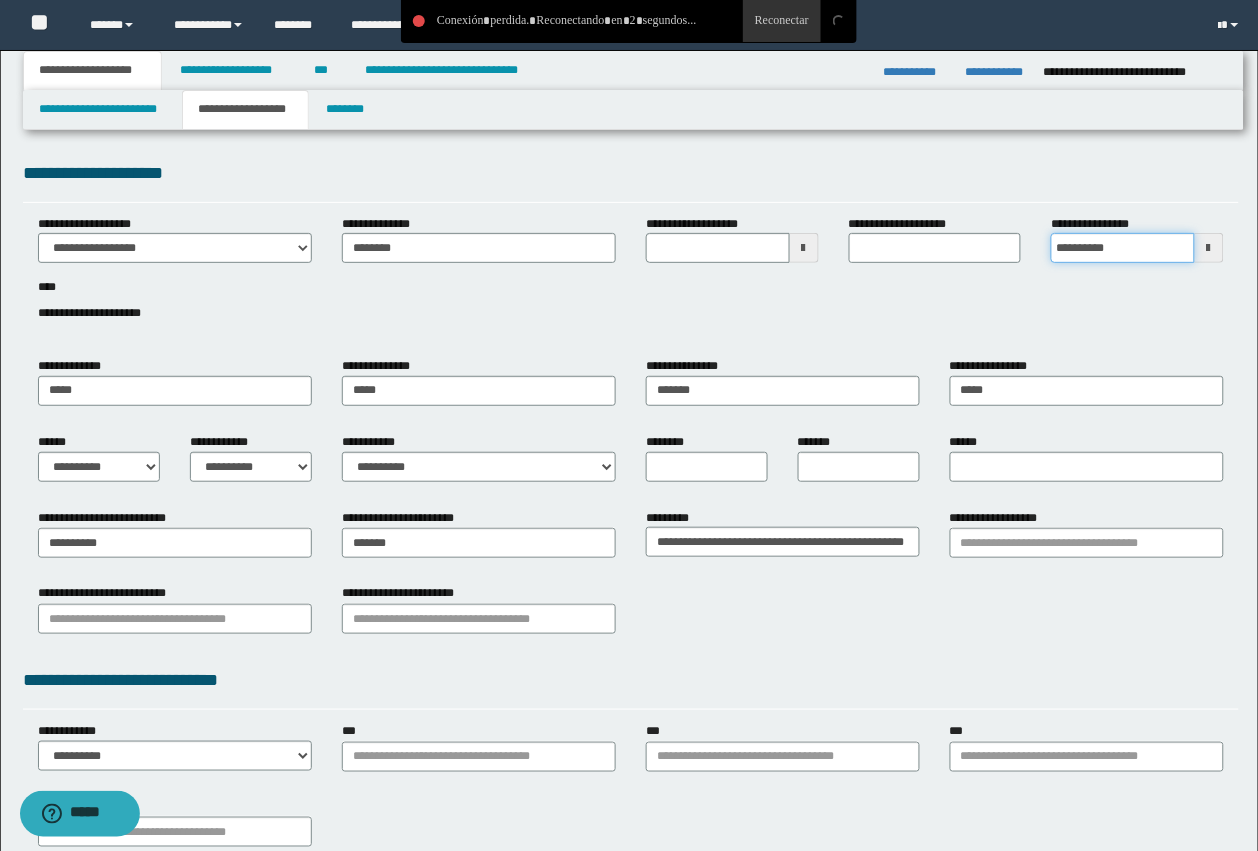 type 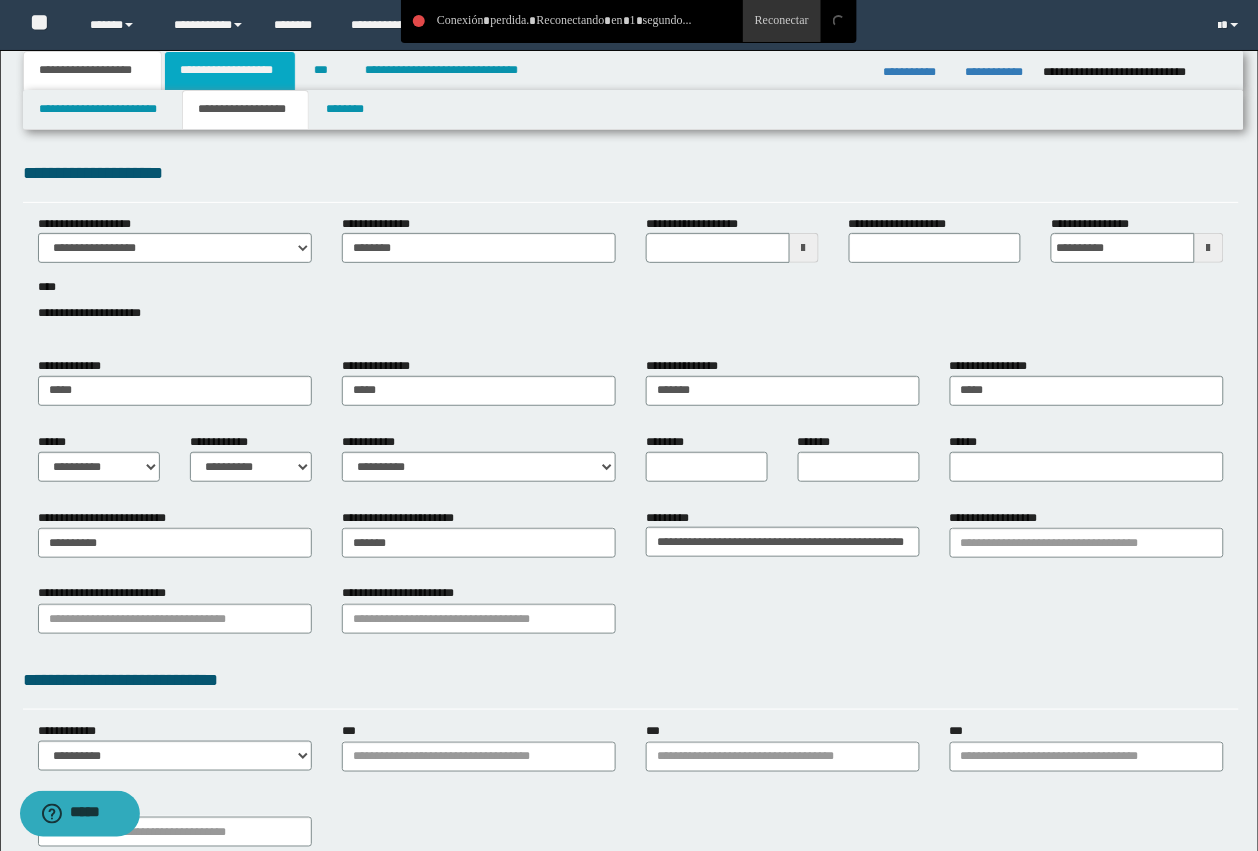 click on "**********" at bounding box center (230, 71) 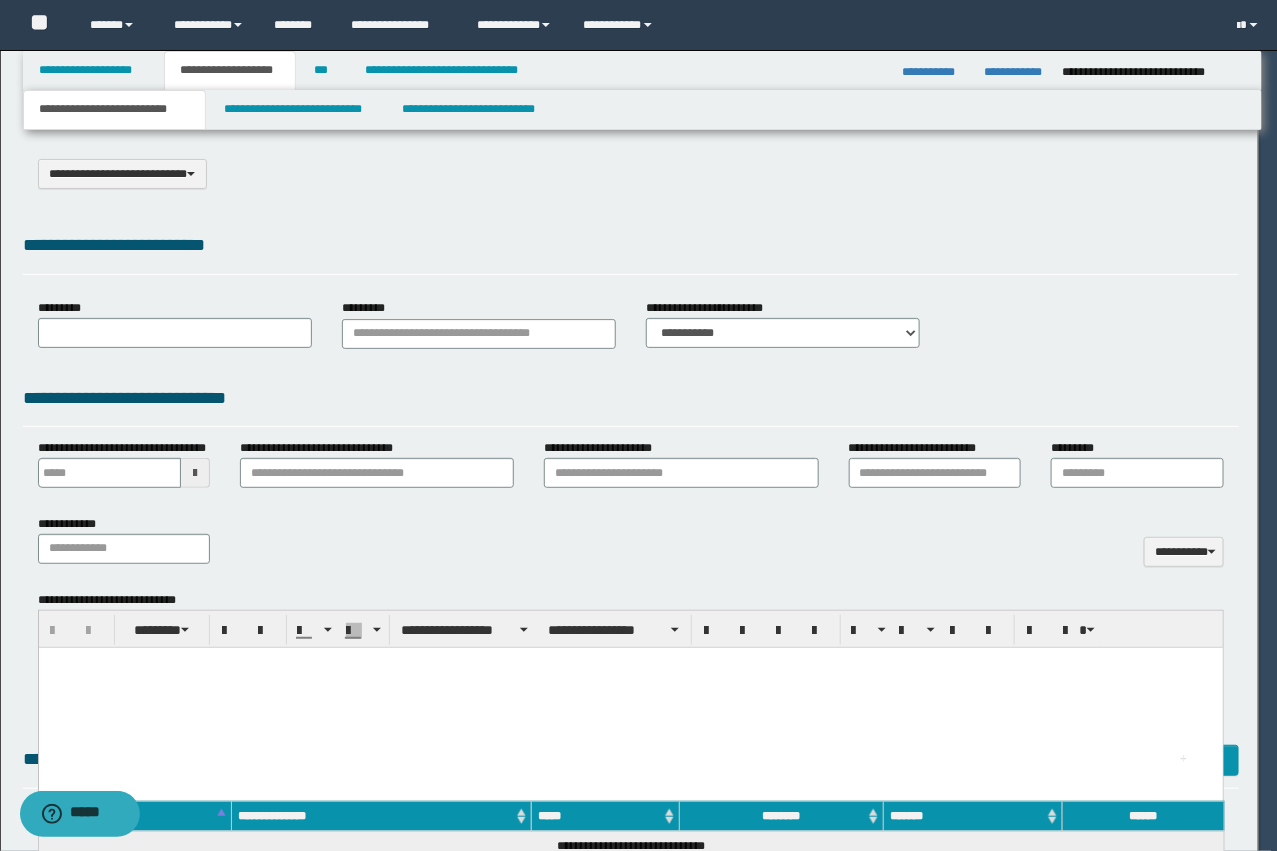 scroll, scrollTop: 0, scrollLeft: 0, axis: both 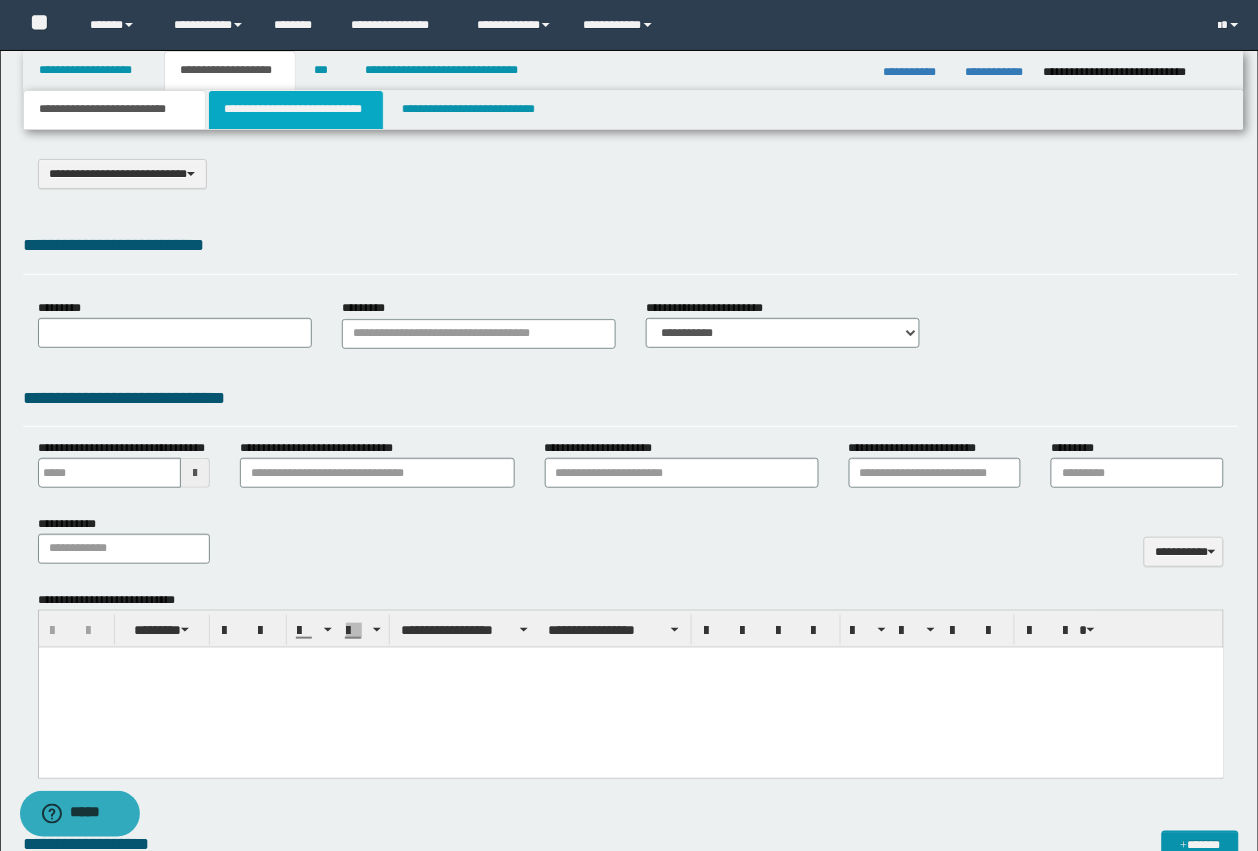 click on "**********" at bounding box center (296, 110) 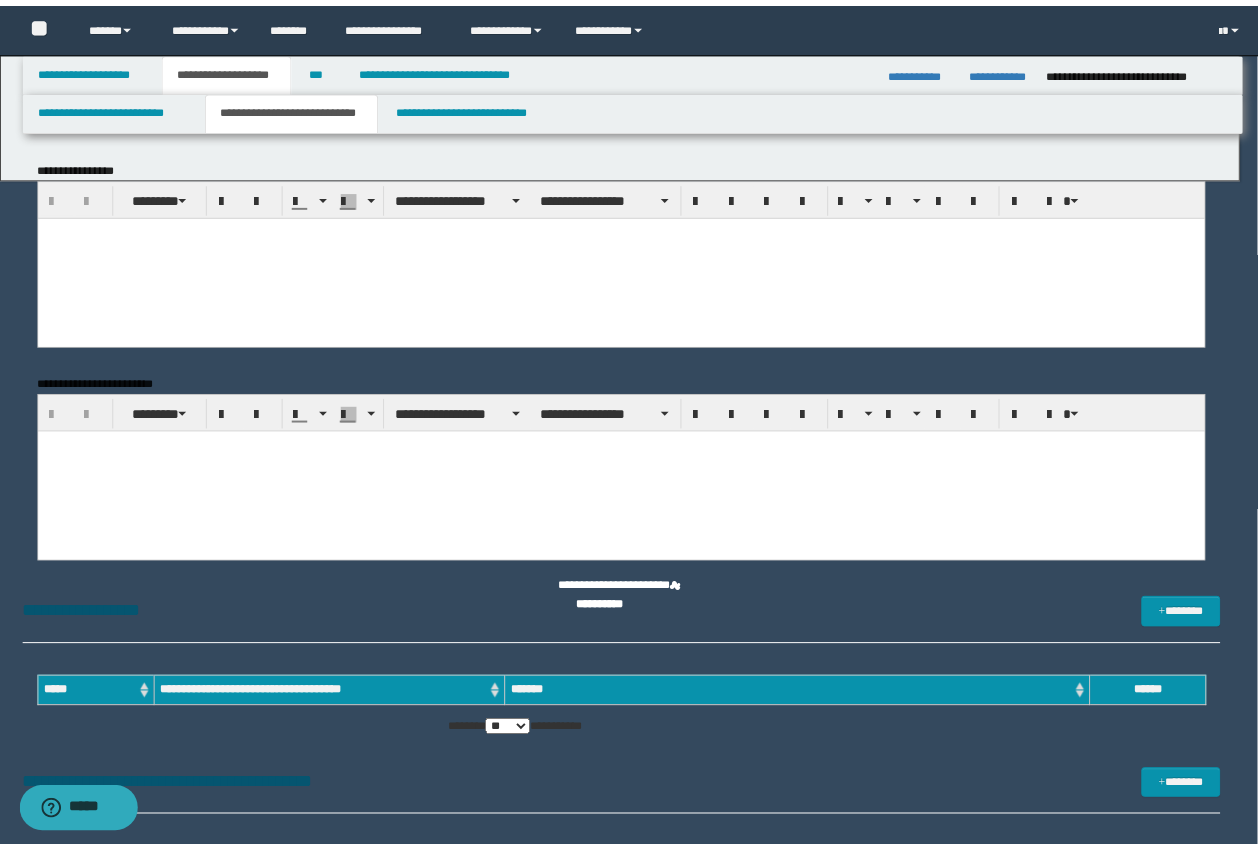 scroll, scrollTop: 0, scrollLeft: 0, axis: both 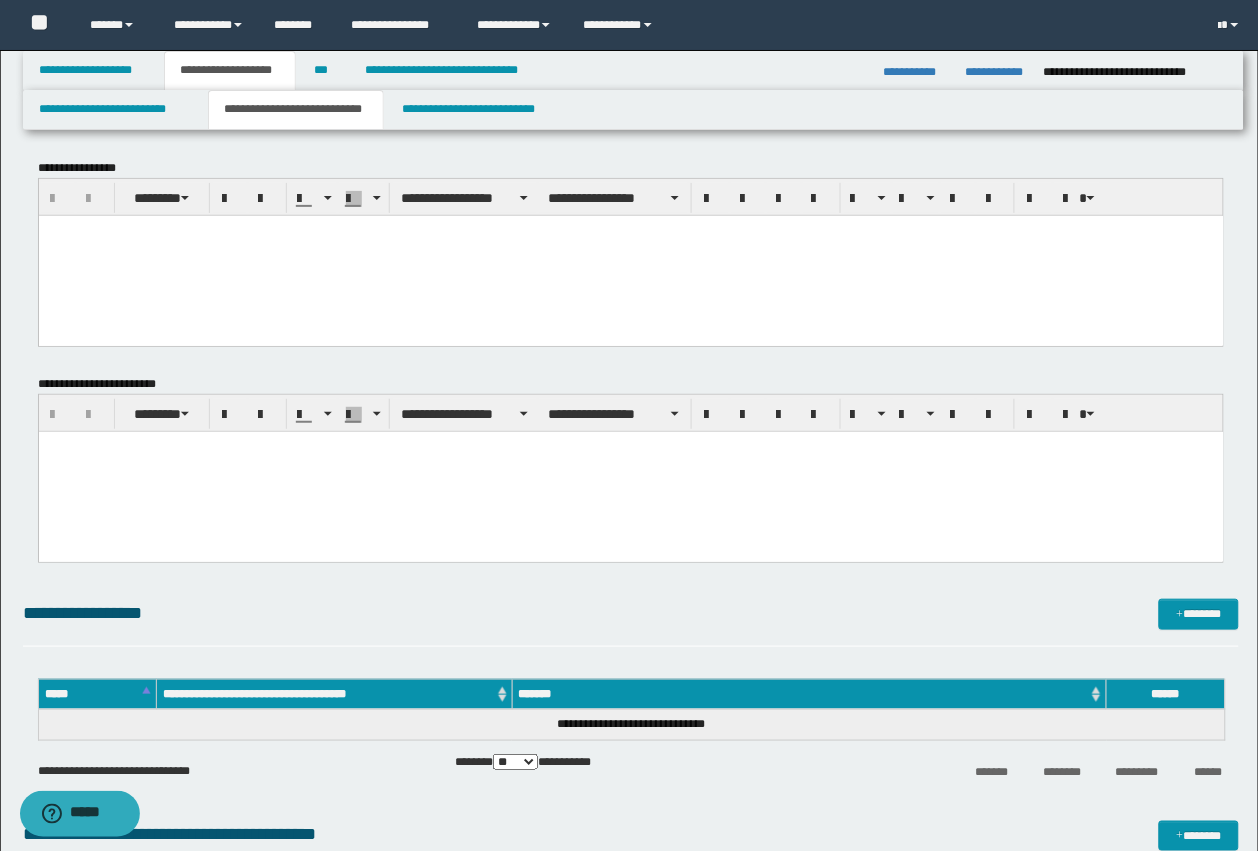 click at bounding box center (630, 255) 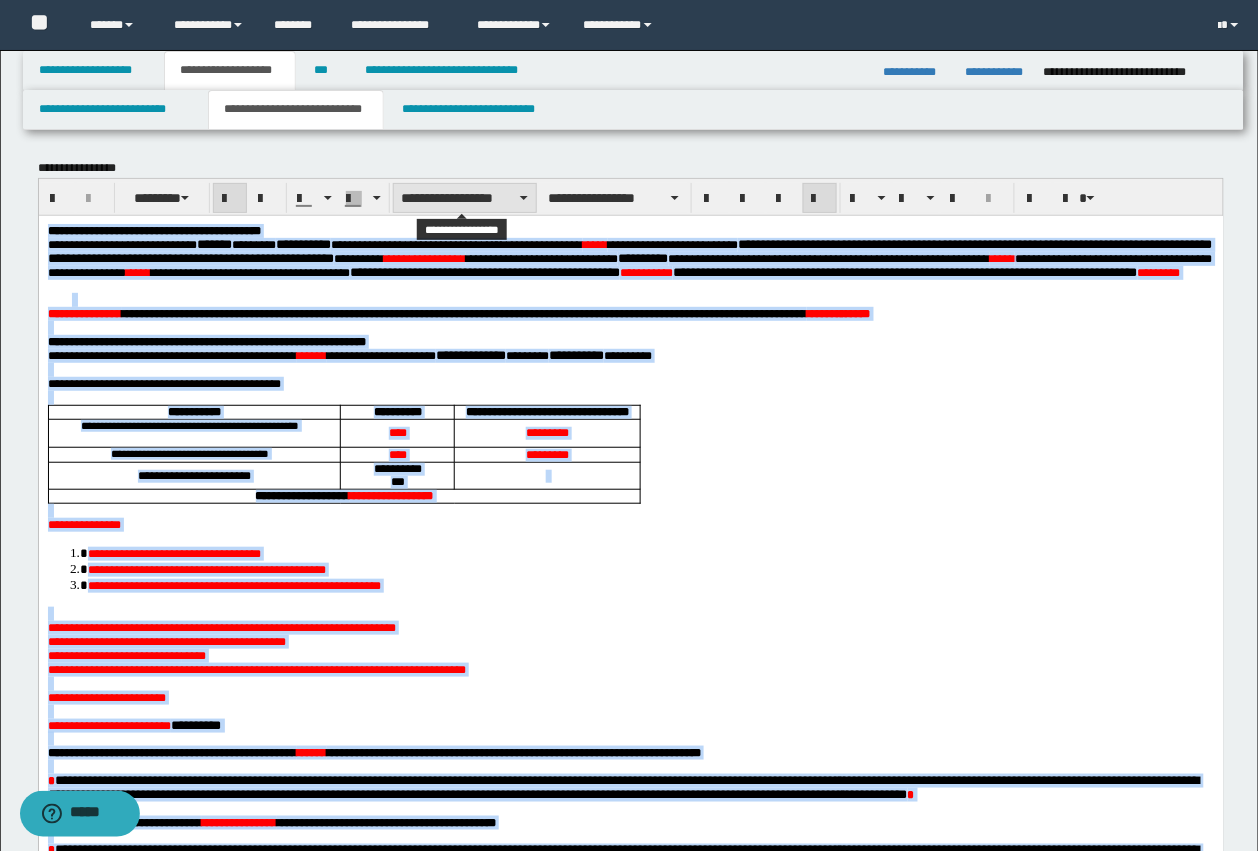 click on "**********" at bounding box center [465, 198] 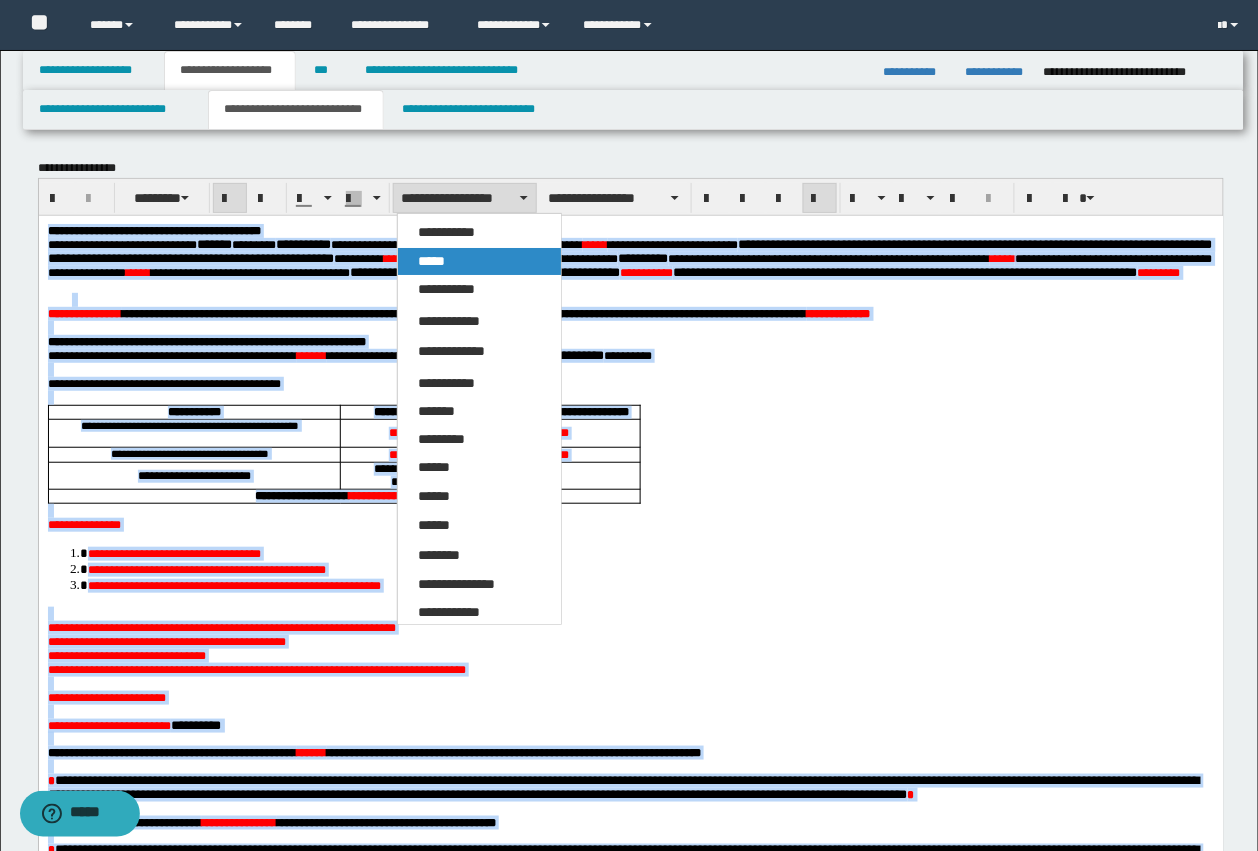 click on "*****" at bounding box center [479, 261] 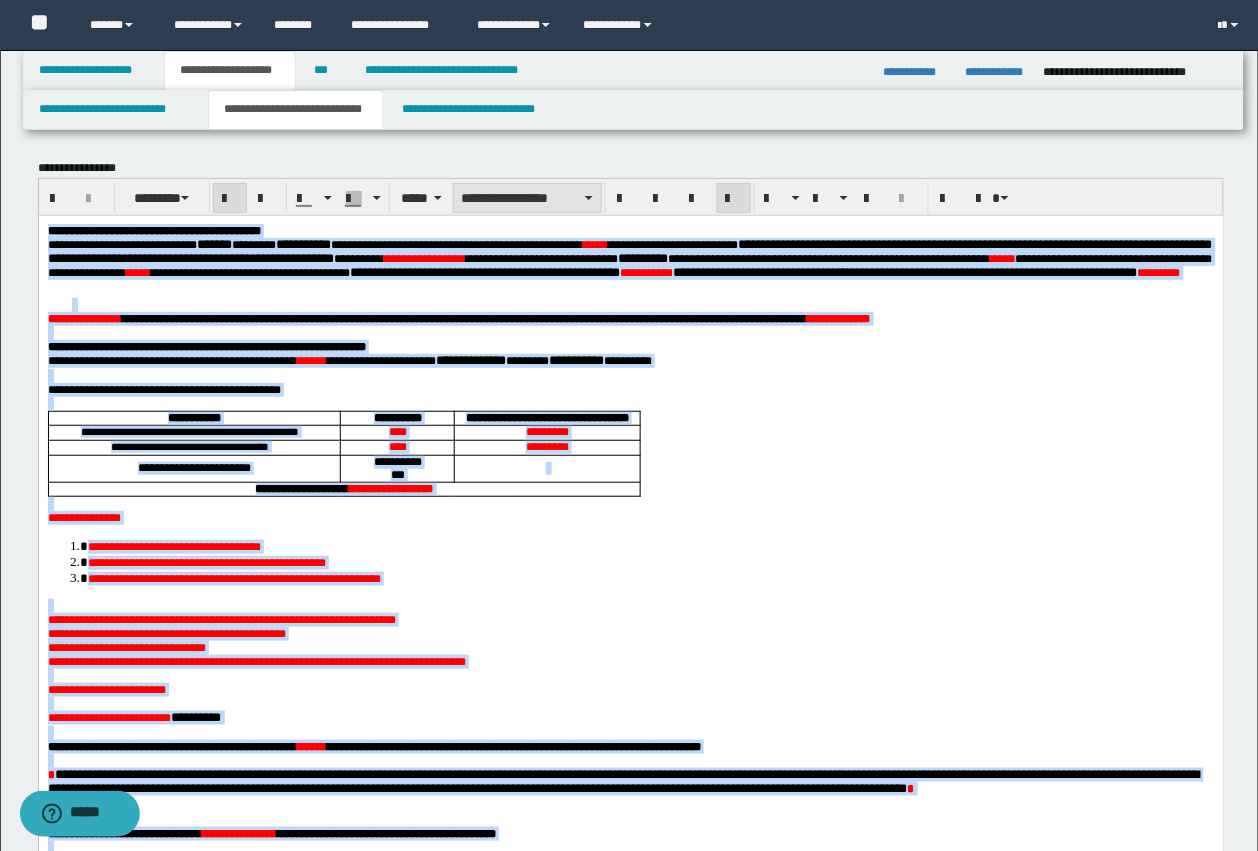 click on "**********" at bounding box center (527, 198) 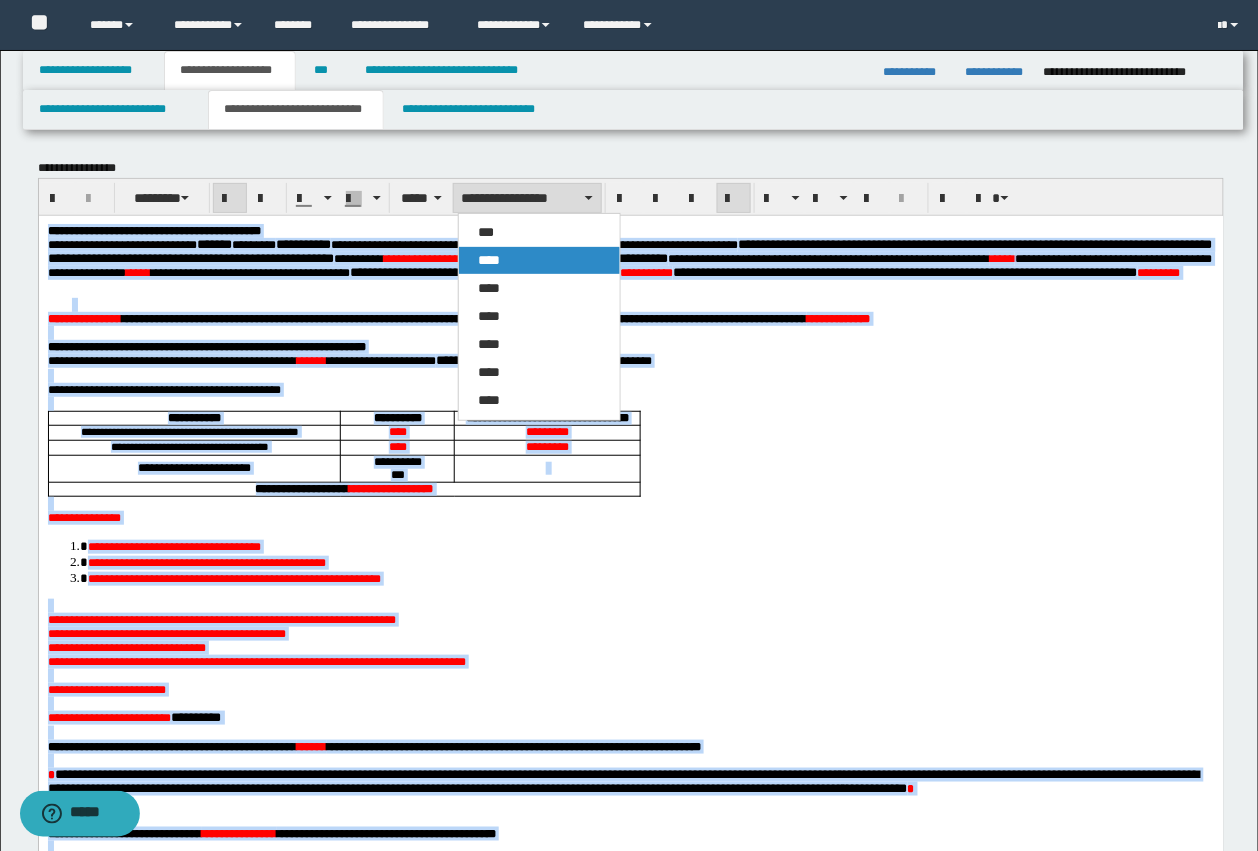 click on "****" at bounding box center (539, 260) 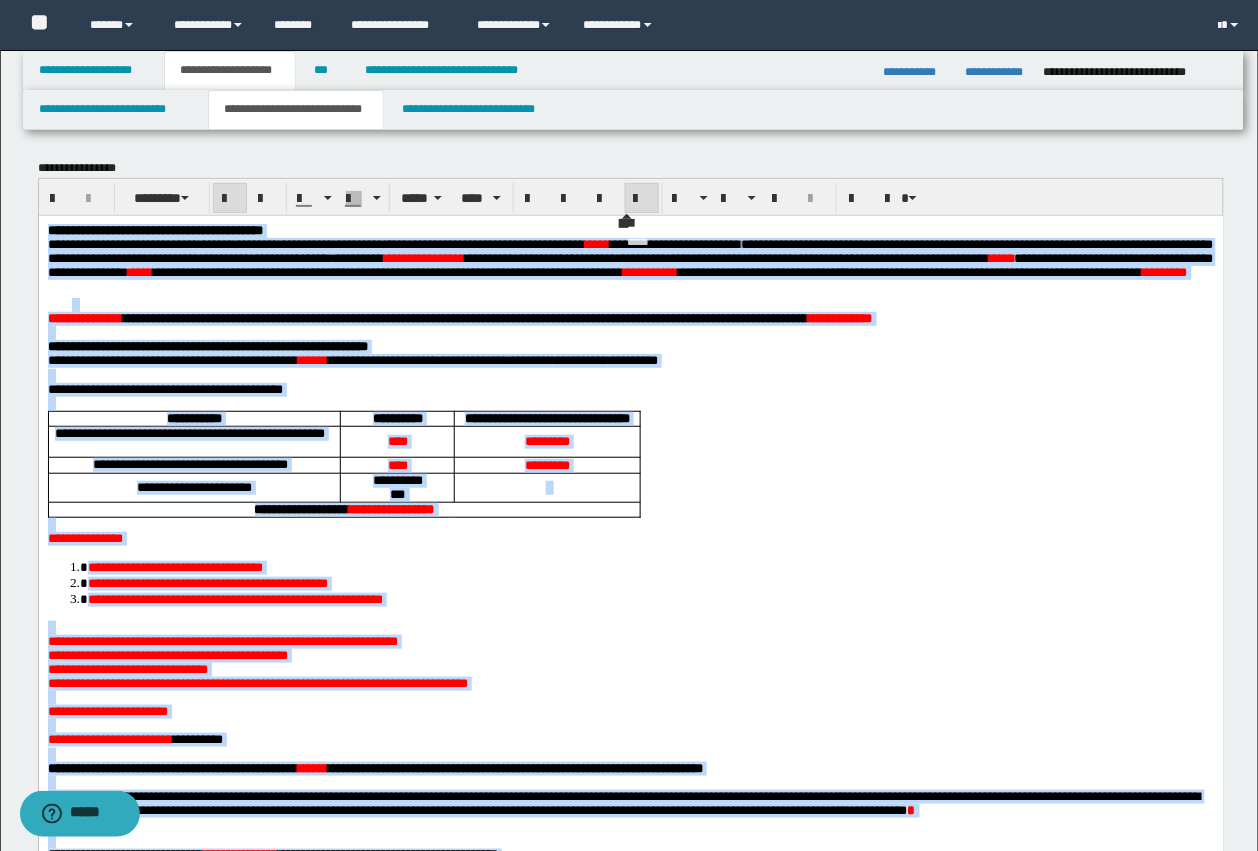 click at bounding box center [642, 199] 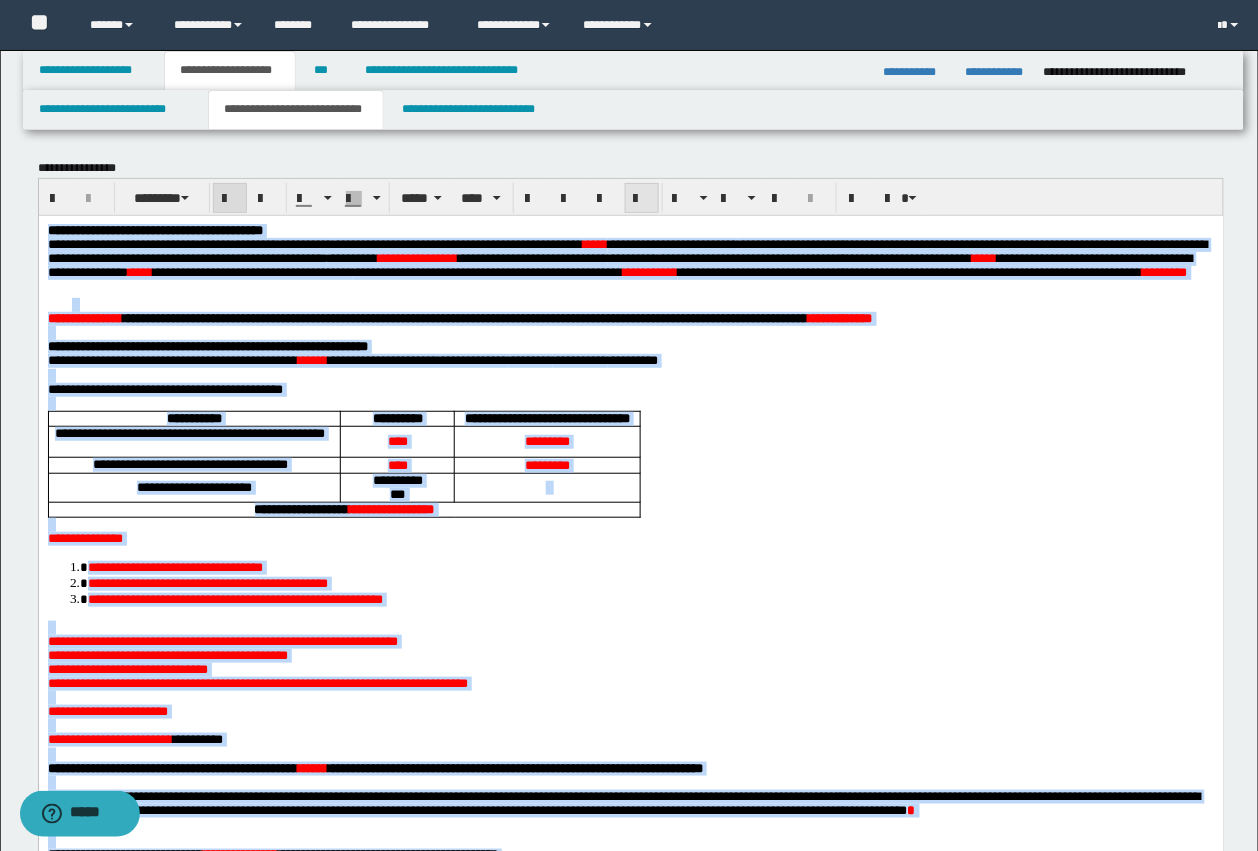 click at bounding box center [642, 199] 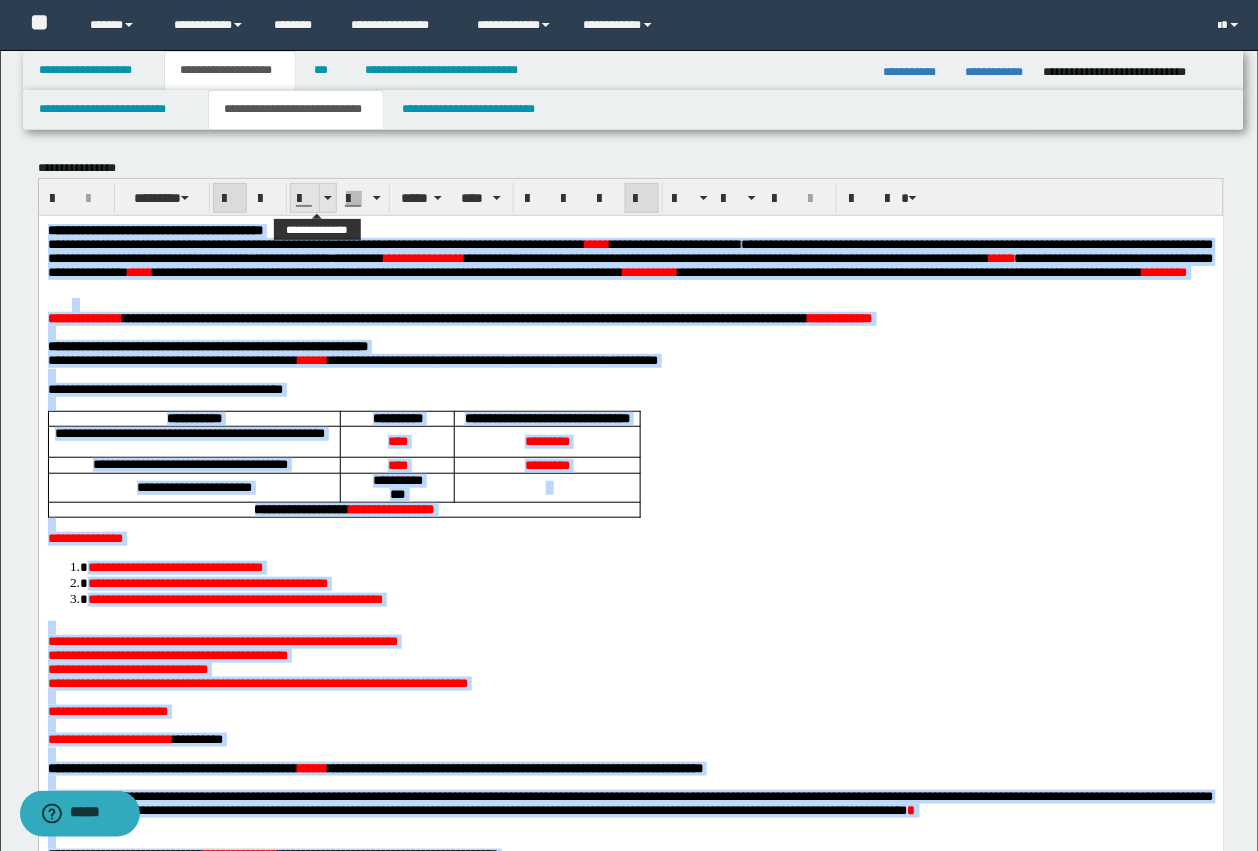 click at bounding box center (305, 199) 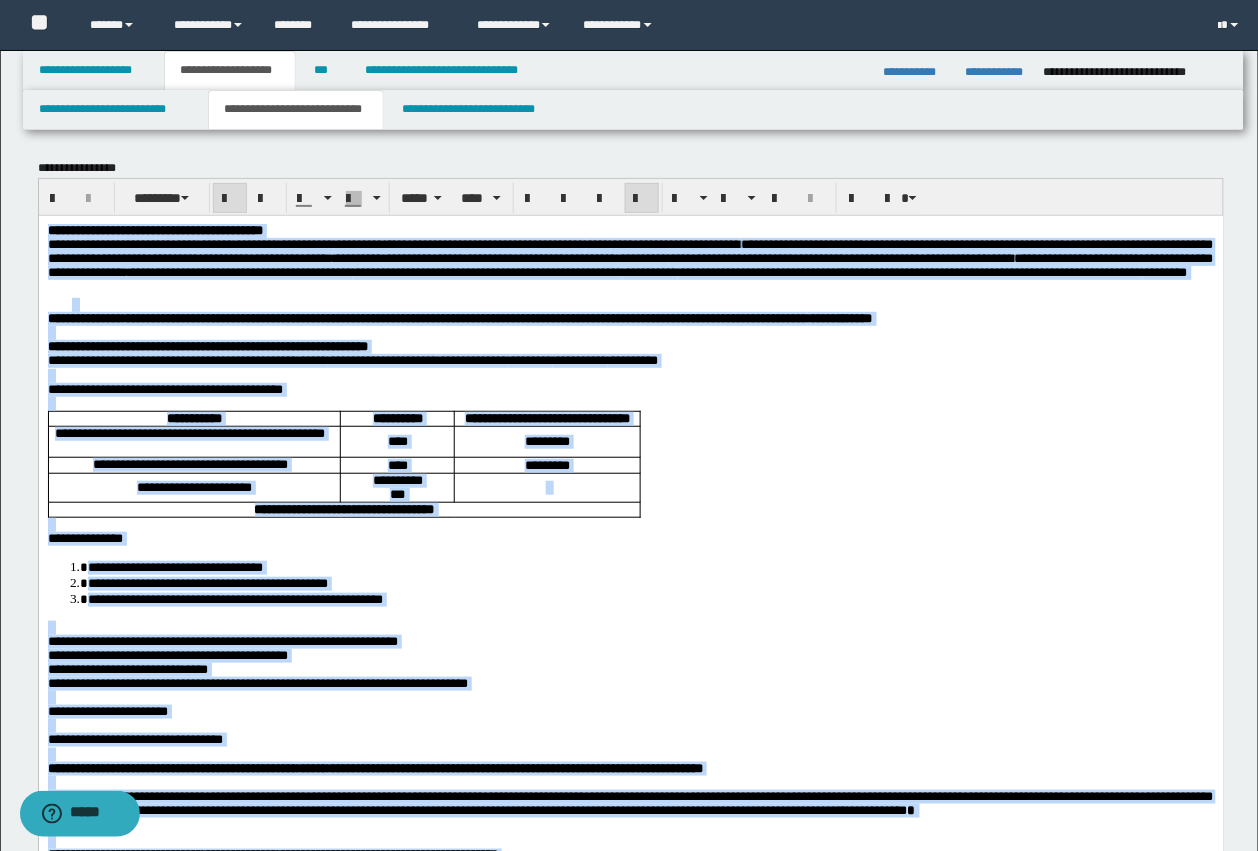 click on "**********" at bounding box center [207, 345] 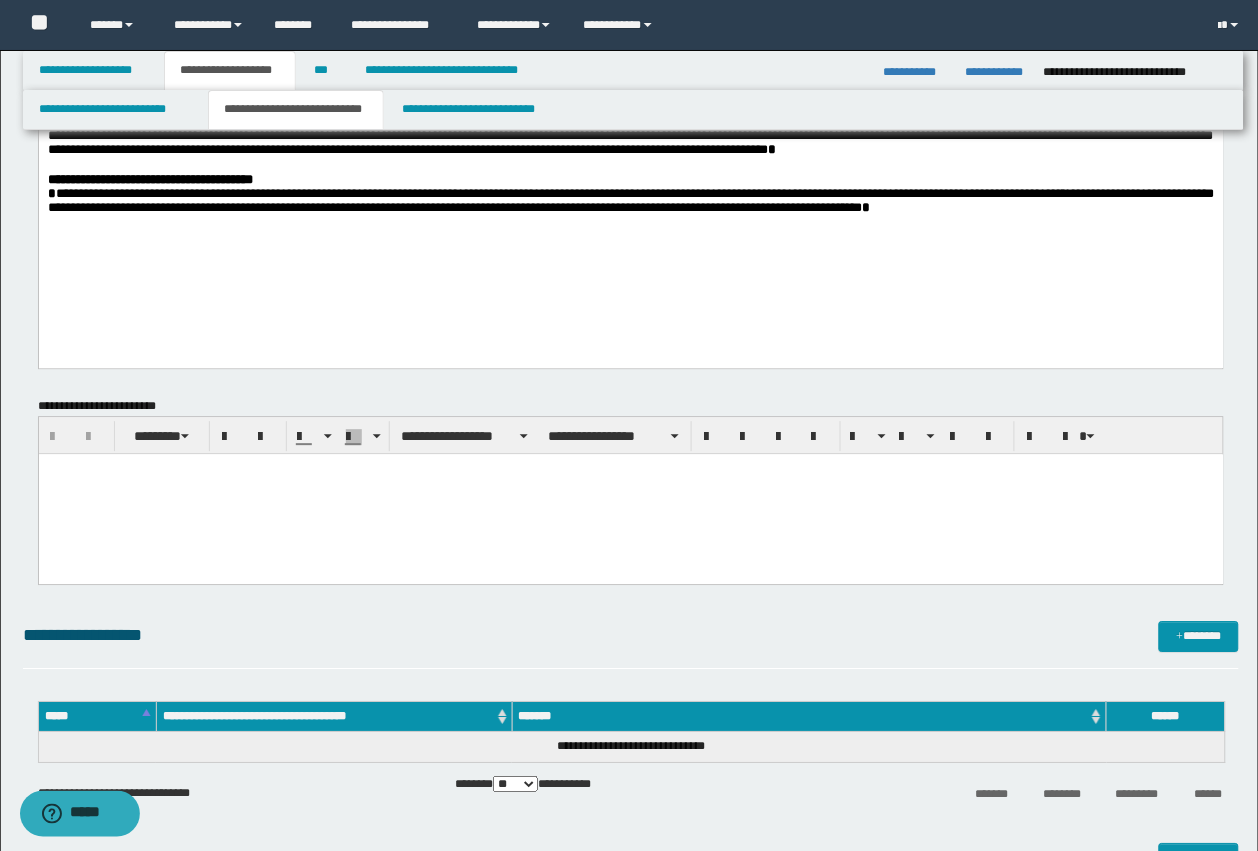 scroll, scrollTop: 1125, scrollLeft: 0, axis: vertical 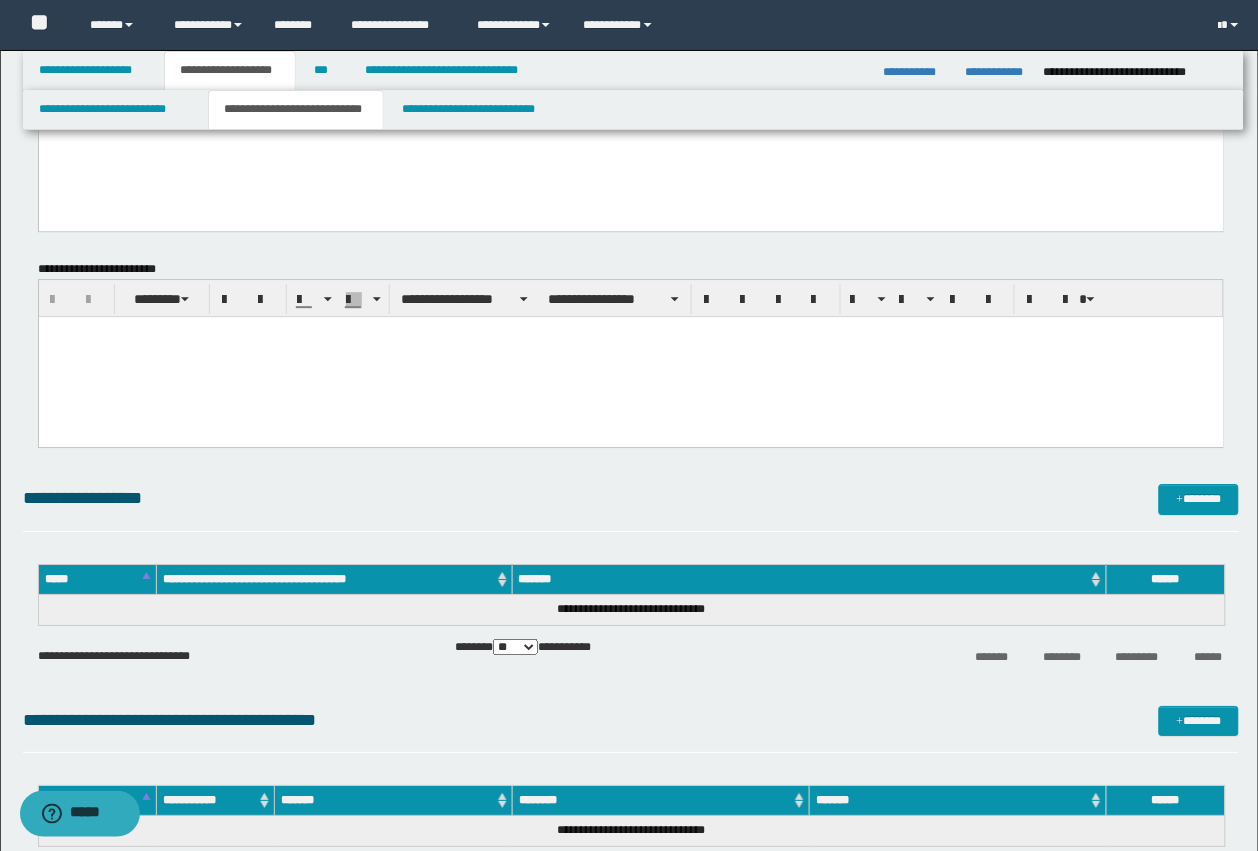 click at bounding box center [630, 356] 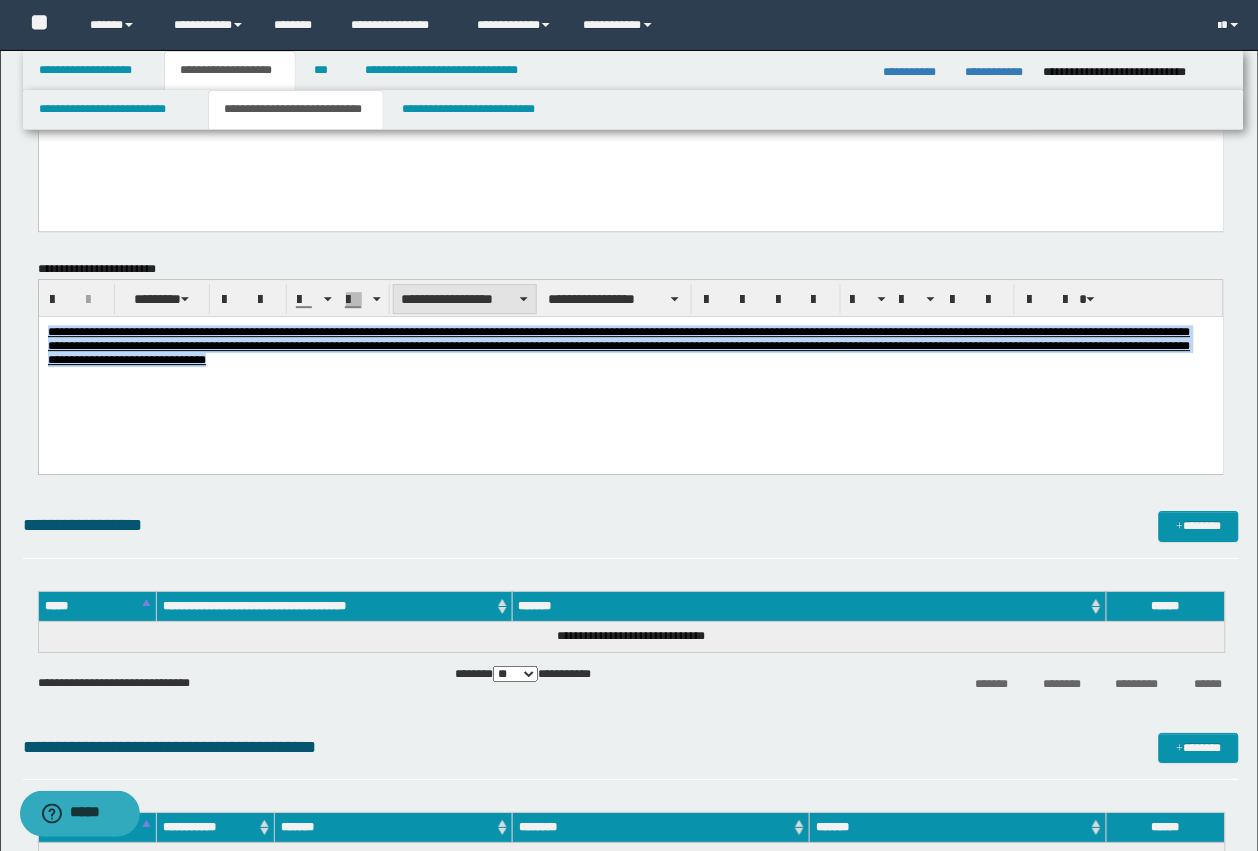 click on "**********" at bounding box center [465, 299] 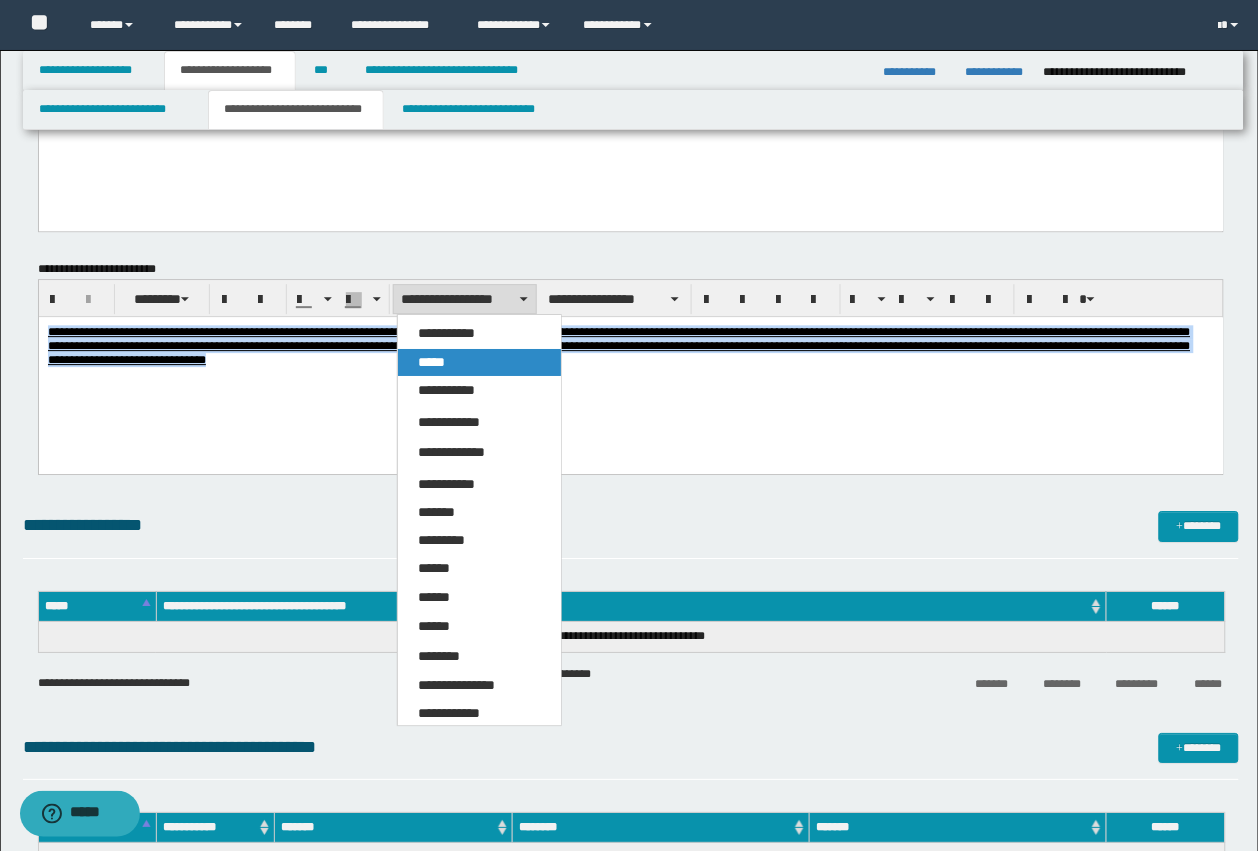 click on "*****" at bounding box center (431, 362) 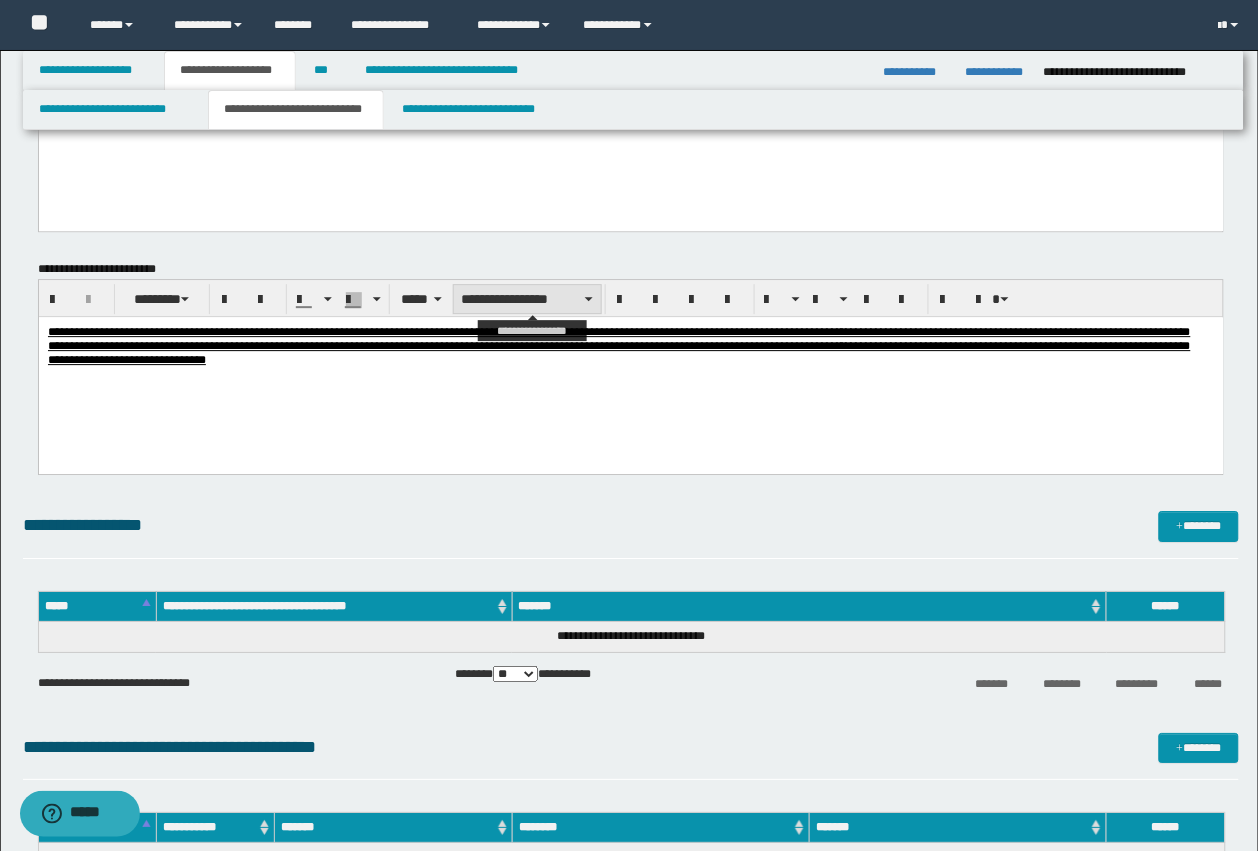 click on "**********" at bounding box center (527, 299) 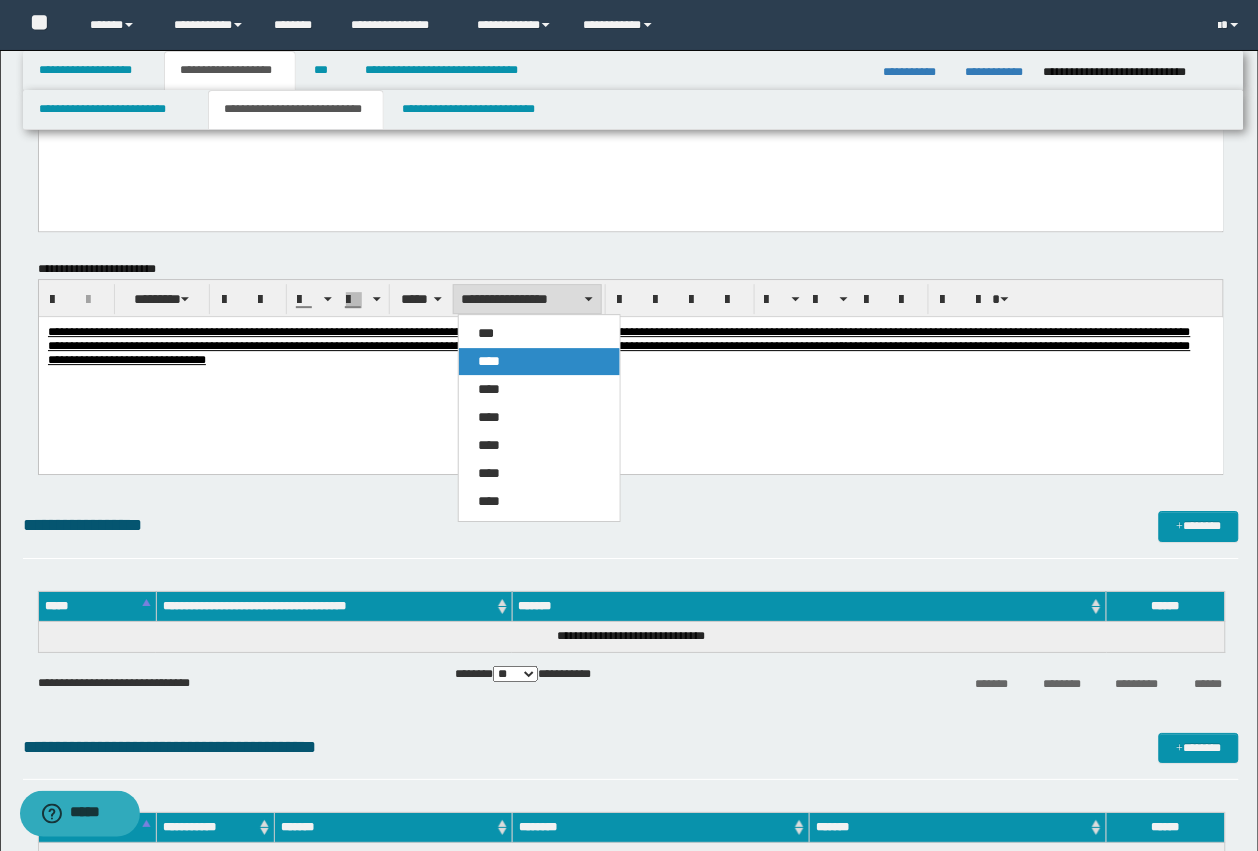click on "****" at bounding box center [490, 361] 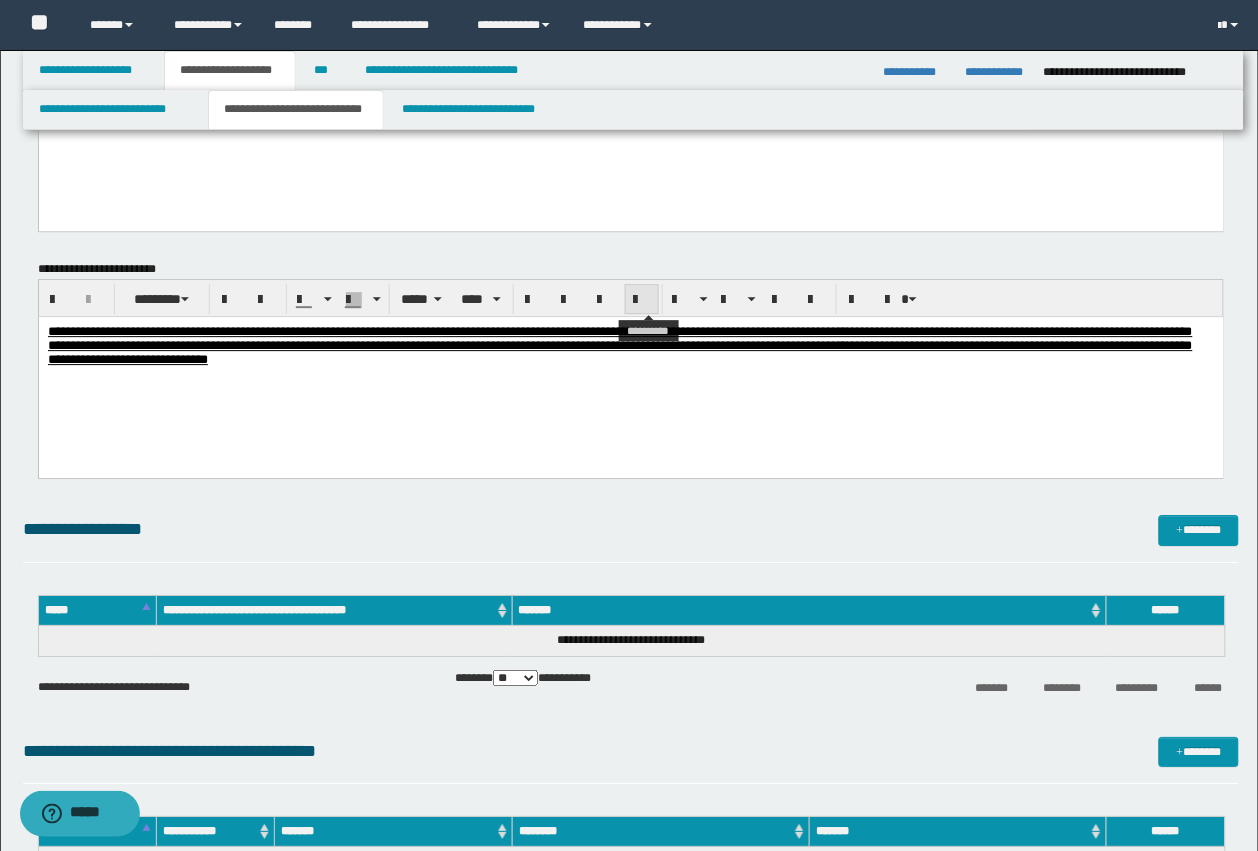 click at bounding box center (642, 299) 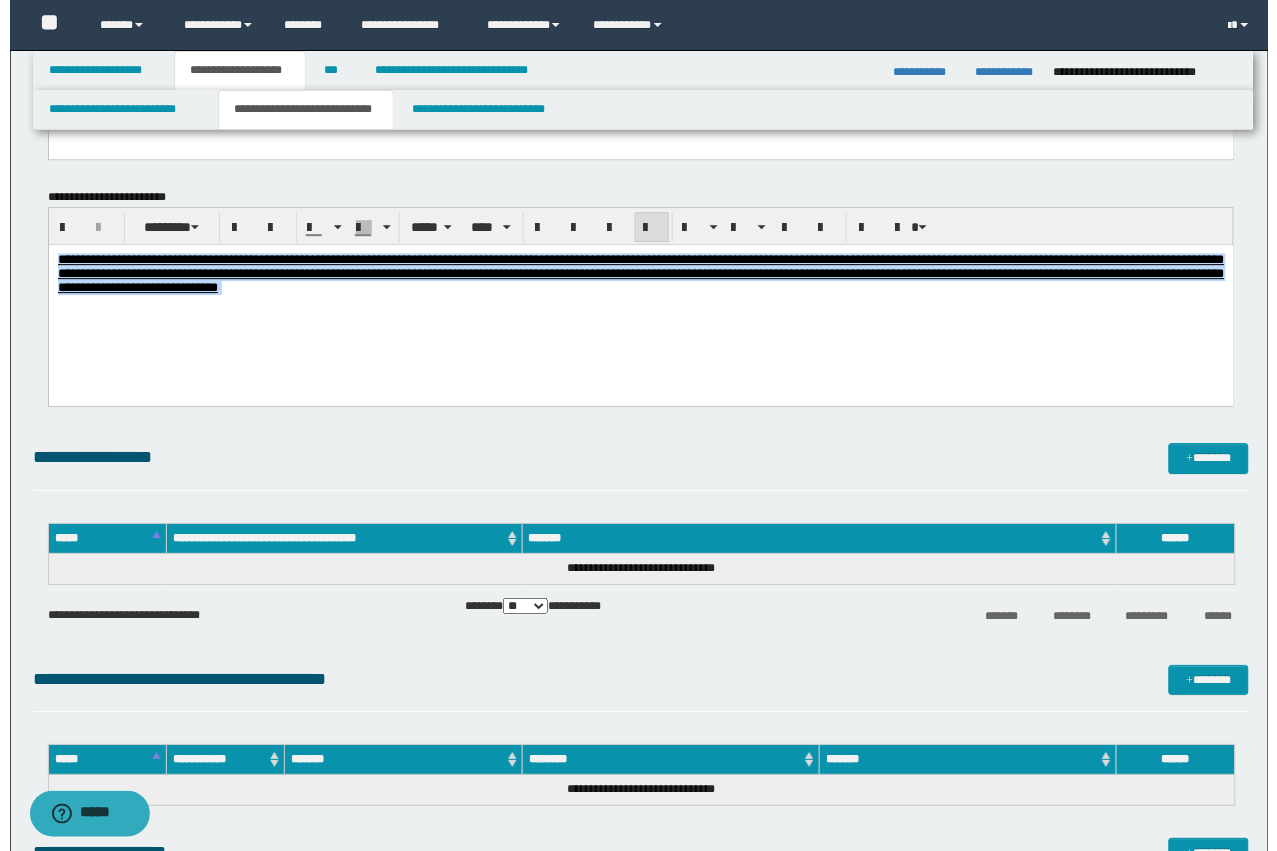 scroll, scrollTop: 1250, scrollLeft: 0, axis: vertical 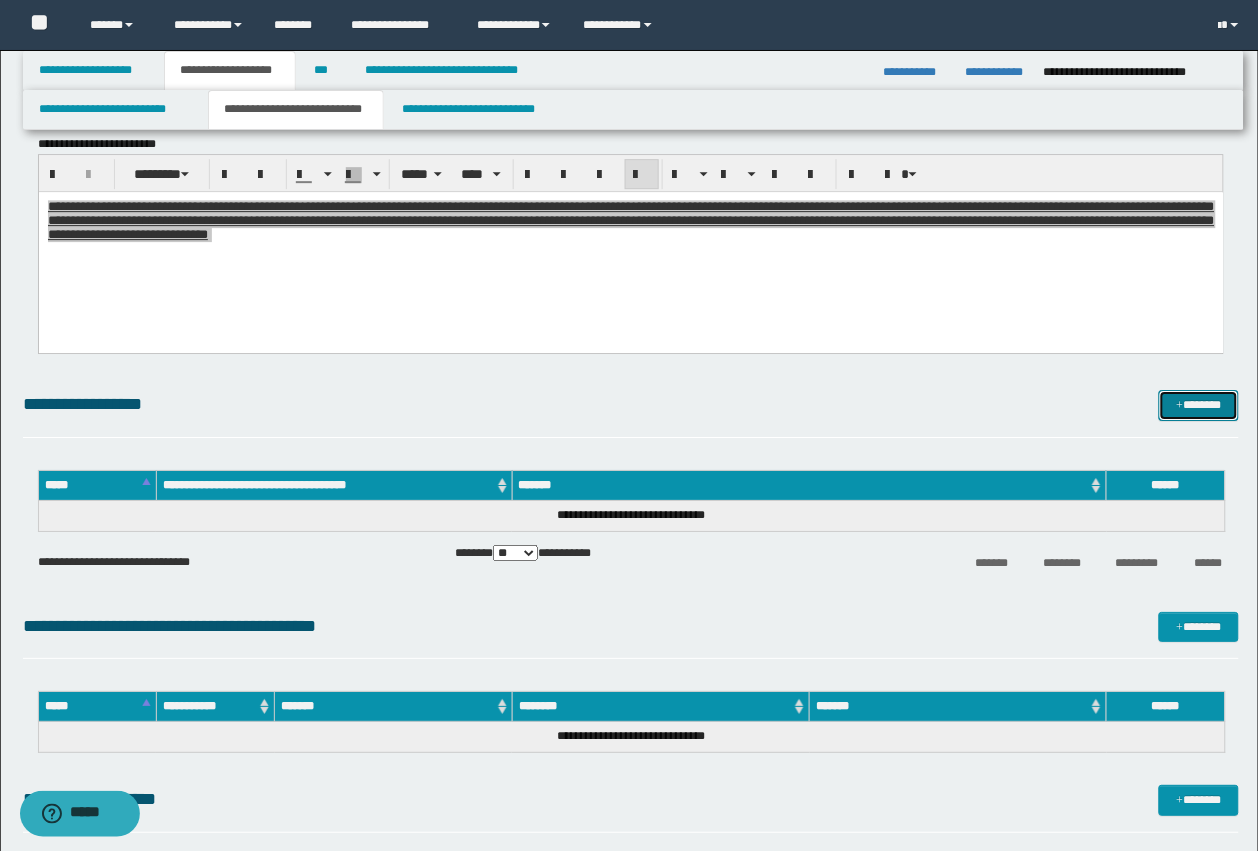 click on "*******" at bounding box center (1199, 405) 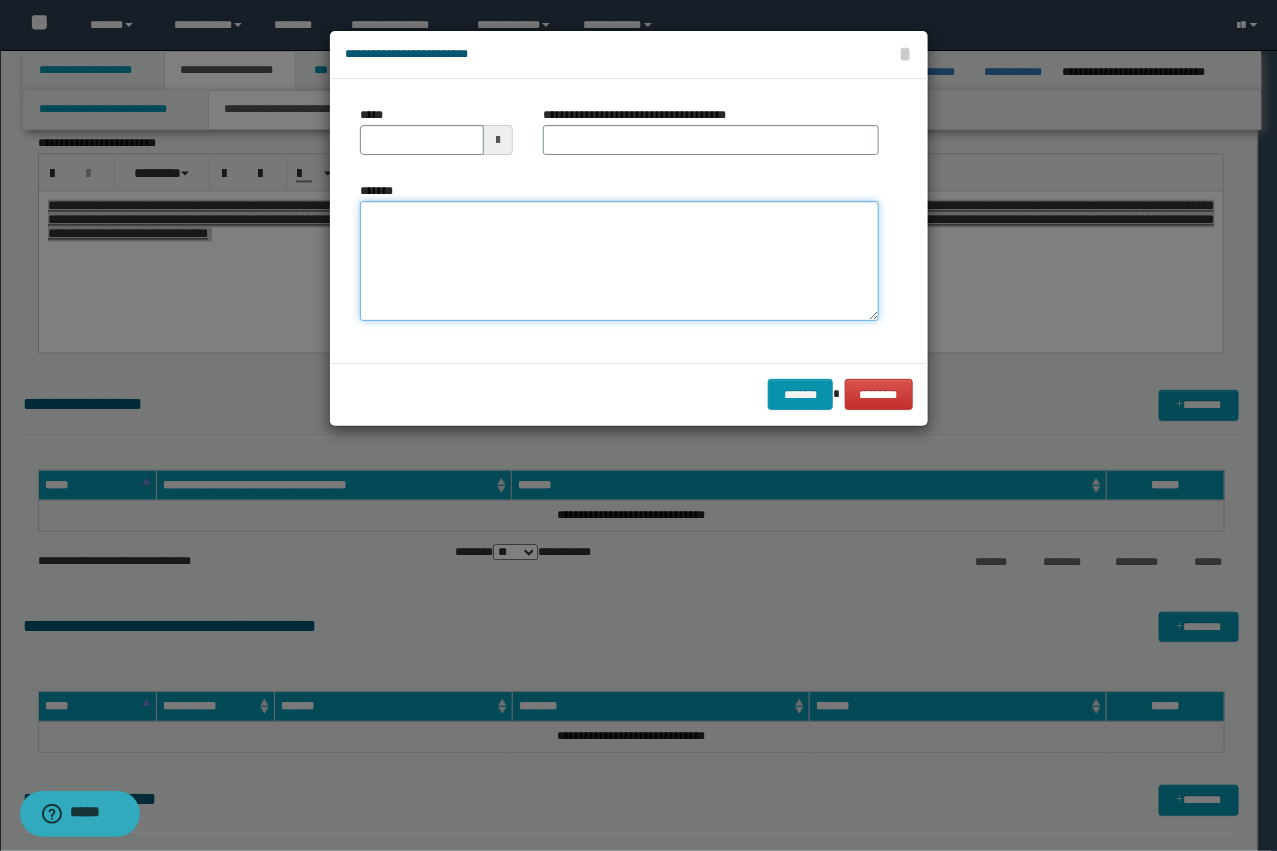 click on "*******" at bounding box center (619, 261) 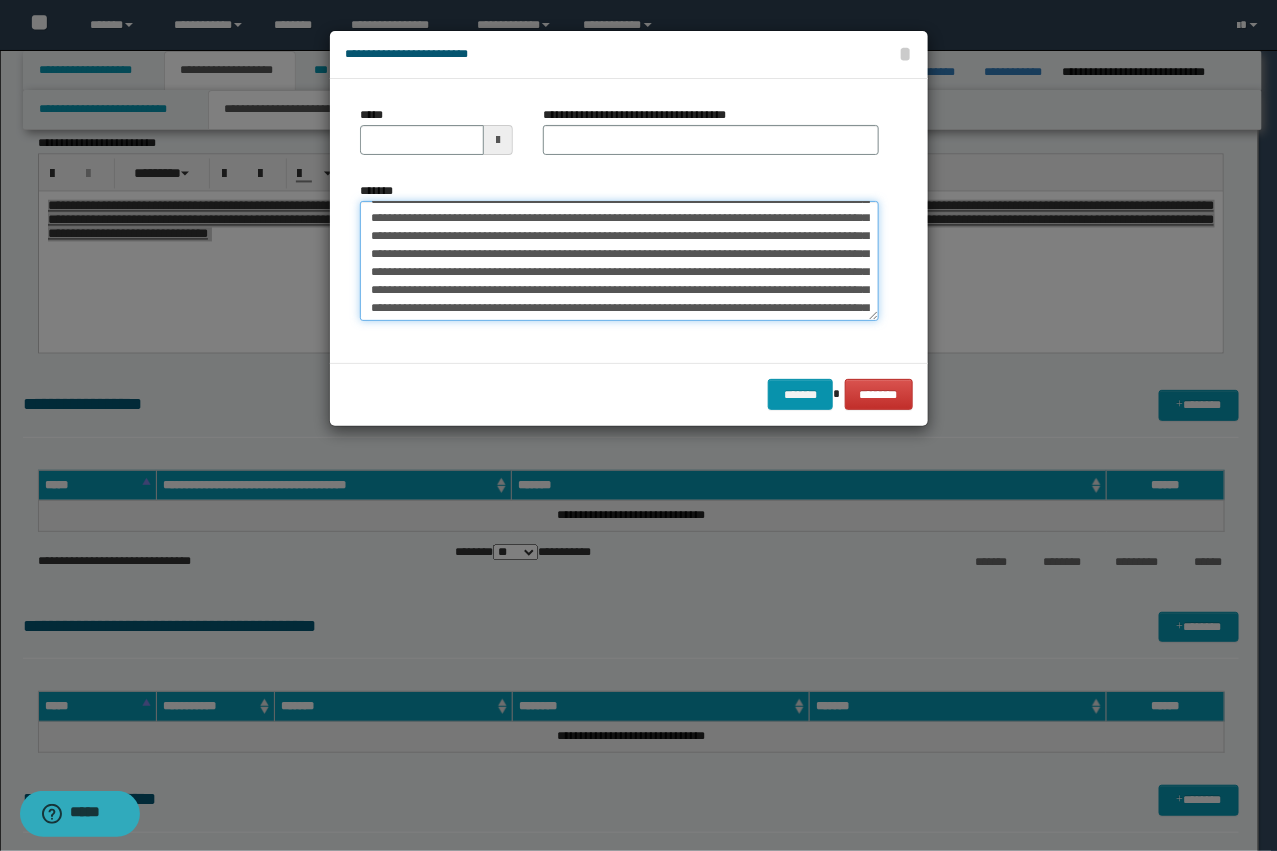 scroll, scrollTop: 0, scrollLeft: 0, axis: both 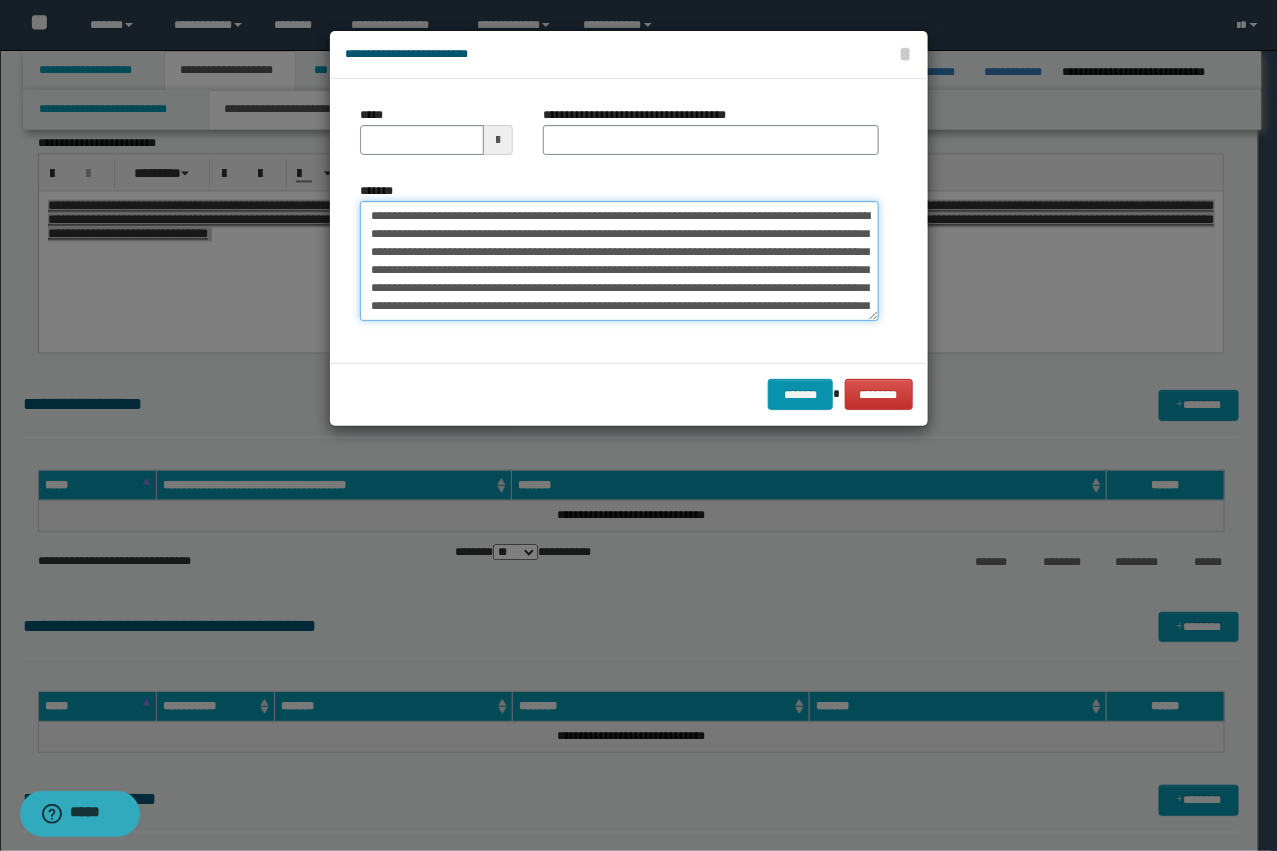 drag, startPoint x: 507, startPoint y: 218, endPoint x: 438, endPoint y: 215, distance: 69.065186 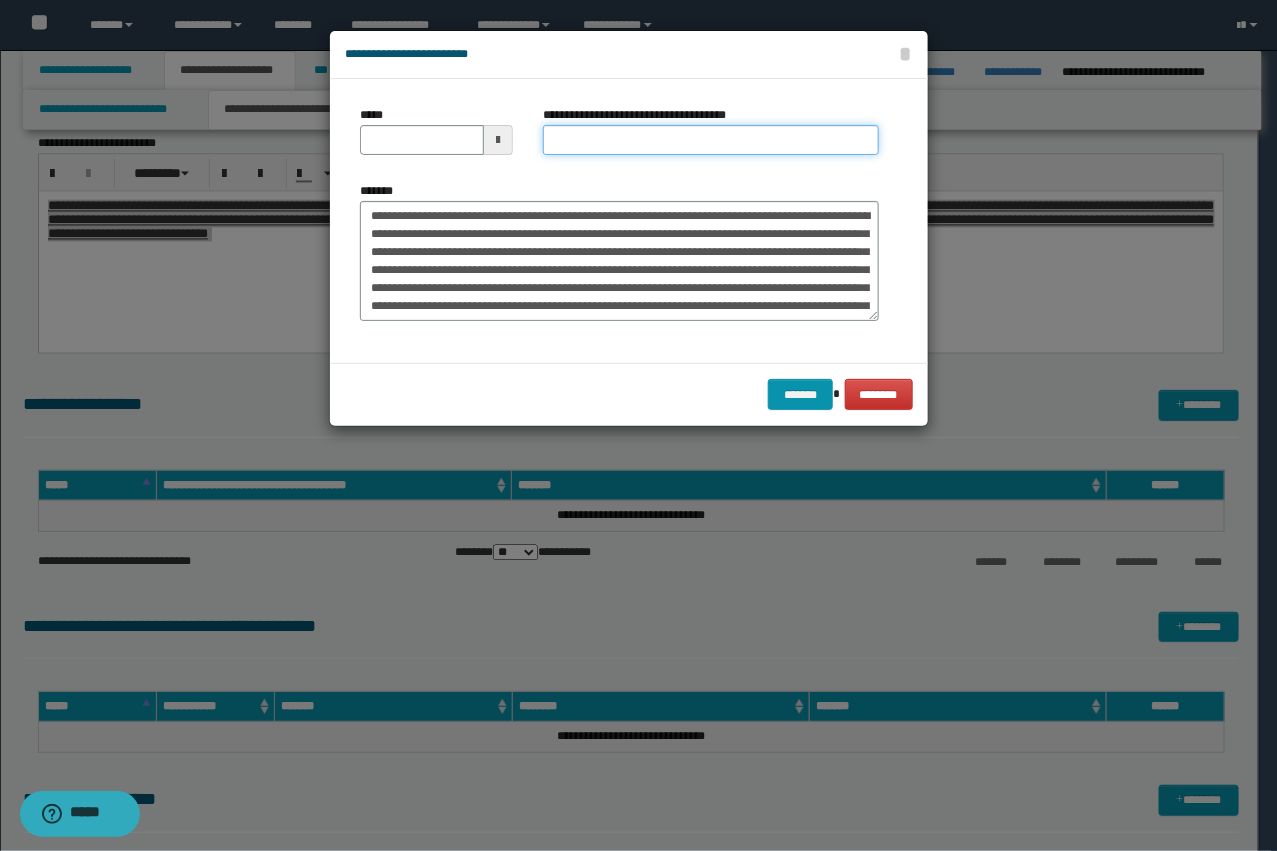 click on "**********" at bounding box center (711, 140) 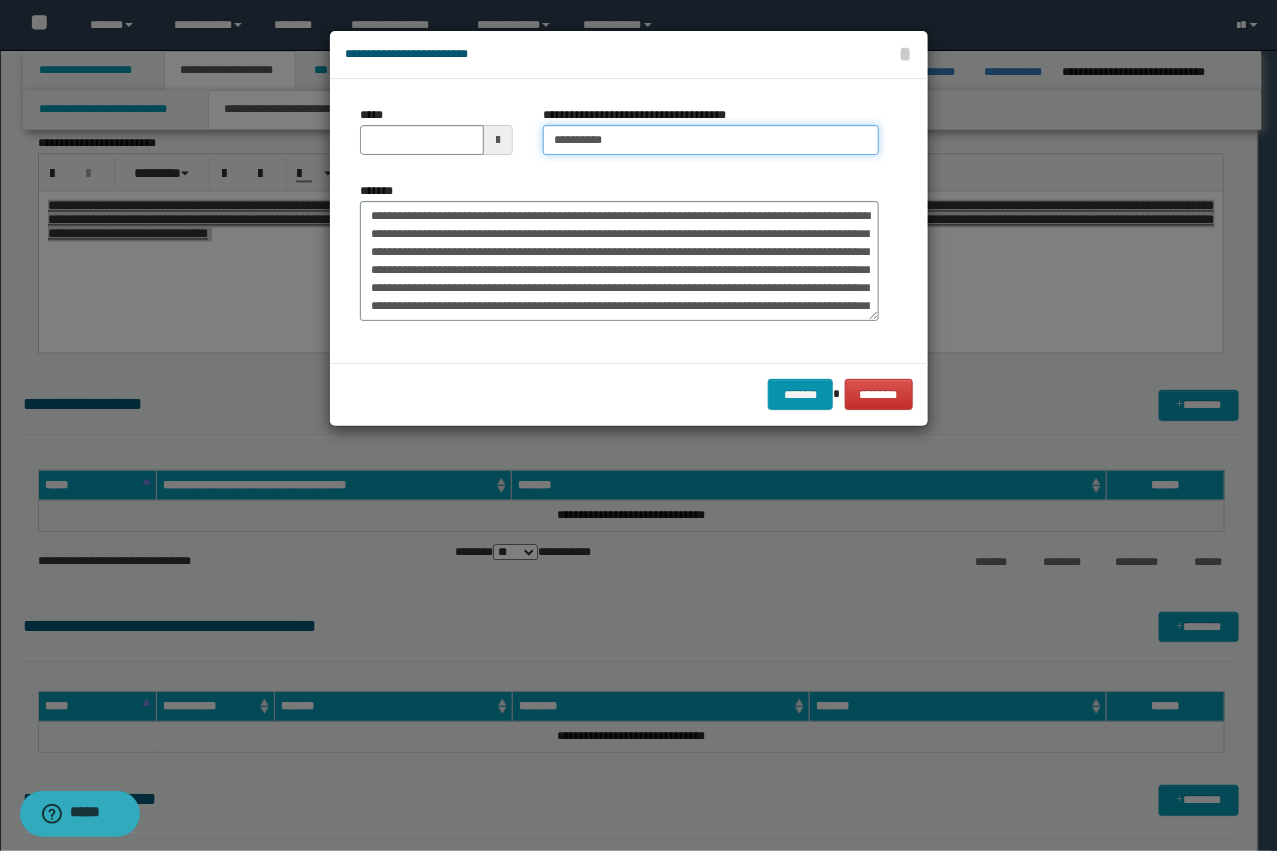 type on "**********" 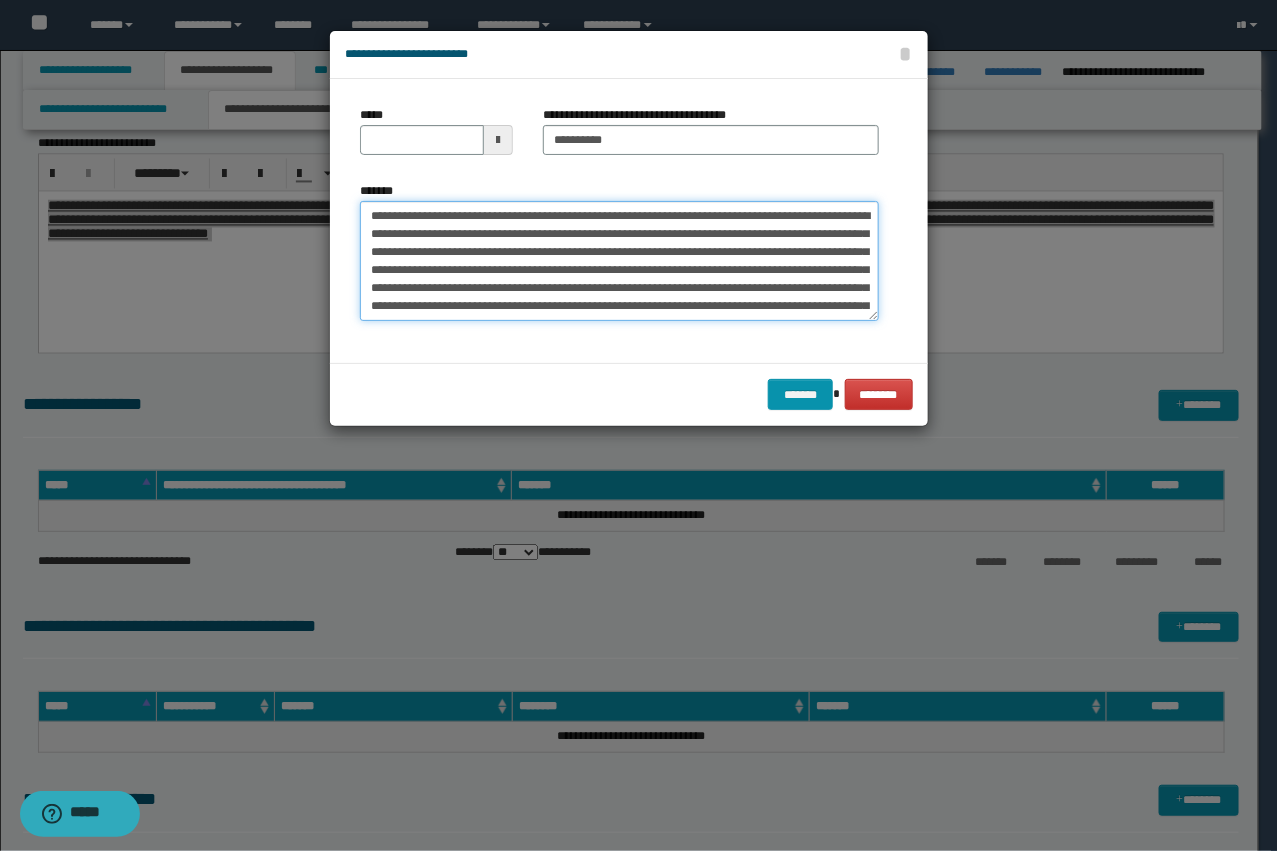 click on "**********" at bounding box center [619, 261] 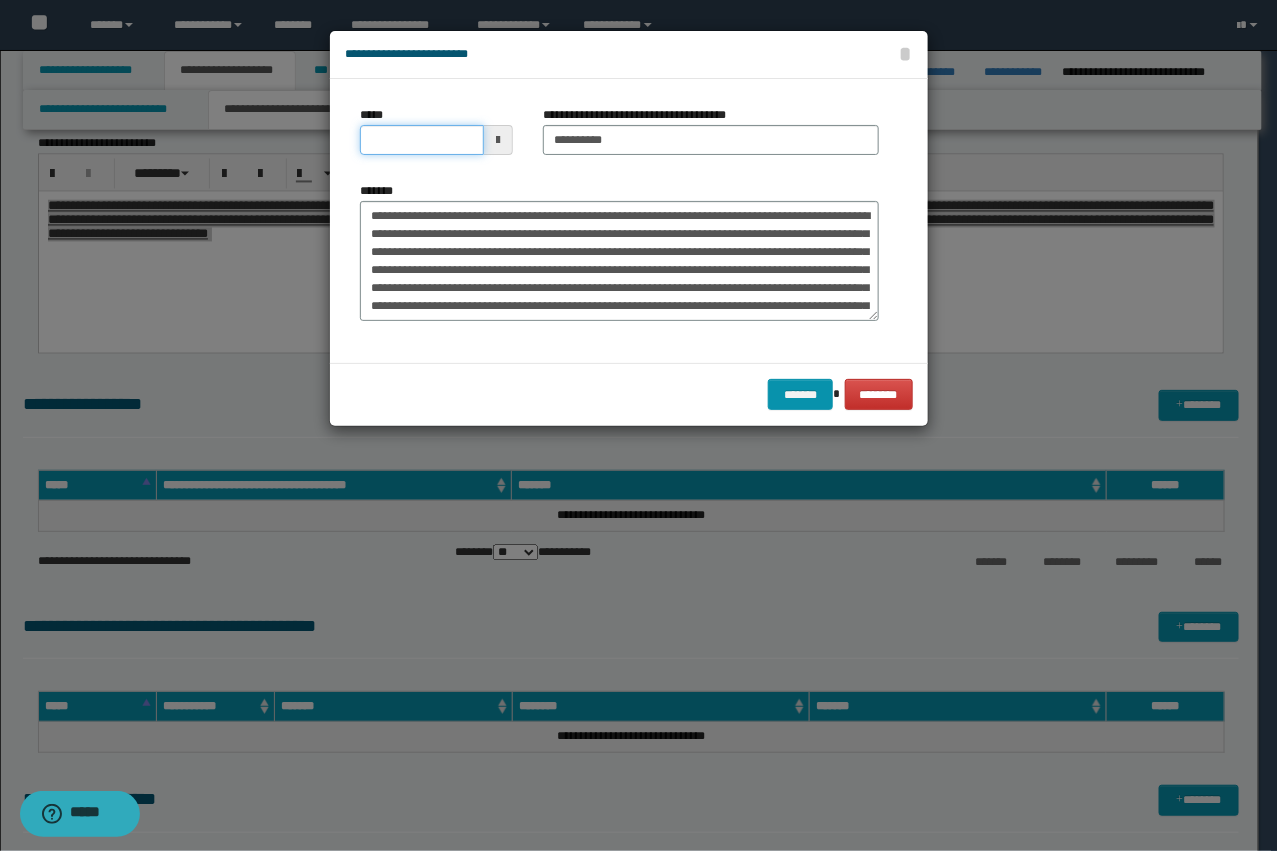 click on "*****" at bounding box center (422, 140) 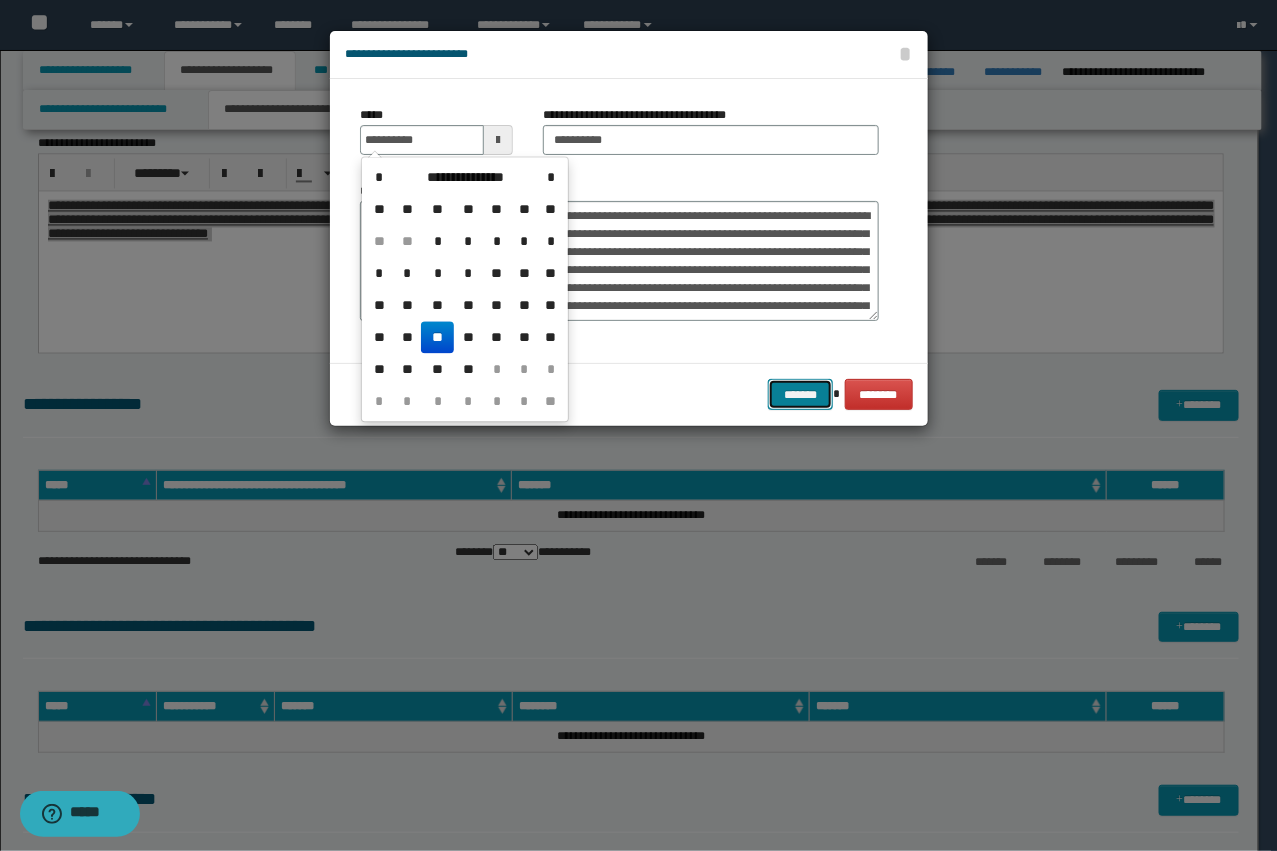 type on "**********" 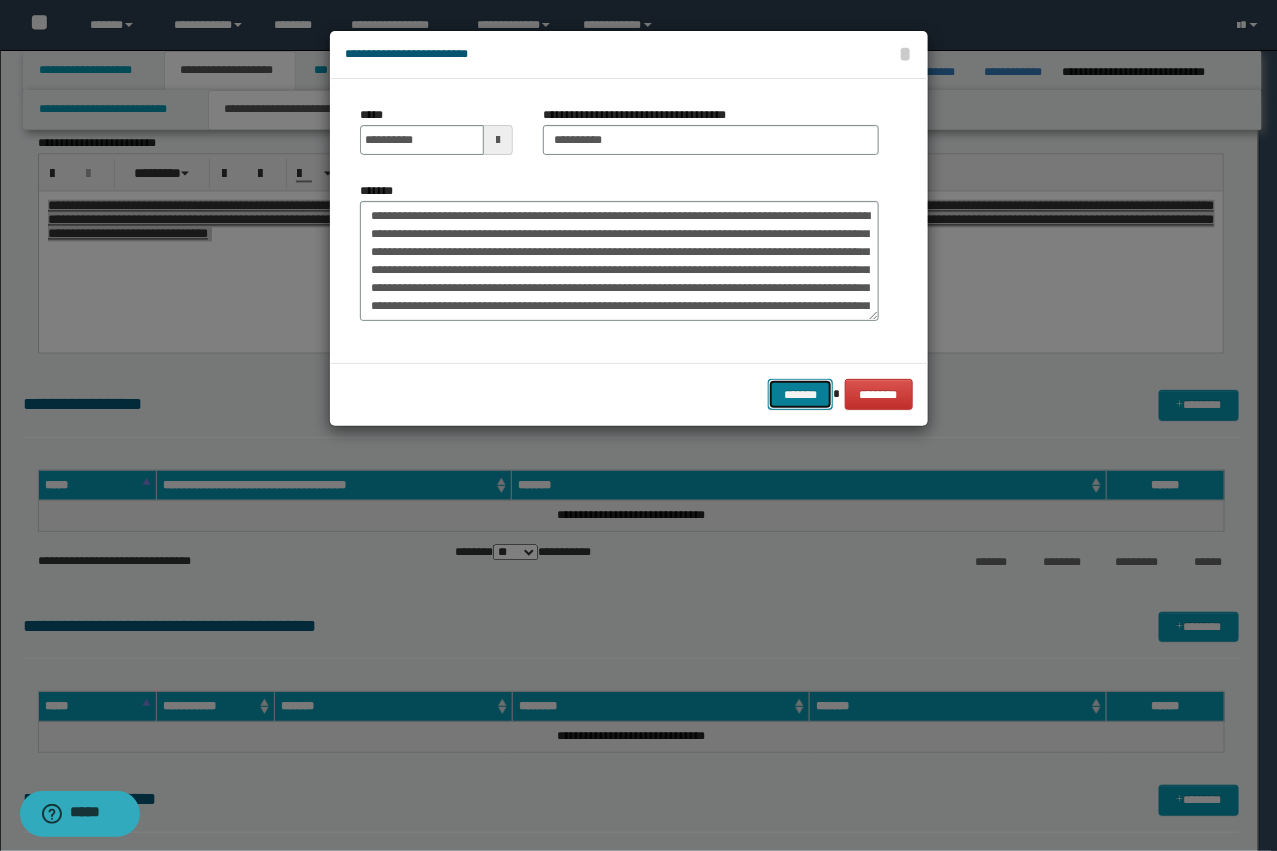 click on "*******" at bounding box center (800, 394) 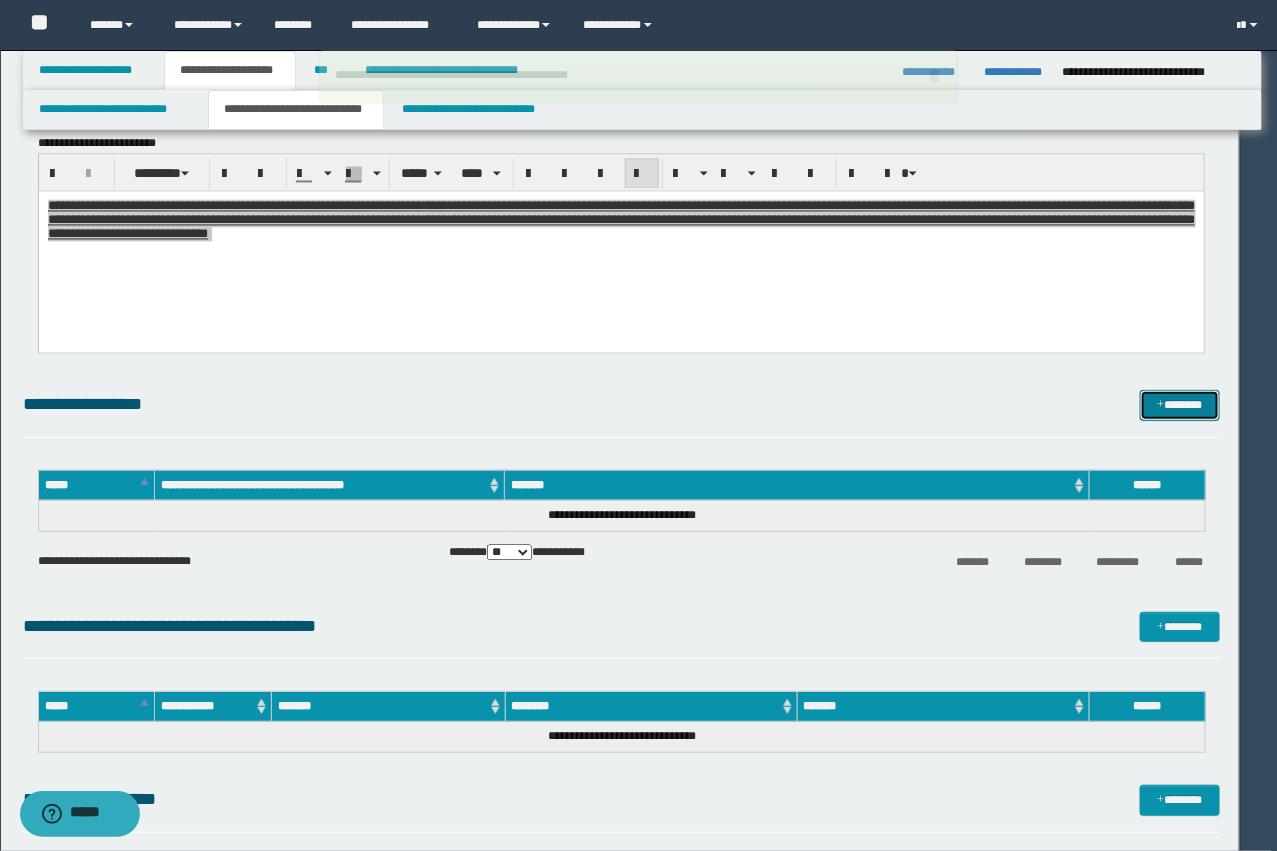 type 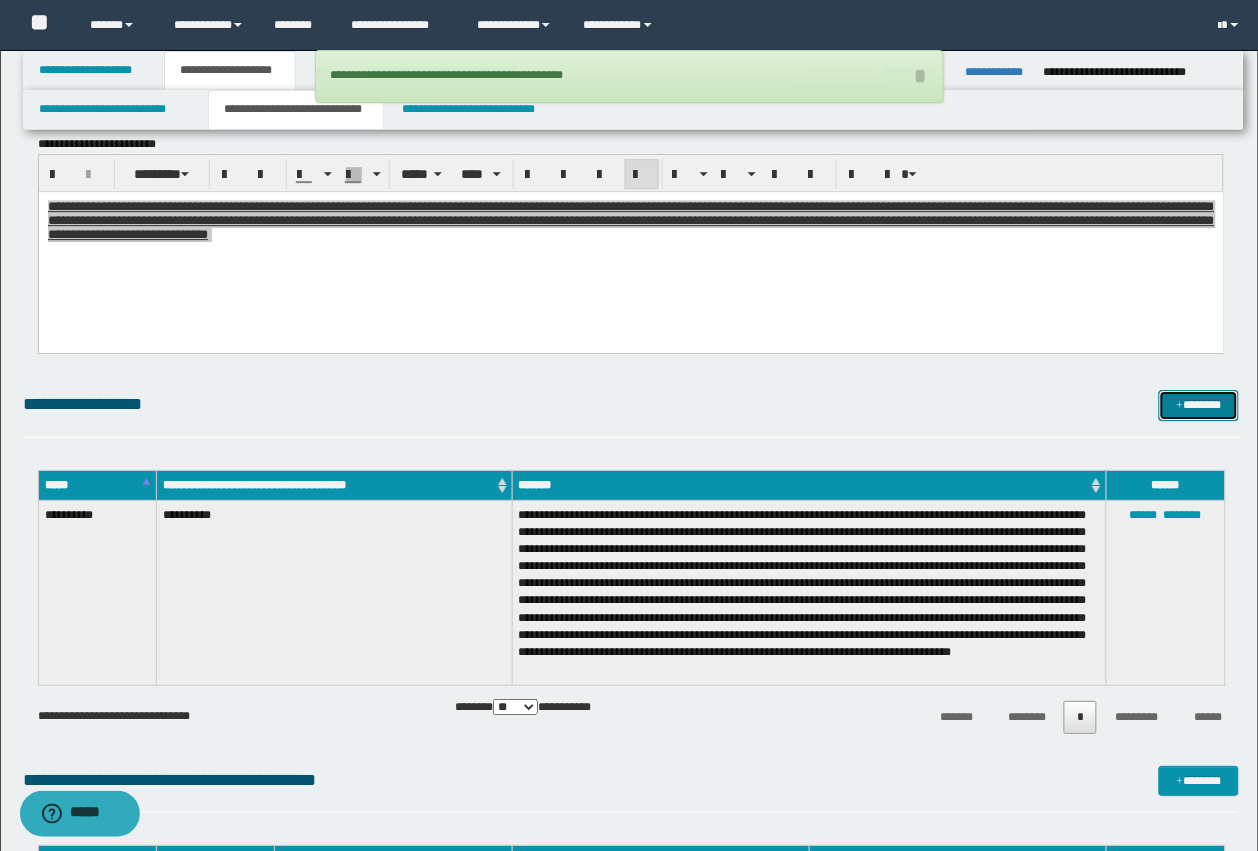 click on "*******" at bounding box center (1199, 405) 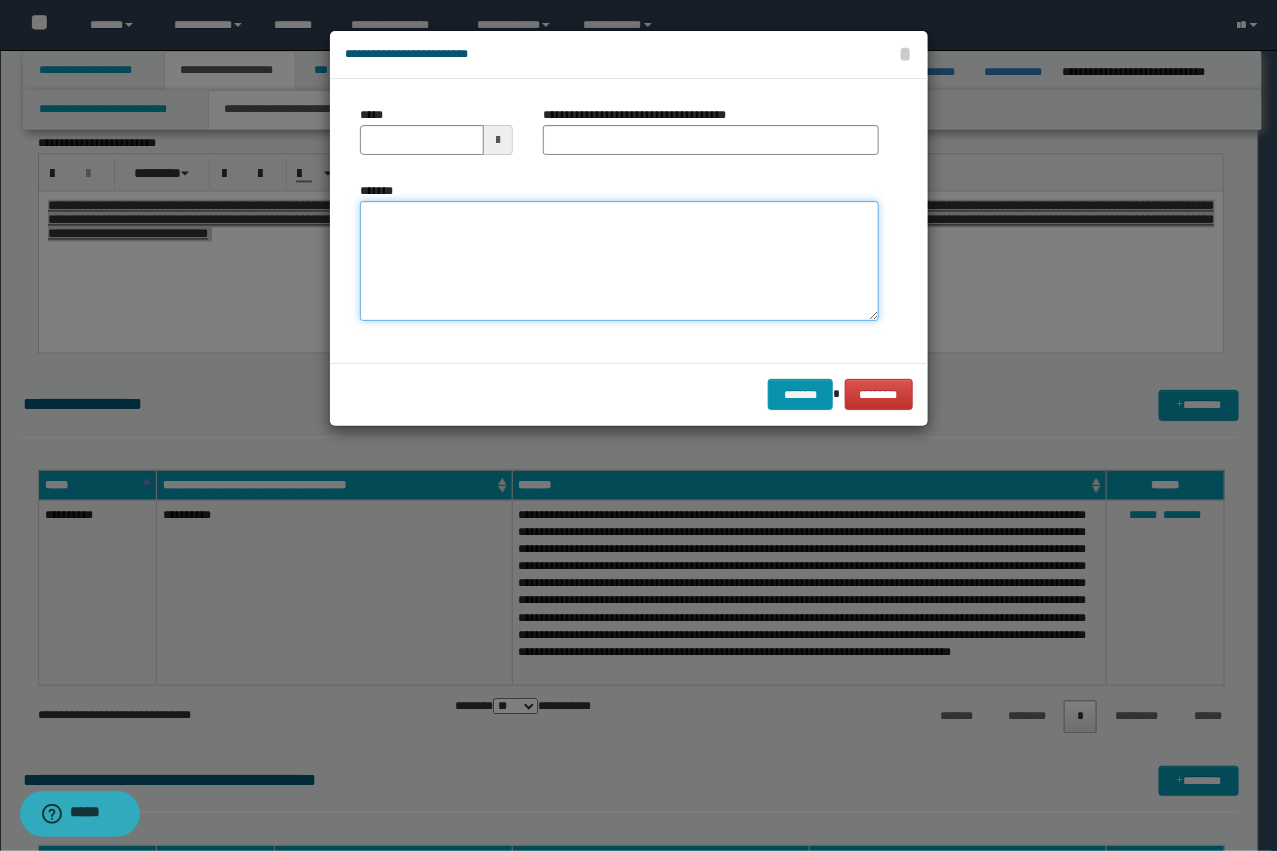 click on "*******" at bounding box center [619, 261] 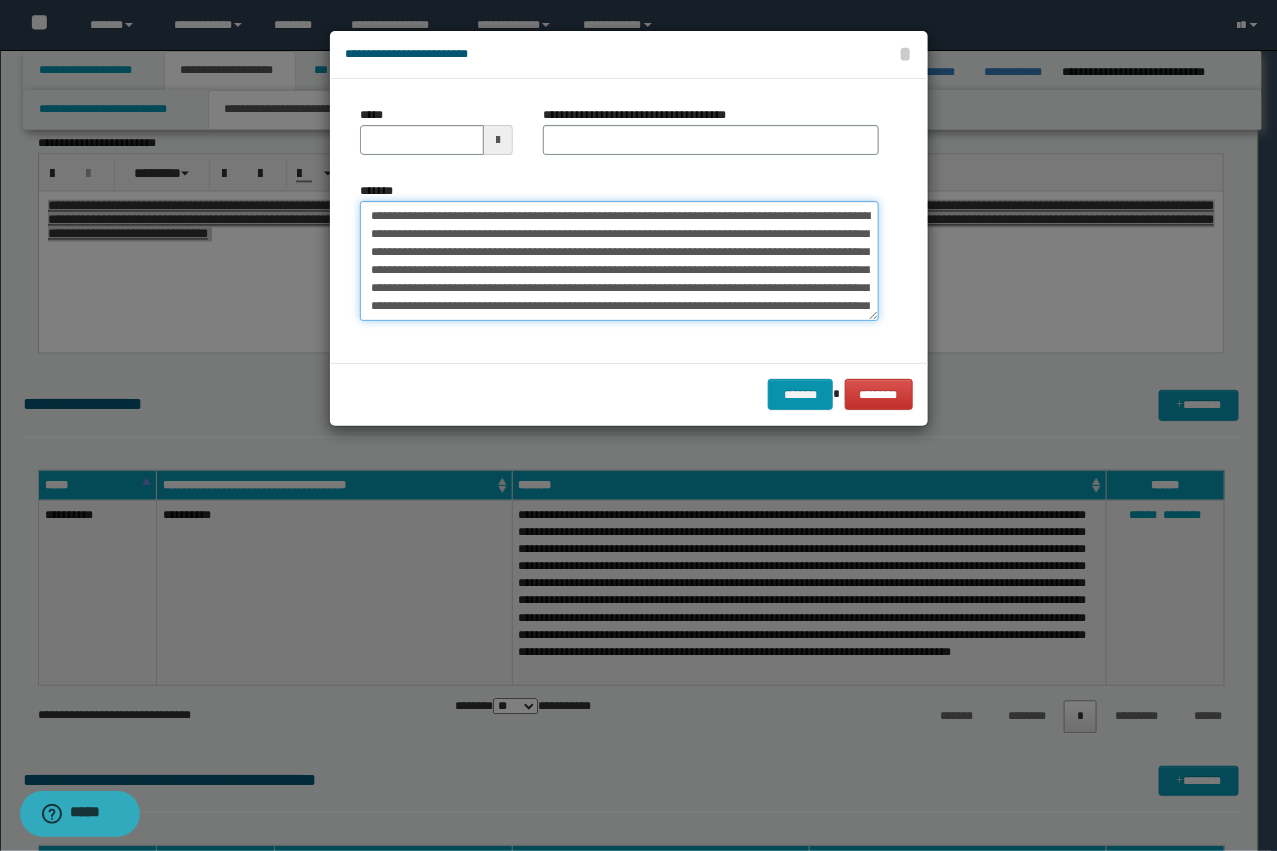 scroll, scrollTop: 102, scrollLeft: 0, axis: vertical 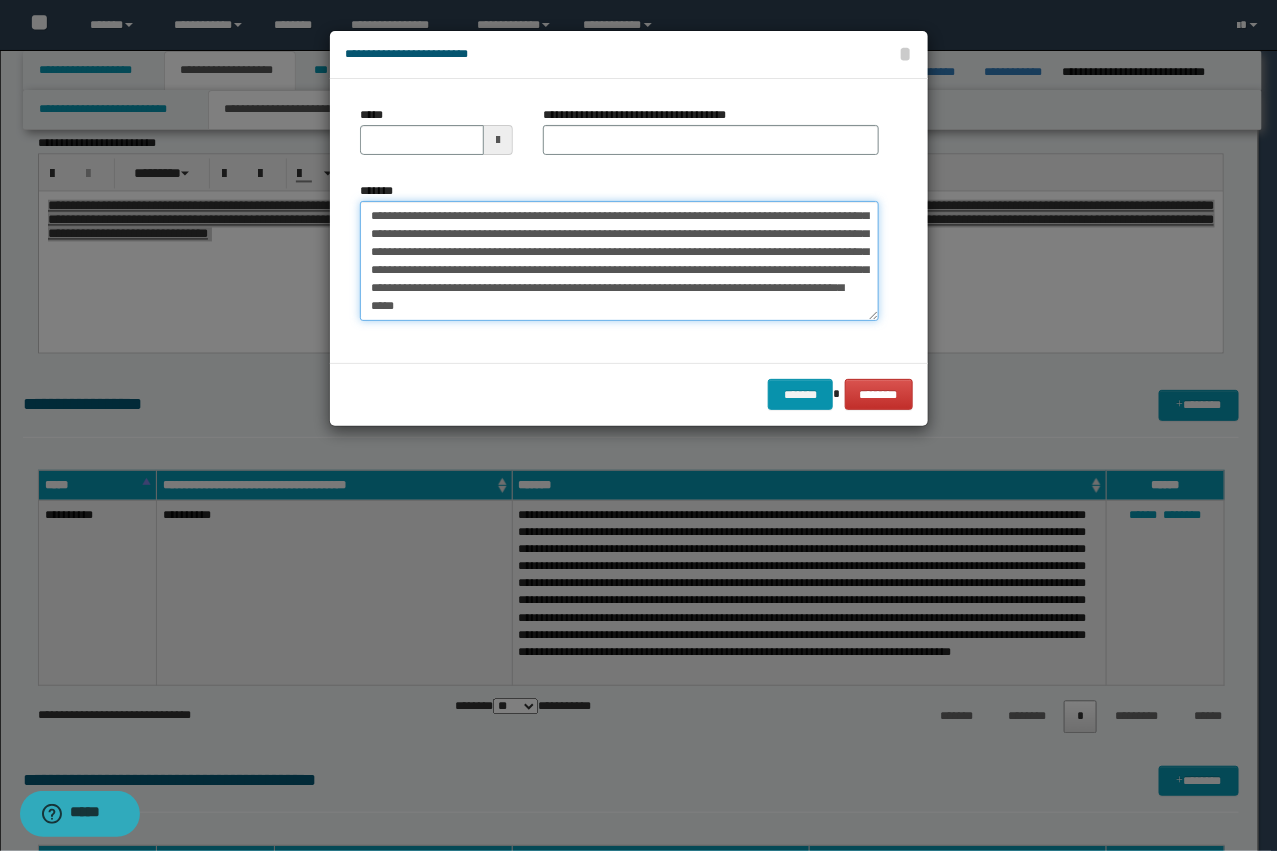 type on "**********" 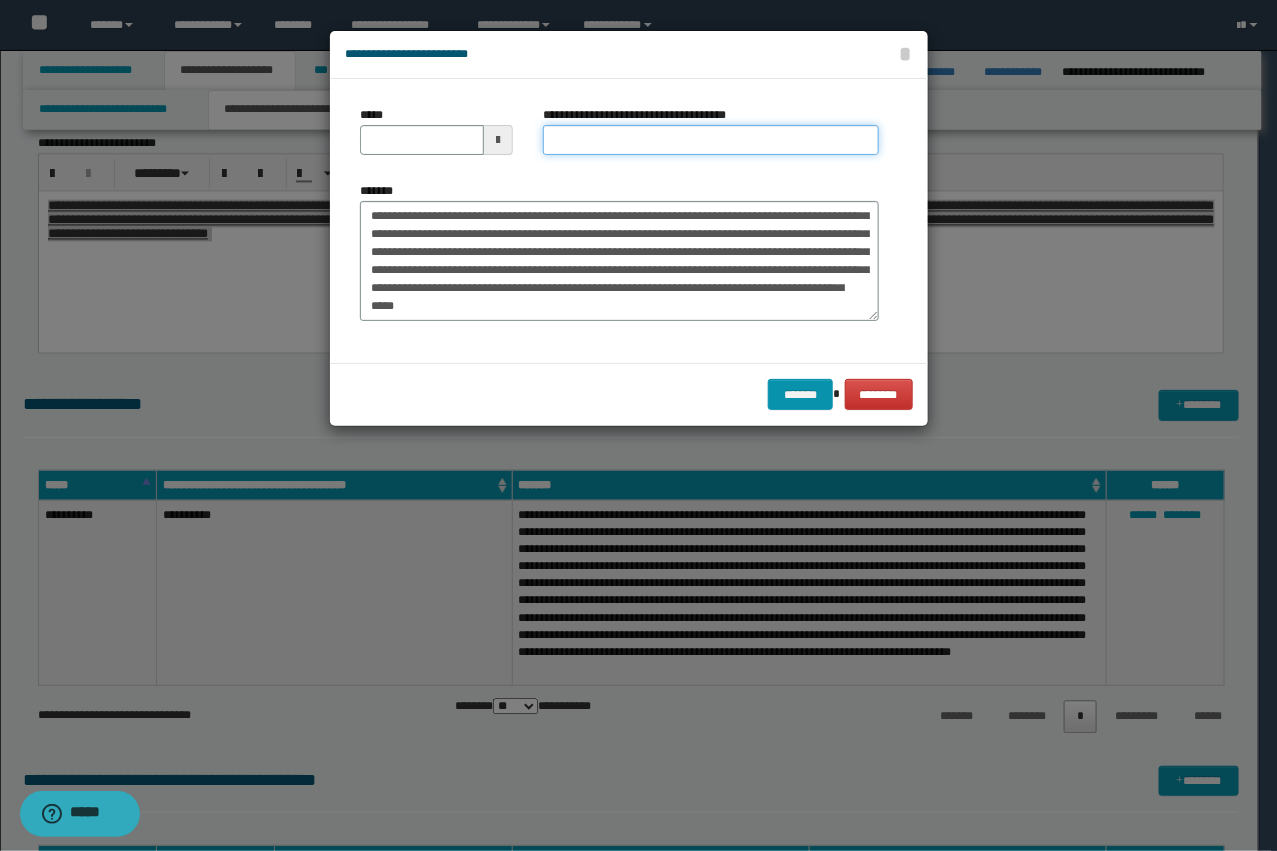click on "**********" at bounding box center [711, 140] 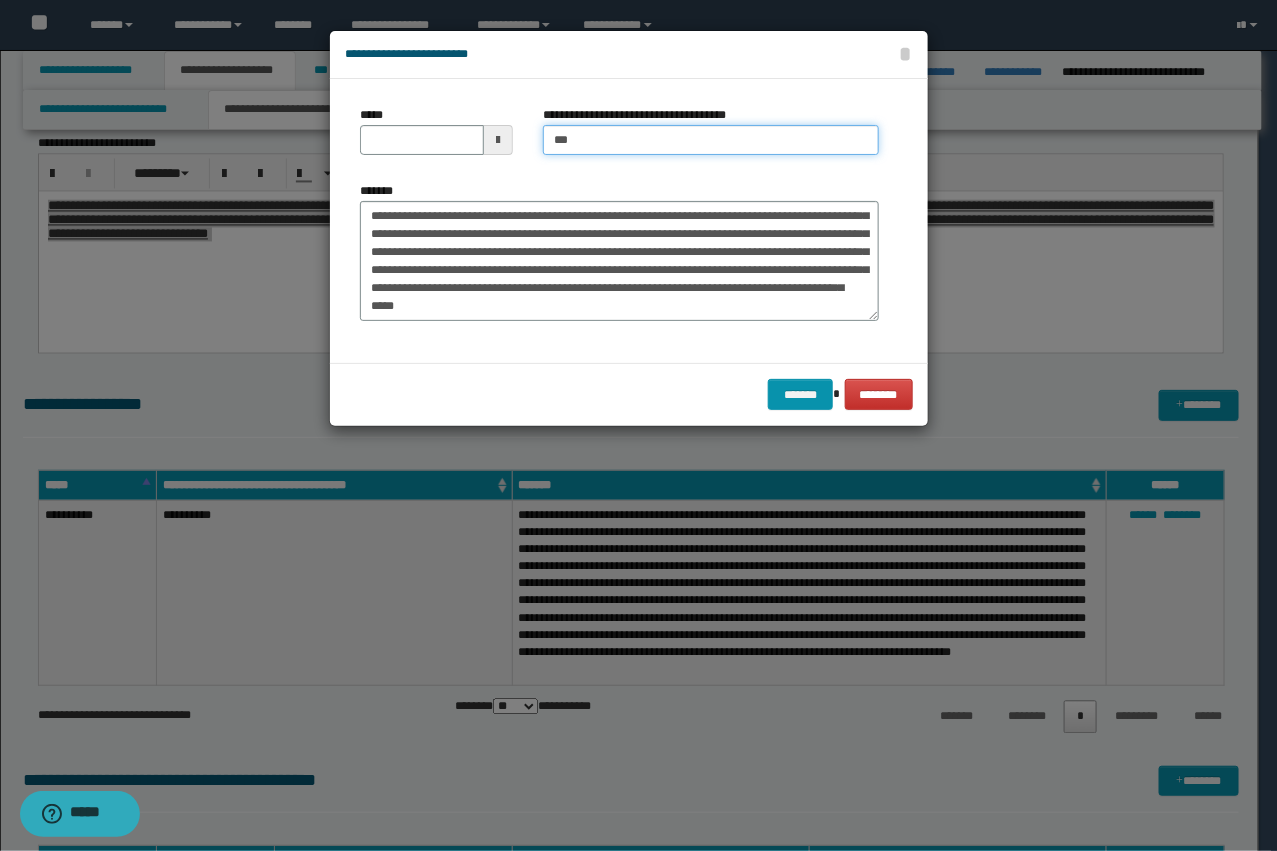 type on "**********" 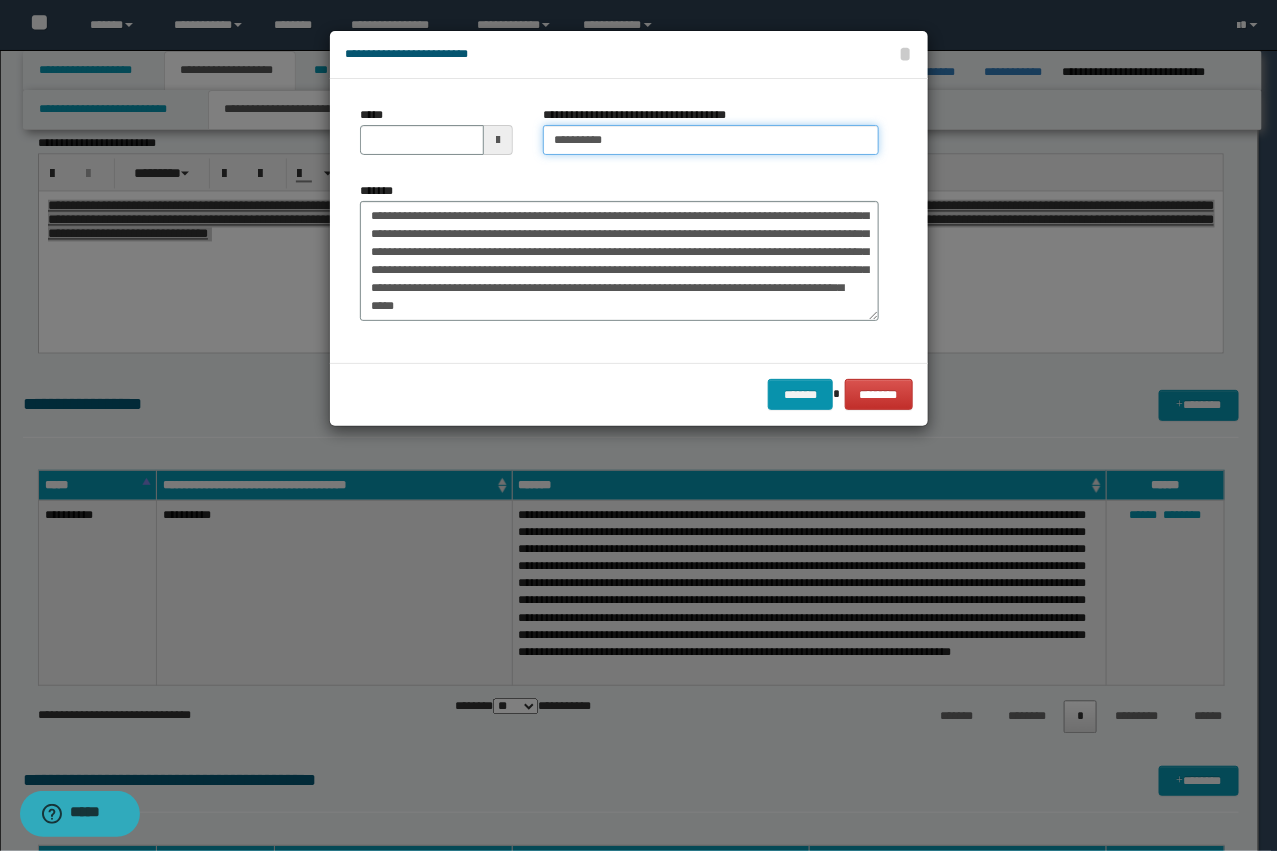 scroll, scrollTop: 0, scrollLeft: 0, axis: both 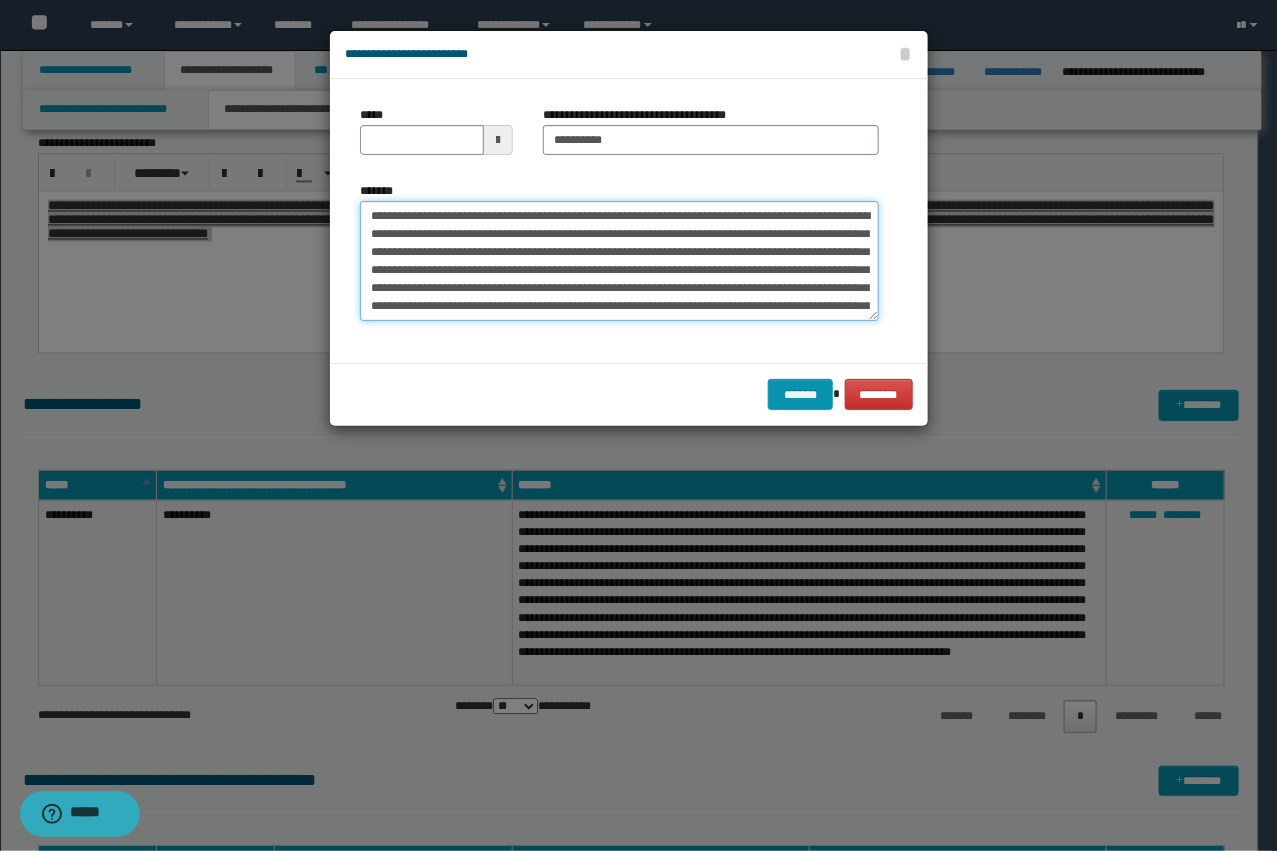 drag, startPoint x: 508, startPoint y: 216, endPoint x: 391, endPoint y: 178, distance: 123.01626 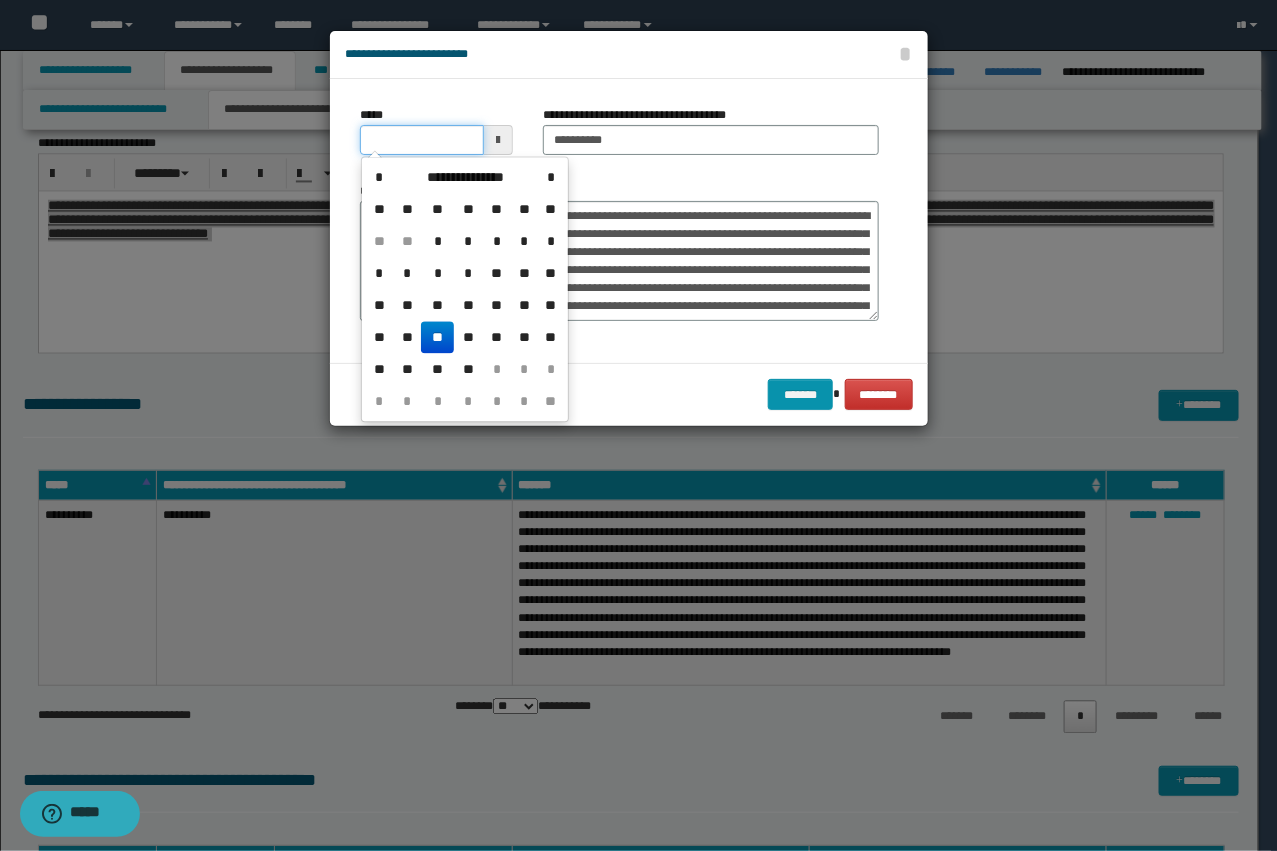 click on "*****" at bounding box center (422, 140) 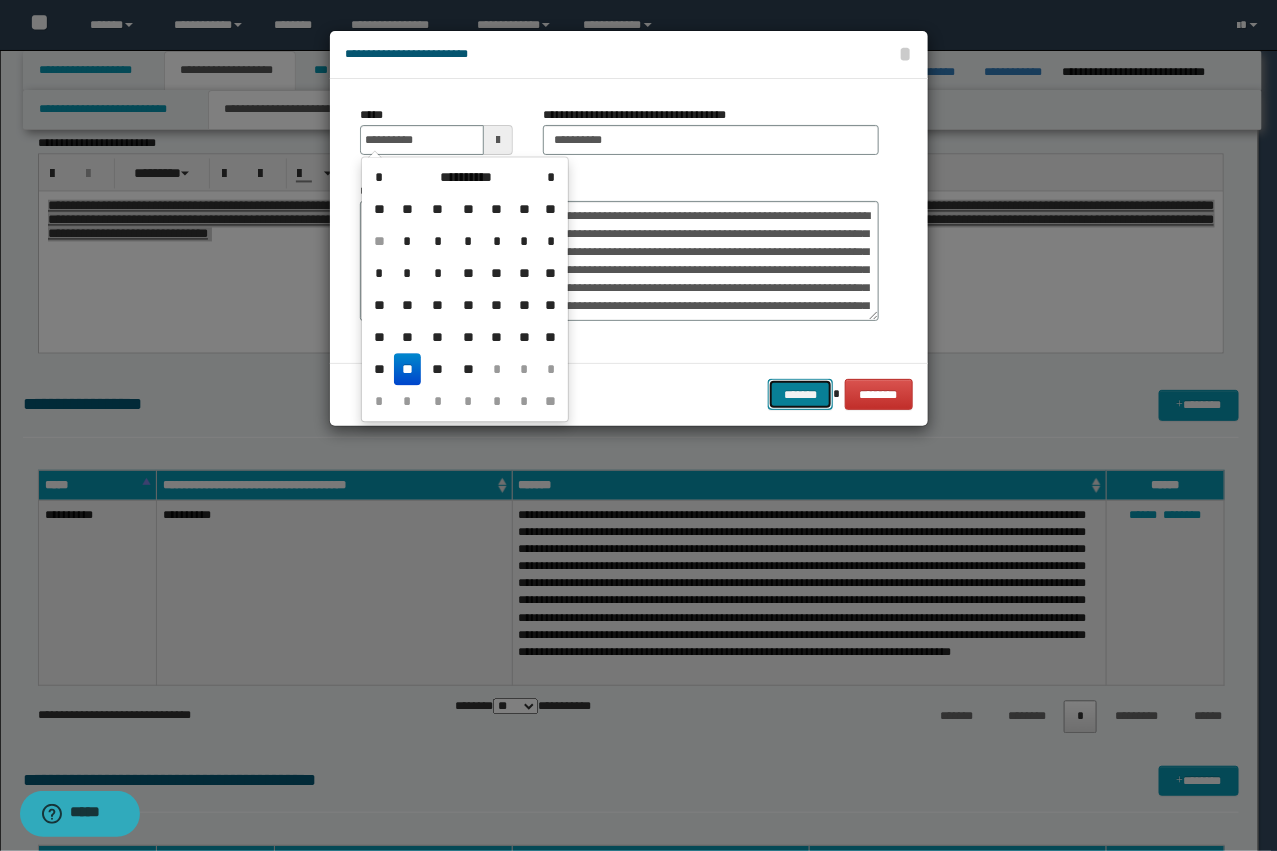 type on "**********" 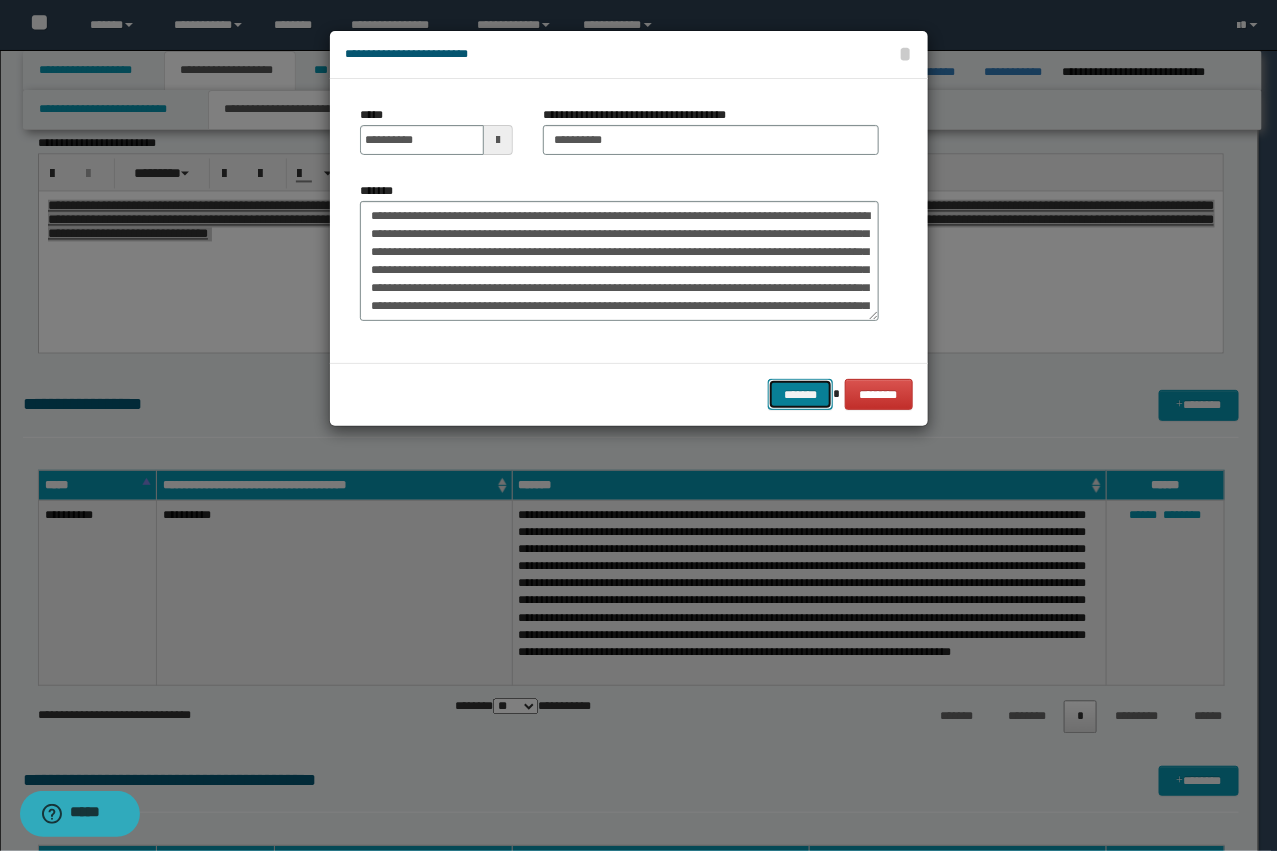 click on "*******" at bounding box center [800, 394] 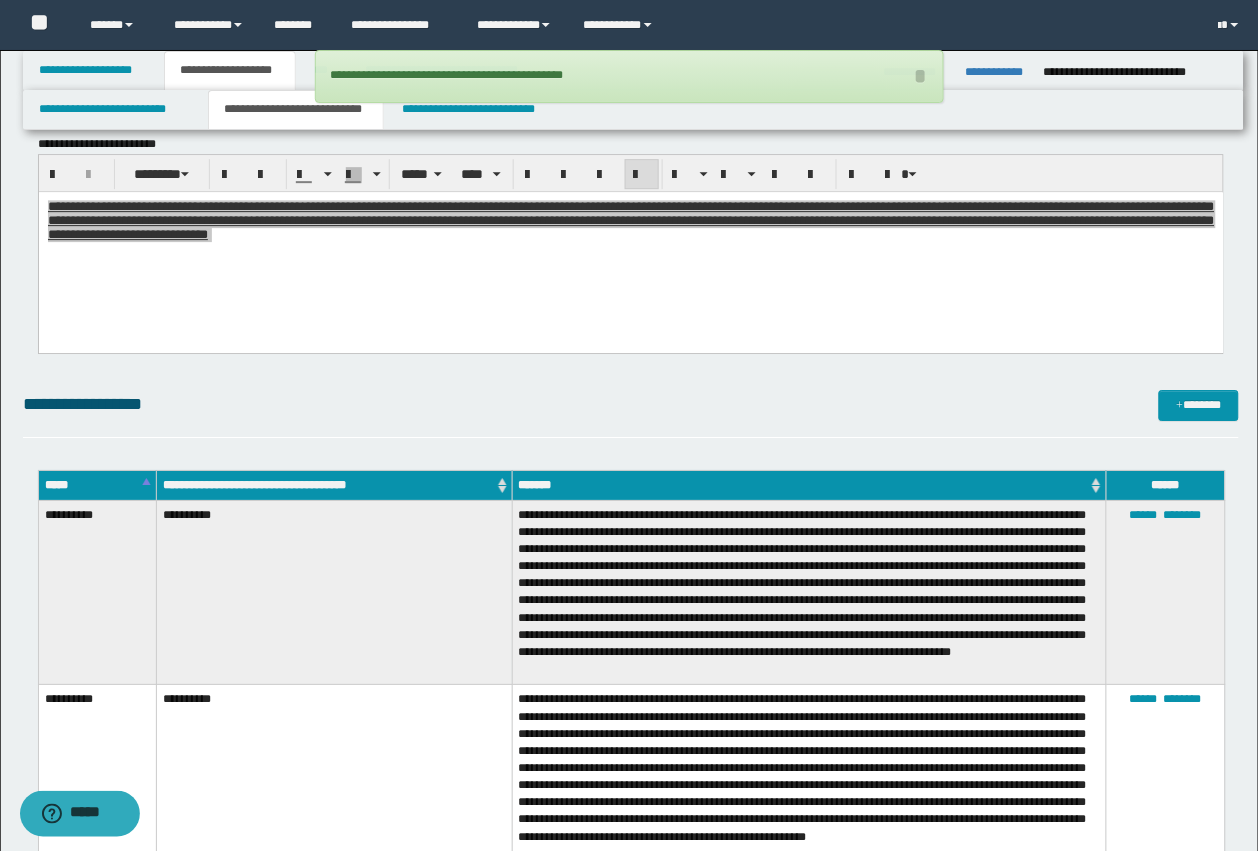 click on "**********" at bounding box center (631, 306) 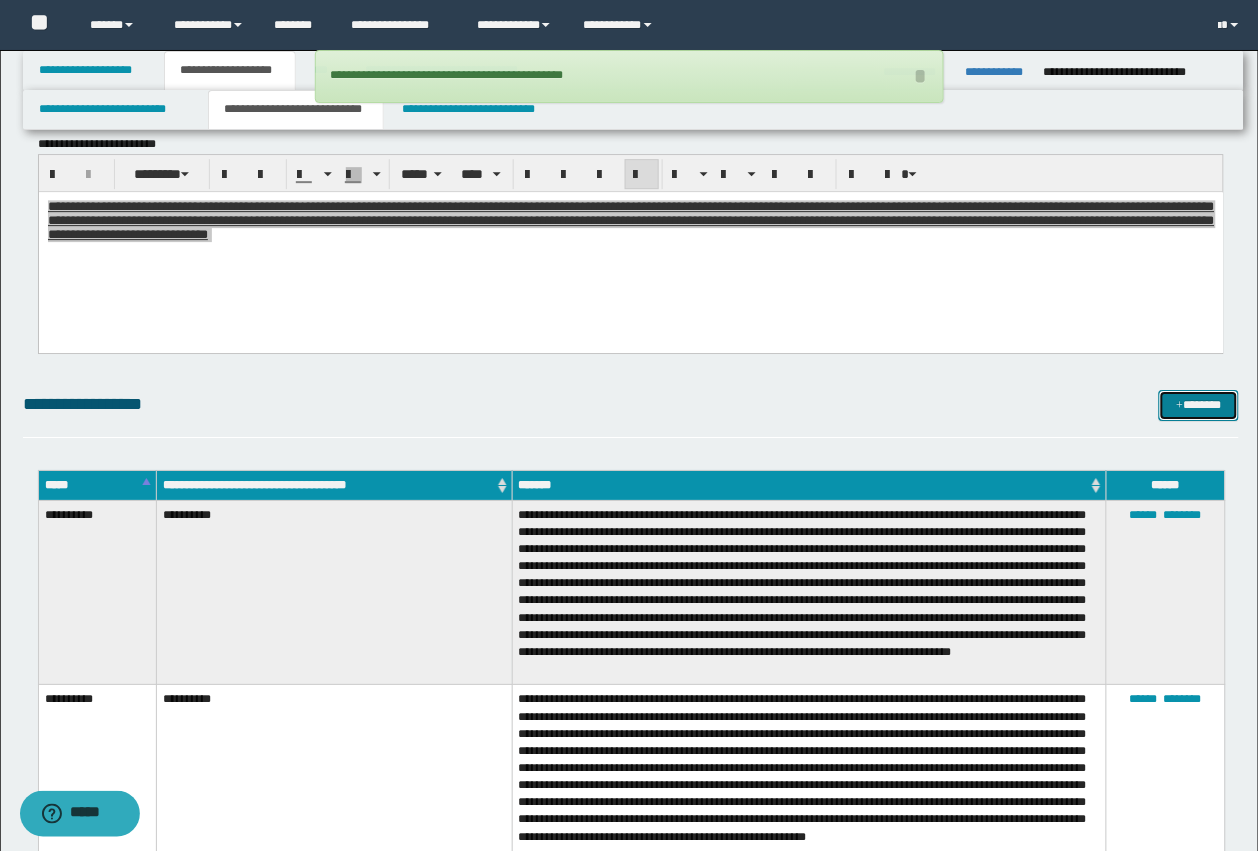 click on "*******" at bounding box center [1199, 405] 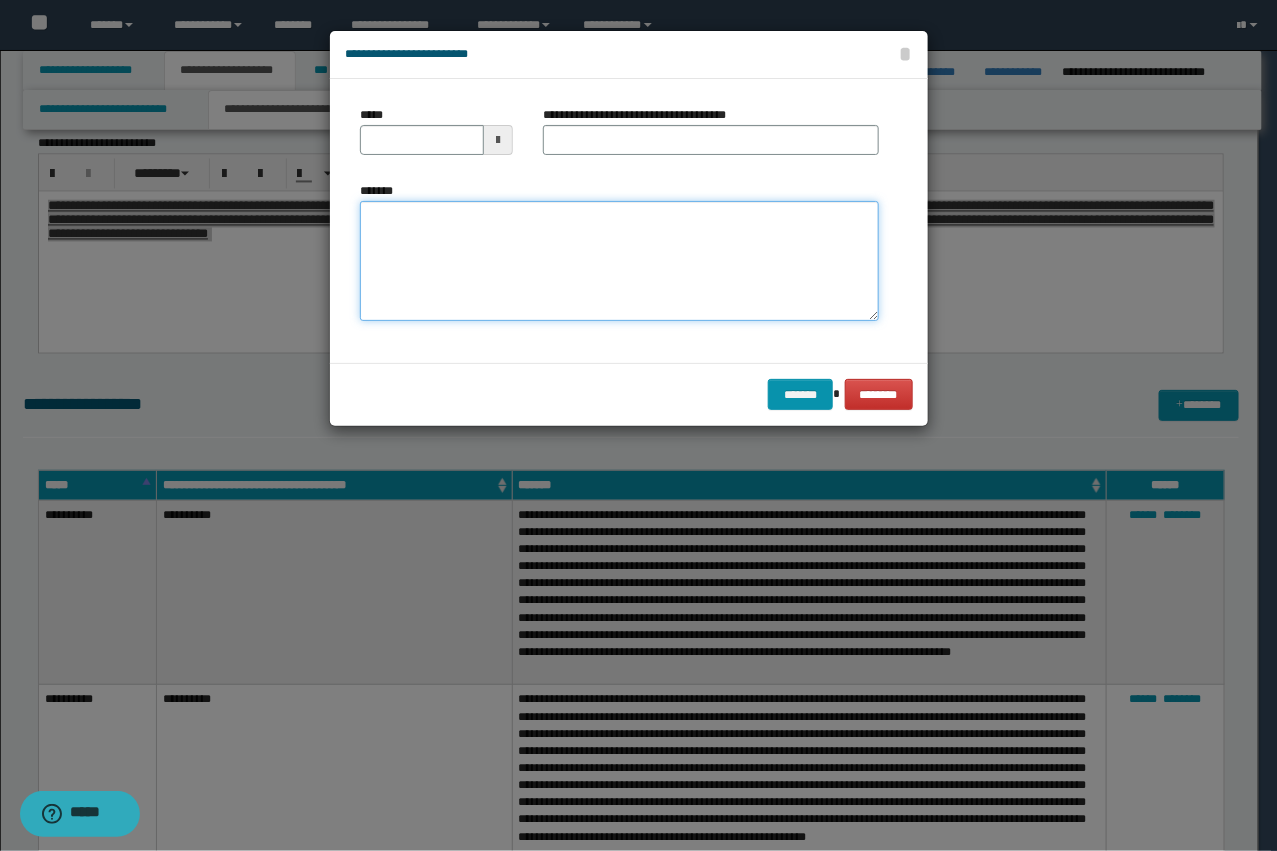 click on "*******" at bounding box center [619, 261] 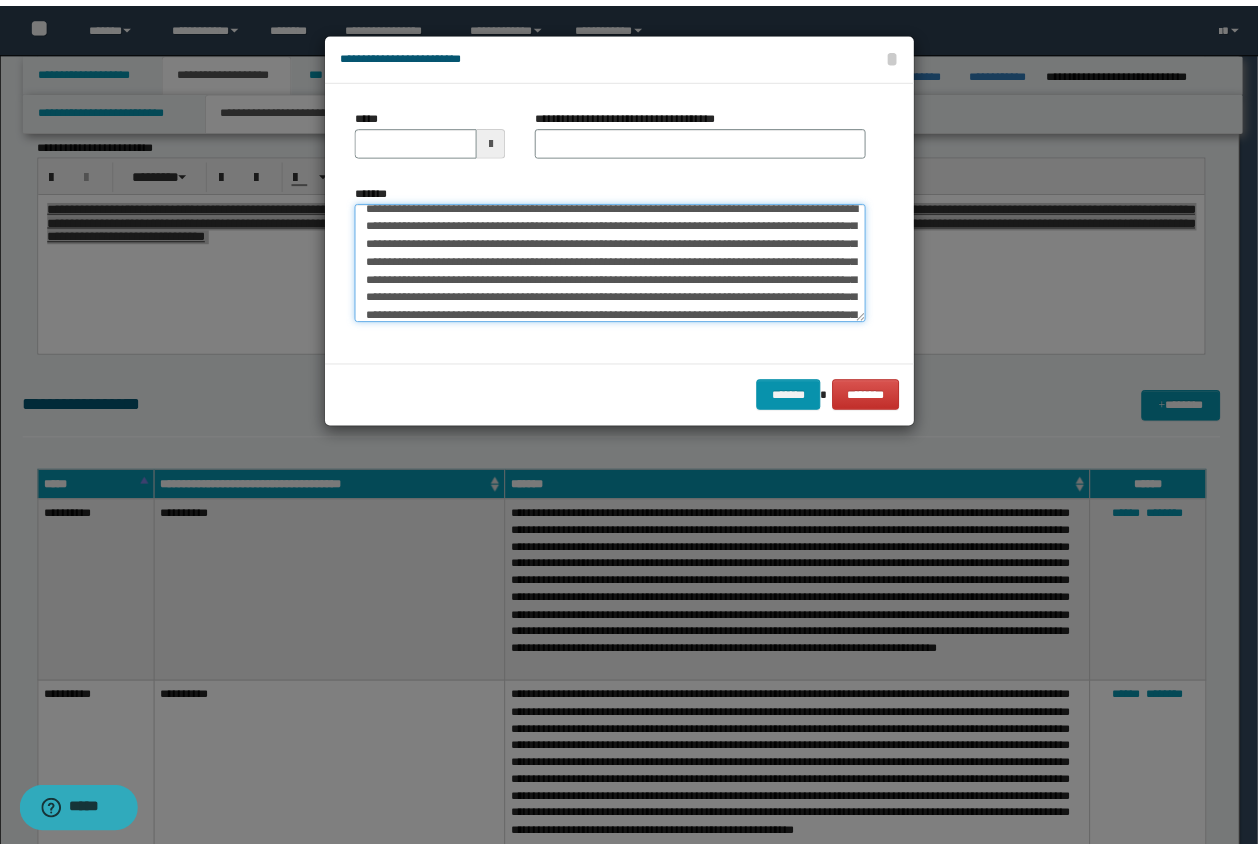 scroll, scrollTop: 0, scrollLeft: 0, axis: both 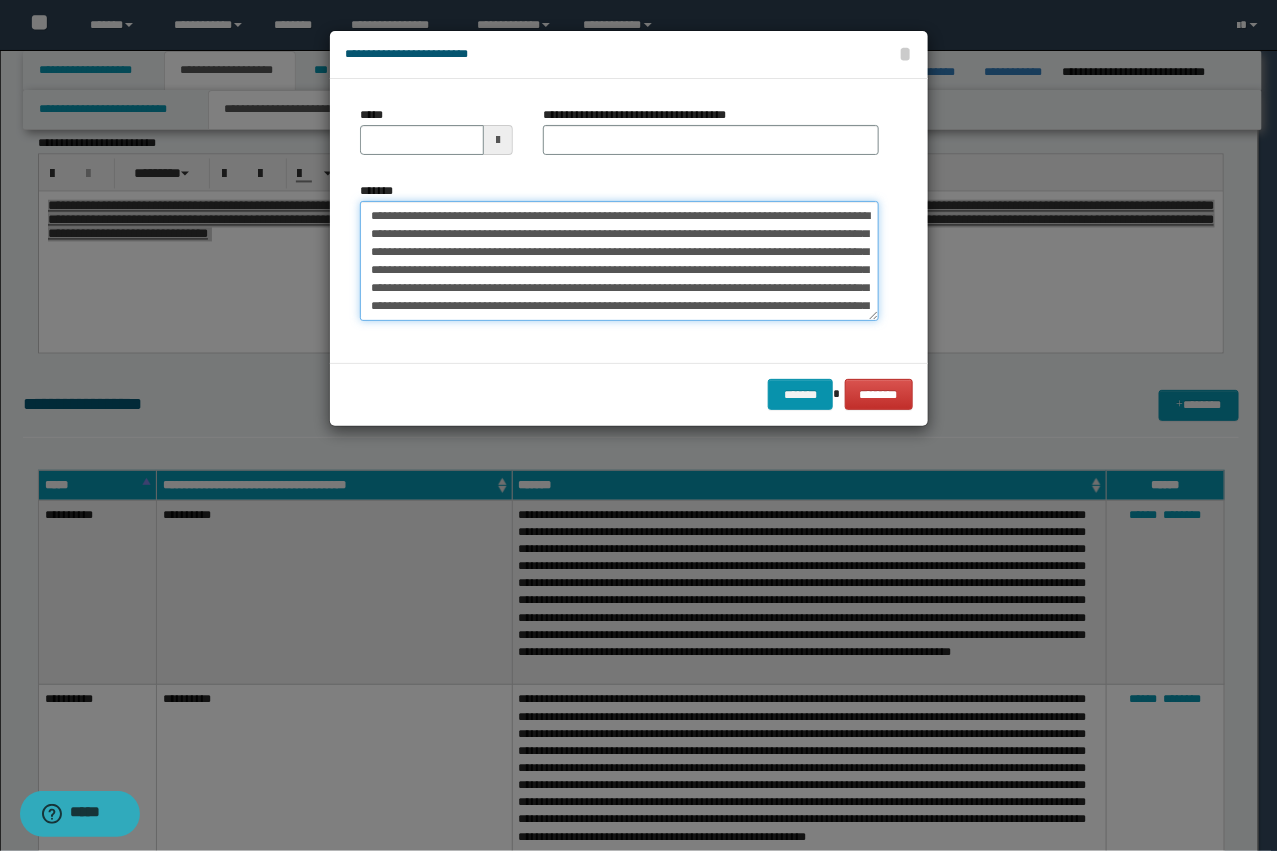 type on "**********" 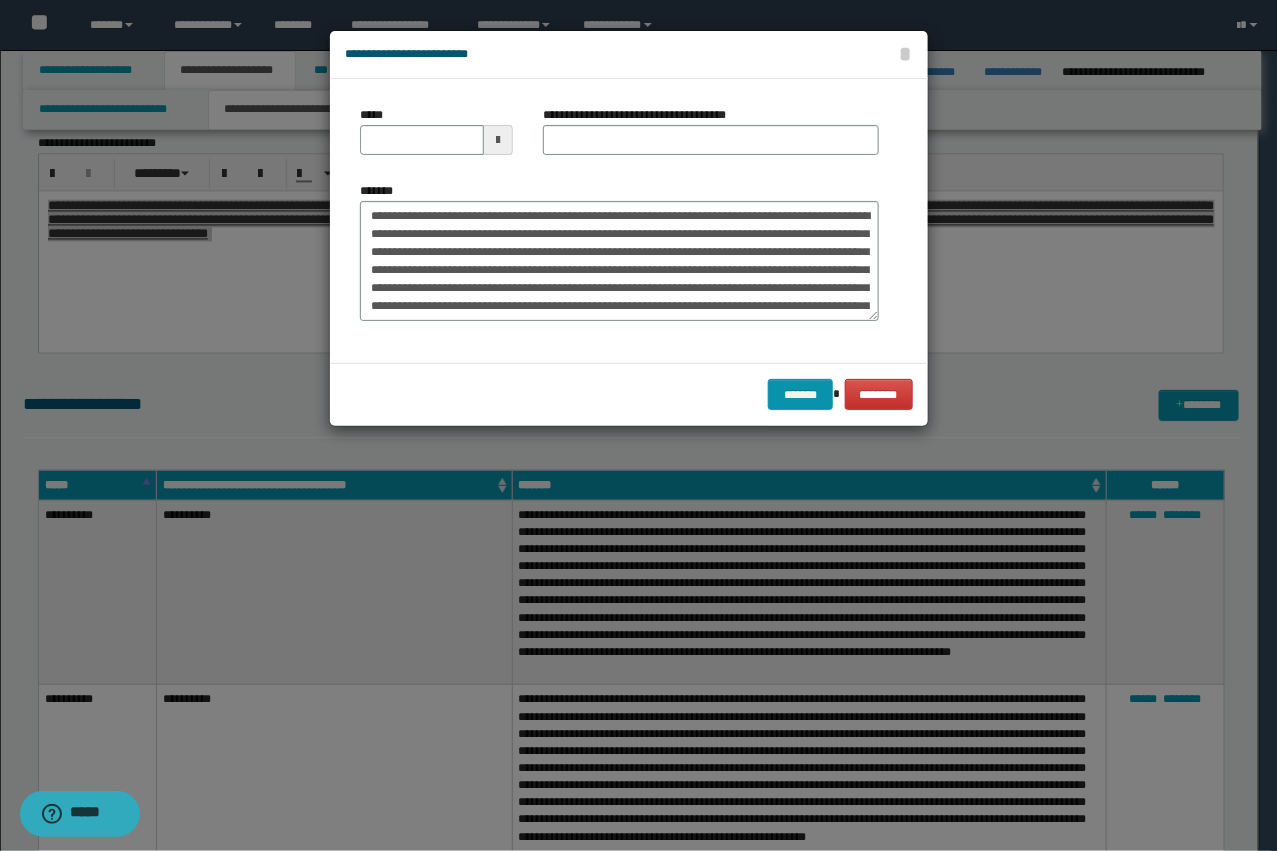 click on "**********" at bounding box center (711, 138) 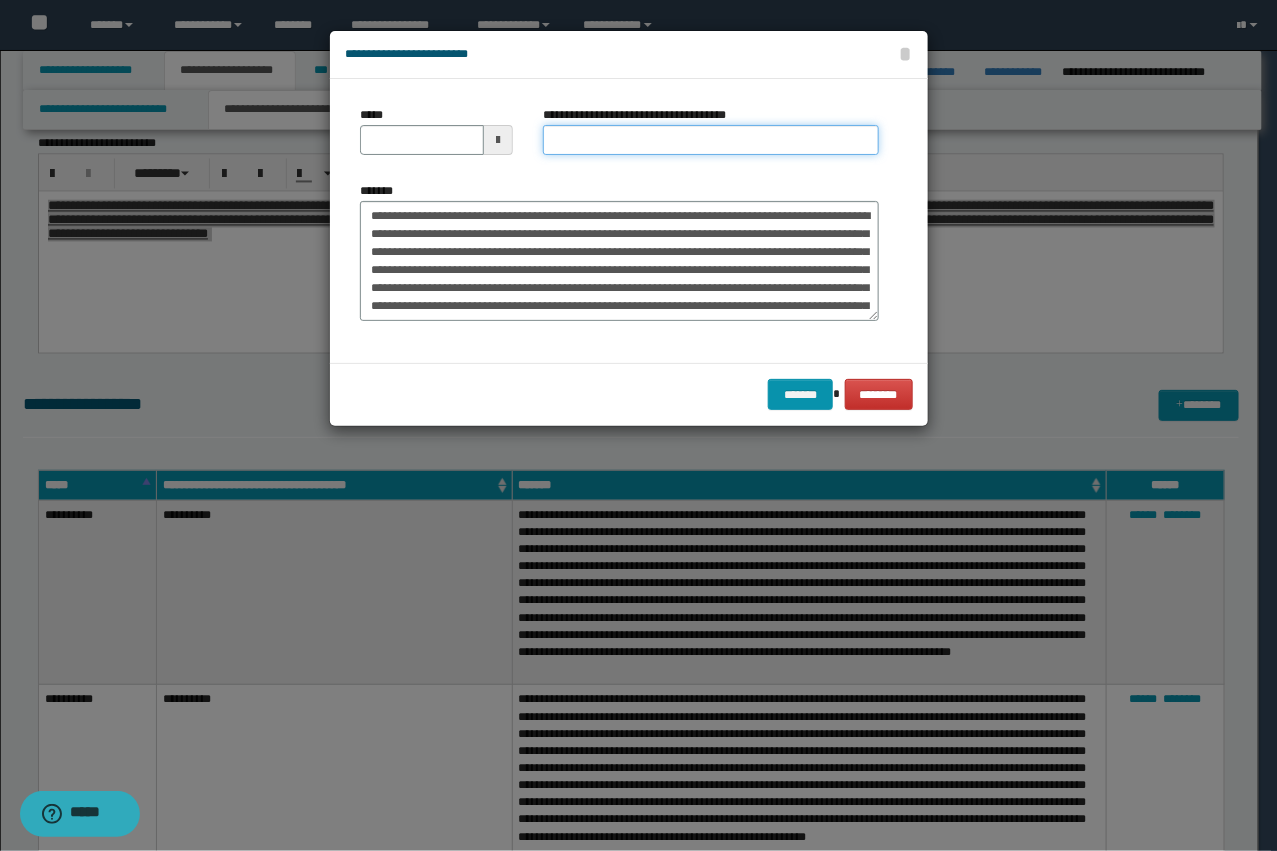 click on "**********" at bounding box center [711, 140] 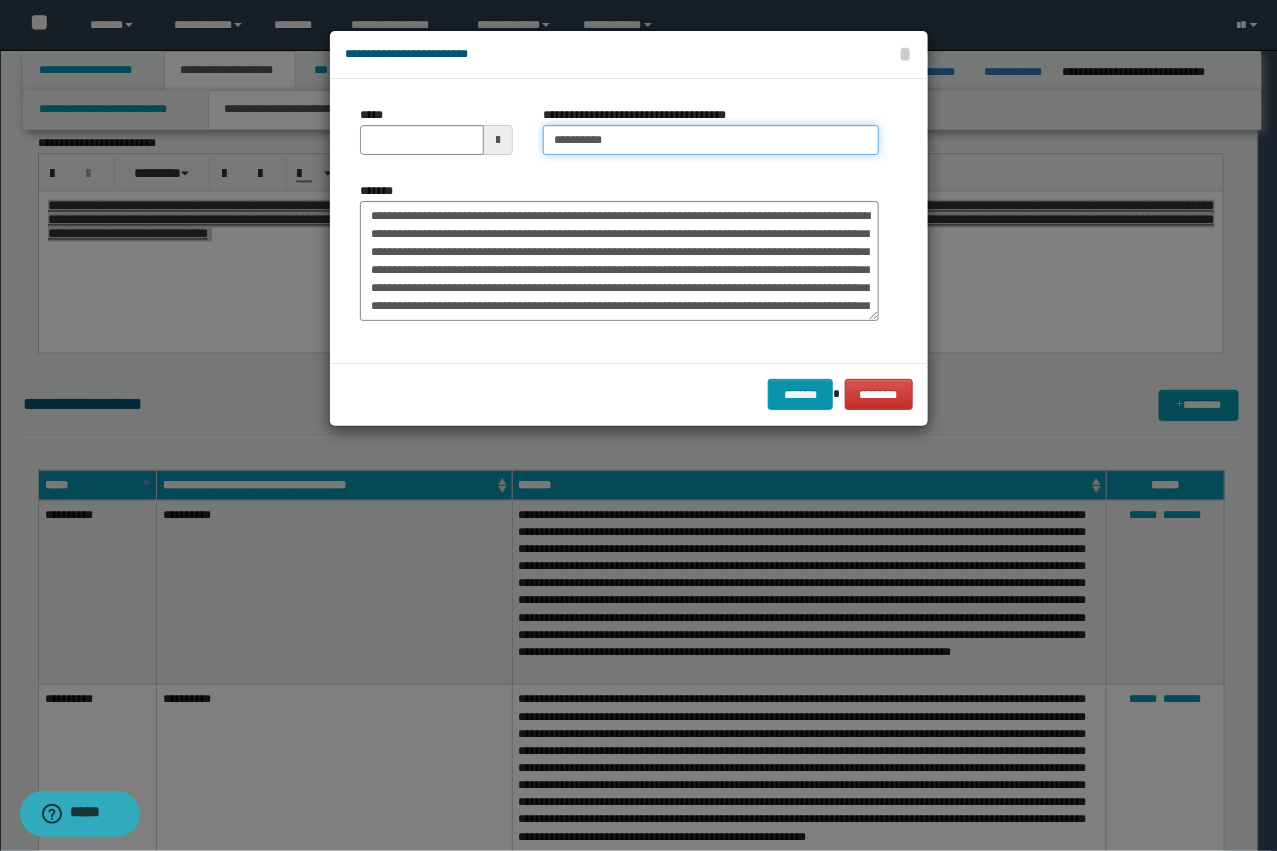 drag, startPoint x: 657, startPoint y: 135, endPoint x: 511, endPoint y: 125, distance: 146.34207 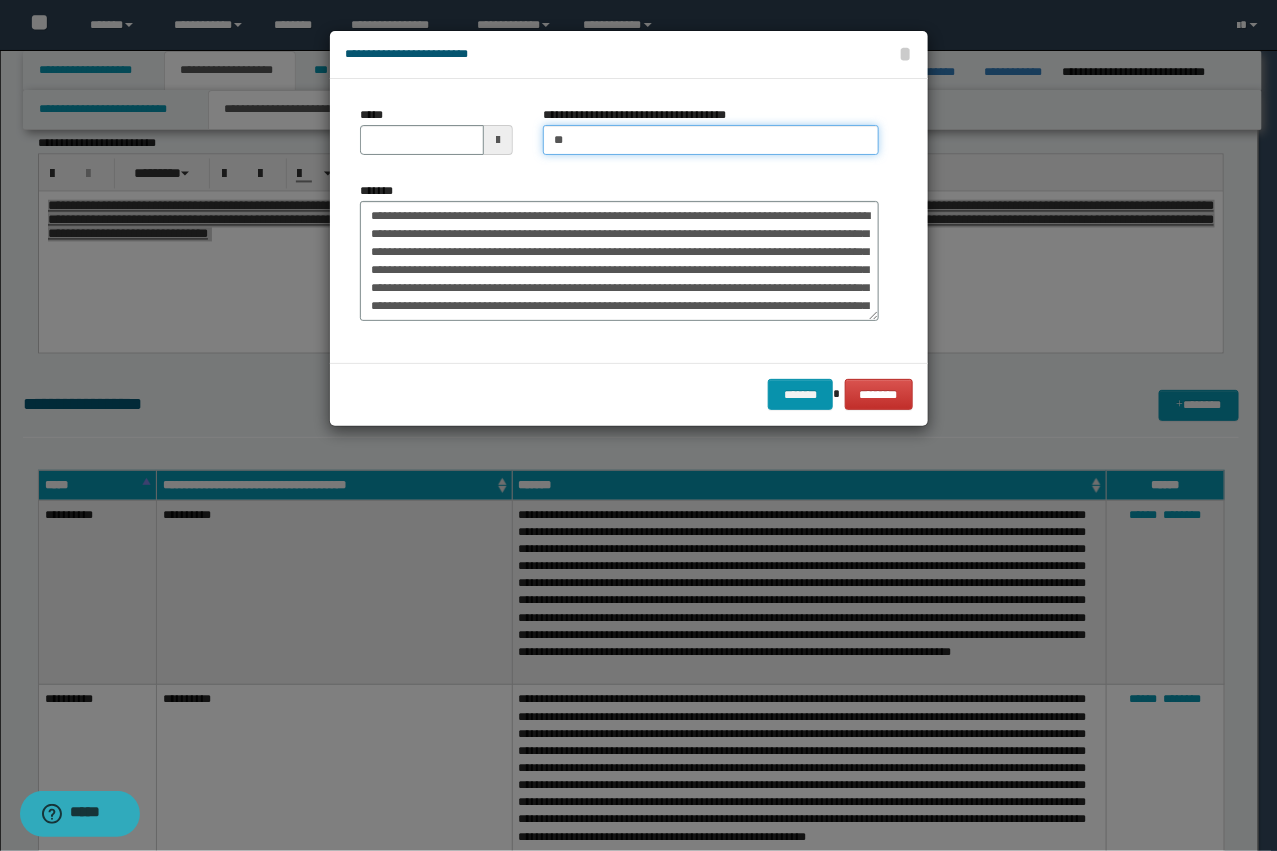 type on "*" 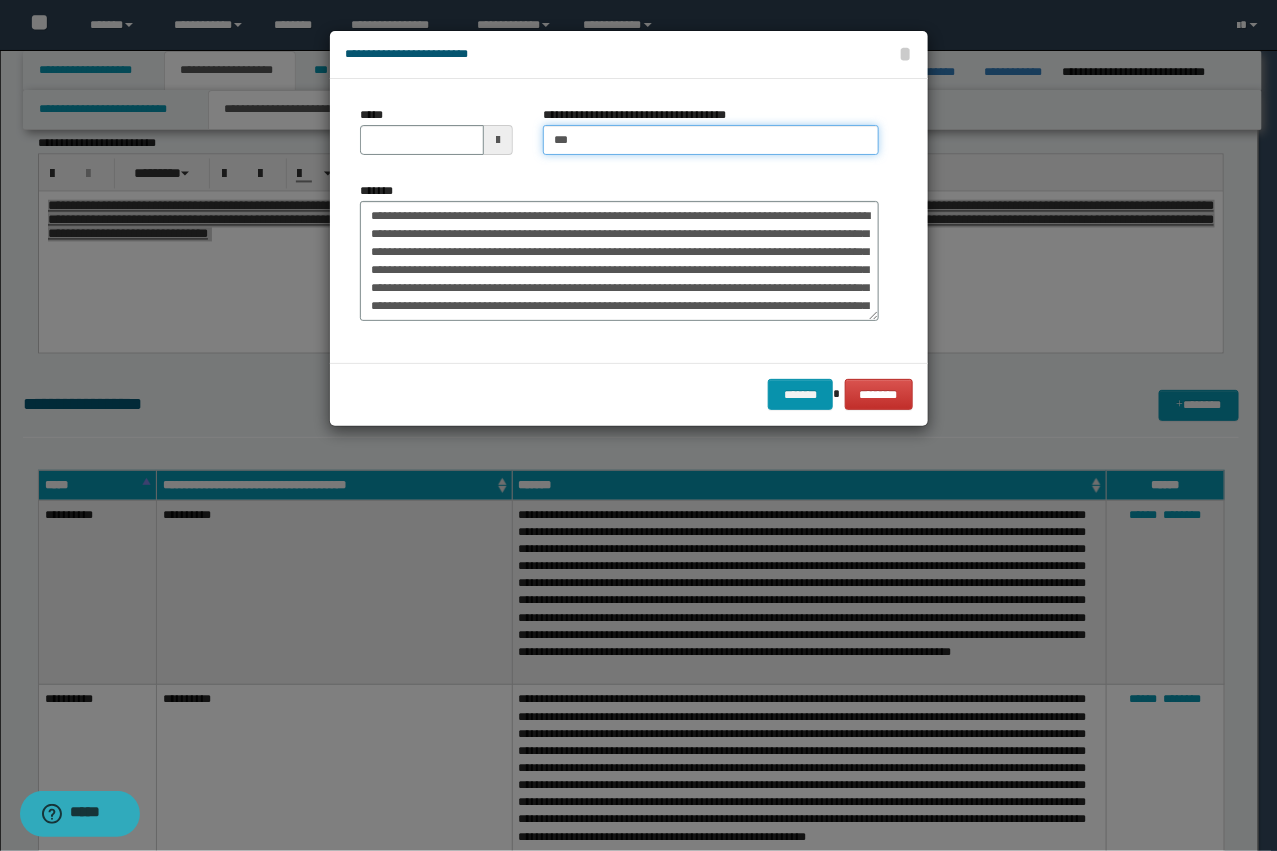 type on "**********" 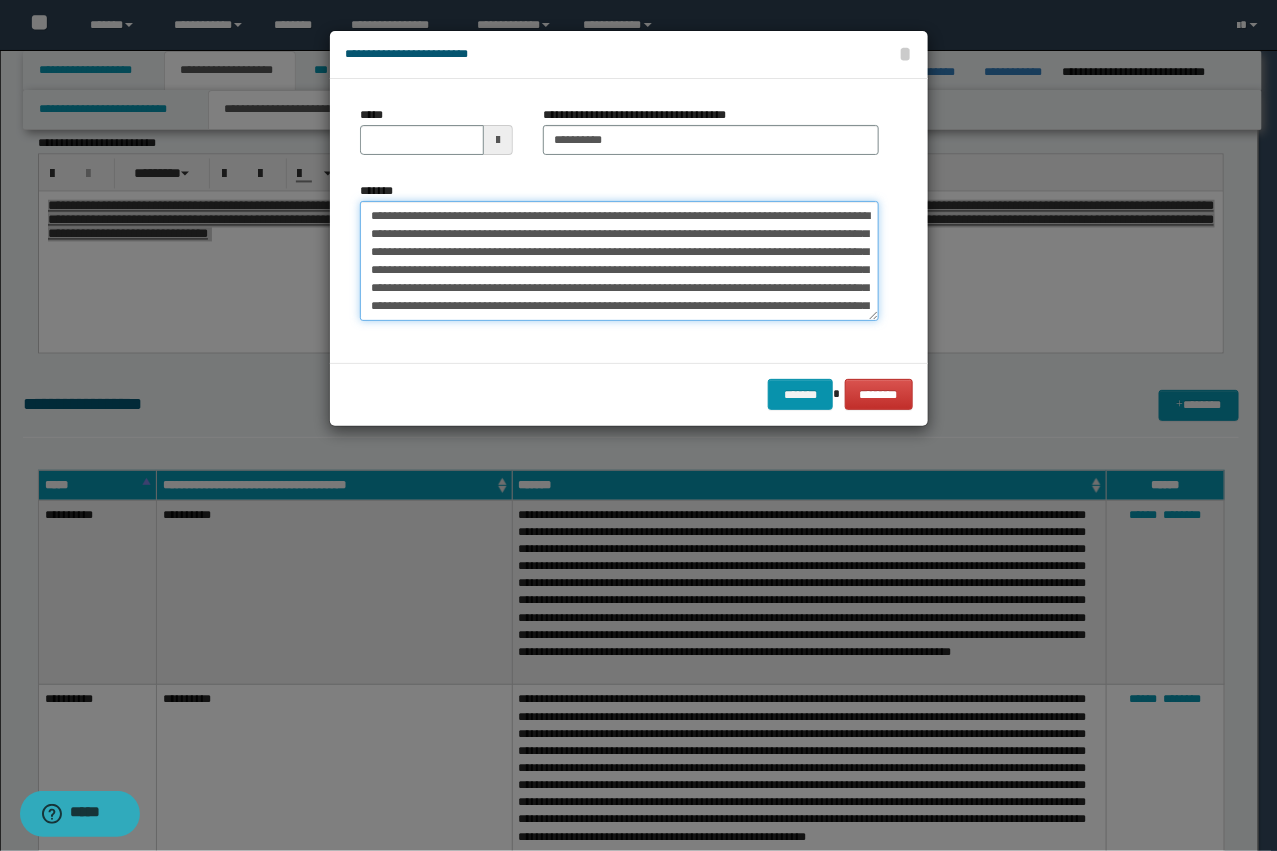 drag, startPoint x: 510, startPoint y: 216, endPoint x: 237, endPoint y: 198, distance: 273.59277 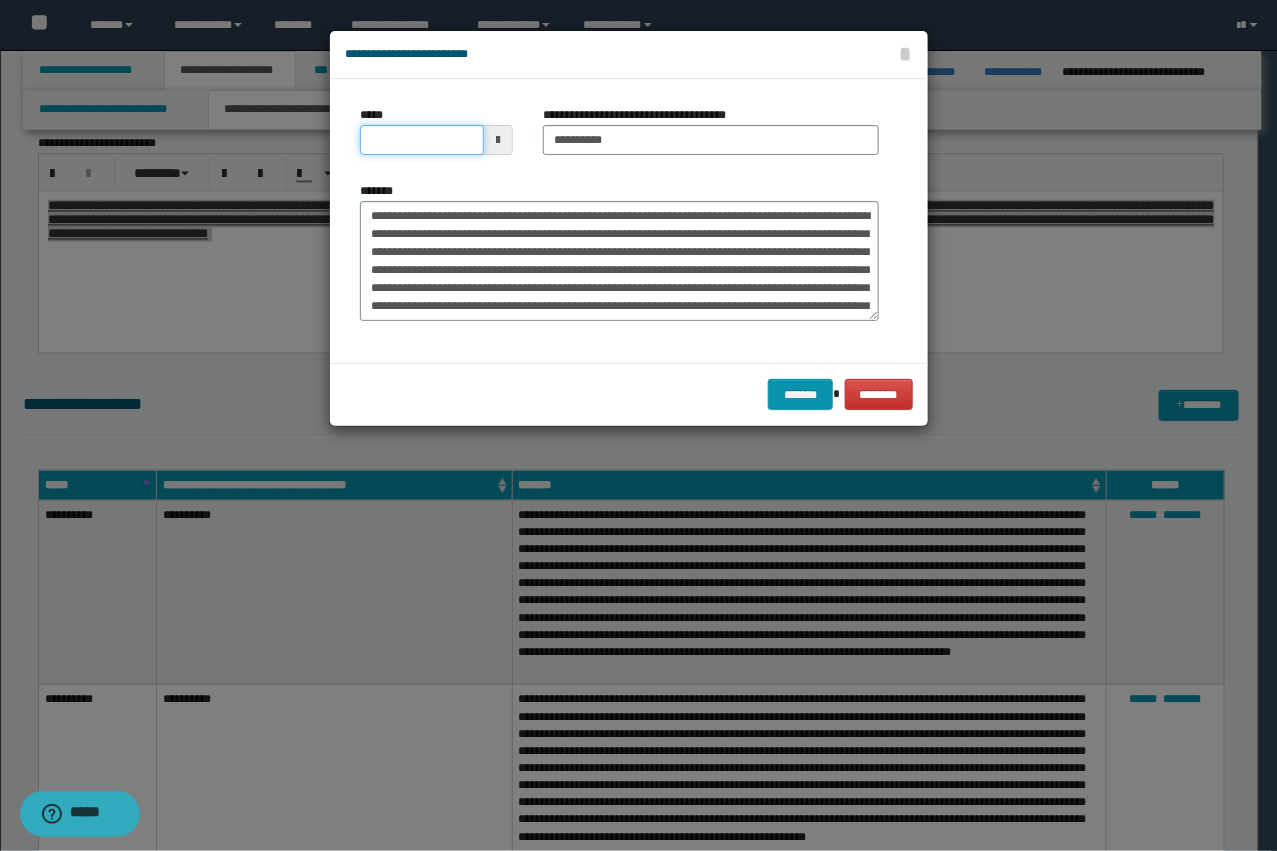 click on "*****" at bounding box center (422, 140) 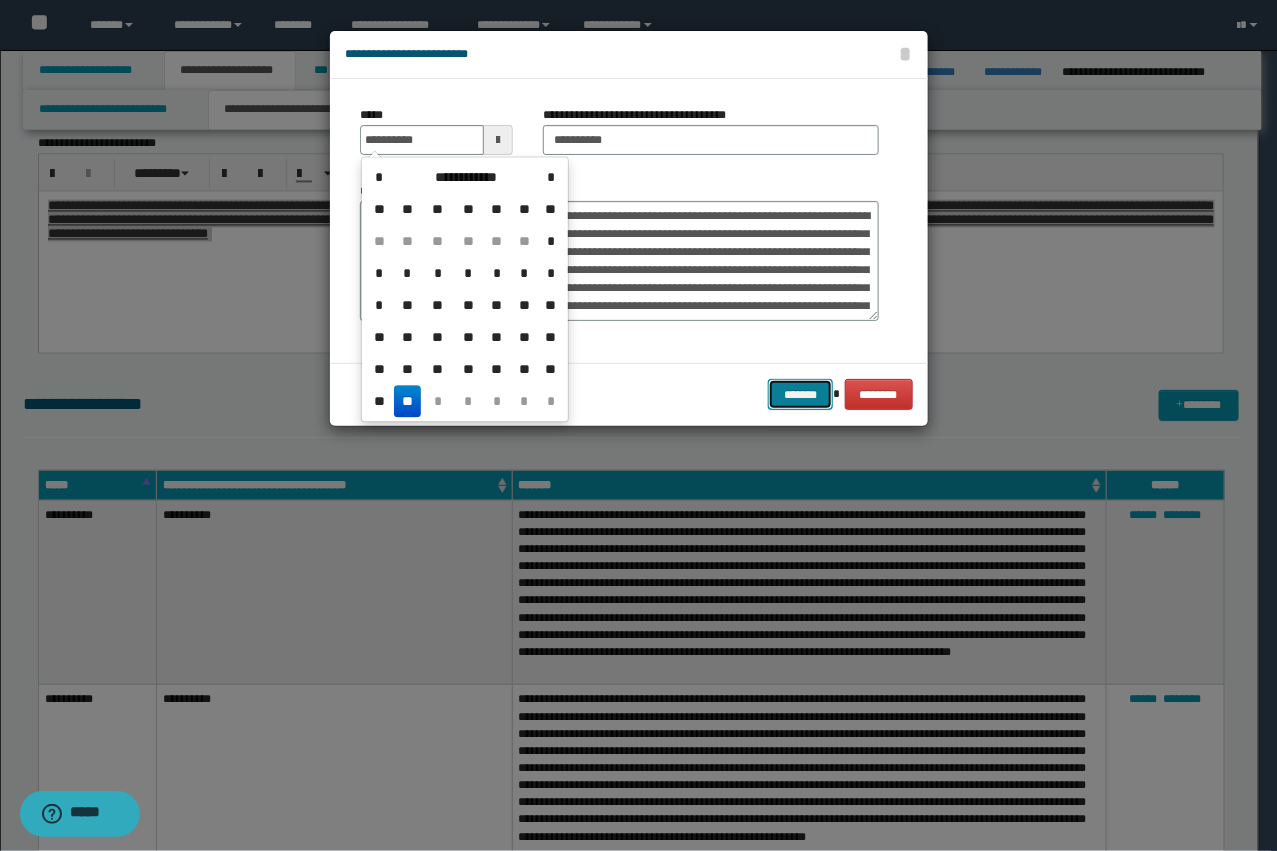 type on "**********" 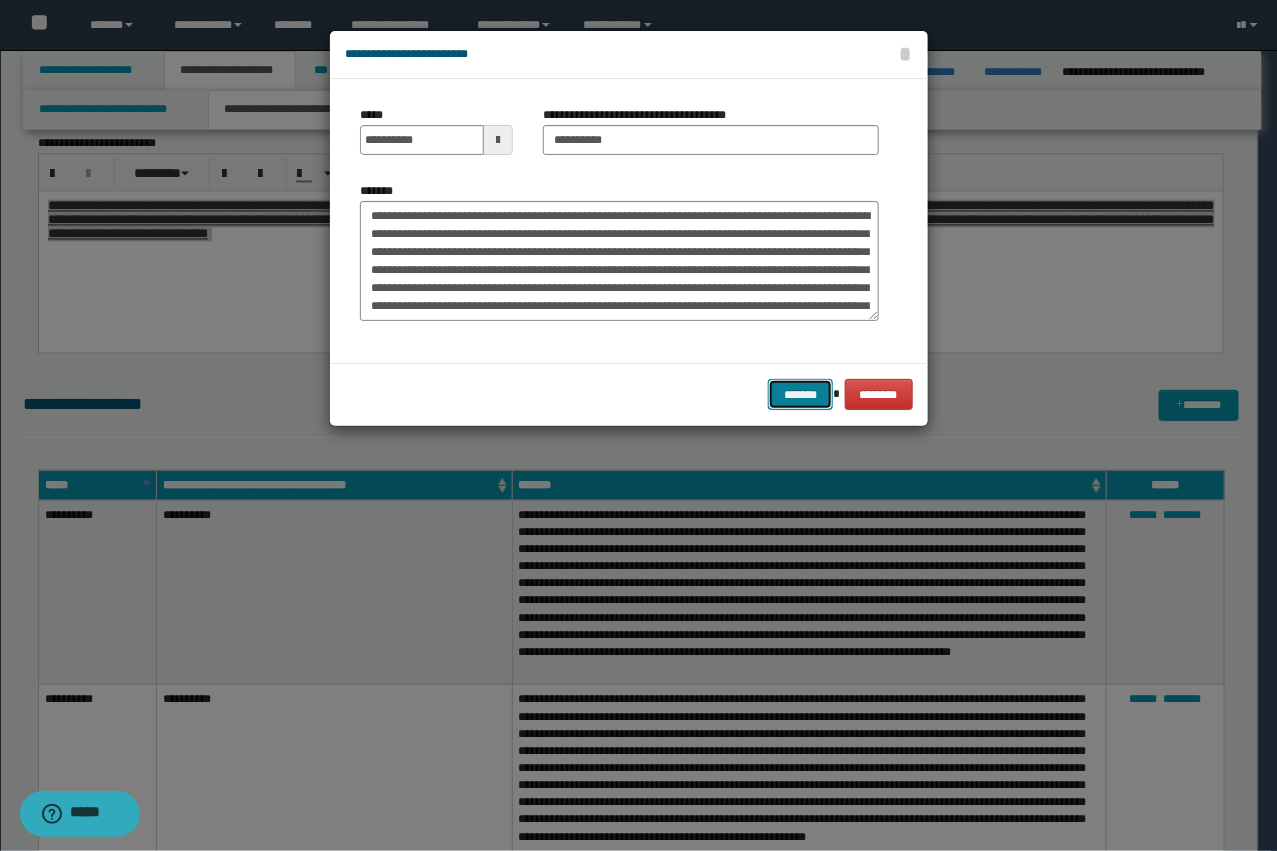 click on "*******" at bounding box center [800, 394] 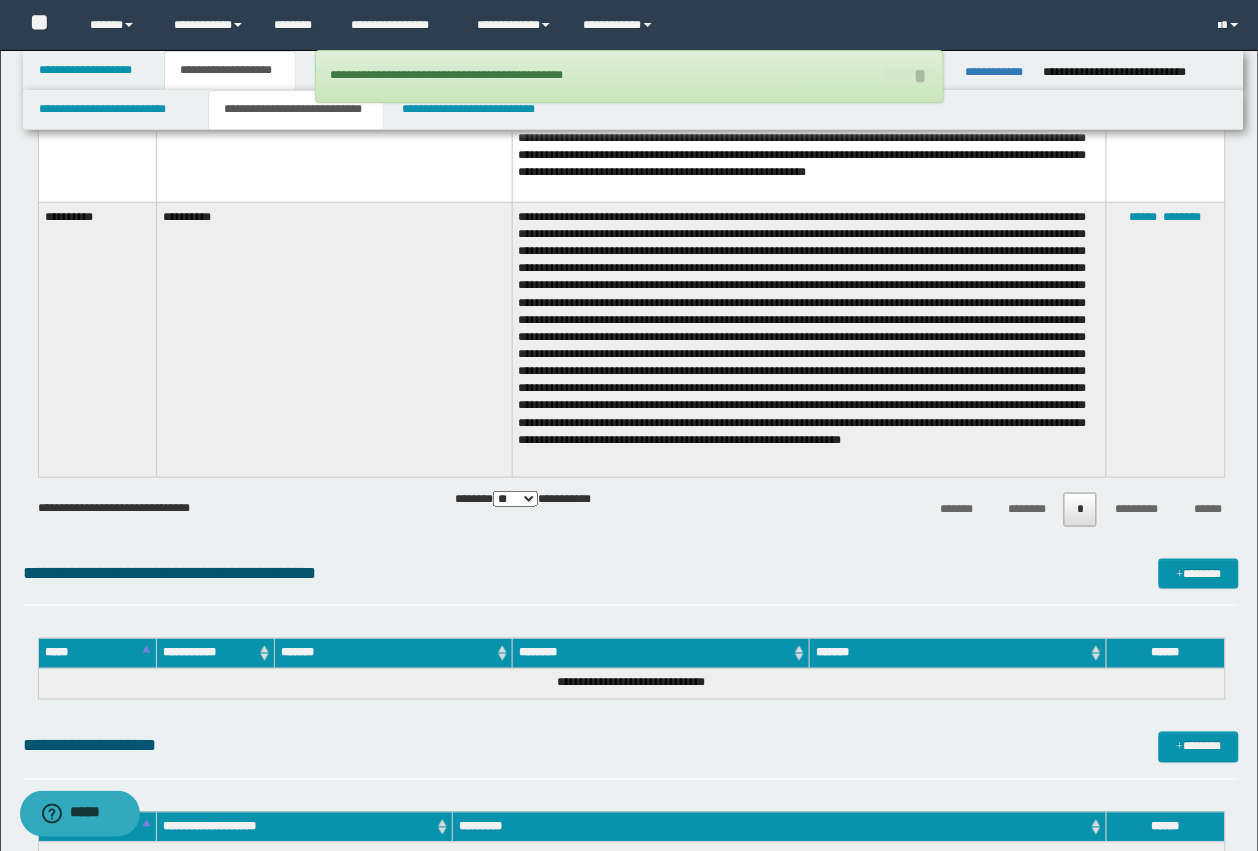 scroll, scrollTop: 2000, scrollLeft: 0, axis: vertical 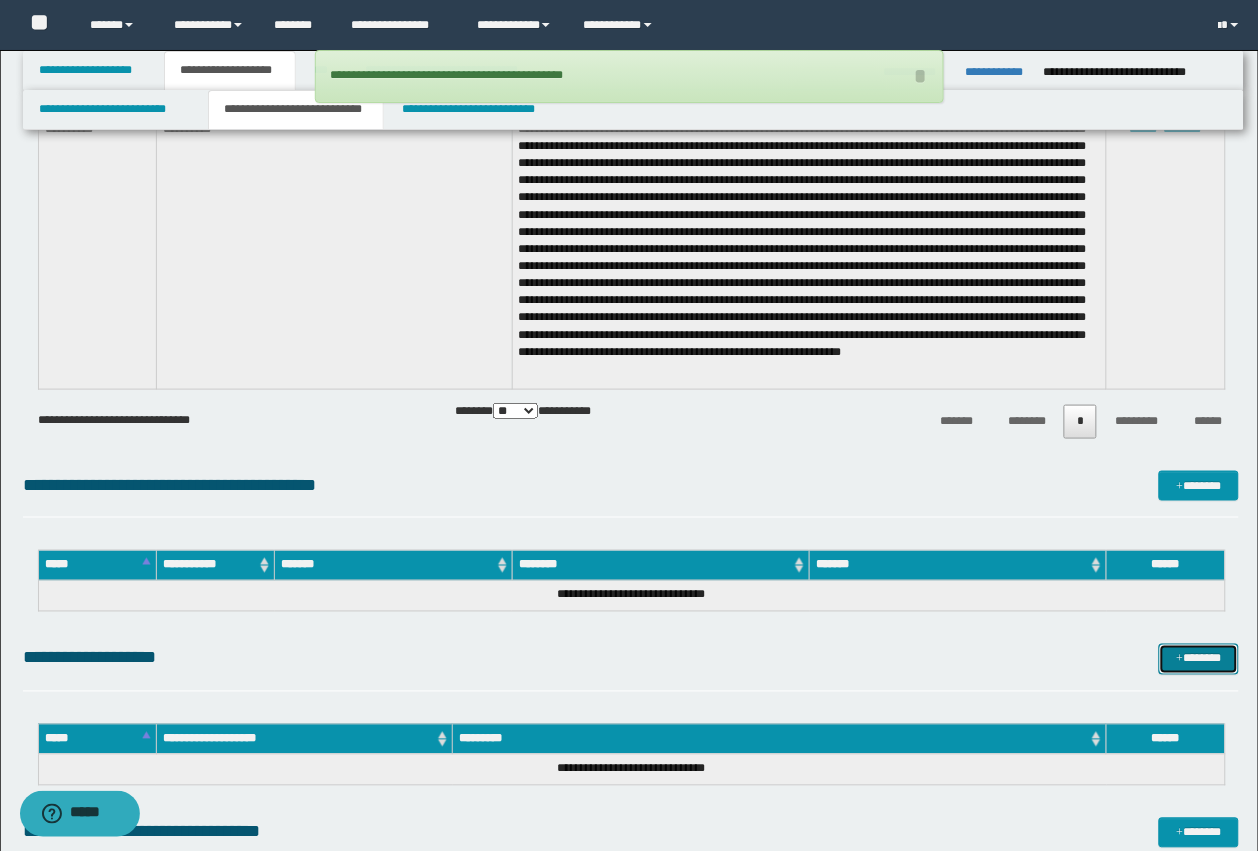 click on "*******" at bounding box center (1199, 659) 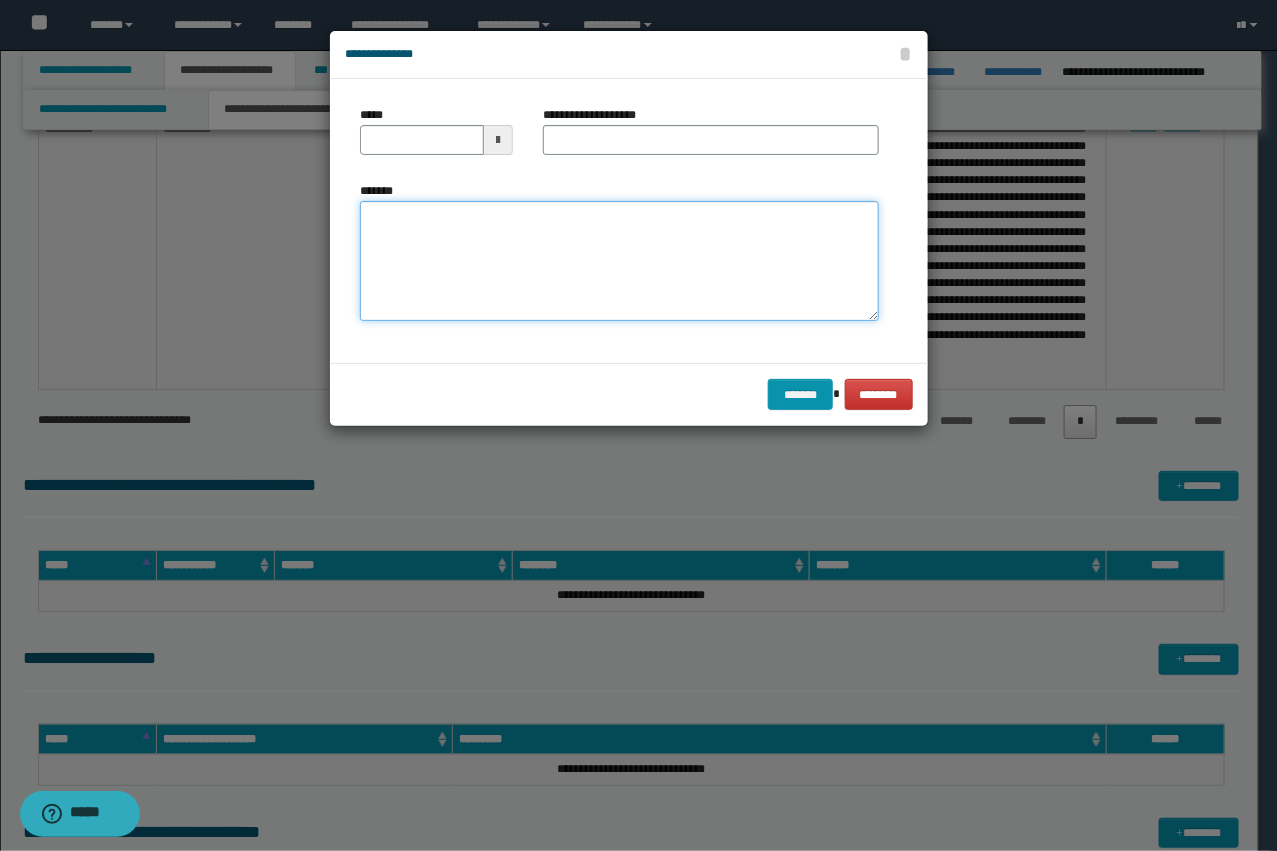 click on "*******" at bounding box center (619, 261) 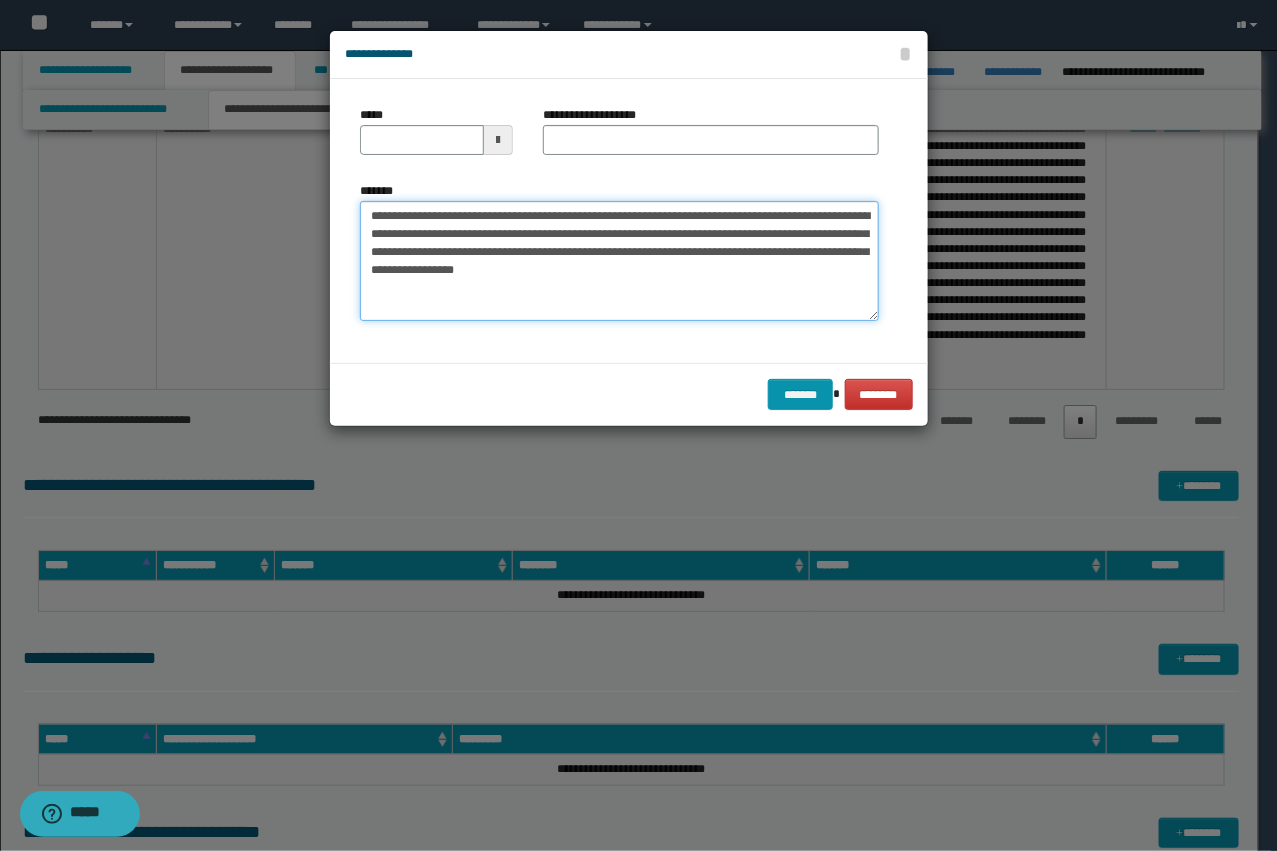 type on "**********" 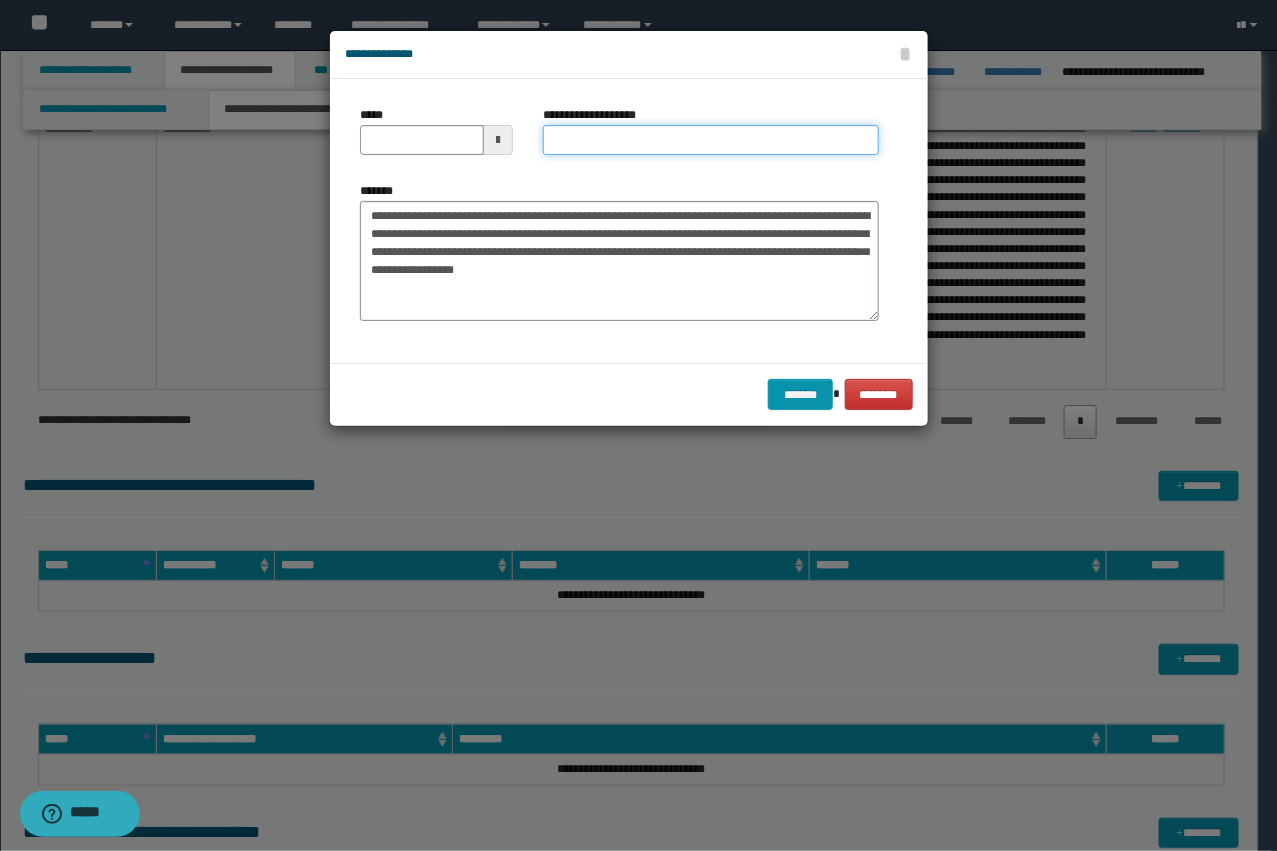 click on "**********" at bounding box center [711, 140] 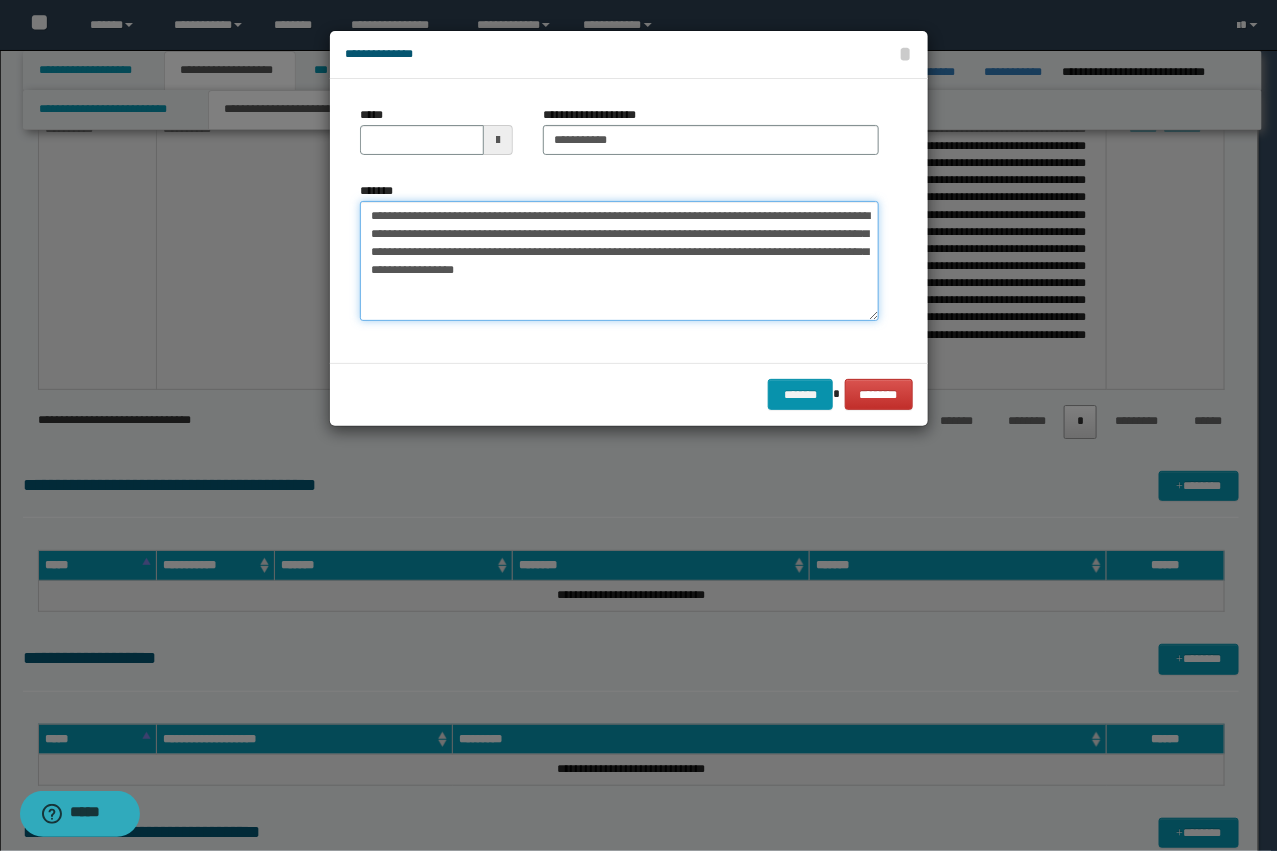 drag, startPoint x: 523, startPoint y: 218, endPoint x: 178, endPoint y: 186, distance: 346.48087 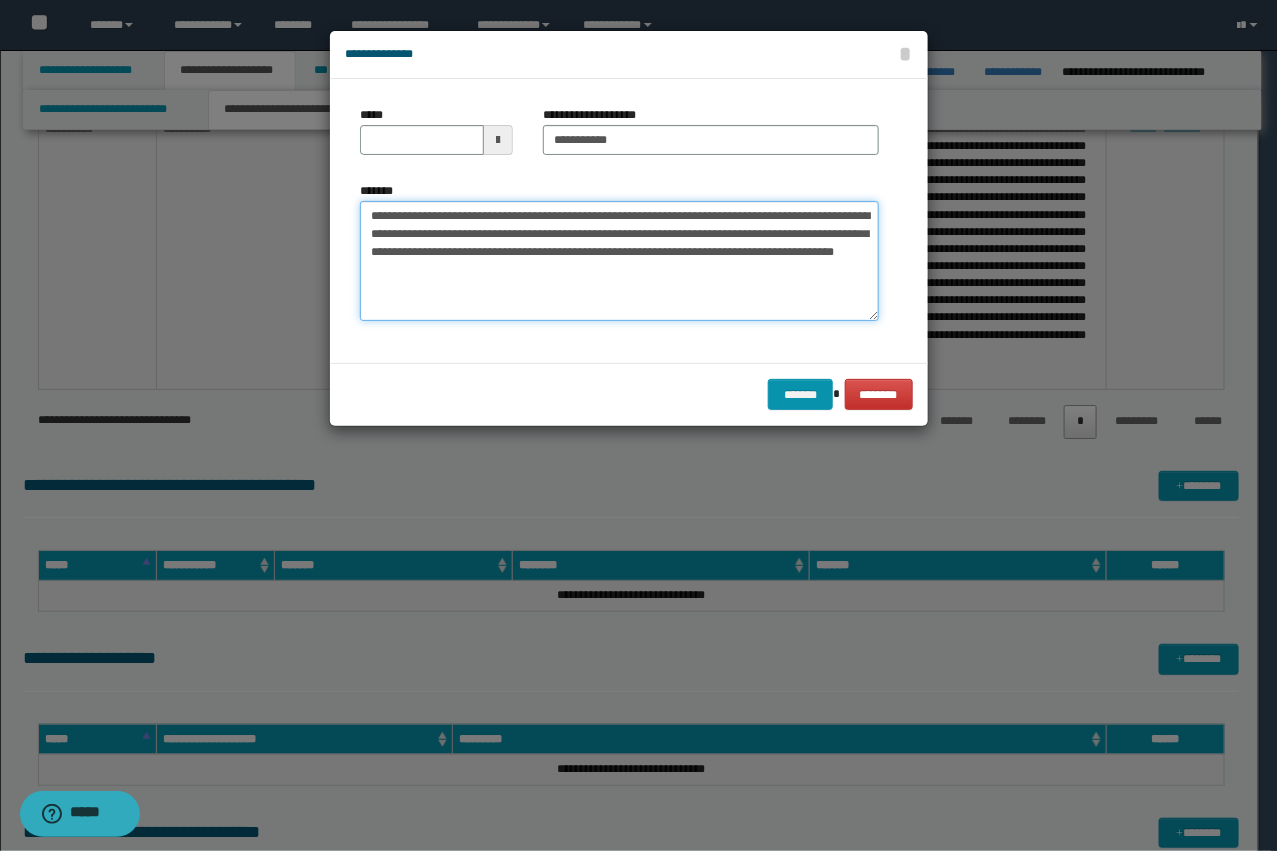 type 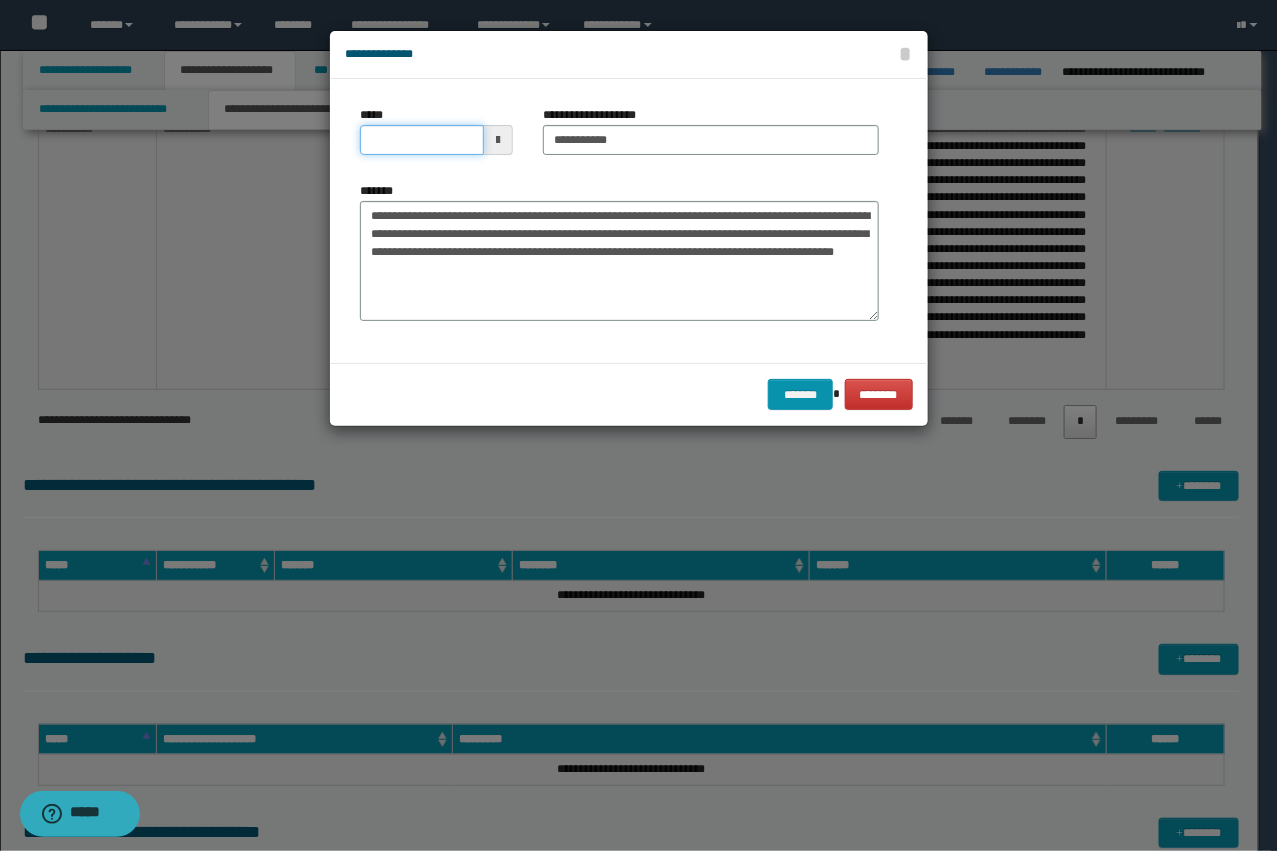 click on "*****" at bounding box center (422, 140) 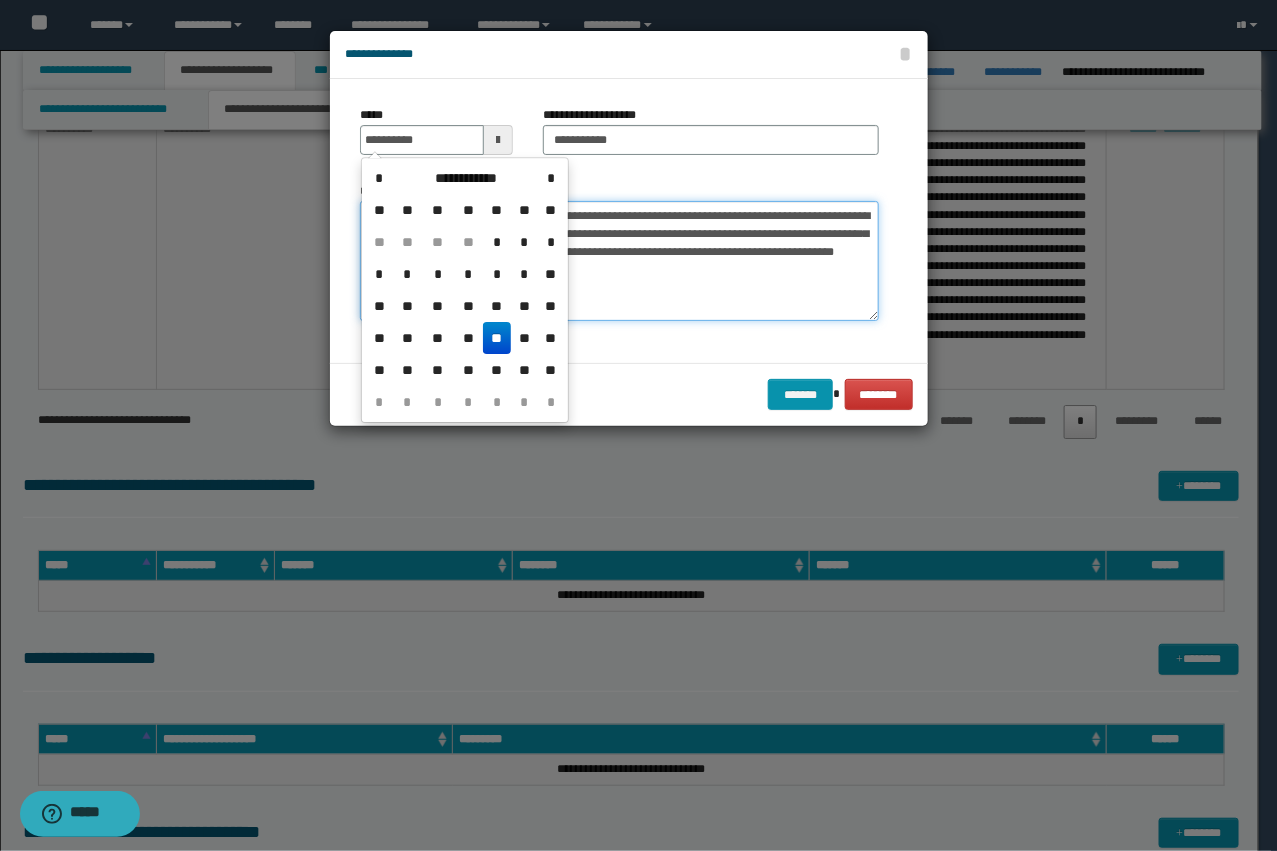type on "**********" 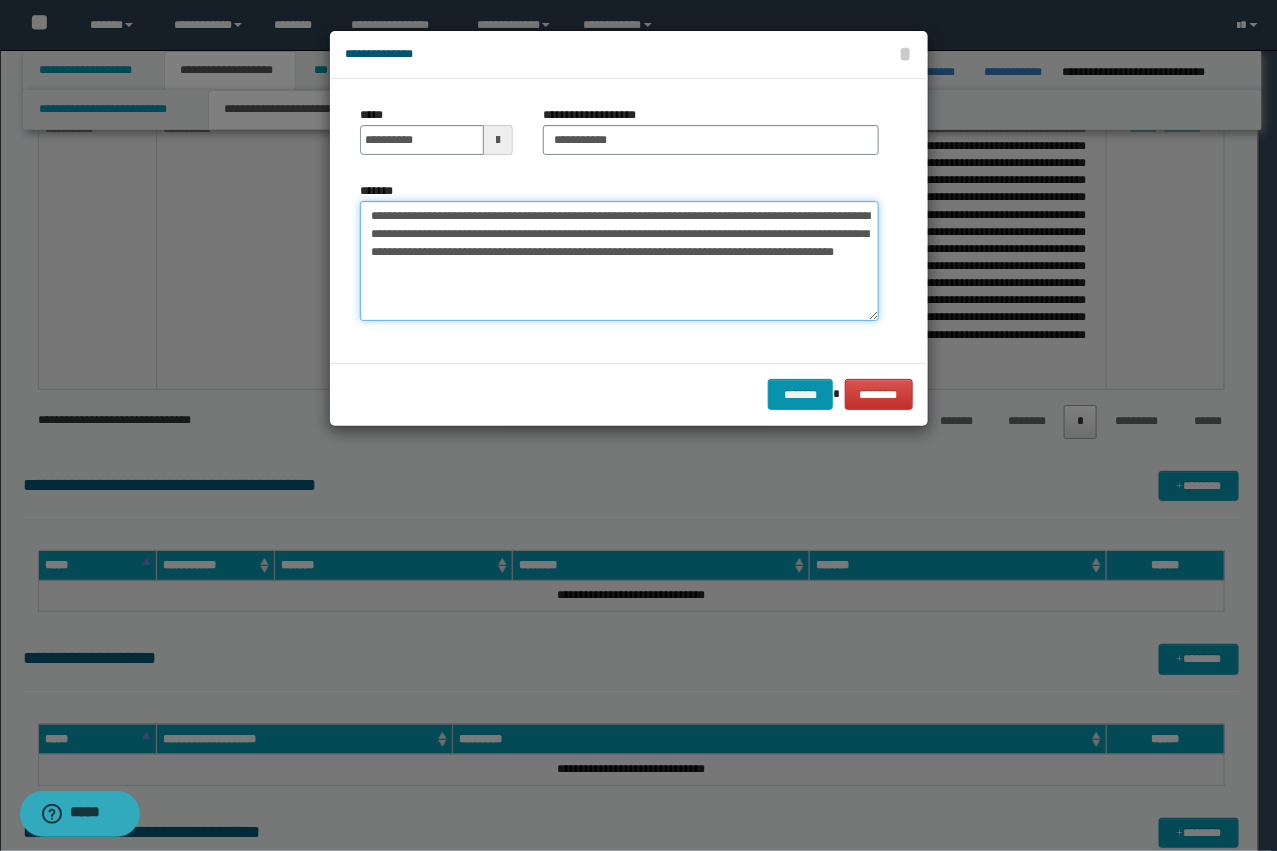 click on "**********" at bounding box center (619, 261) 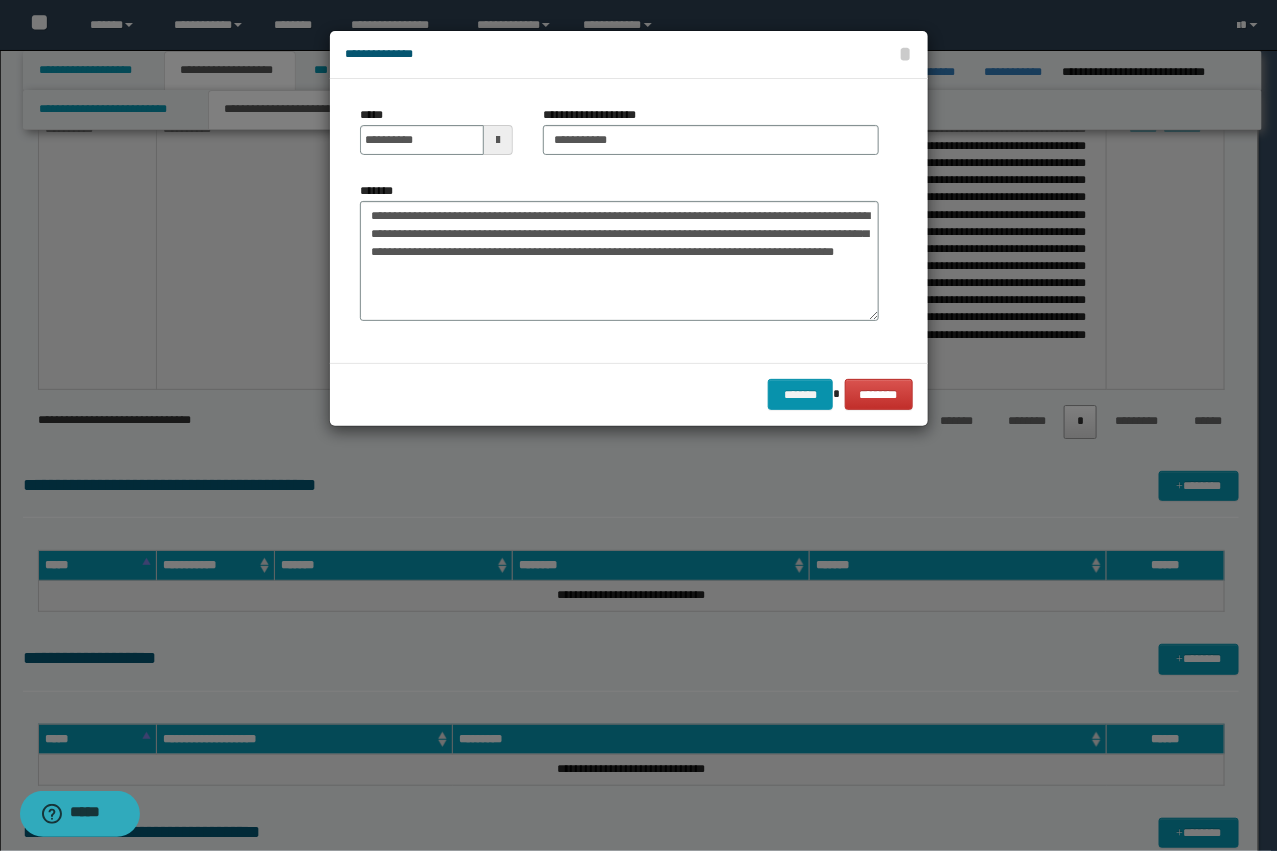click on "*******
********" at bounding box center [629, 394] 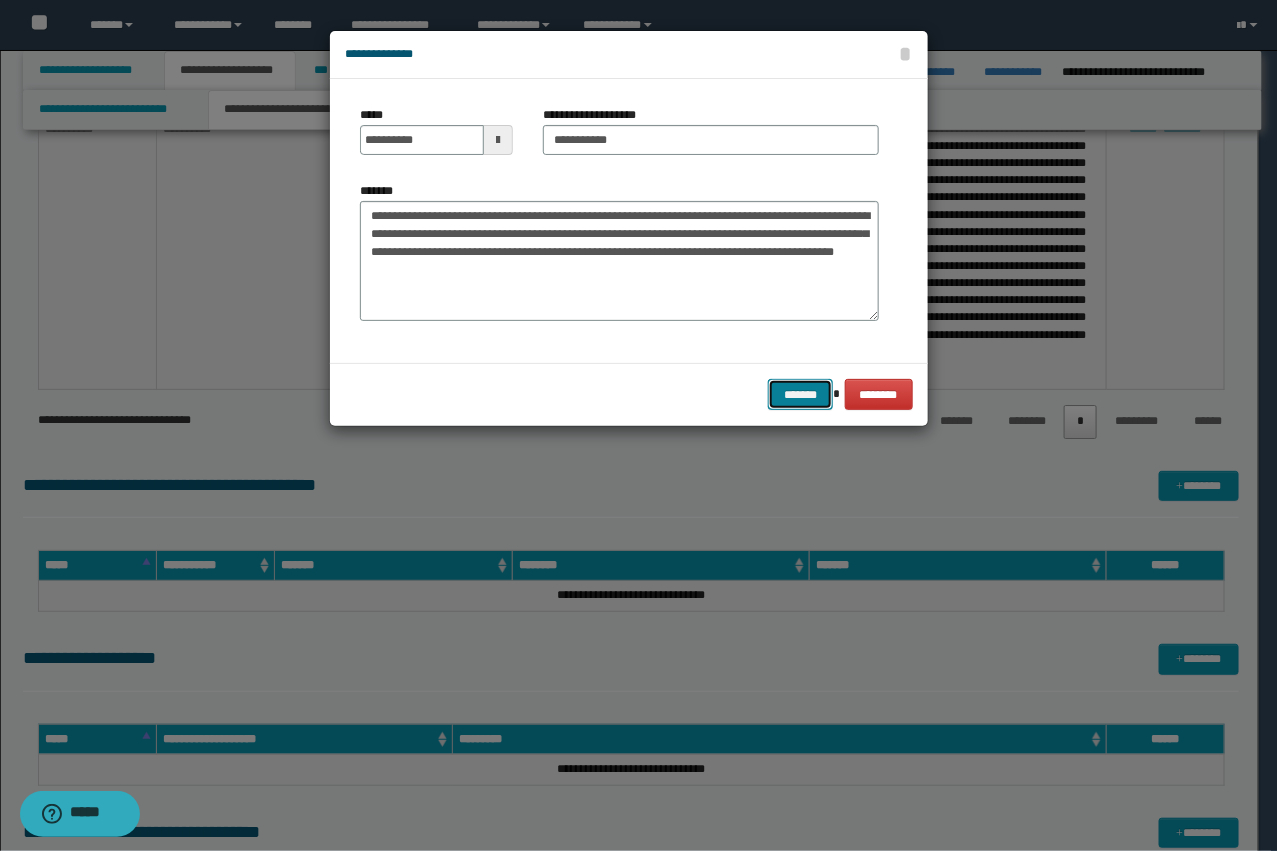 click on "*******" at bounding box center [800, 394] 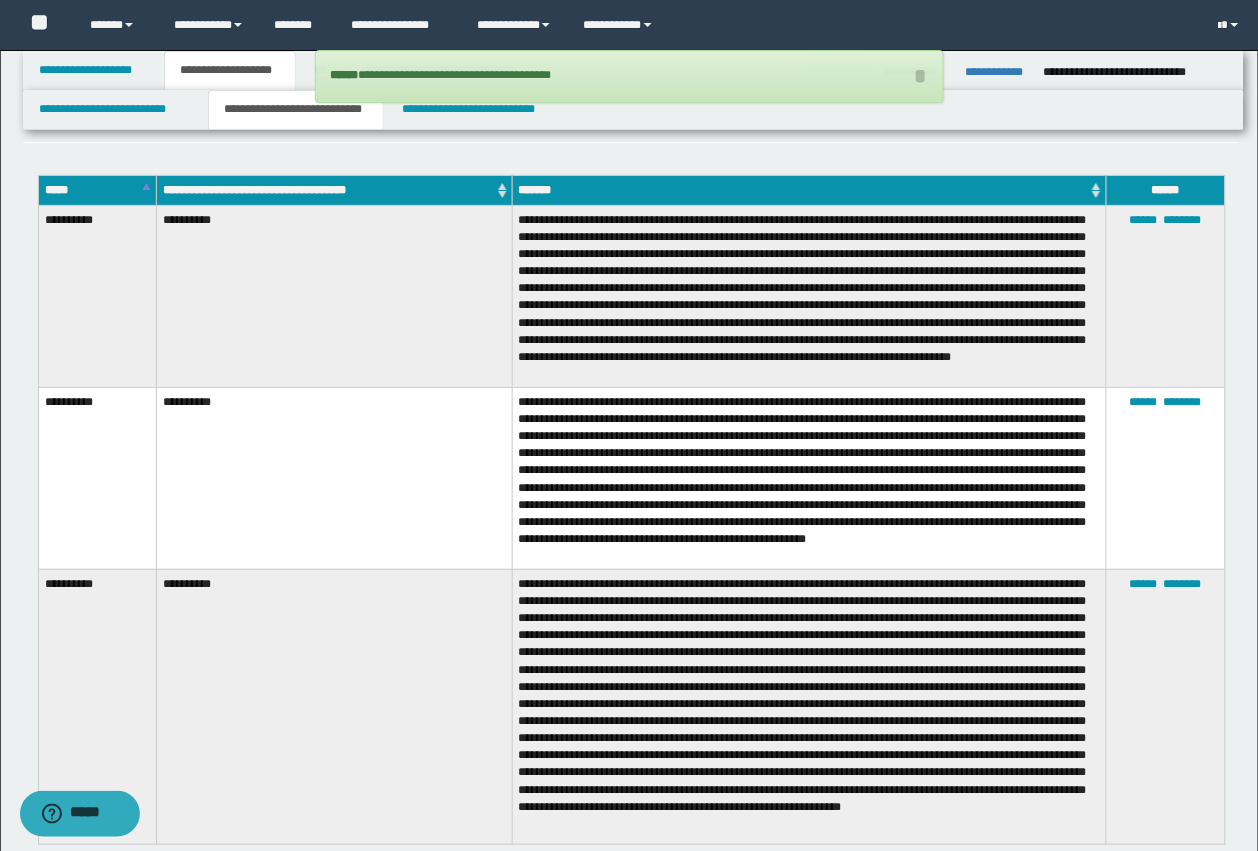 scroll, scrollTop: 1500, scrollLeft: 0, axis: vertical 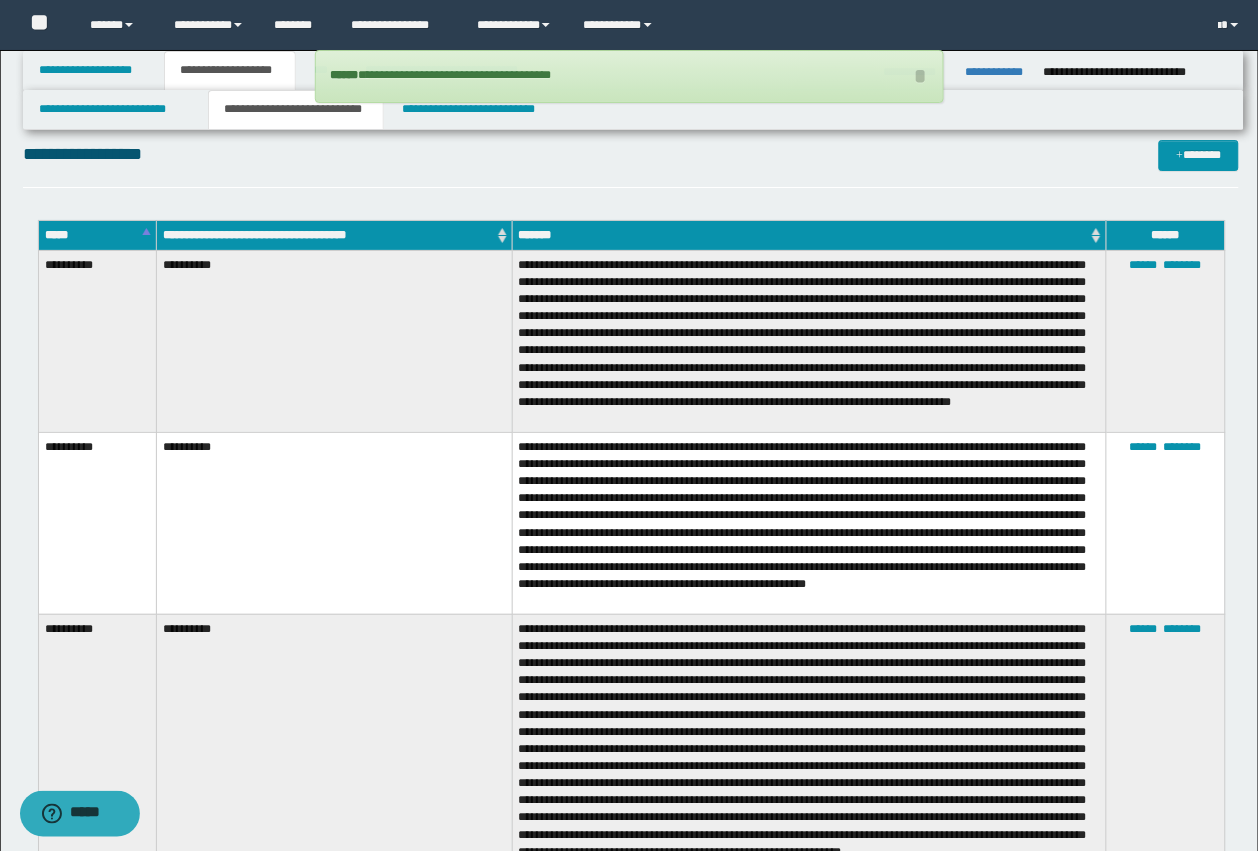 click on "**********" at bounding box center [629, 76] 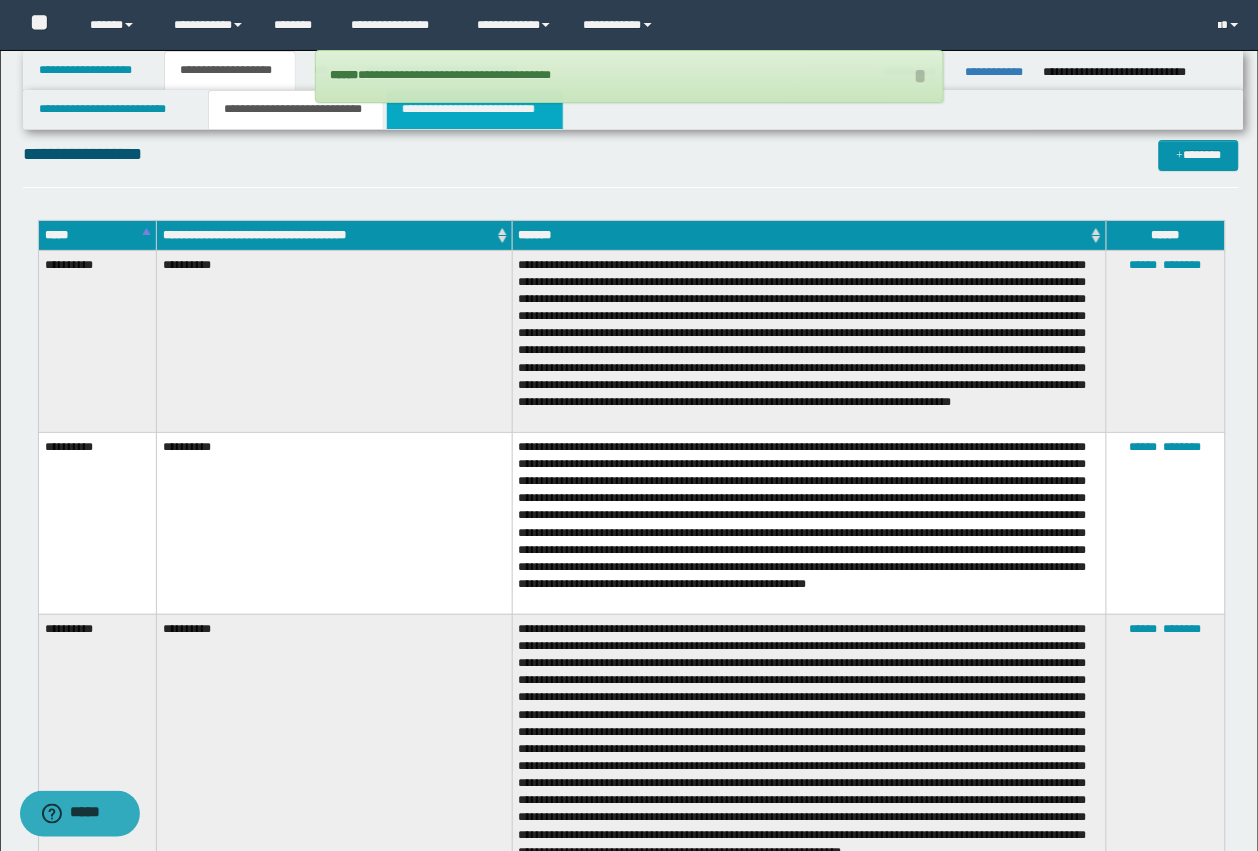 click on "**********" at bounding box center [475, 110] 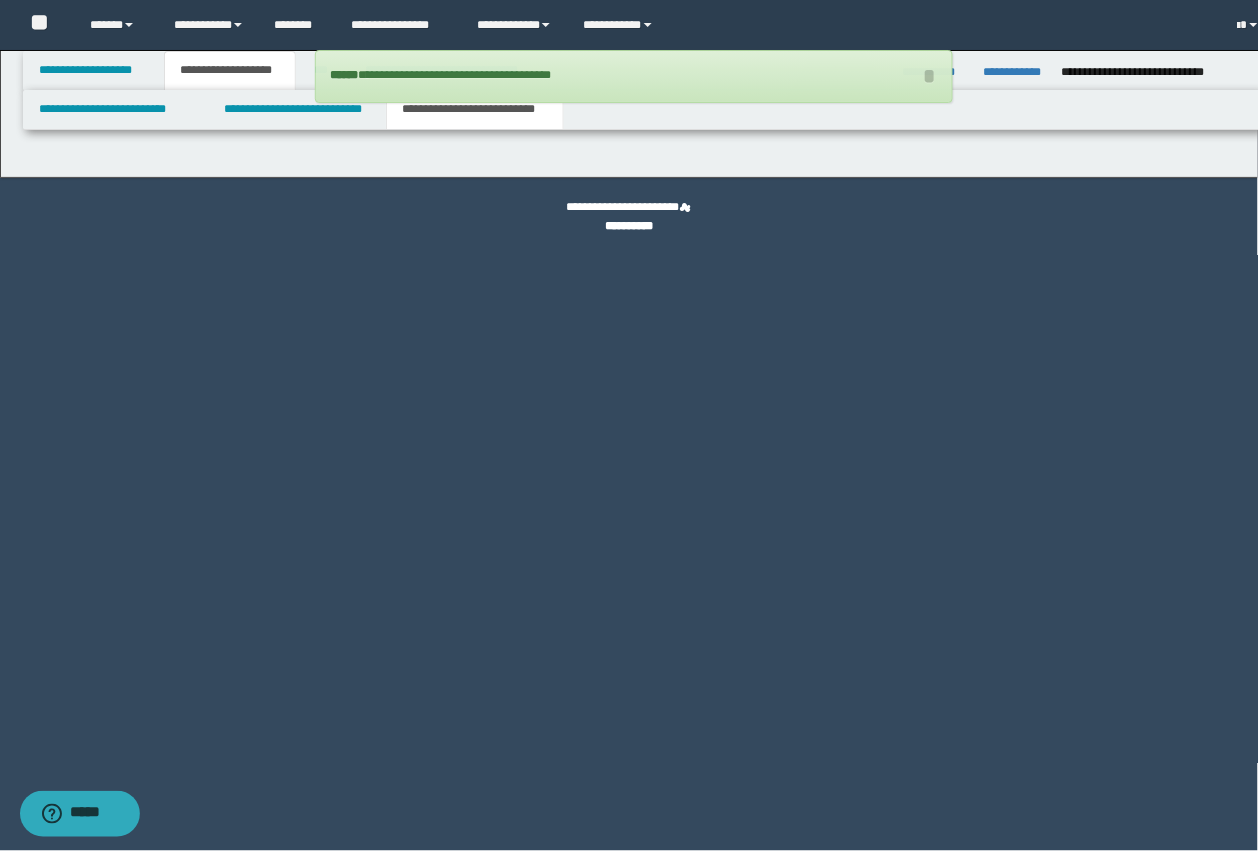 scroll, scrollTop: 0, scrollLeft: 0, axis: both 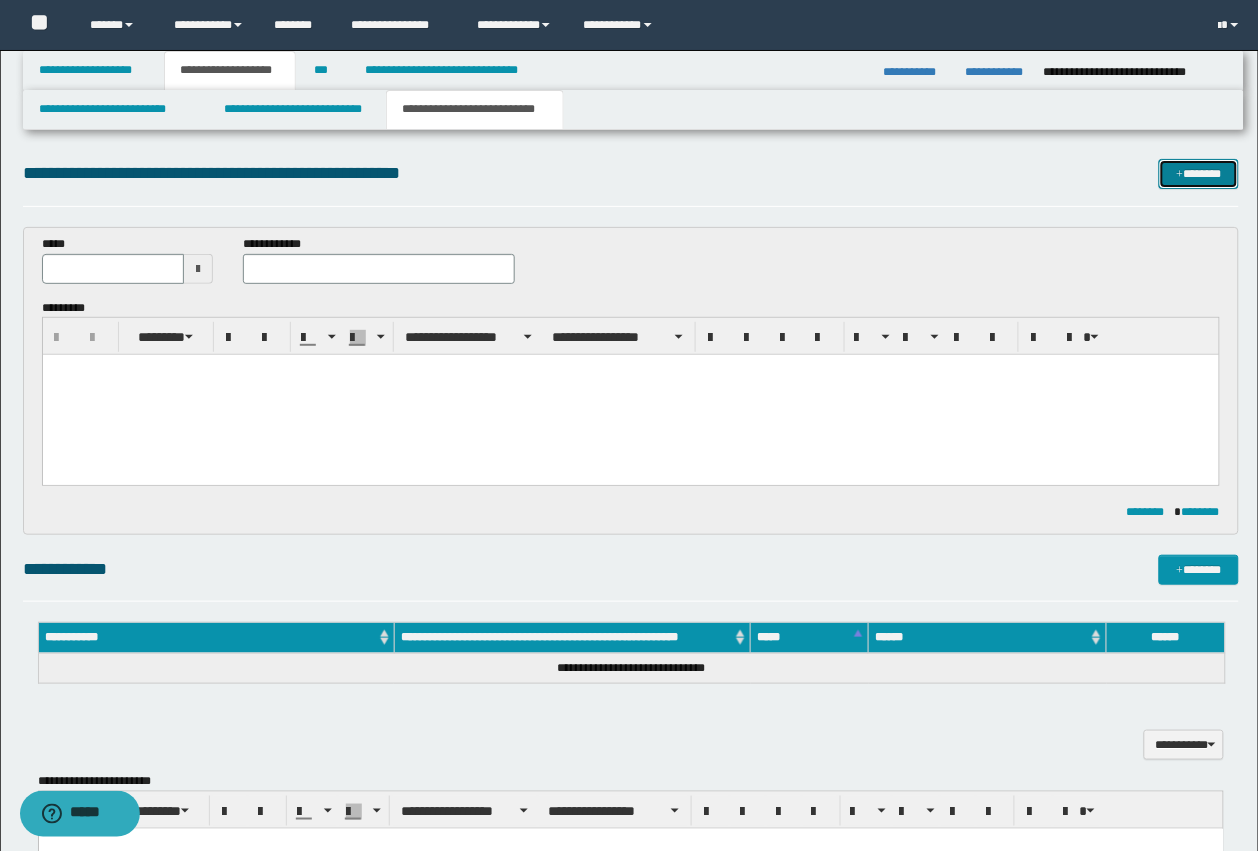 click at bounding box center [1180, 175] 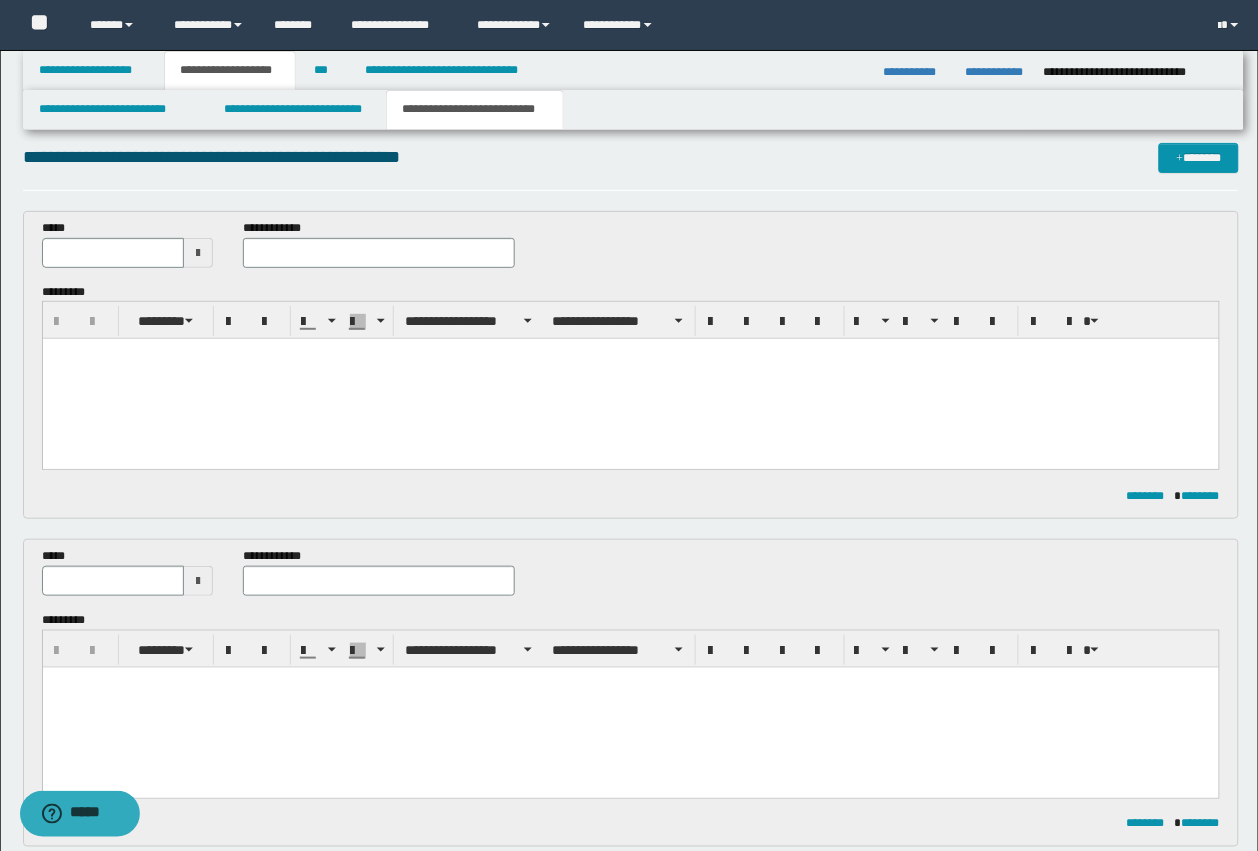 scroll, scrollTop: 0, scrollLeft: 0, axis: both 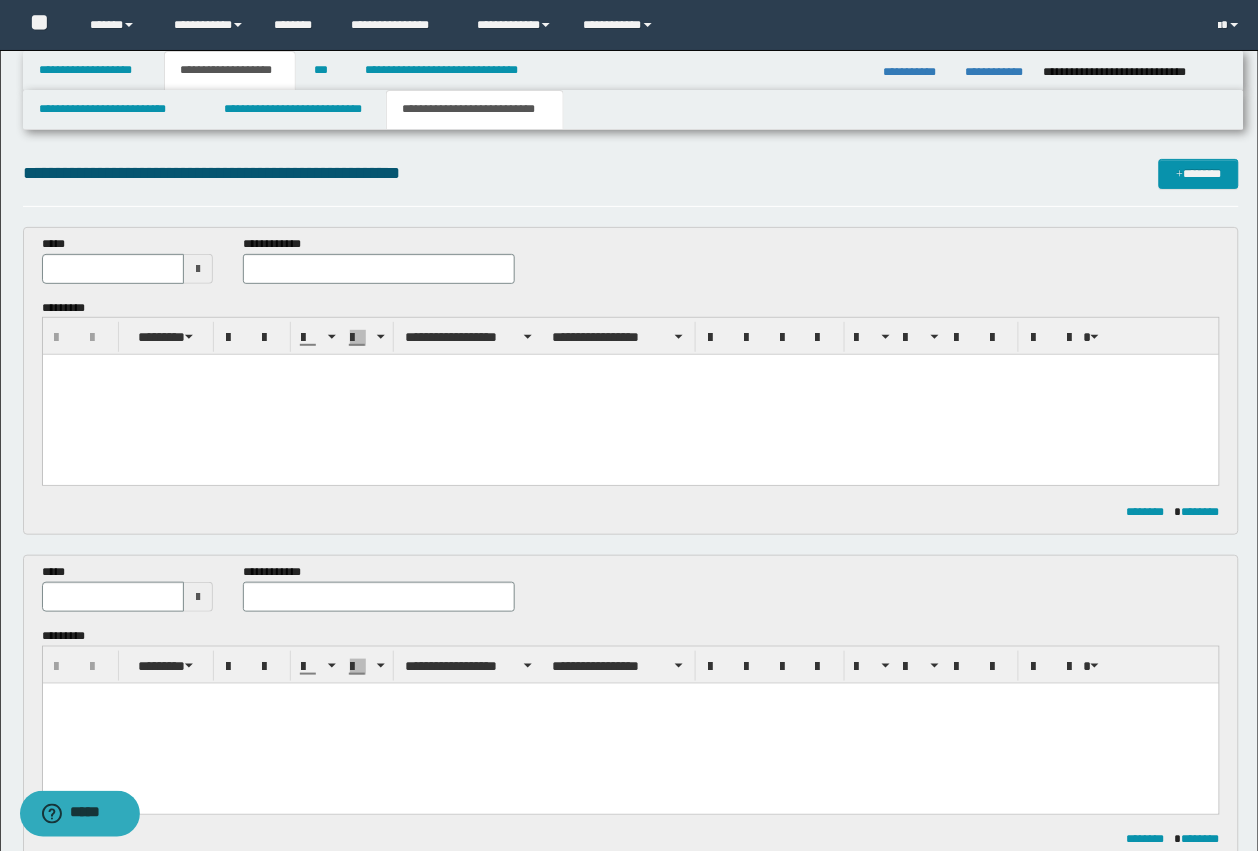 click at bounding box center [630, 395] 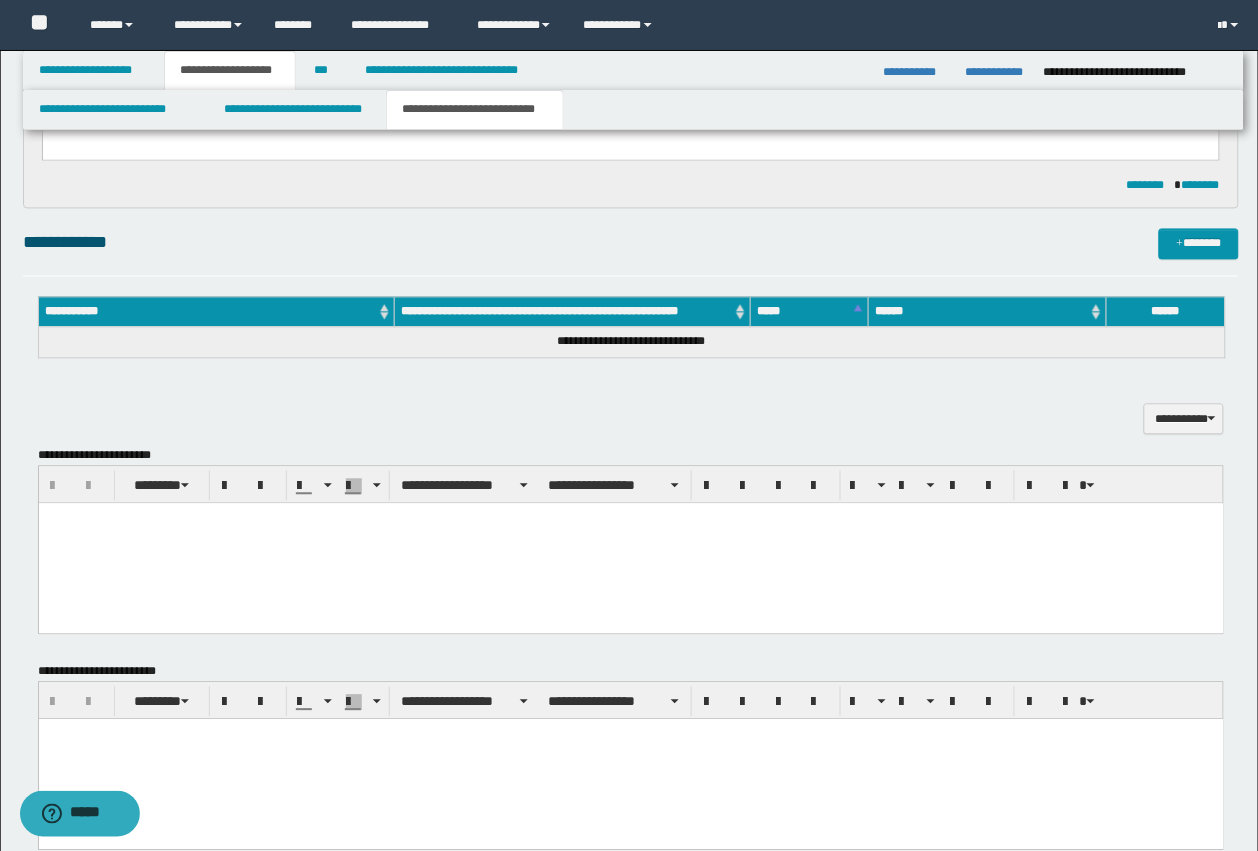 scroll, scrollTop: 1091, scrollLeft: 0, axis: vertical 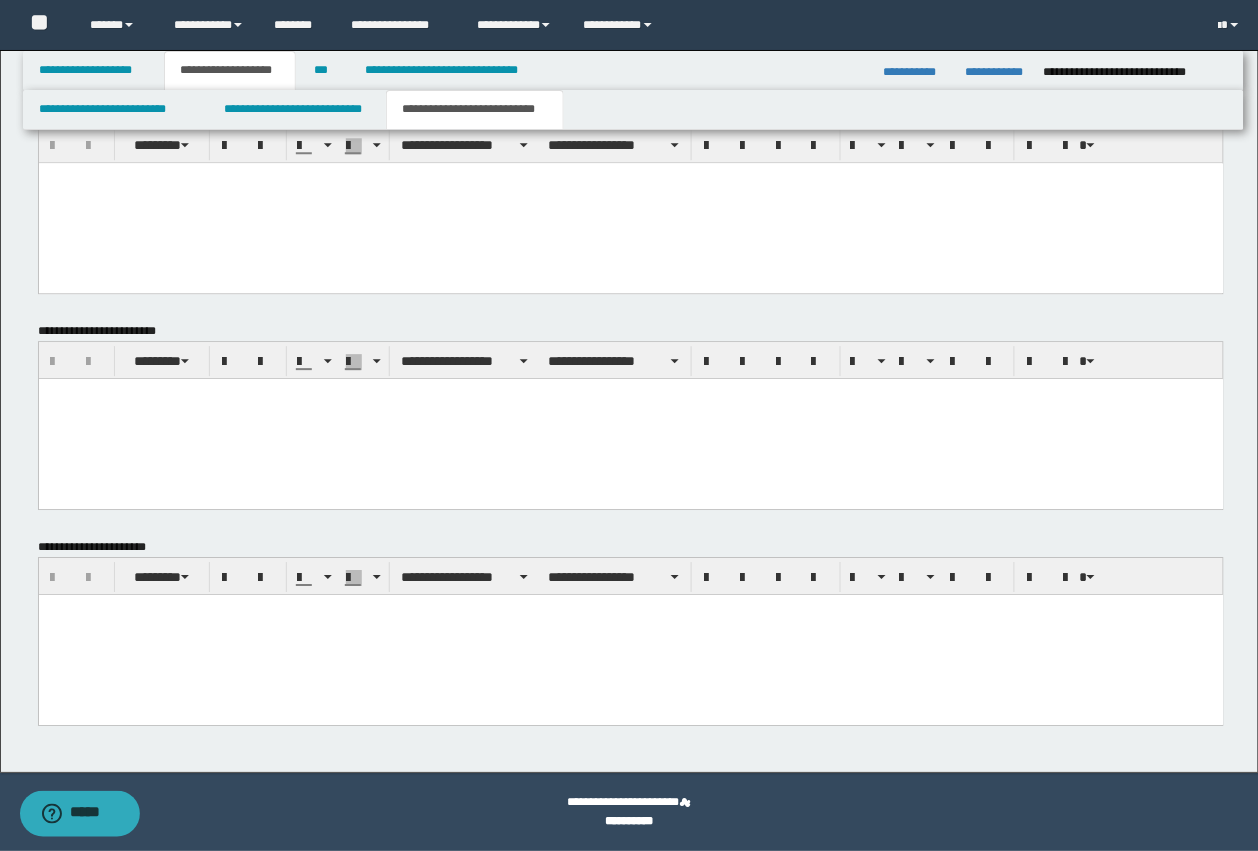 click at bounding box center (630, 634) 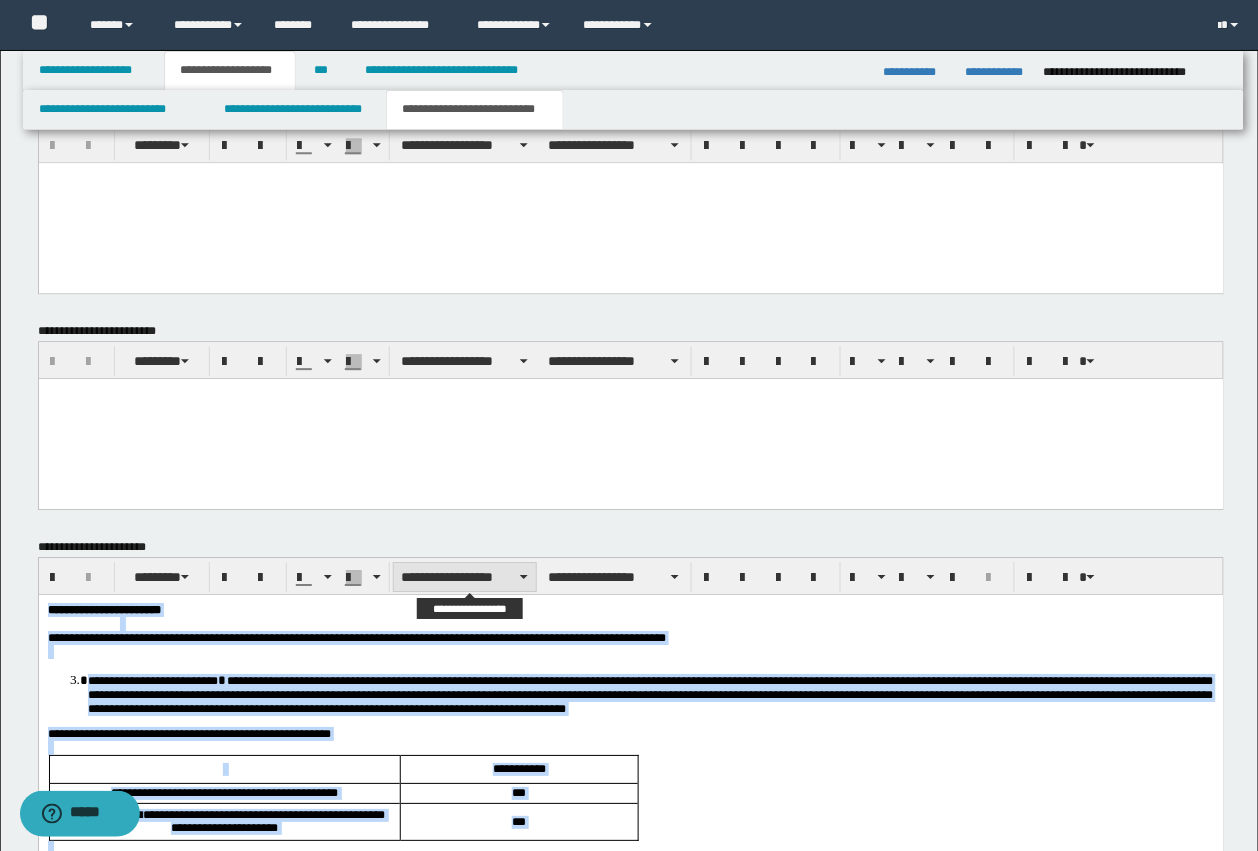 click on "**********" at bounding box center (465, 577) 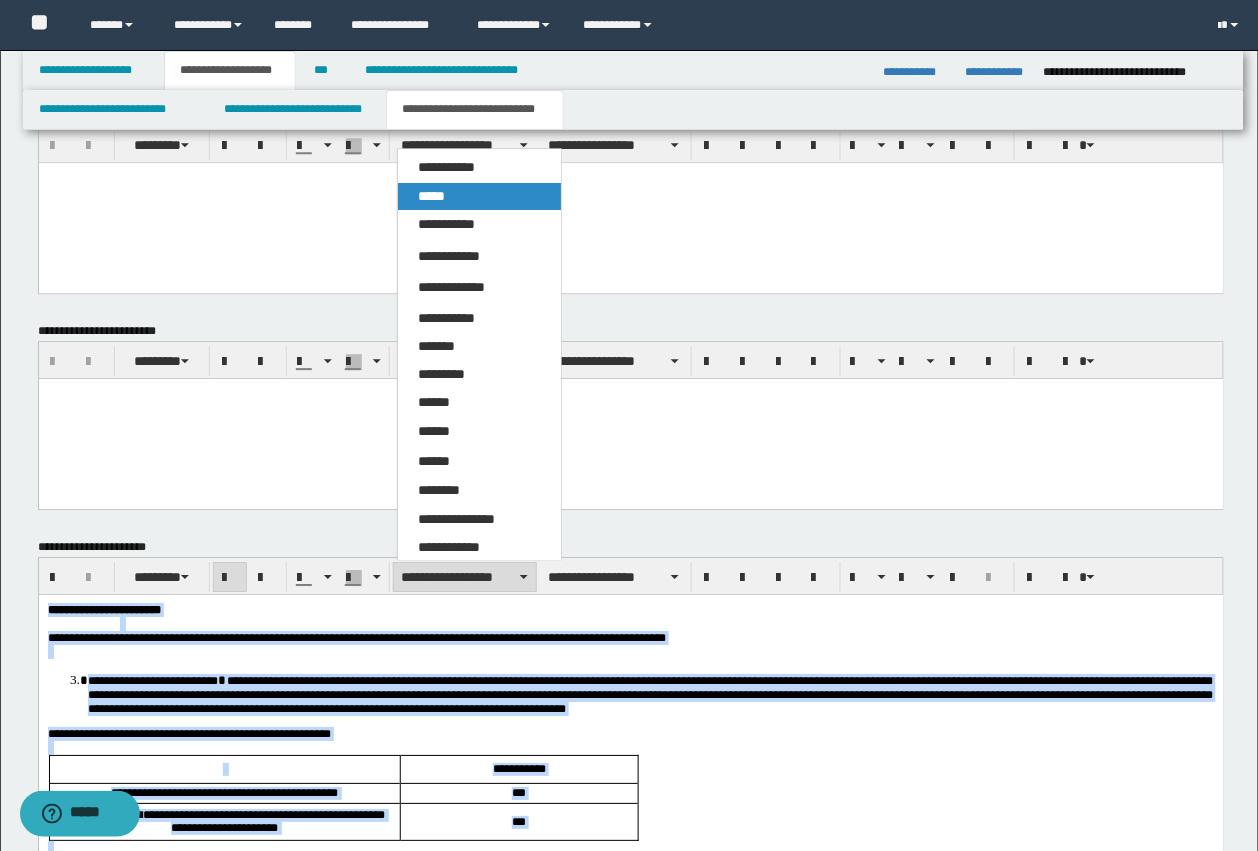 click on "*****" at bounding box center (431, 196) 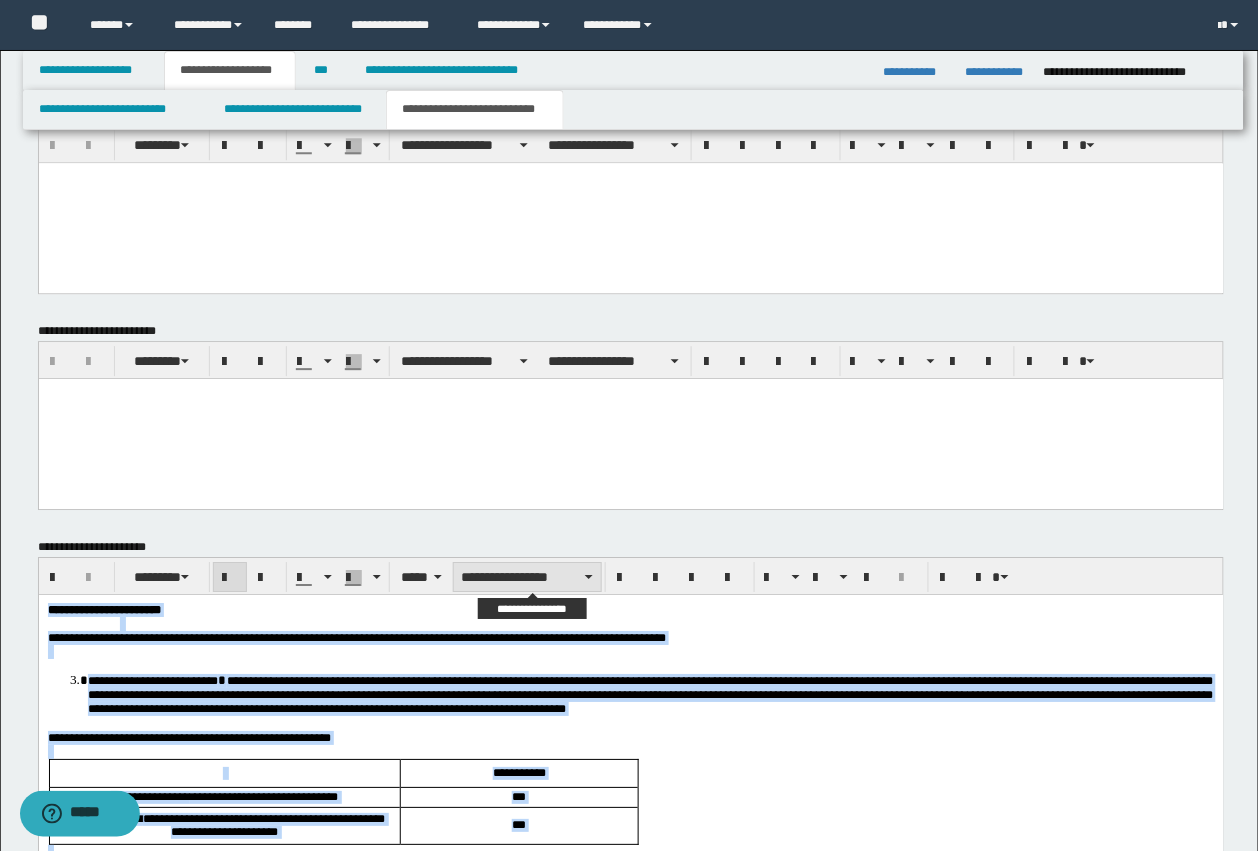 click on "**********" at bounding box center (527, 577) 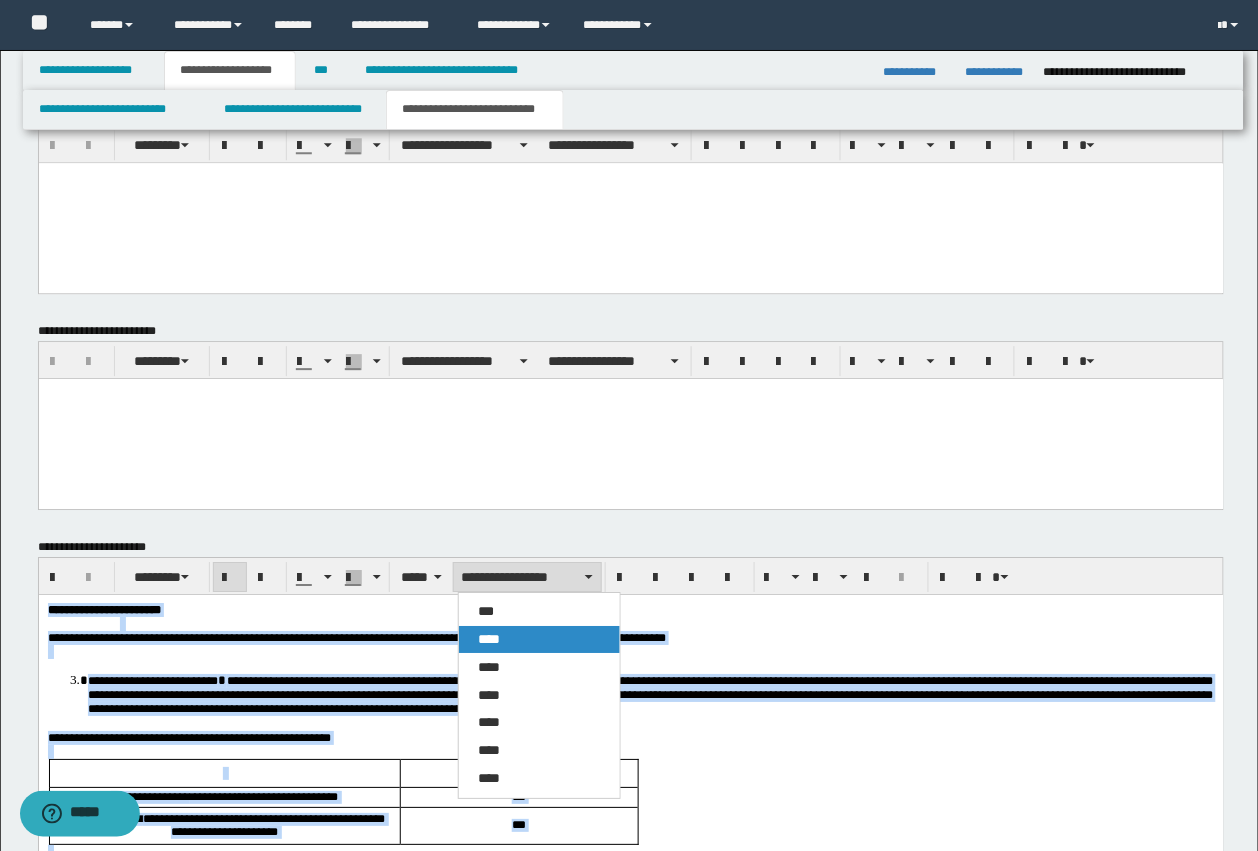 click on "****" at bounding box center [539, 639] 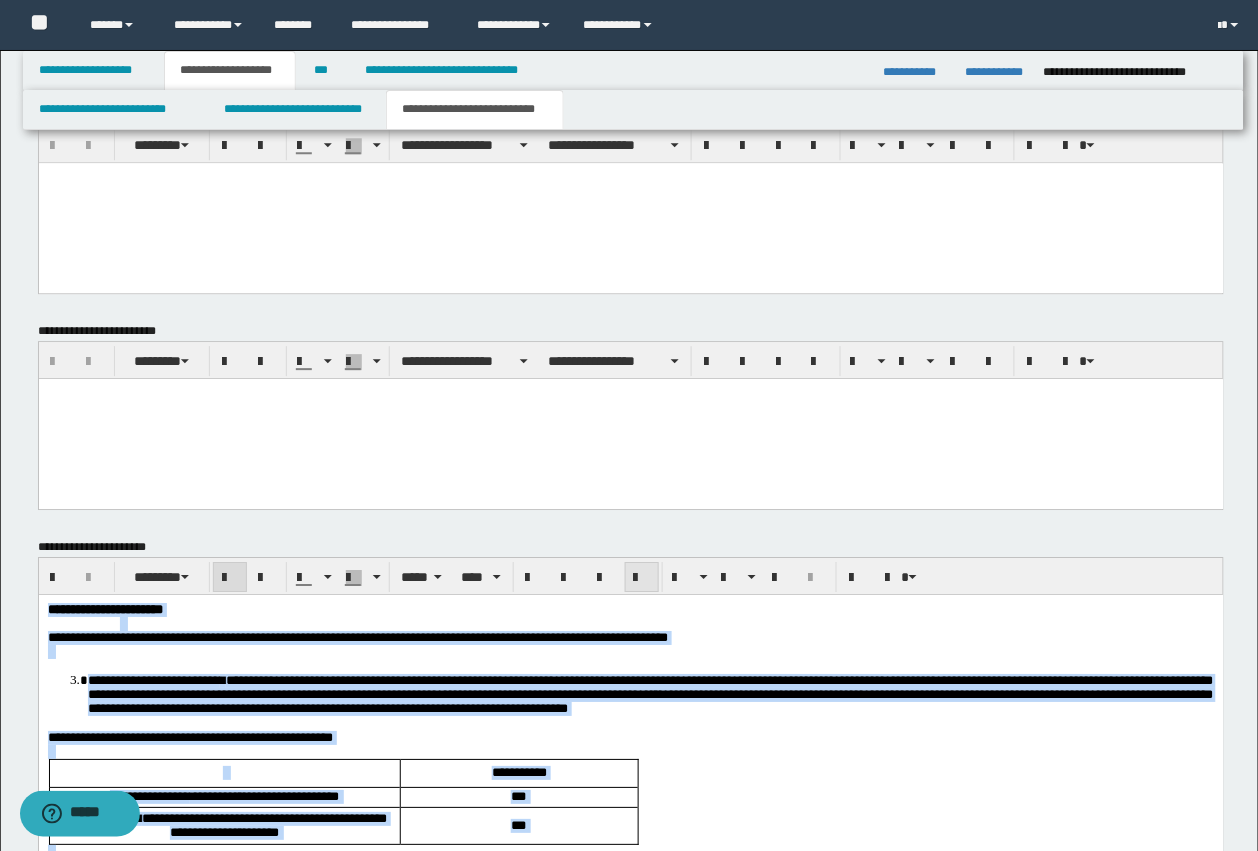 click at bounding box center (642, 577) 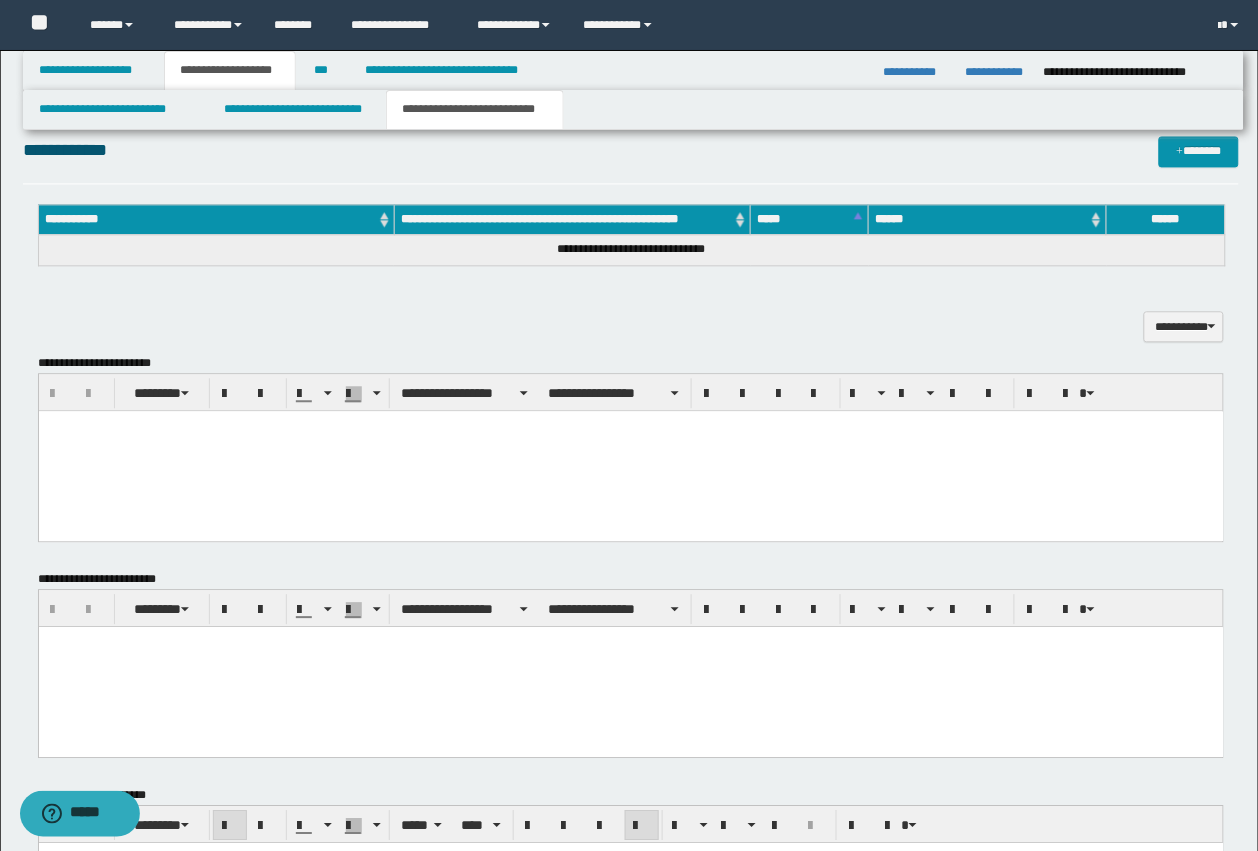 scroll, scrollTop: 841, scrollLeft: 0, axis: vertical 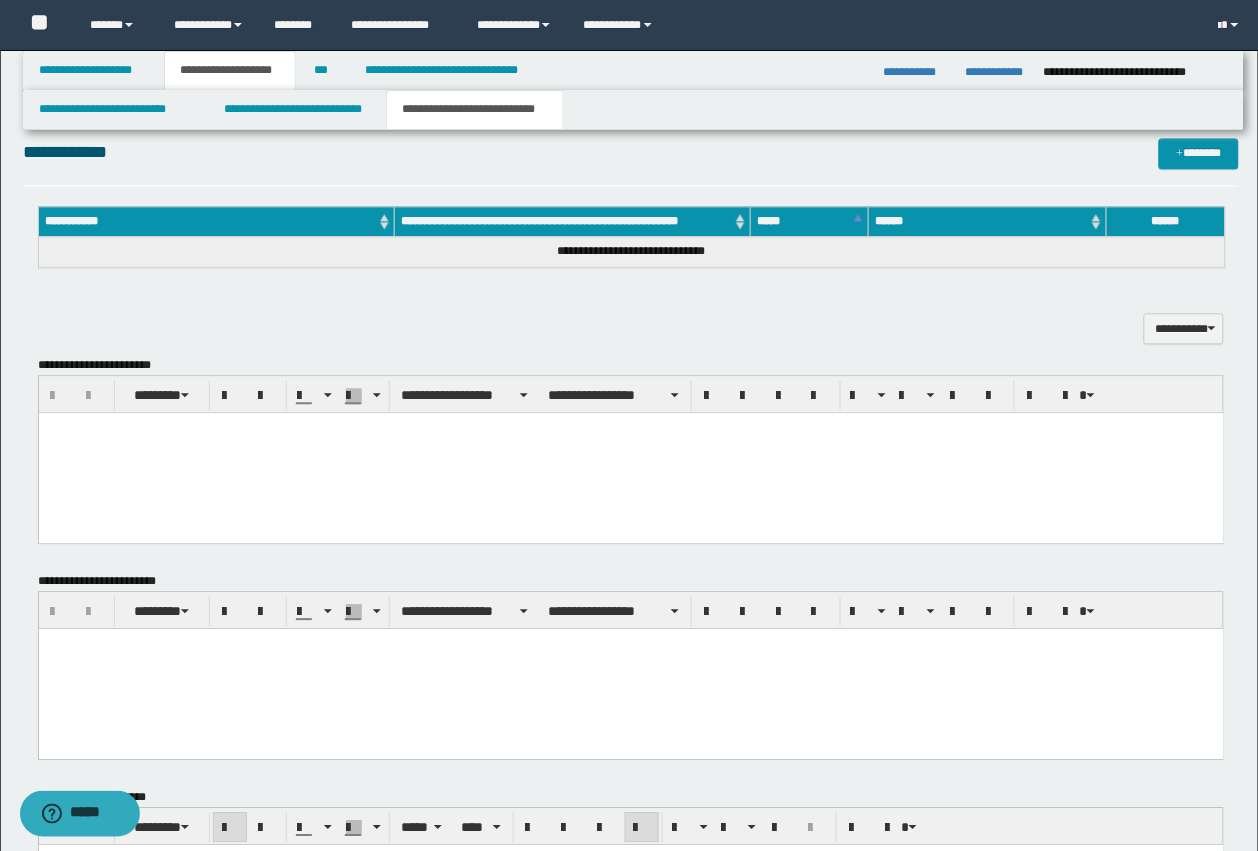 click at bounding box center (630, 452) 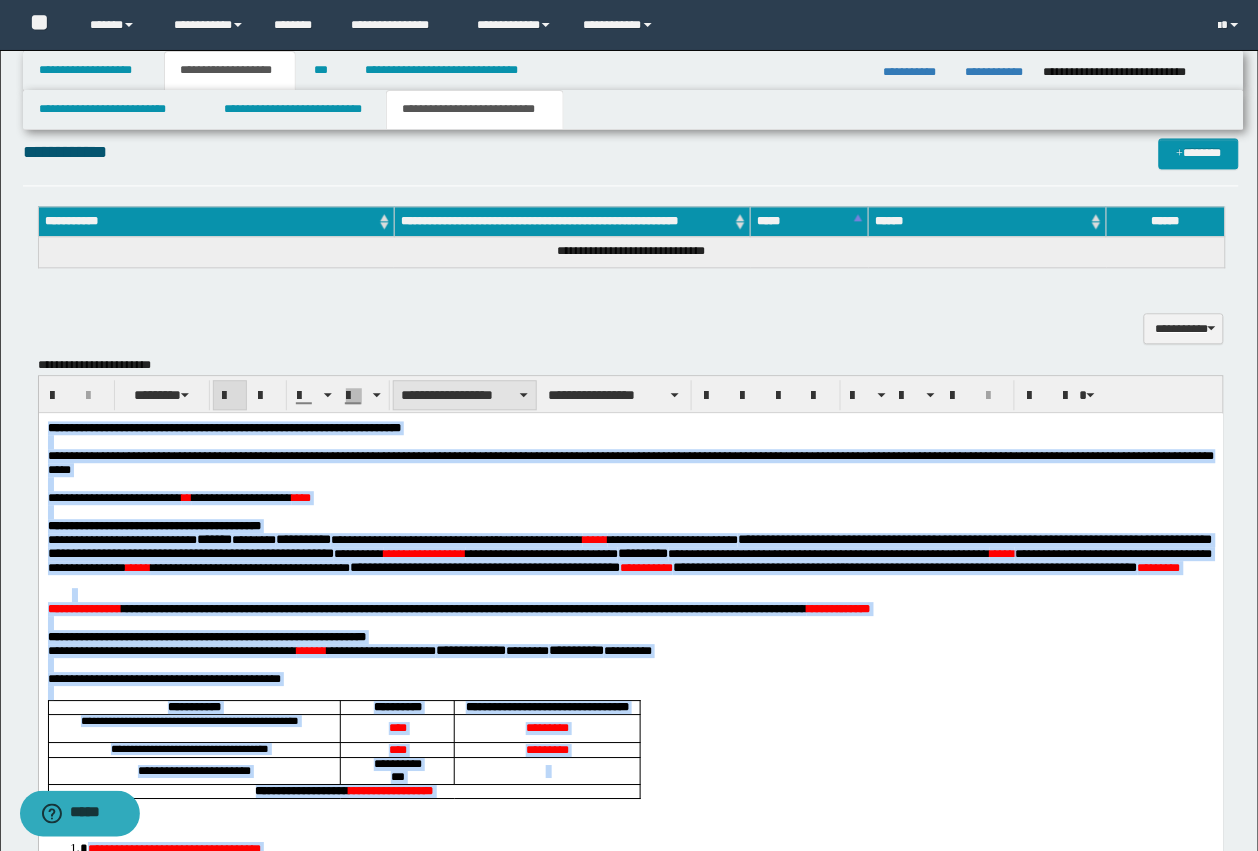click on "**********" at bounding box center [465, 395] 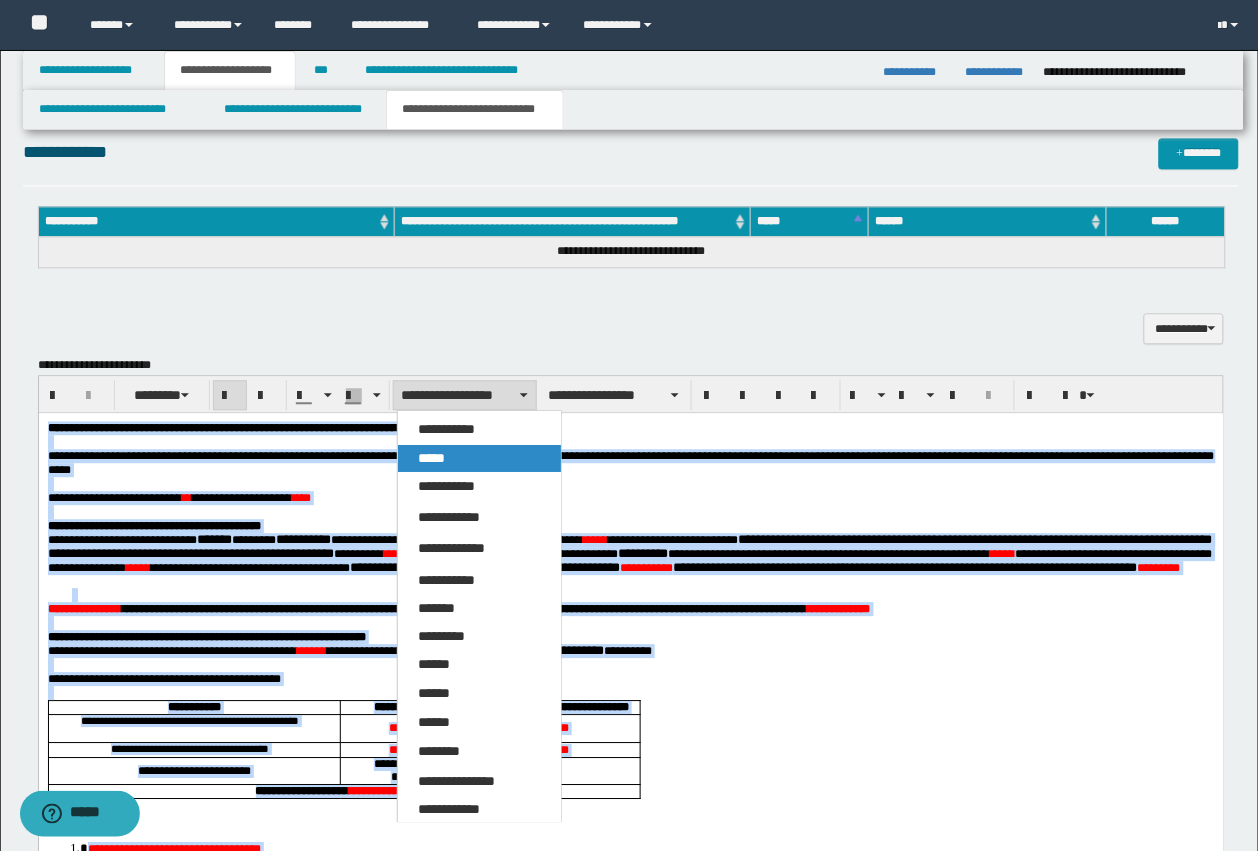 click on "*****" at bounding box center (431, 458) 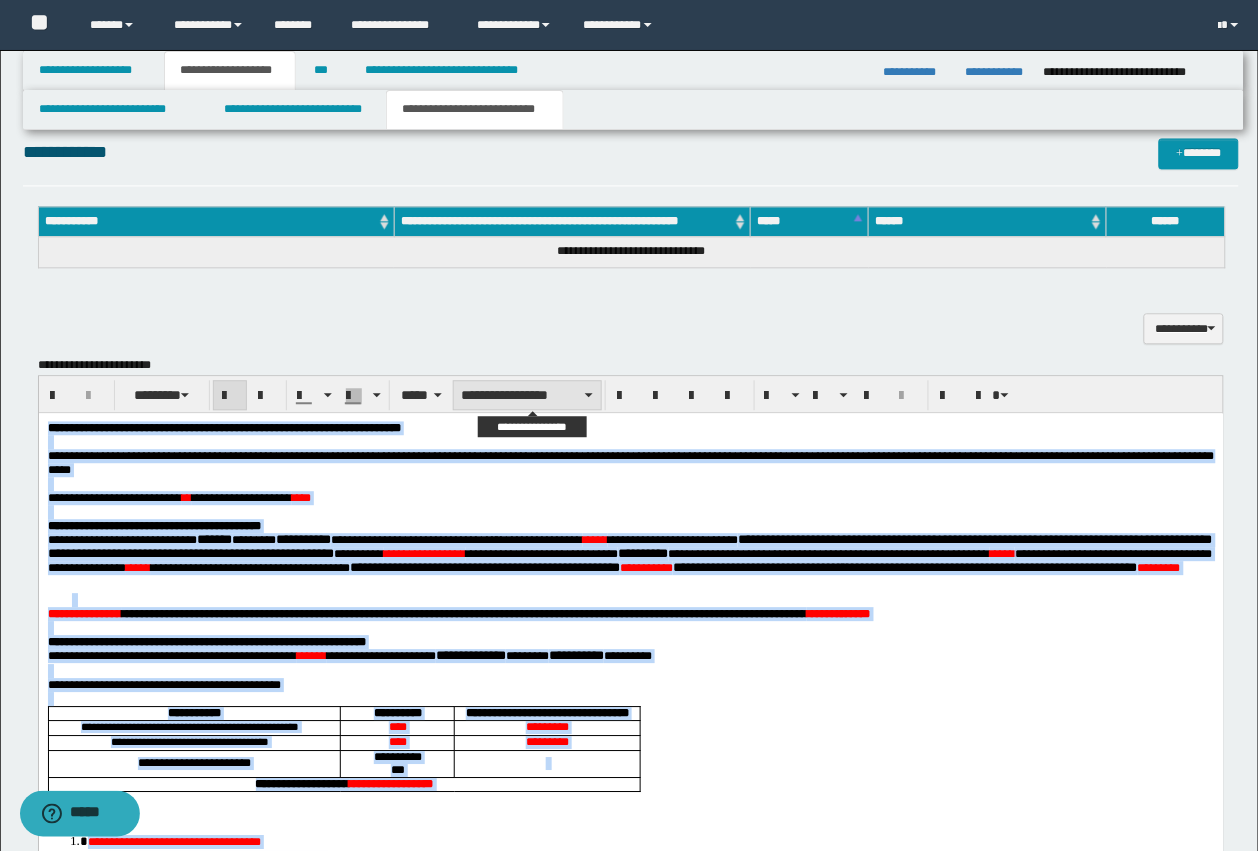 click on "**********" at bounding box center [527, 395] 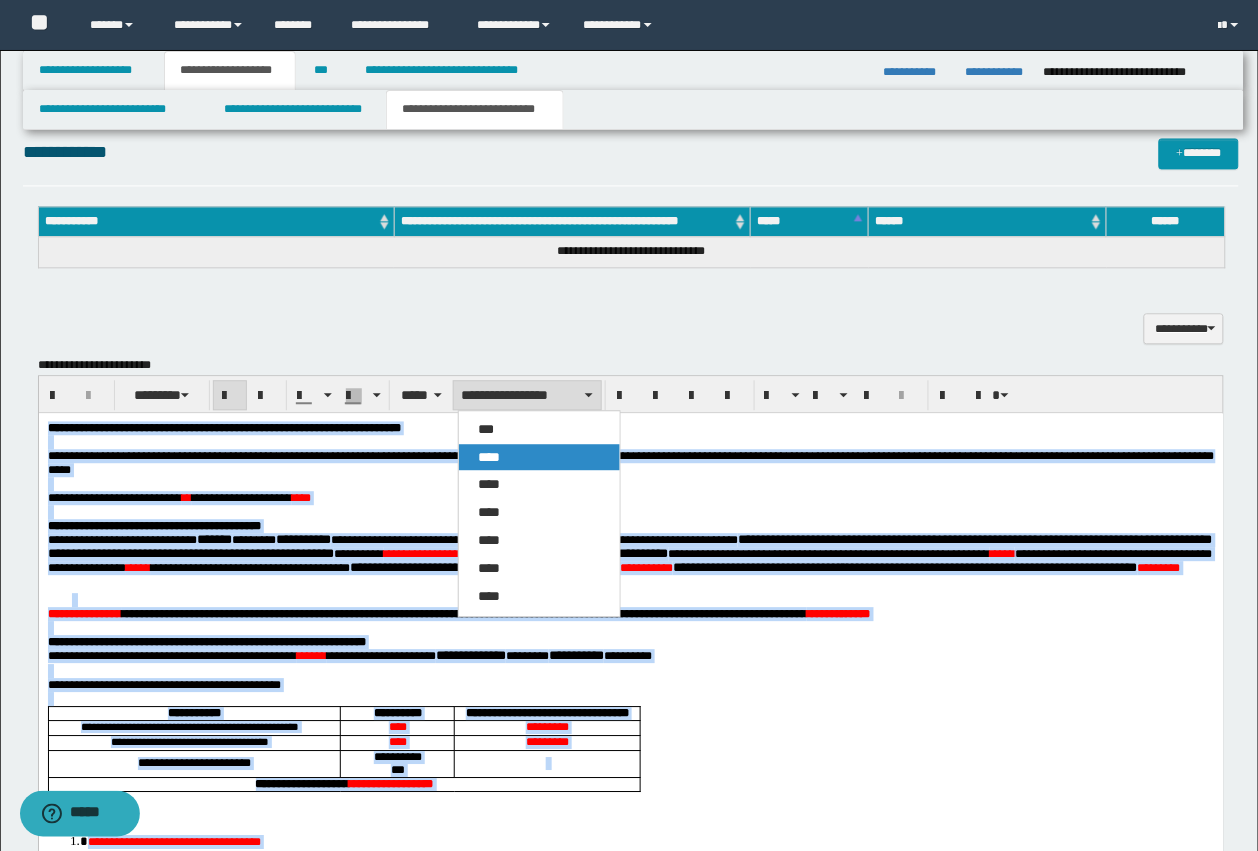click on "****" at bounding box center [539, 457] 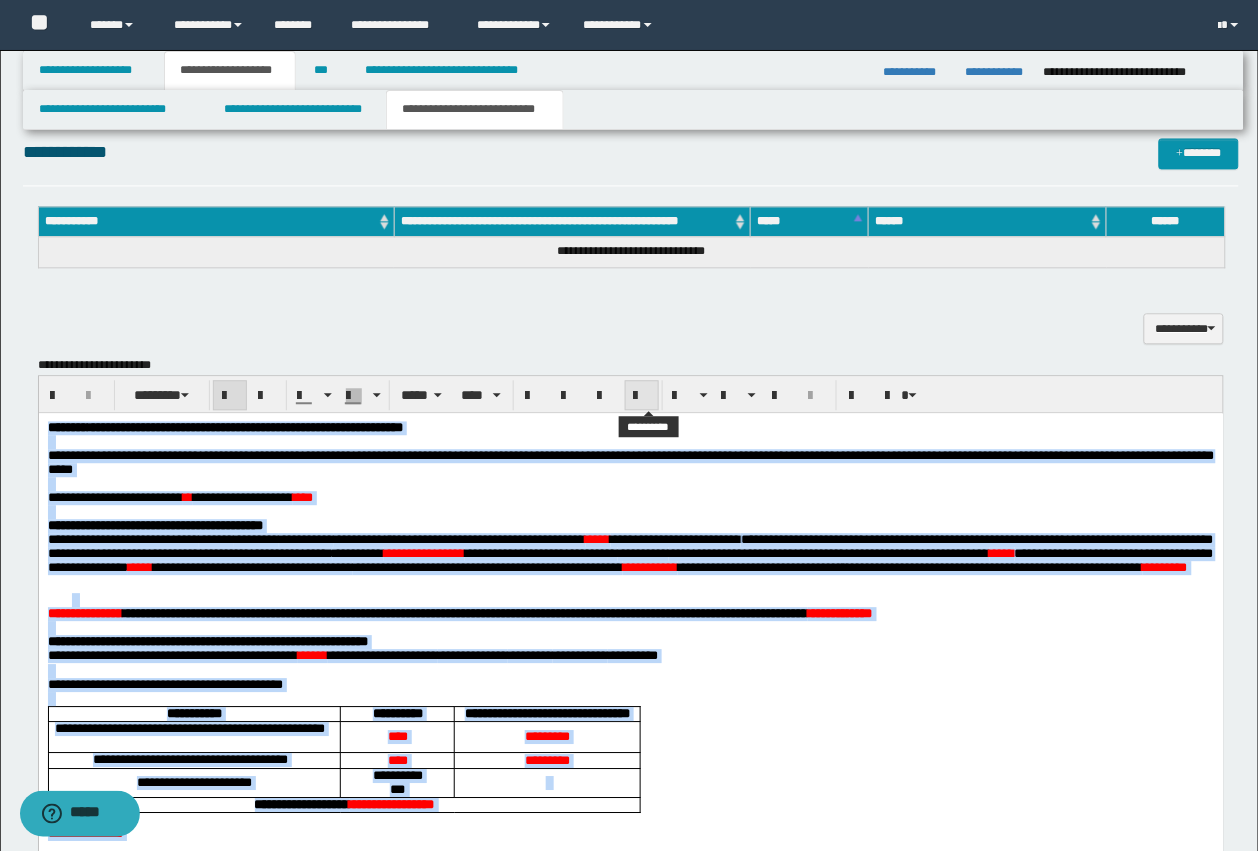 click at bounding box center [642, 396] 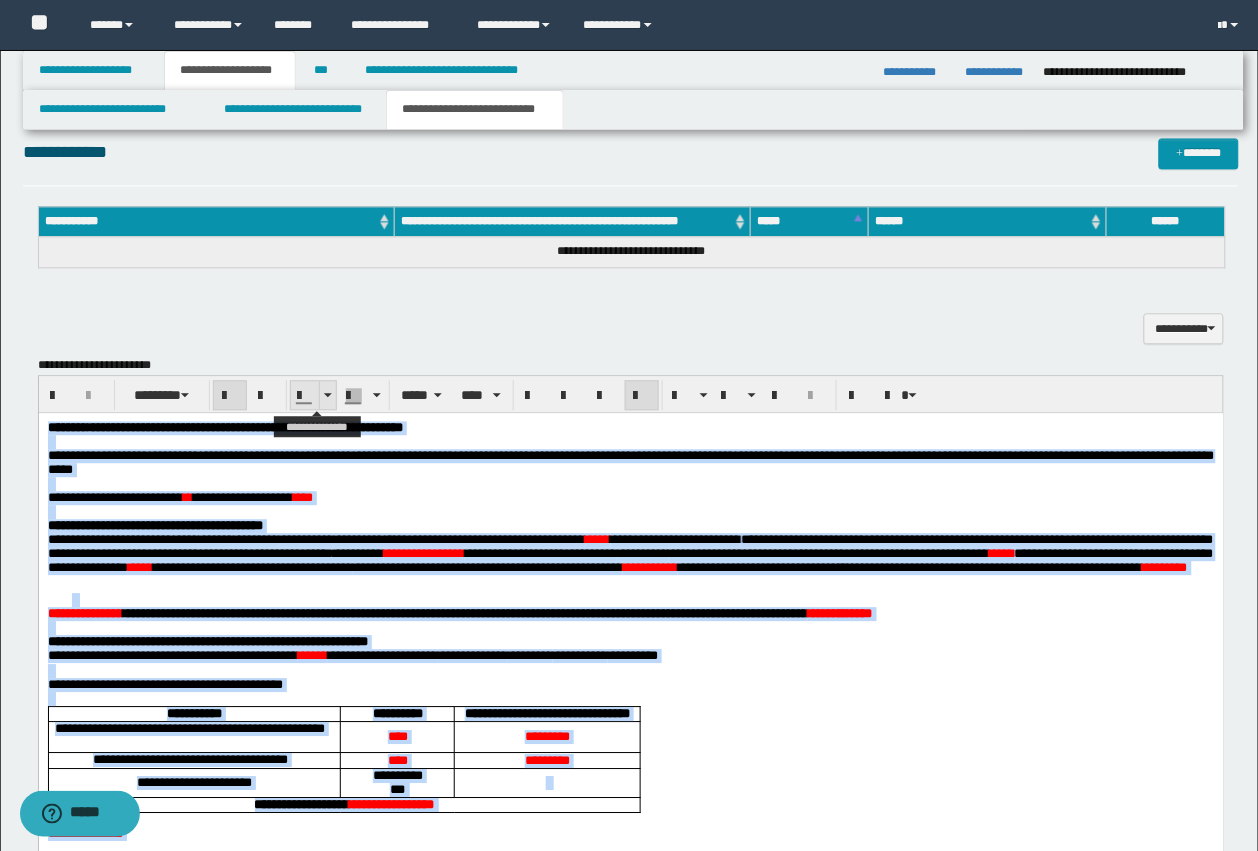 click at bounding box center [305, 396] 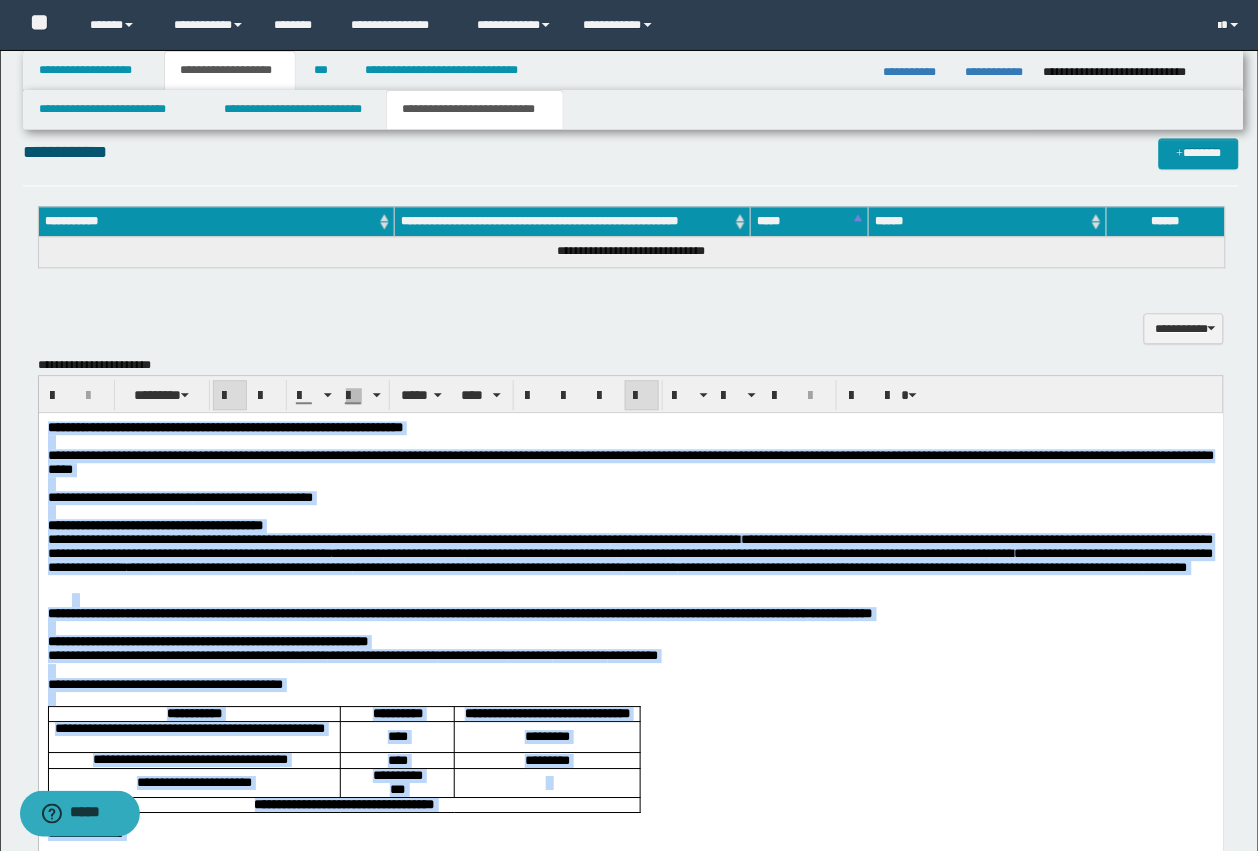 click on "**********" at bounding box center [179, 496] 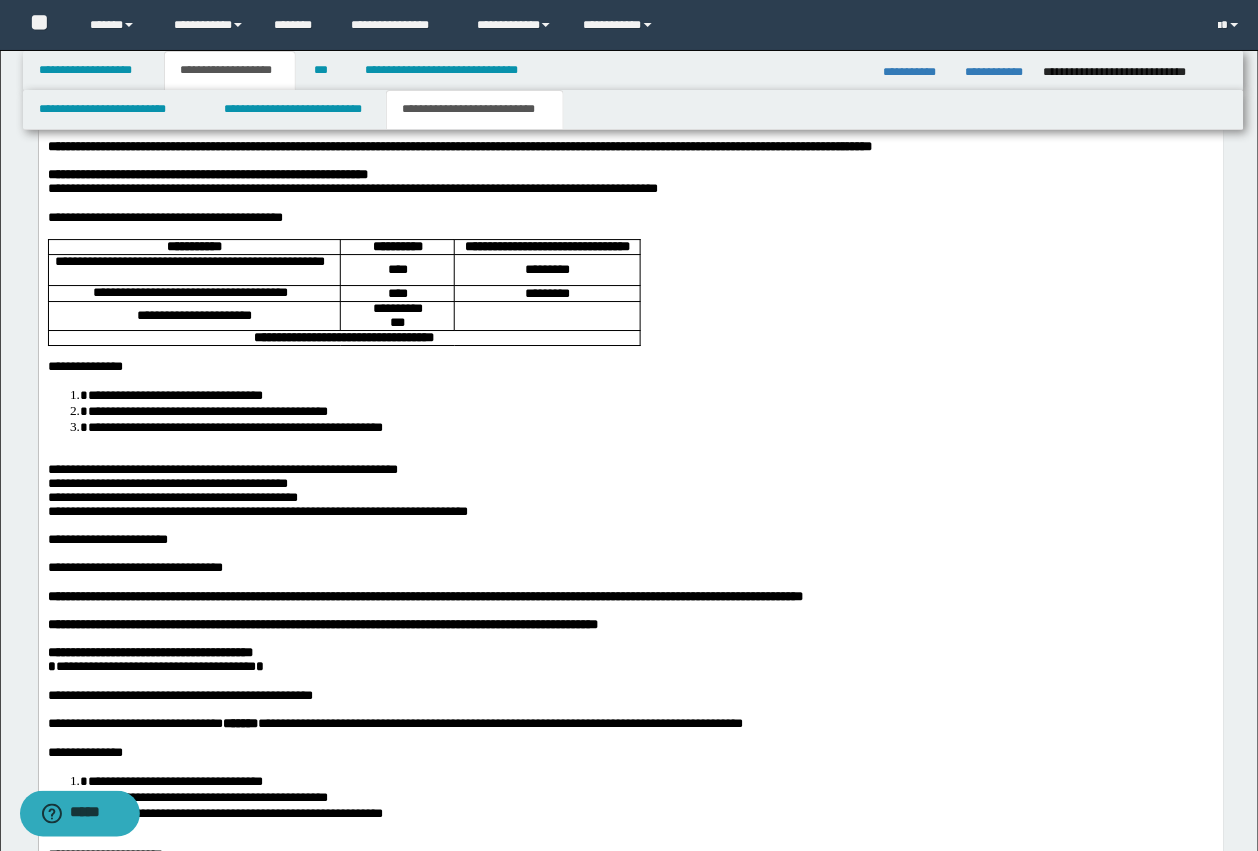 scroll, scrollTop: 1341, scrollLeft: 0, axis: vertical 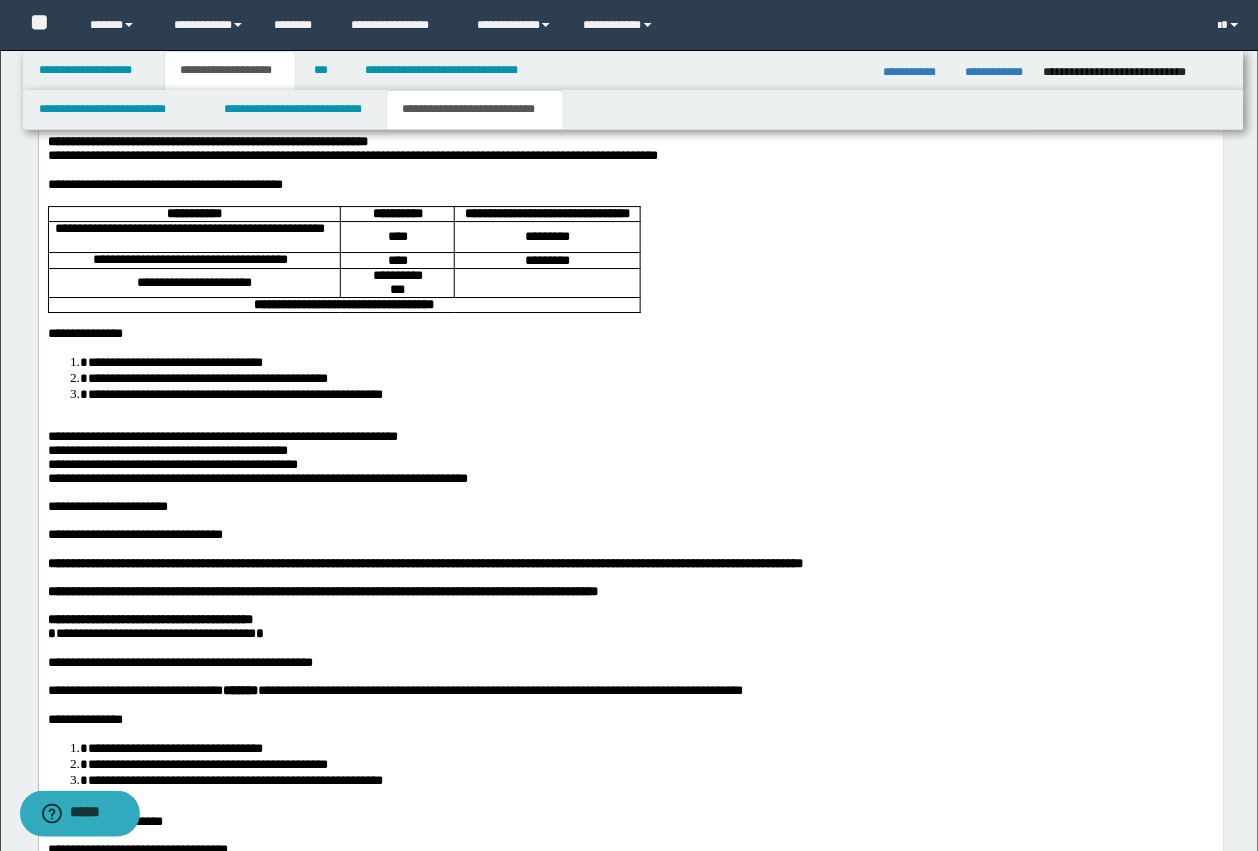 click on "**********" at bounding box center (174, 362) 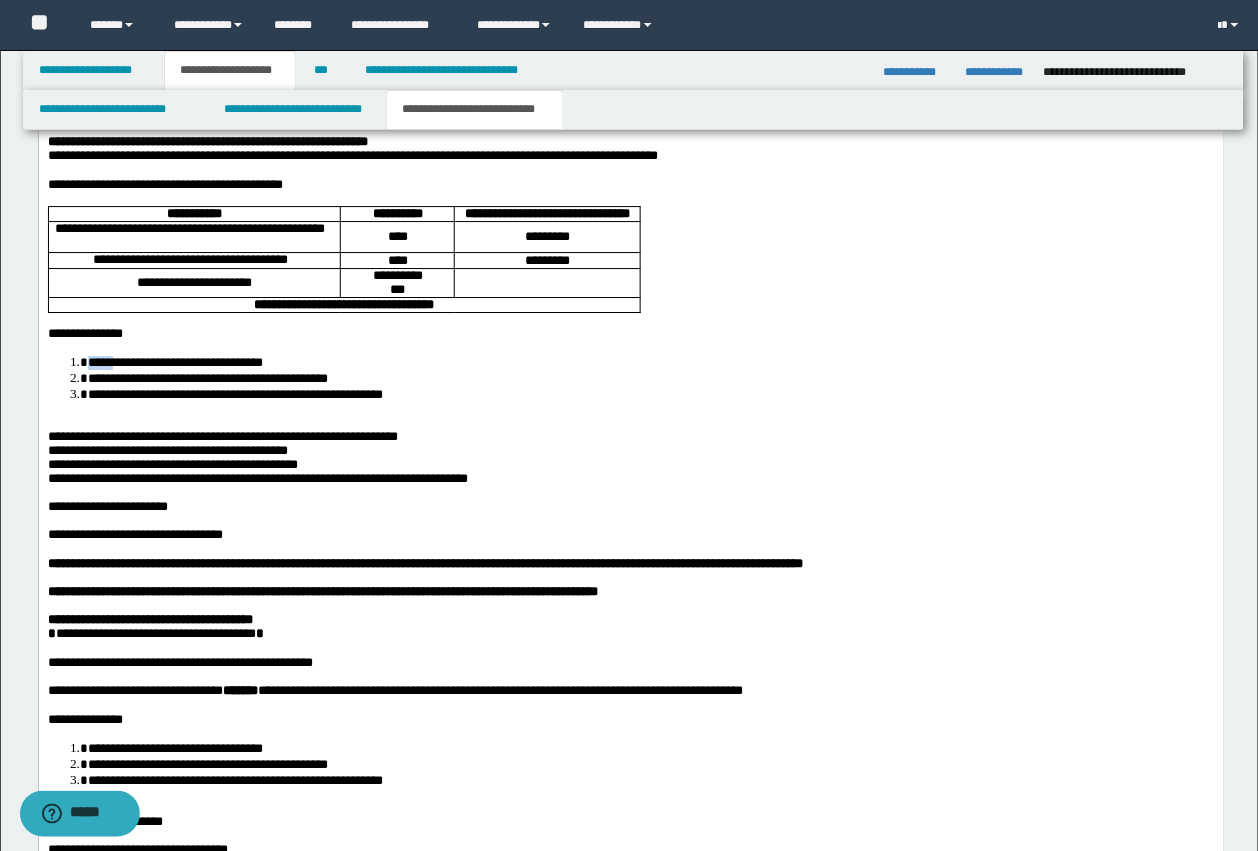 click on "**********" at bounding box center [174, 362] 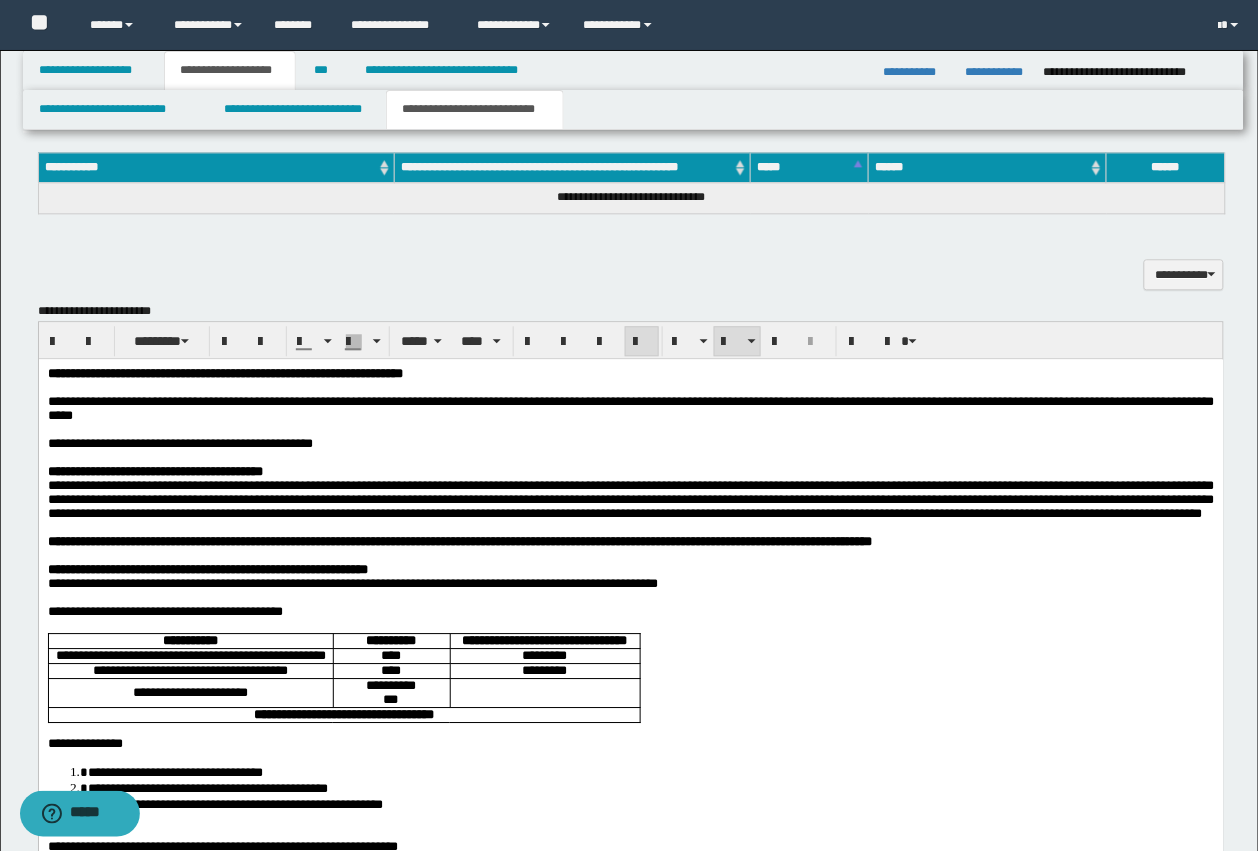 scroll, scrollTop: 841, scrollLeft: 0, axis: vertical 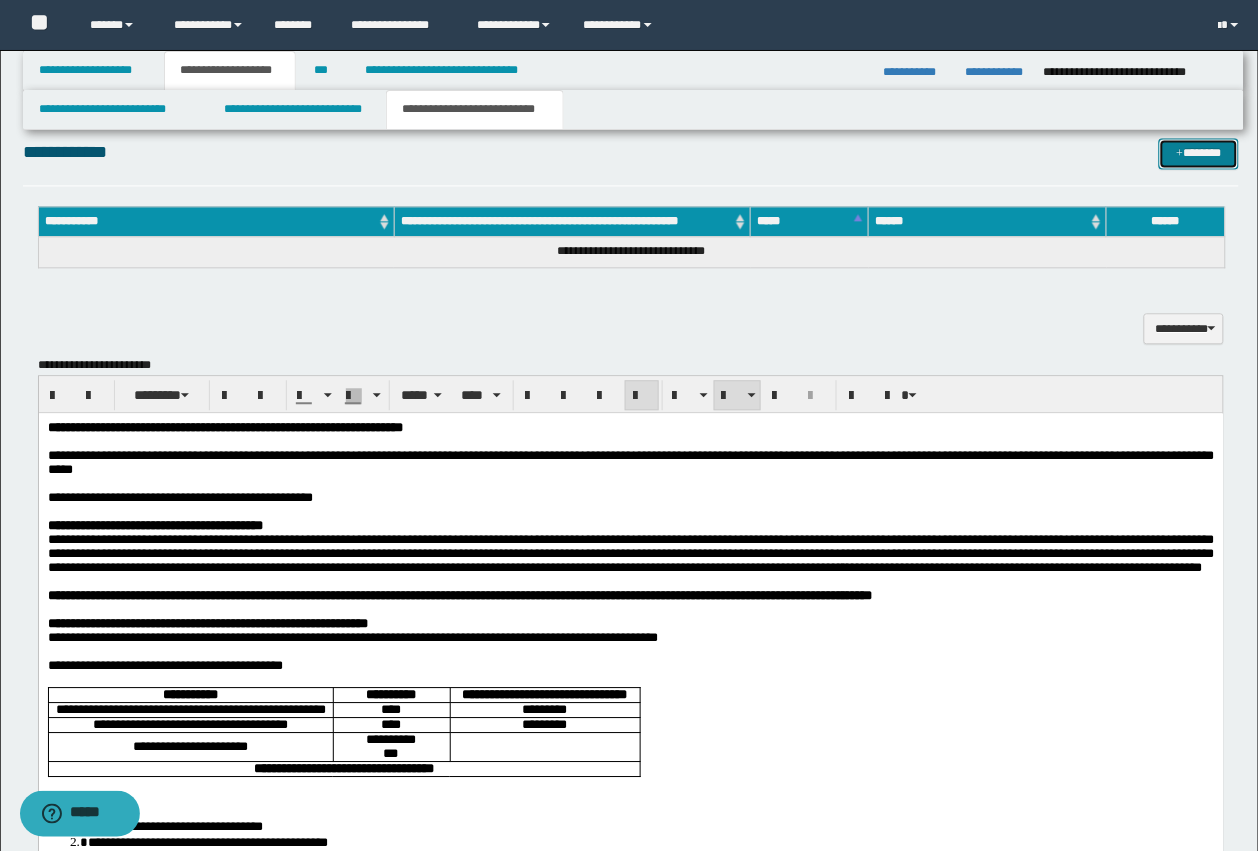 click at bounding box center [1180, 154] 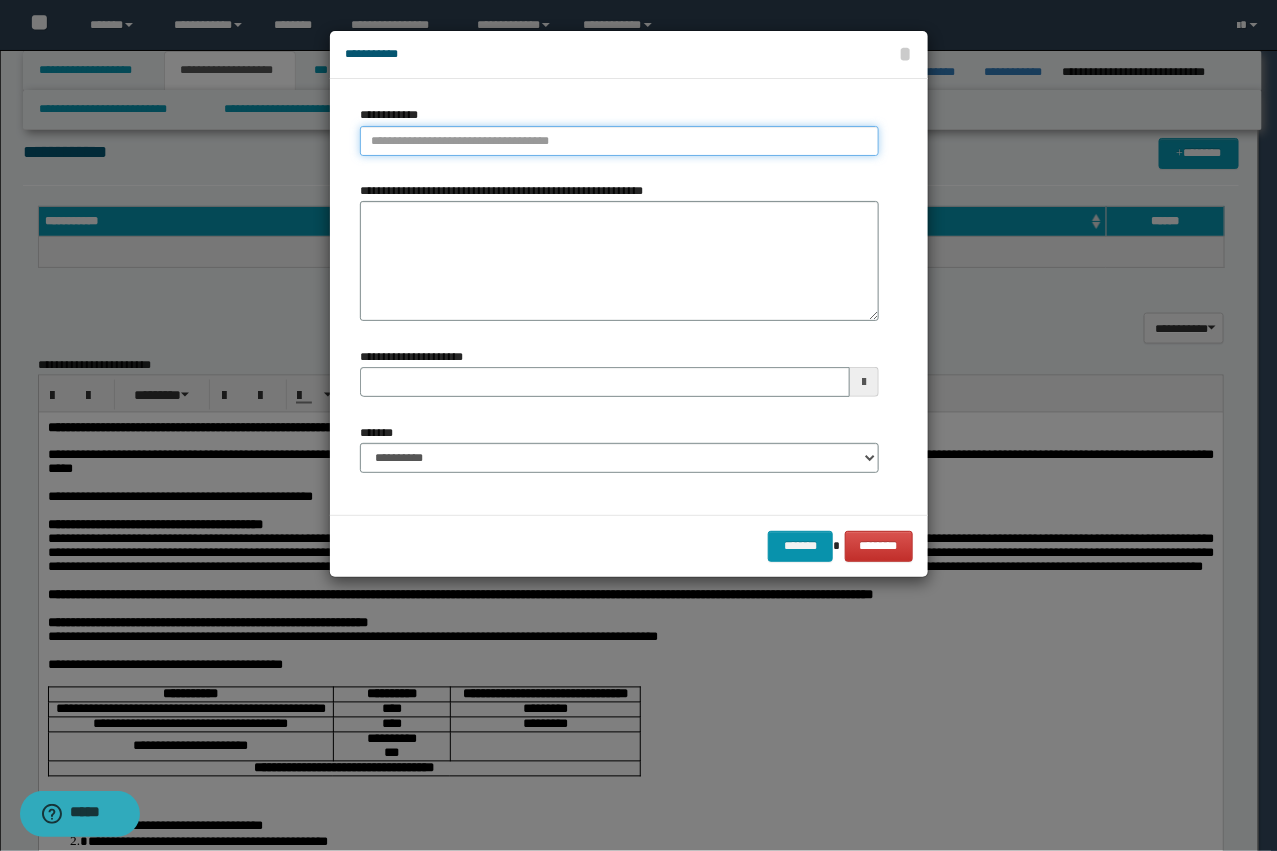 click on "**********" at bounding box center (619, 141) 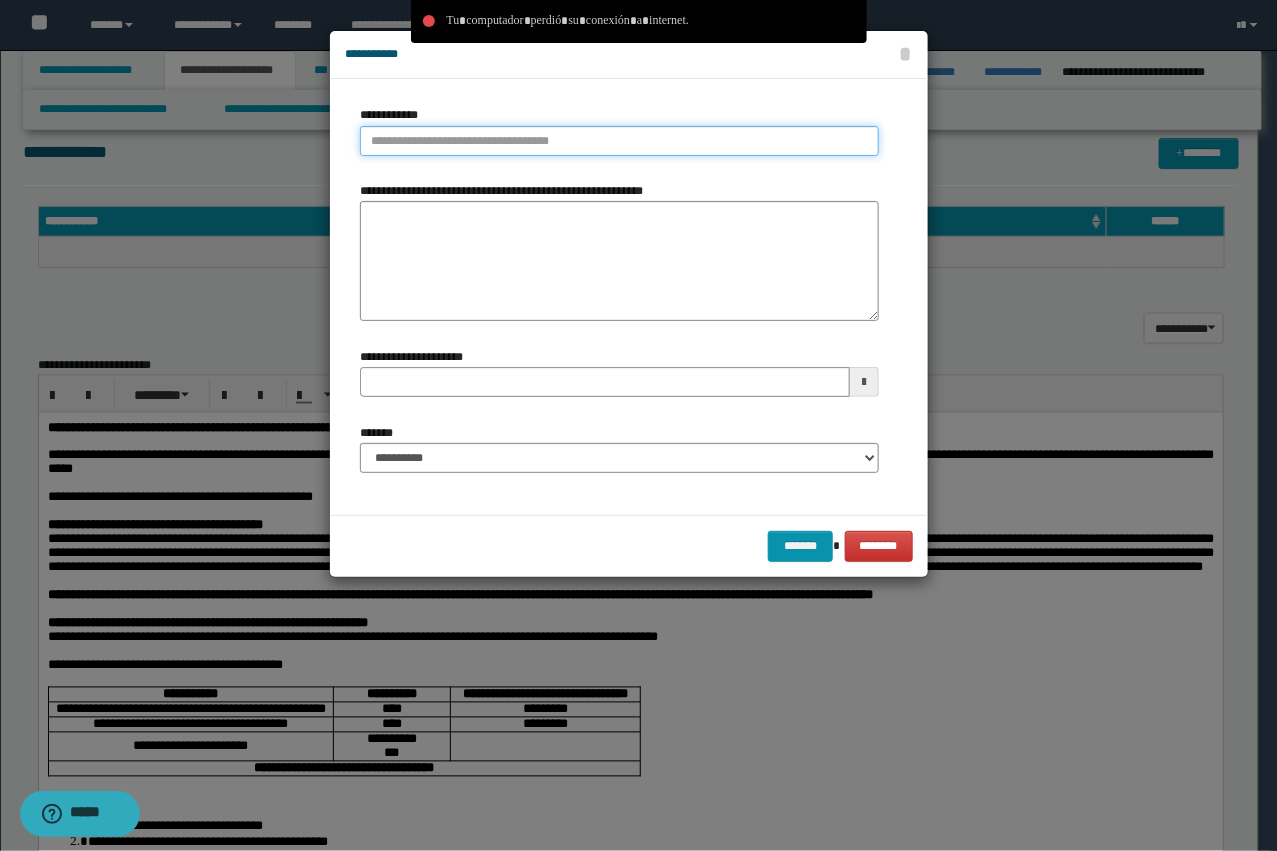 paste on "****" 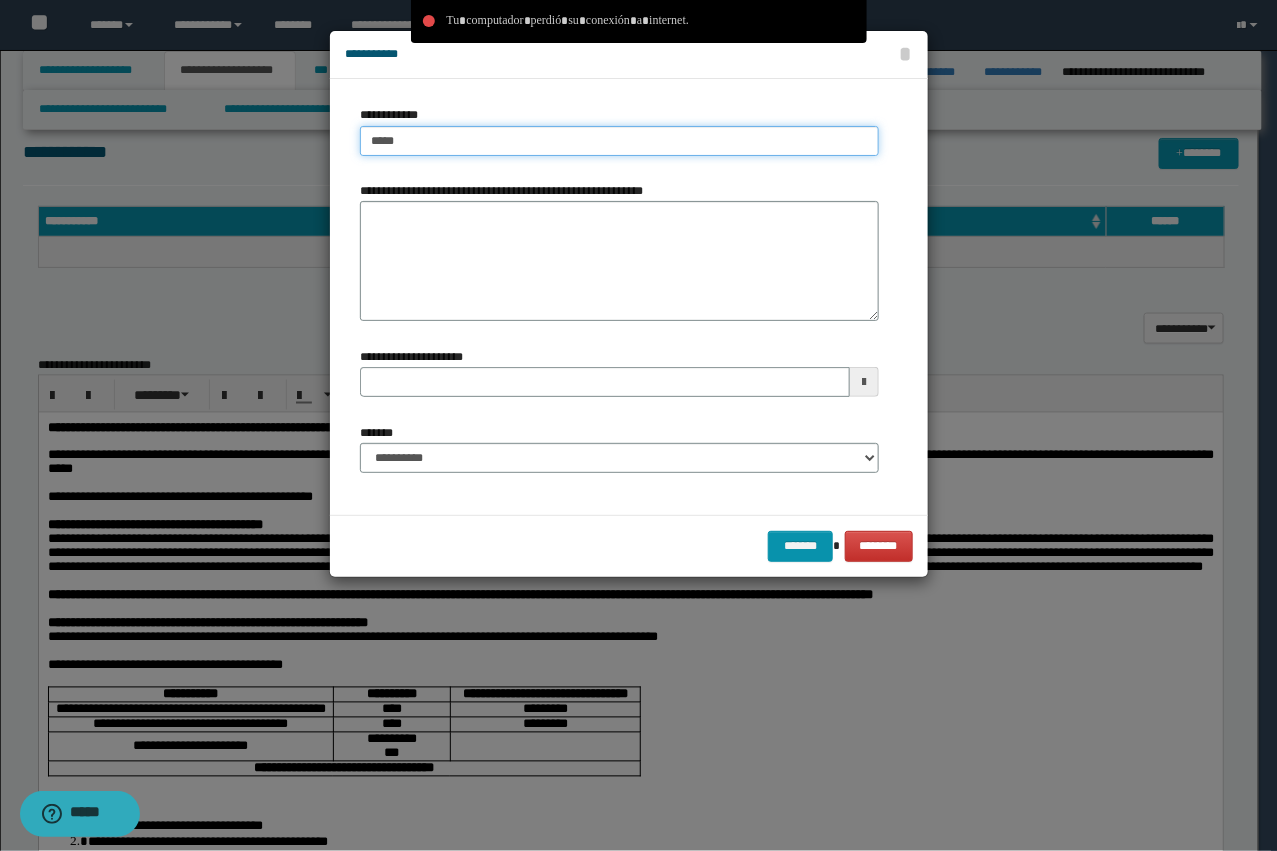 type on "****" 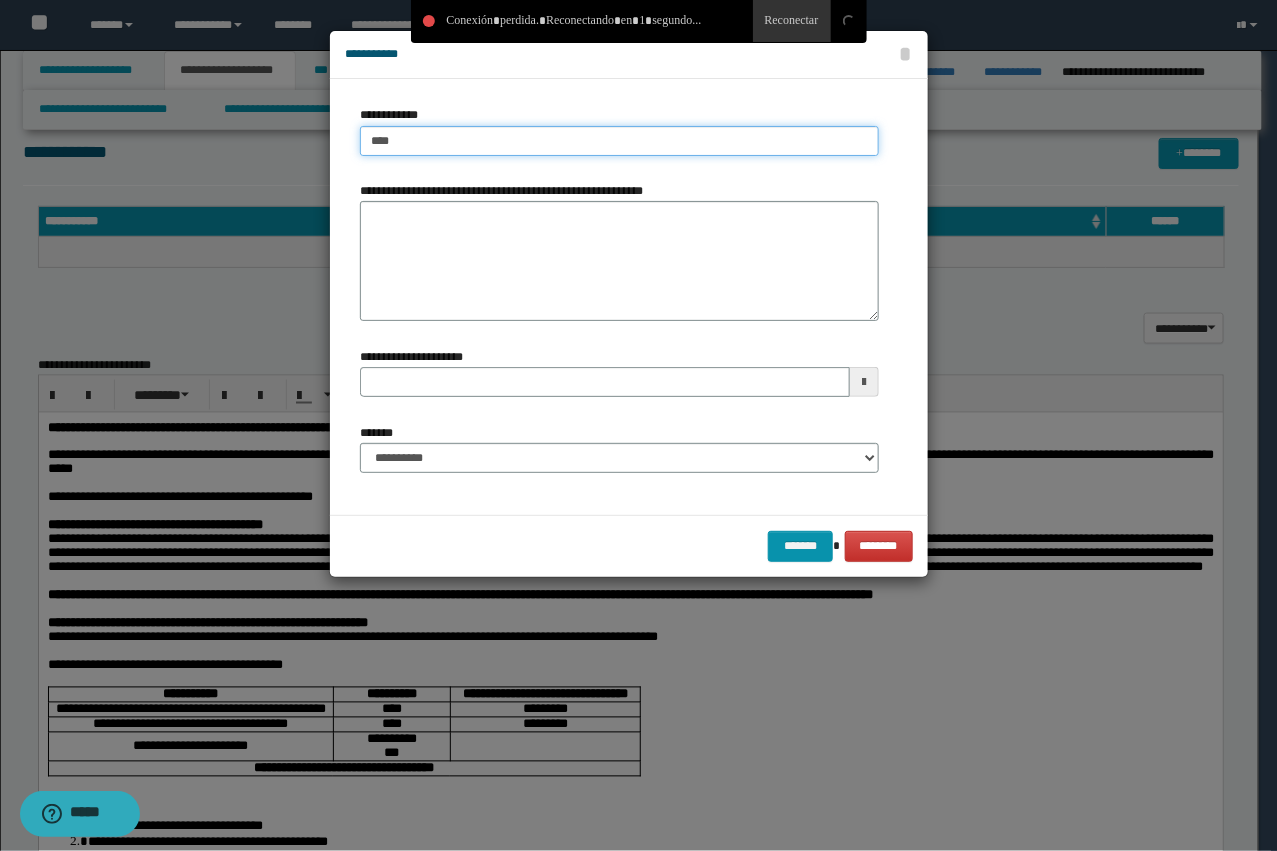 type on "****" 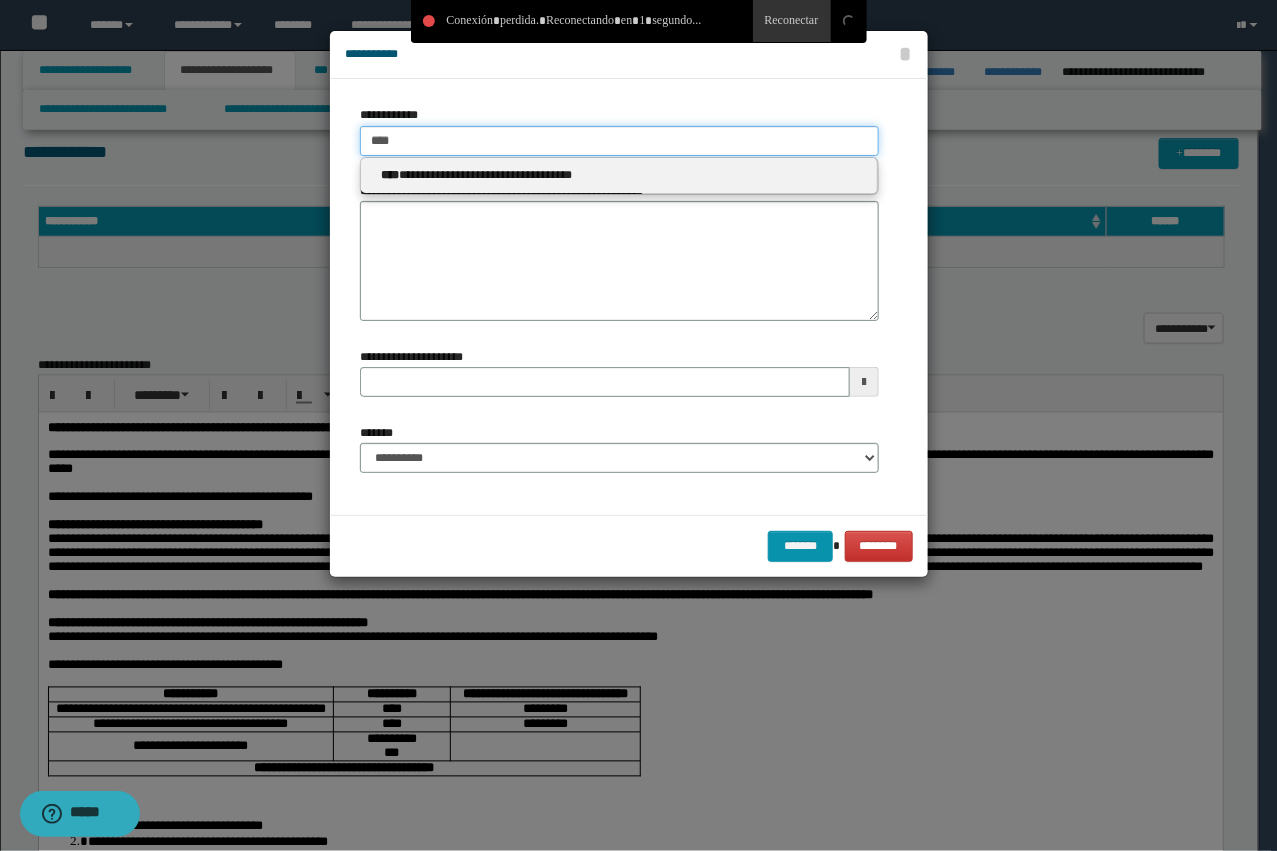 type on "****" 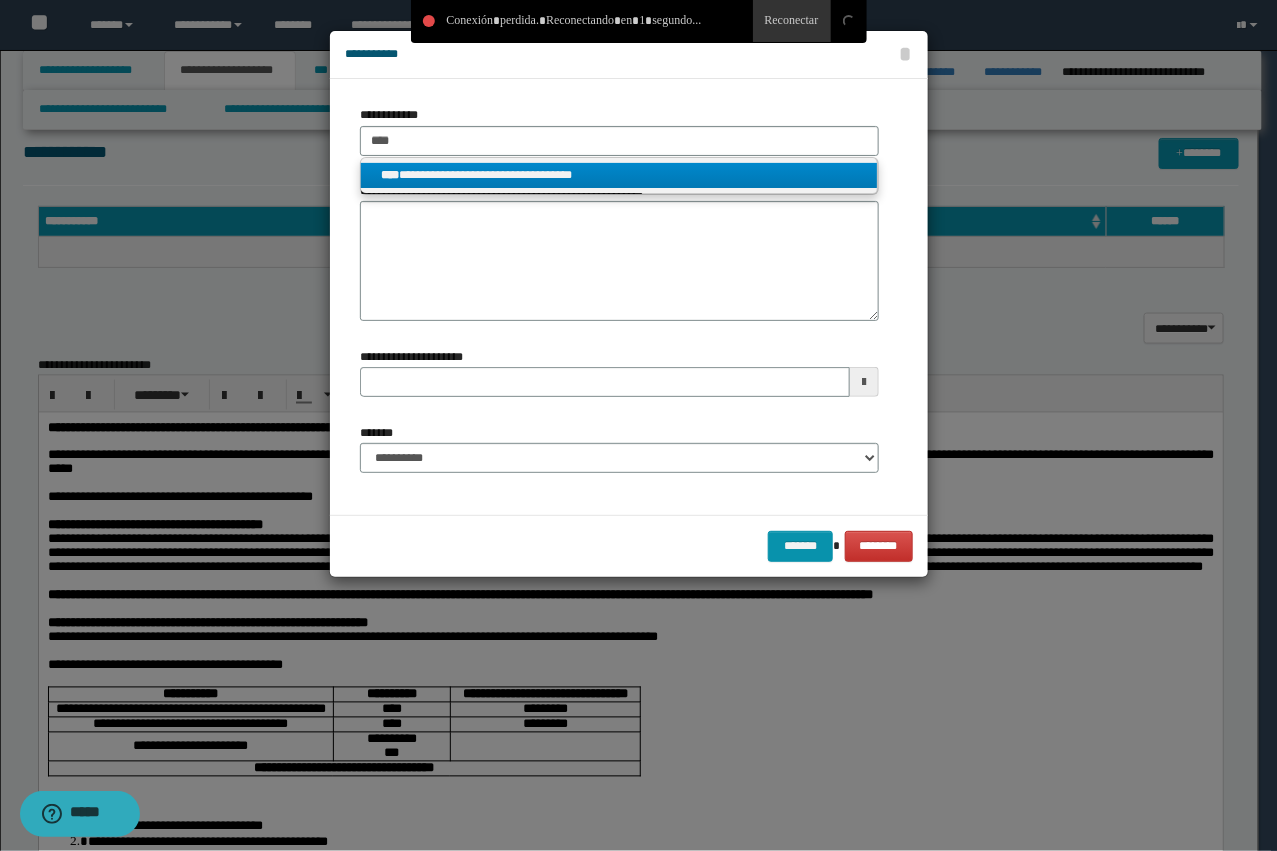 click on "**********" at bounding box center [619, 175] 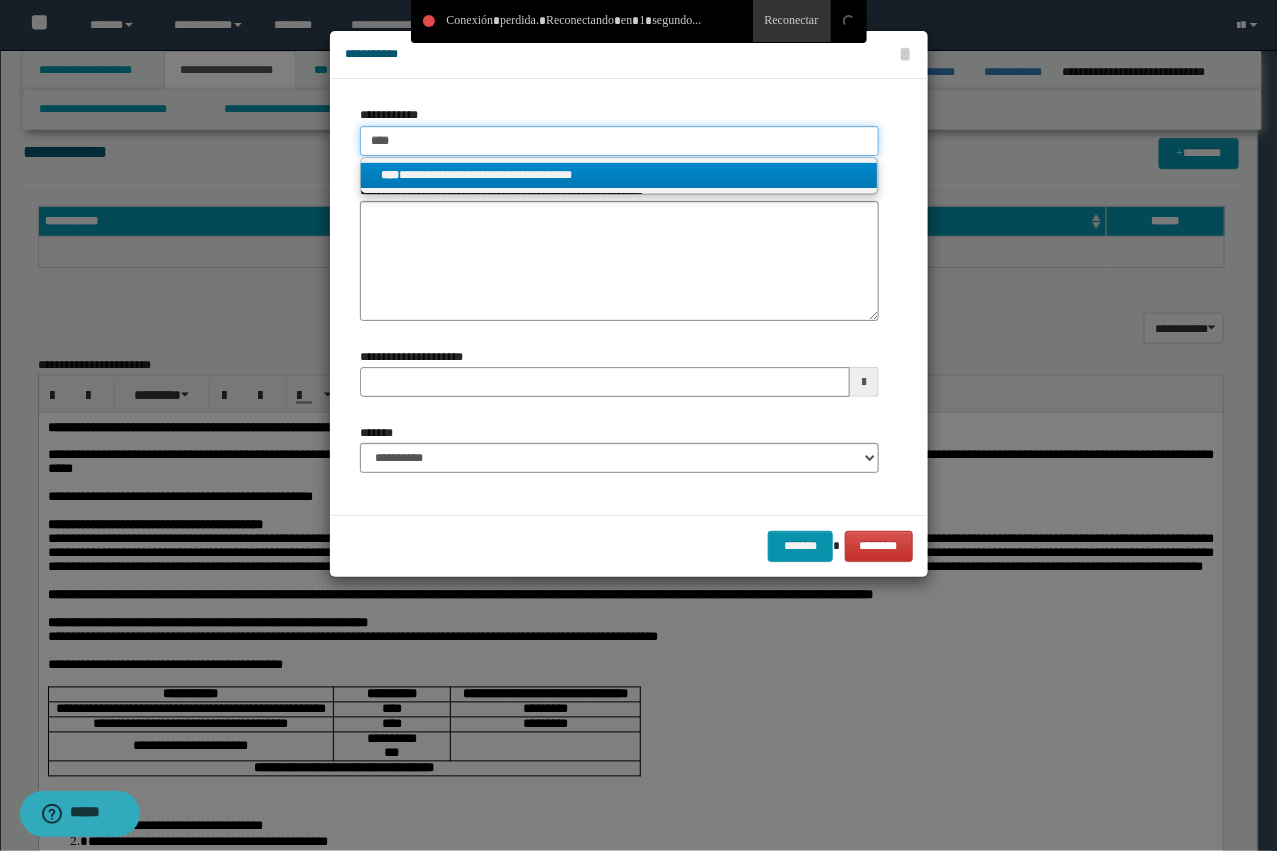 type 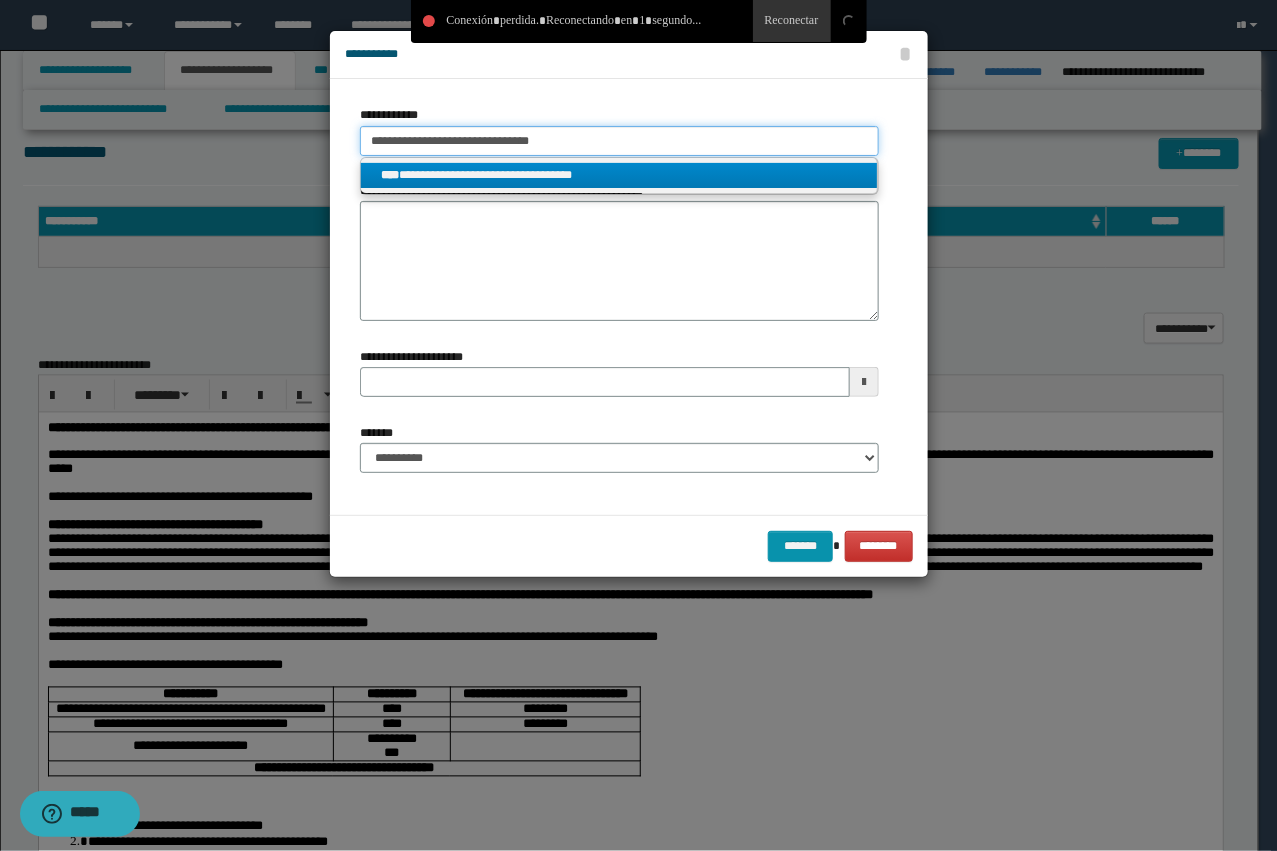 type 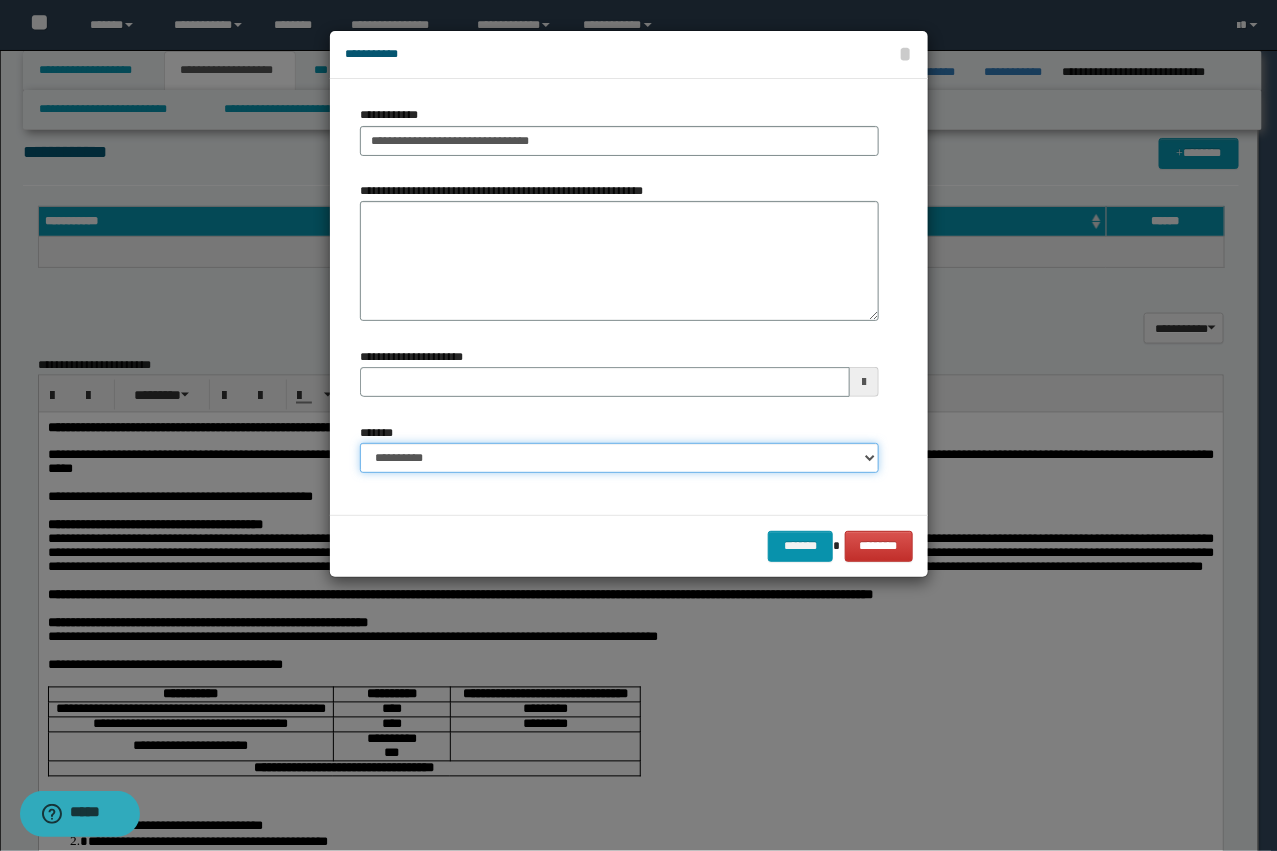drag, startPoint x: 398, startPoint y: 460, endPoint x: 410, endPoint y: 465, distance: 13 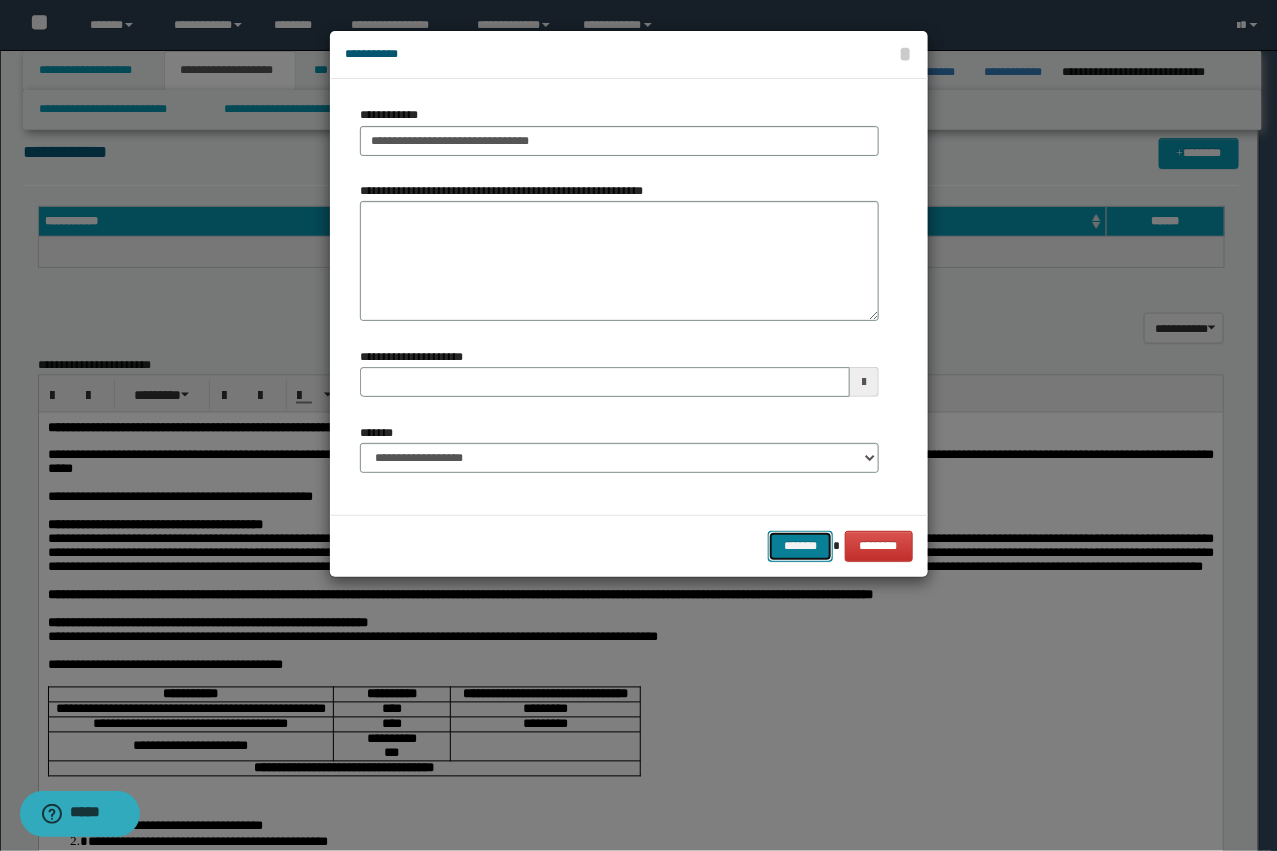 click on "*******" at bounding box center [800, 546] 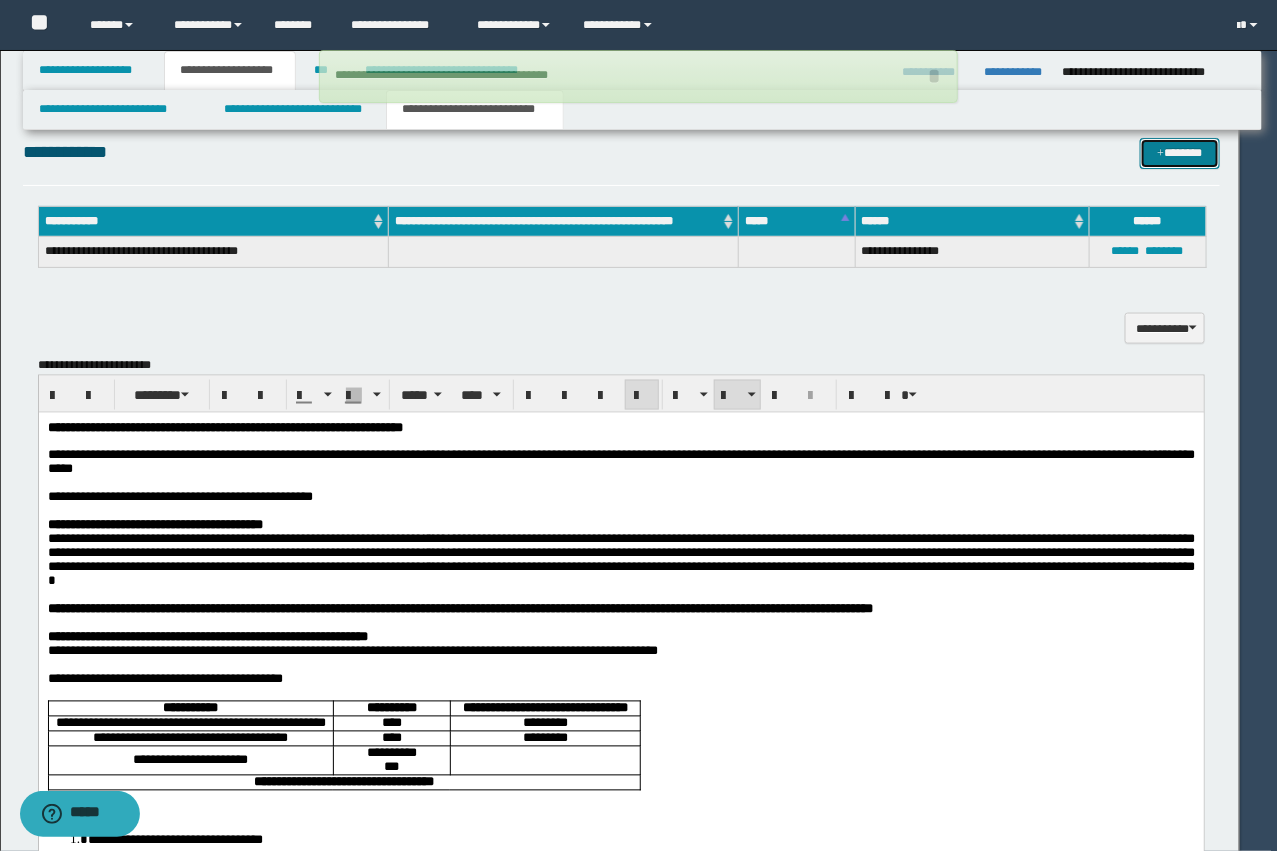 type 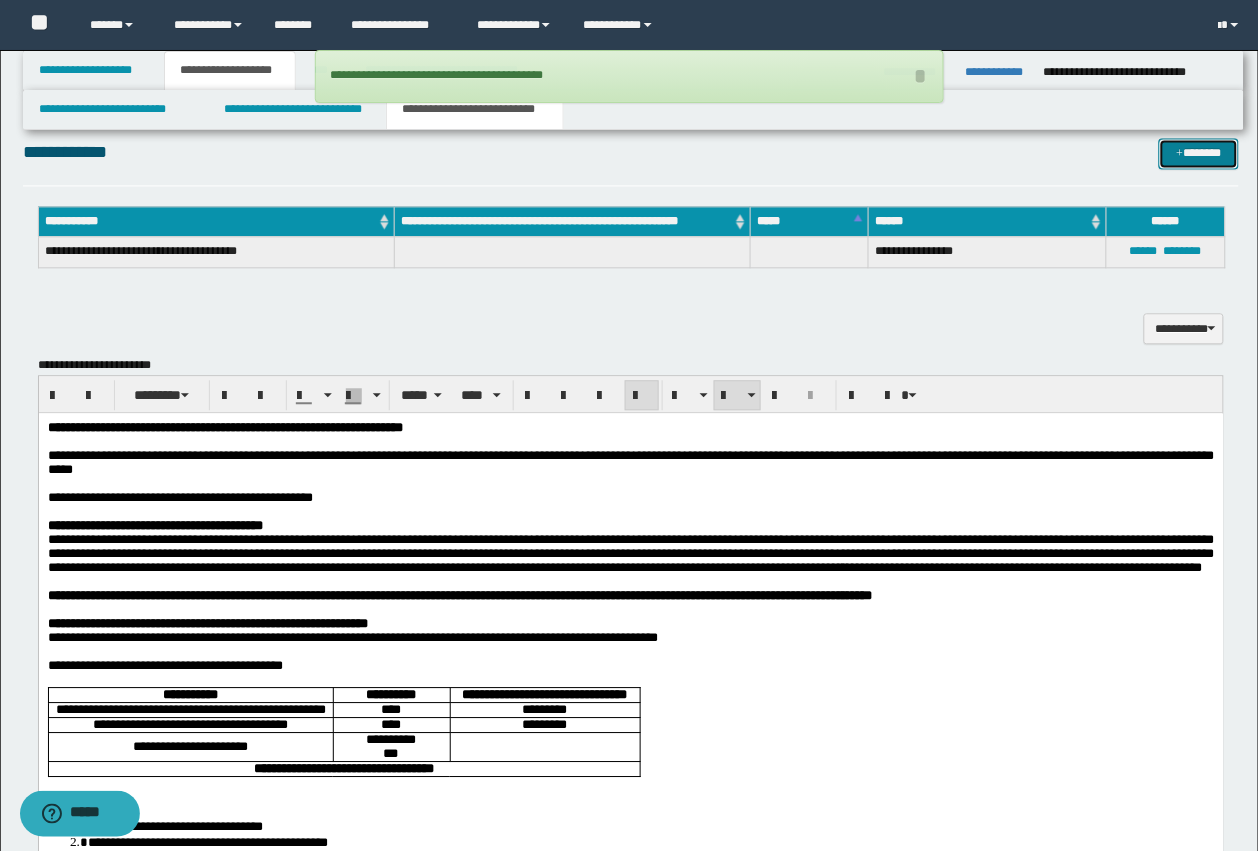 click on "*******" at bounding box center [1199, 153] 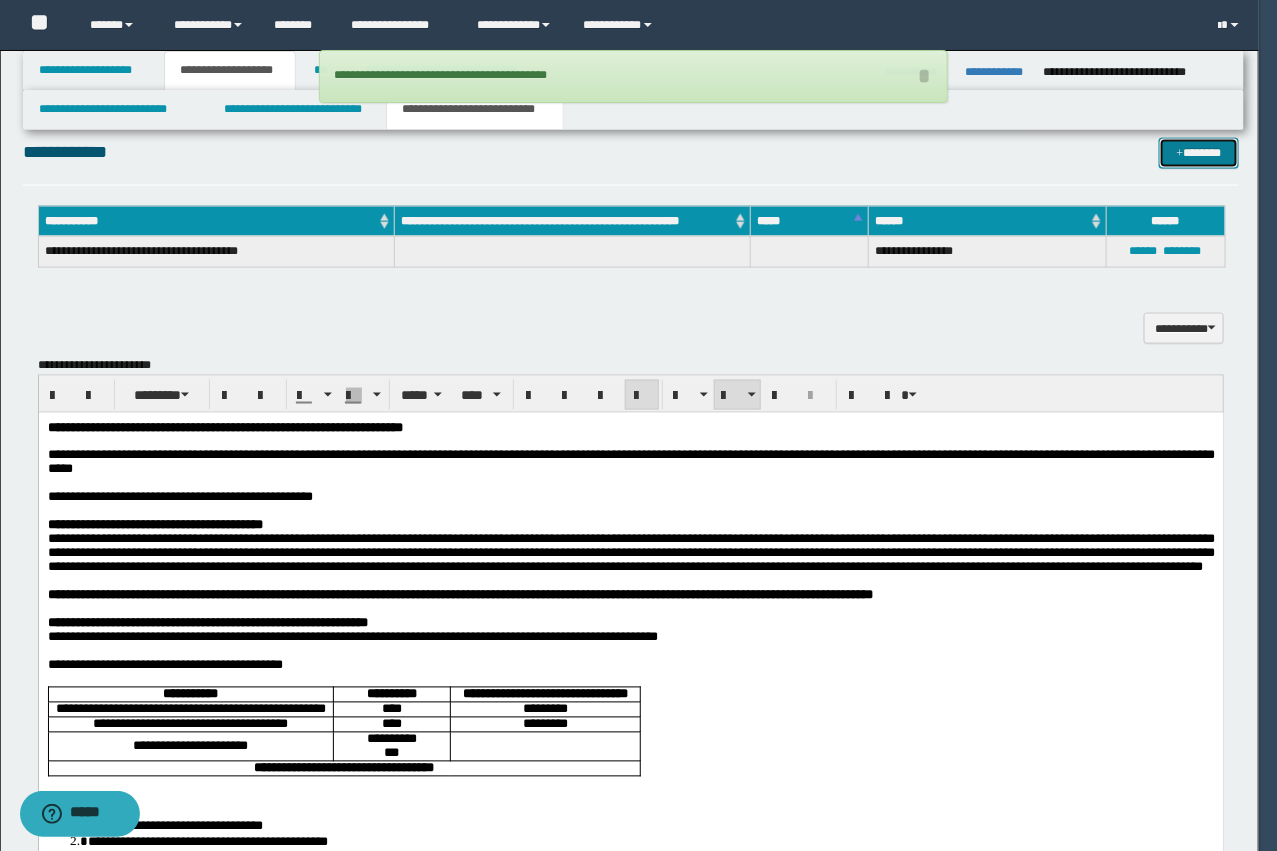 type 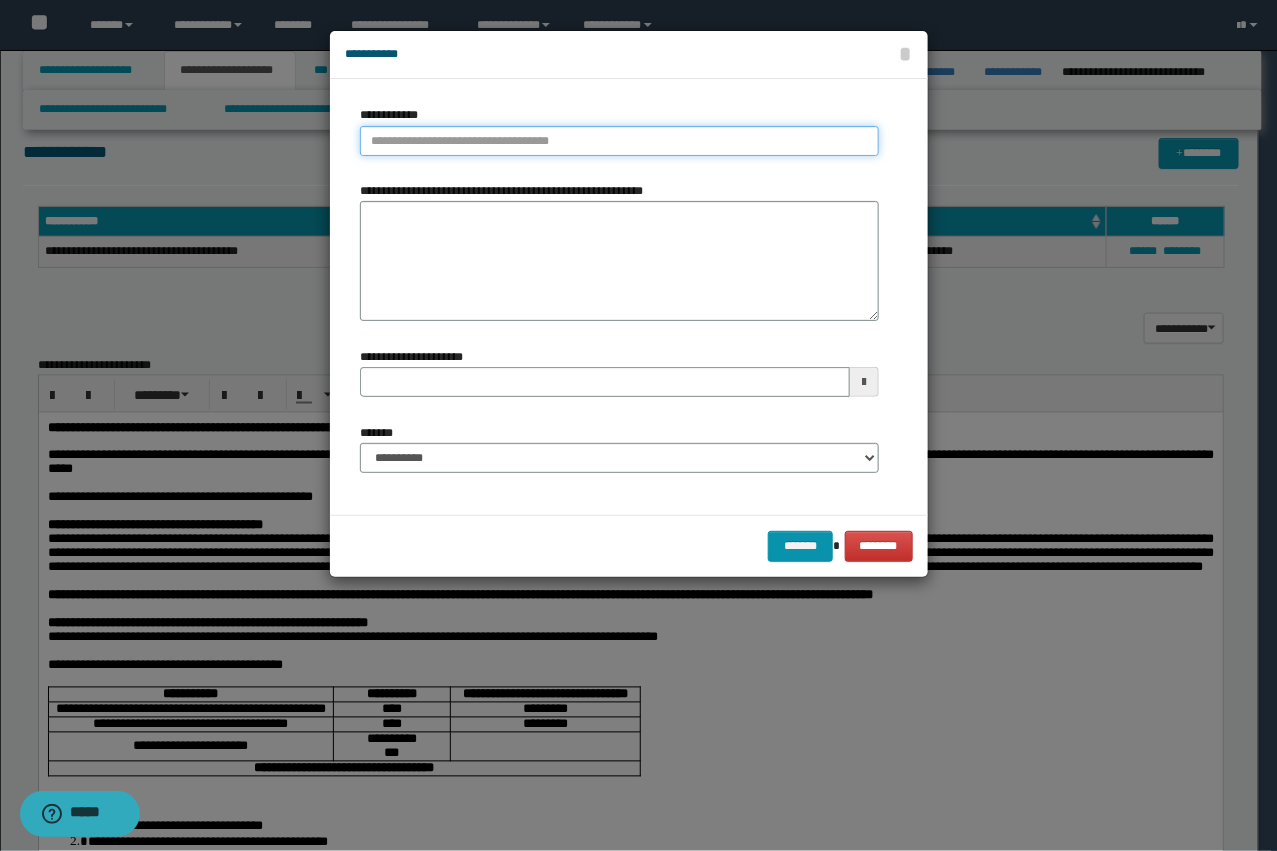 type on "**********" 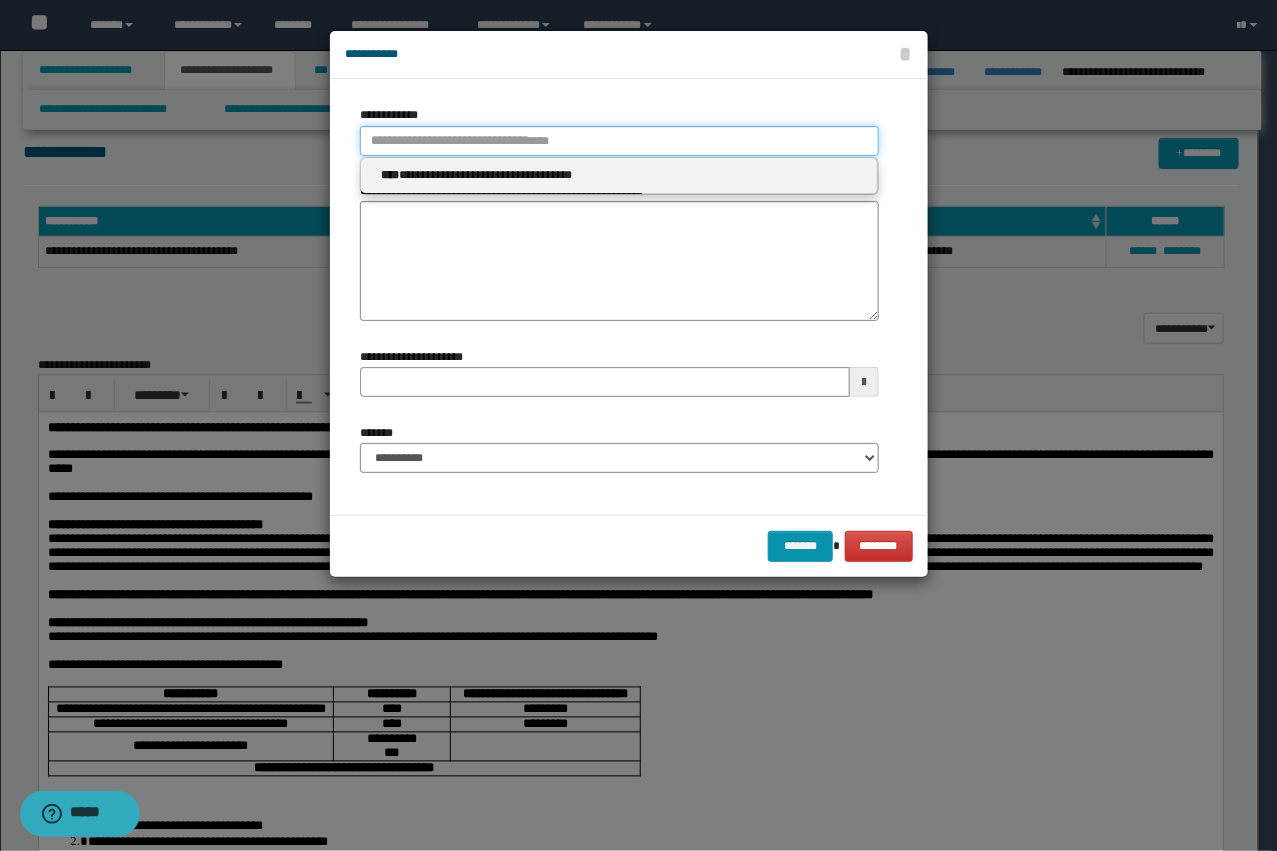 click on "**********" at bounding box center (619, 141) 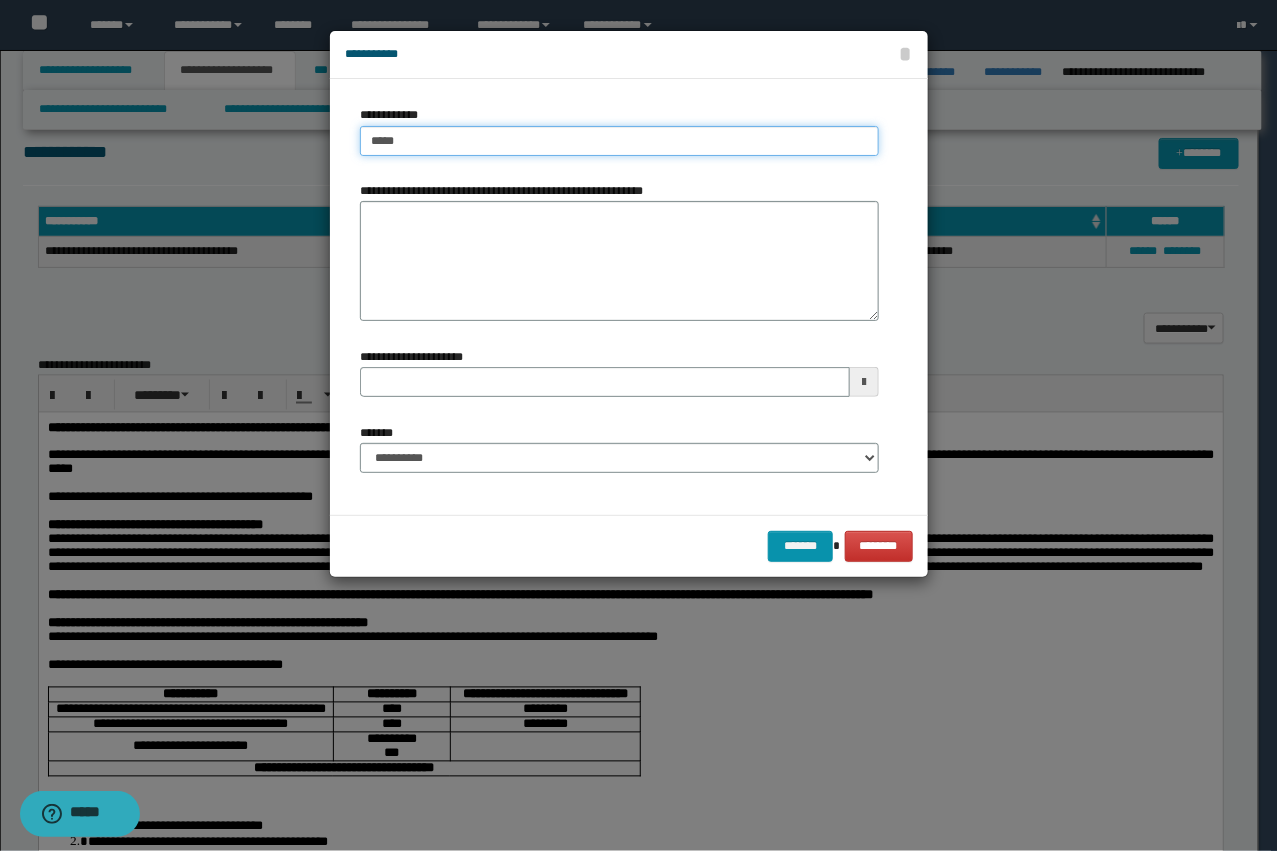 type on "****" 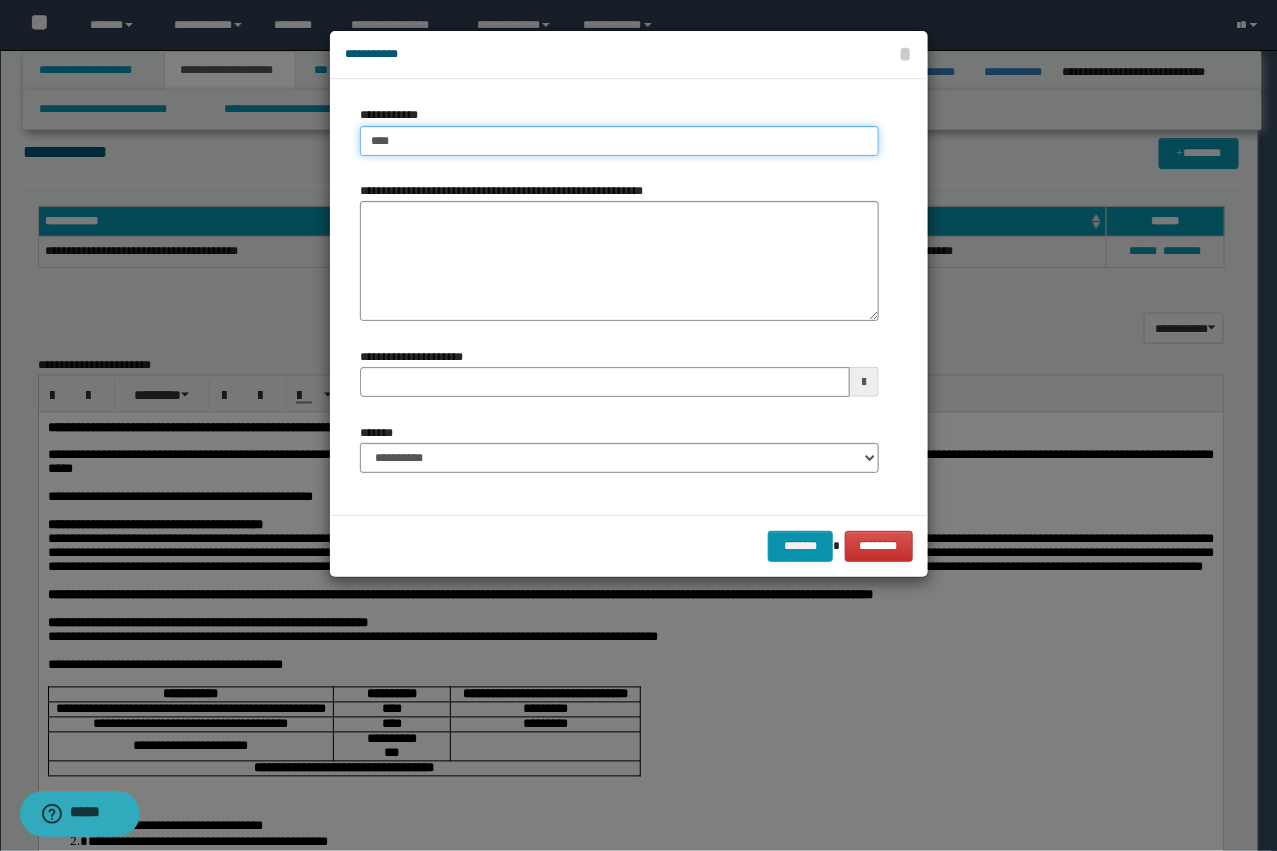 type on "****" 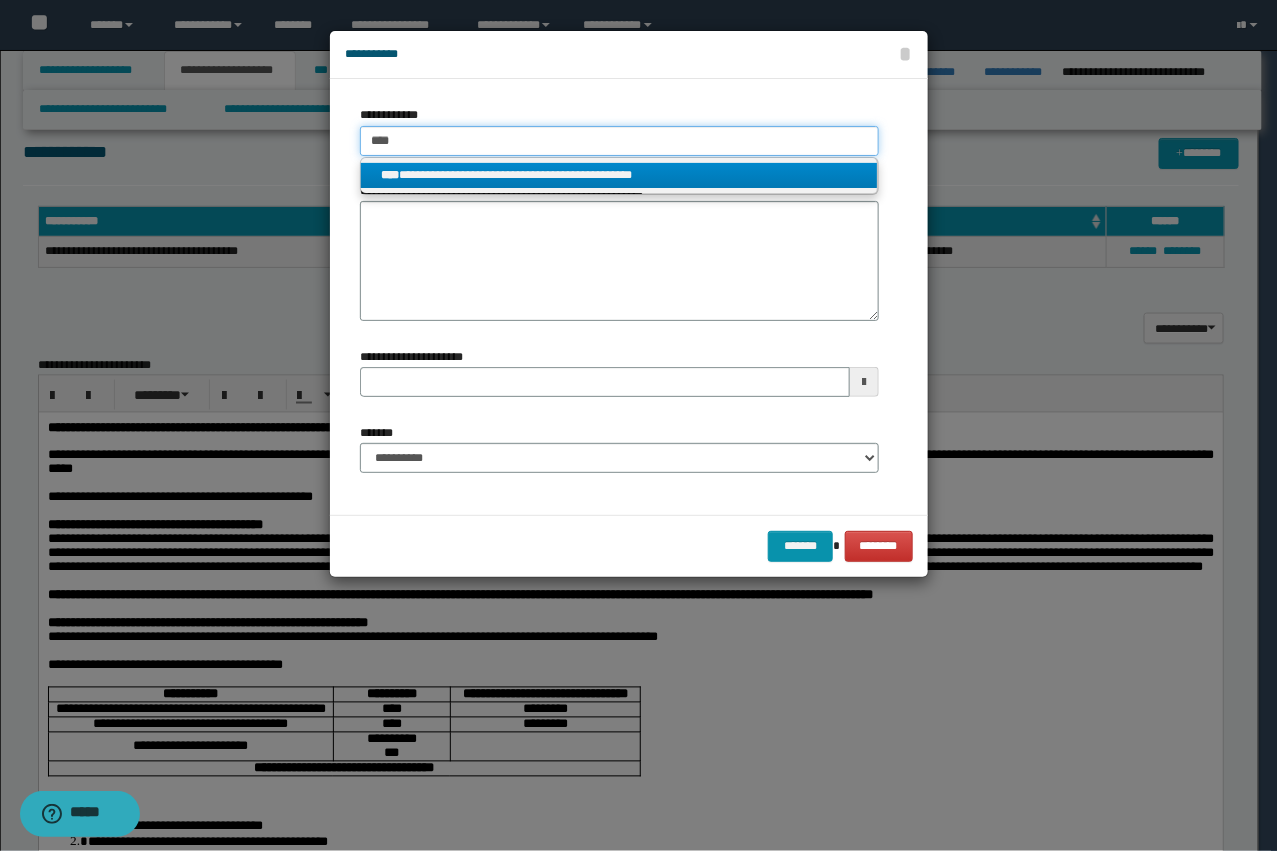 type on "****" 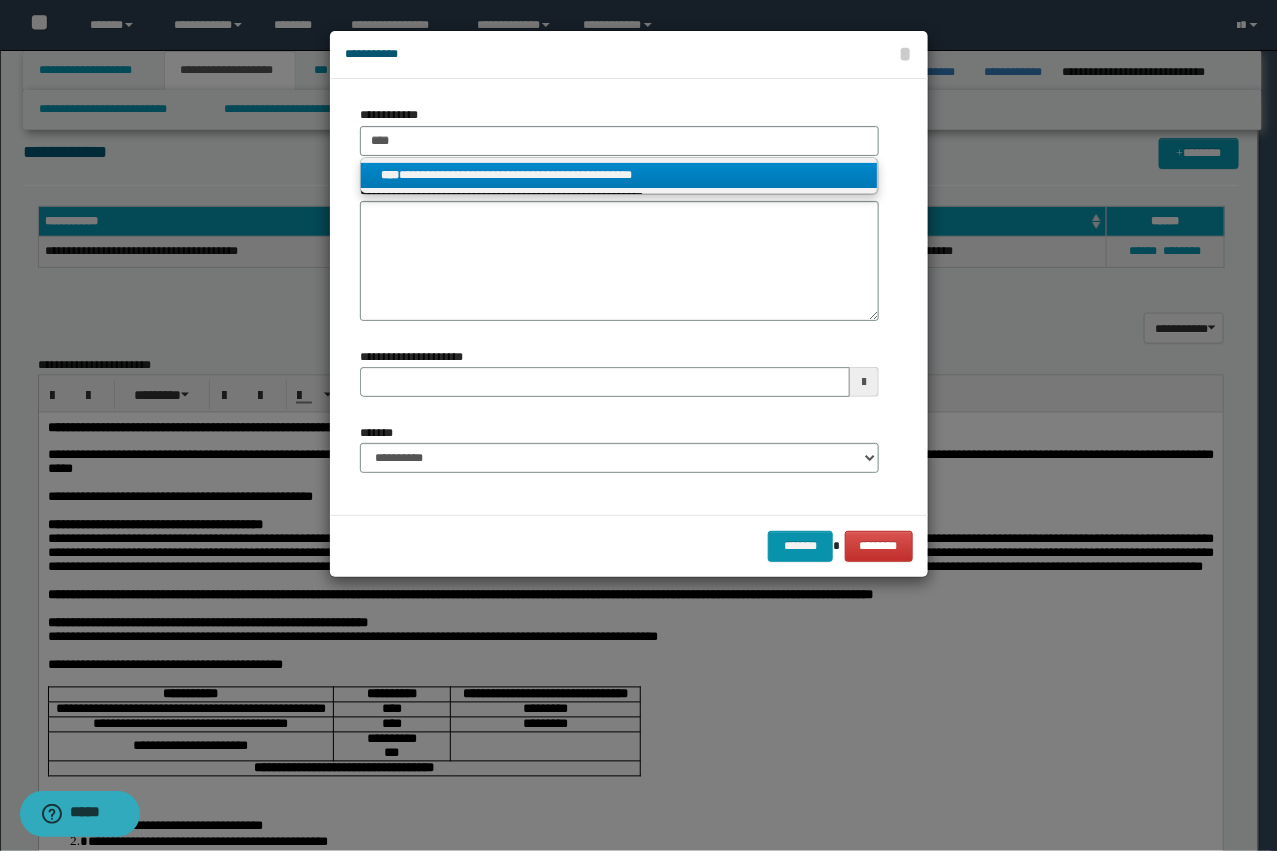 click on "**********" at bounding box center (619, 175) 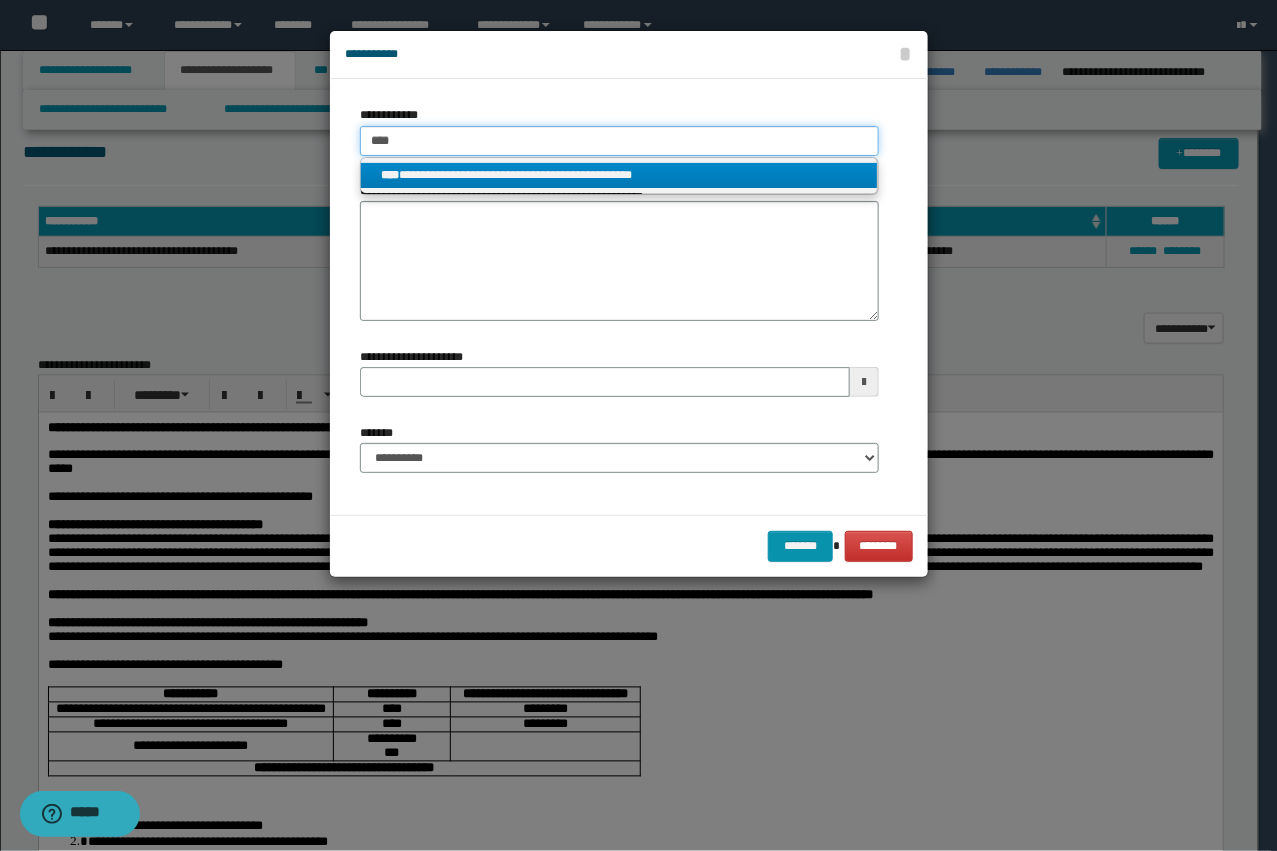 type 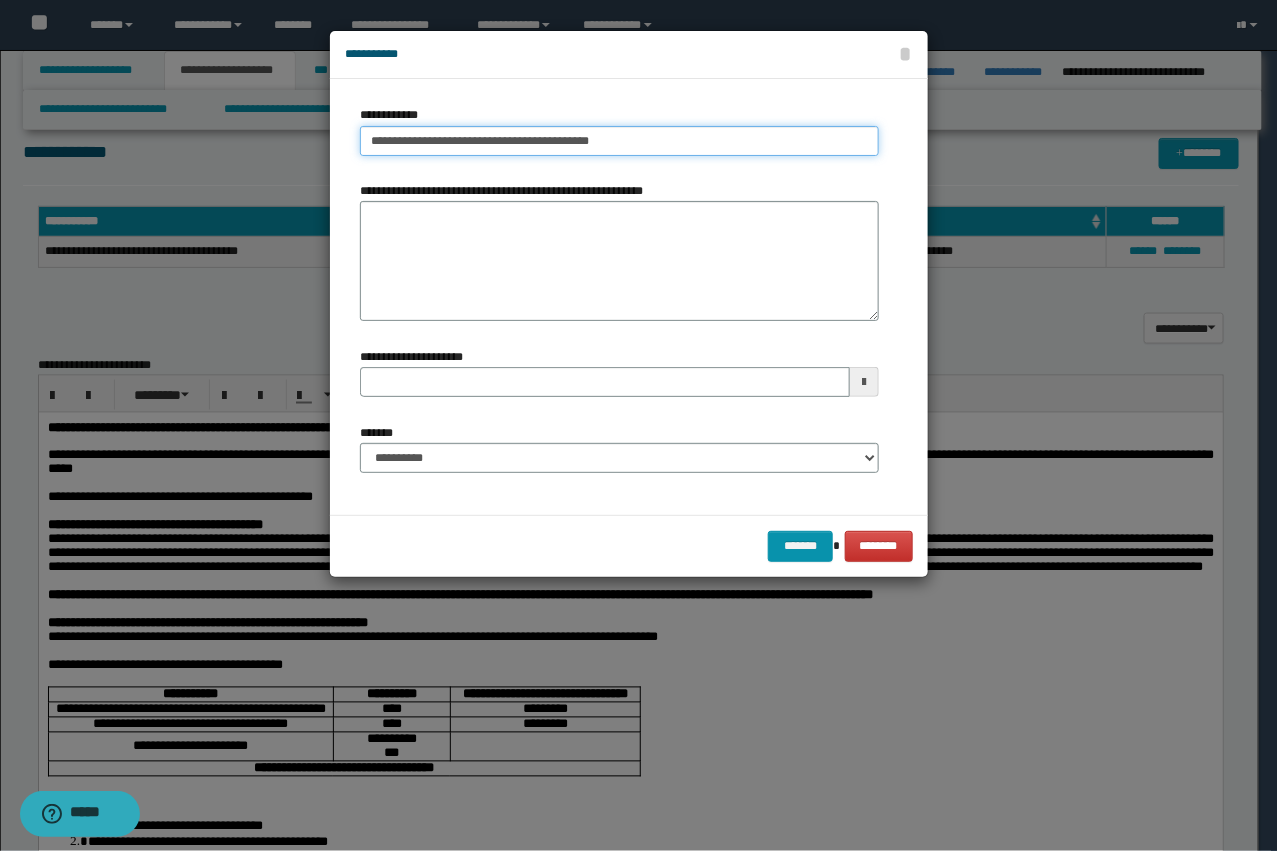 type 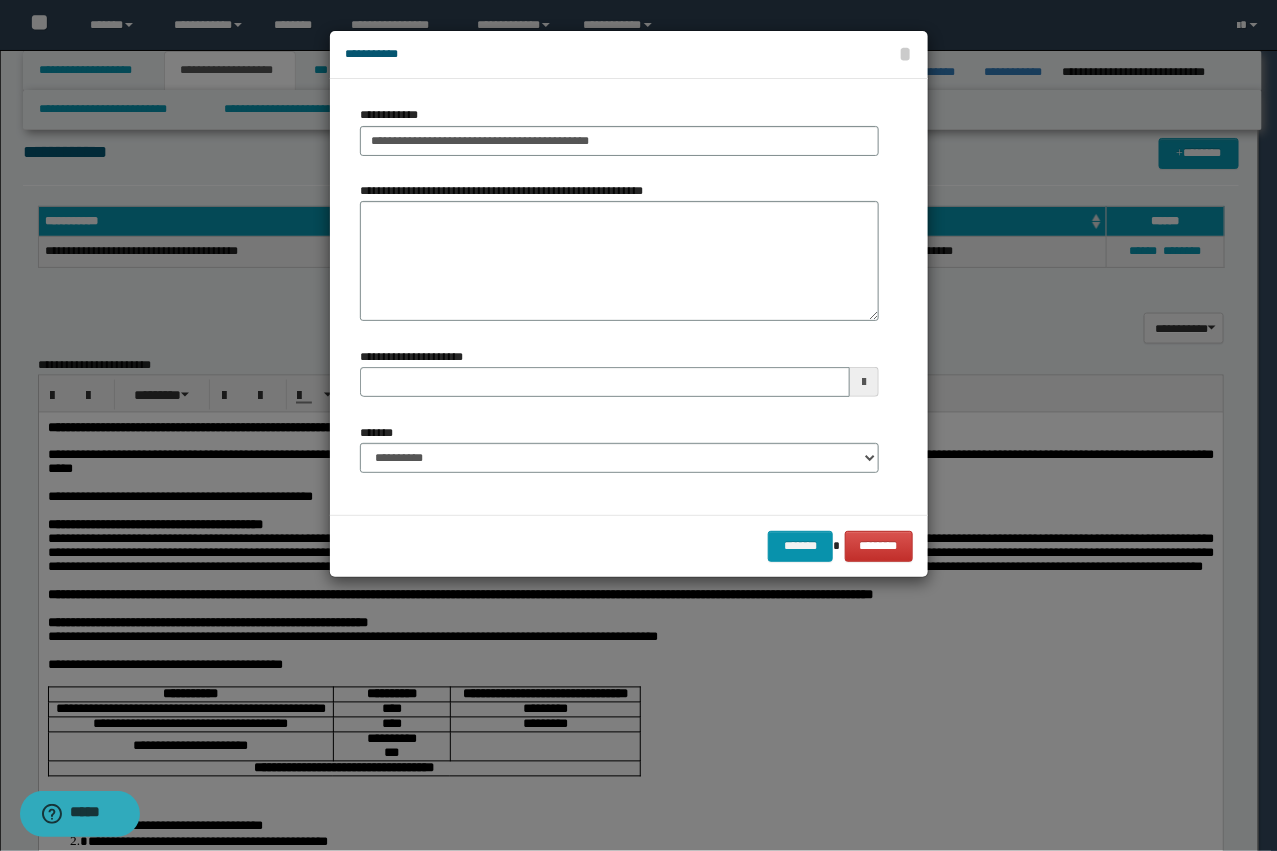 click on "**********" at bounding box center (619, 456) 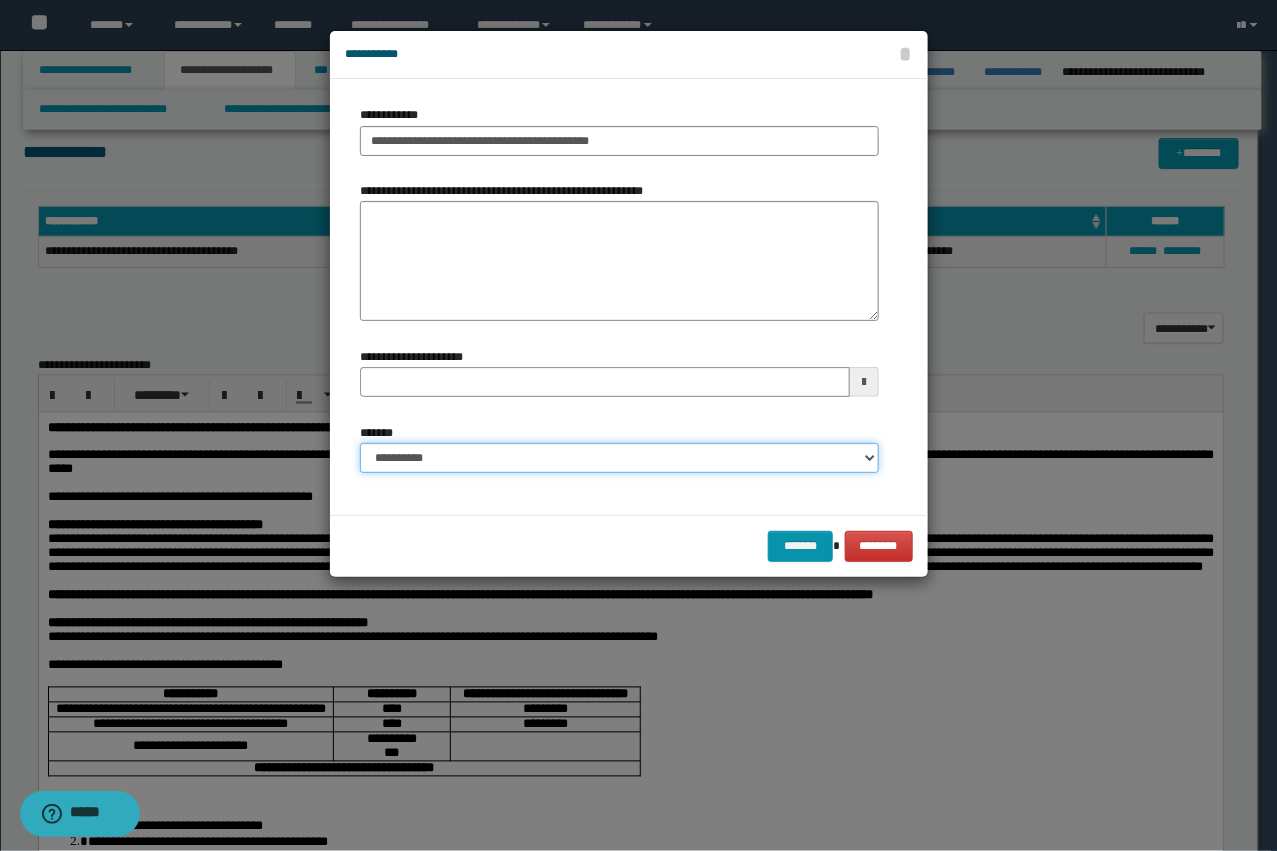 click on "**********" at bounding box center [619, 458] 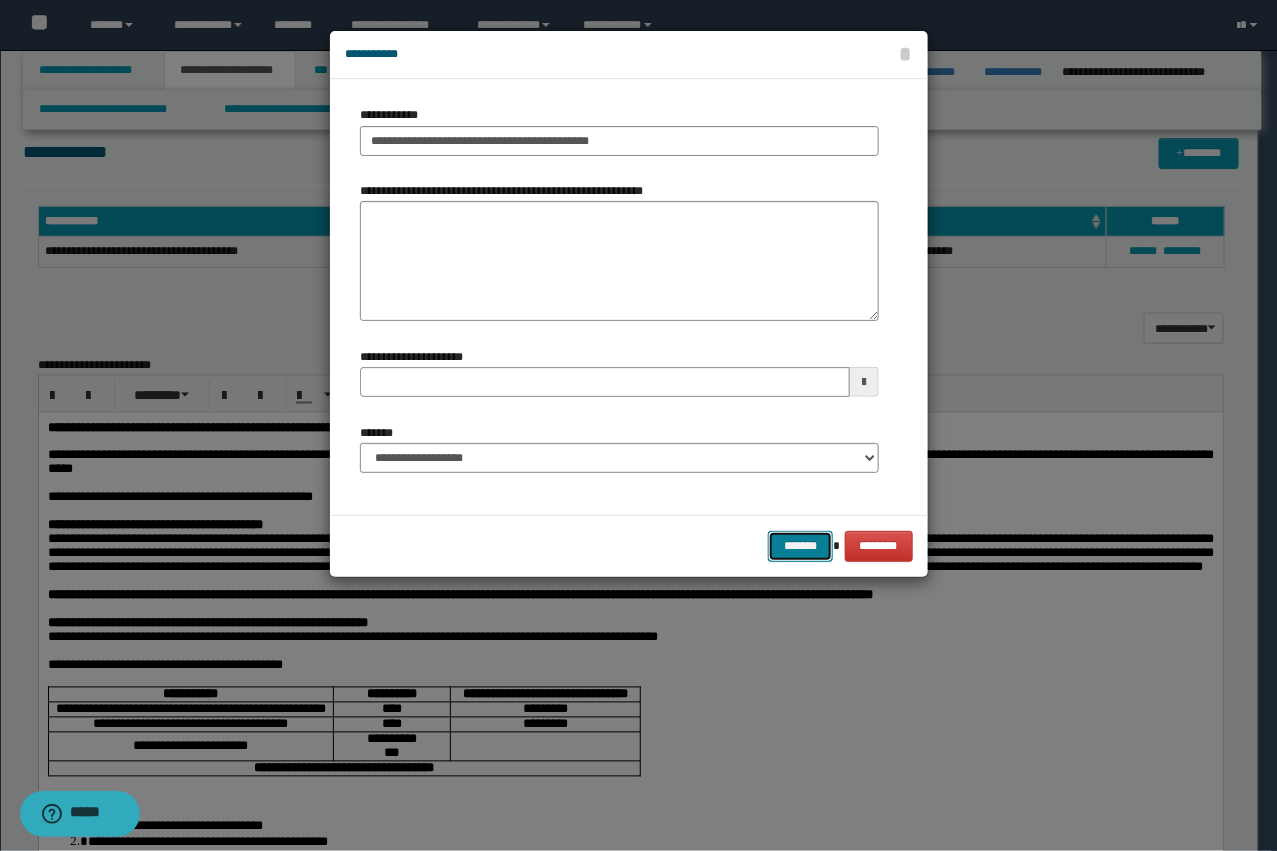 click on "*******" at bounding box center (800, 546) 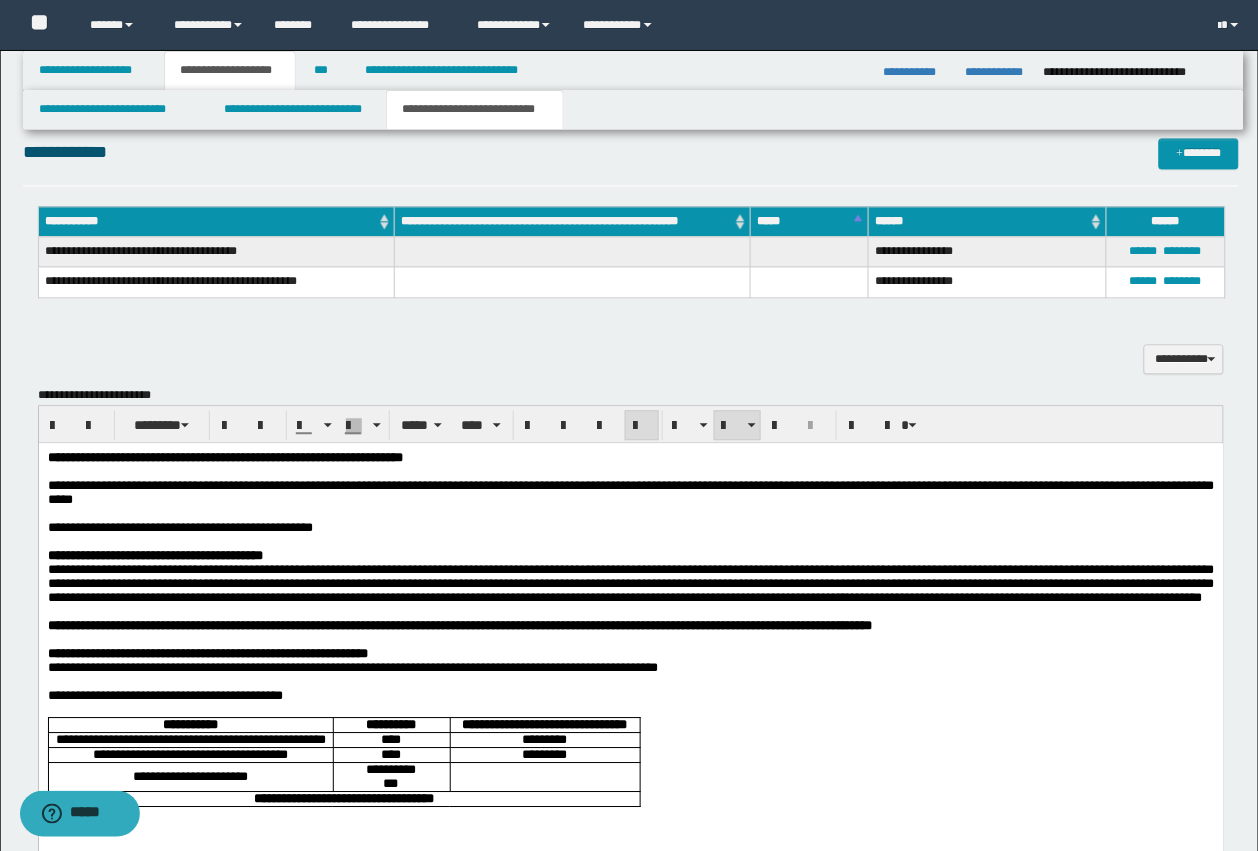 click on "**********" at bounding box center (631, 152) 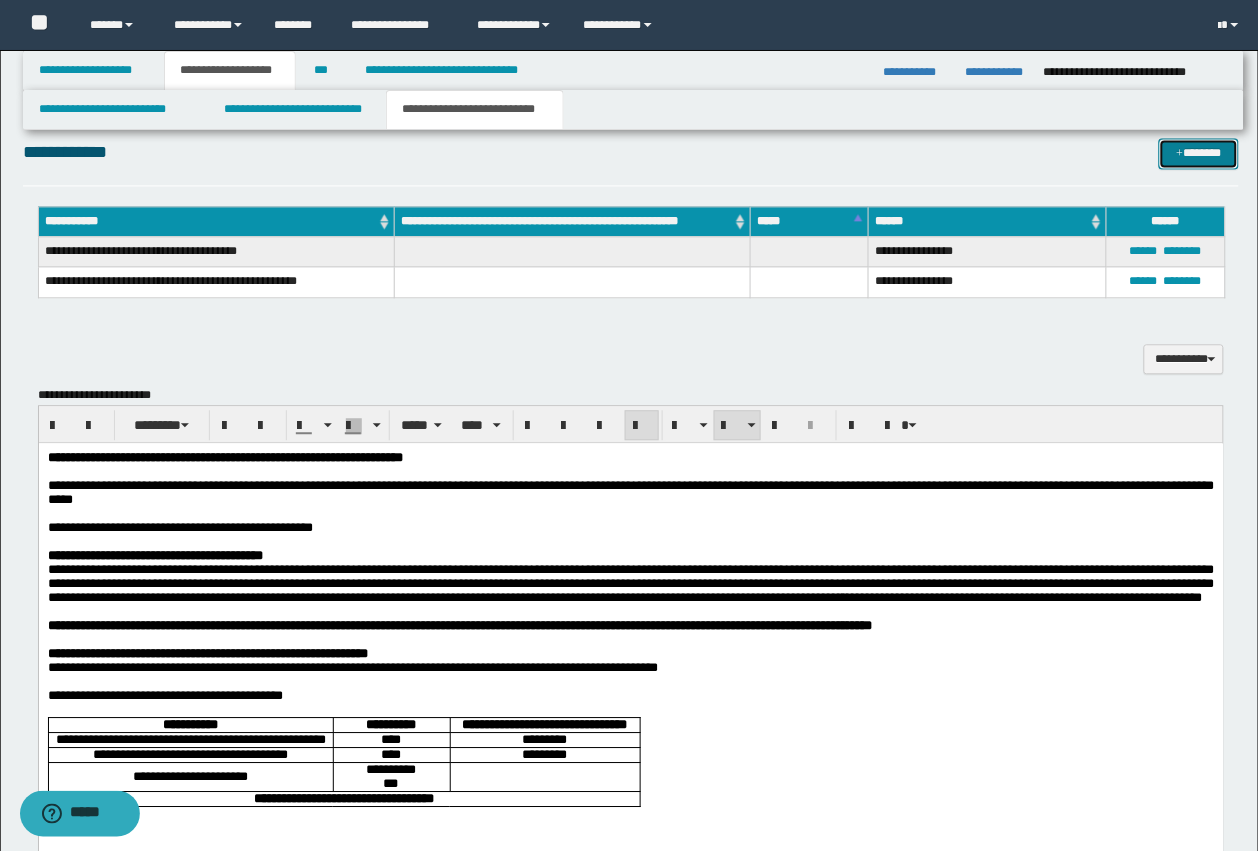 drag, startPoint x: 1182, startPoint y: 152, endPoint x: 1117, endPoint y: 167, distance: 66.70832 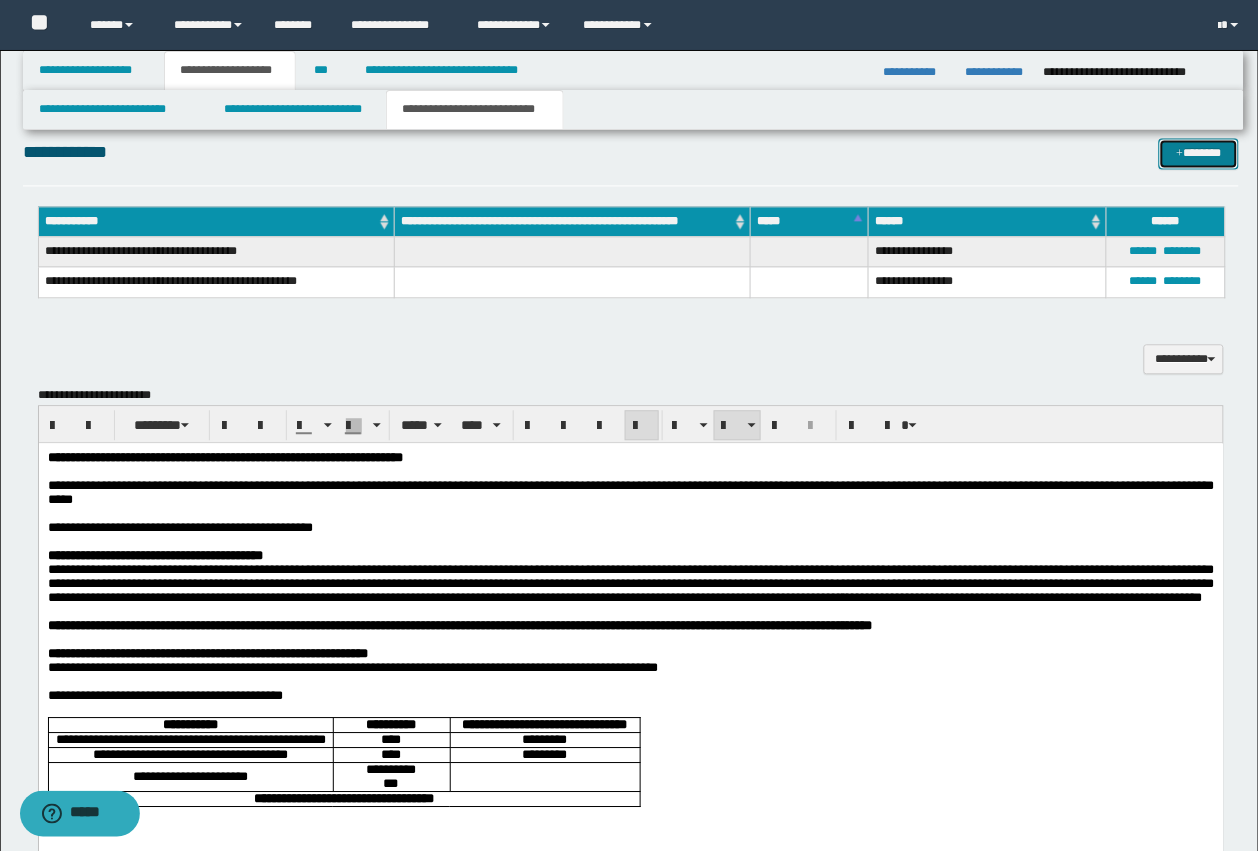 click on "*******" at bounding box center [1199, 153] 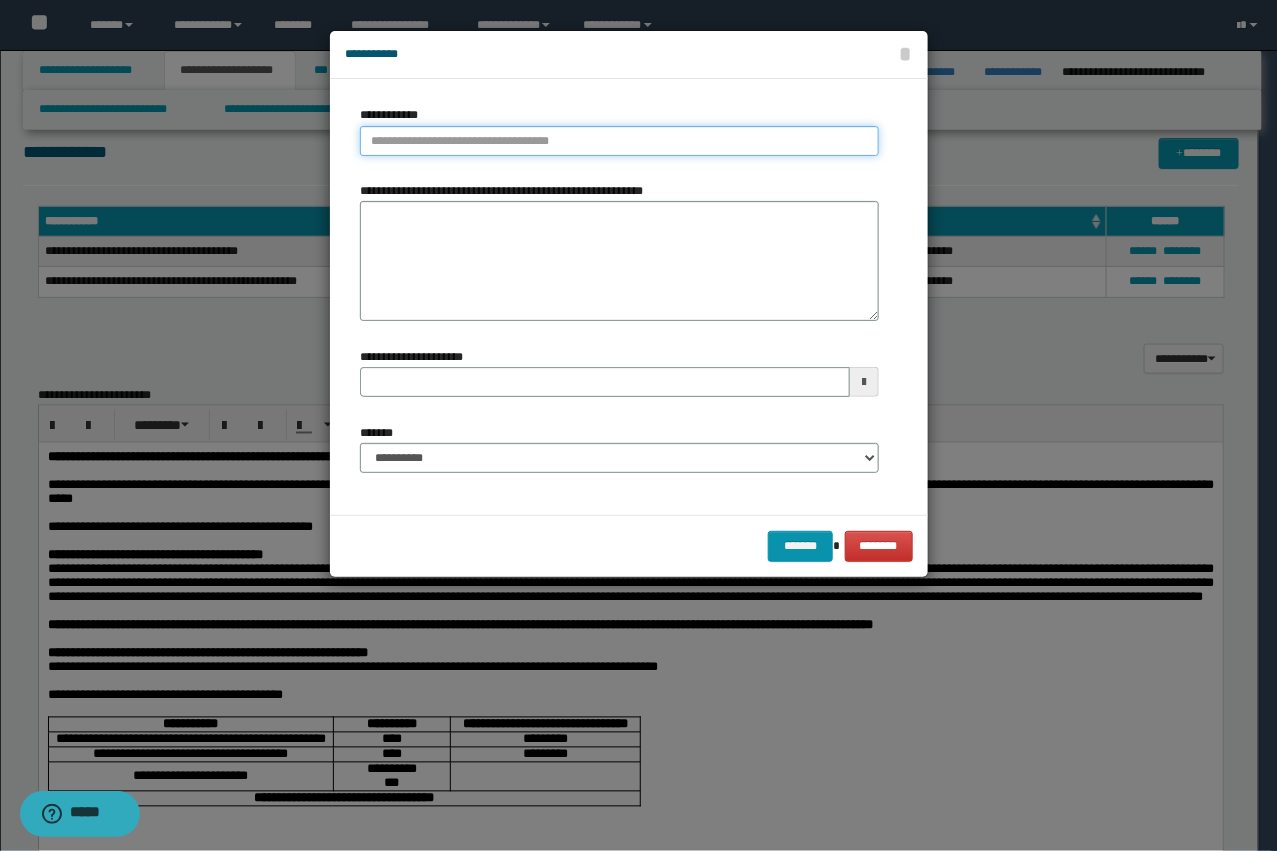 type on "**********" 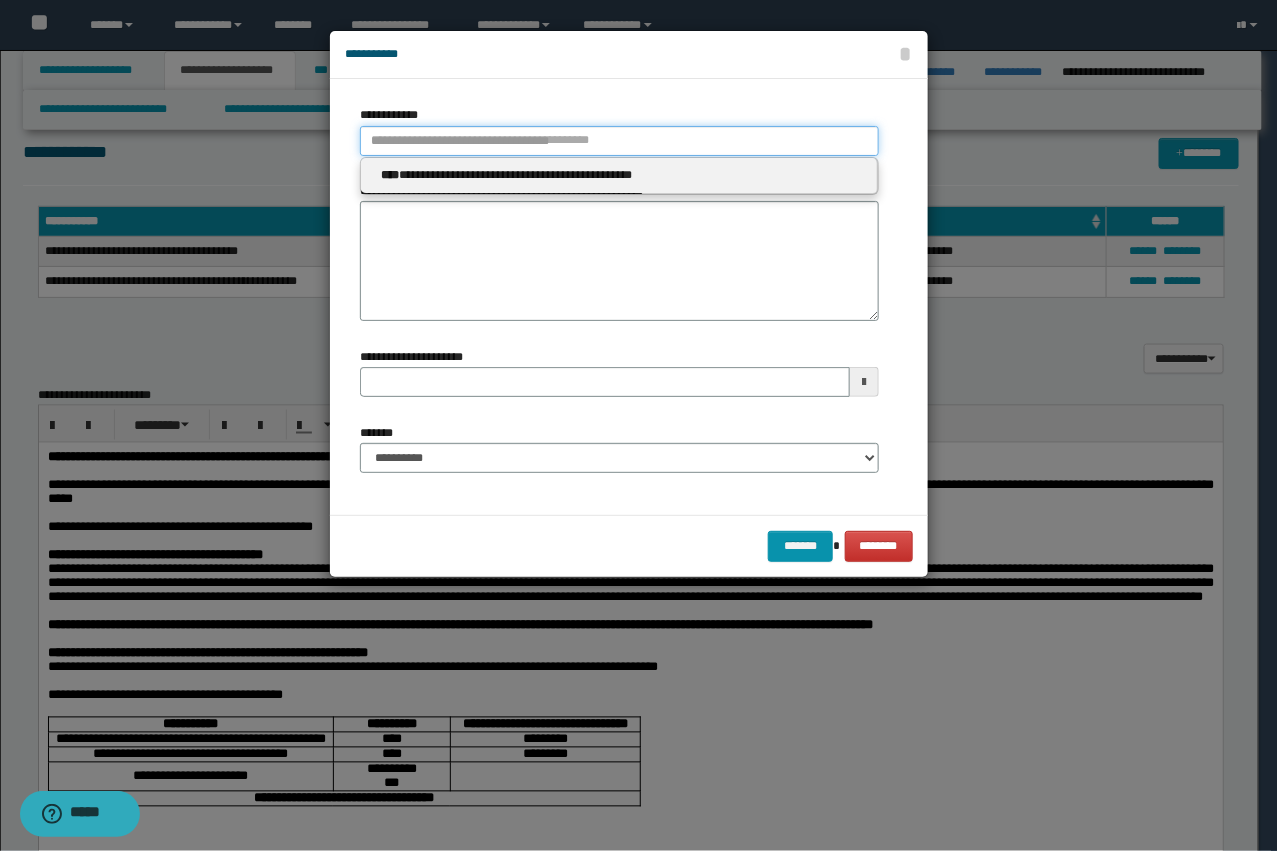 click on "**********" at bounding box center (619, 141) 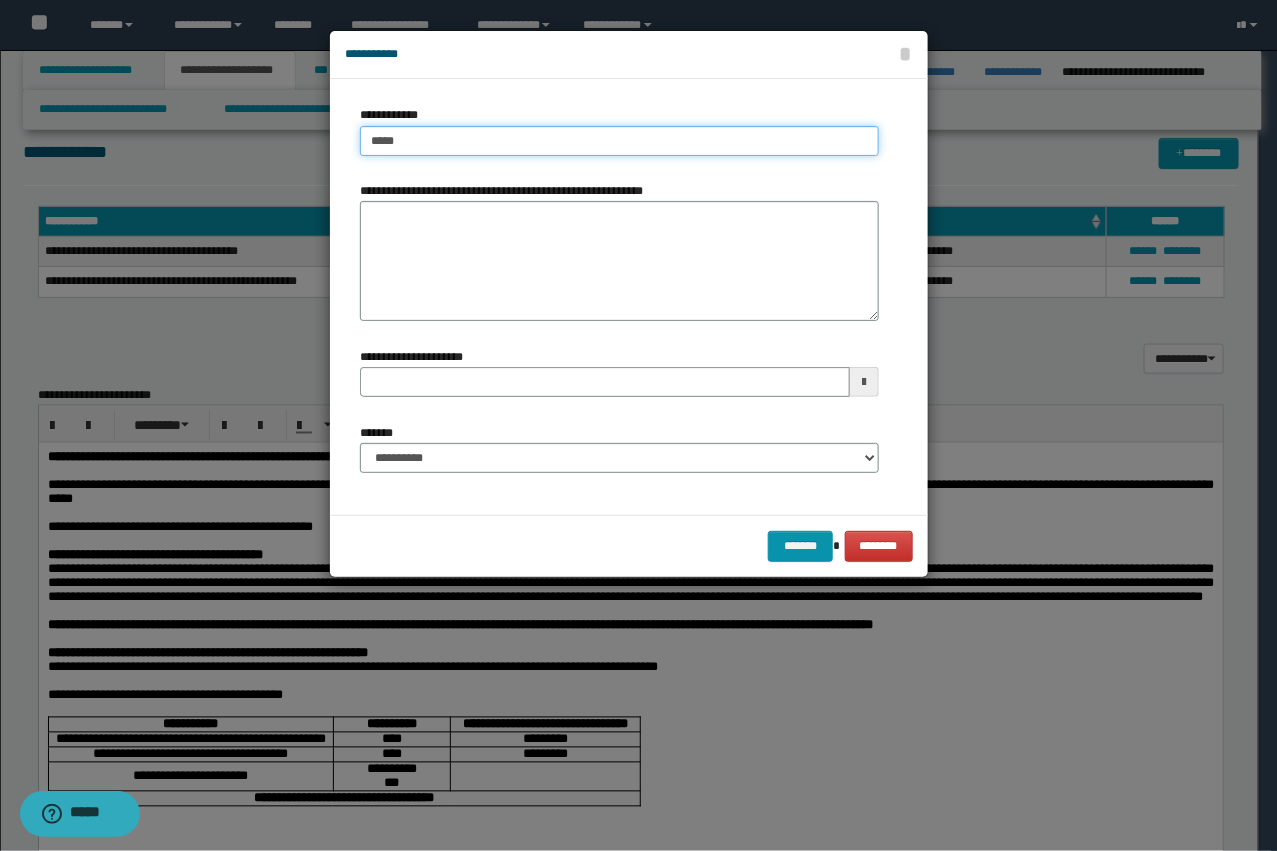type on "****" 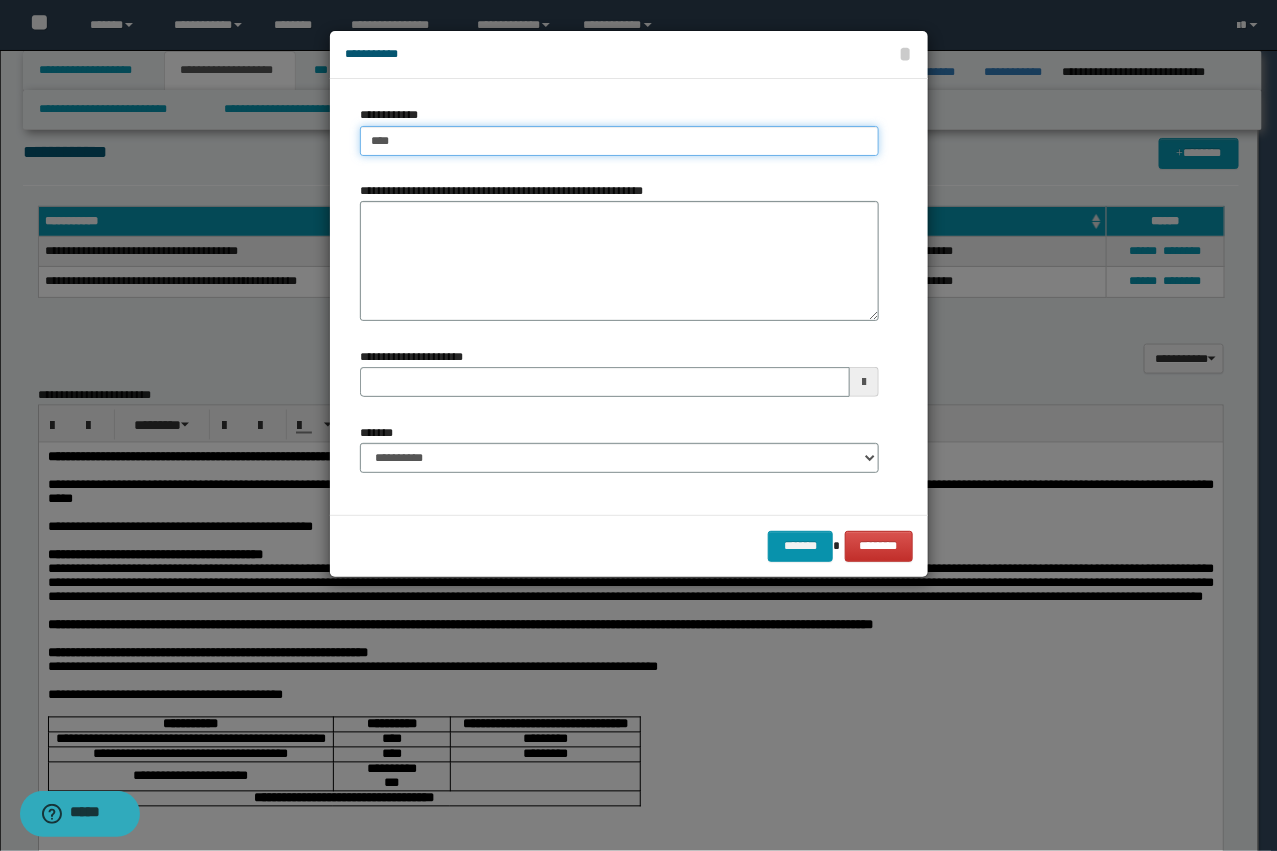 type on "****" 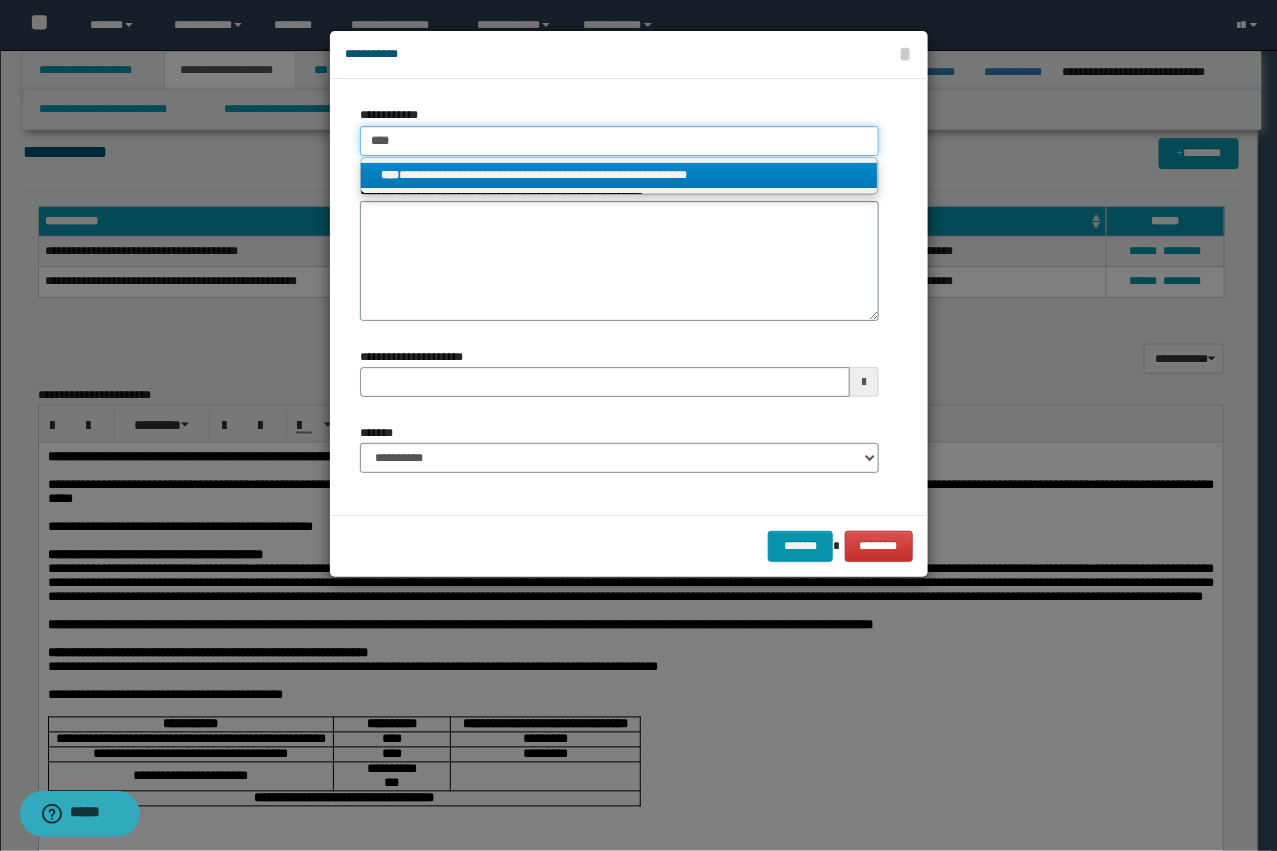 type on "****" 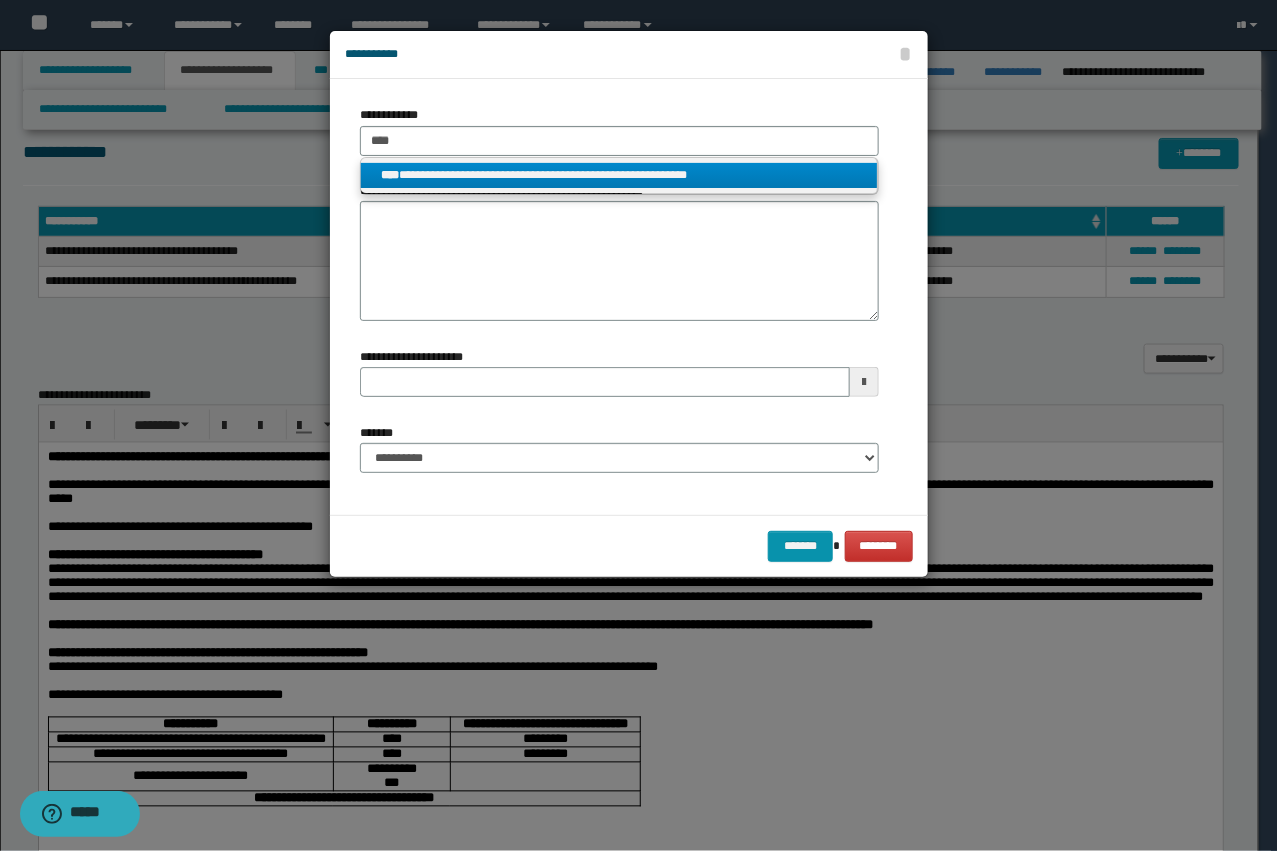 click on "**********" at bounding box center (619, 175) 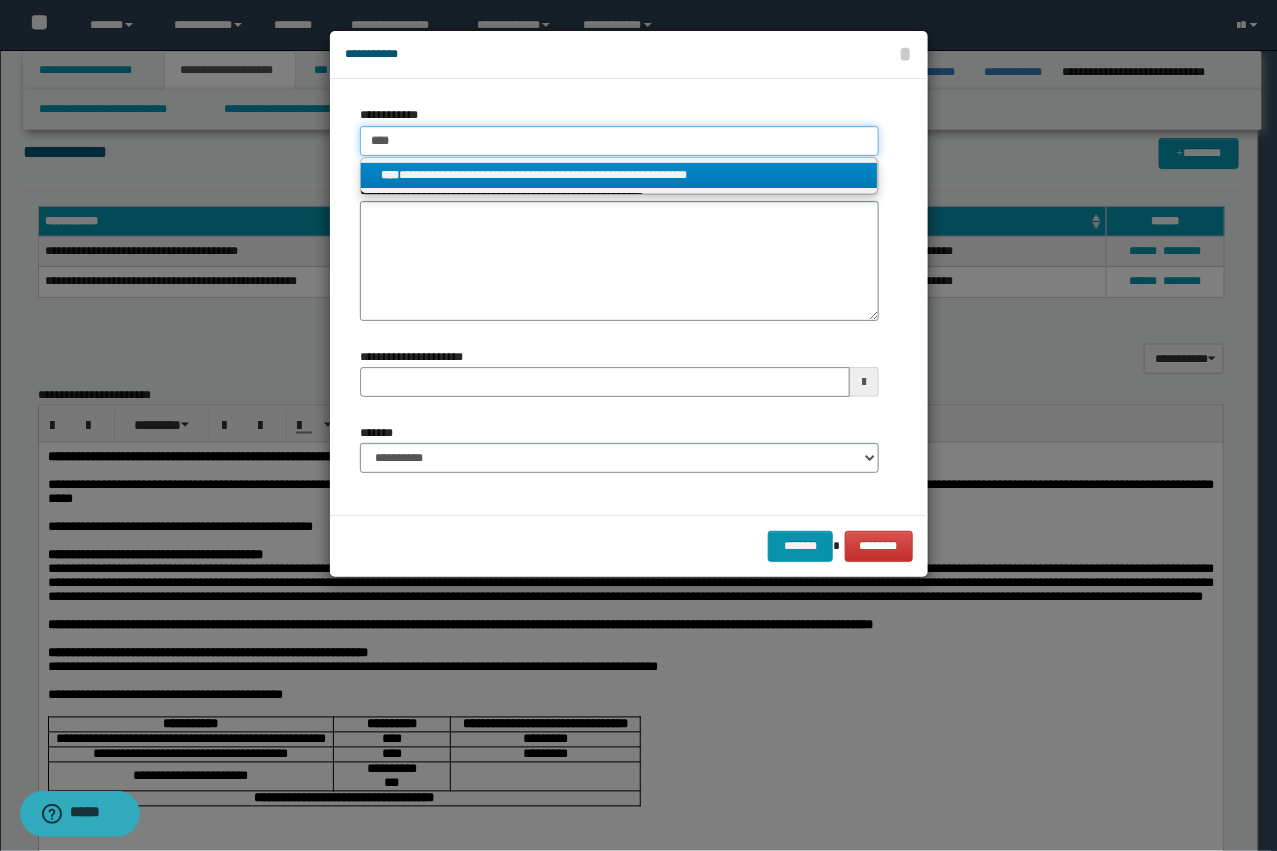 type 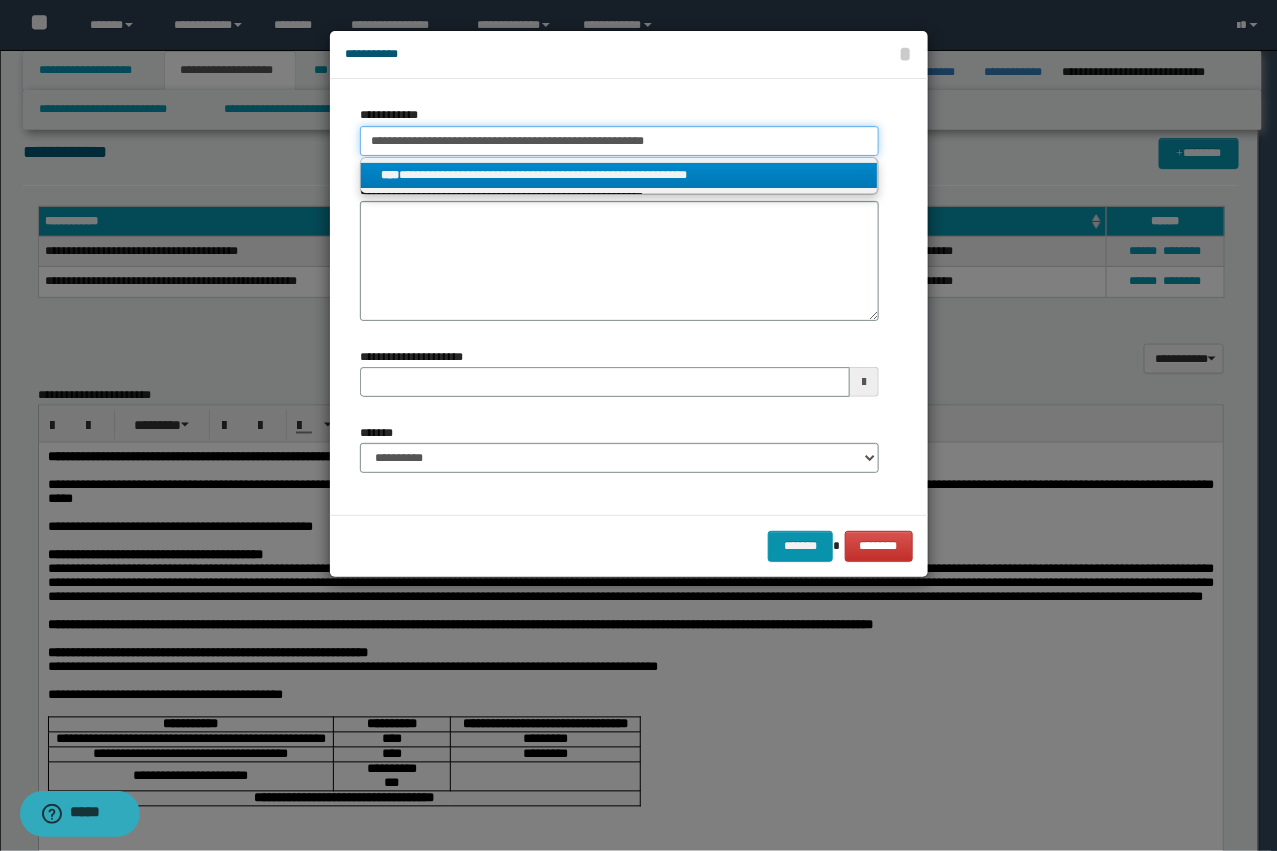 type 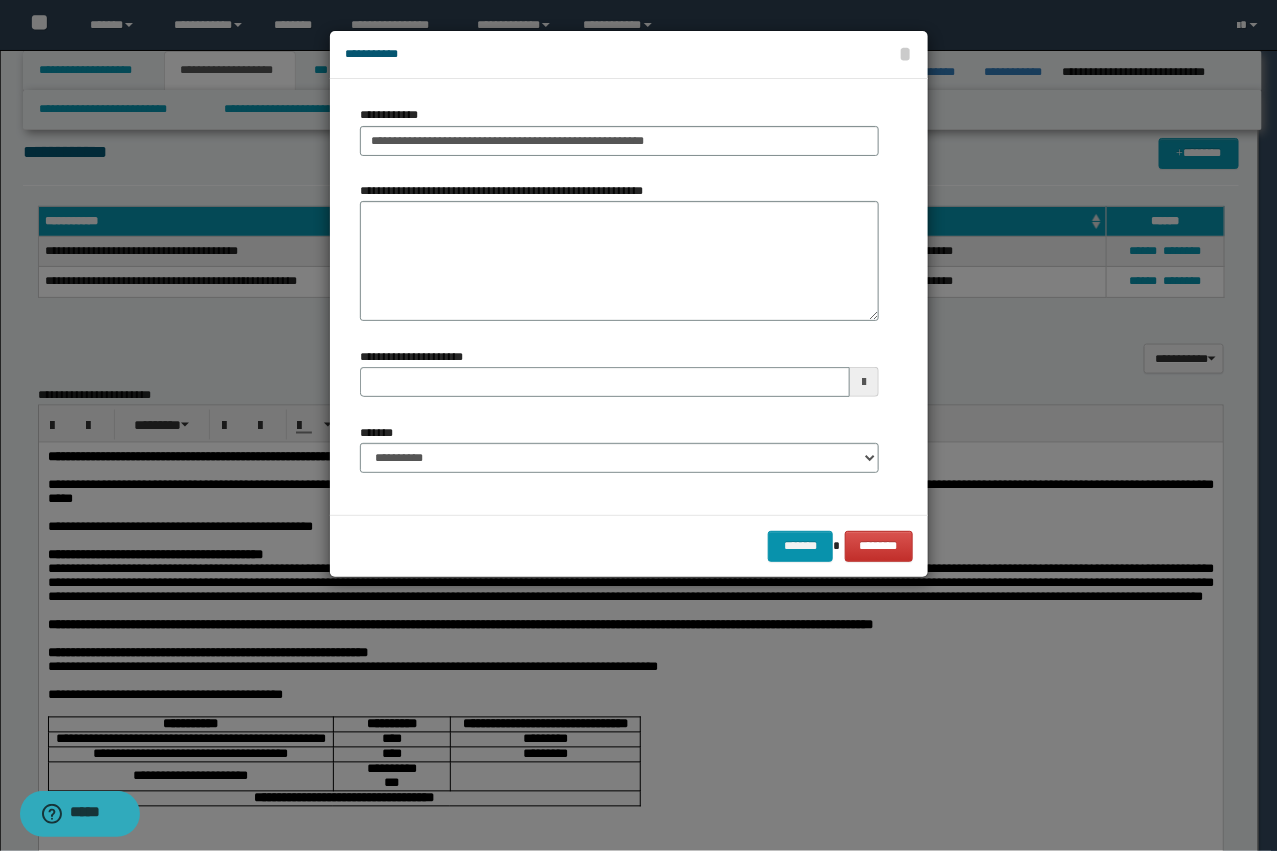 click on "**********" at bounding box center [619, 448] 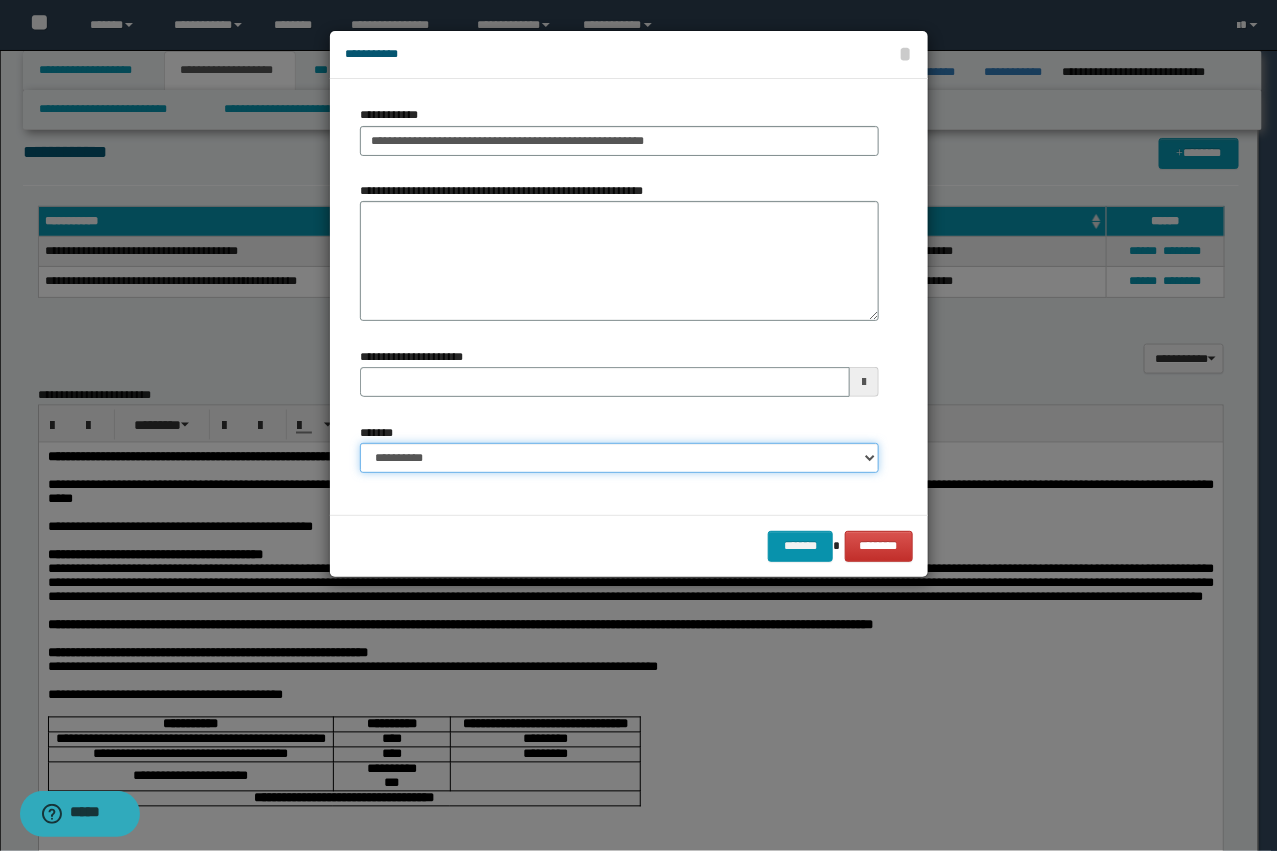 click on "**********" at bounding box center [619, 458] 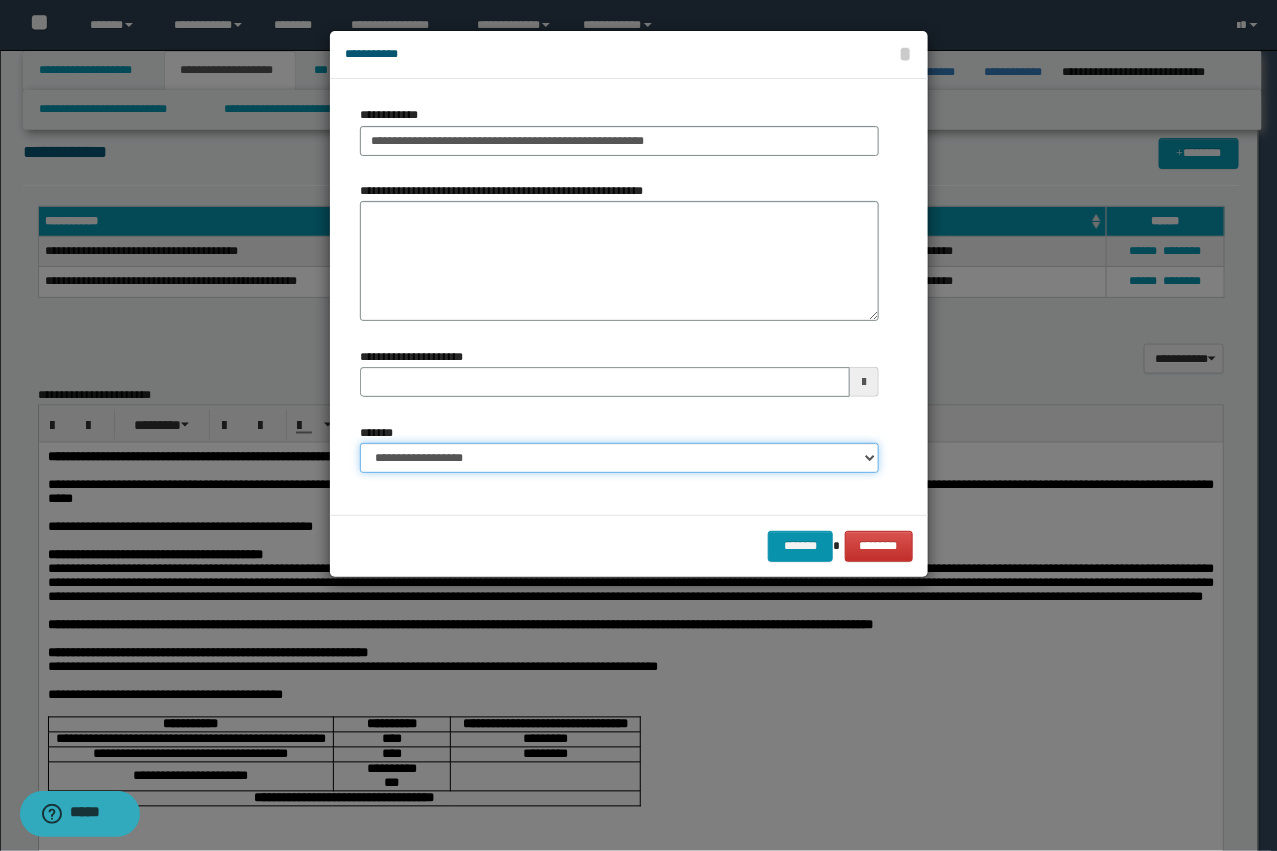 click on "**********" at bounding box center (619, 458) 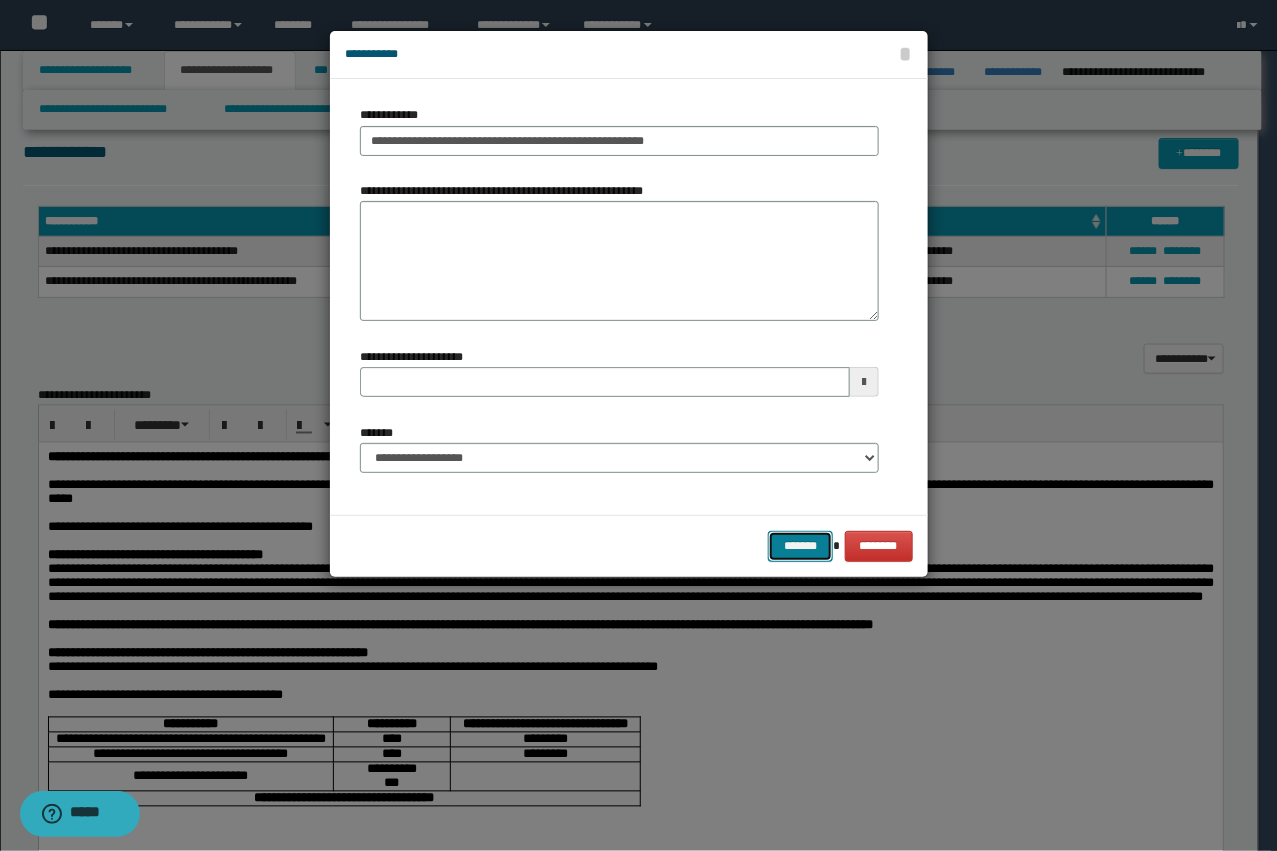 click on "*******" at bounding box center (800, 546) 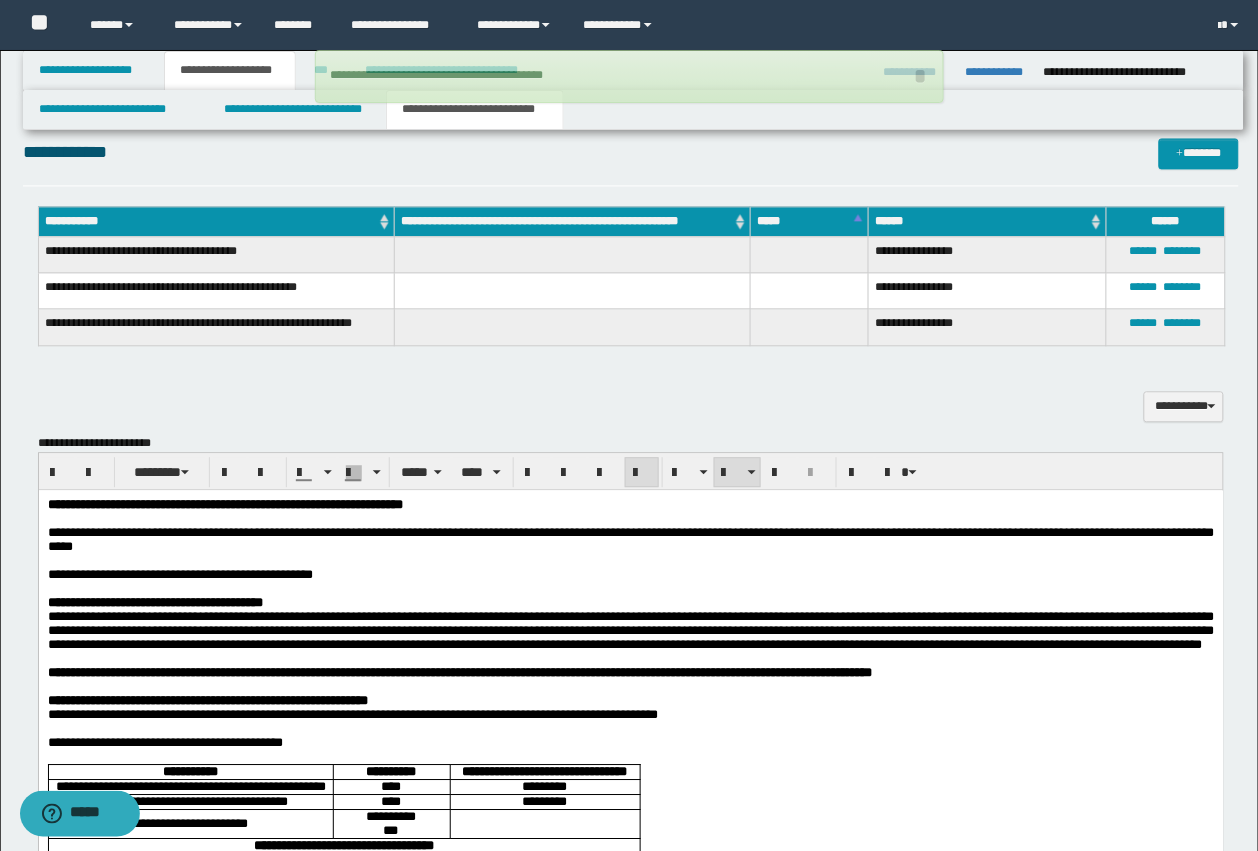 click on "**********" at bounding box center [629, 76] 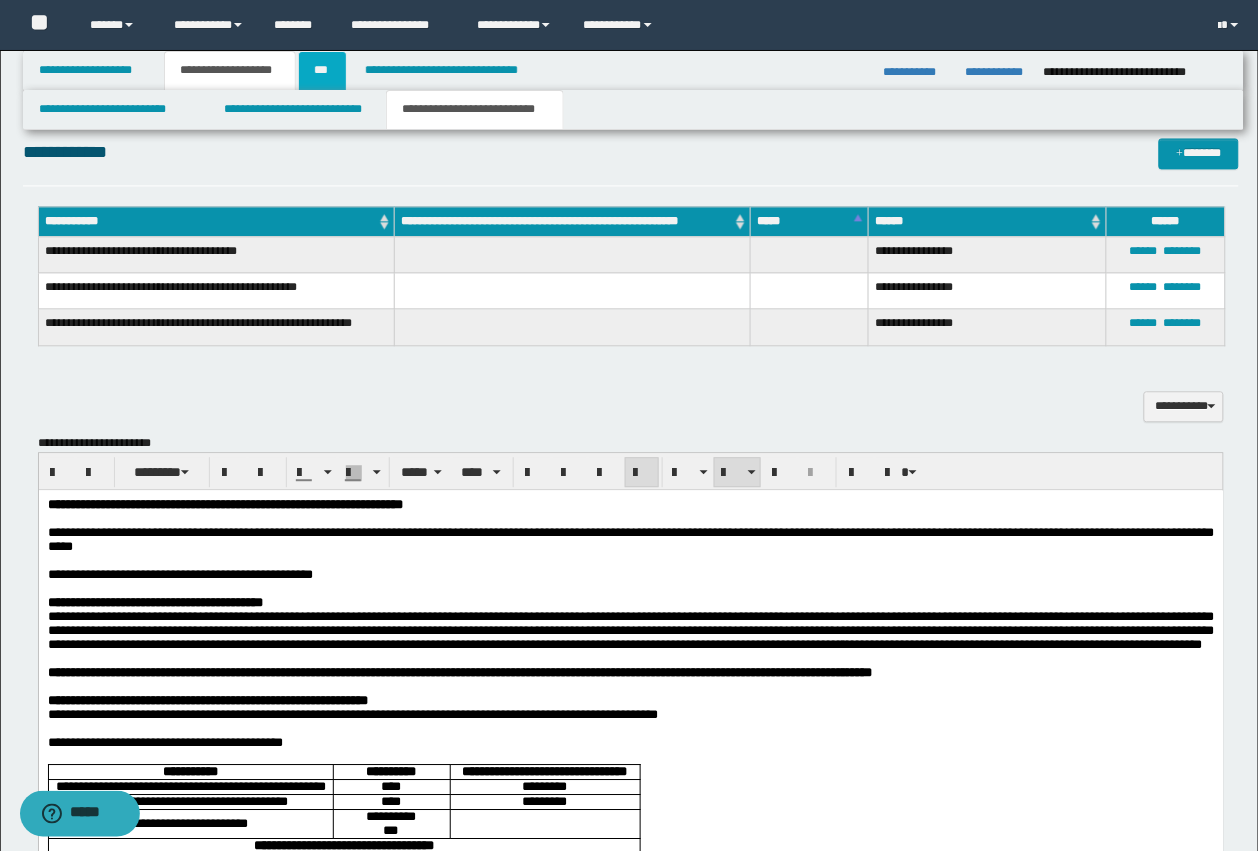 click on "***" at bounding box center [322, 71] 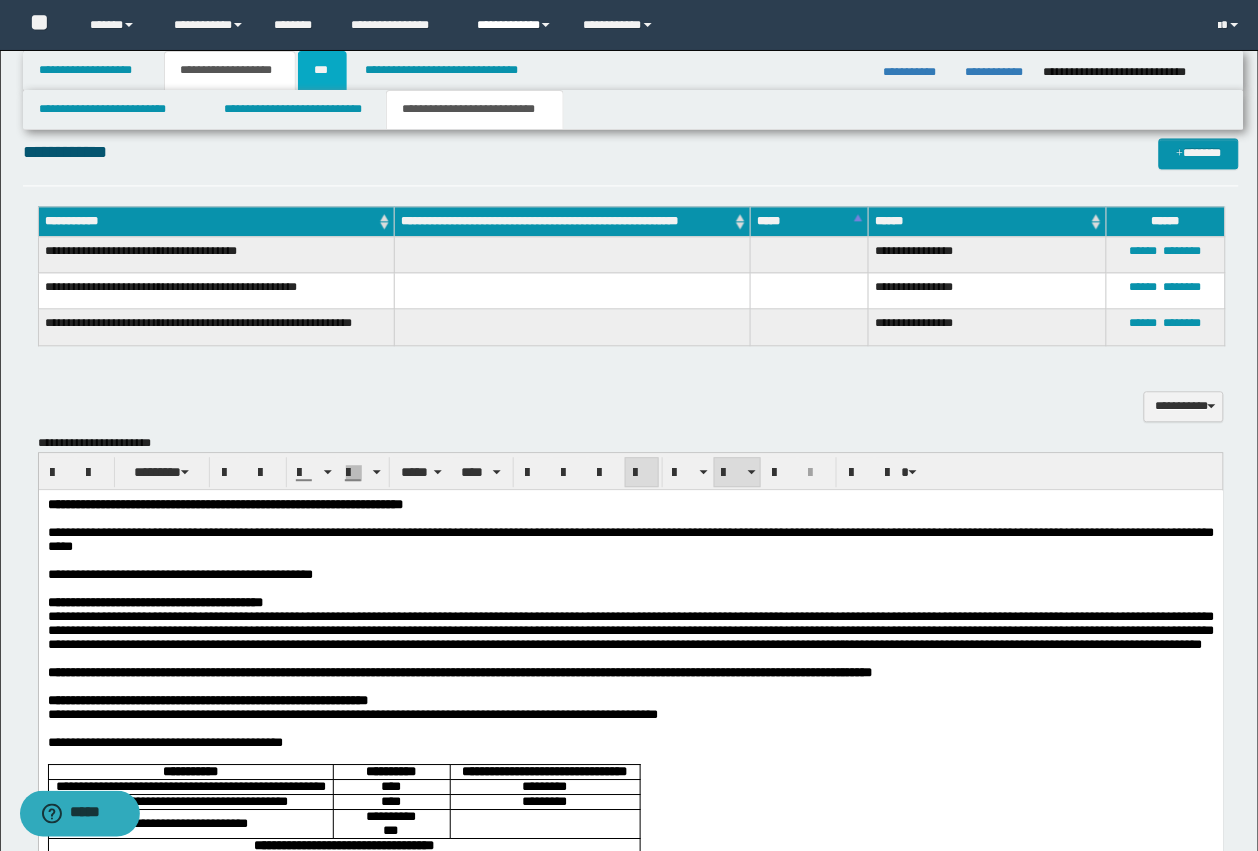 scroll, scrollTop: 0, scrollLeft: 0, axis: both 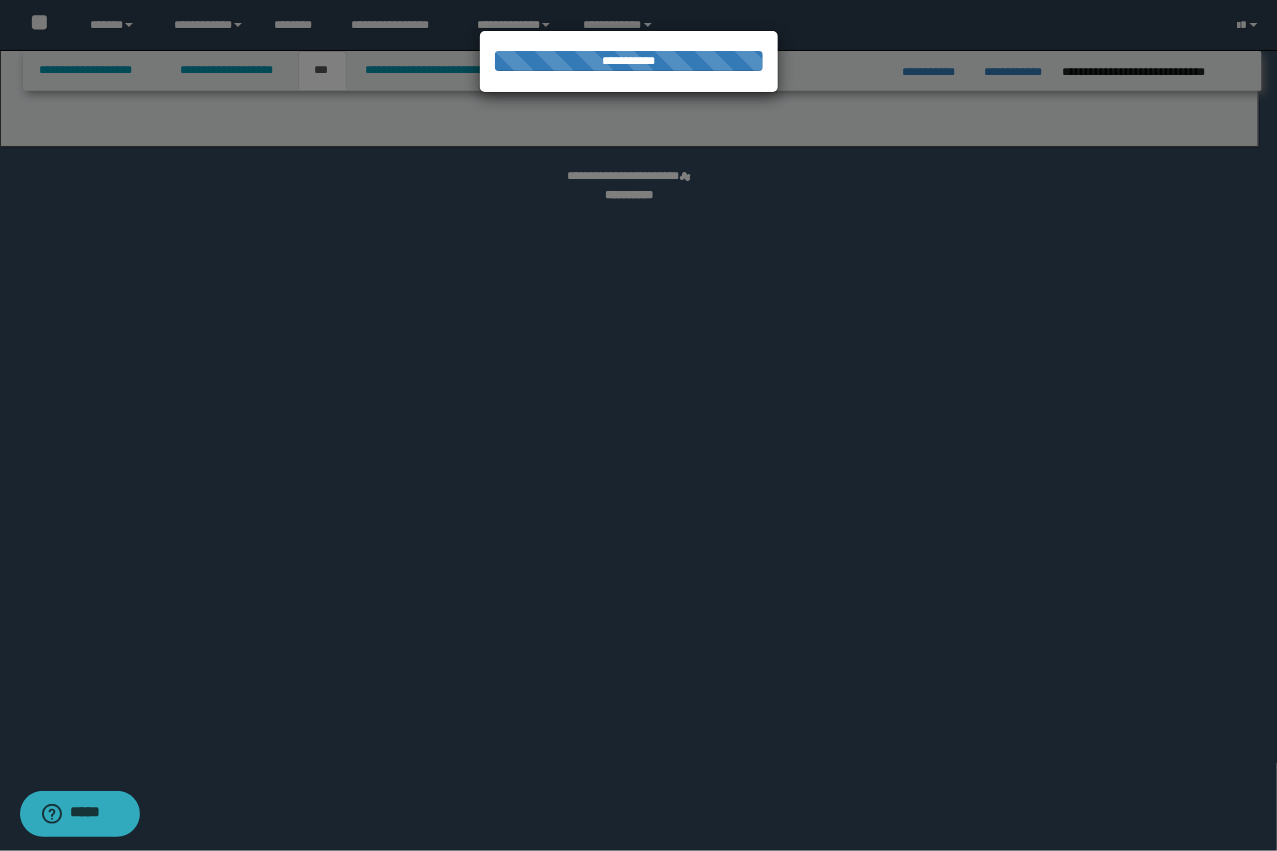 select on "*" 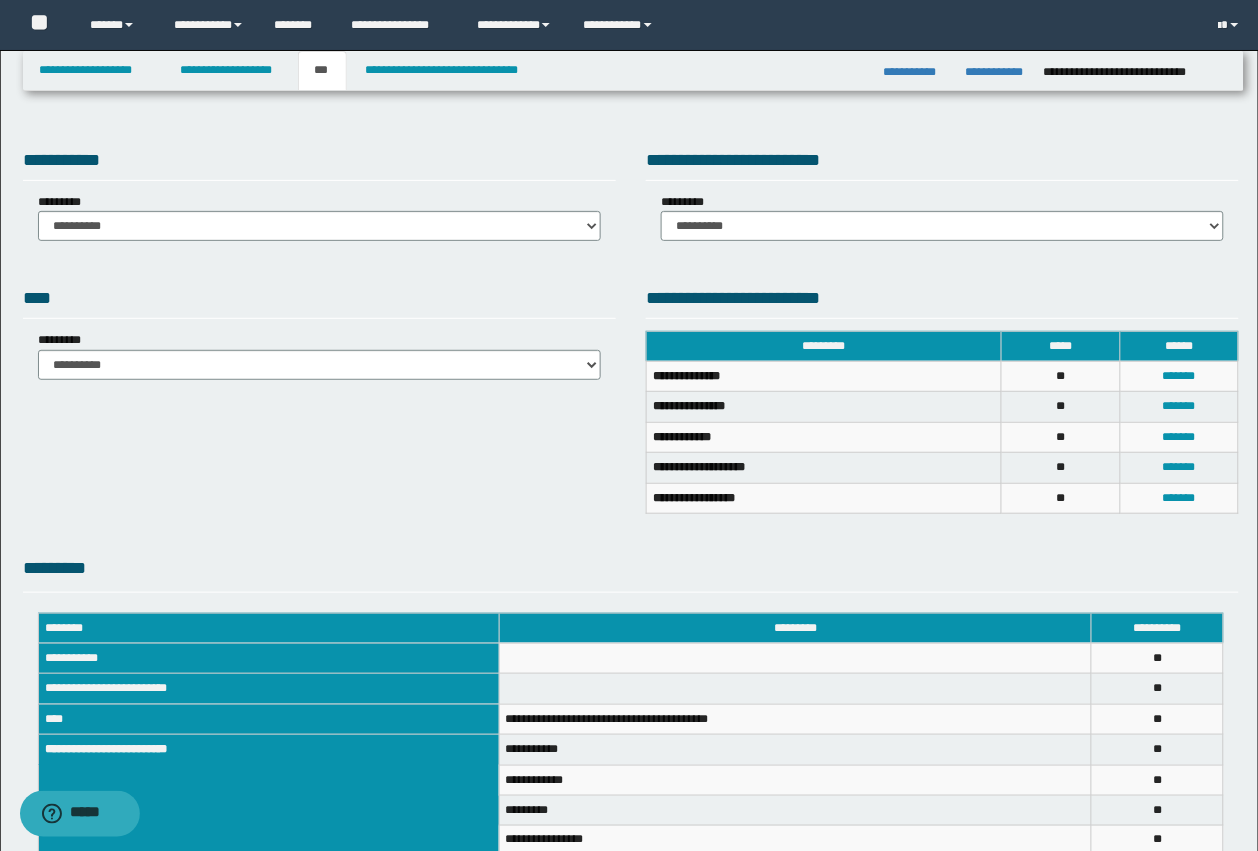 click on "**********" at bounding box center [319, 217] 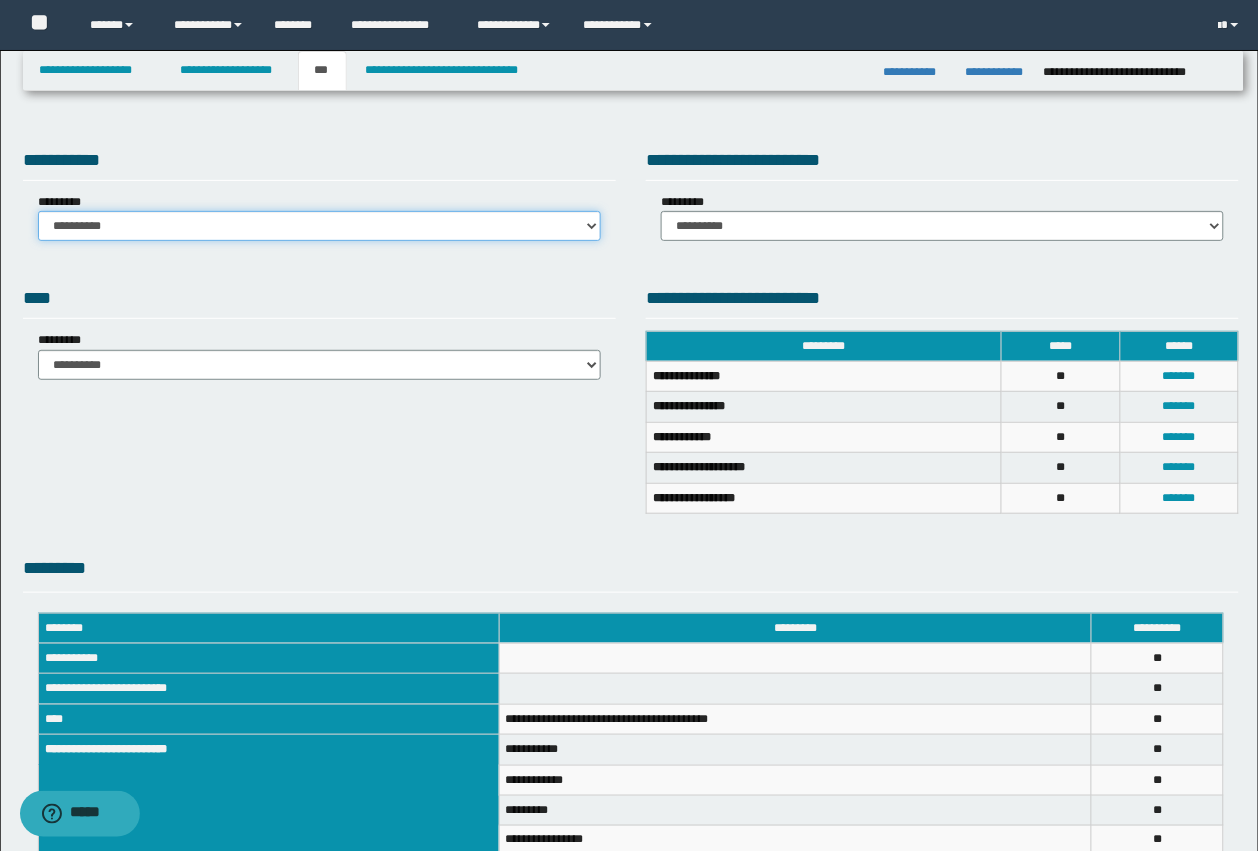 click on "**********" at bounding box center (319, 226) 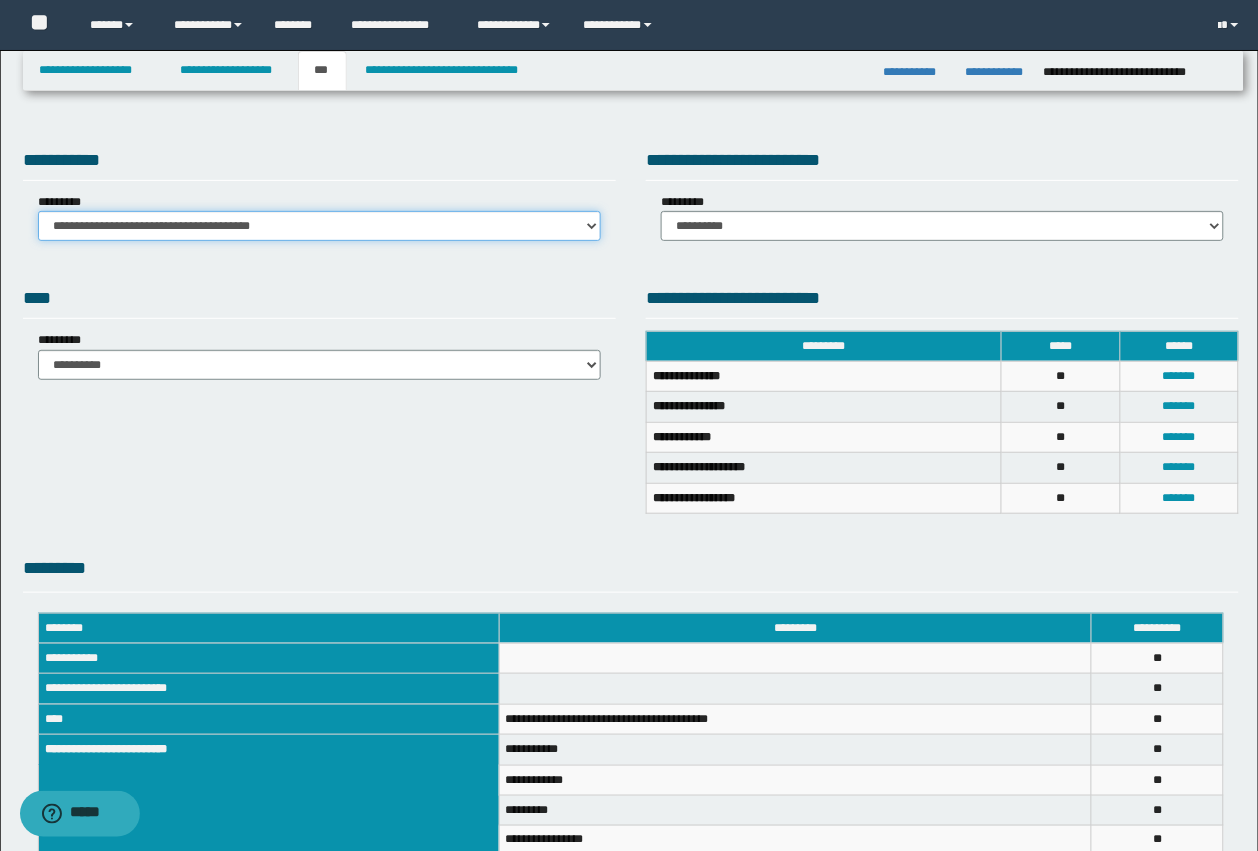 click on "**********" at bounding box center (319, 226) 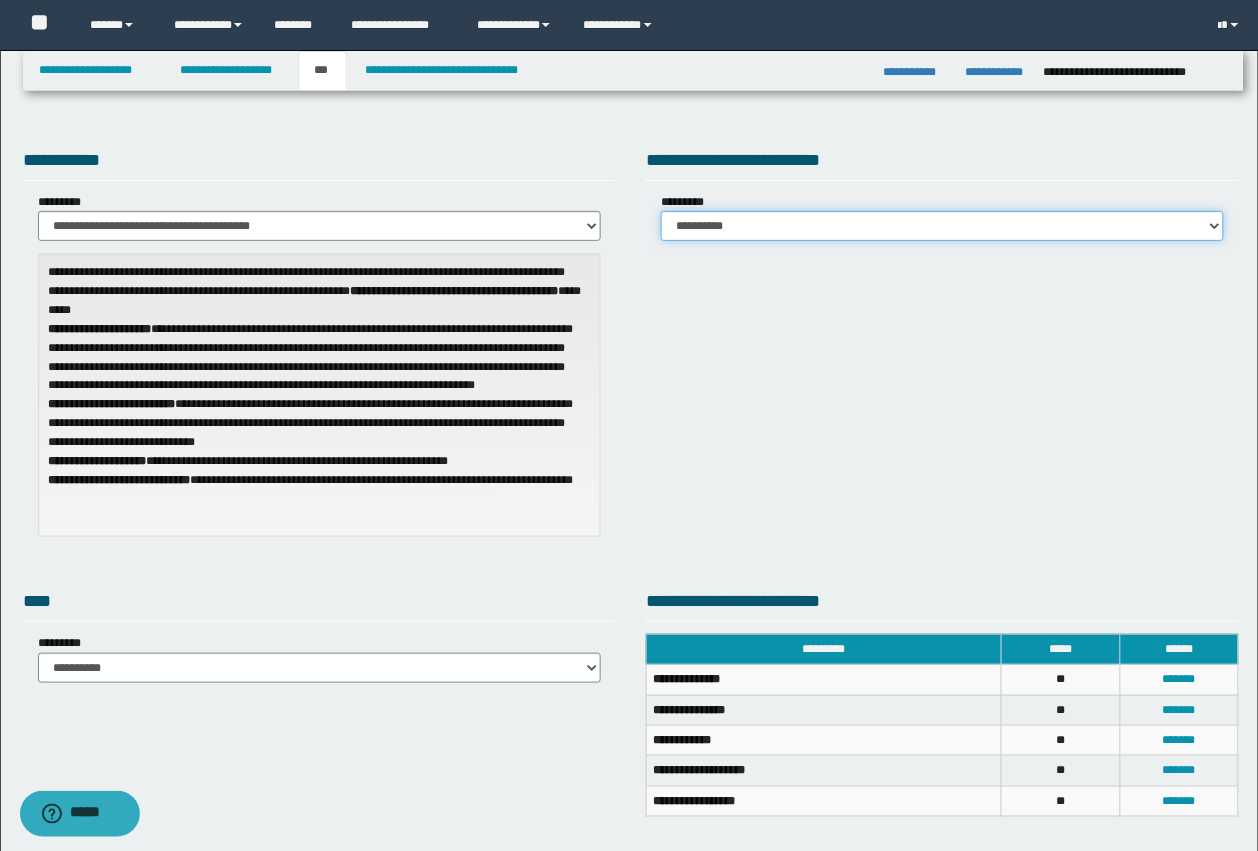 click on "**********" at bounding box center [942, 226] 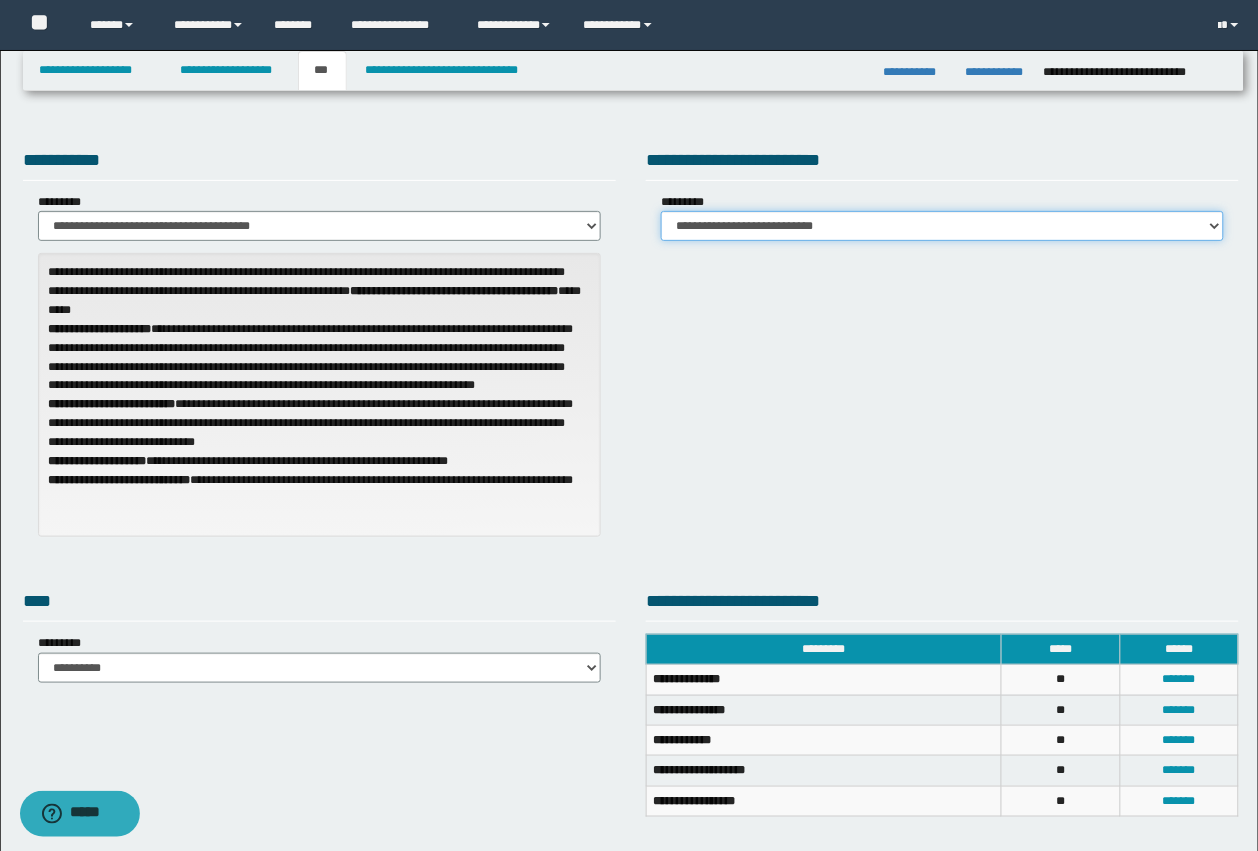 click on "**********" at bounding box center (942, 226) 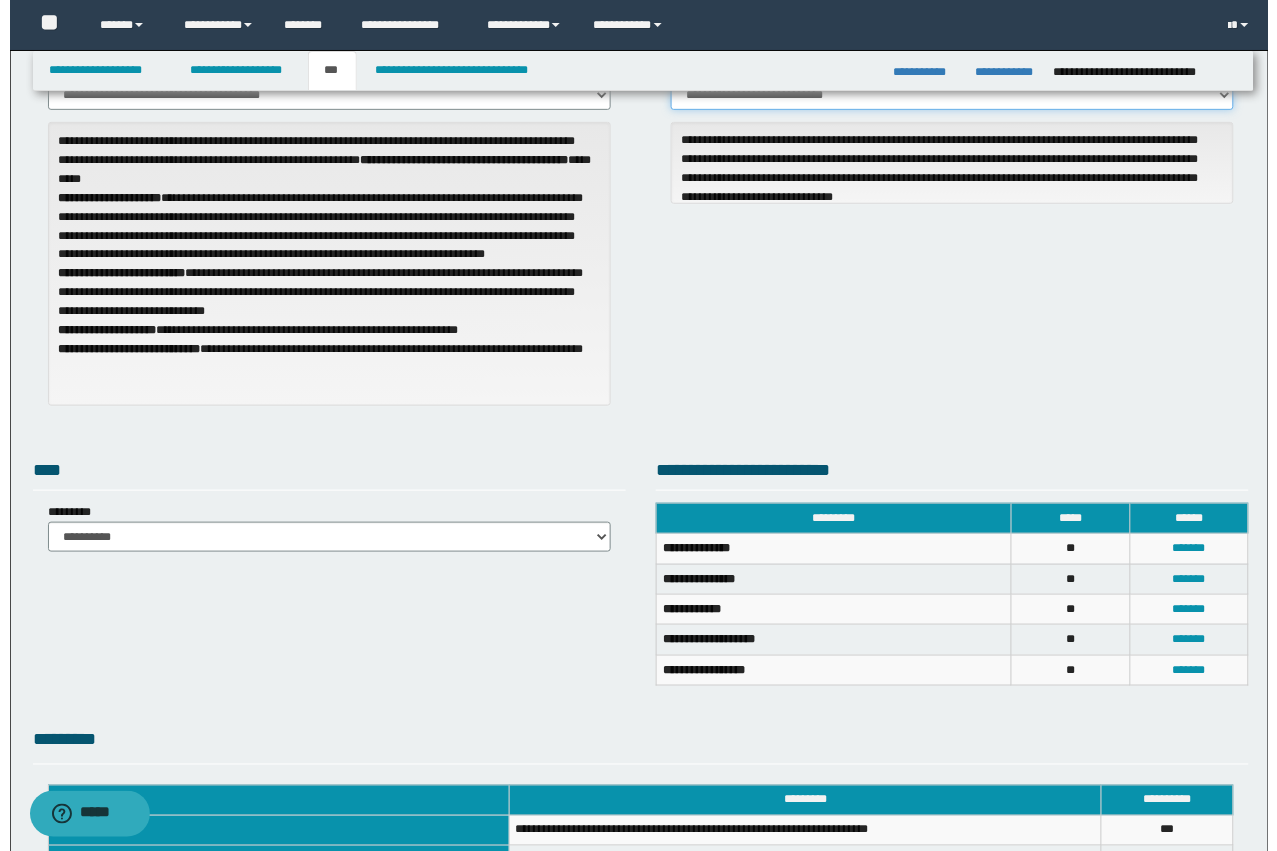 scroll, scrollTop: 375, scrollLeft: 0, axis: vertical 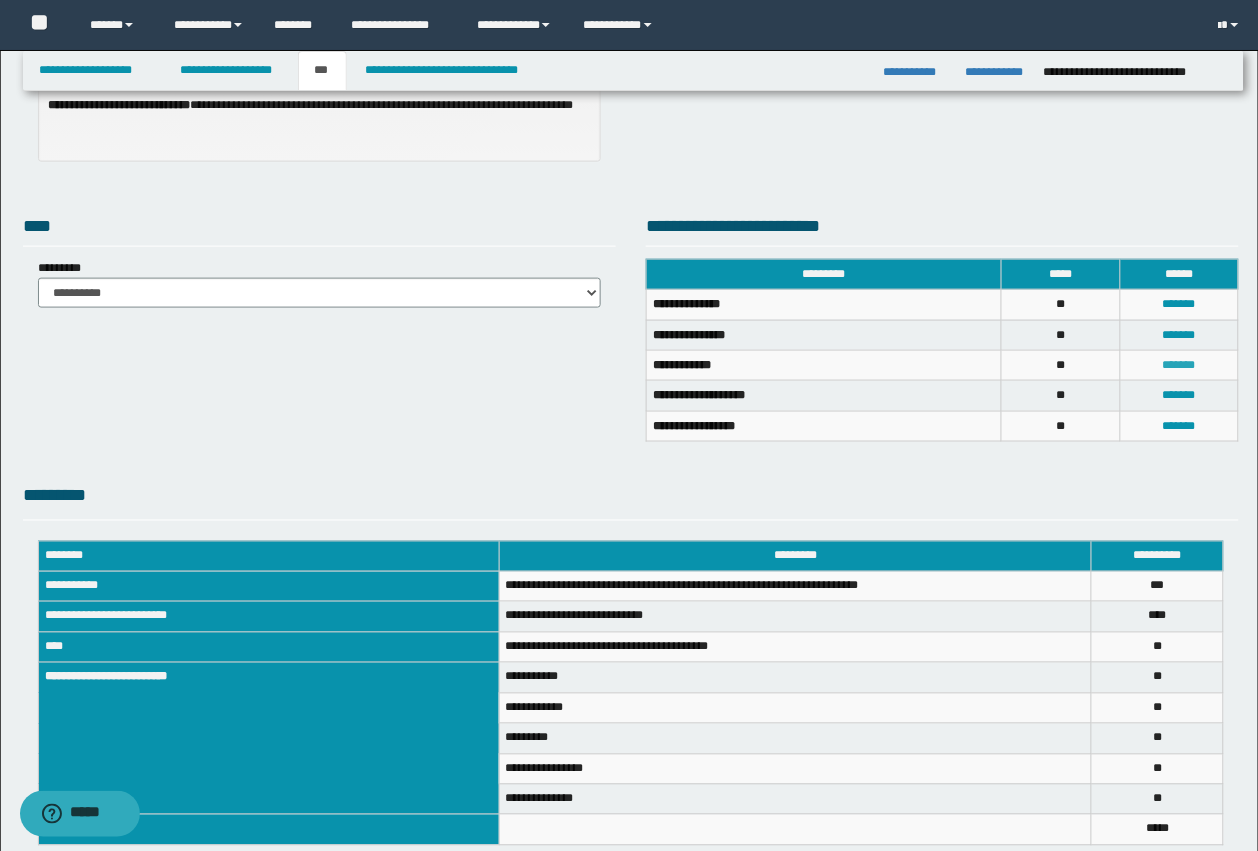 click on "*******" at bounding box center [1179, 365] 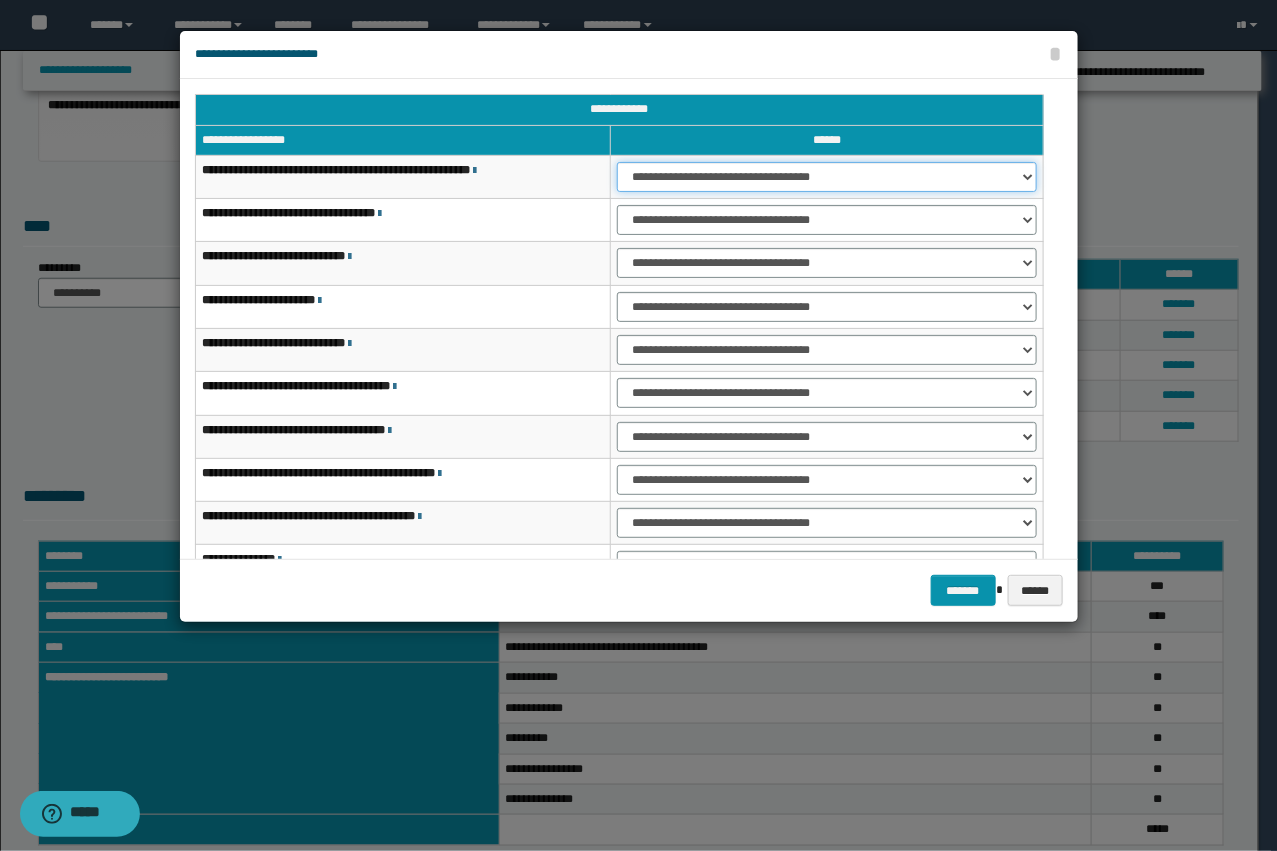 click on "**********" at bounding box center [826, 177] 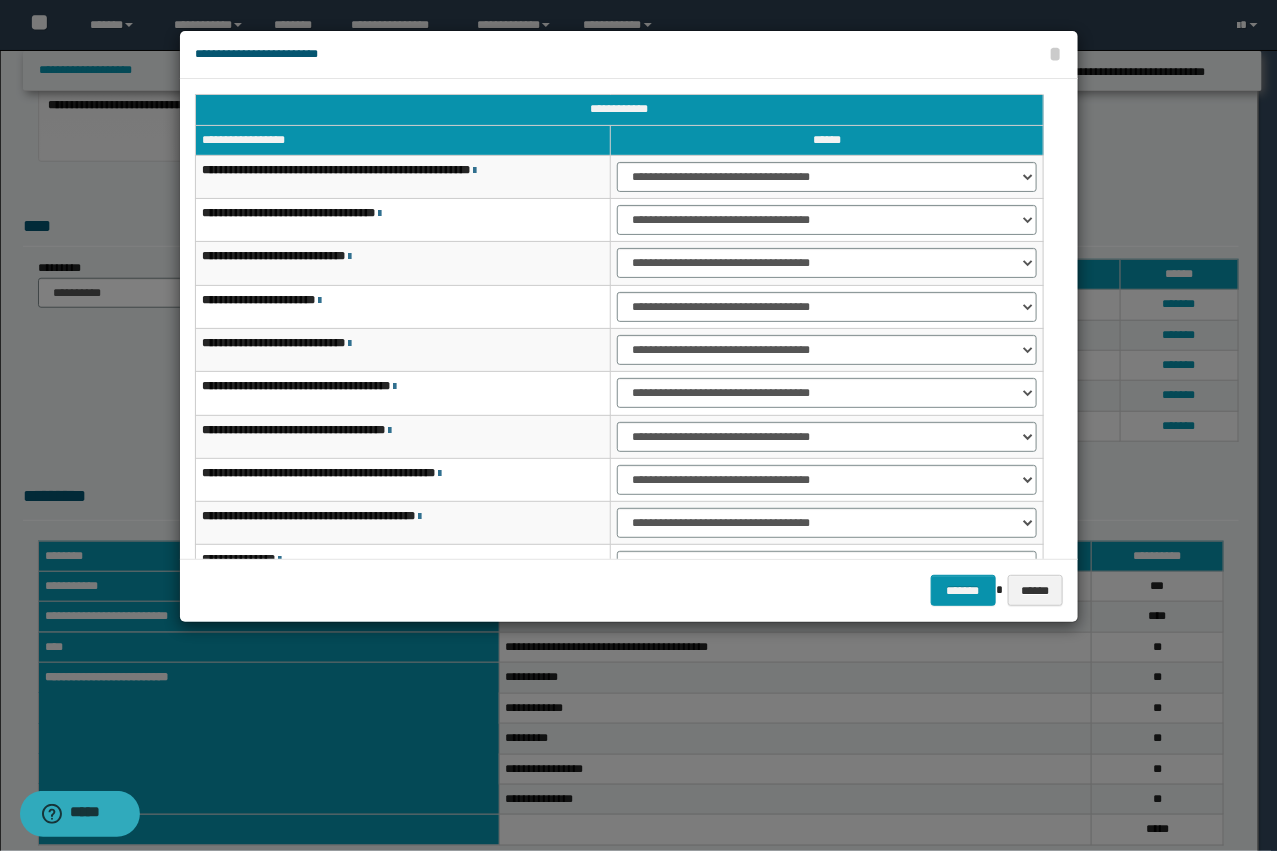 click on "**********" at bounding box center (827, 219) 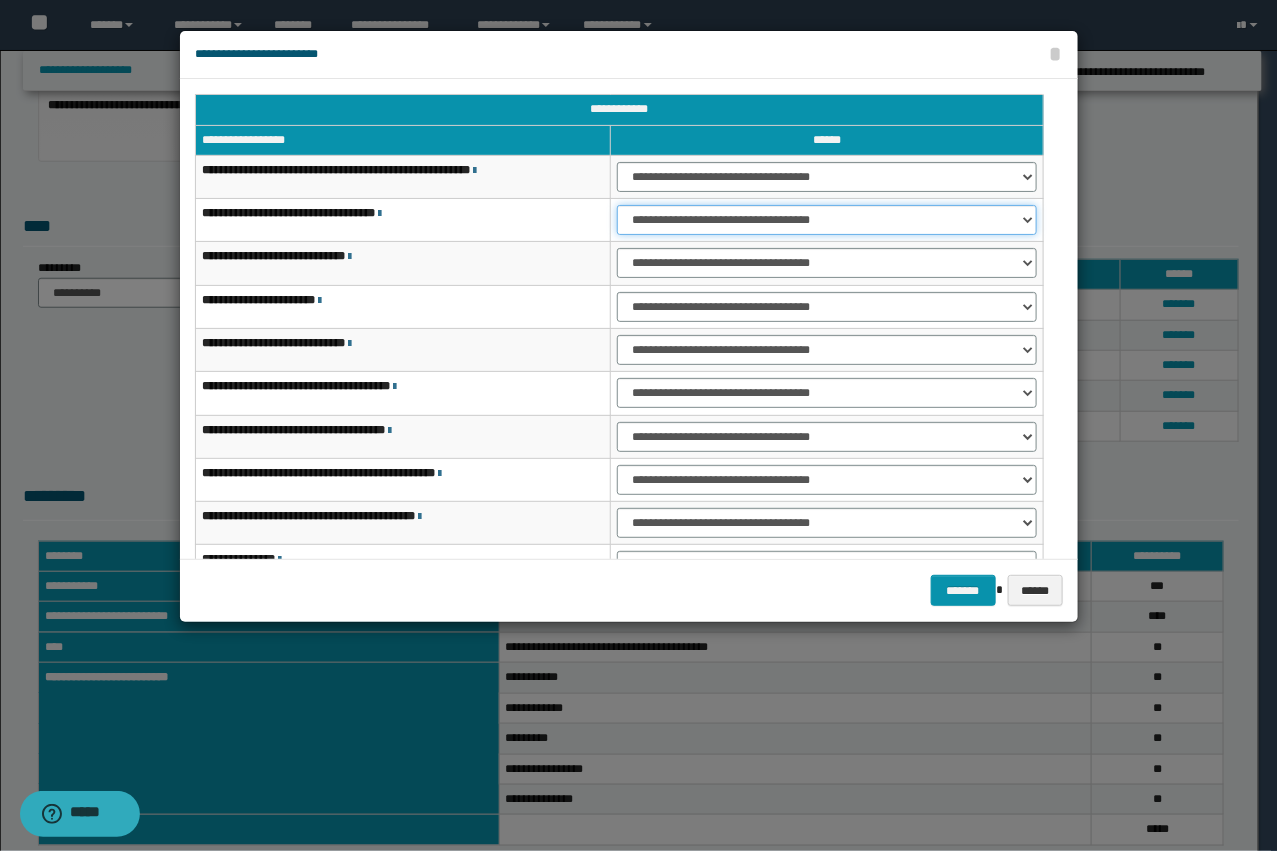 drag, startPoint x: 642, startPoint y: 220, endPoint x: 640, endPoint y: 235, distance: 15.132746 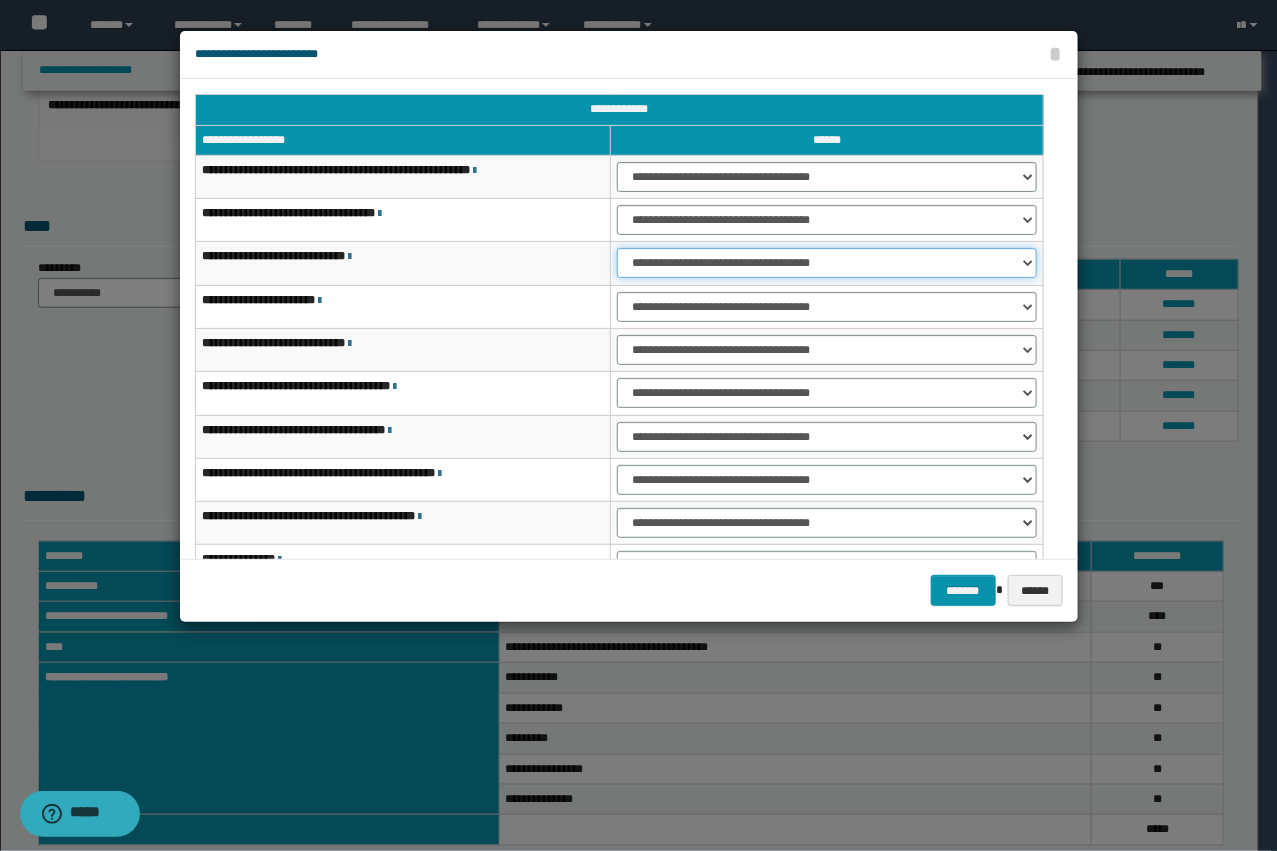click on "**********" at bounding box center [826, 263] 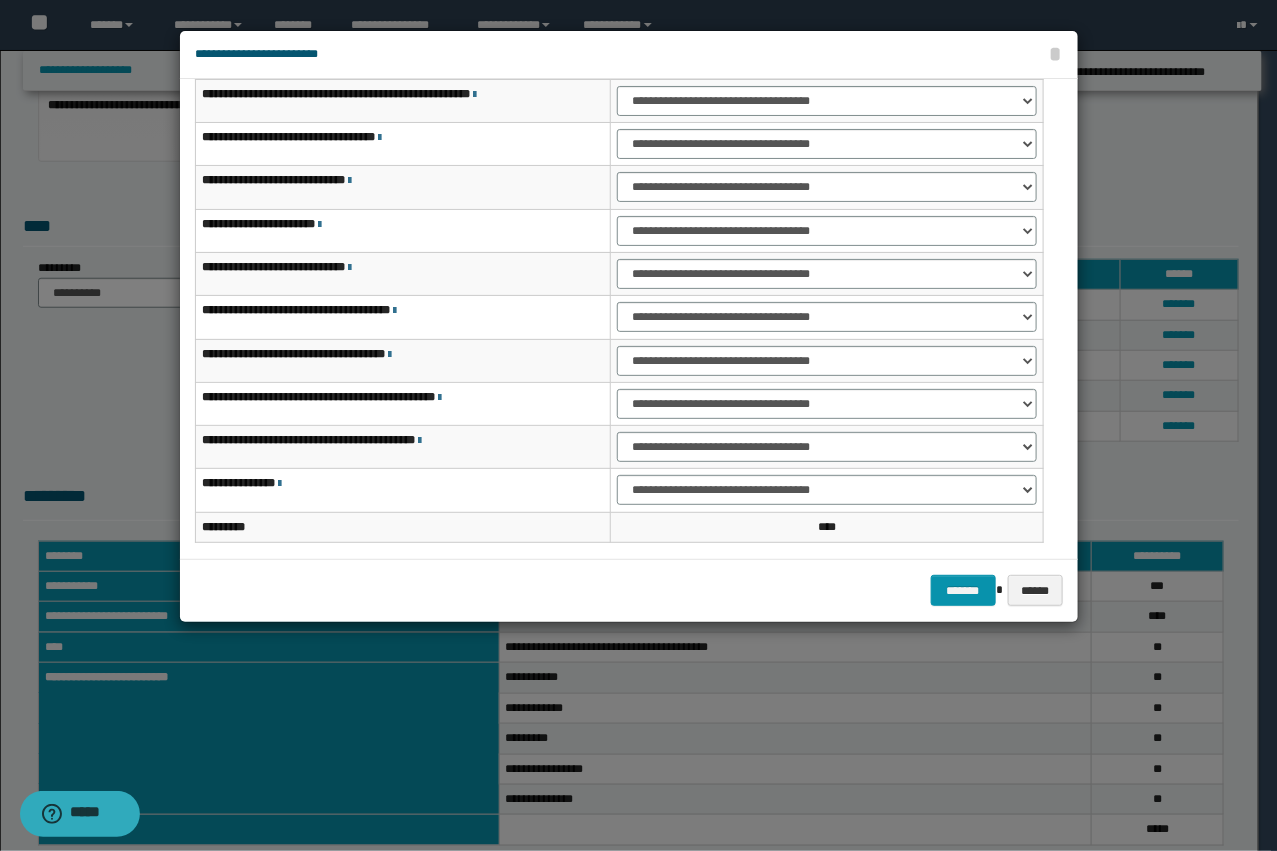 scroll, scrollTop: 86, scrollLeft: 0, axis: vertical 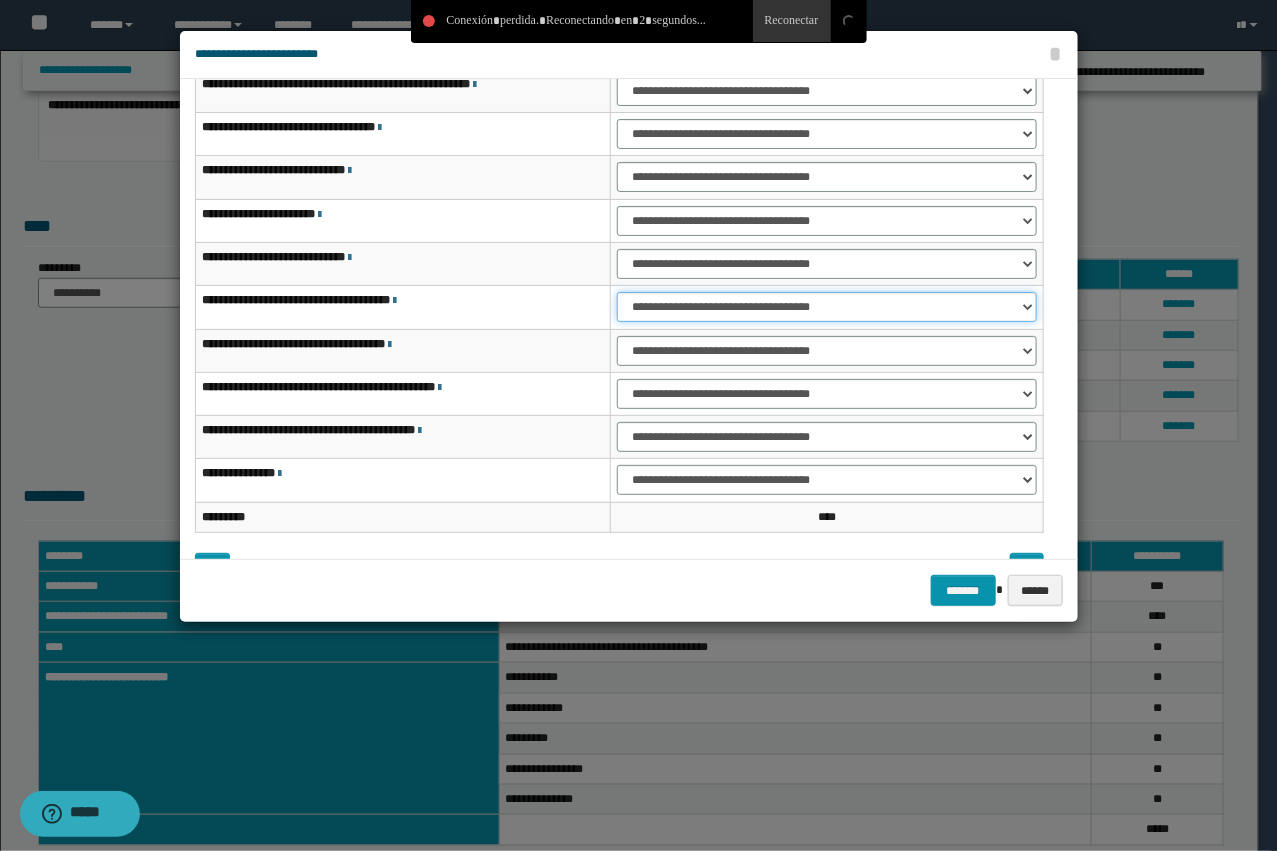 click on "**********" at bounding box center [826, 307] 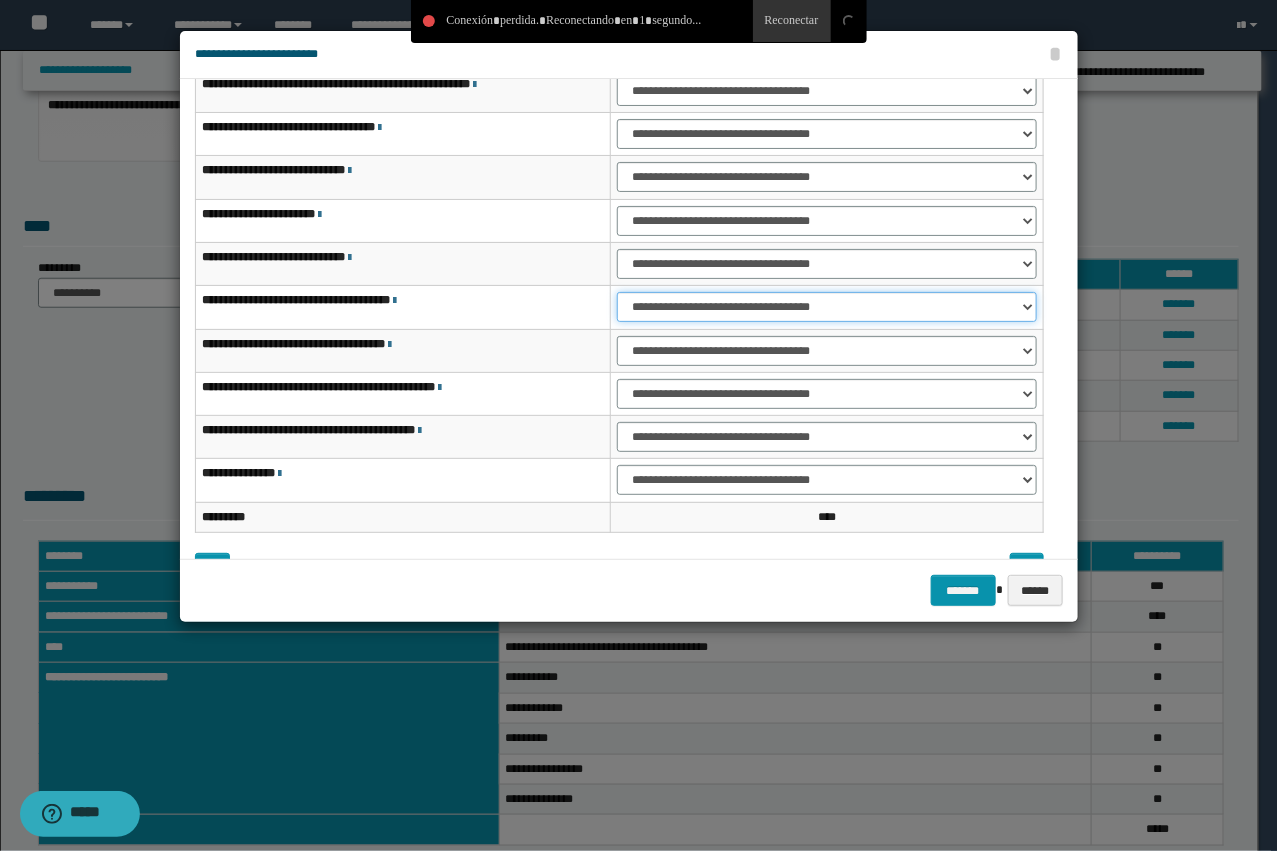 select on "***" 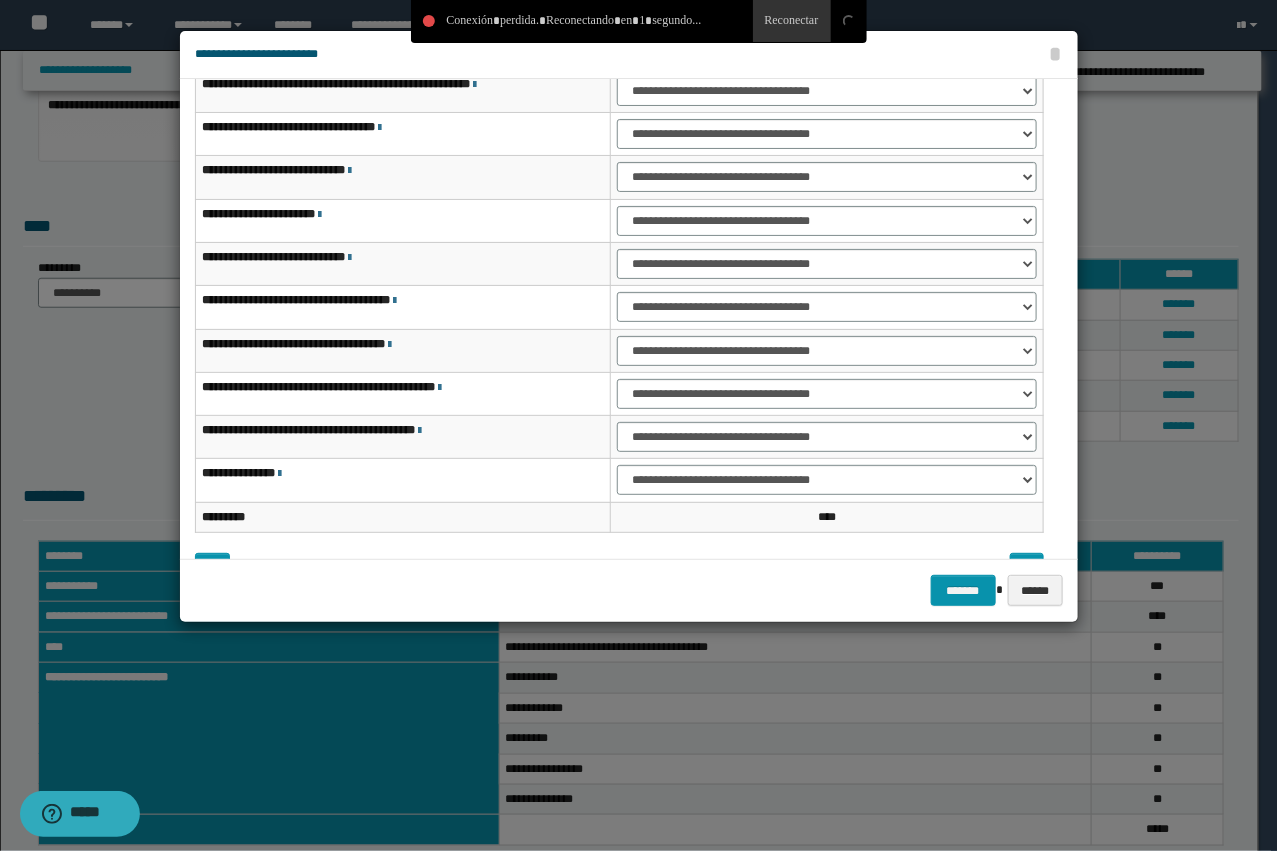 click on "**********" at bounding box center [827, 393] 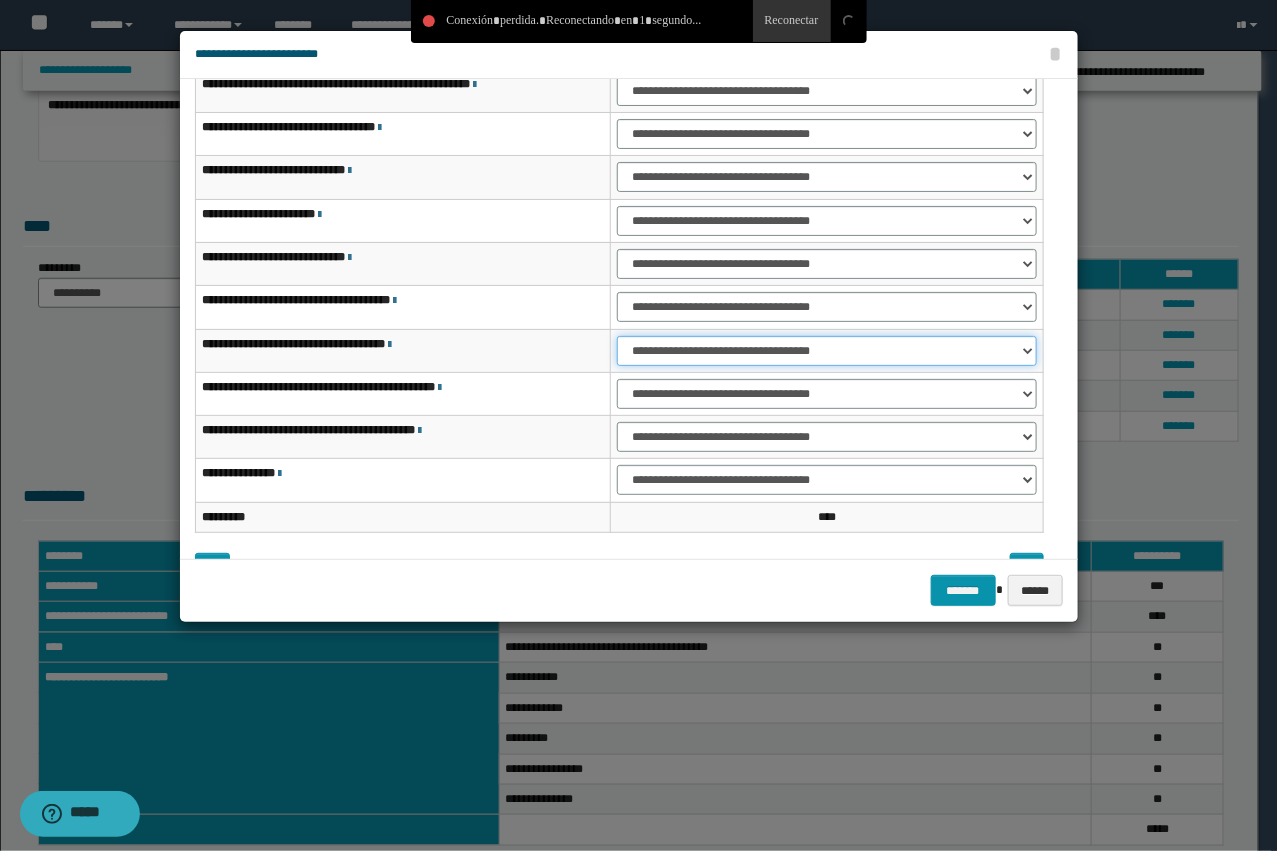click on "**********" at bounding box center [826, 351] 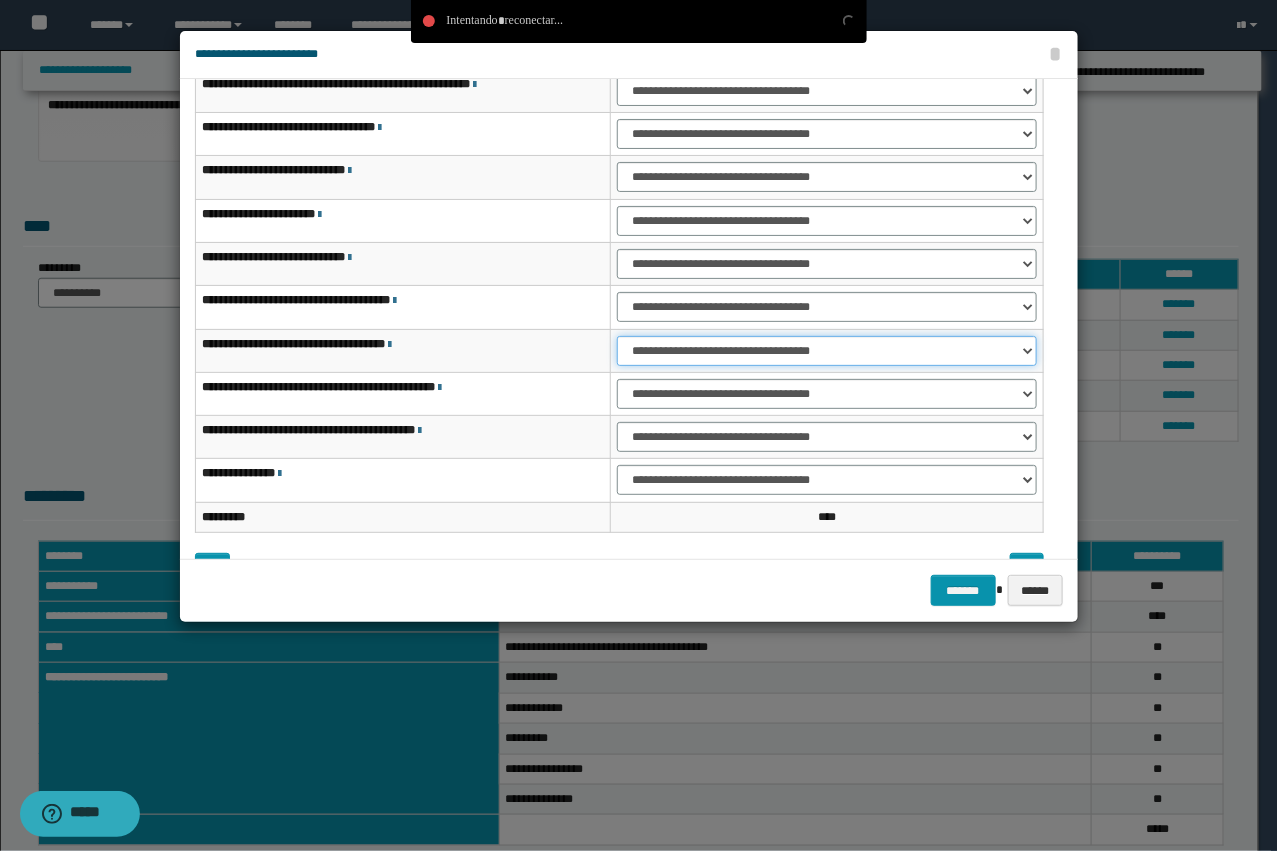 select on "***" 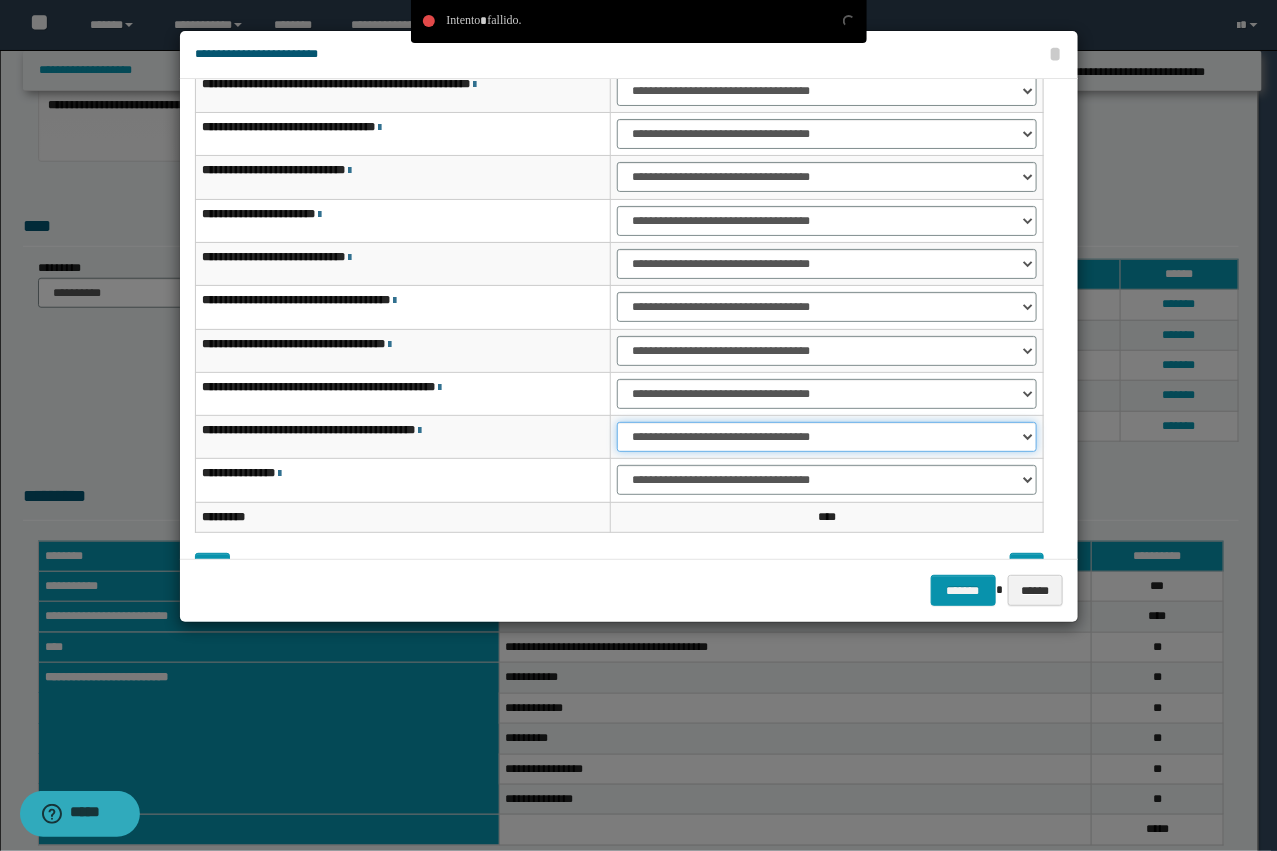 click on "**********" at bounding box center [826, 437] 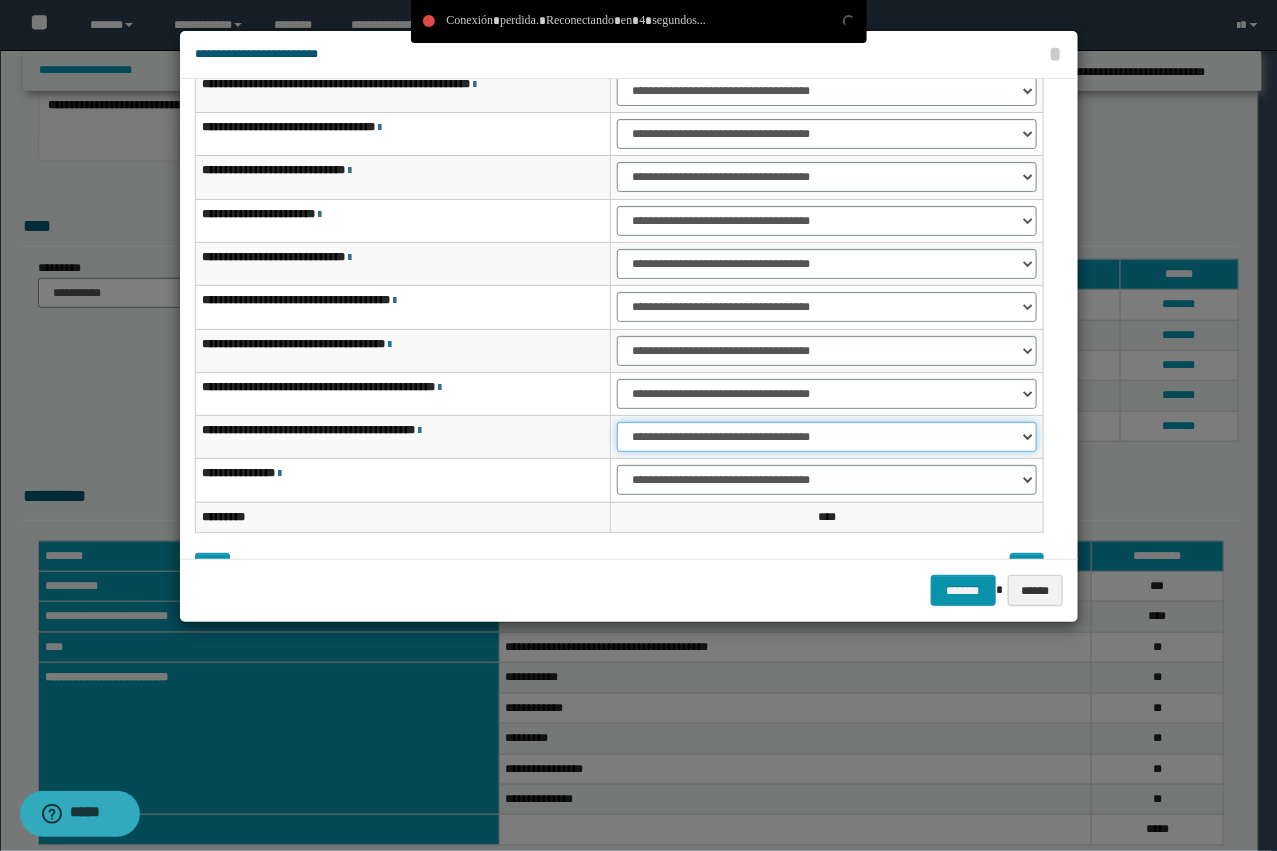 select on "***" 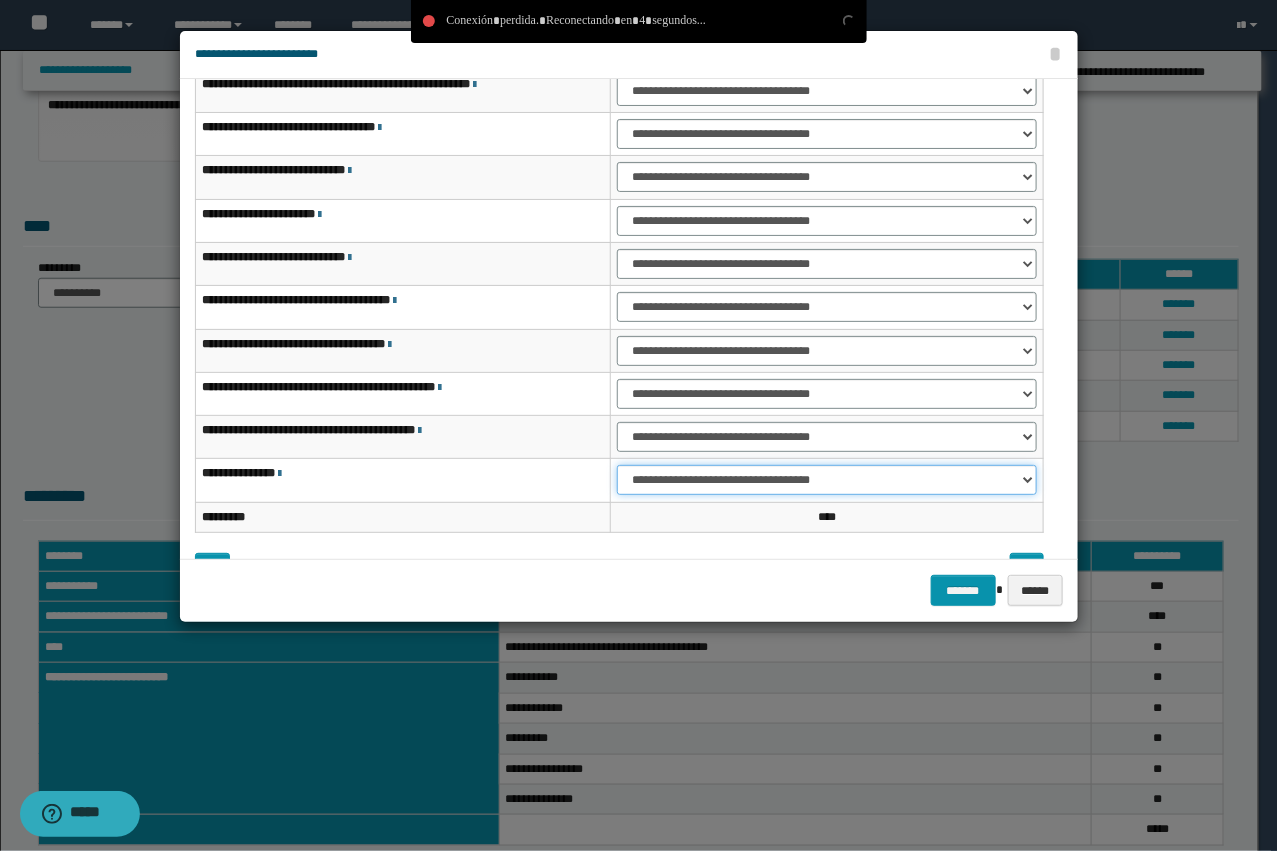 click on "**********" at bounding box center [826, 480] 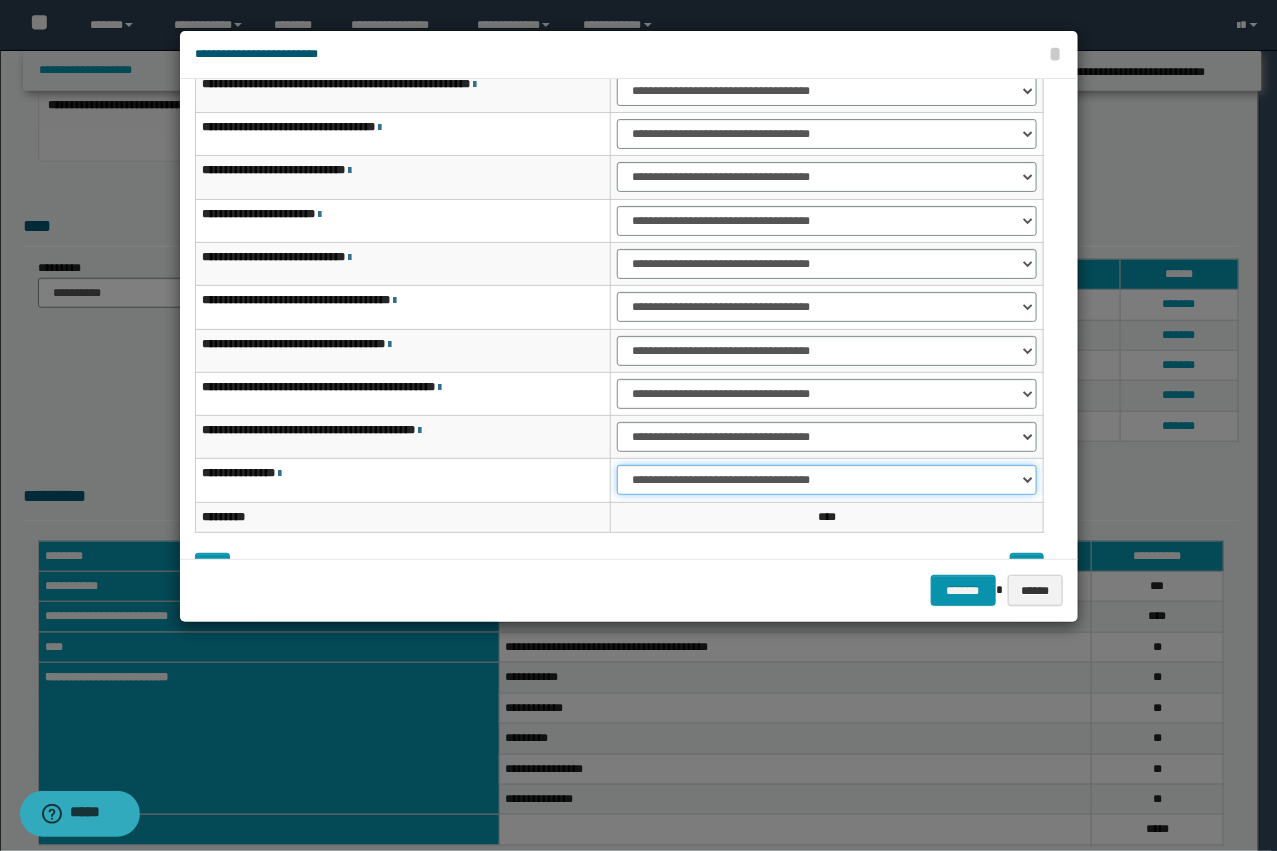 select on "***" 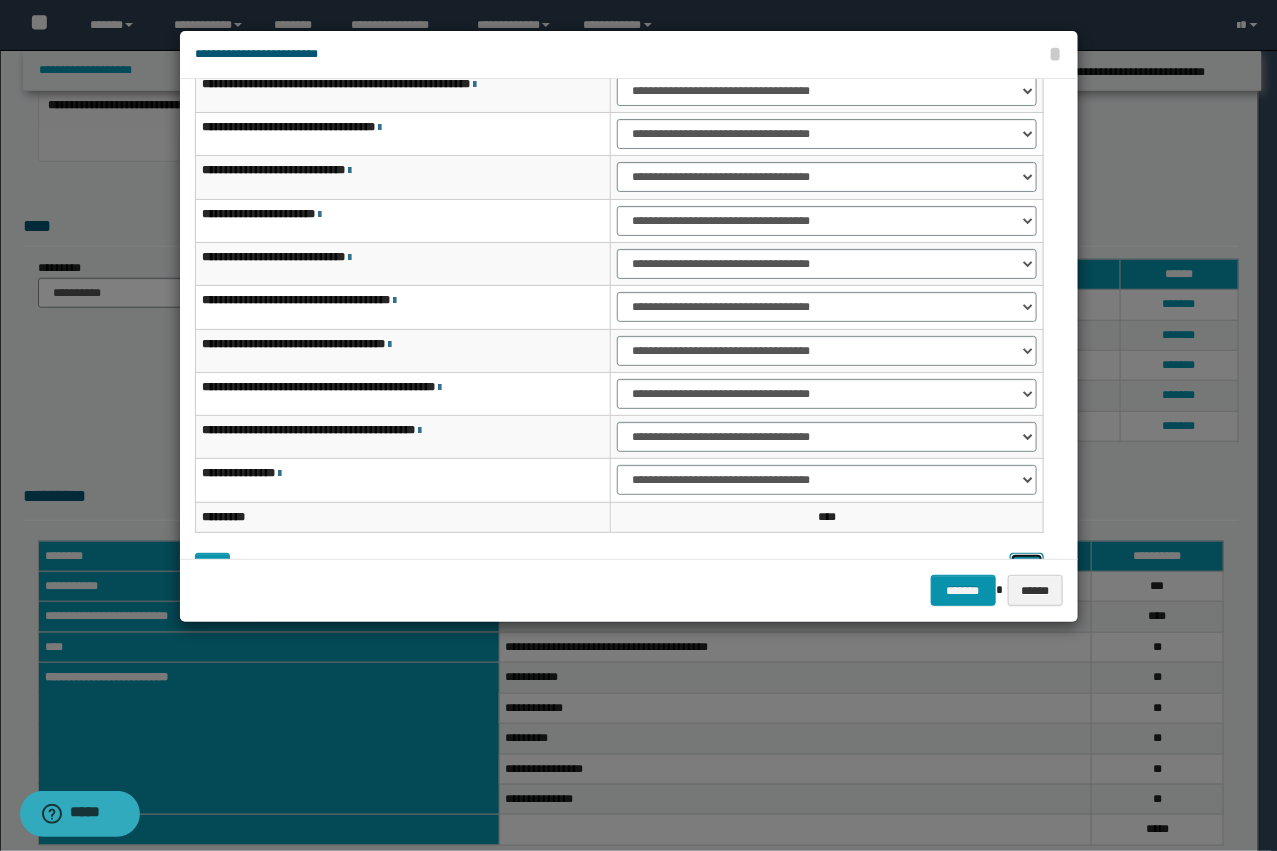 click at bounding box center [1027, 568] 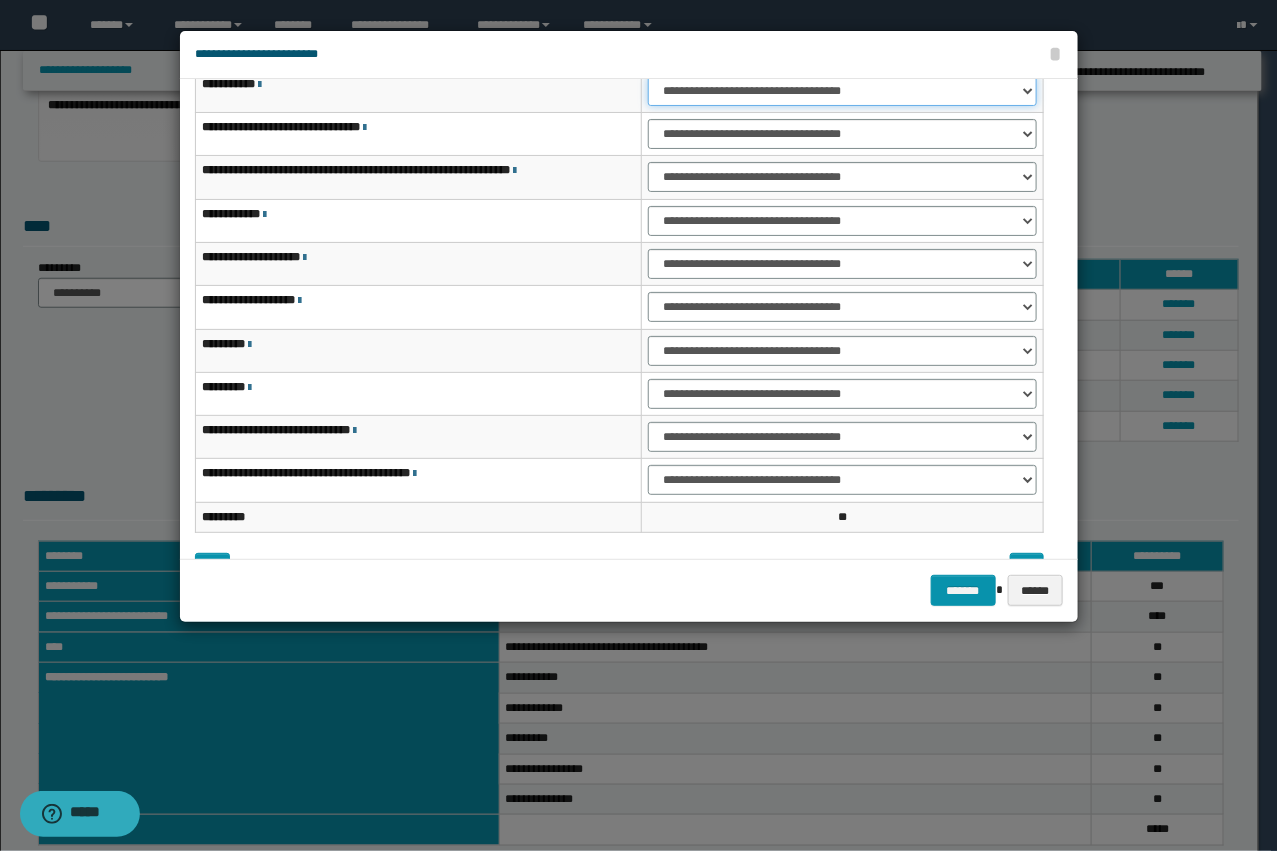 click on "**********" at bounding box center [842, 91] 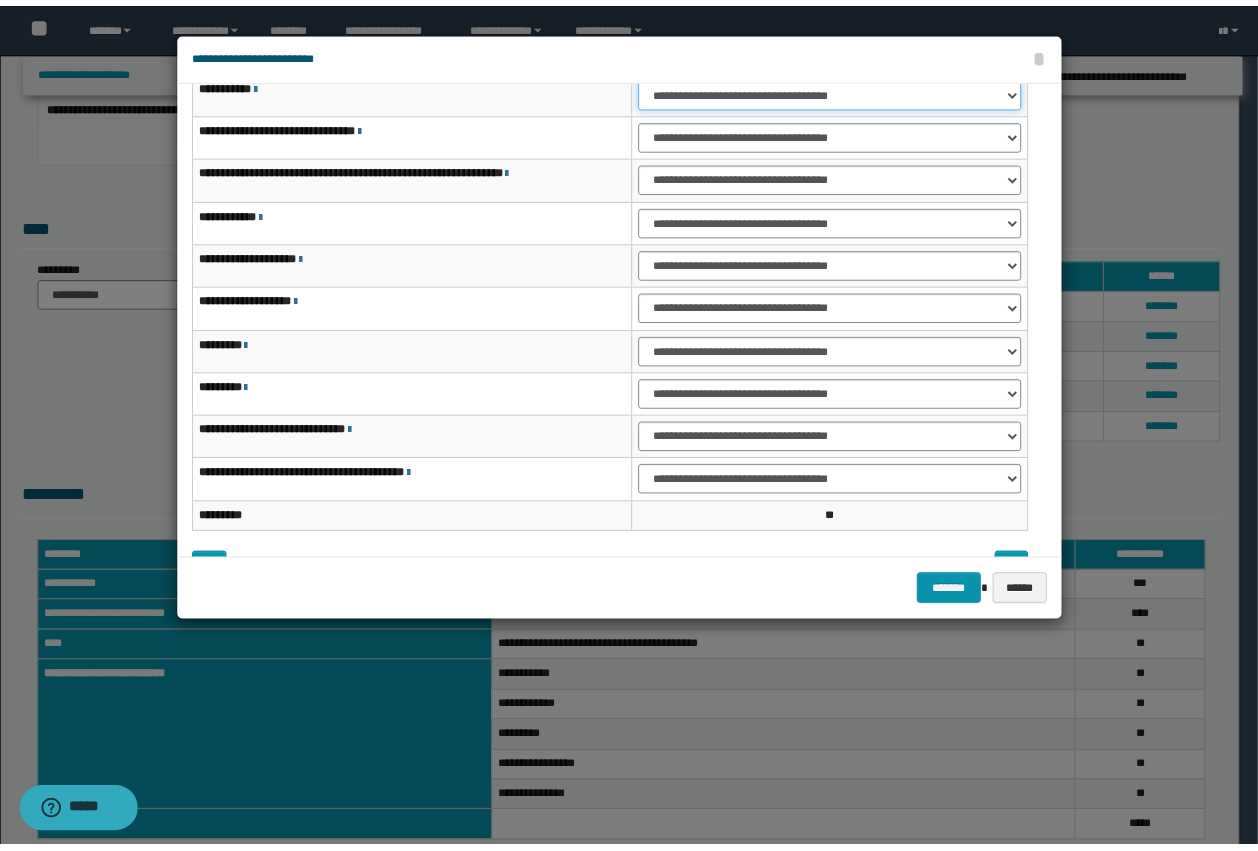 scroll, scrollTop: 82, scrollLeft: 0, axis: vertical 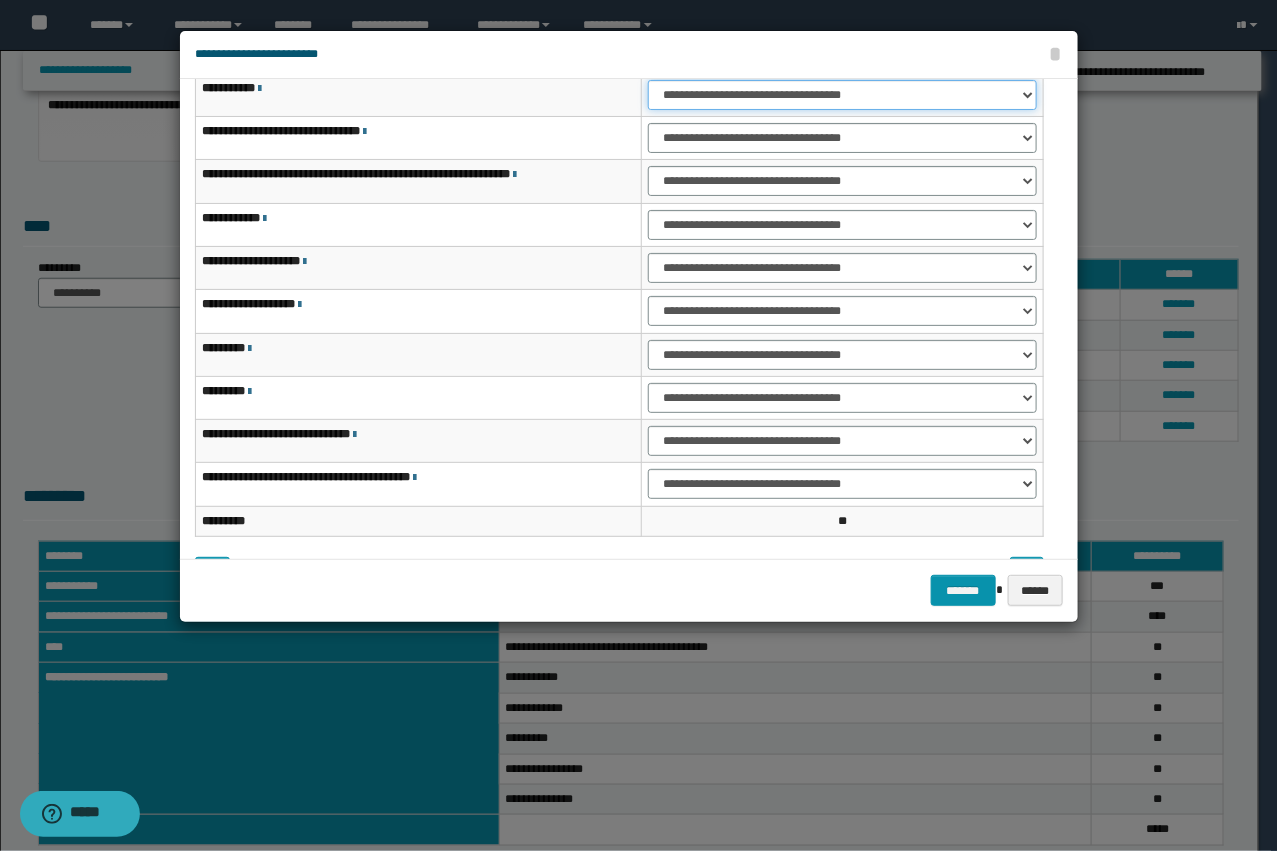 select on "***" 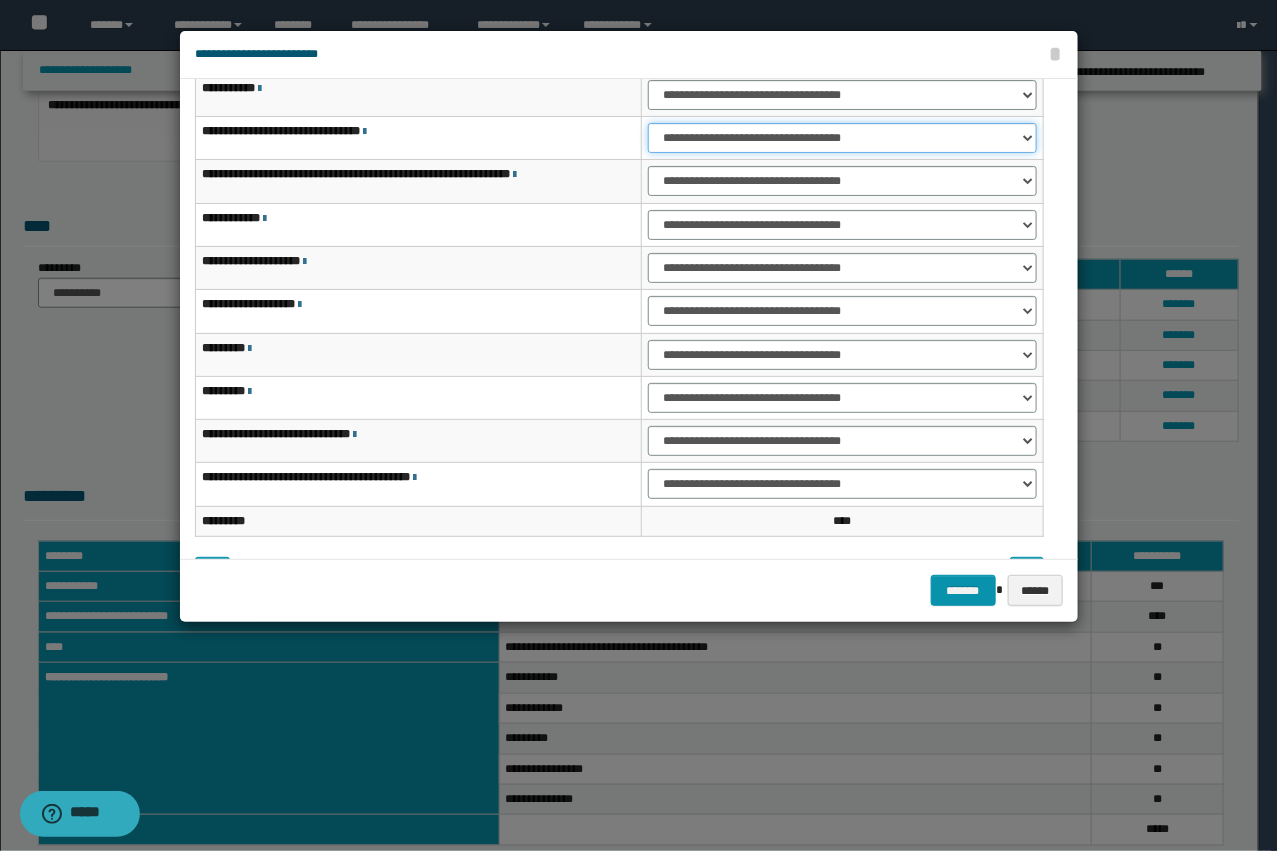 click on "**********" at bounding box center [842, 138] 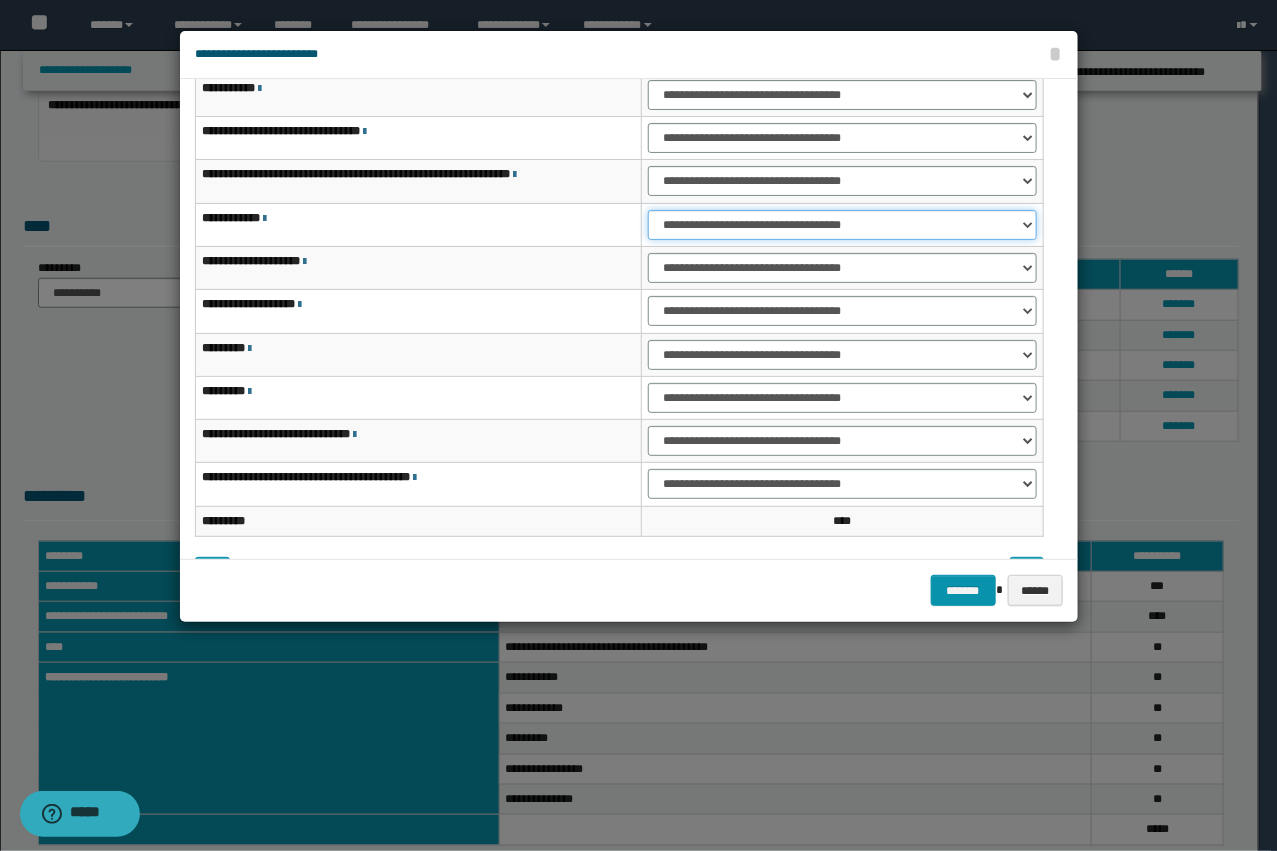 click on "**********" at bounding box center [842, 225] 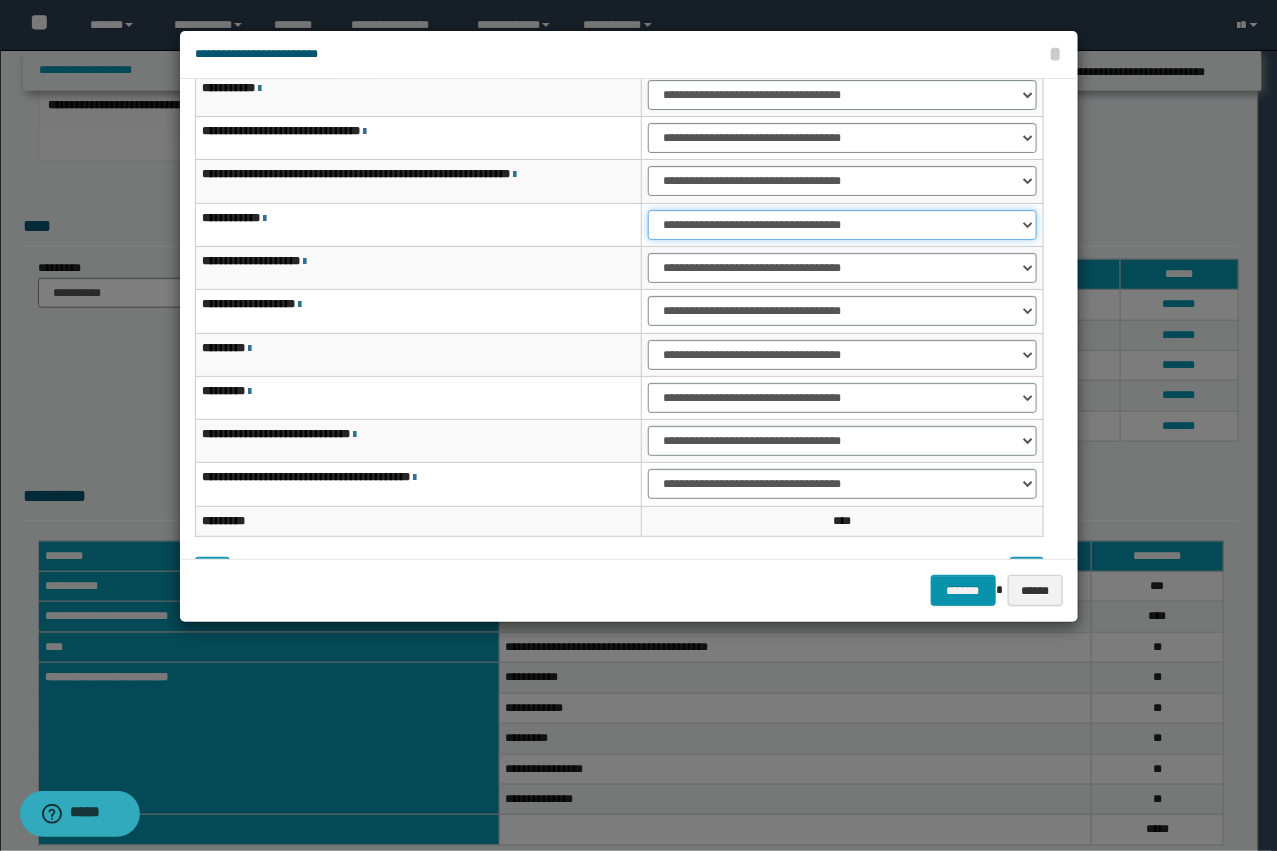 select on "***" 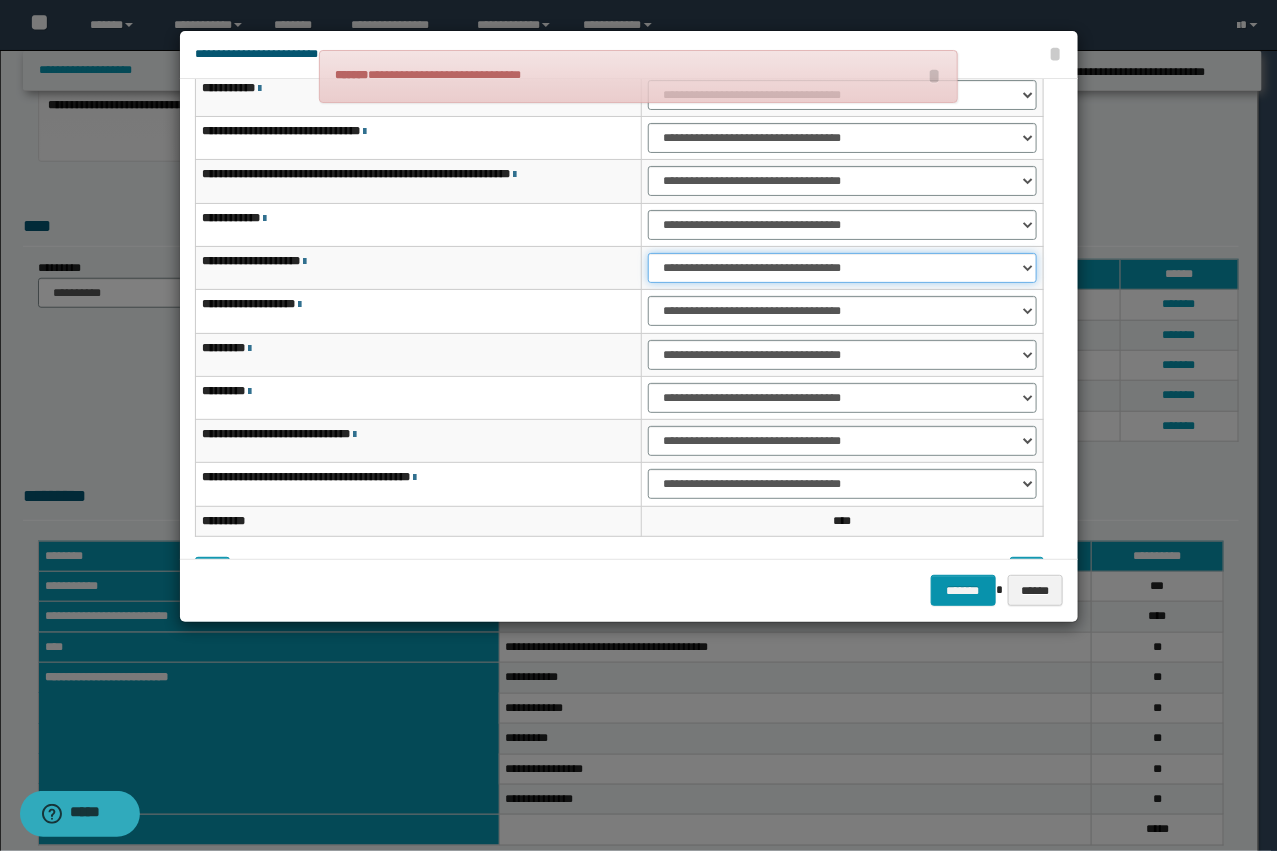 click on "**********" at bounding box center [842, 268] 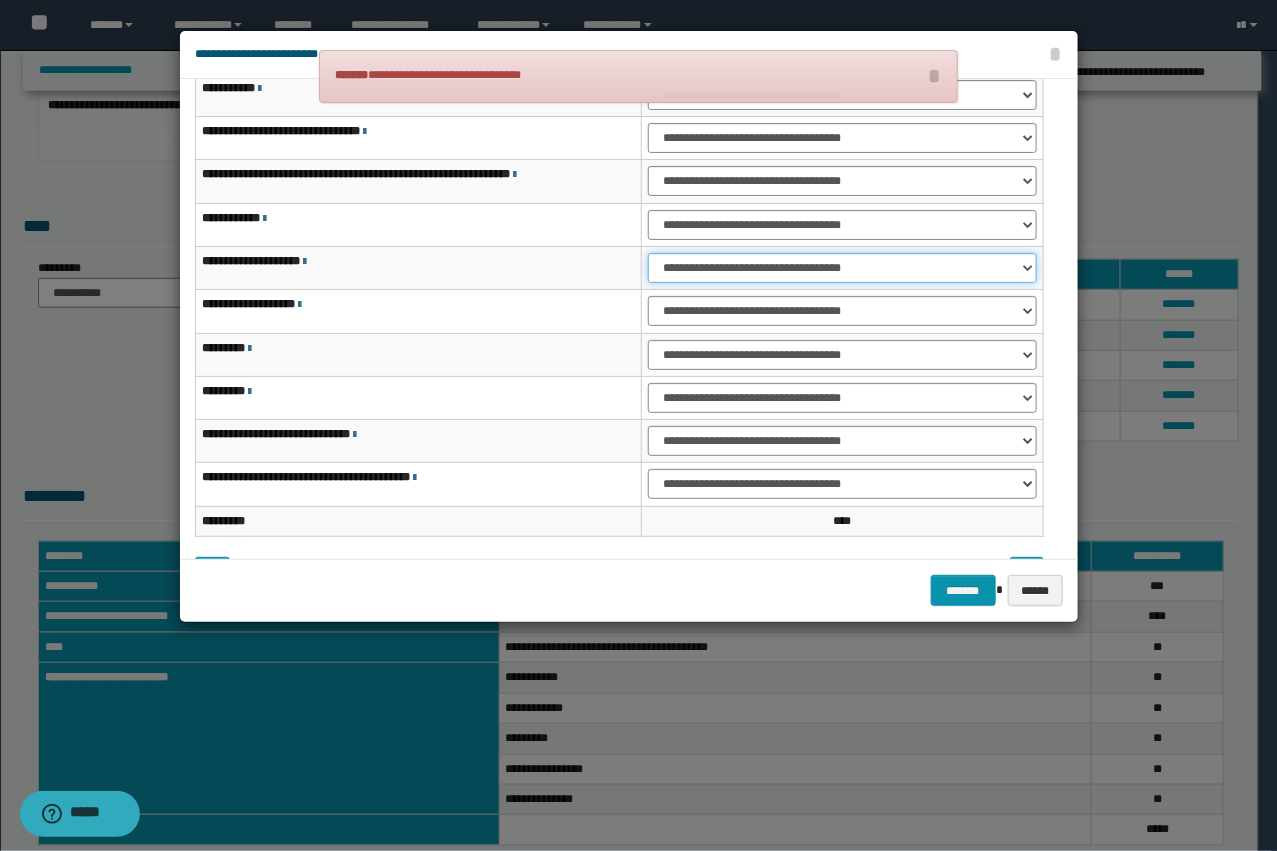 select on "***" 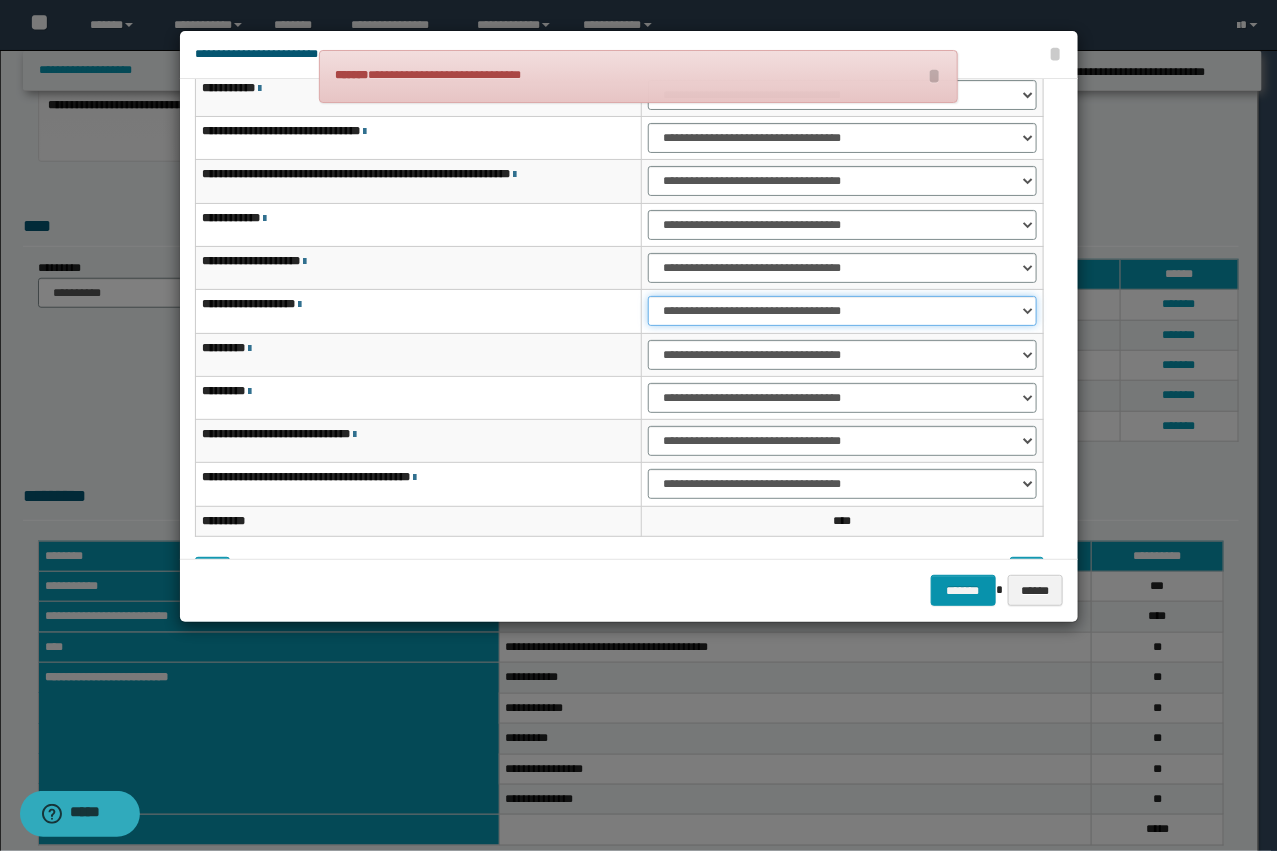 click on "**********" at bounding box center [842, 311] 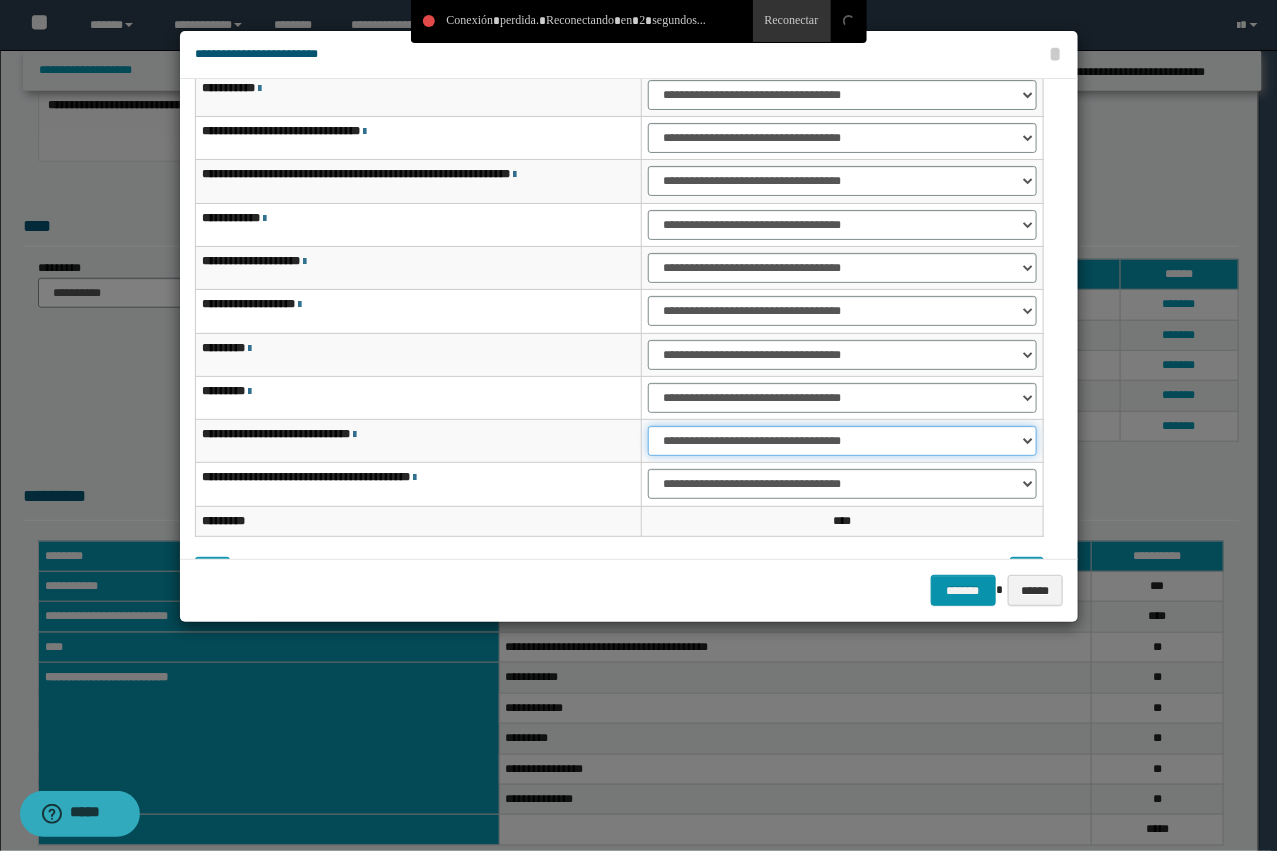 click on "**********" at bounding box center [842, 441] 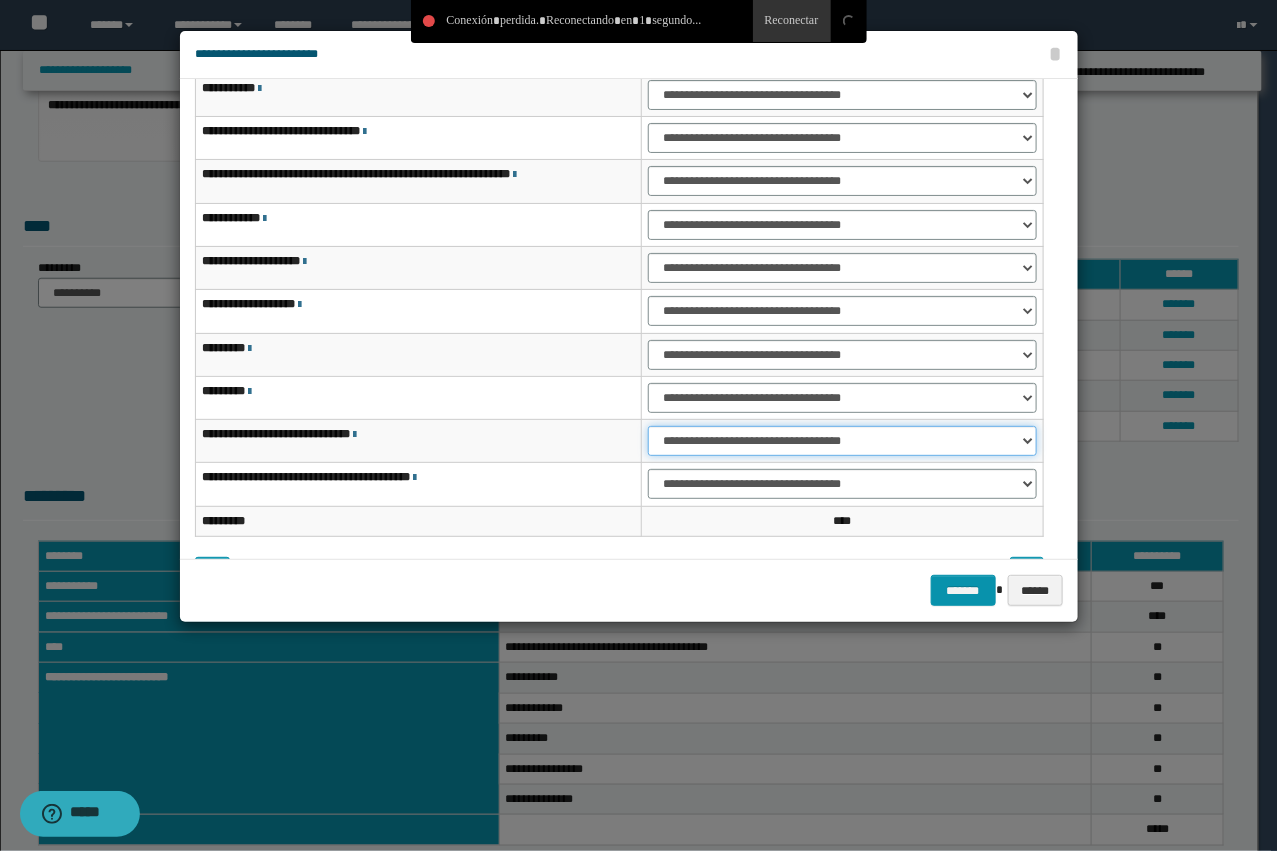 select on "***" 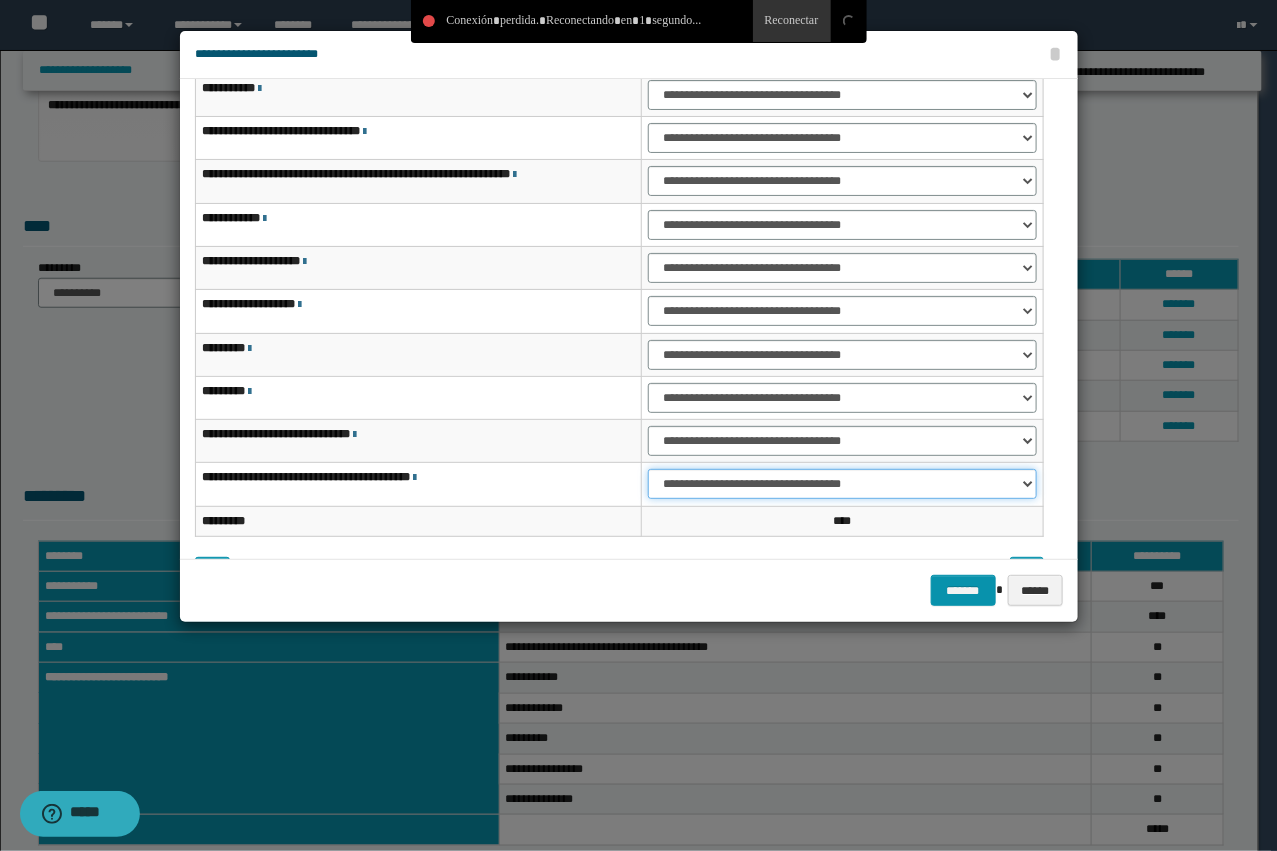 click on "**********" at bounding box center (842, 484) 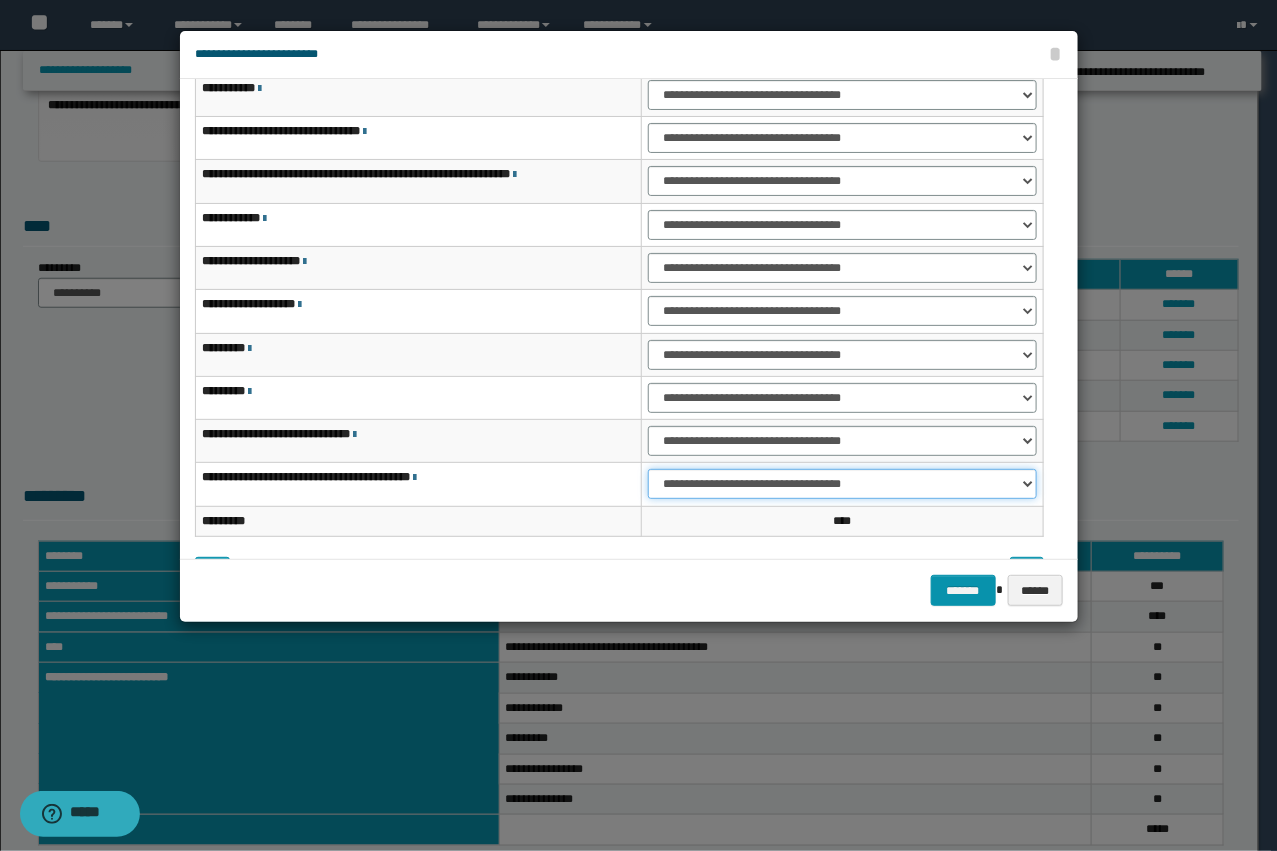 click on "**********" at bounding box center [842, 484] 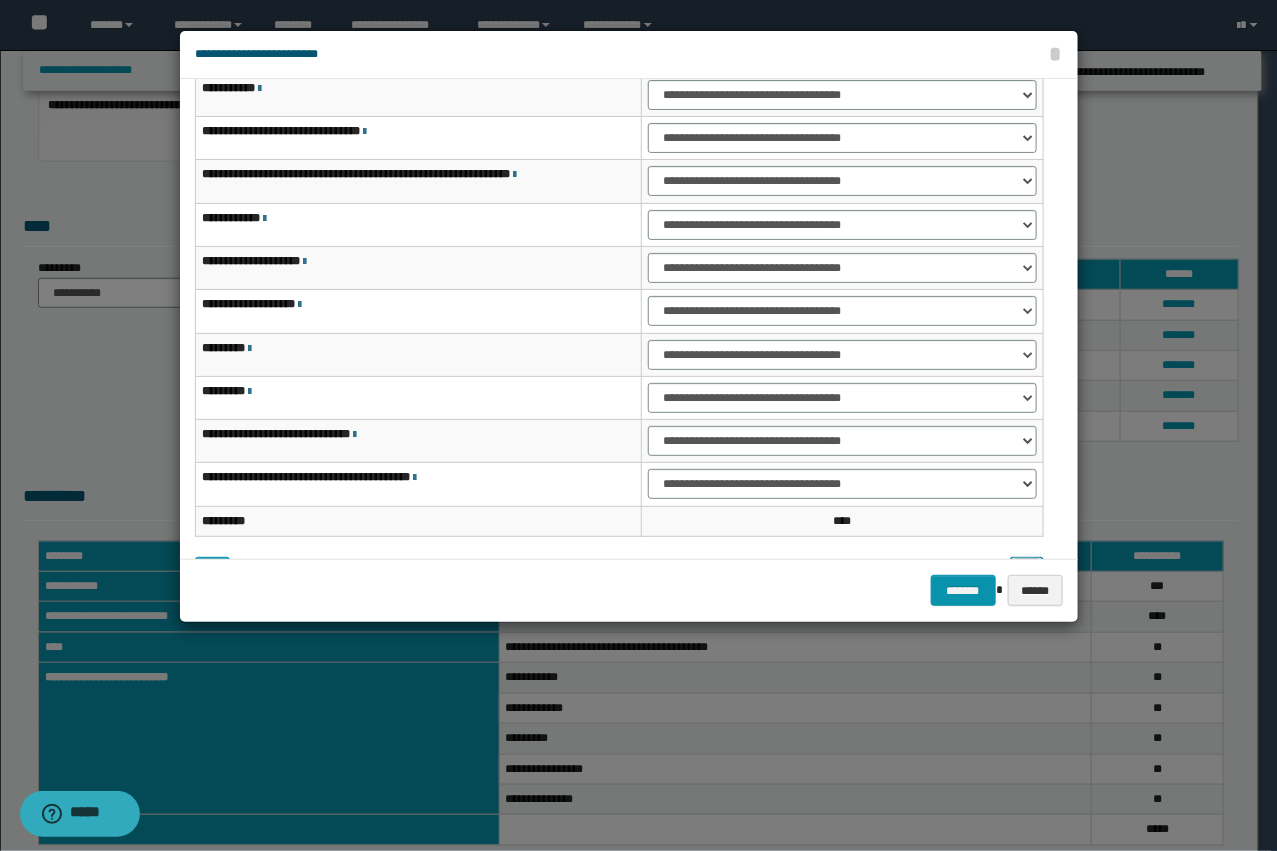 click at bounding box center (1027, 572) 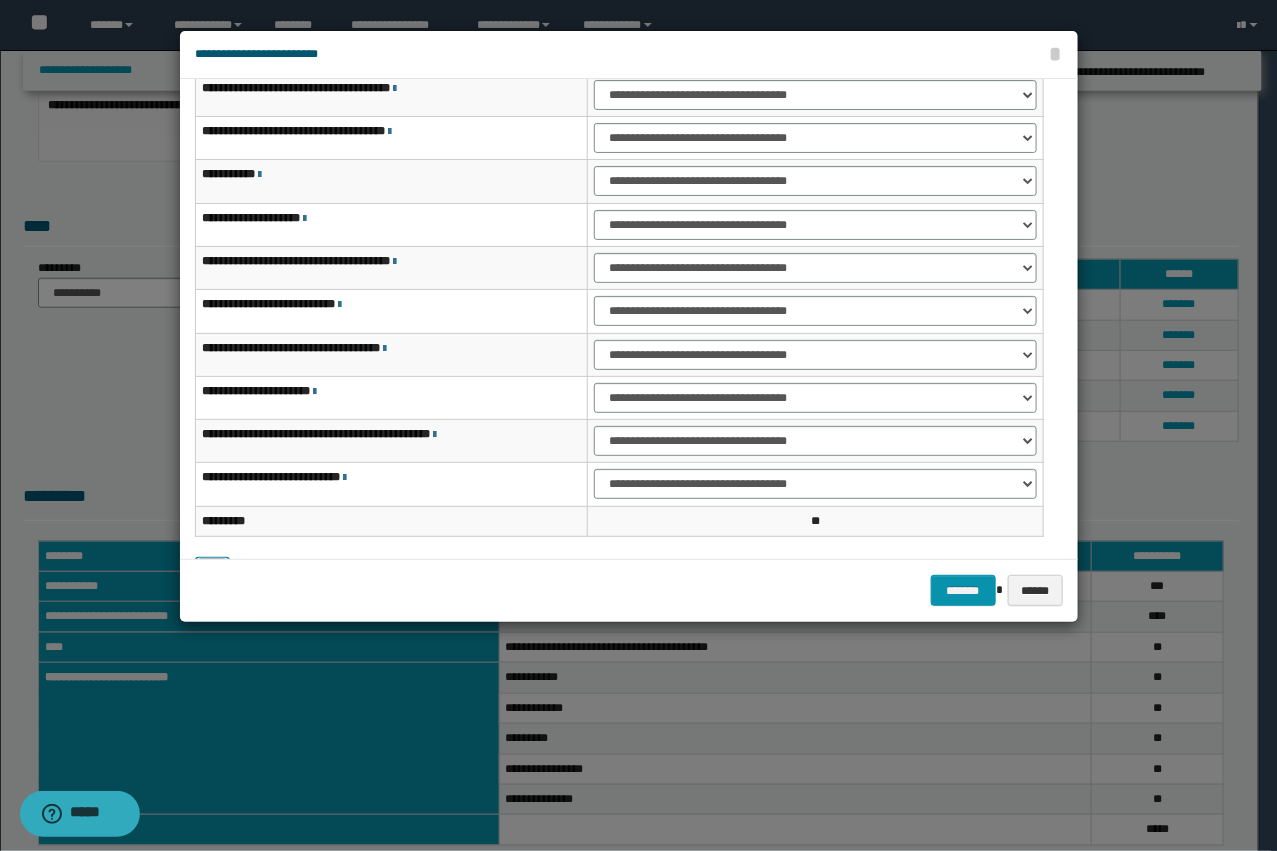 click at bounding box center [212, 572] 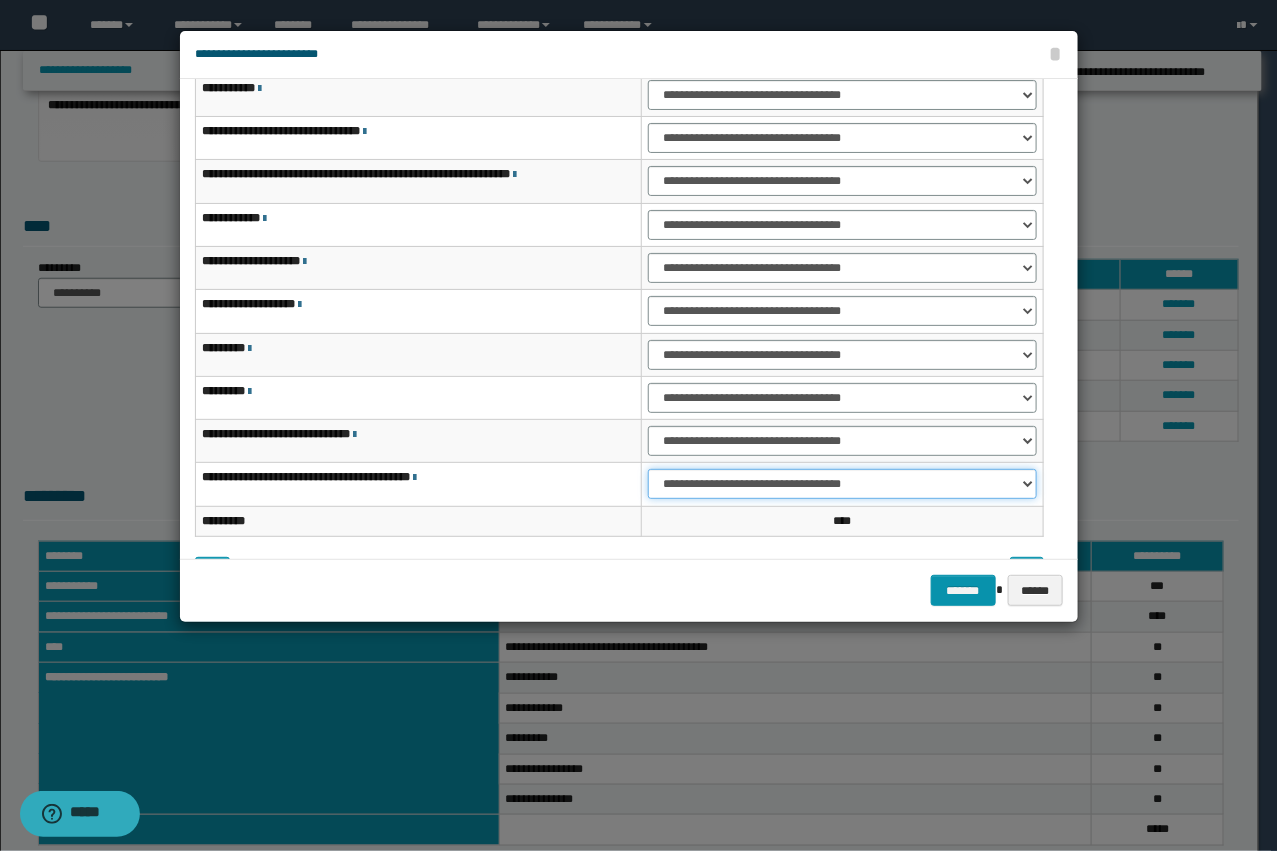 click on "**********" at bounding box center [842, 484] 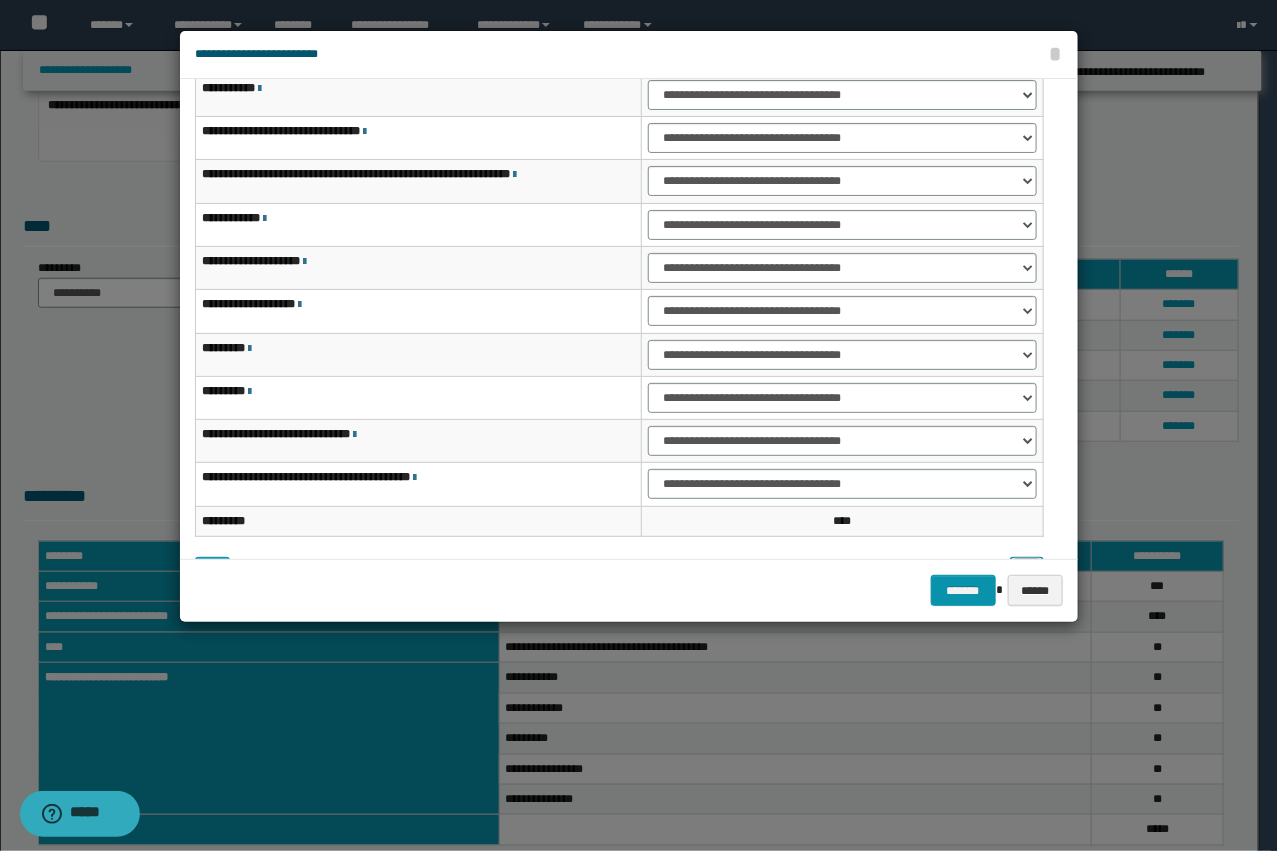 click at bounding box center (1027, 572) 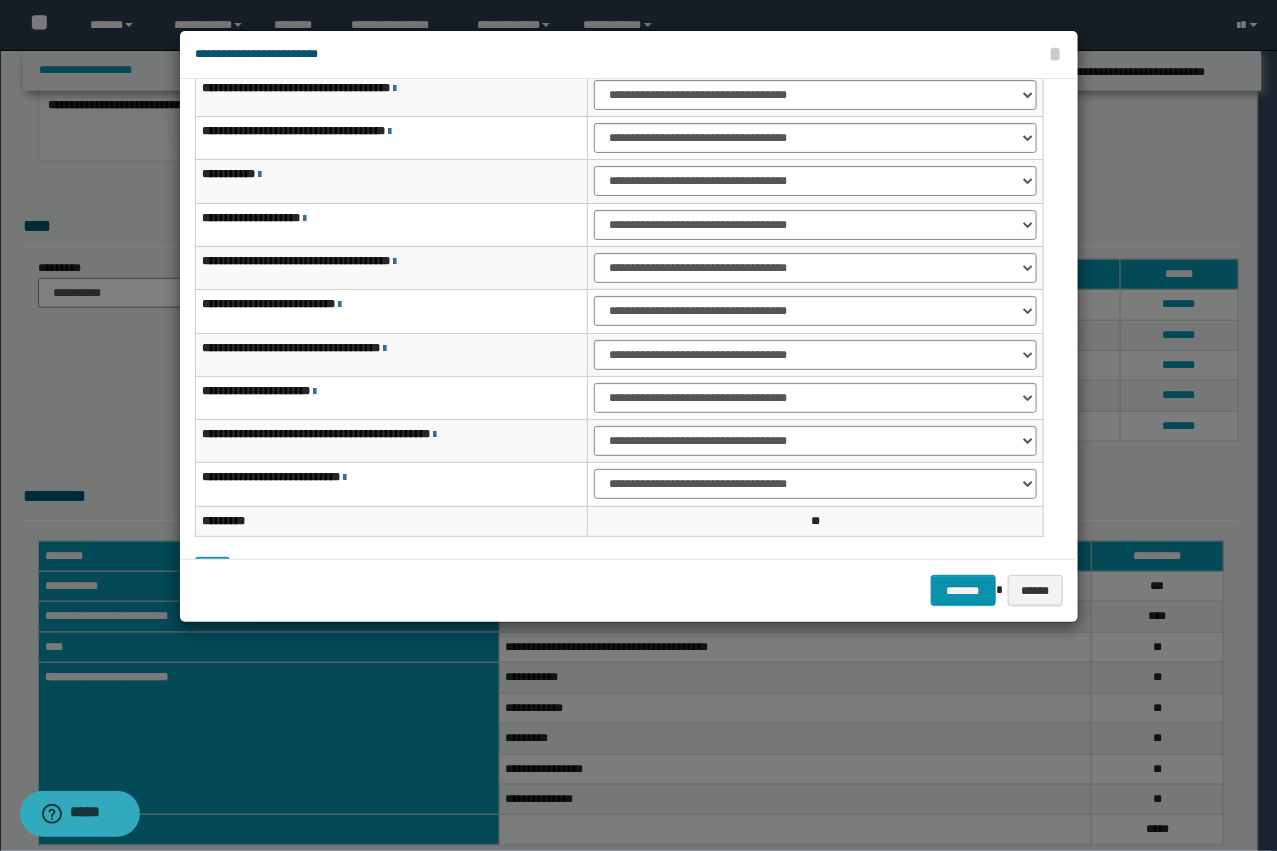 click on "**********" at bounding box center [816, 224] 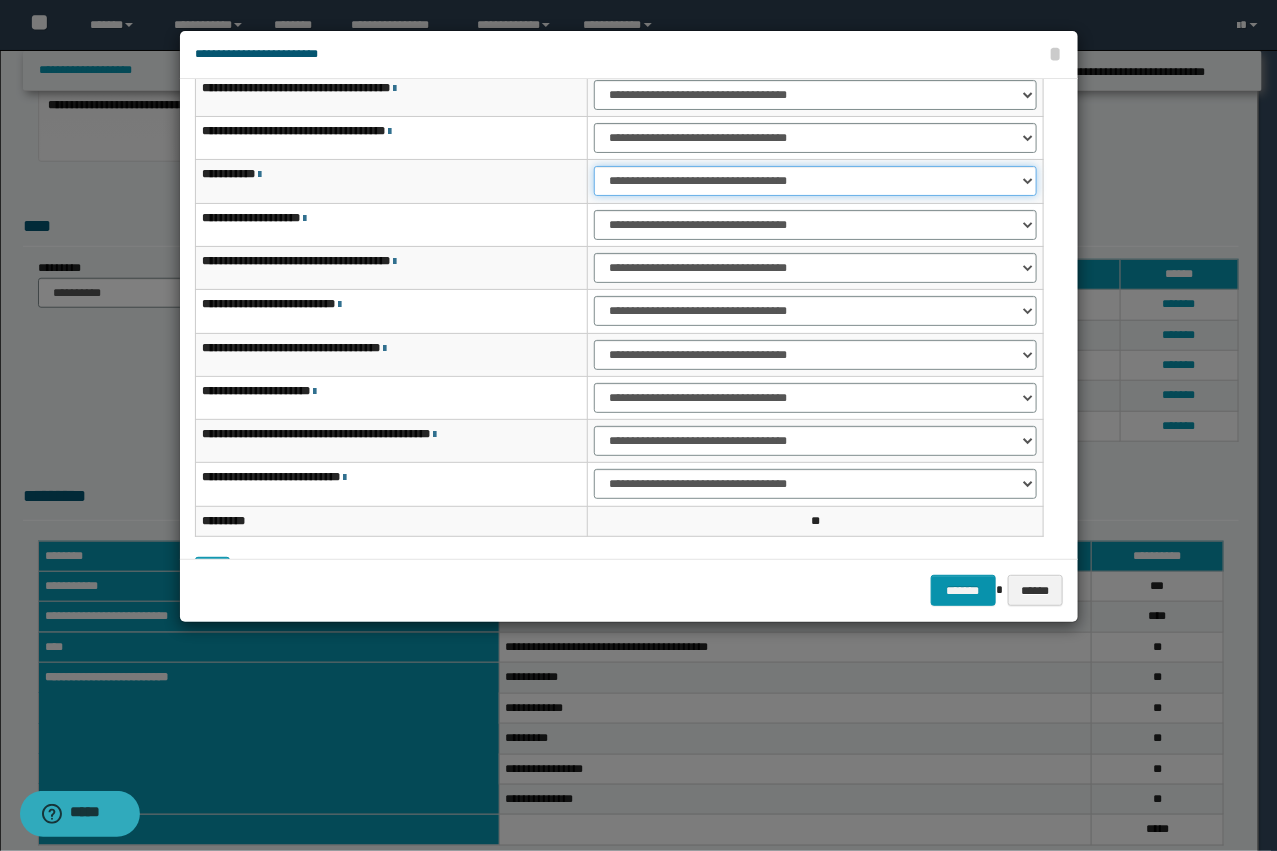 drag, startPoint x: 630, startPoint y: 173, endPoint x: 625, endPoint y: 195, distance: 22.561028 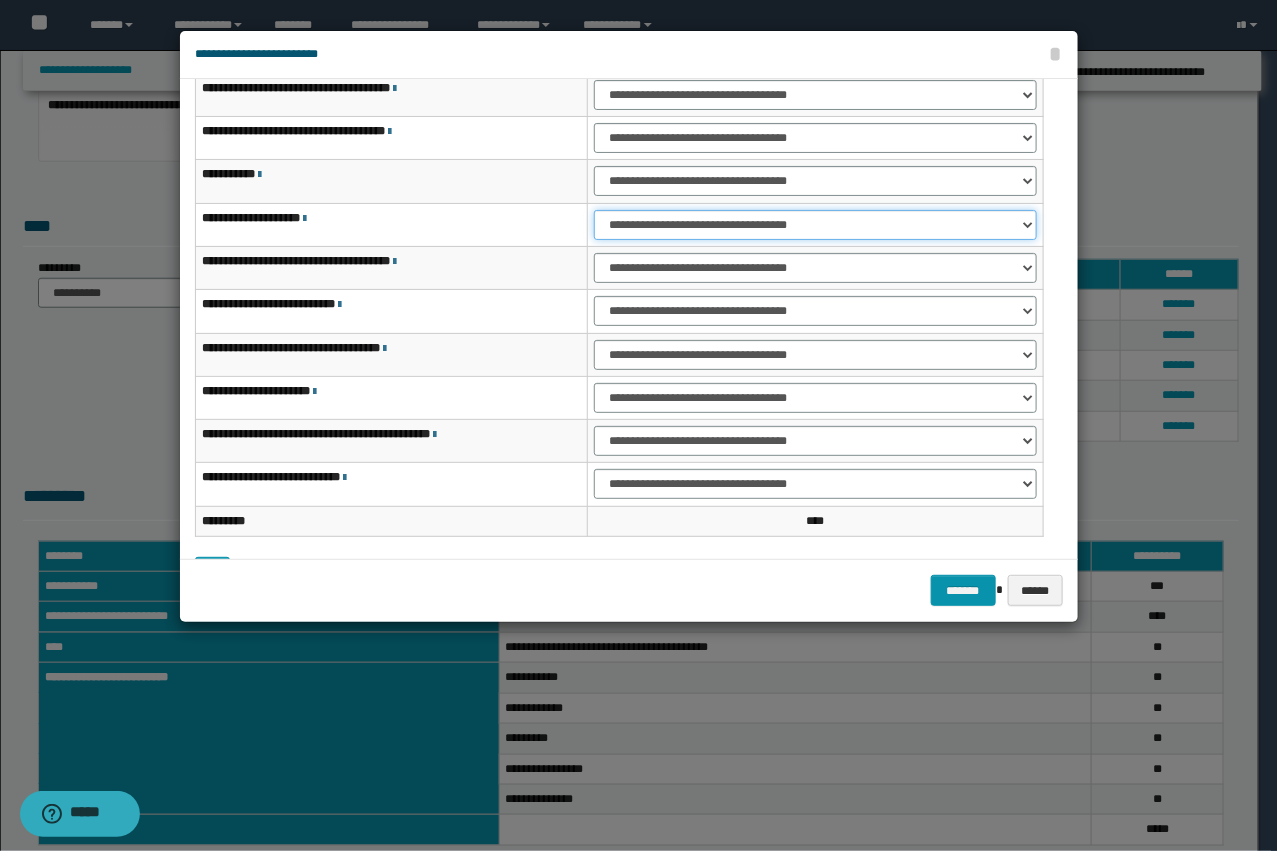 click on "**********" at bounding box center (815, 225) 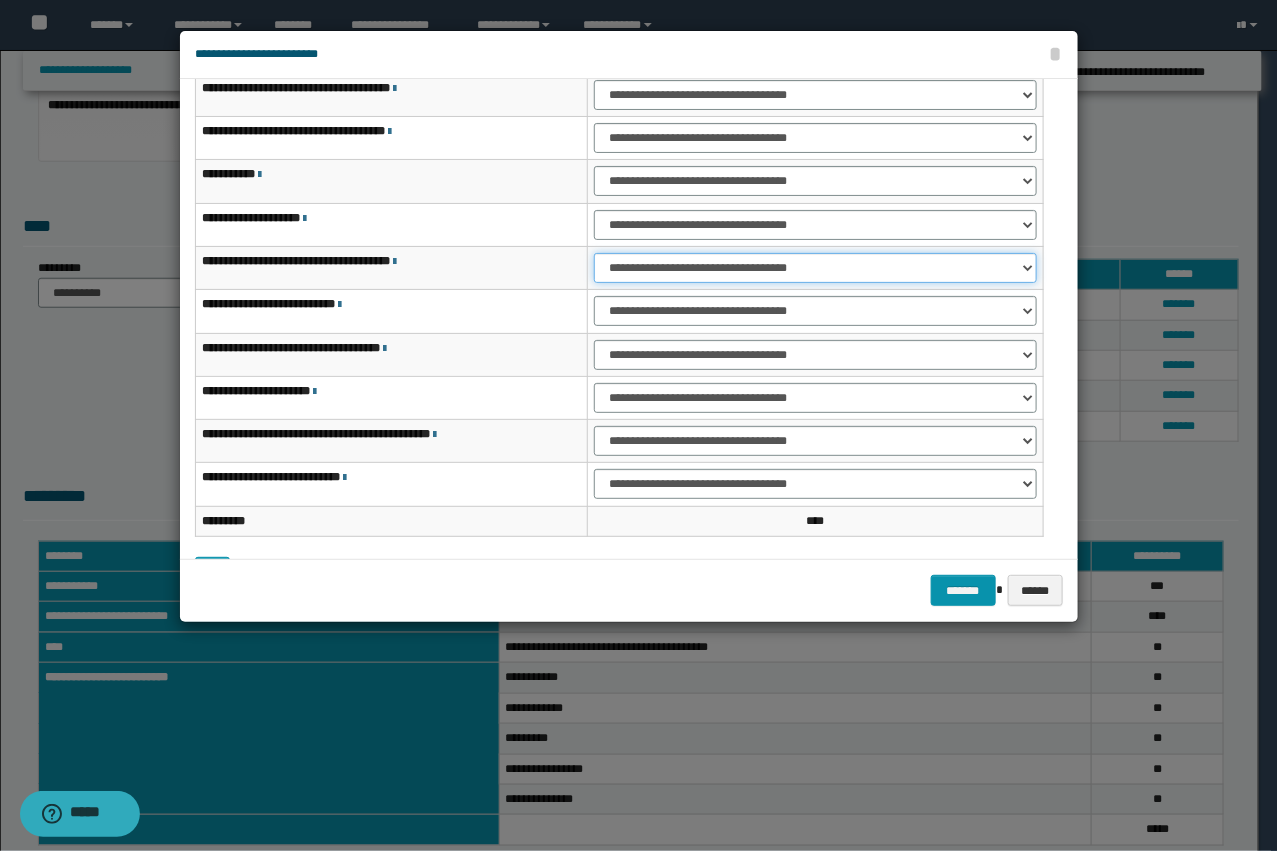 click on "**********" at bounding box center (815, 268) 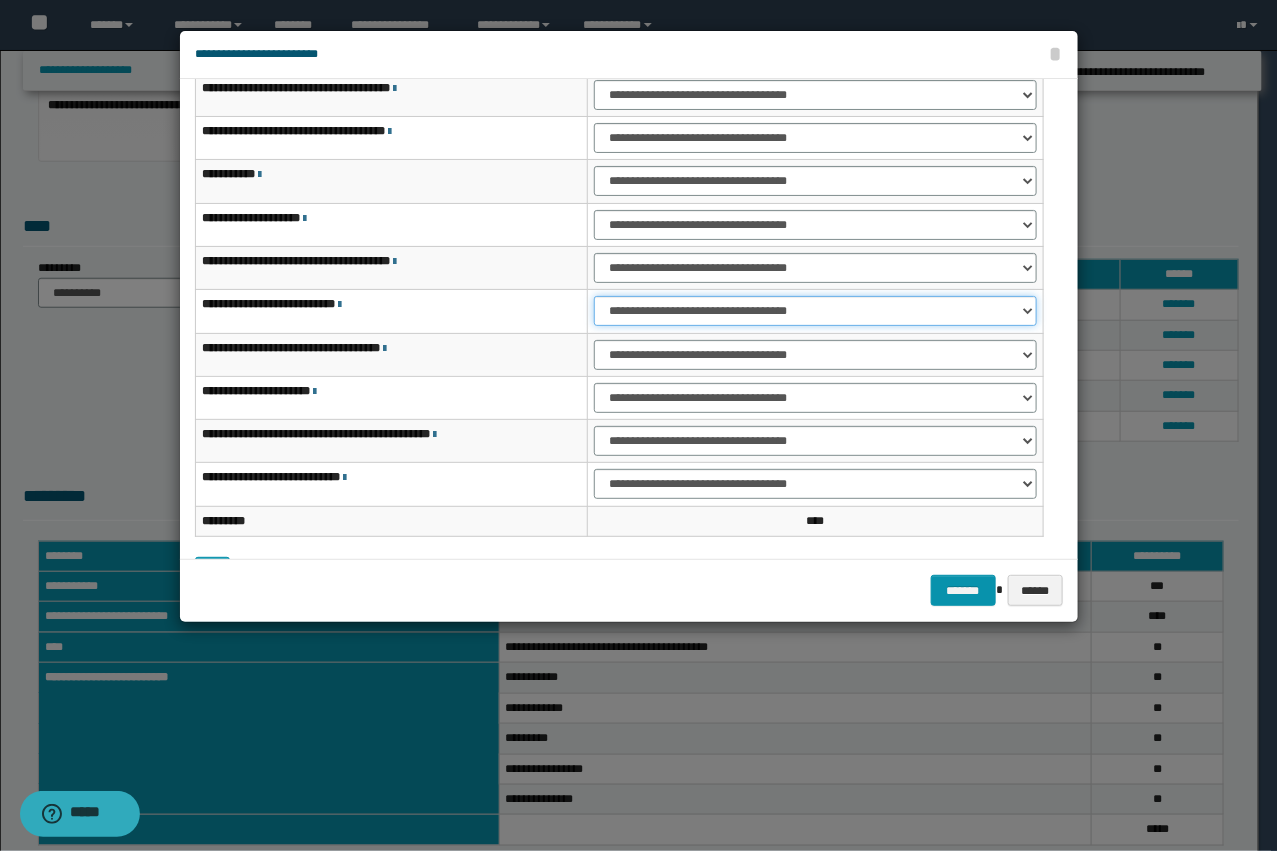 drag, startPoint x: 627, startPoint y: 308, endPoint x: 627, endPoint y: 321, distance: 13 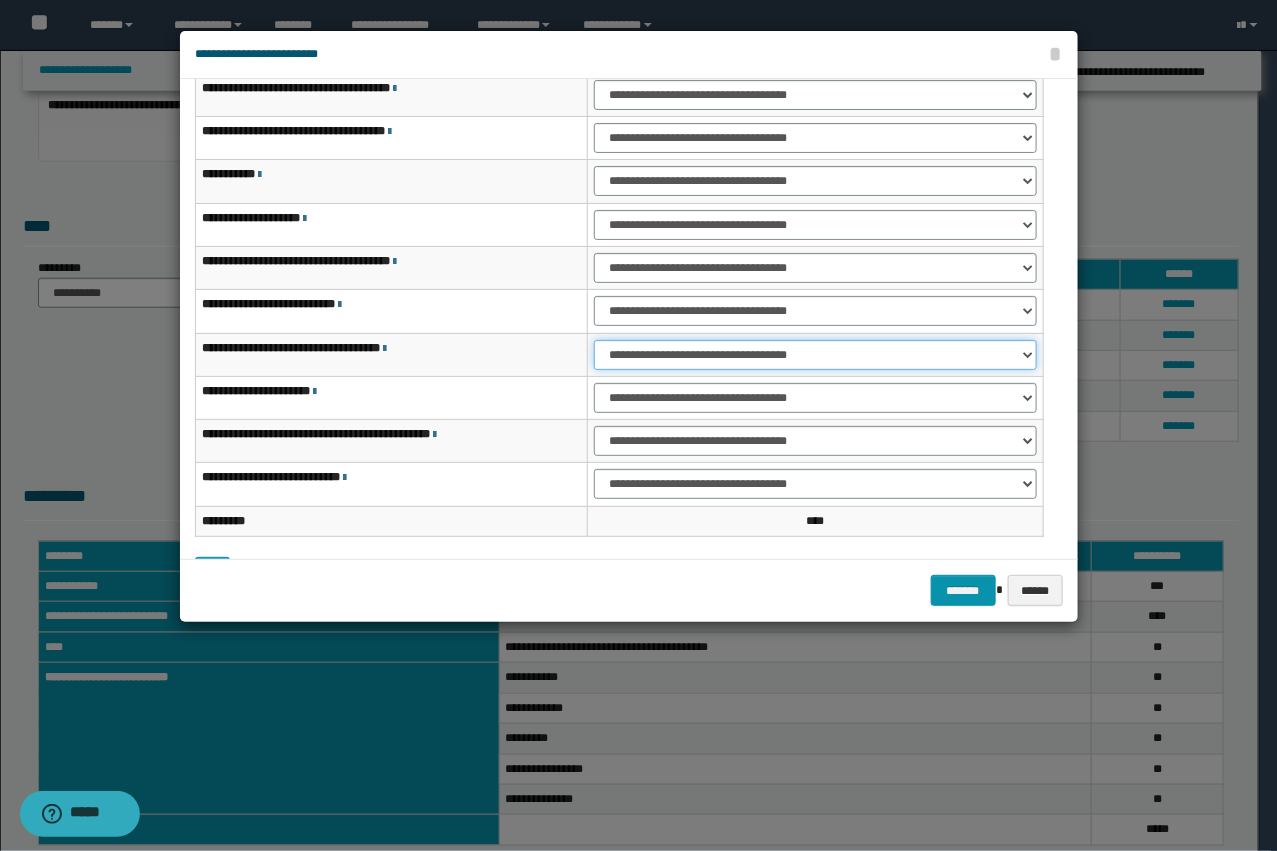 click on "**********" at bounding box center (815, 355) 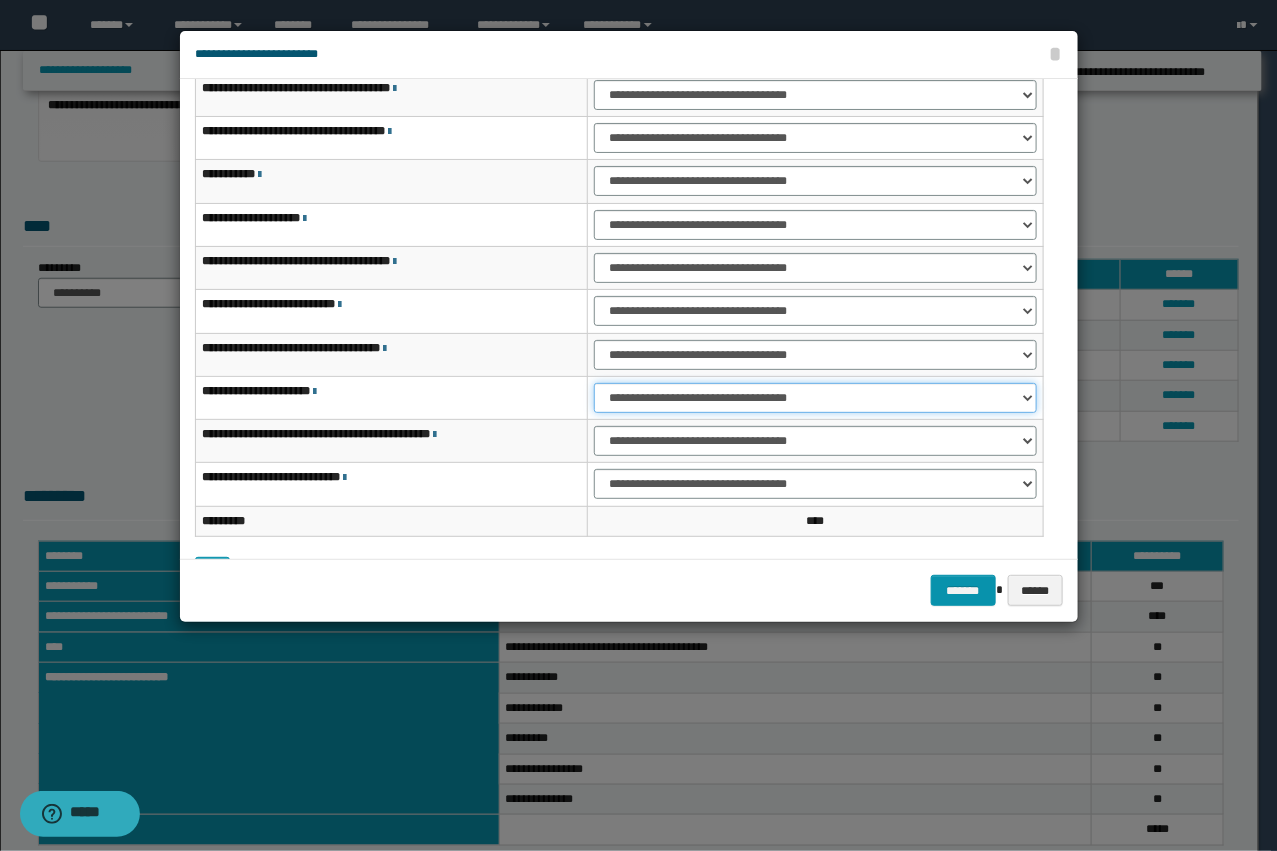 drag, startPoint x: 611, startPoint y: 387, endPoint x: 620, endPoint y: 397, distance: 13.453624 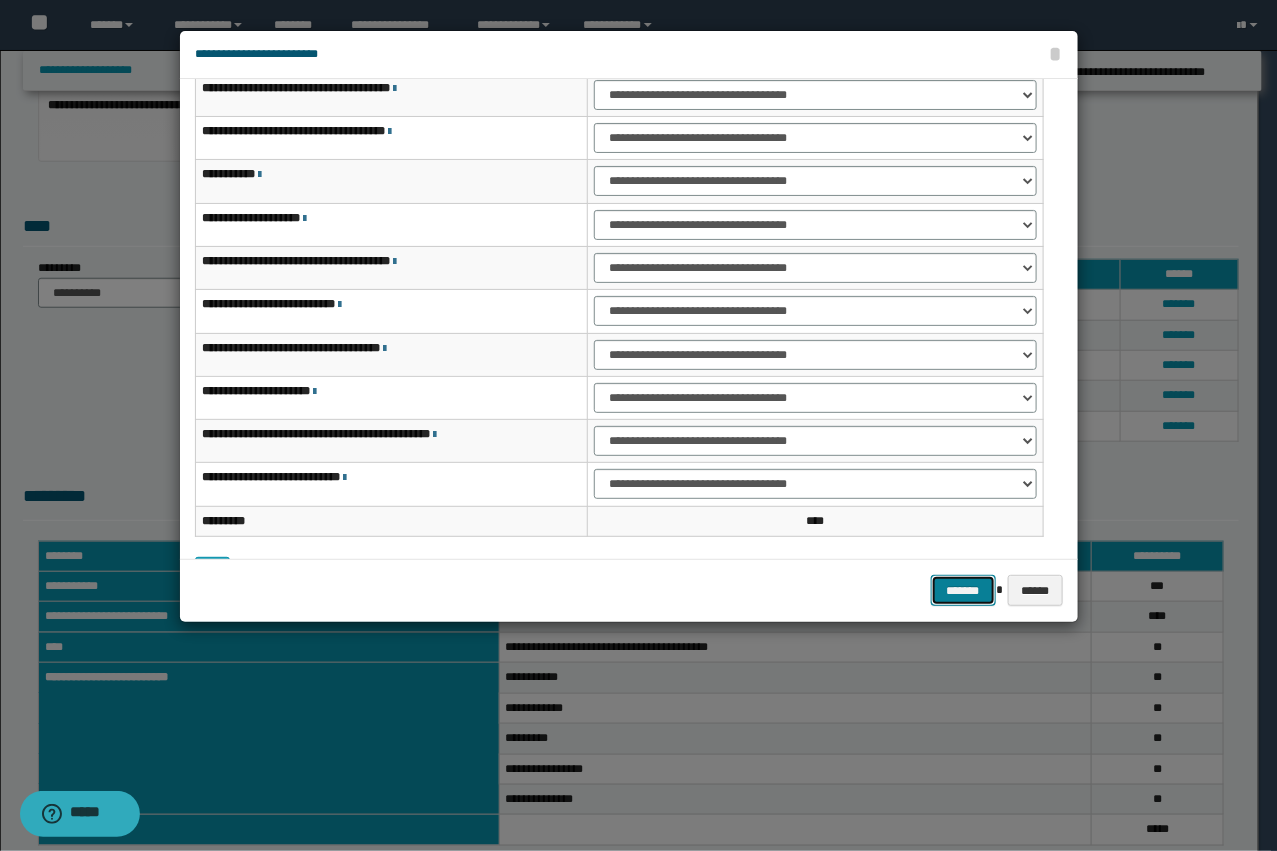 click on "*******" at bounding box center [963, 590] 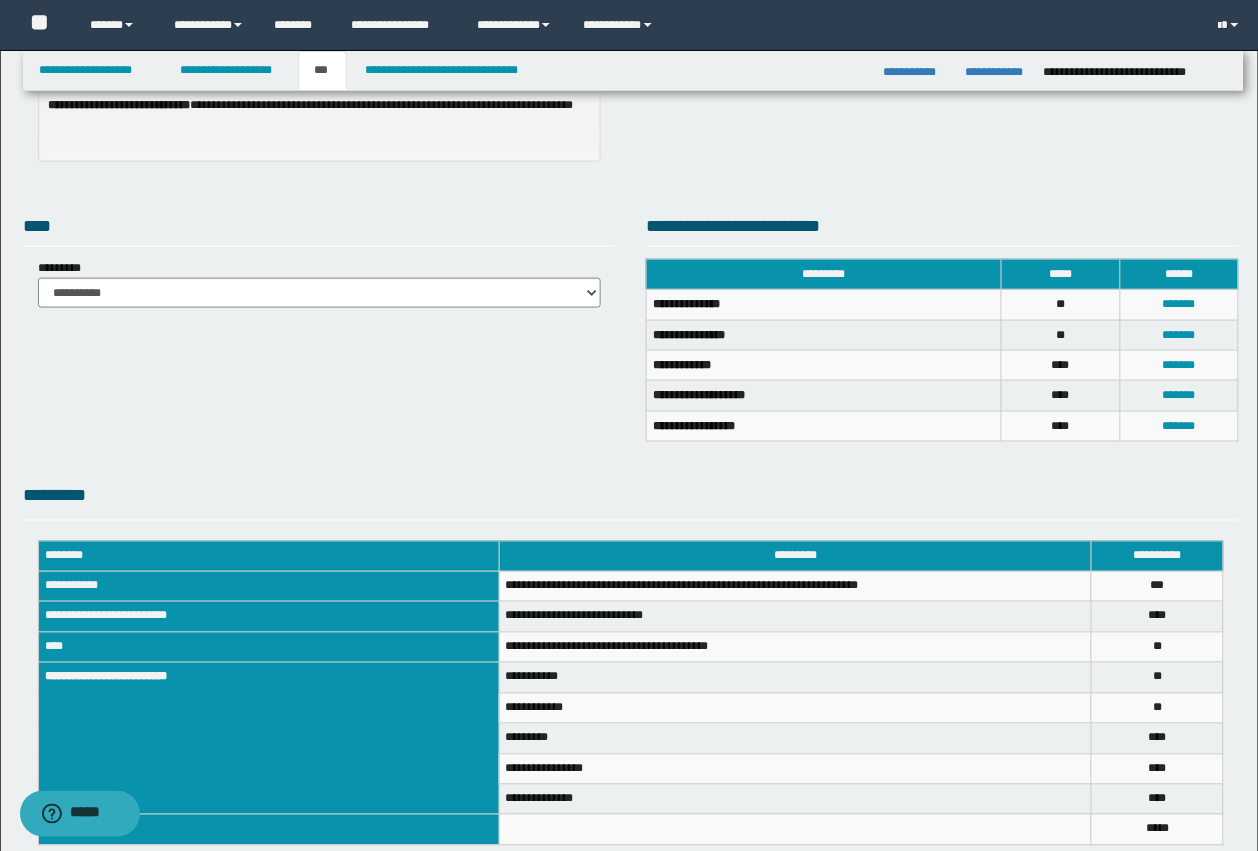 scroll, scrollTop: 498, scrollLeft: 0, axis: vertical 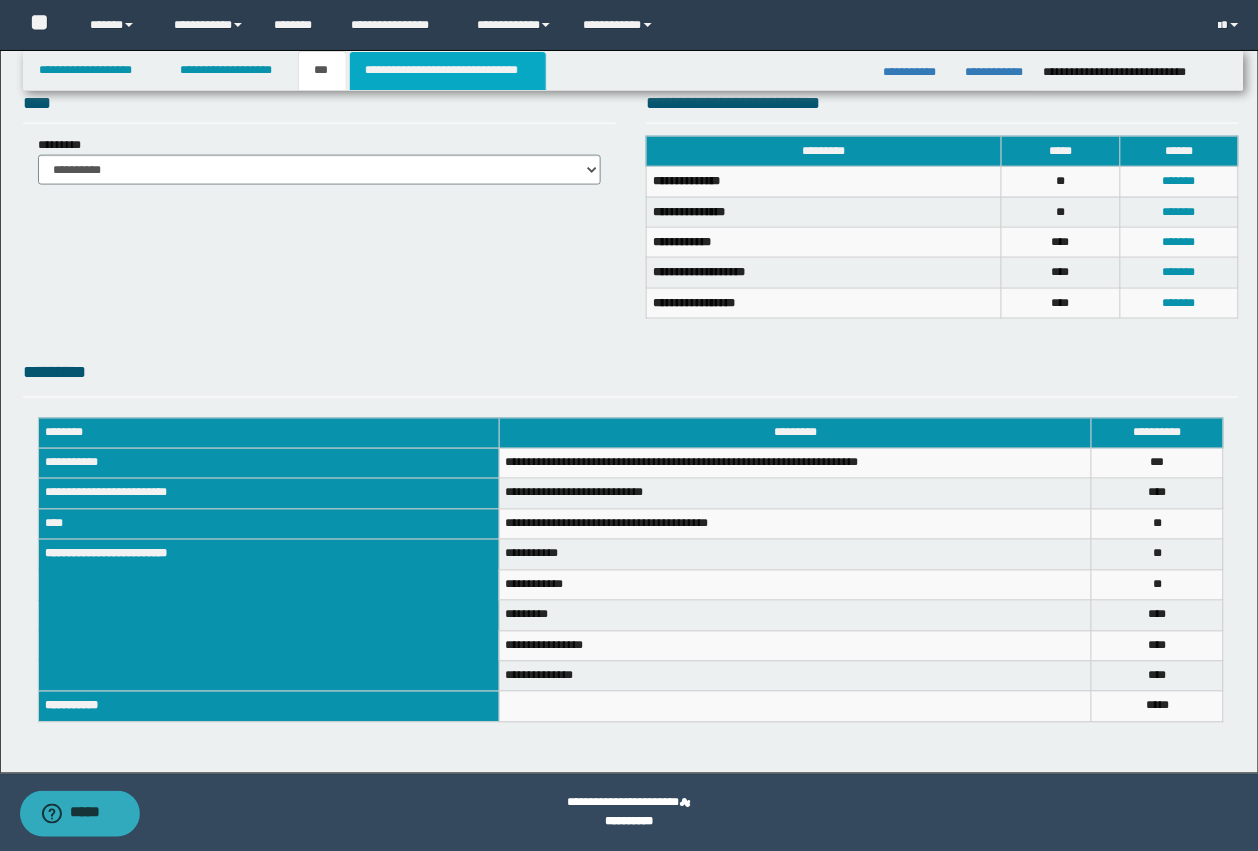 click on "**********" at bounding box center (448, 71) 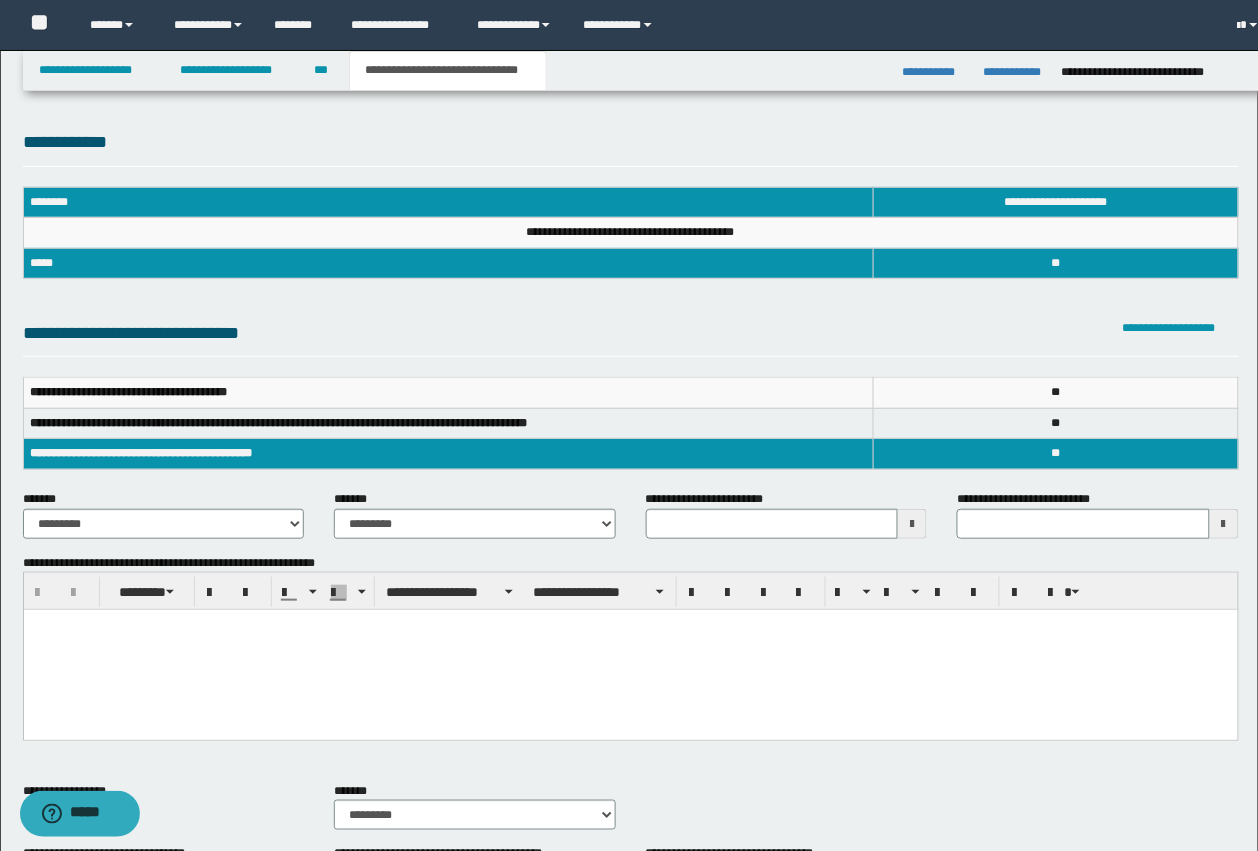 scroll, scrollTop: 0, scrollLeft: 0, axis: both 